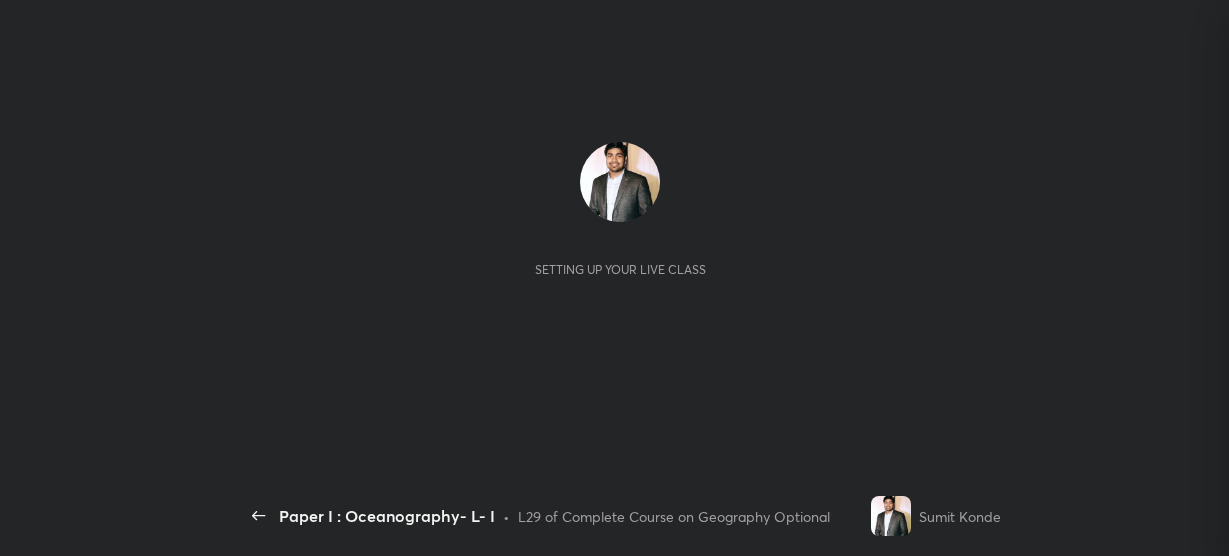 scroll, scrollTop: 0, scrollLeft: 0, axis: both 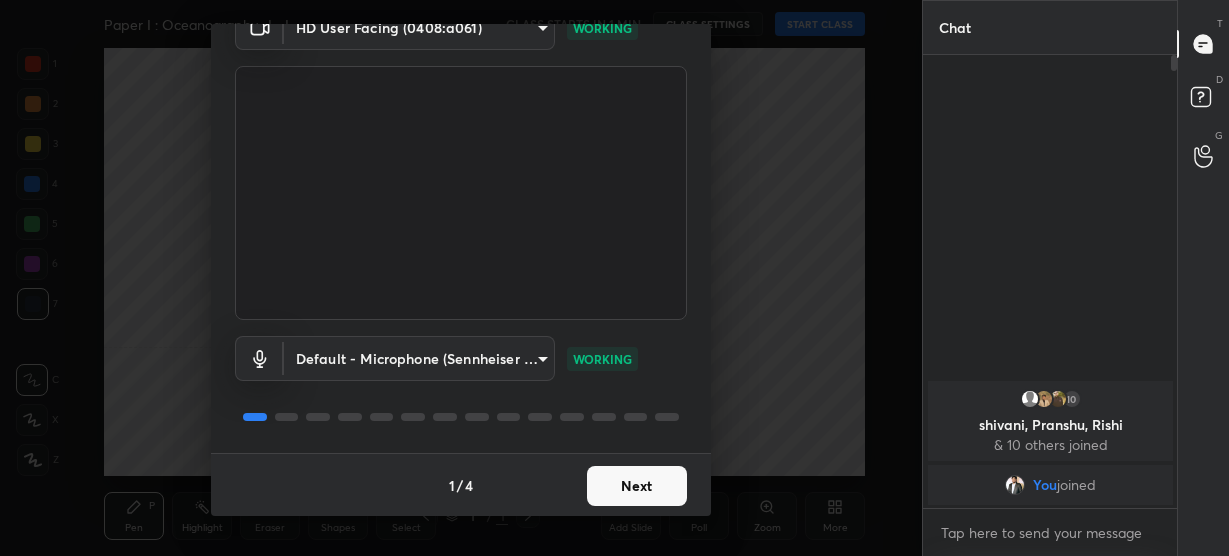 click on "1 / 4 Next" at bounding box center (461, 485) 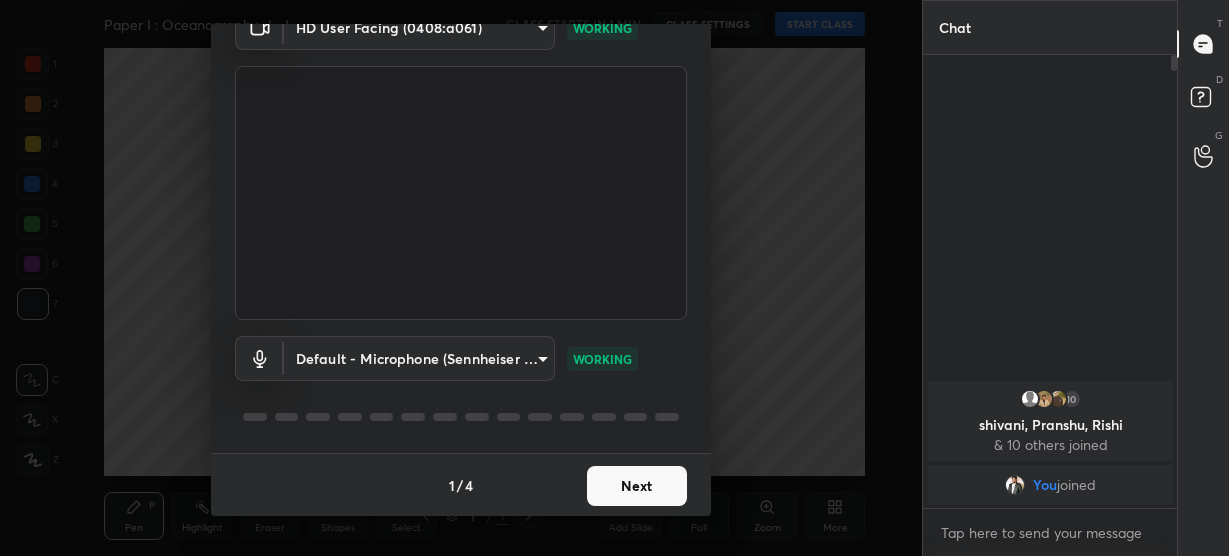 click on "Next" at bounding box center (637, 486) 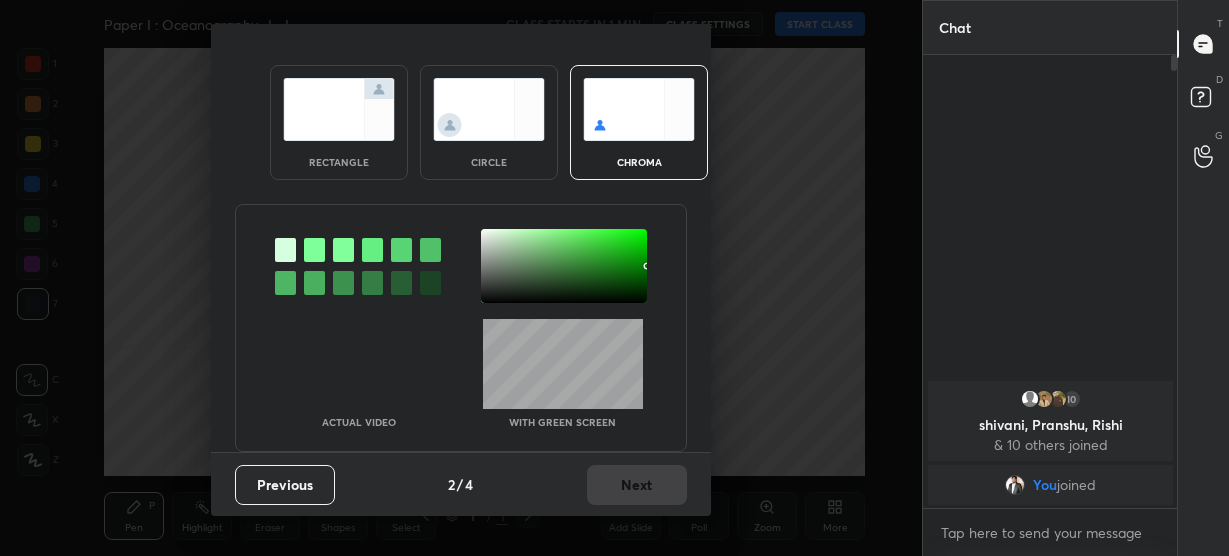 scroll, scrollTop: 22, scrollLeft: 0, axis: vertical 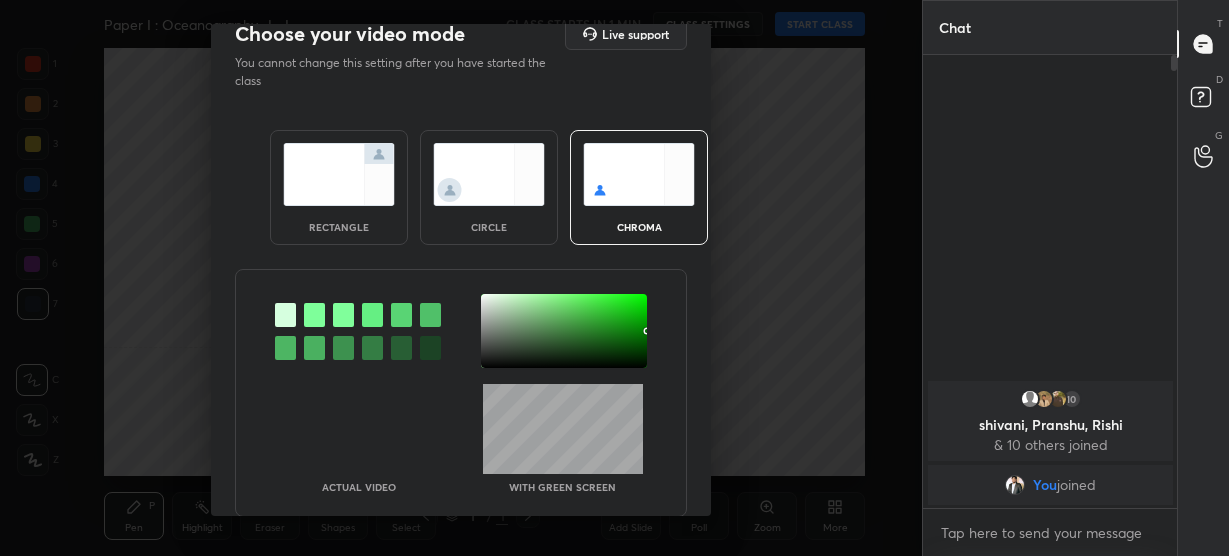 click at bounding box center [314, 315] 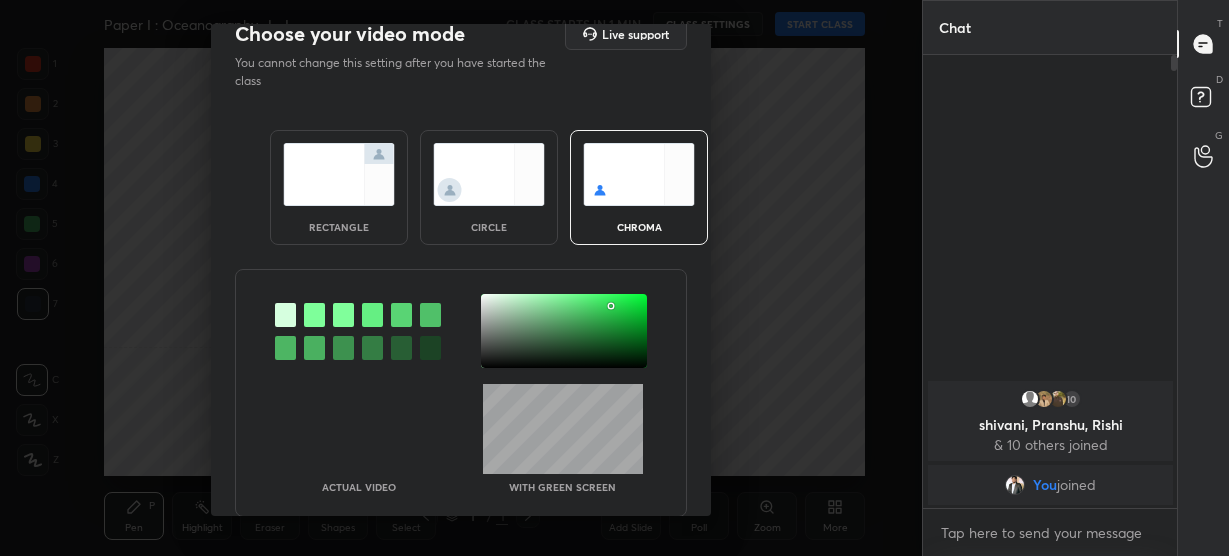 click at bounding box center [564, 331] 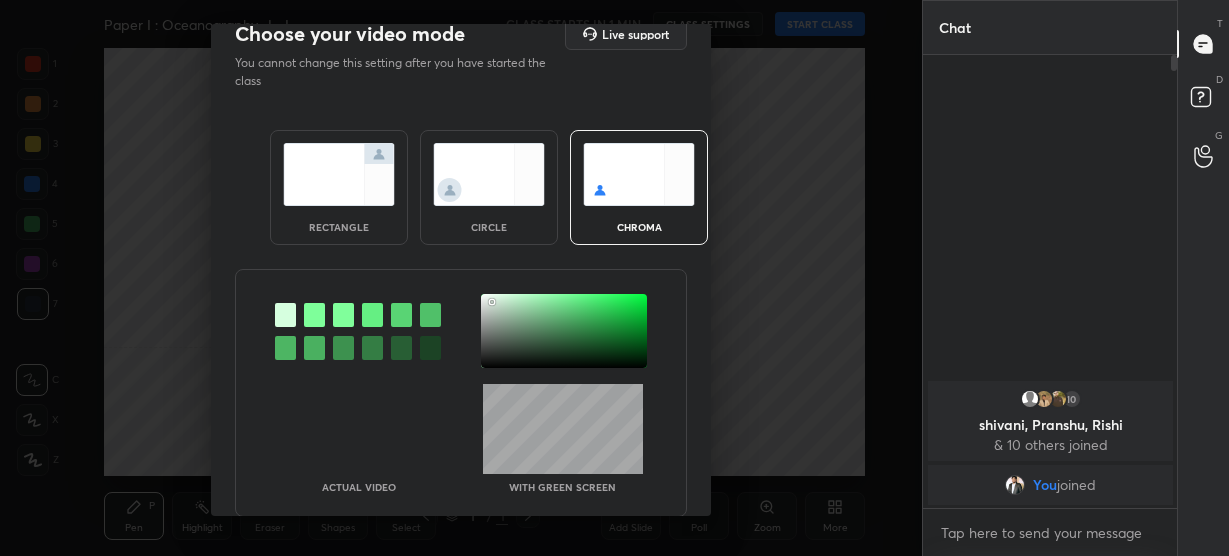click at bounding box center [564, 331] 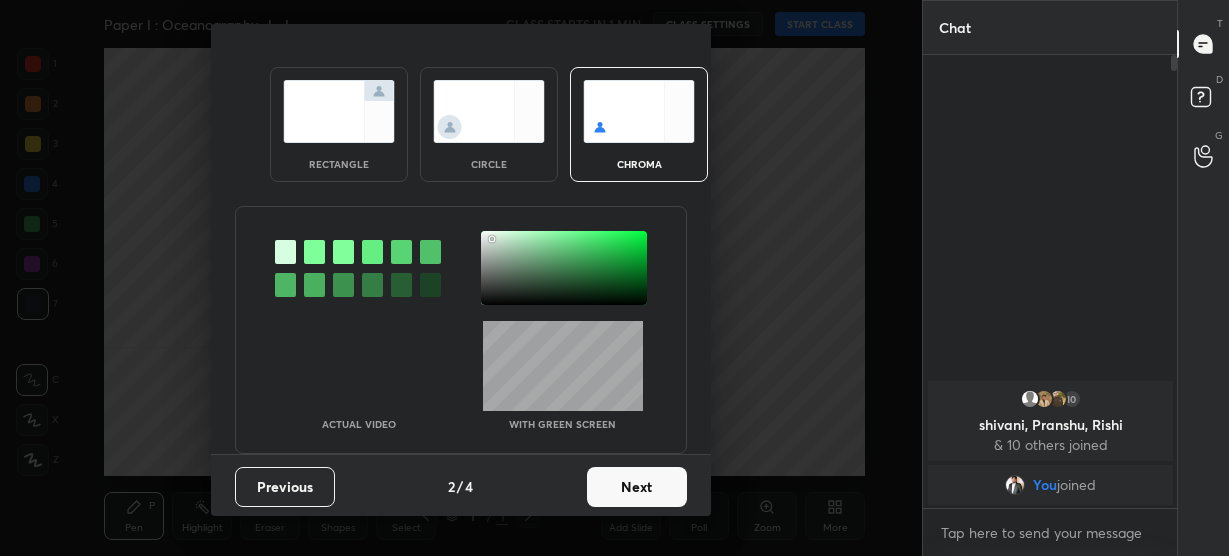 click on "Next" at bounding box center [637, 487] 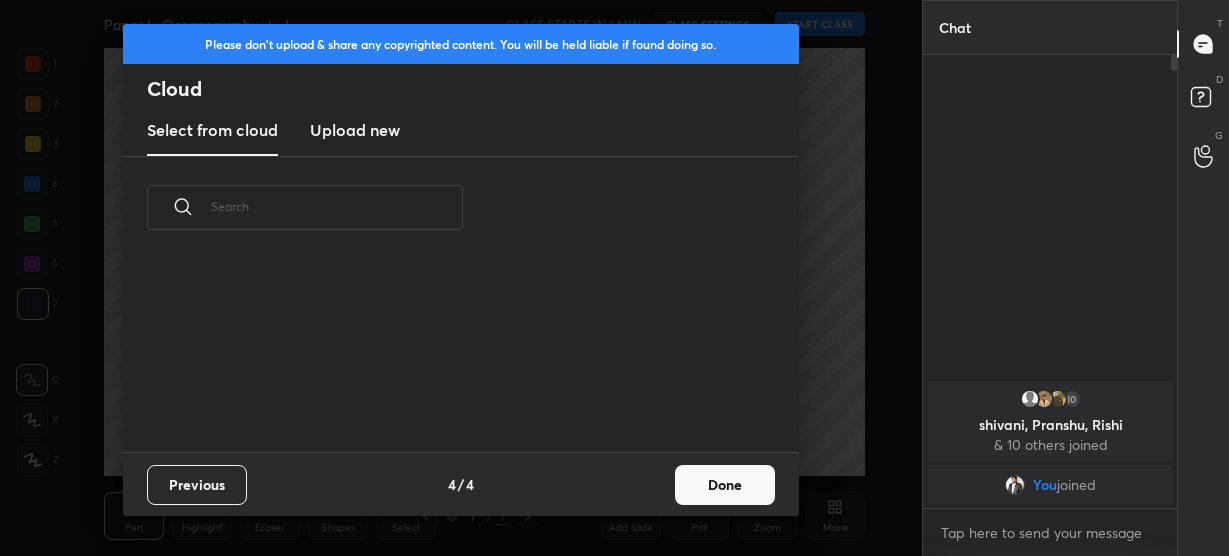 scroll, scrollTop: 0, scrollLeft: 0, axis: both 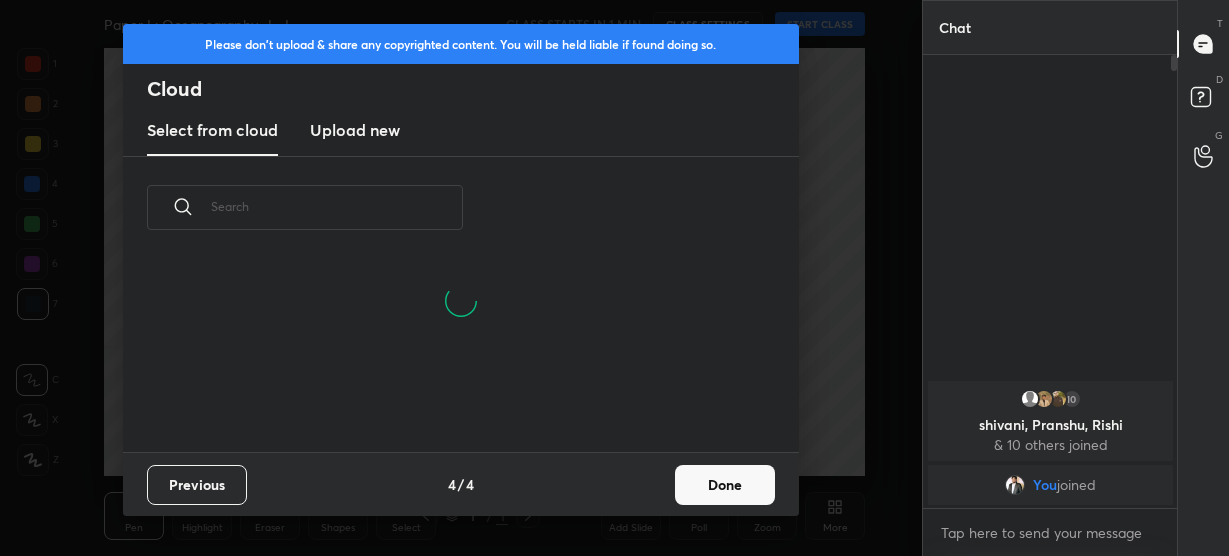 click on "Upload new" at bounding box center [355, 130] 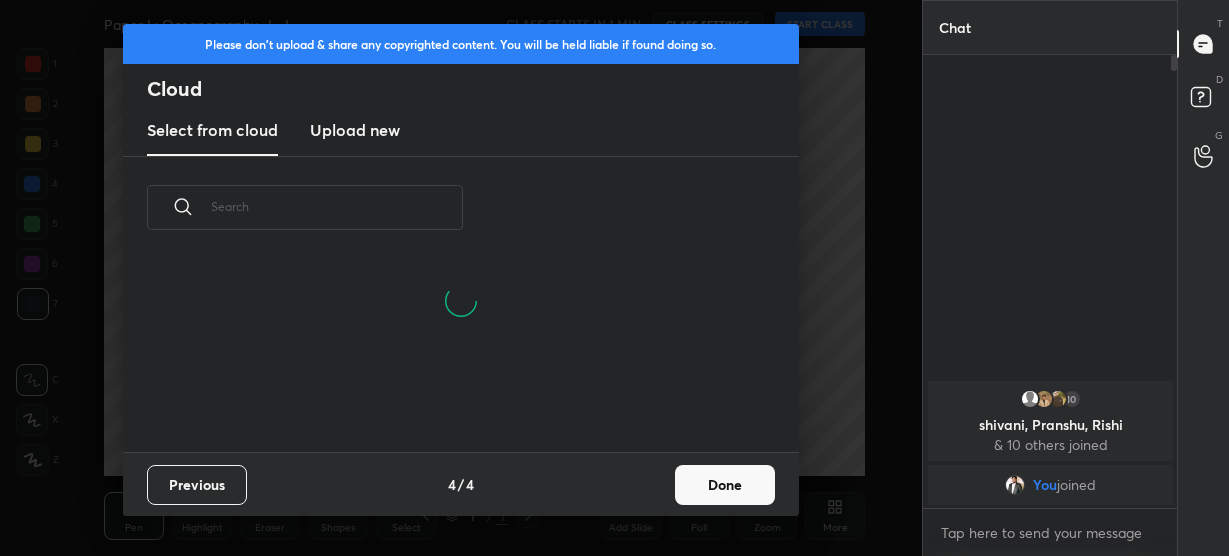 scroll, scrollTop: 0, scrollLeft: 0, axis: both 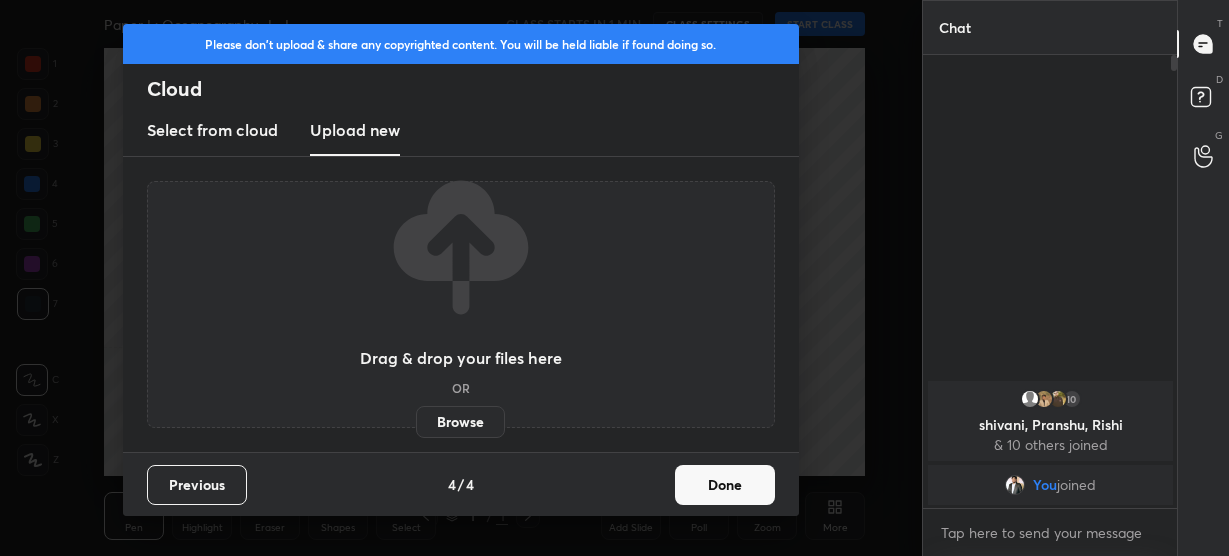 click on "Browse" at bounding box center (460, 422) 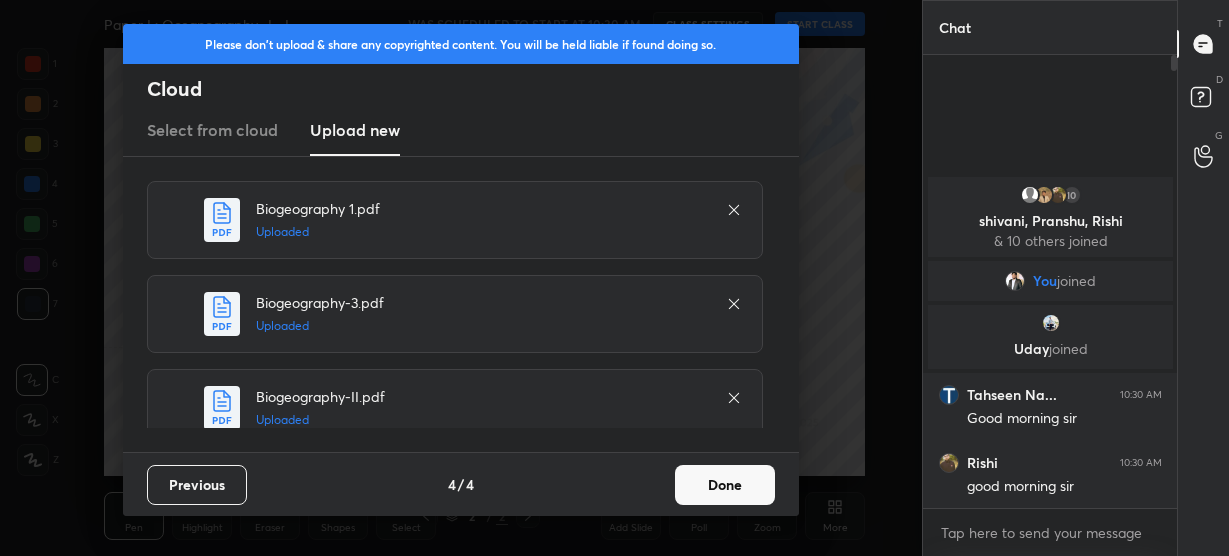 click on "Previous 4 / 4 Done" at bounding box center [461, 484] 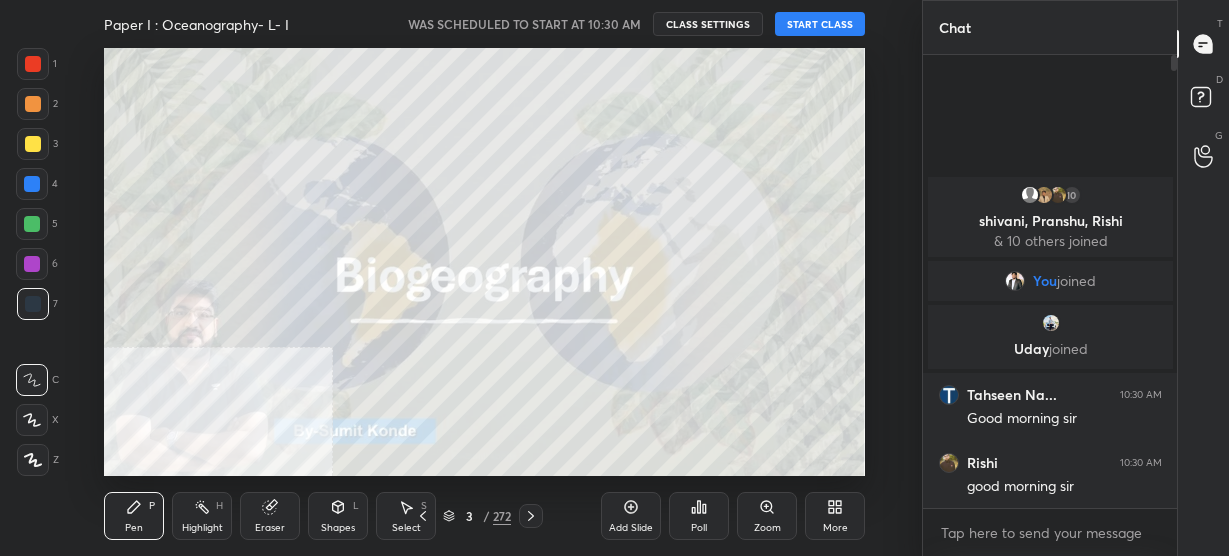 click 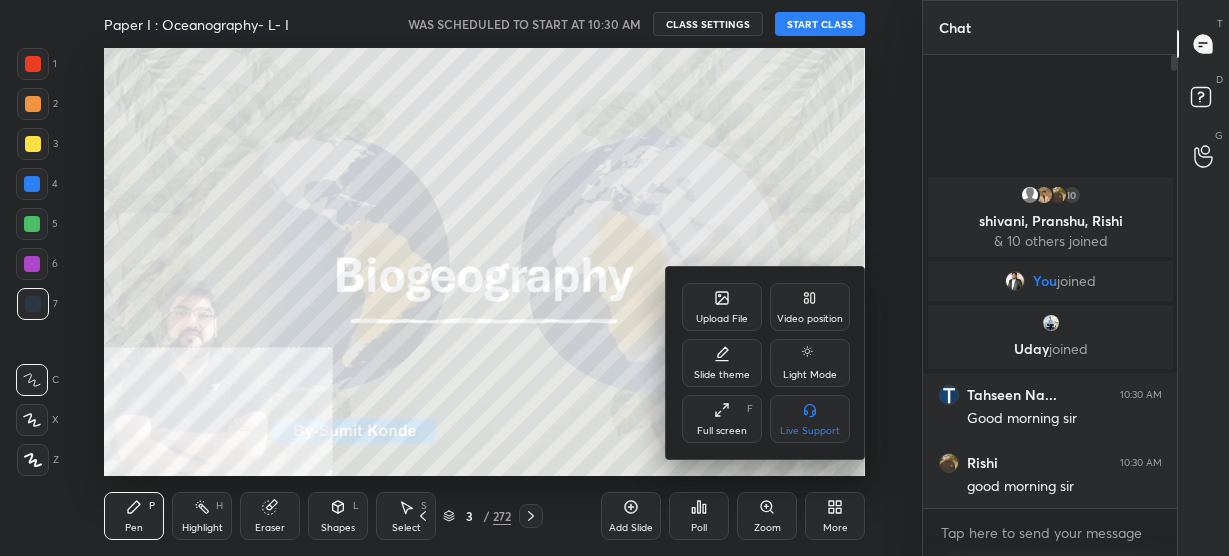 click on "Video position" at bounding box center [810, 307] 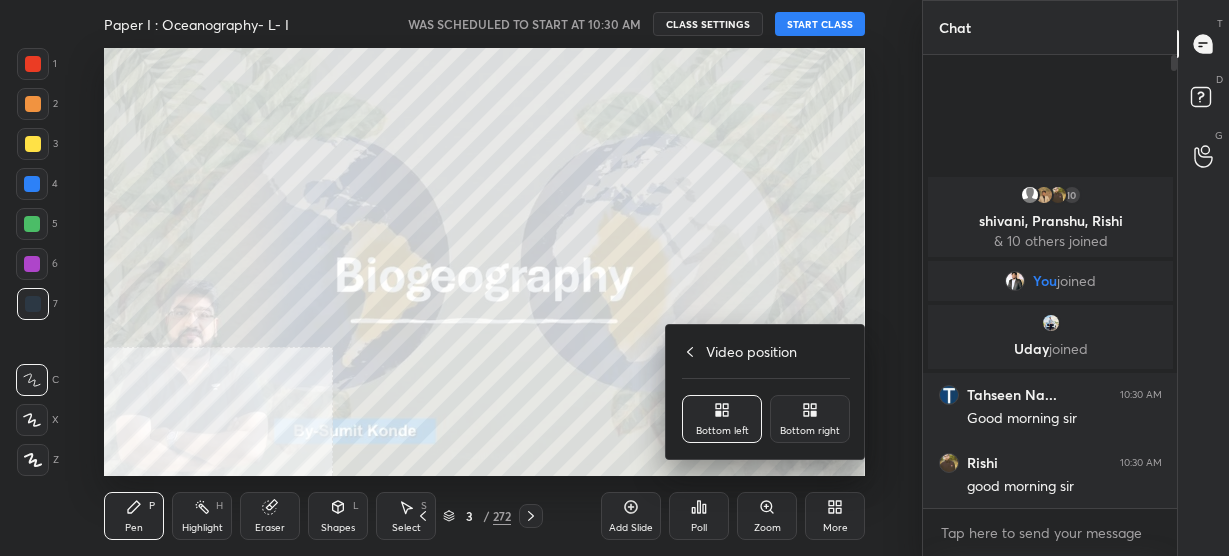 click on "Bottom right" at bounding box center [810, 419] 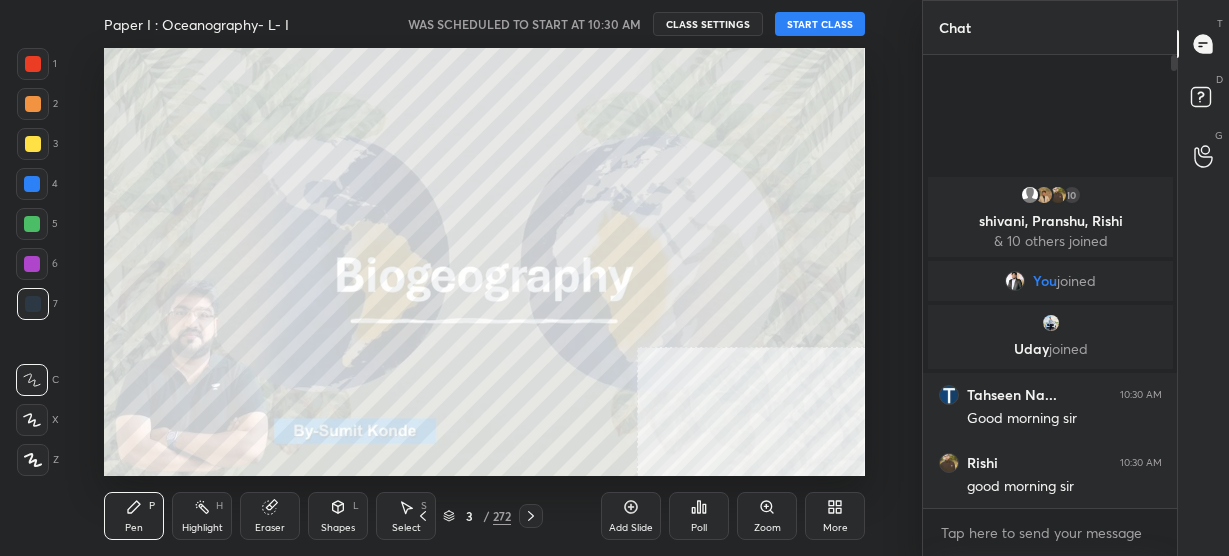 click 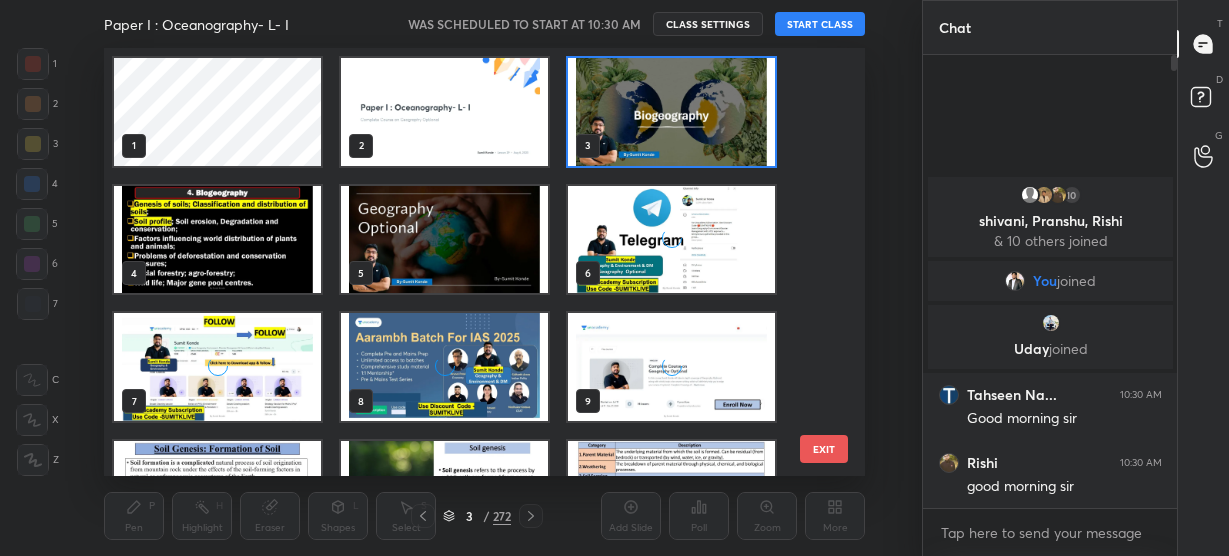 scroll, scrollTop: 6, scrollLeft: 10, axis: both 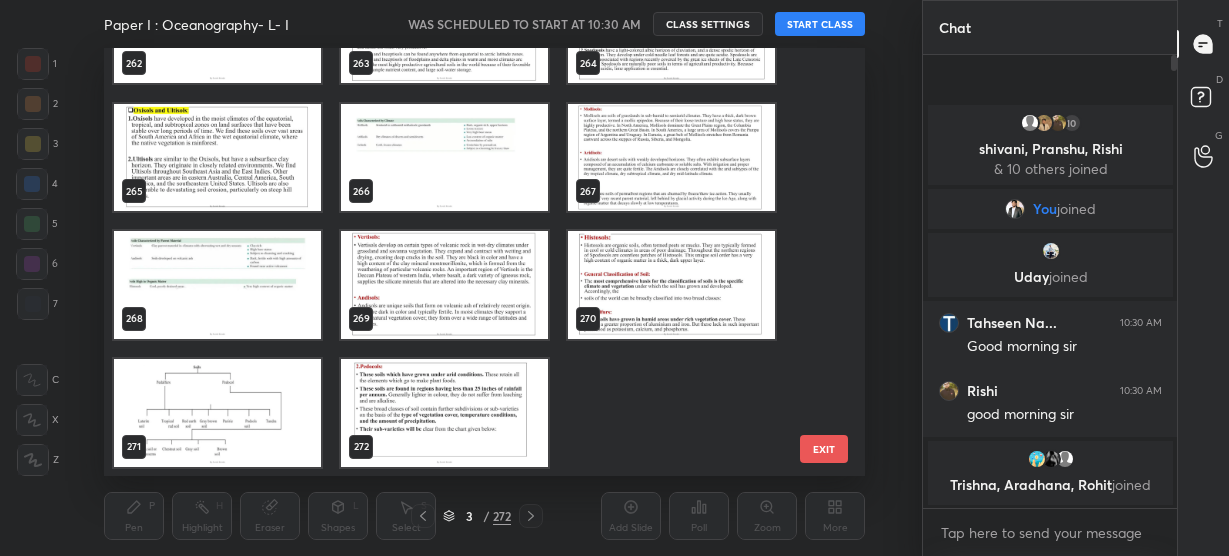 click at bounding box center [444, 413] 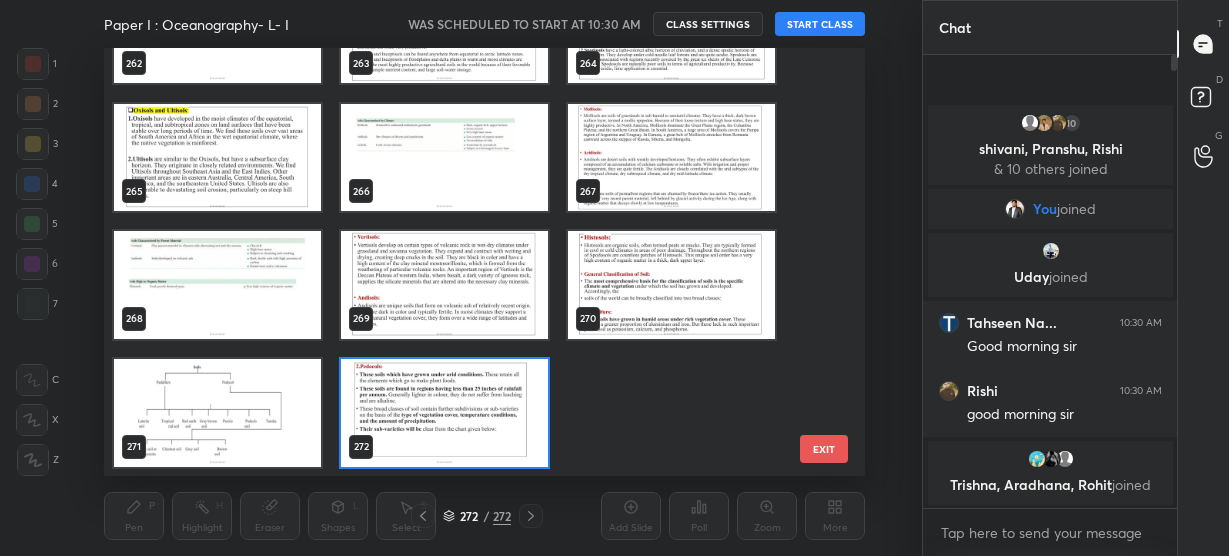 click at bounding box center (444, 413) 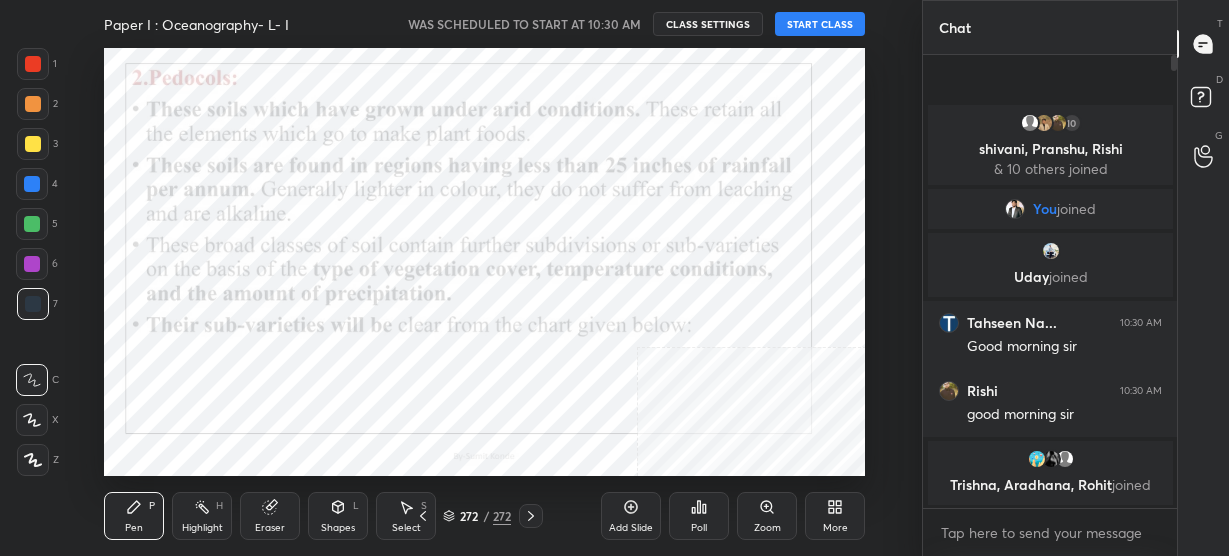 click on "More" at bounding box center [835, 516] 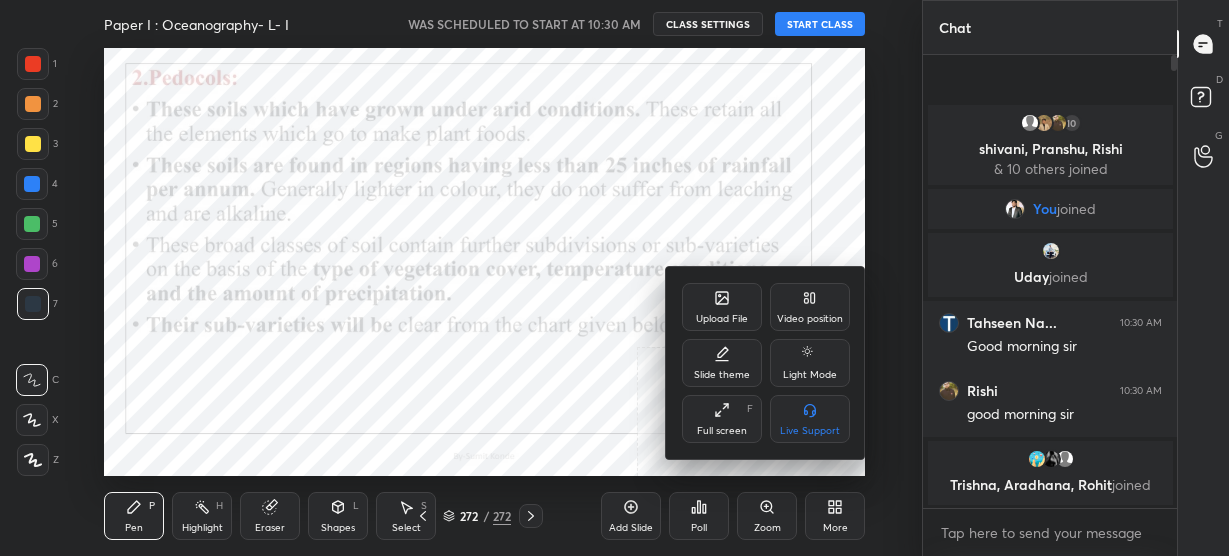 click on "Upload File" at bounding box center [722, 319] 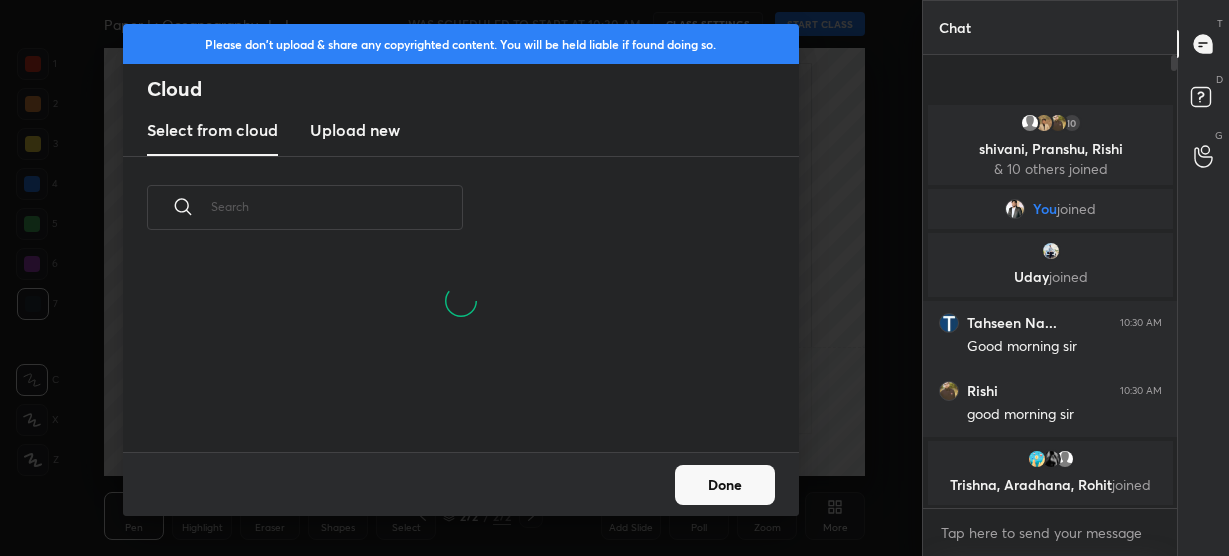 click on "Upload new" at bounding box center [355, 130] 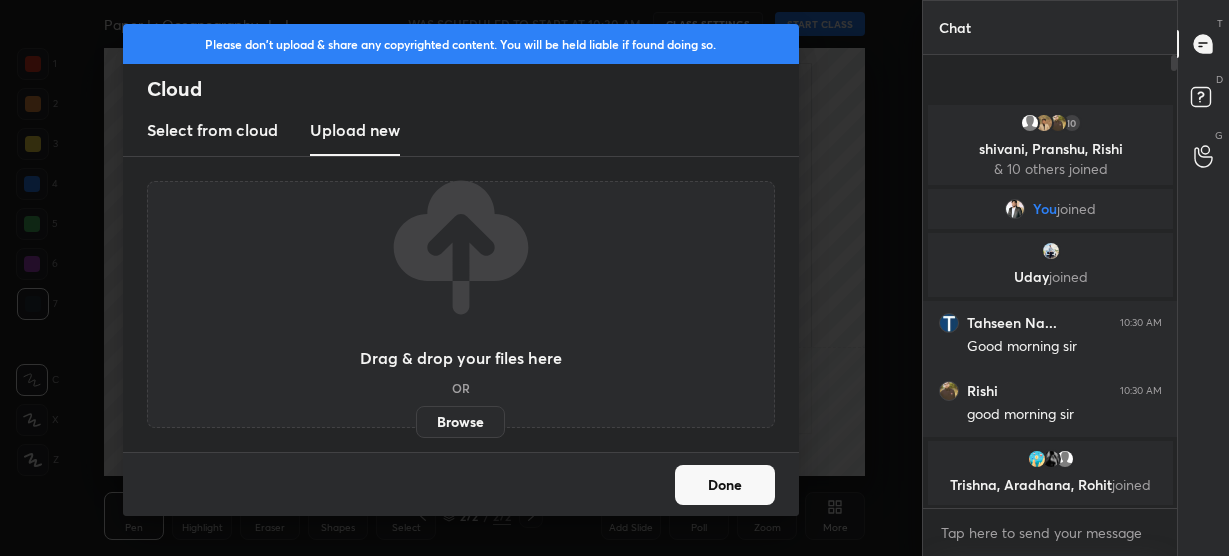 click on "Browse" at bounding box center (460, 422) 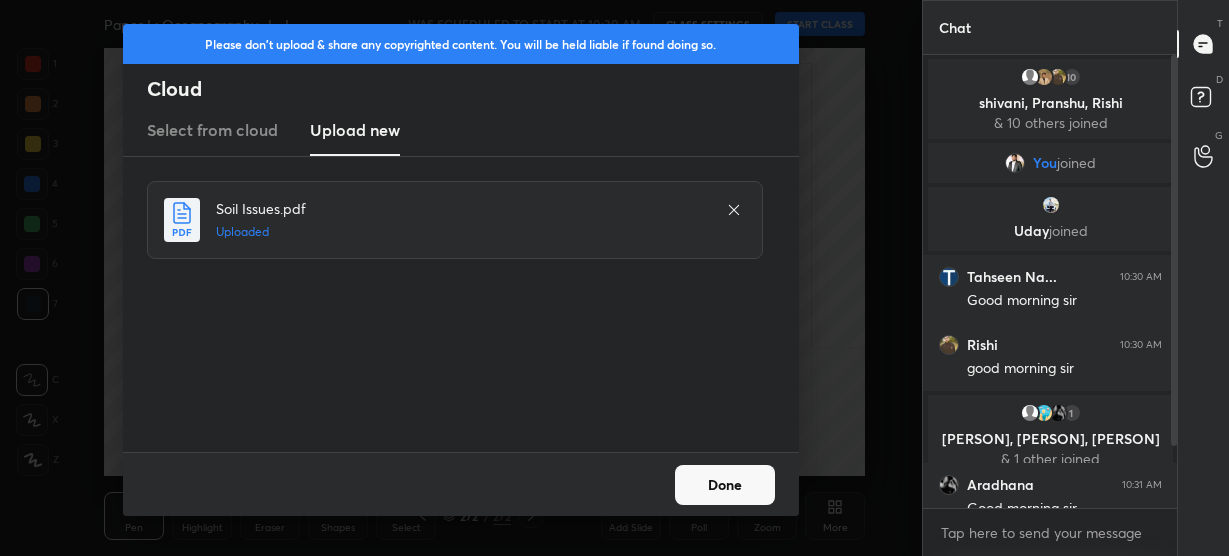 click on "Done" at bounding box center (725, 485) 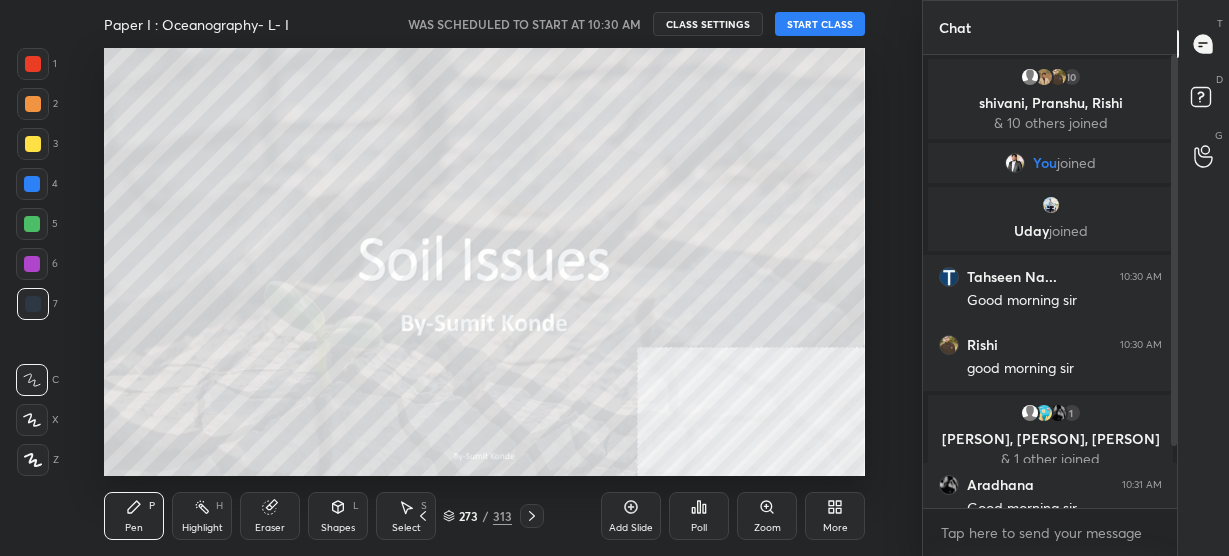 click on "START CLASS" at bounding box center [820, 24] 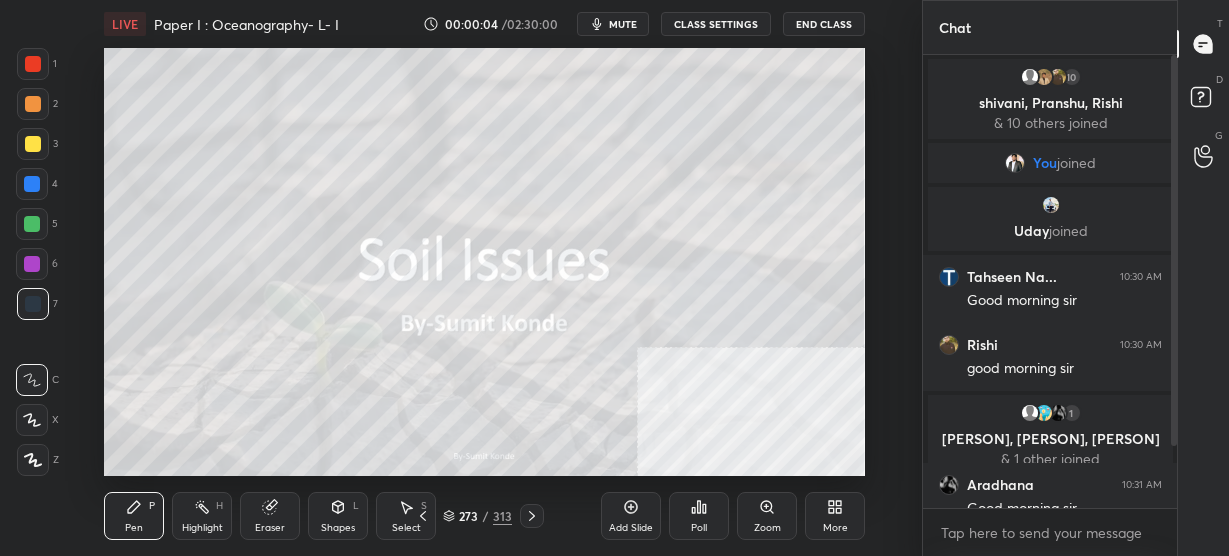 click on "More" at bounding box center (835, 516) 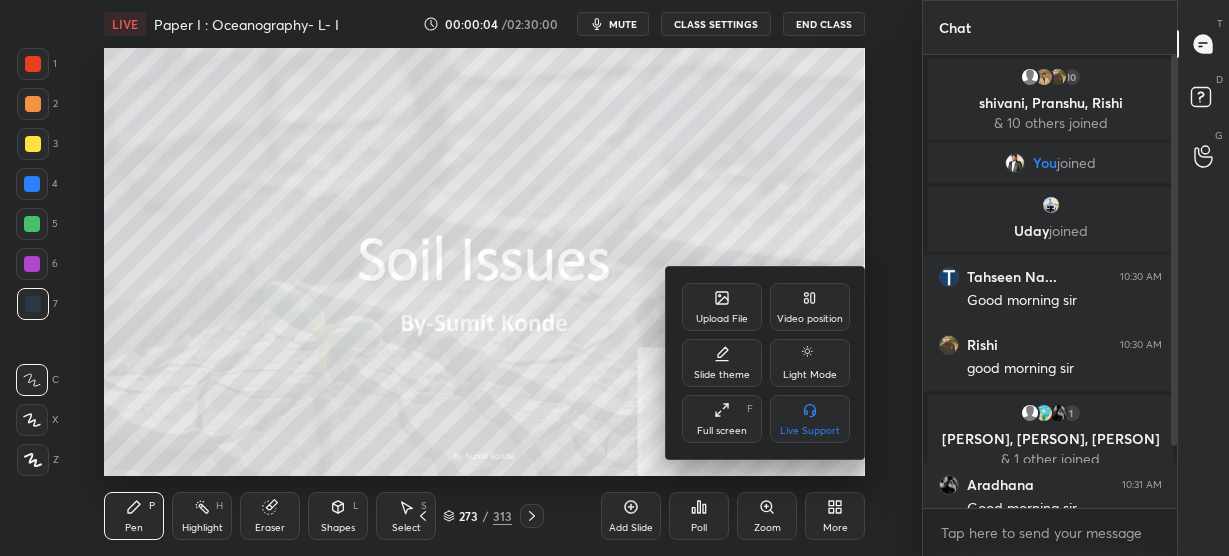 click on "Full screen F" at bounding box center (722, 419) 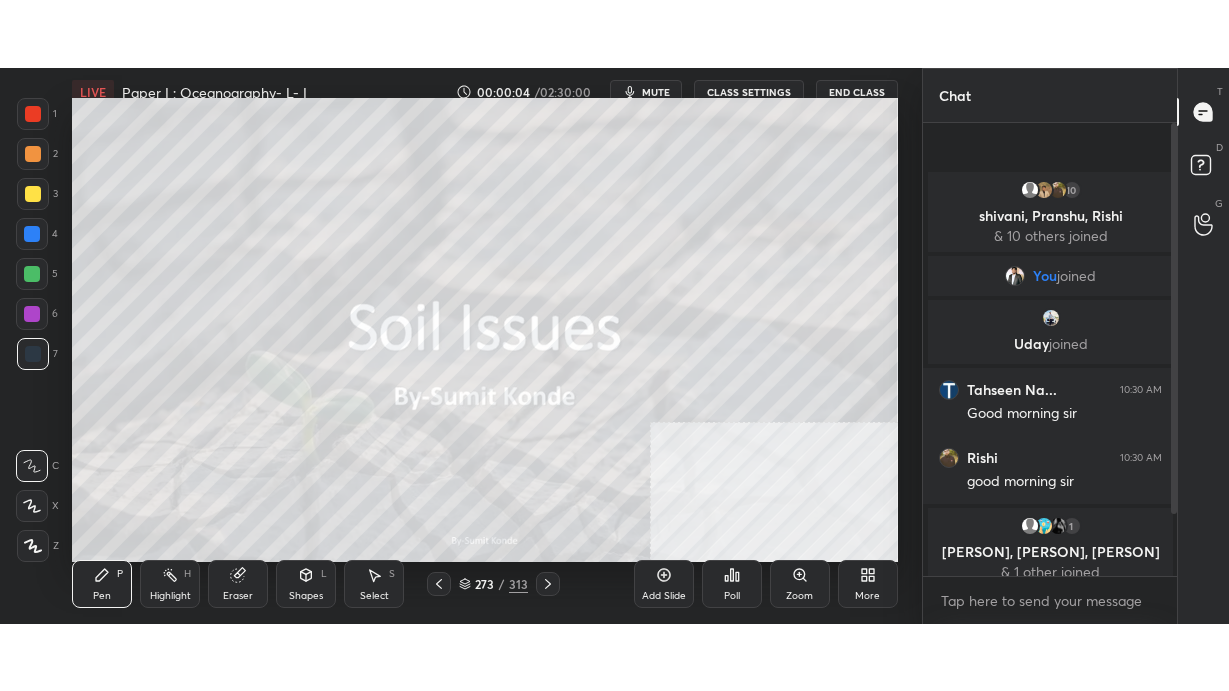 scroll, scrollTop: 99436, scrollLeft: 99158, axis: both 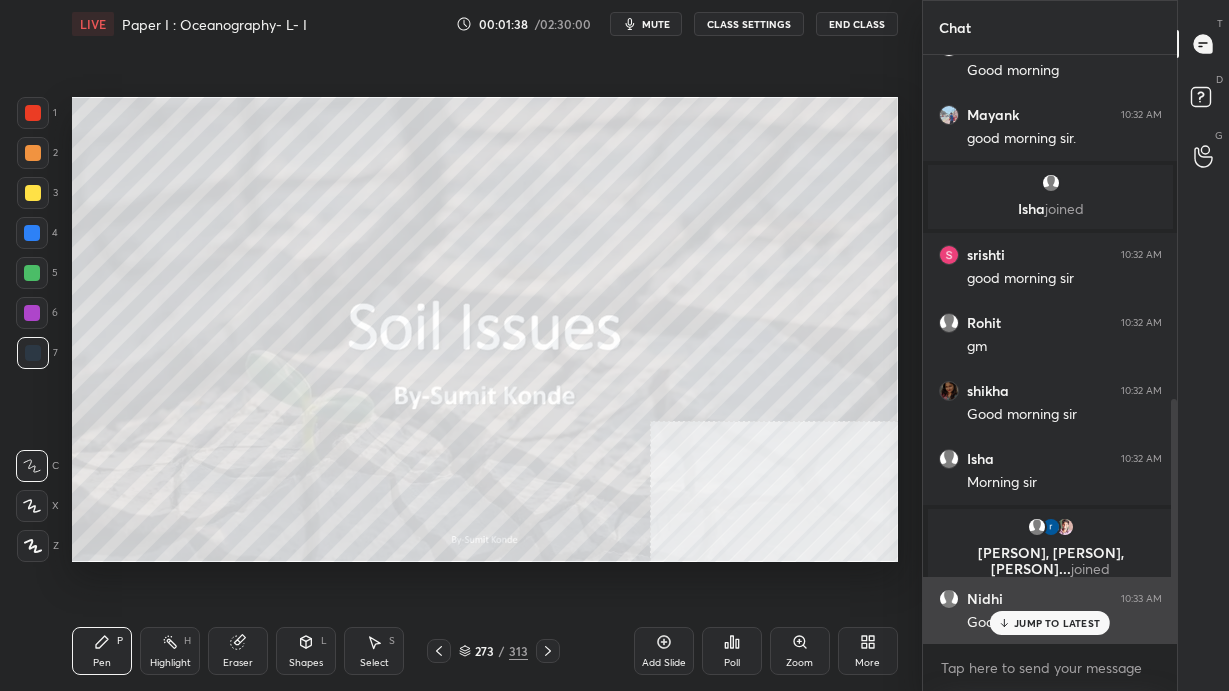 drag, startPoint x: 1063, startPoint y: 626, endPoint x: 1006, endPoint y: 616, distance: 57.870544 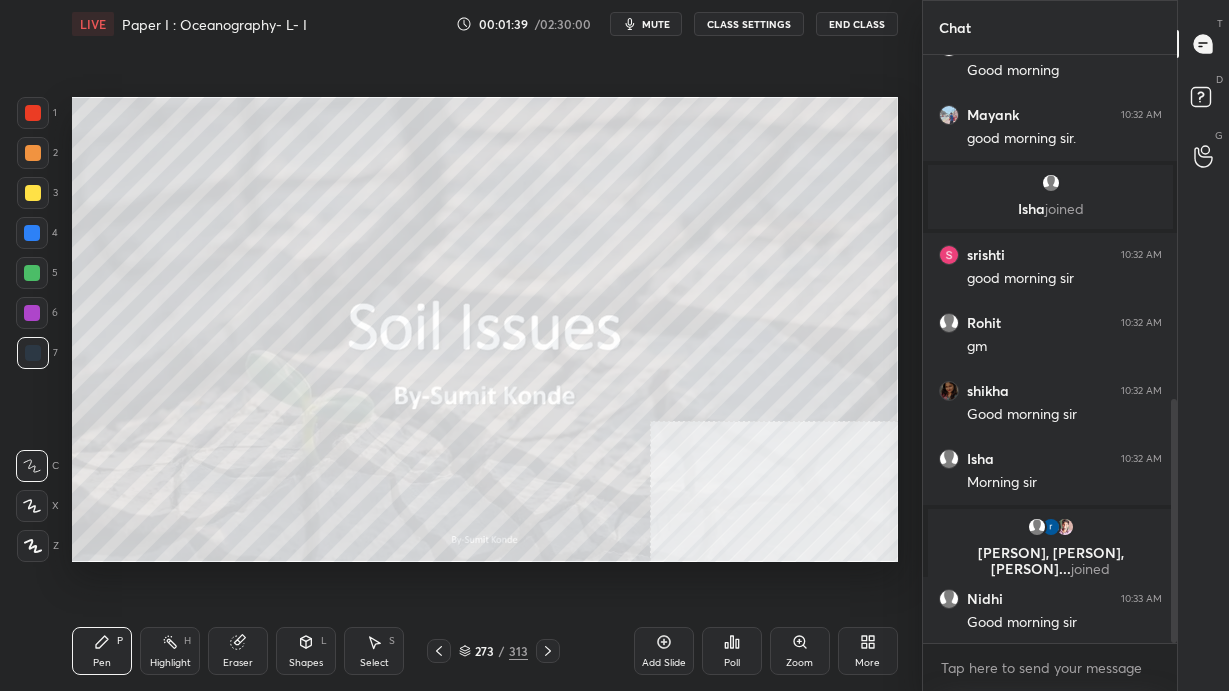scroll, scrollTop: 917, scrollLeft: 0, axis: vertical 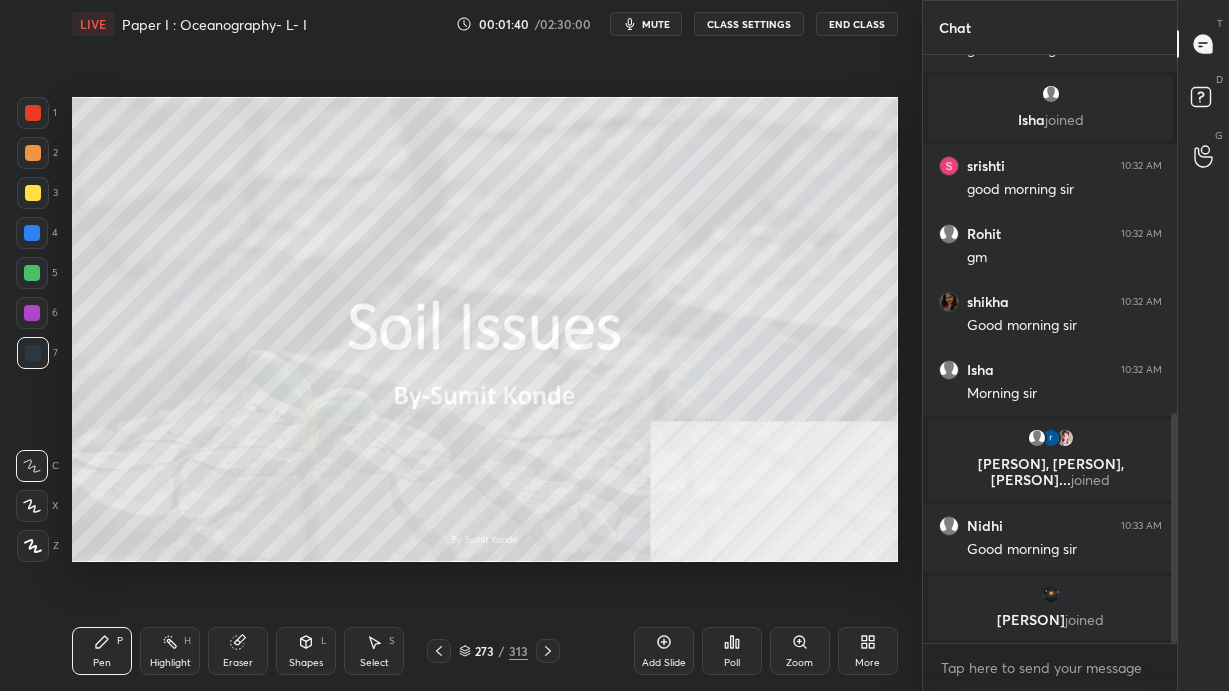 click 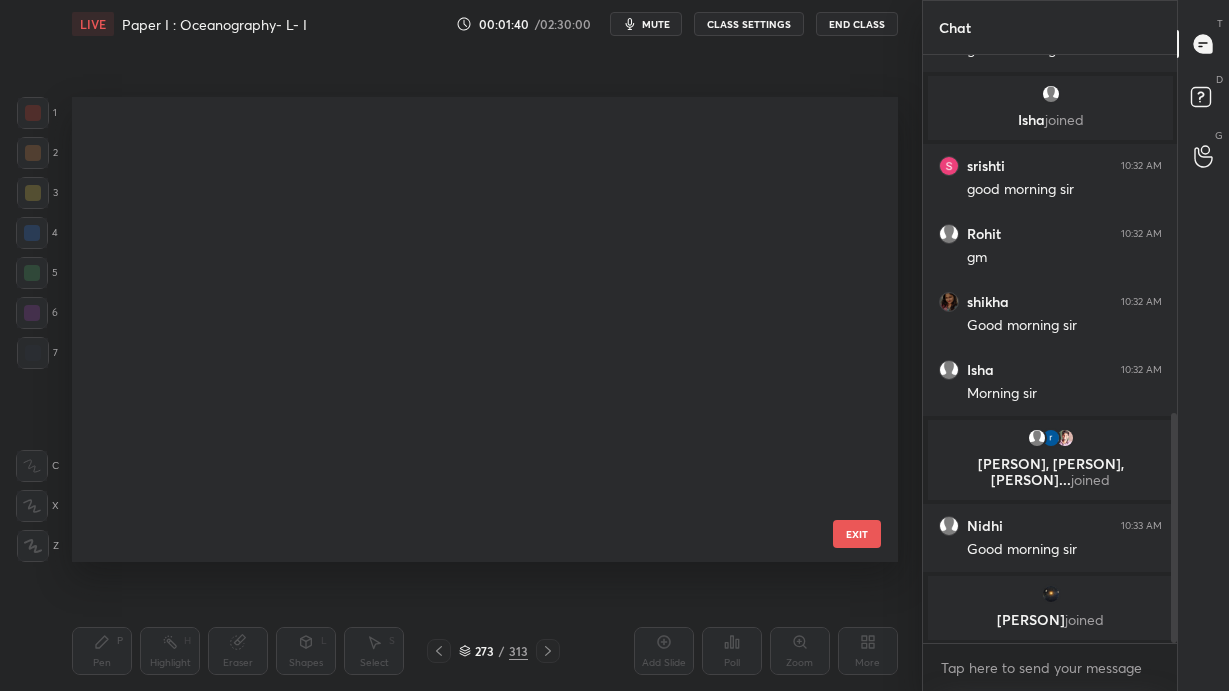 scroll, scrollTop: 12264, scrollLeft: 0, axis: vertical 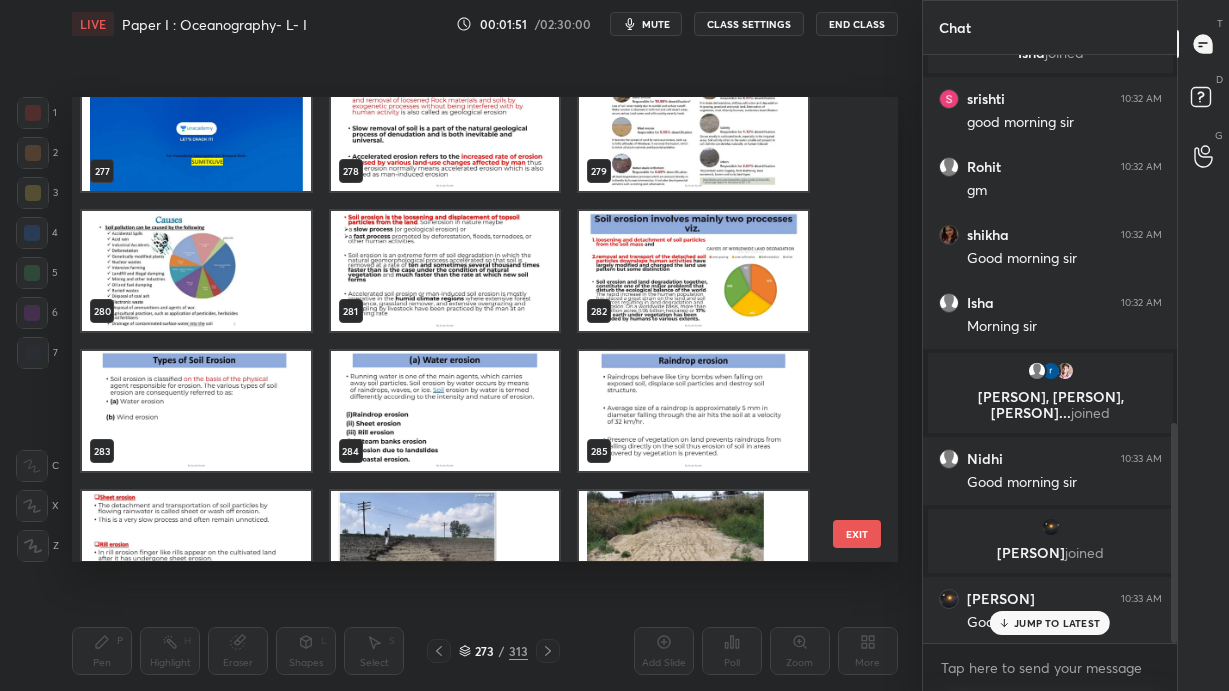 click on "EXIT" at bounding box center (857, 534) 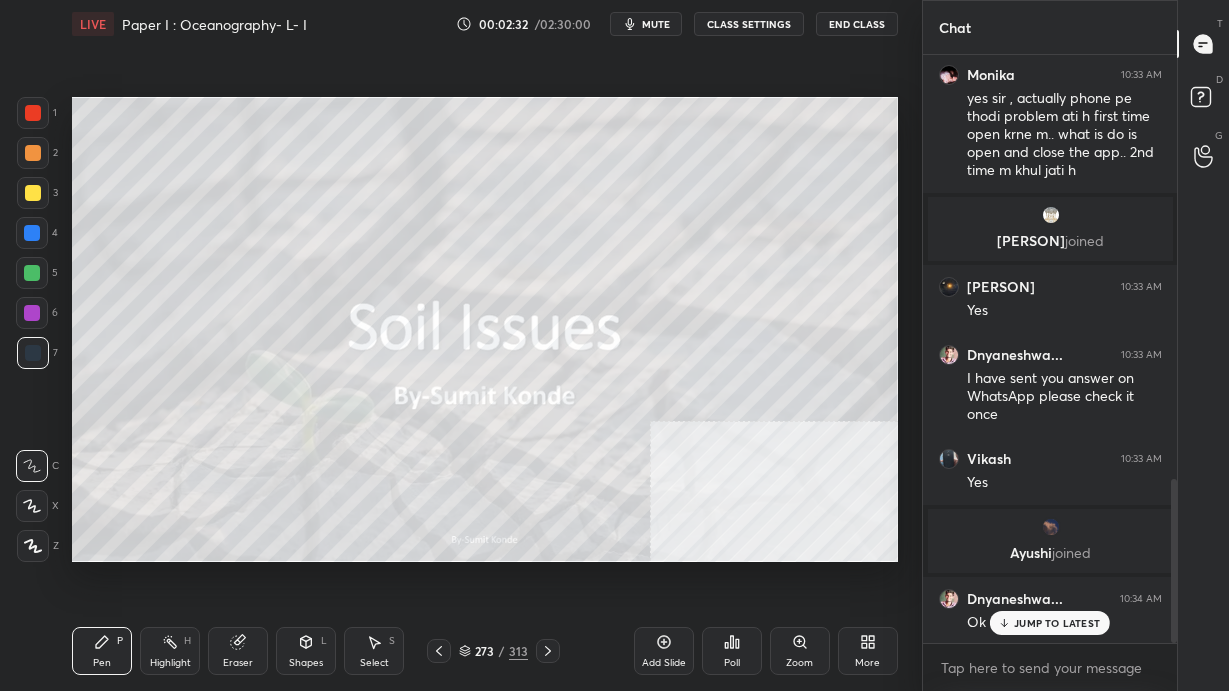 scroll, scrollTop: 1596, scrollLeft: 0, axis: vertical 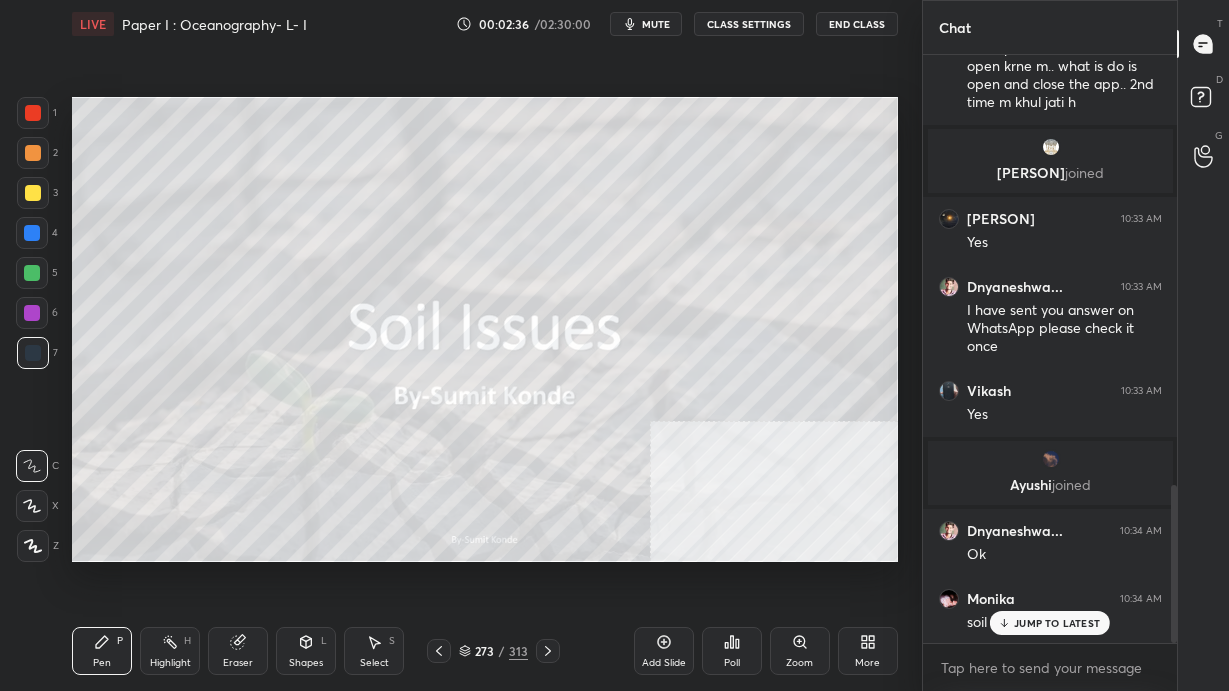 click on "JUMP TO LATEST" at bounding box center (1057, 623) 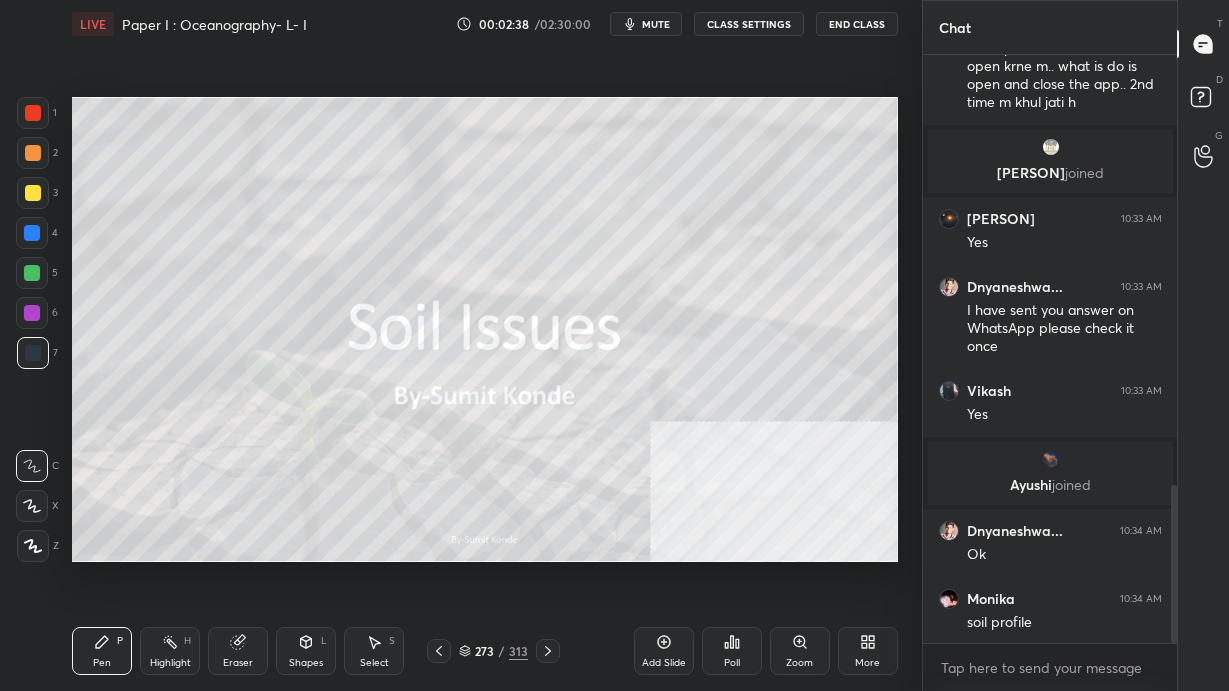 click 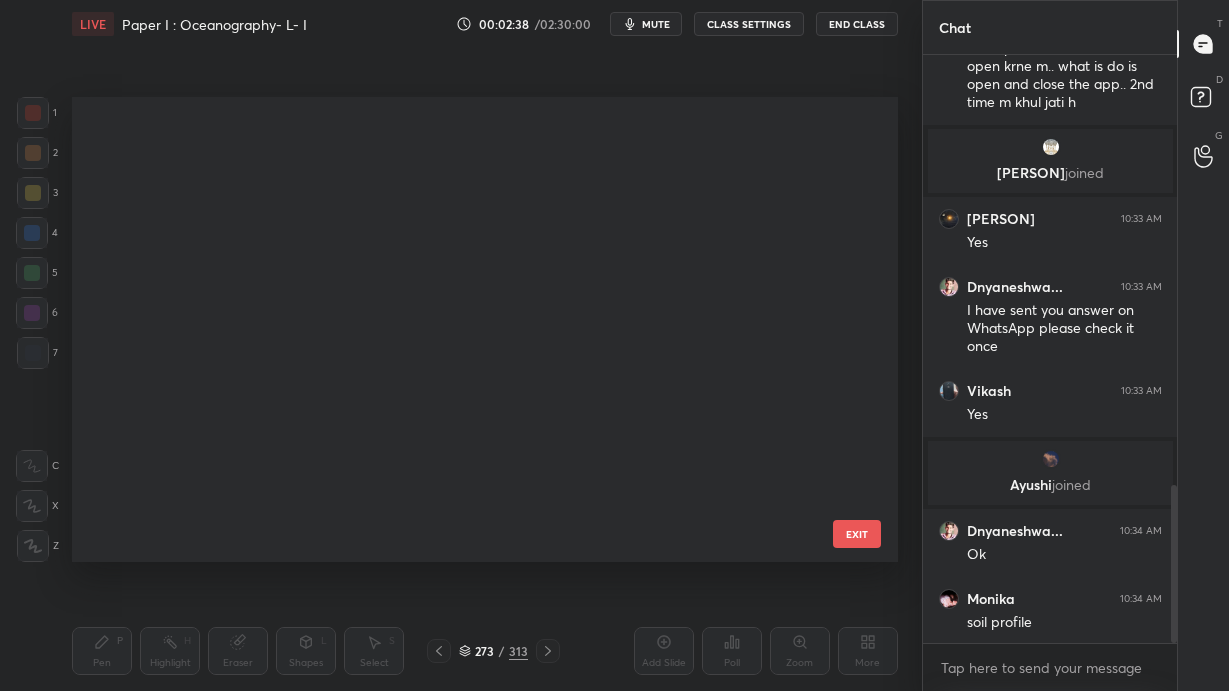 scroll, scrollTop: 12264, scrollLeft: 0, axis: vertical 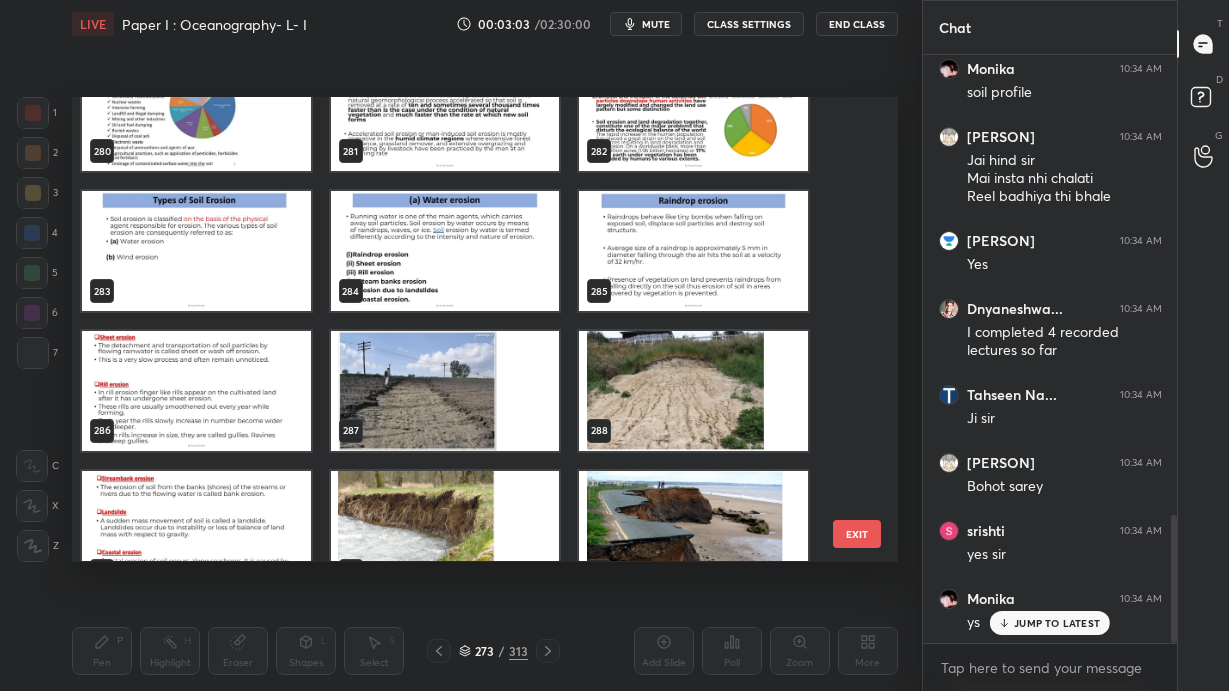 click at bounding box center [445, 251] 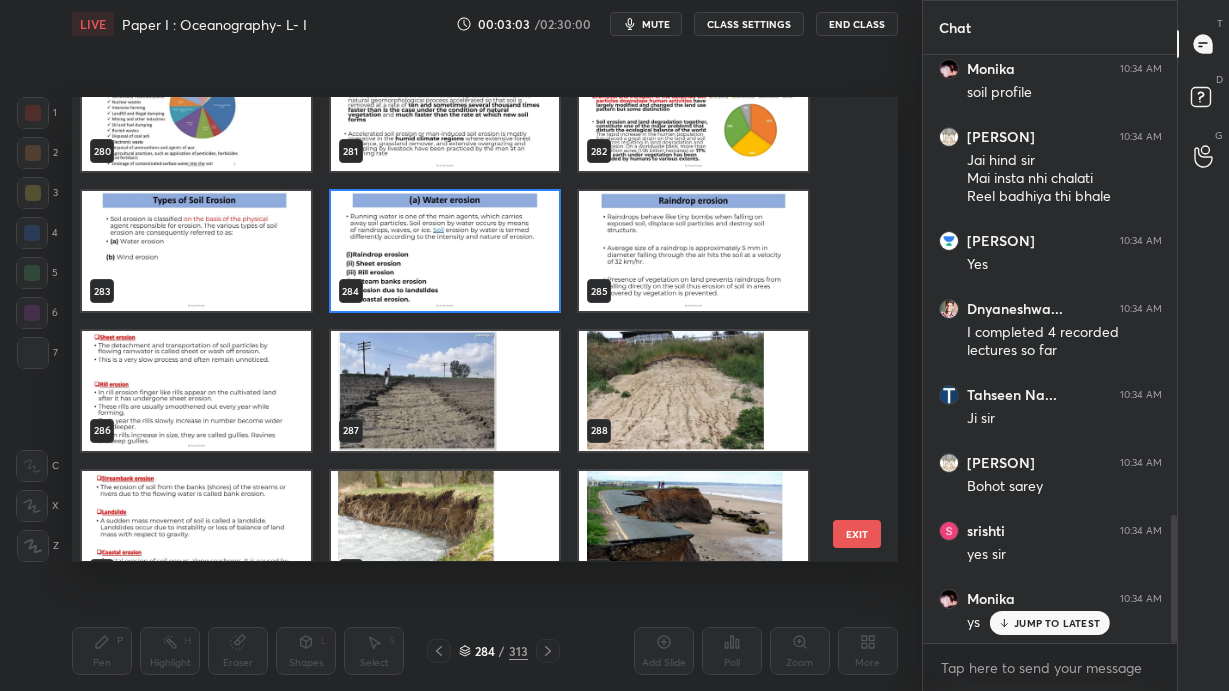 click at bounding box center (445, 251) 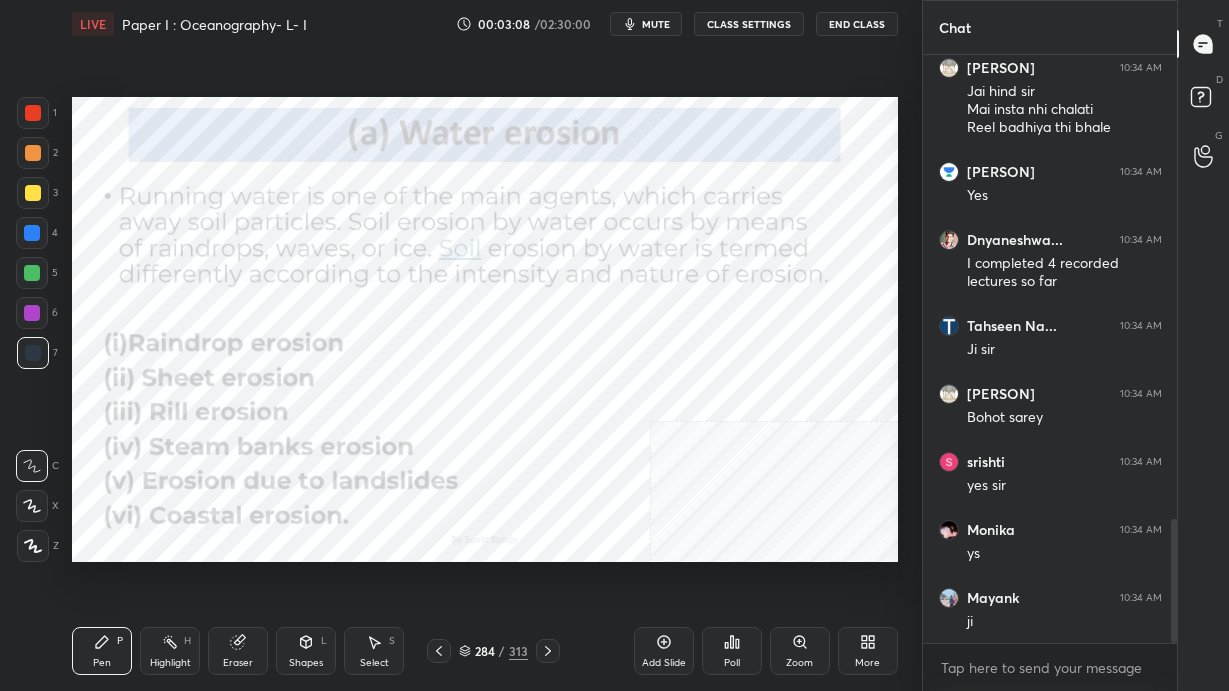 scroll, scrollTop: 2263, scrollLeft: 0, axis: vertical 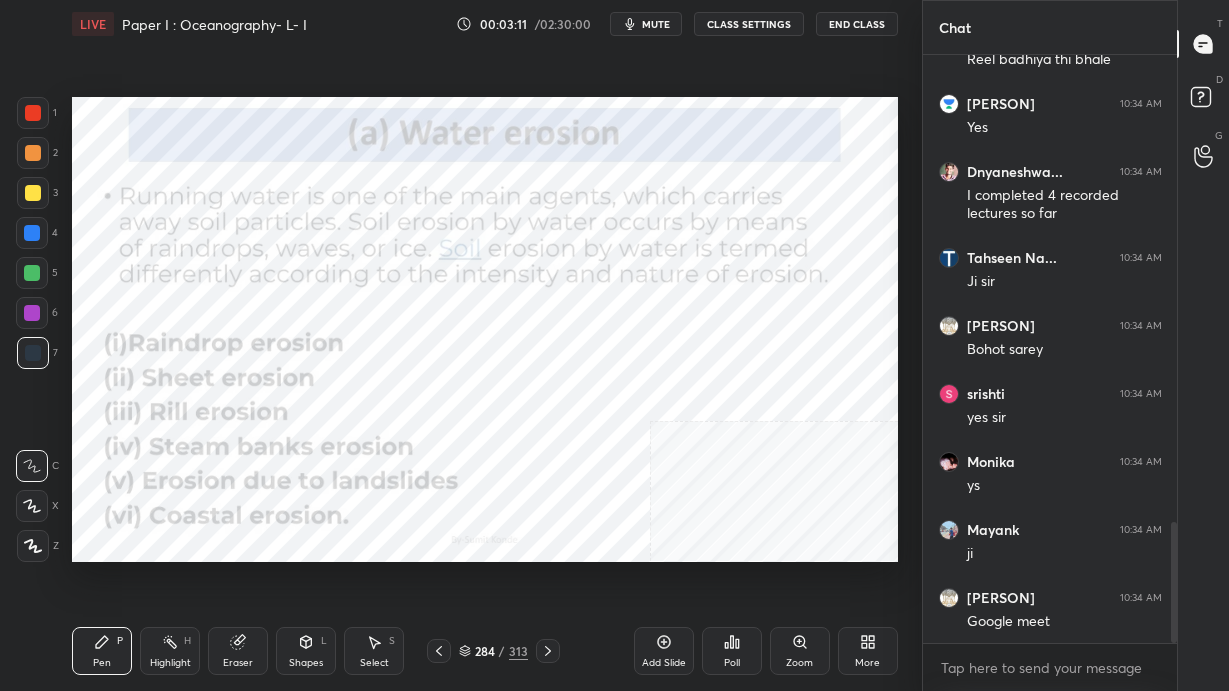 click on "284" at bounding box center [485, 651] 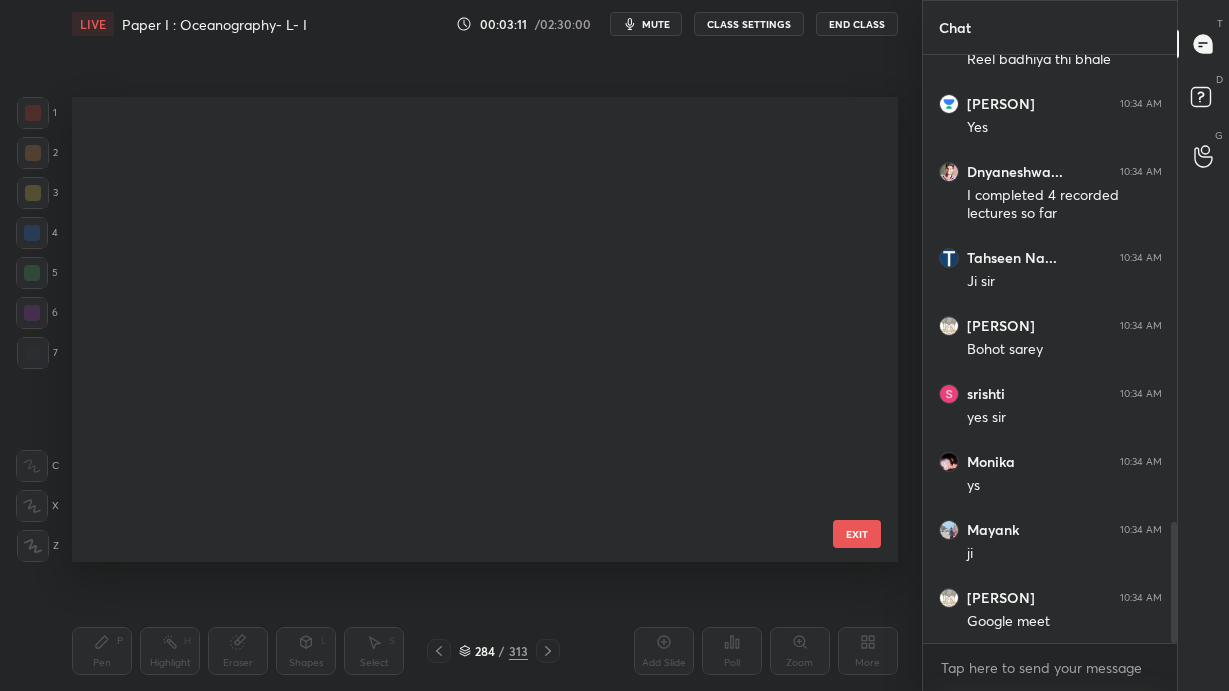 scroll, scrollTop: 12824, scrollLeft: 0, axis: vertical 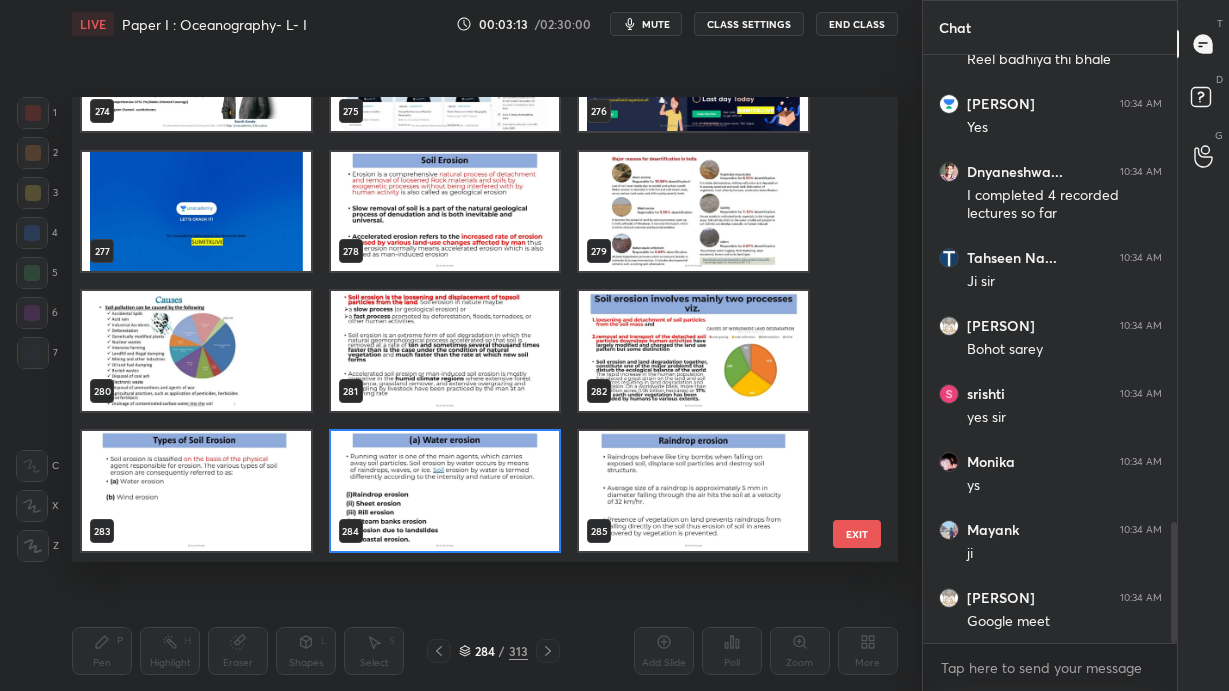 click at bounding box center (196, 491) 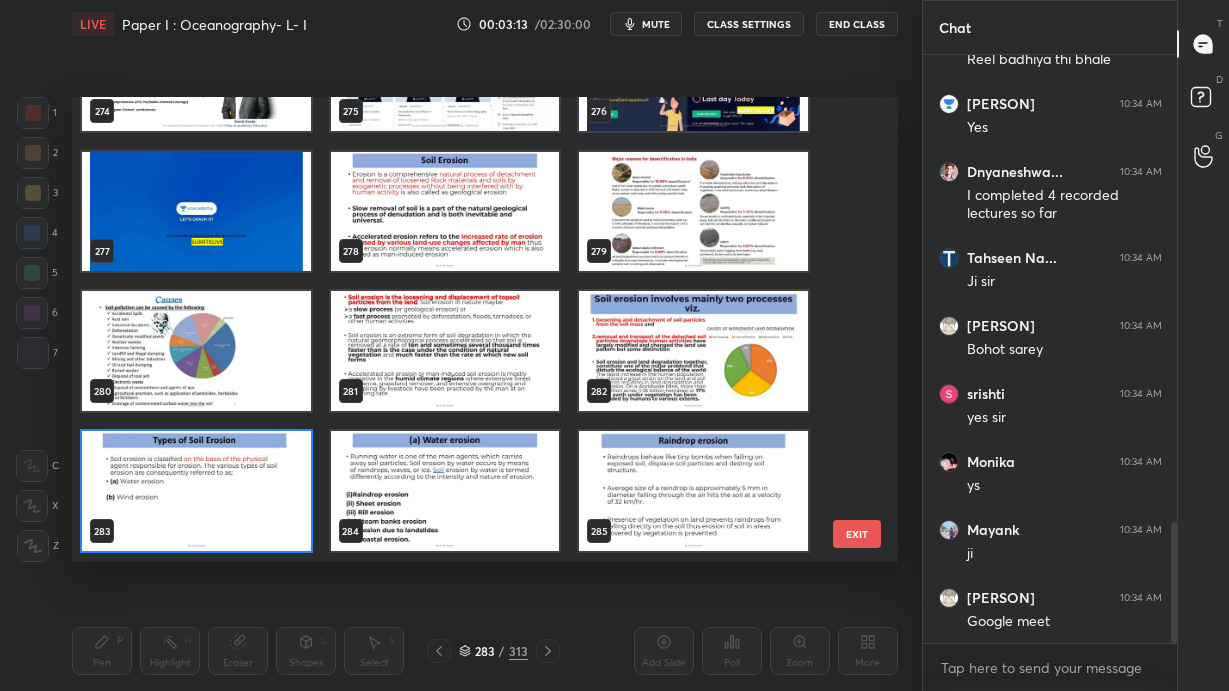 click at bounding box center (196, 491) 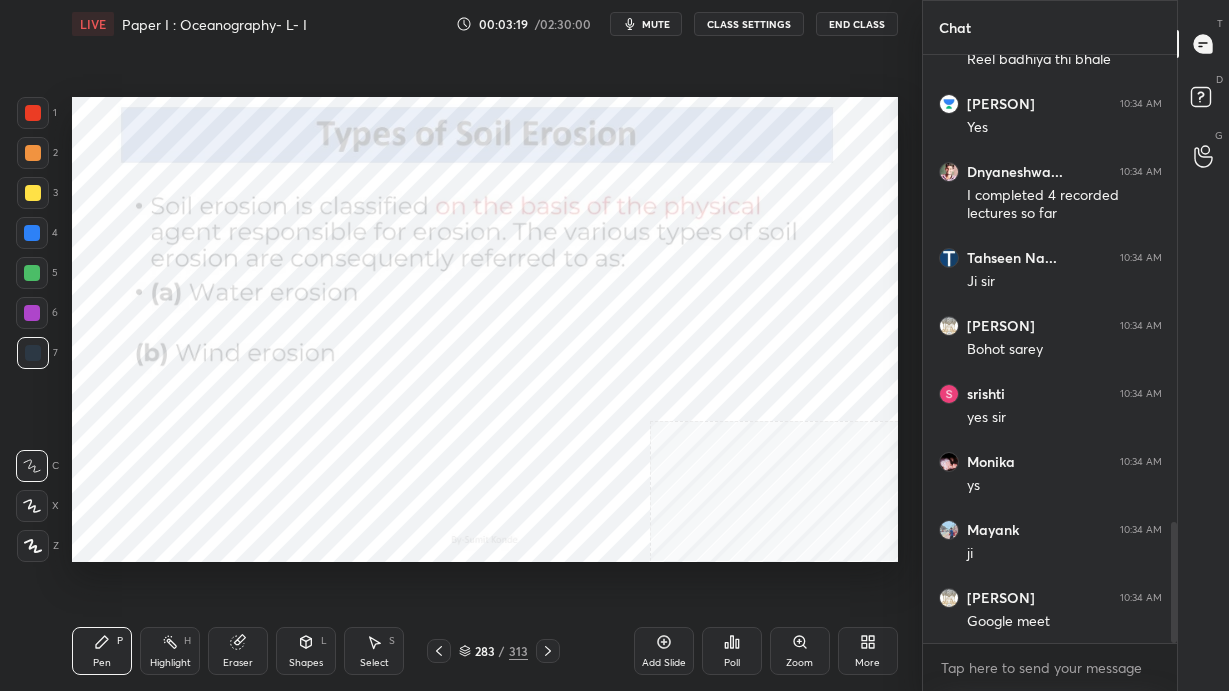 click at bounding box center (33, 113) 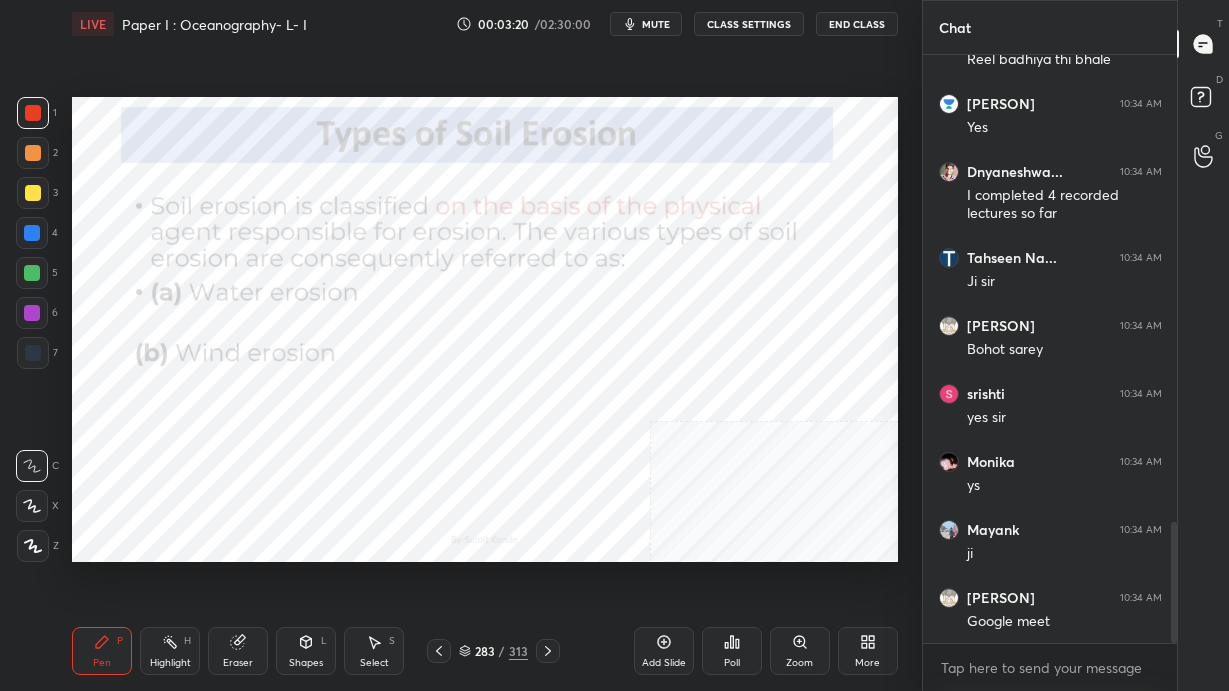 click 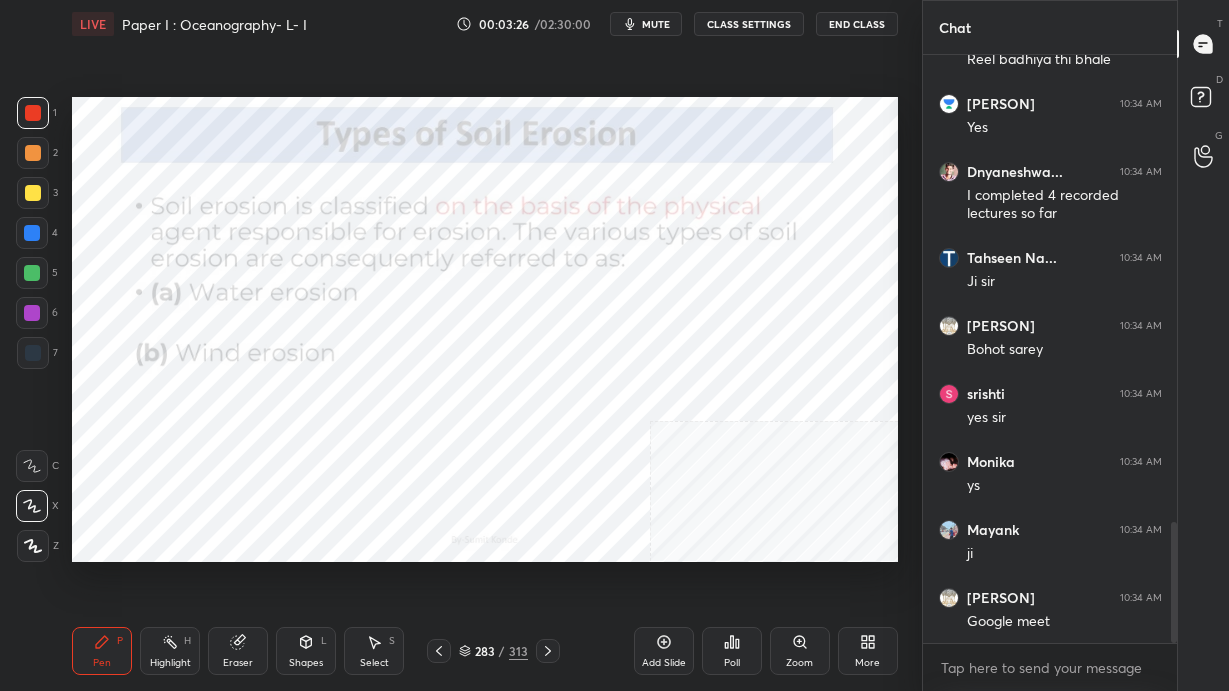 click 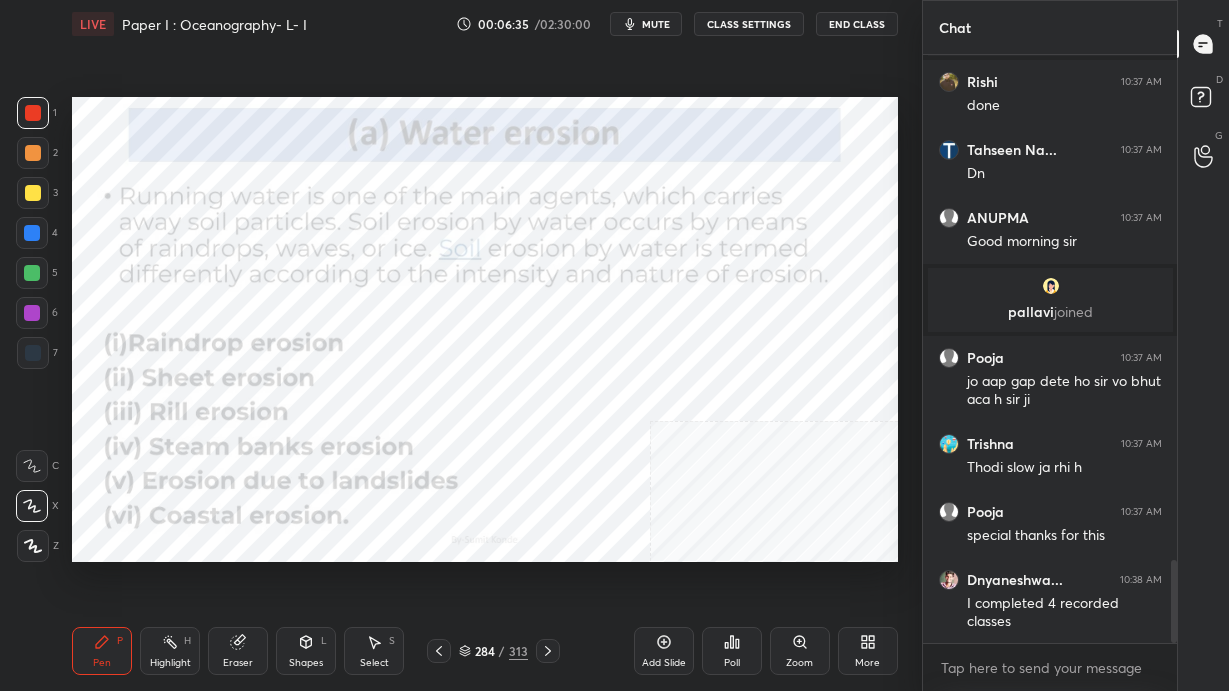 scroll, scrollTop: 3642, scrollLeft: 0, axis: vertical 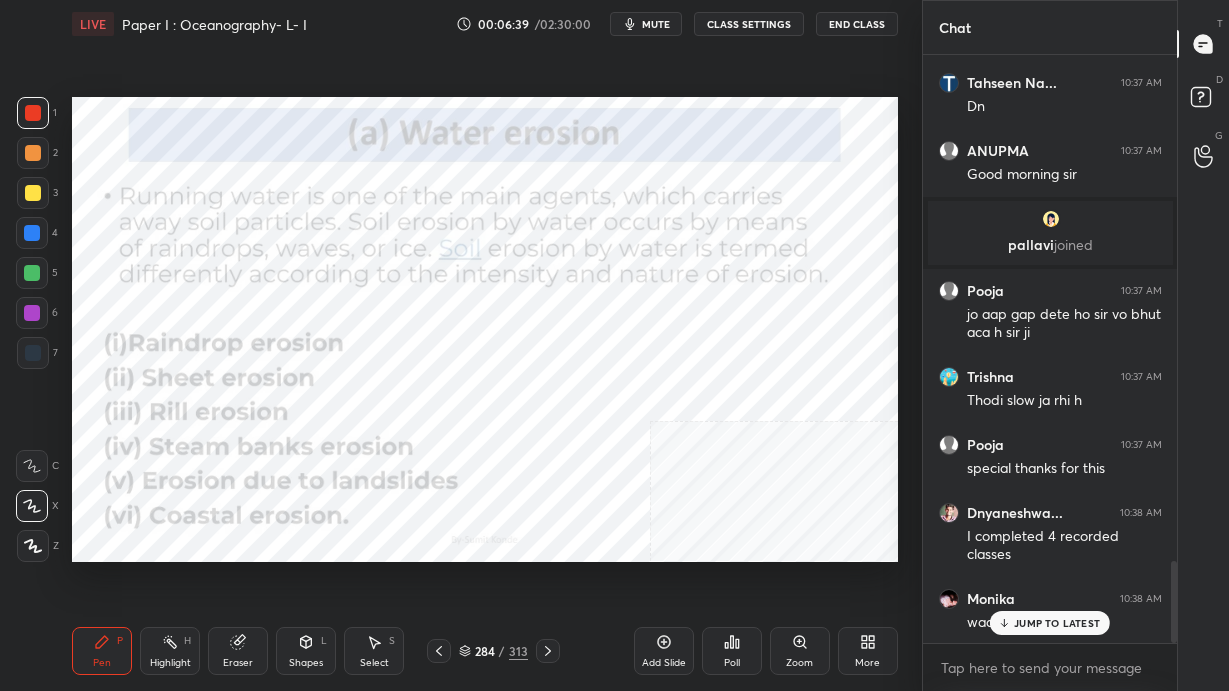click on "JUMP TO LATEST" at bounding box center [1057, 623] 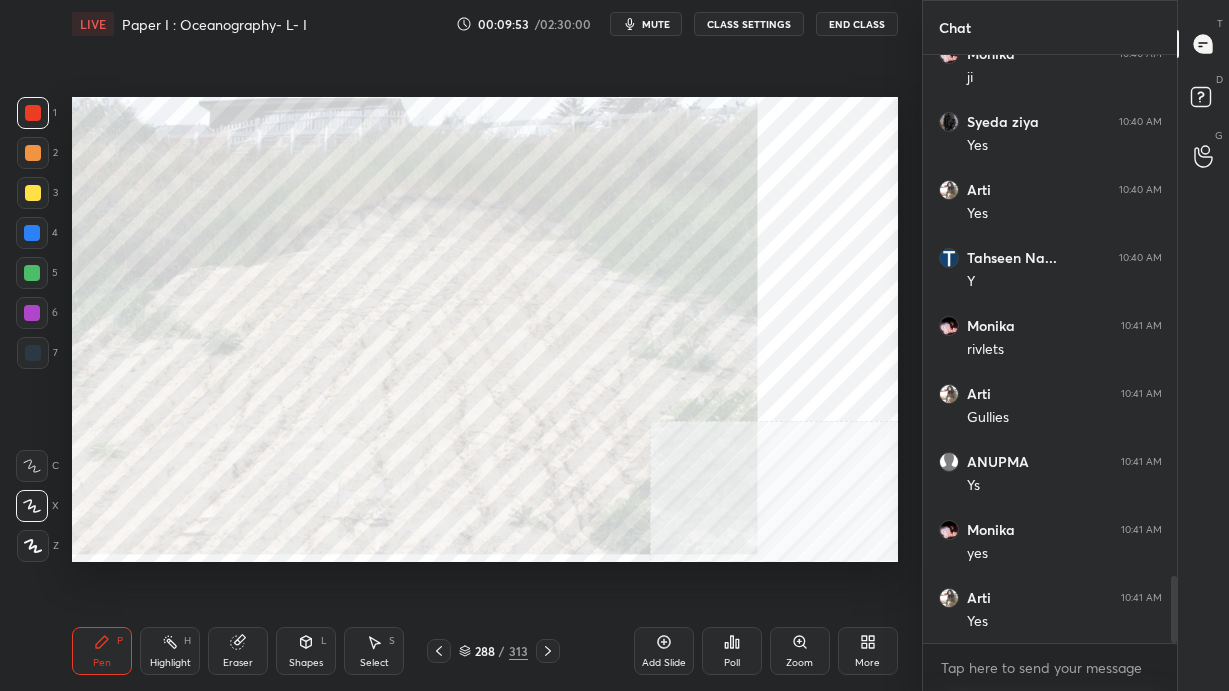 scroll, scrollTop: 4650, scrollLeft: 0, axis: vertical 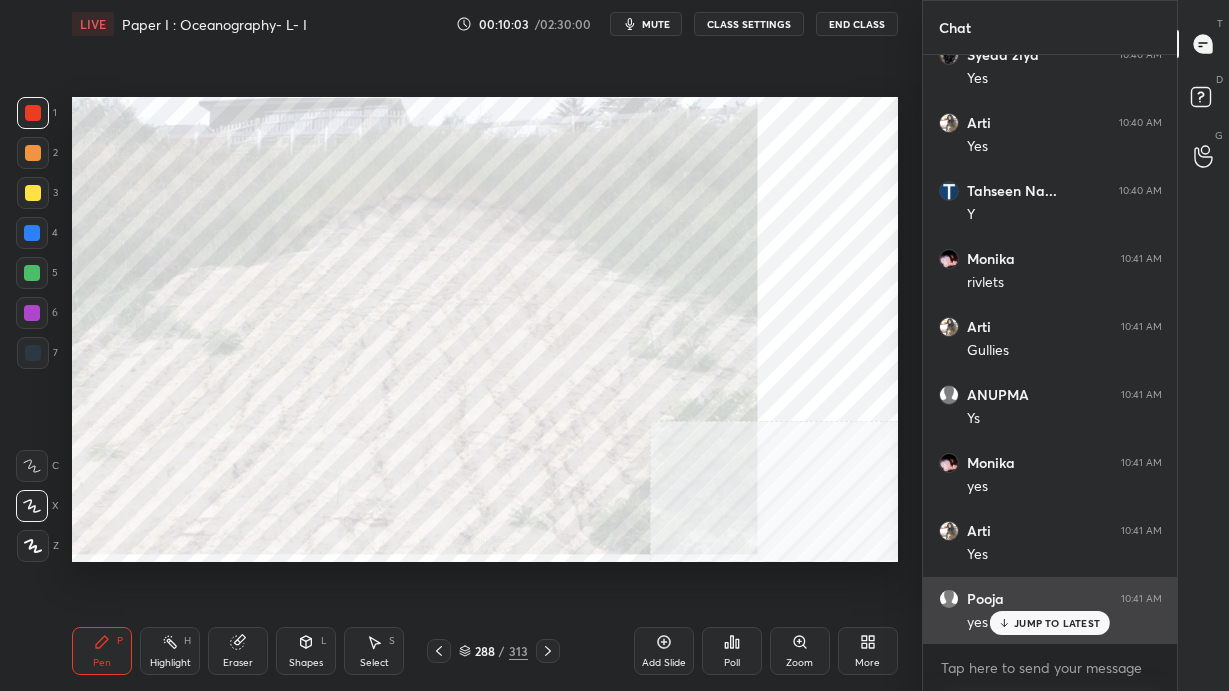 click on "JUMP TO LATEST" at bounding box center [1057, 623] 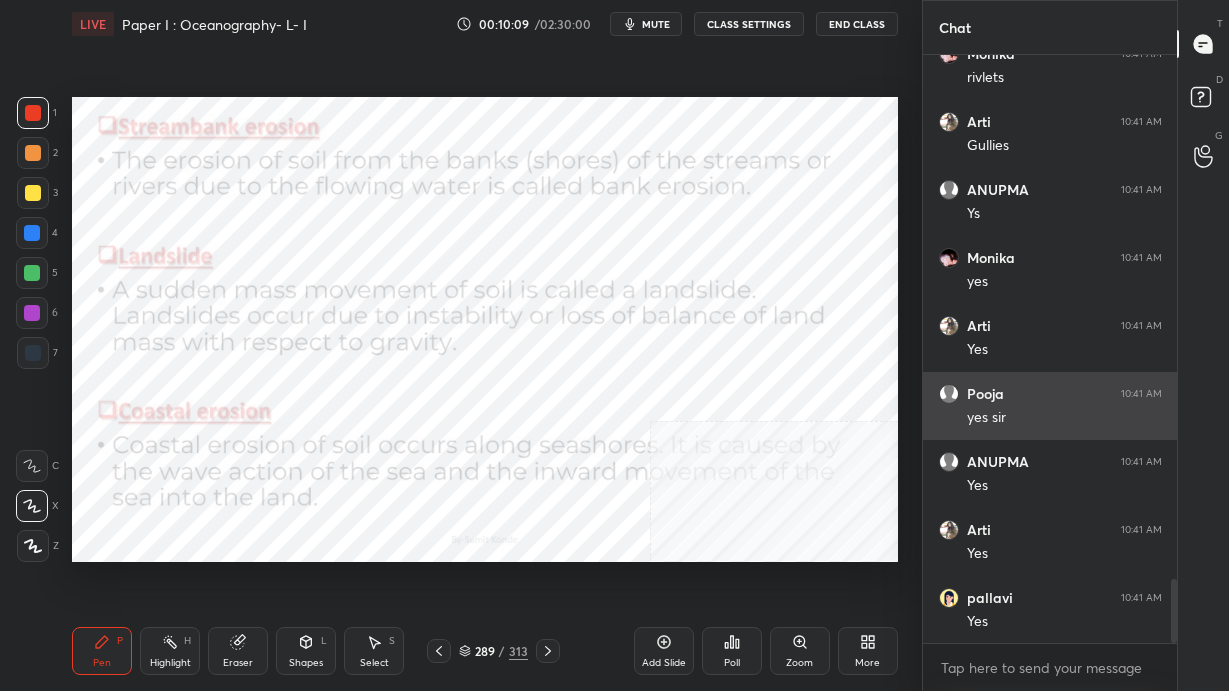 scroll, scrollTop: 4922, scrollLeft: 0, axis: vertical 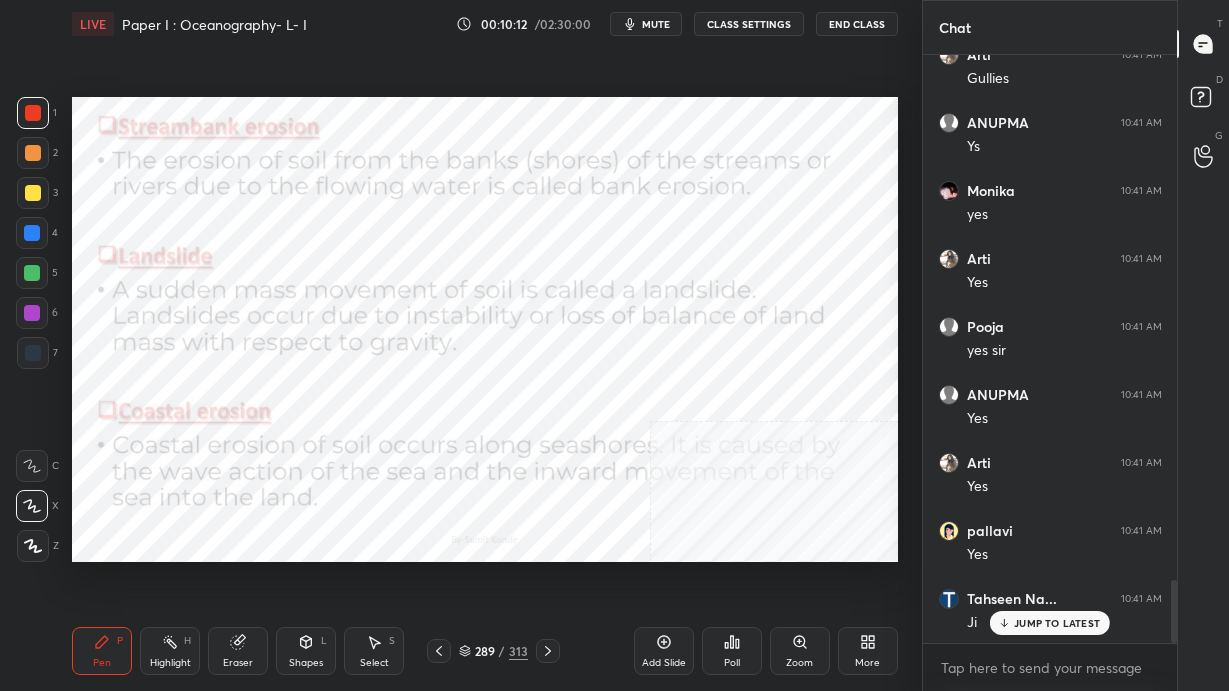 click 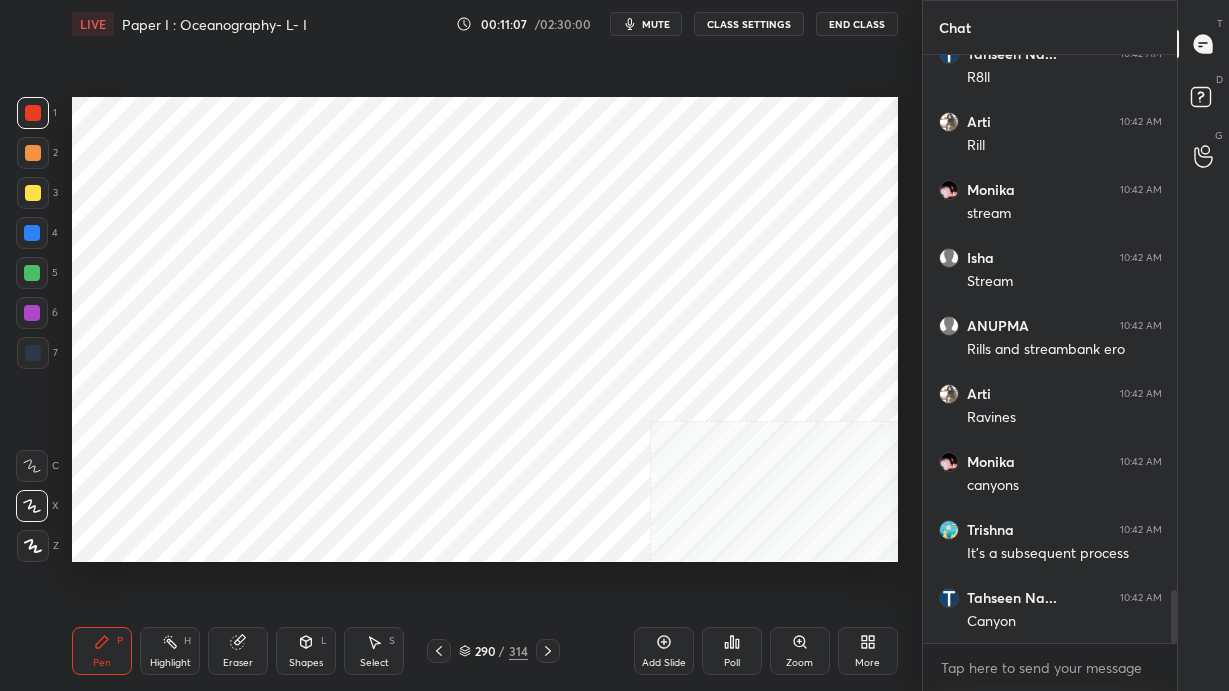 scroll, scrollTop: 6010, scrollLeft: 0, axis: vertical 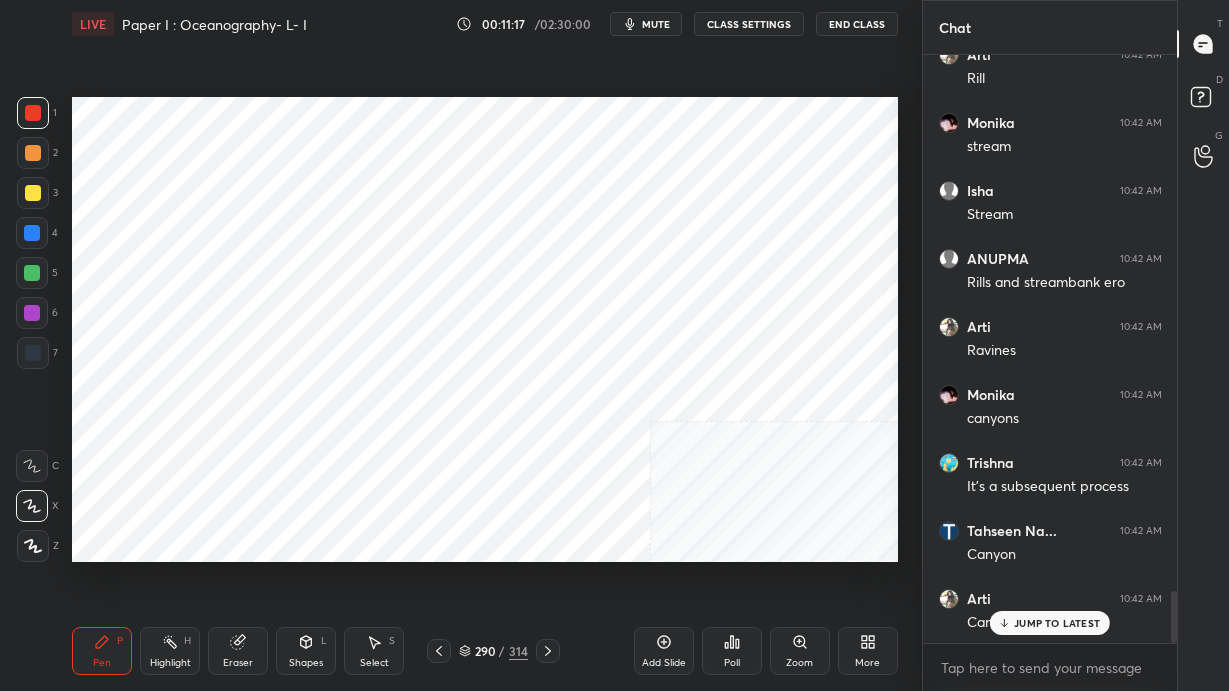 click 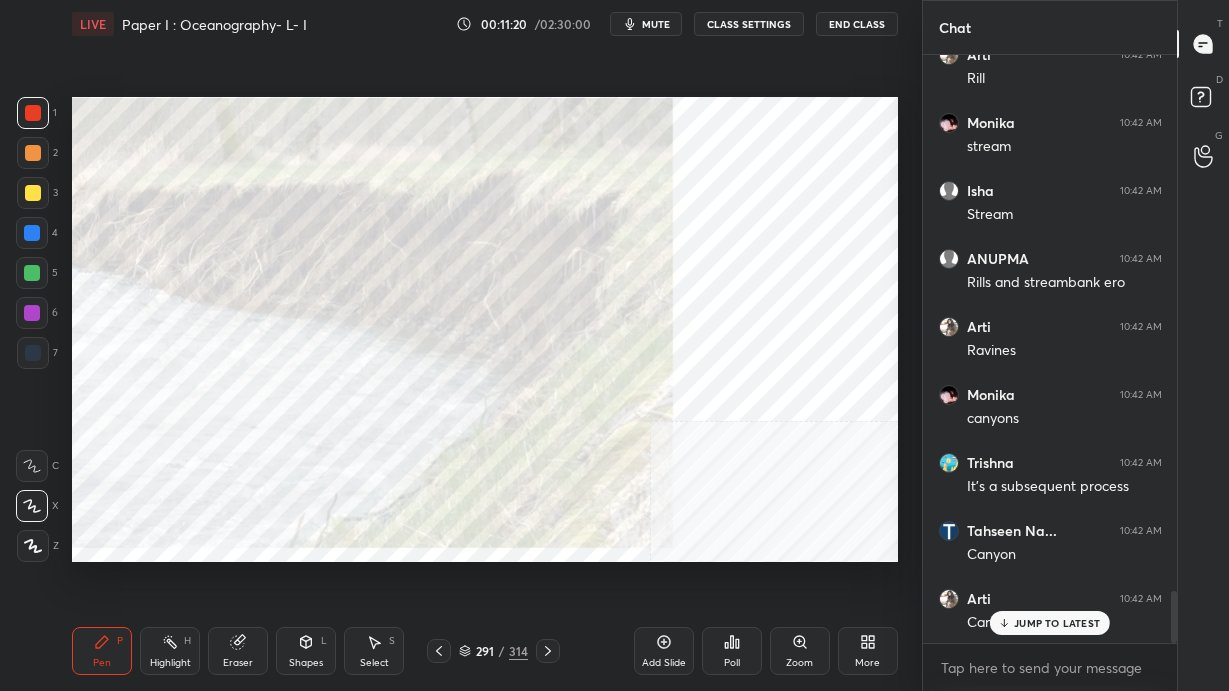 scroll, scrollTop: 6115, scrollLeft: 0, axis: vertical 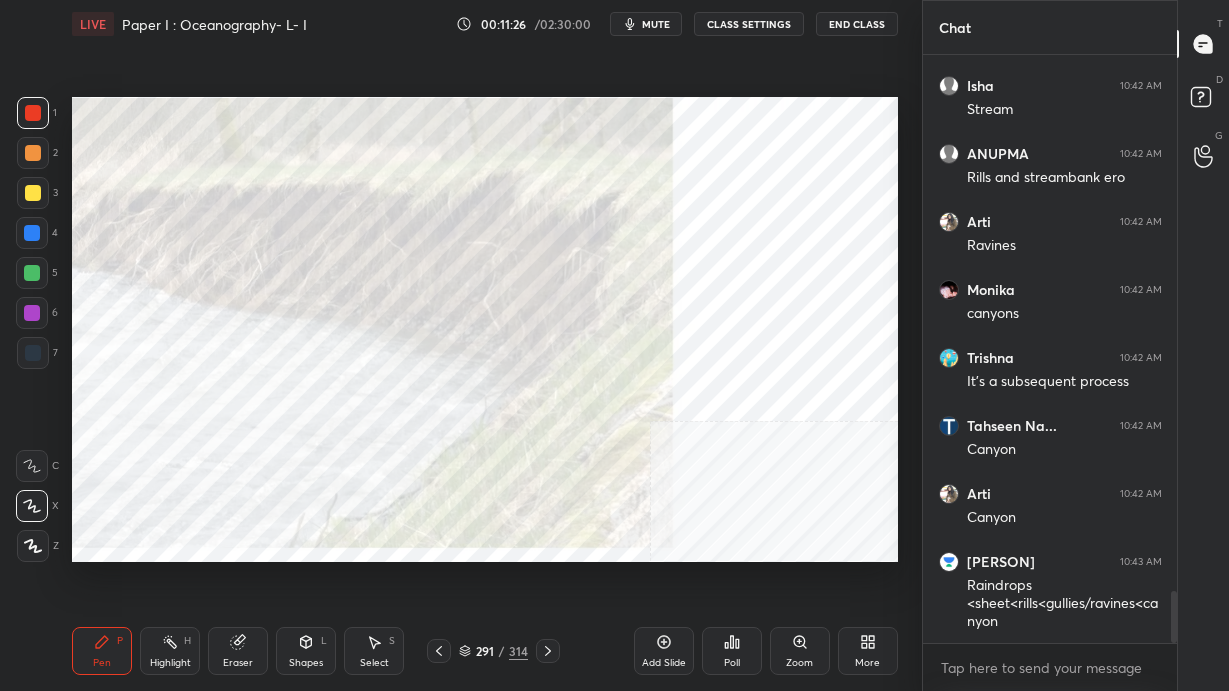 click at bounding box center [439, 651] 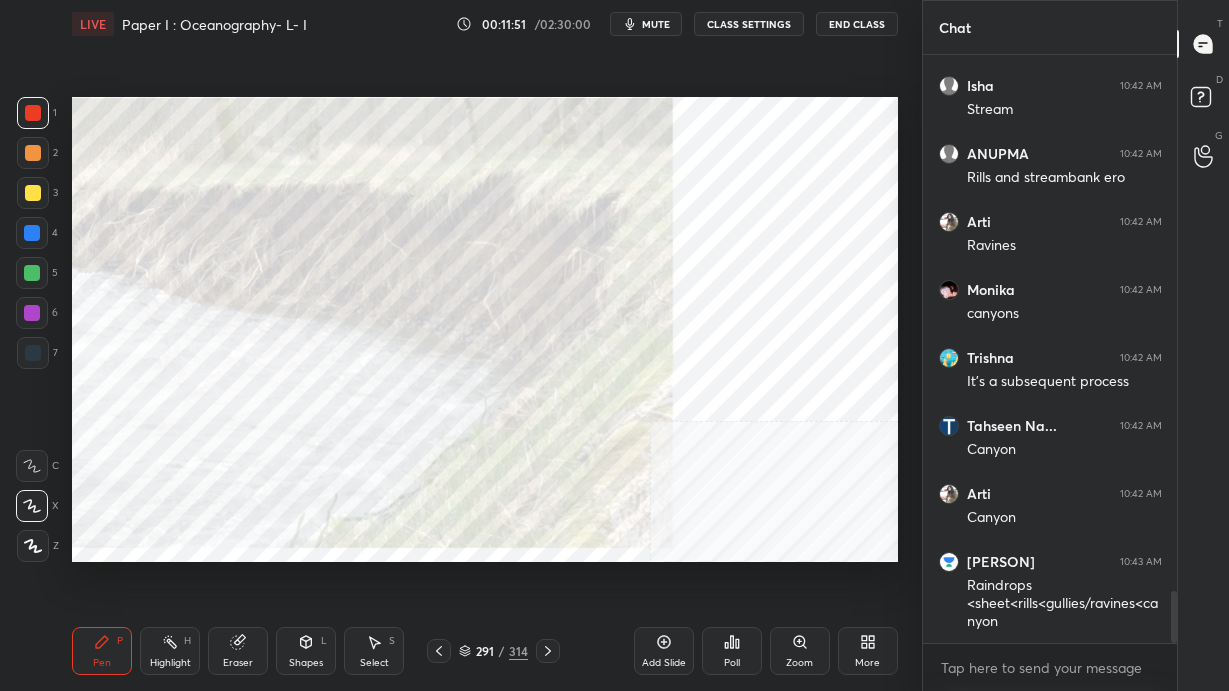 drag, startPoint x: 460, startPoint y: 653, endPoint x: 510, endPoint y: 567, distance: 99.47864 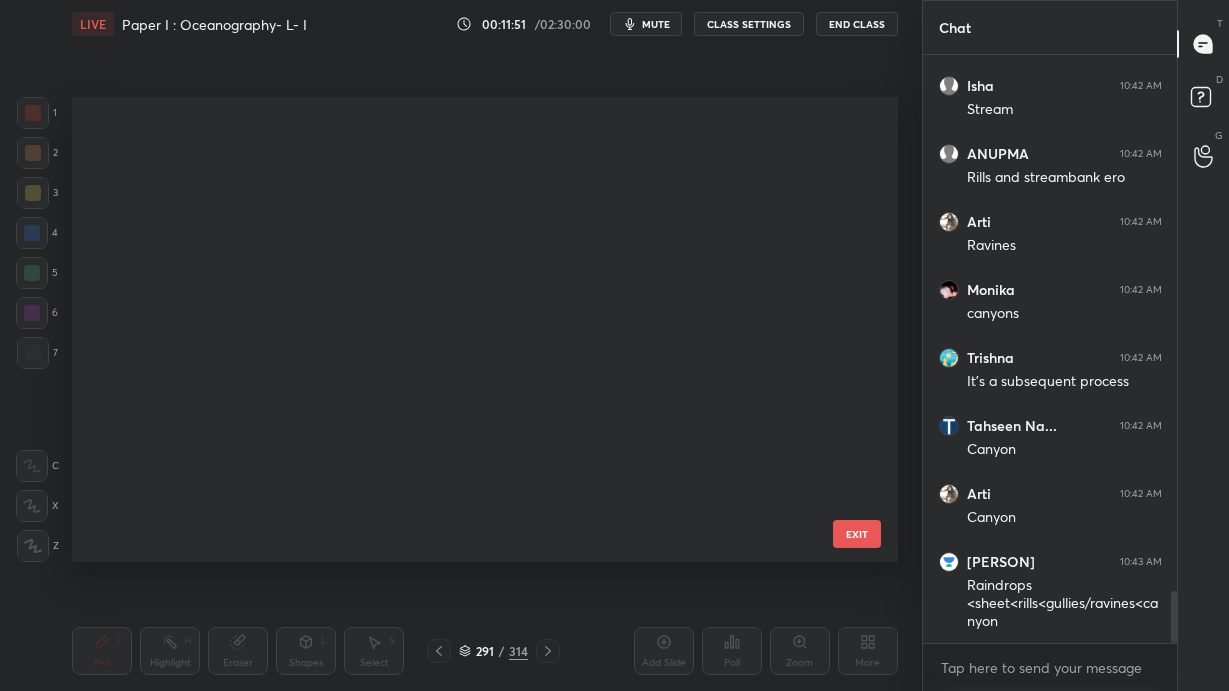 scroll, scrollTop: 13104, scrollLeft: 0, axis: vertical 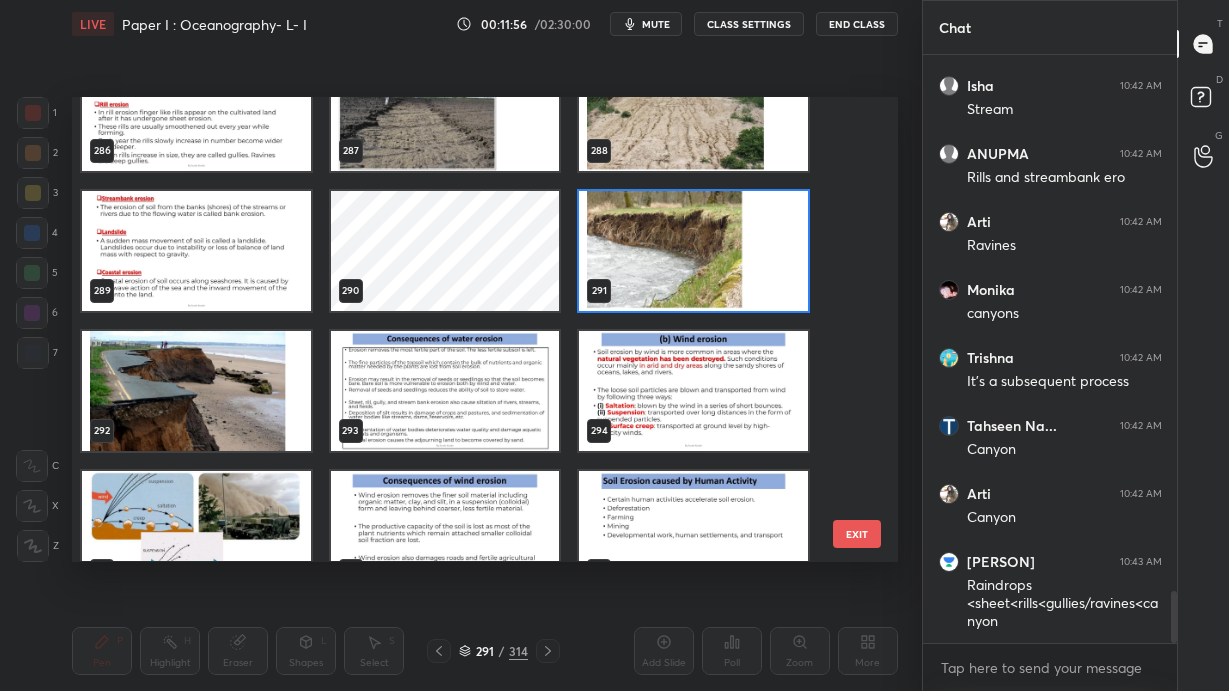 click at bounding box center (196, 251) 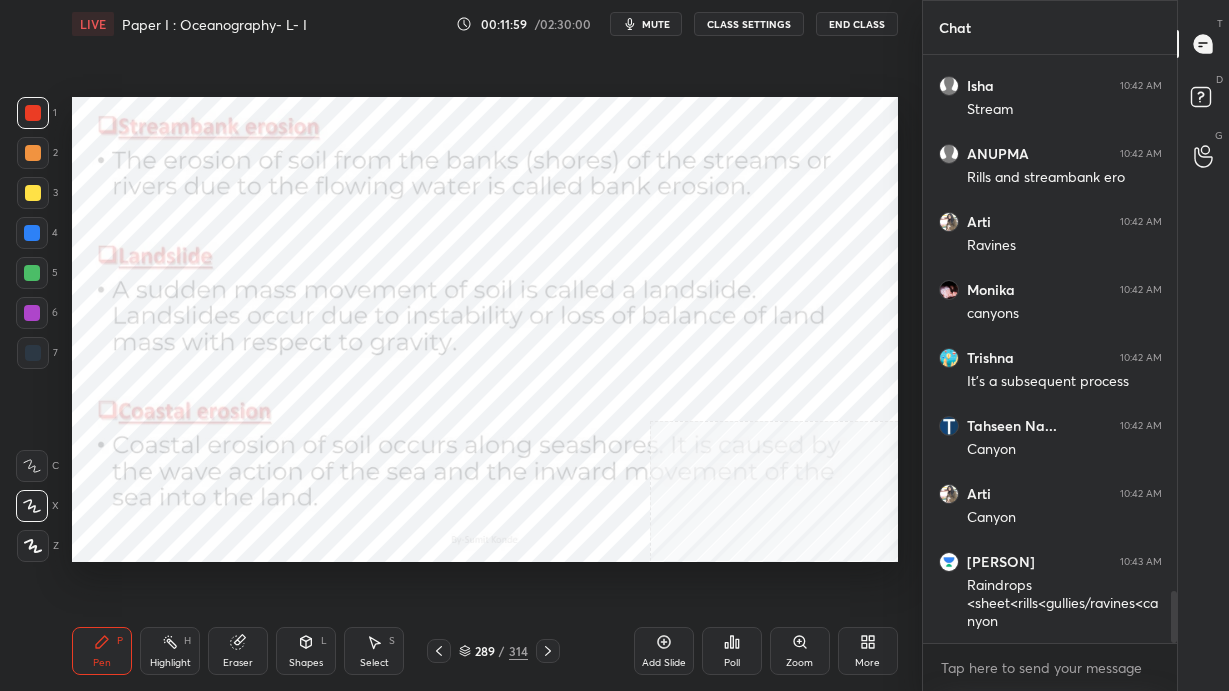 click on "289 / 314" at bounding box center [493, 651] 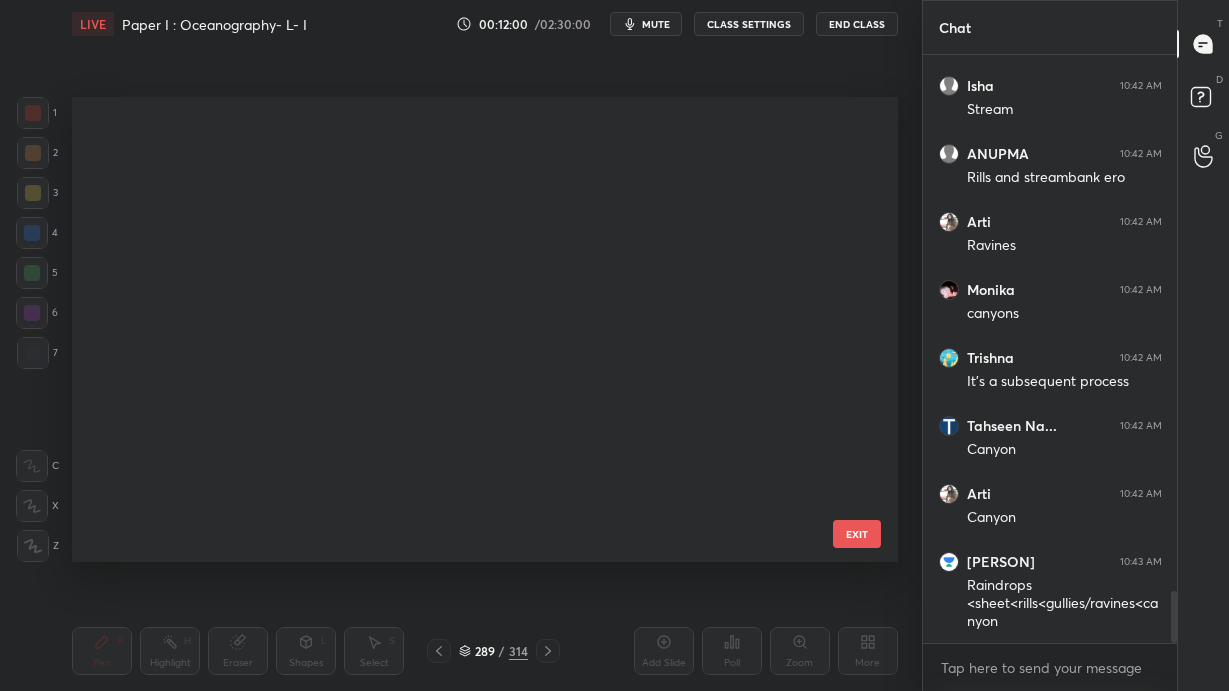 scroll, scrollTop: 13104, scrollLeft: 0, axis: vertical 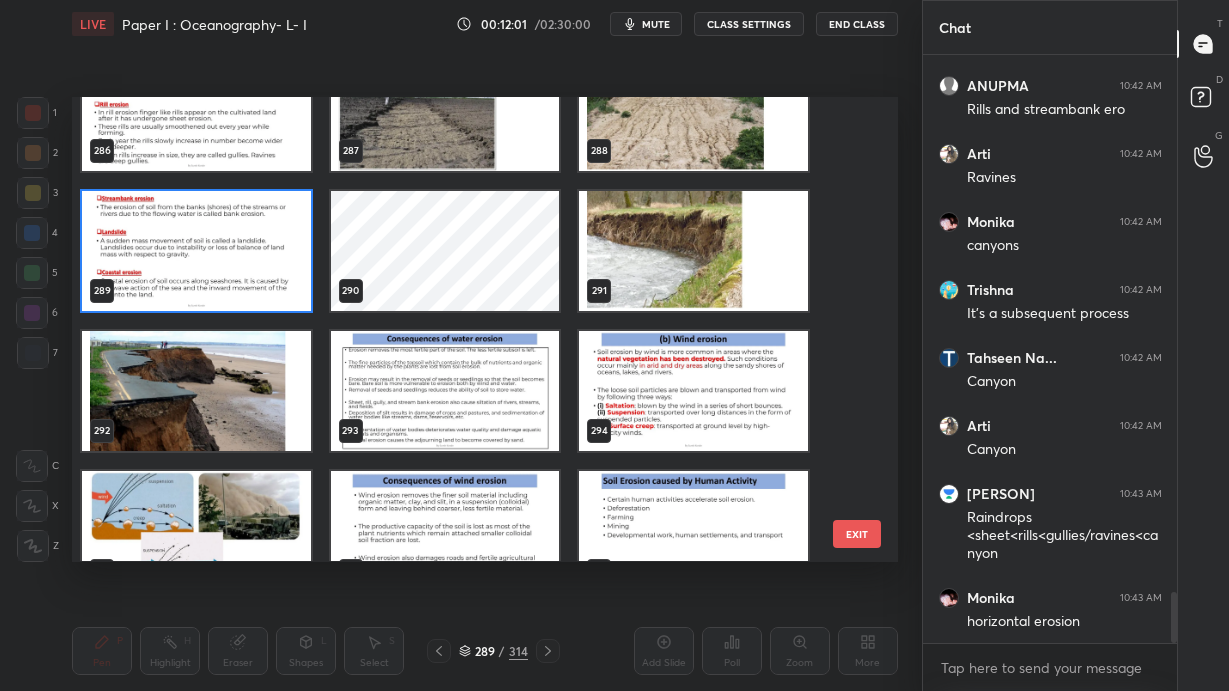 click at bounding box center (693, 251) 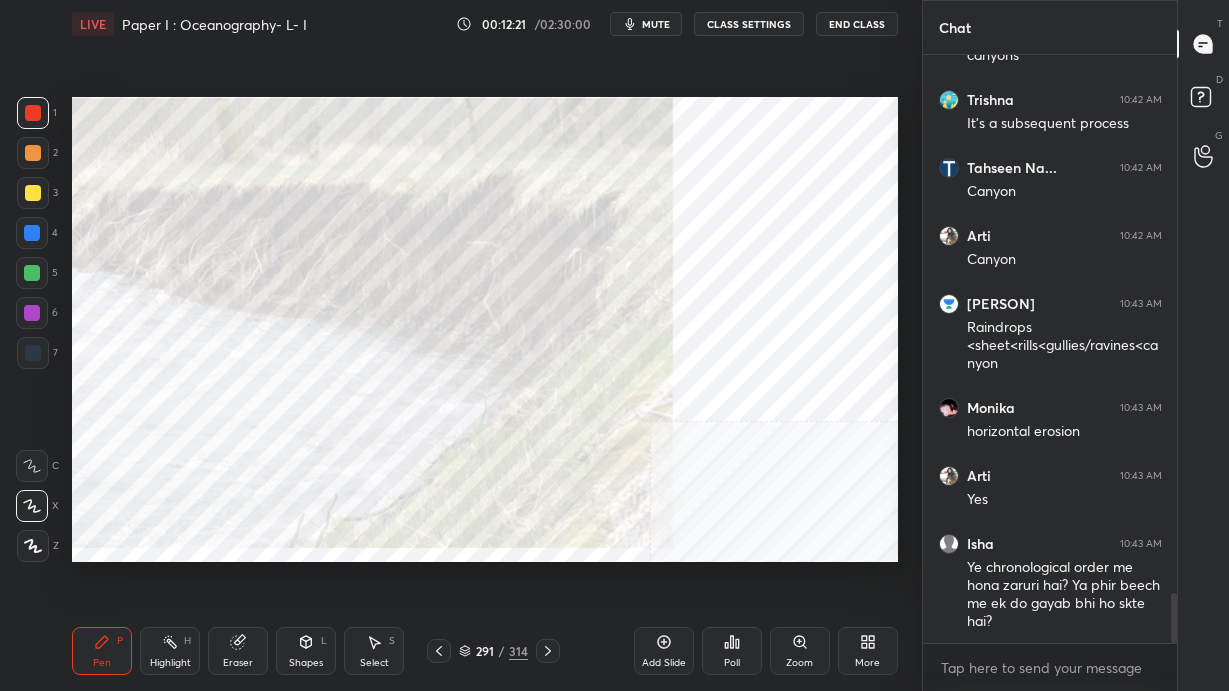 scroll, scrollTop: 6458, scrollLeft: 0, axis: vertical 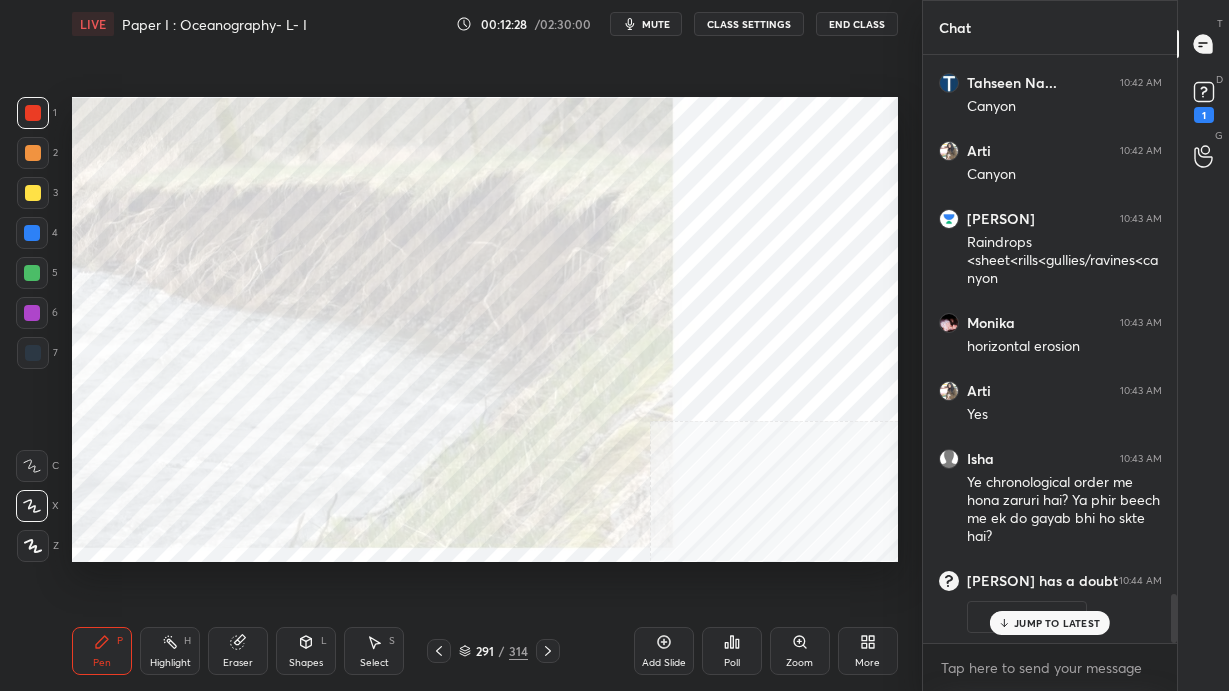 click at bounding box center [439, 651] 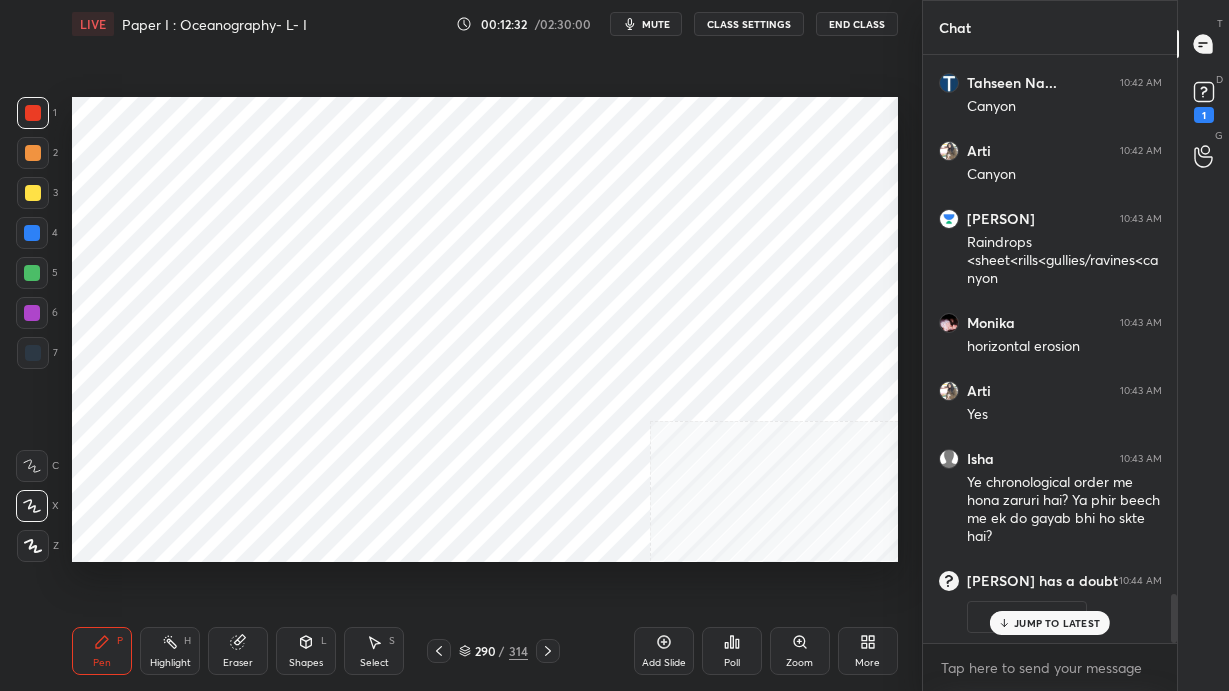 scroll, scrollTop: 5610, scrollLeft: 0, axis: vertical 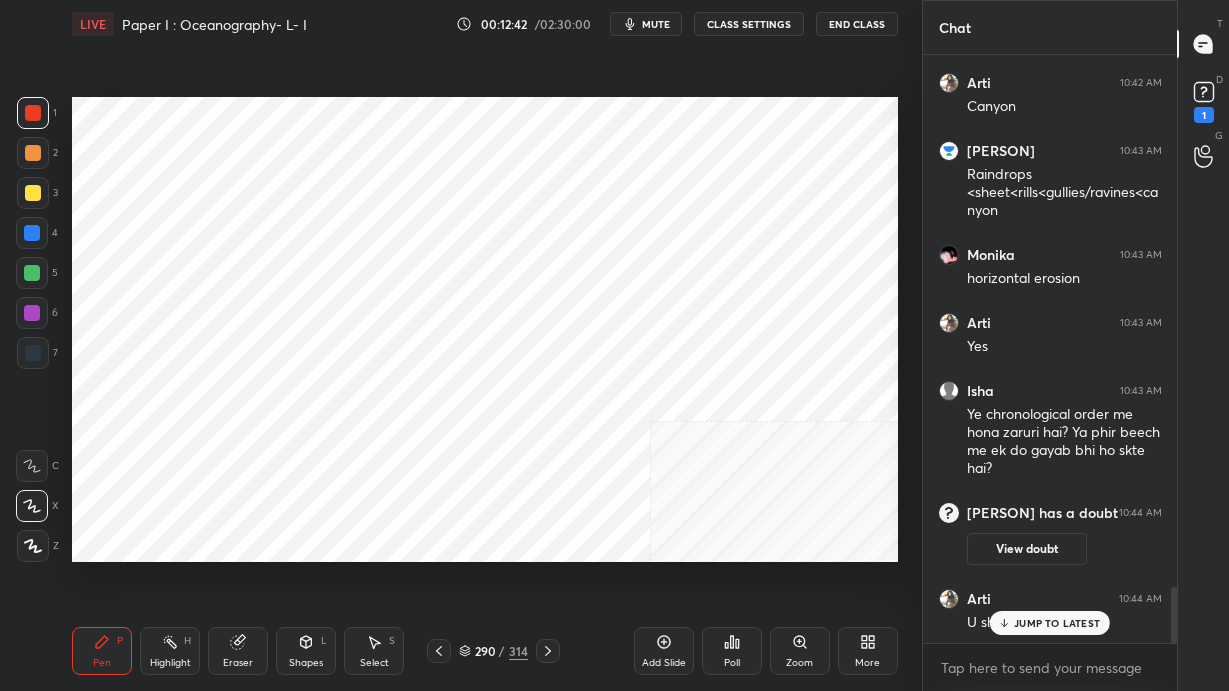 click on "JUMP TO LATEST" at bounding box center [1057, 623] 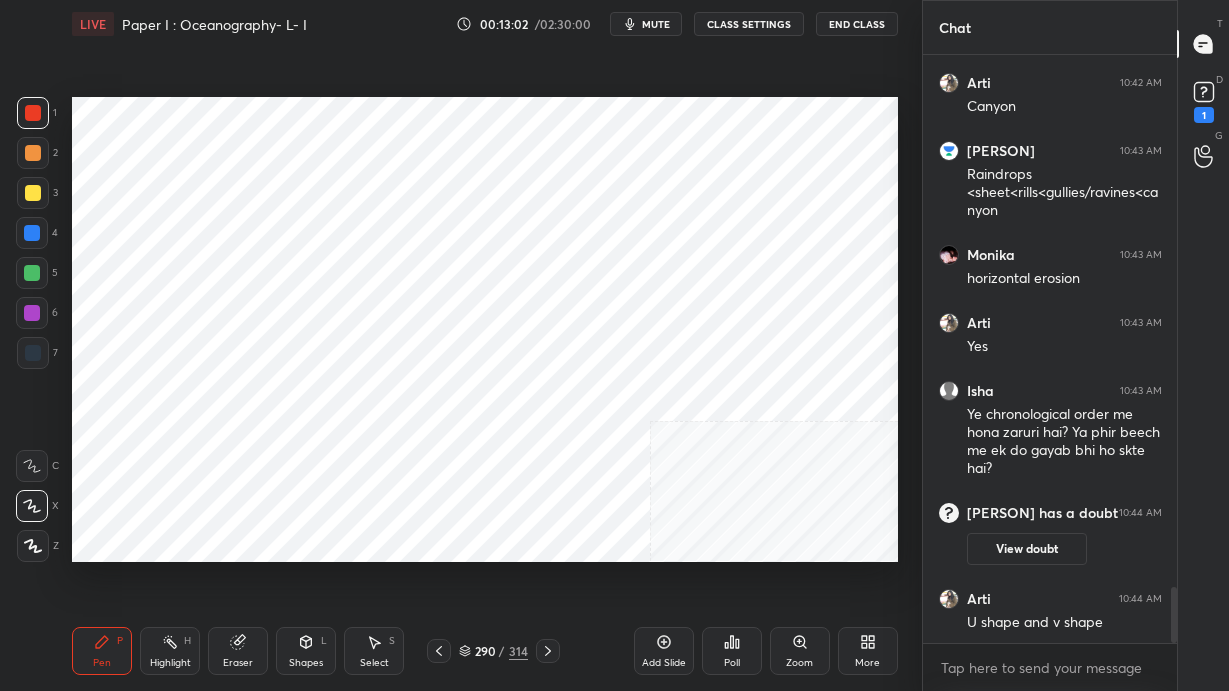 click on "290 / 314" at bounding box center [493, 651] 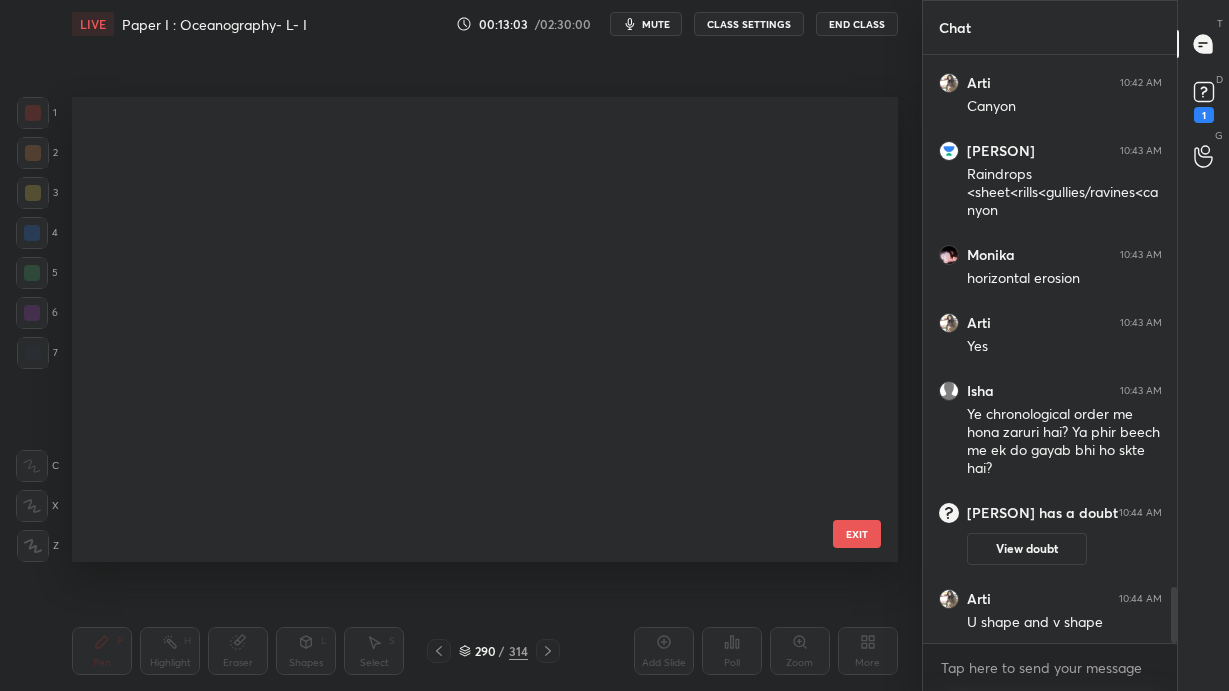 scroll, scrollTop: 13104, scrollLeft: 0, axis: vertical 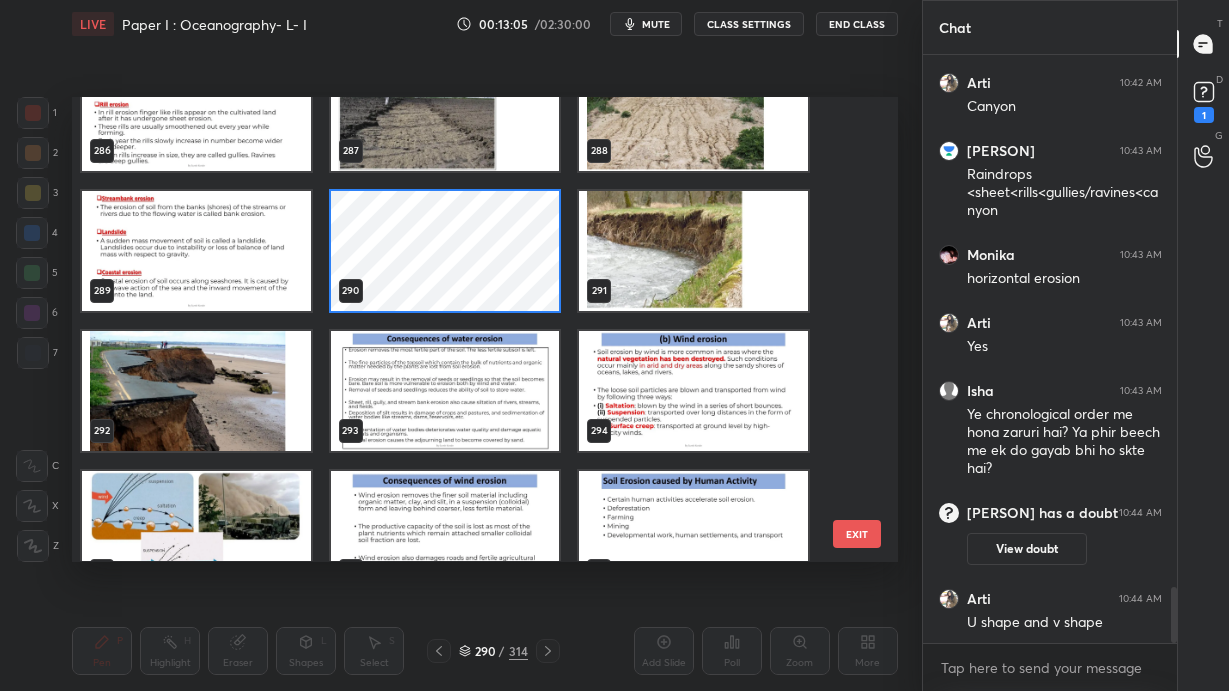 click at bounding box center (196, 391) 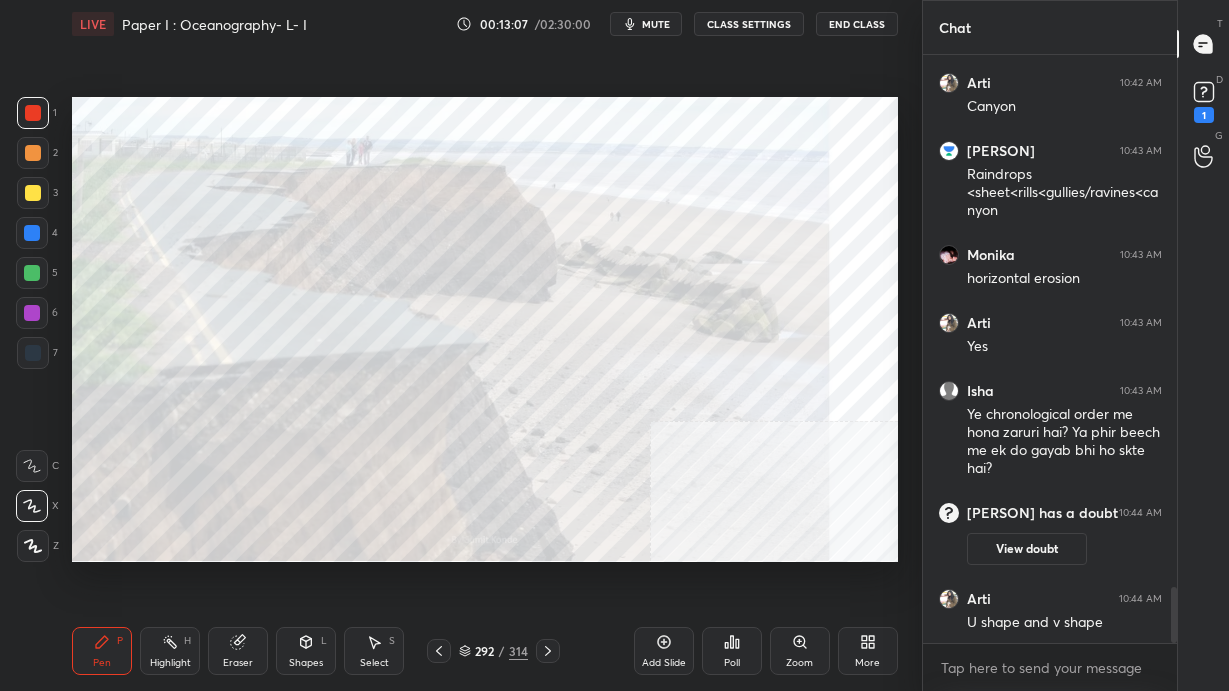 scroll, scrollTop: 5678, scrollLeft: 0, axis: vertical 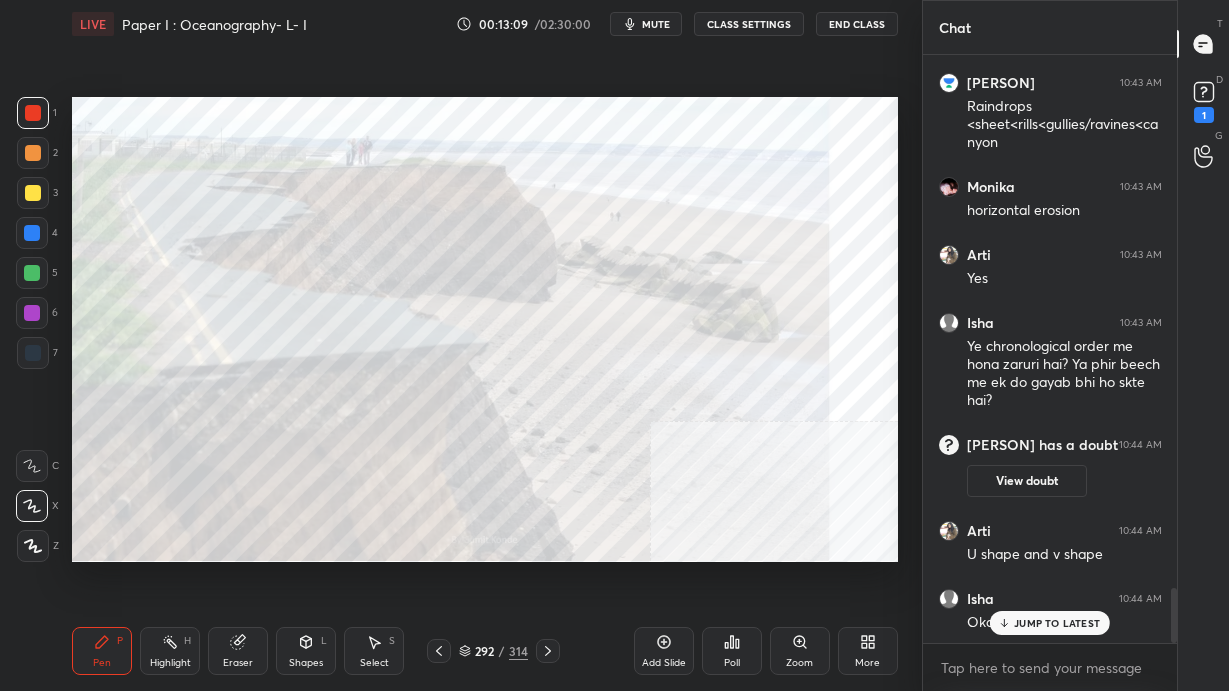 click 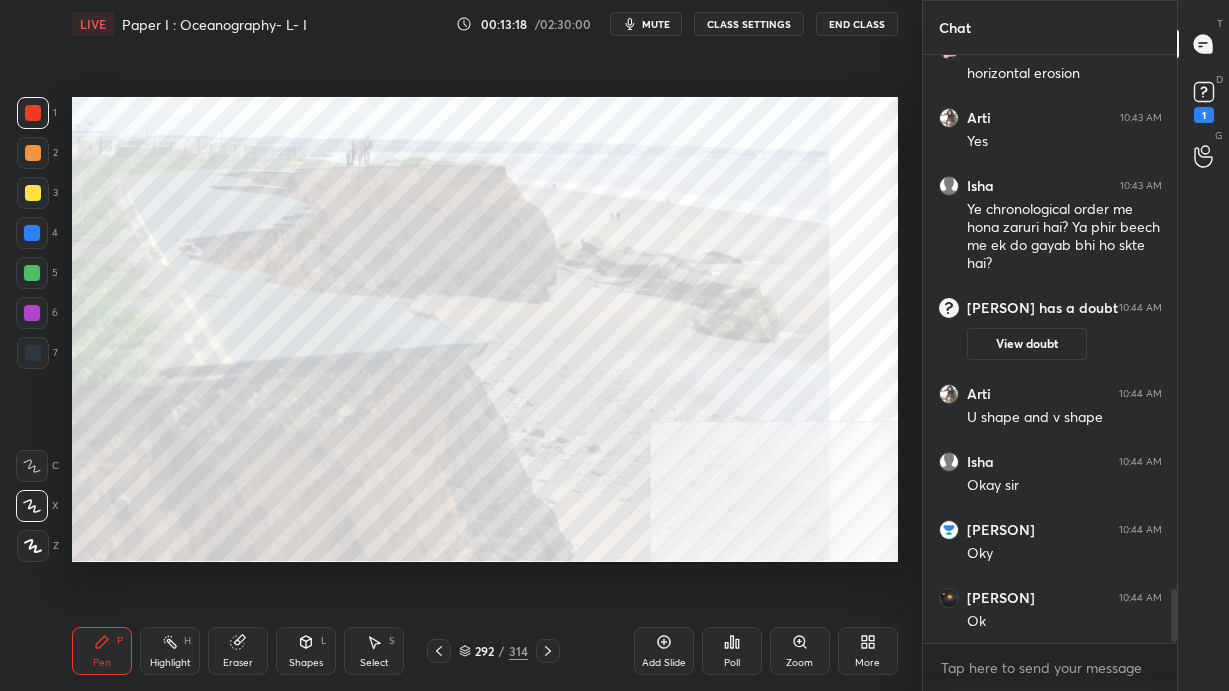 scroll, scrollTop: 5900, scrollLeft: 0, axis: vertical 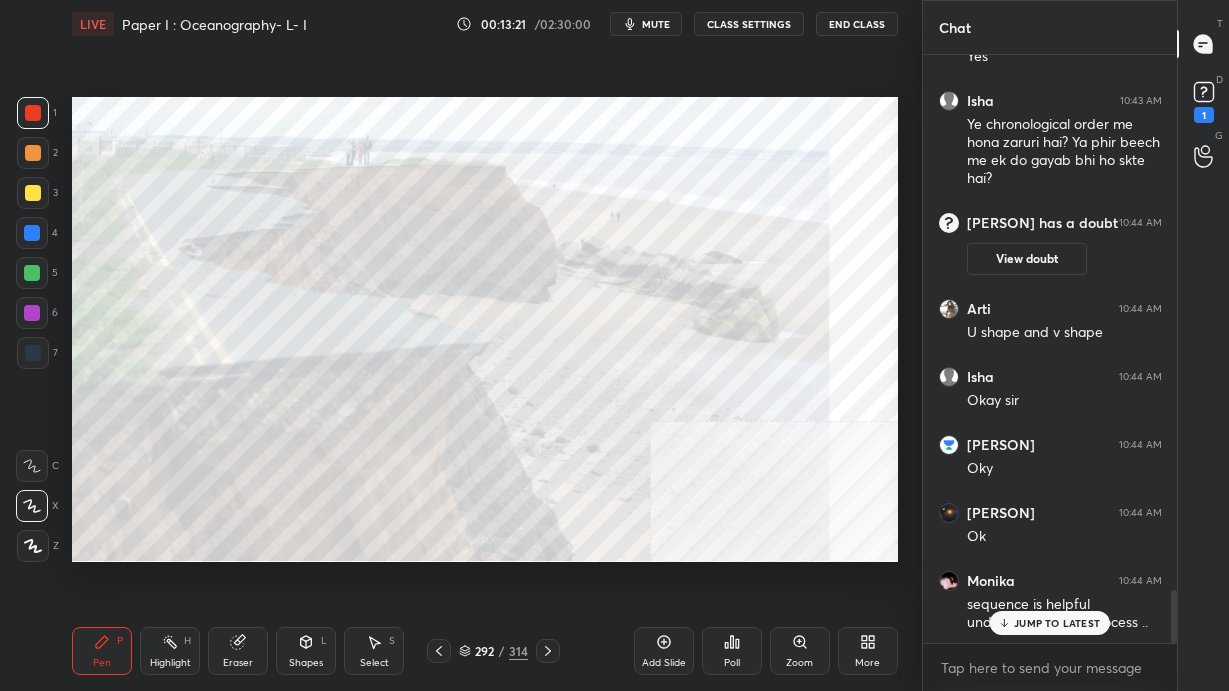 click on "JUMP TO LATEST" at bounding box center [1057, 623] 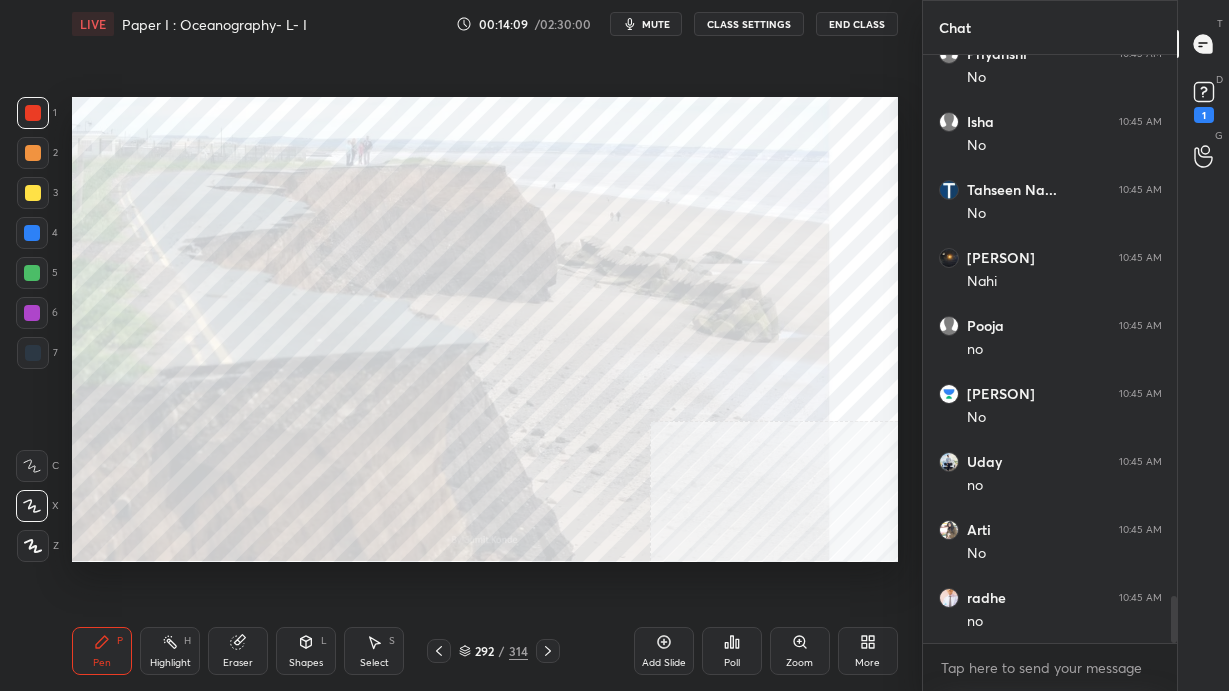 scroll, scrollTop: 6920, scrollLeft: 0, axis: vertical 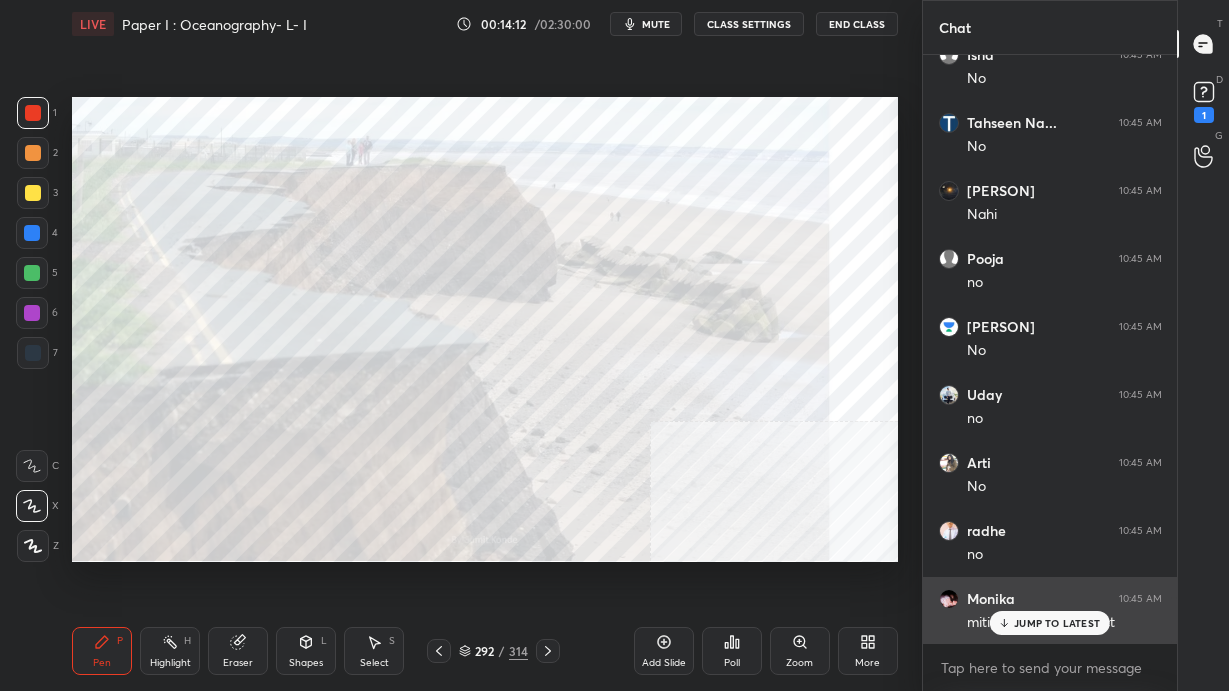 click on "JUMP TO LATEST" at bounding box center [1057, 623] 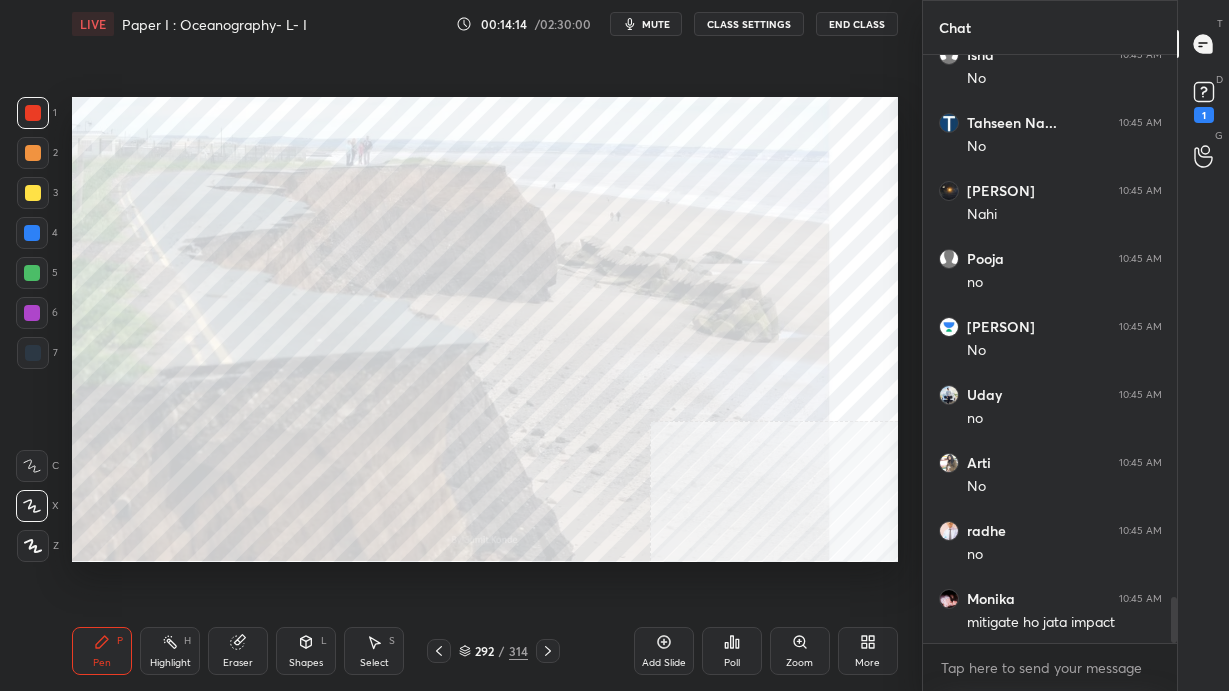 scroll, scrollTop: 7006, scrollLeft: 0, axis: vertical 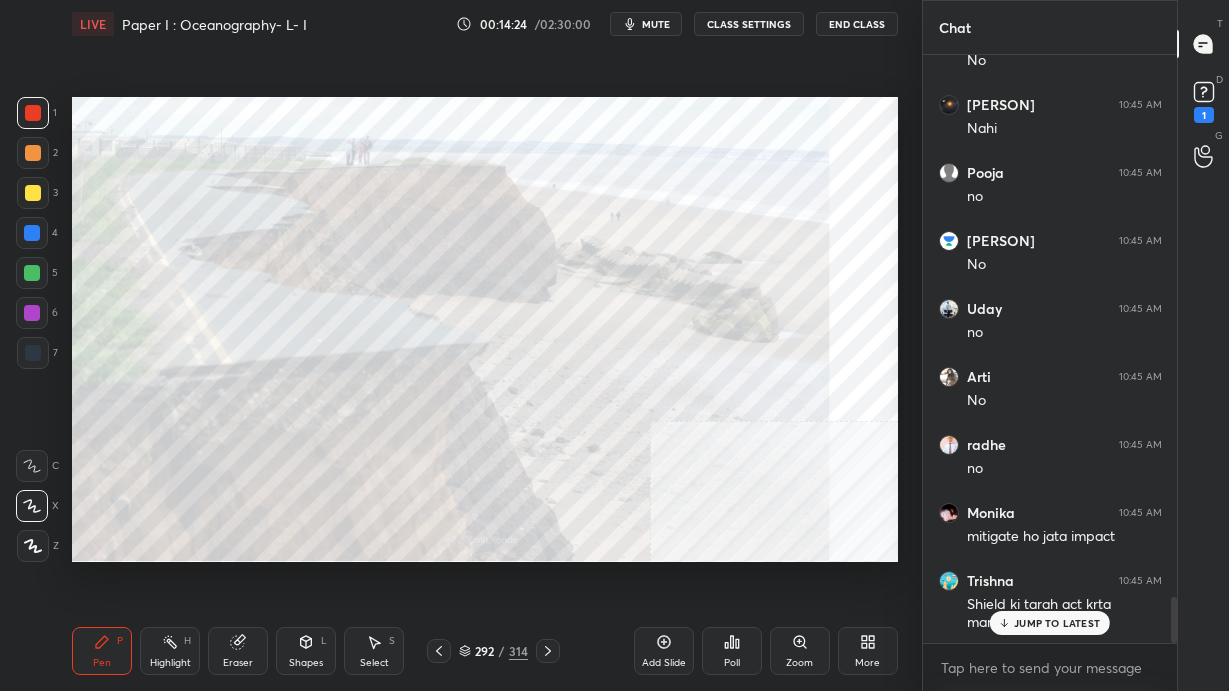 click on "JUMP TO LATEST" at bounding box center [1050, 623] 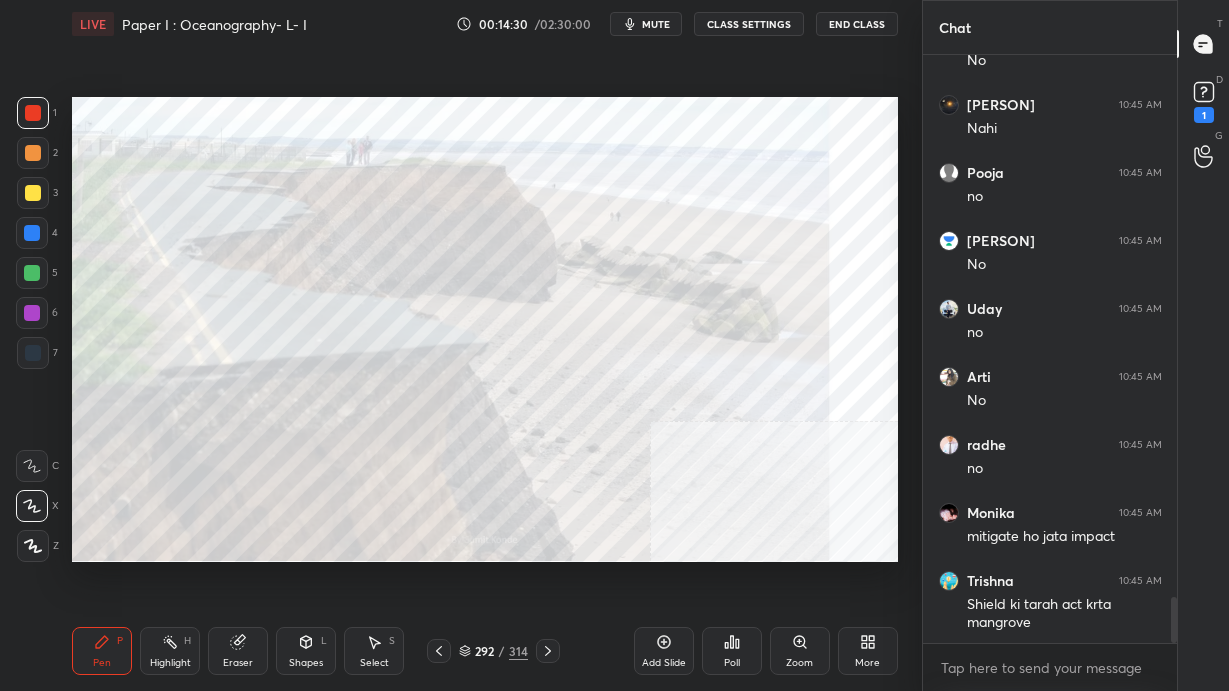 click 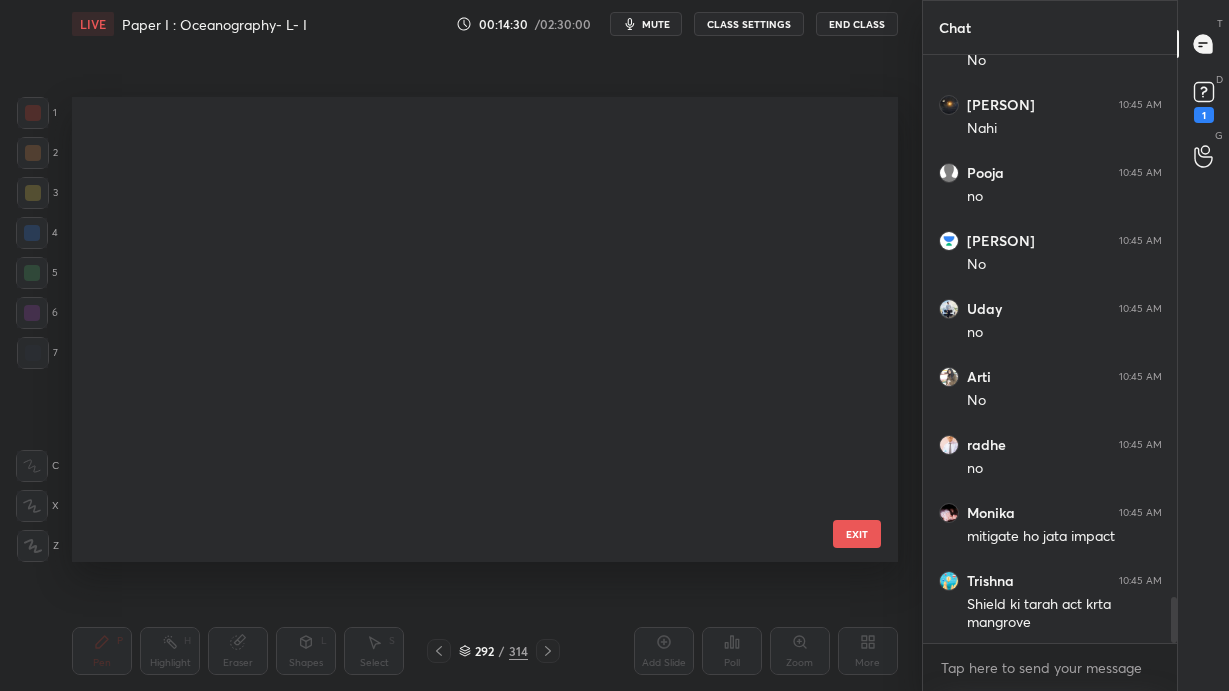 scroll, scrollTop: 13243, scrollLeft: 0, axis: vertical 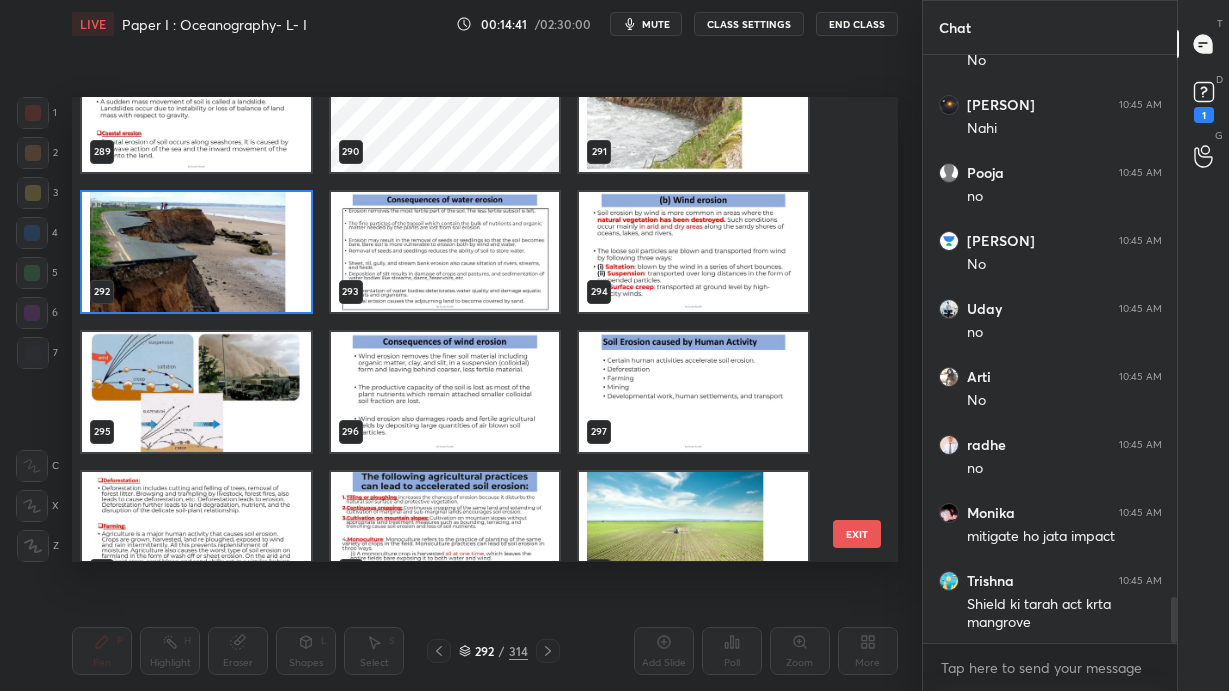 click at bounding box center (196, 252) 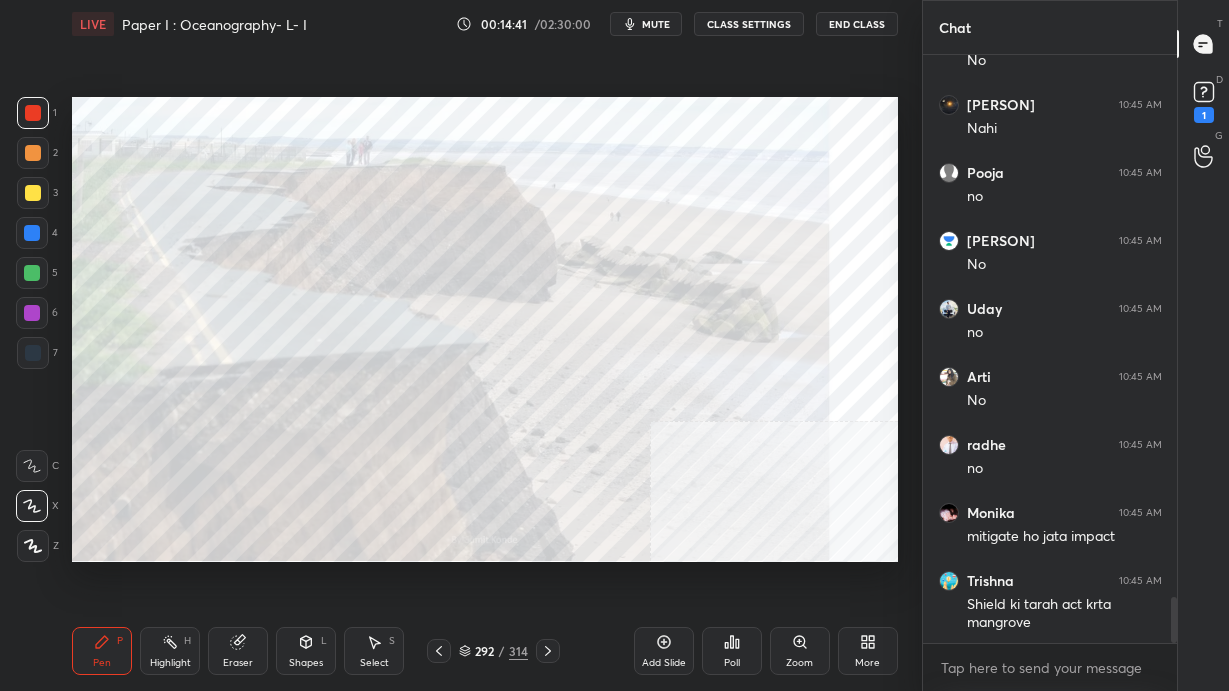 click at bounding box center [196, 252] 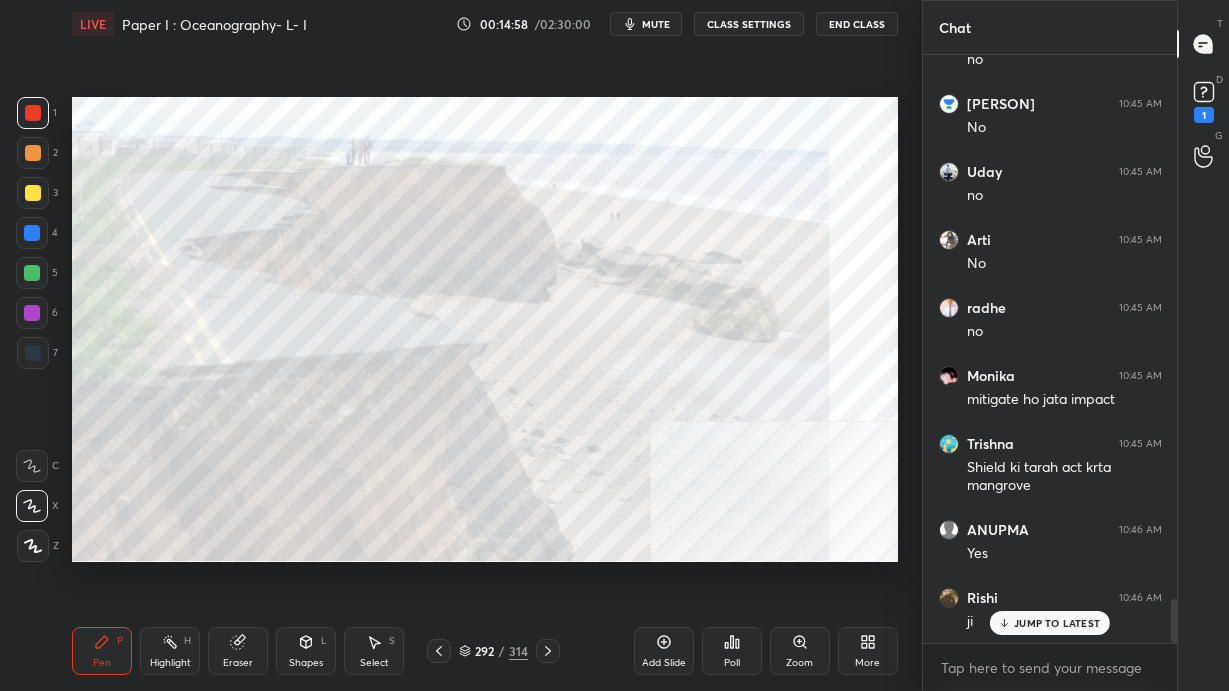 scroll, scrollTop: 7210, scrollLeft: 0, axis: vertical 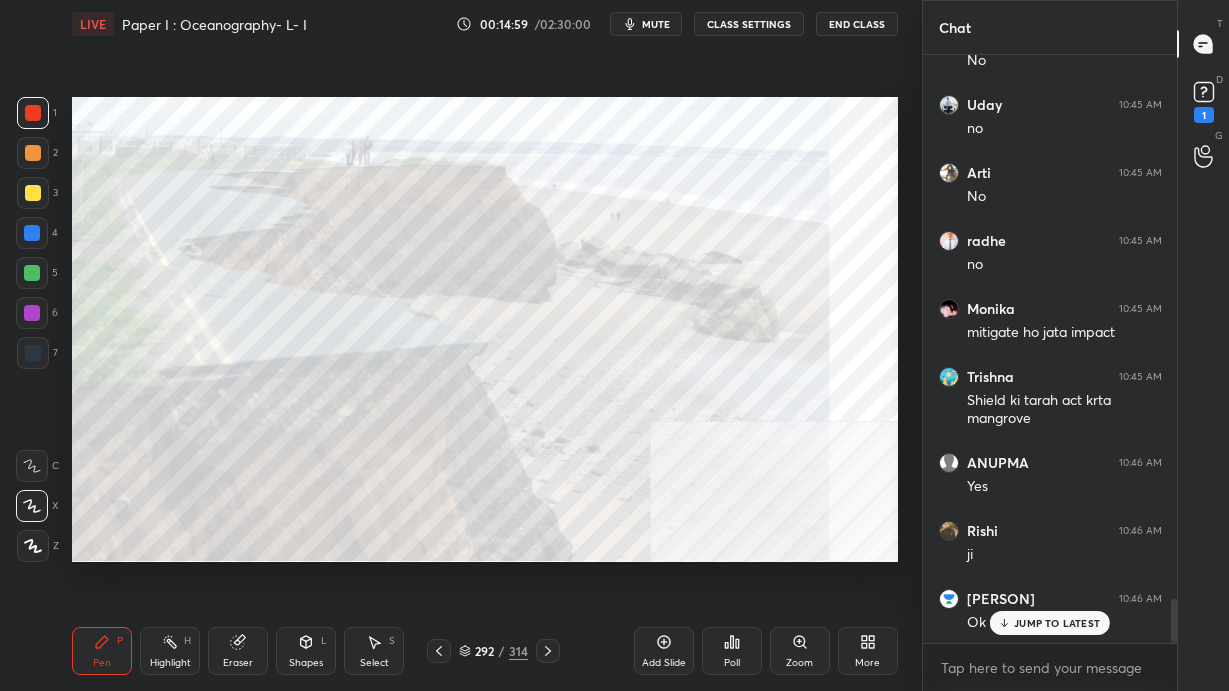click on "292 / 314" at bounding box center [493, 651] 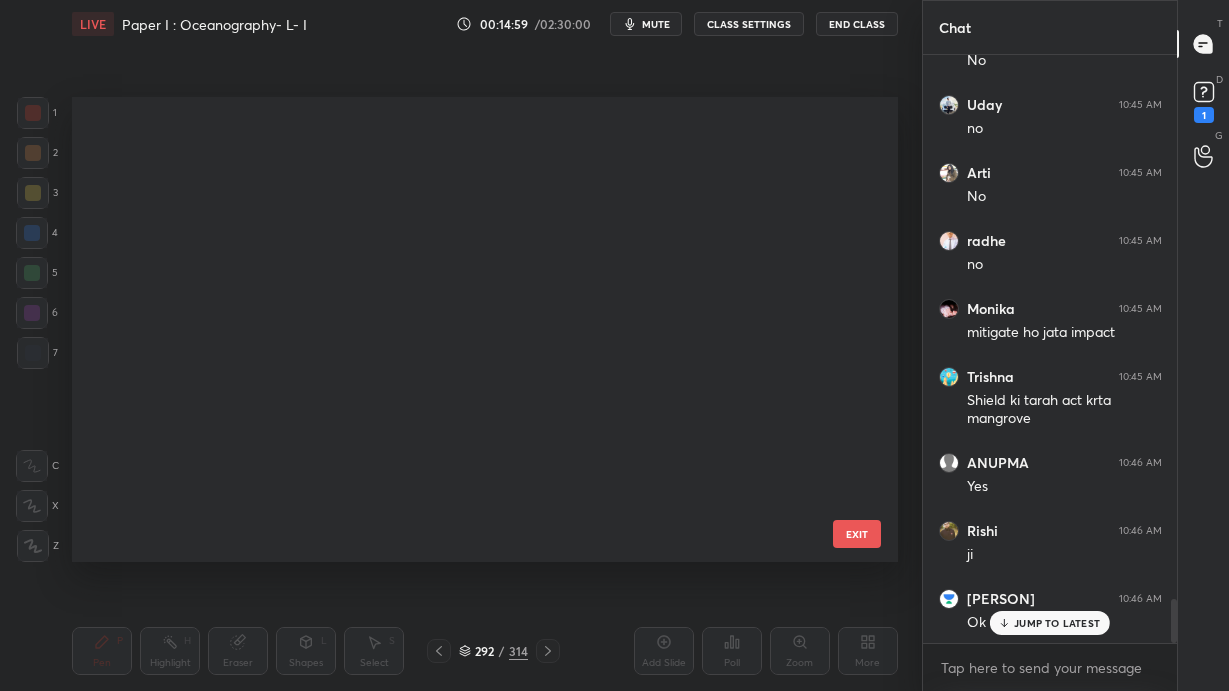 scroll, scrollTop: 13243, scrollLeft: 0, axis: vertical 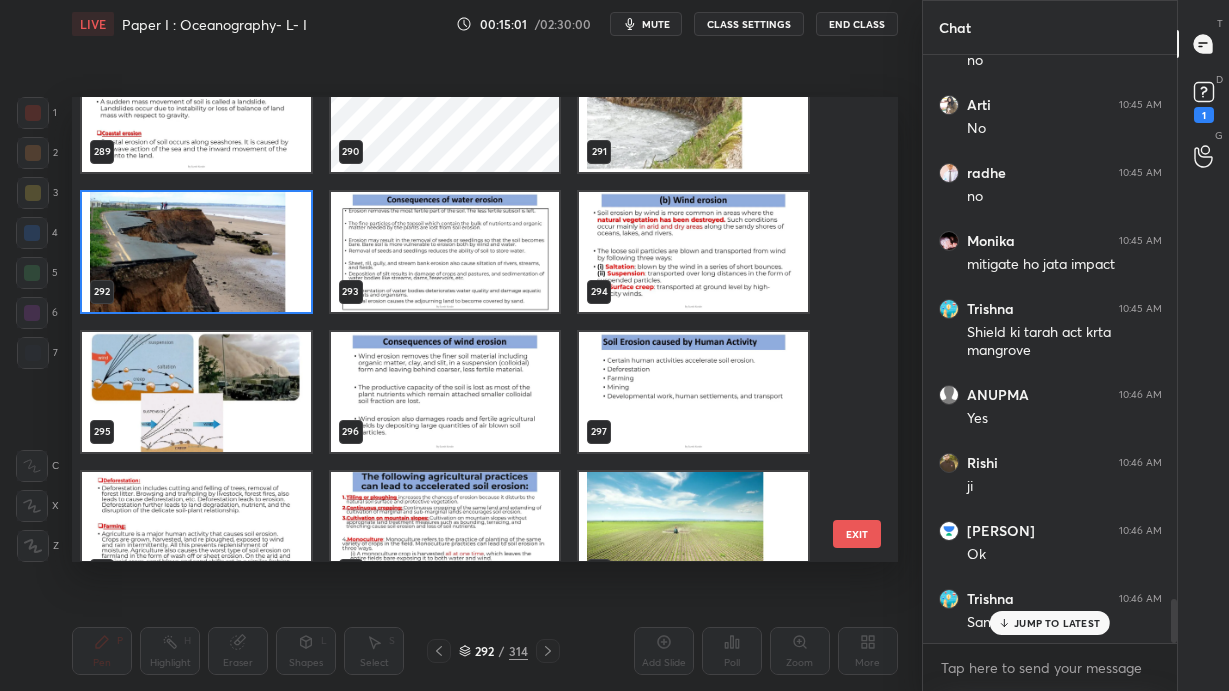 click at bounding box center [196, 392] 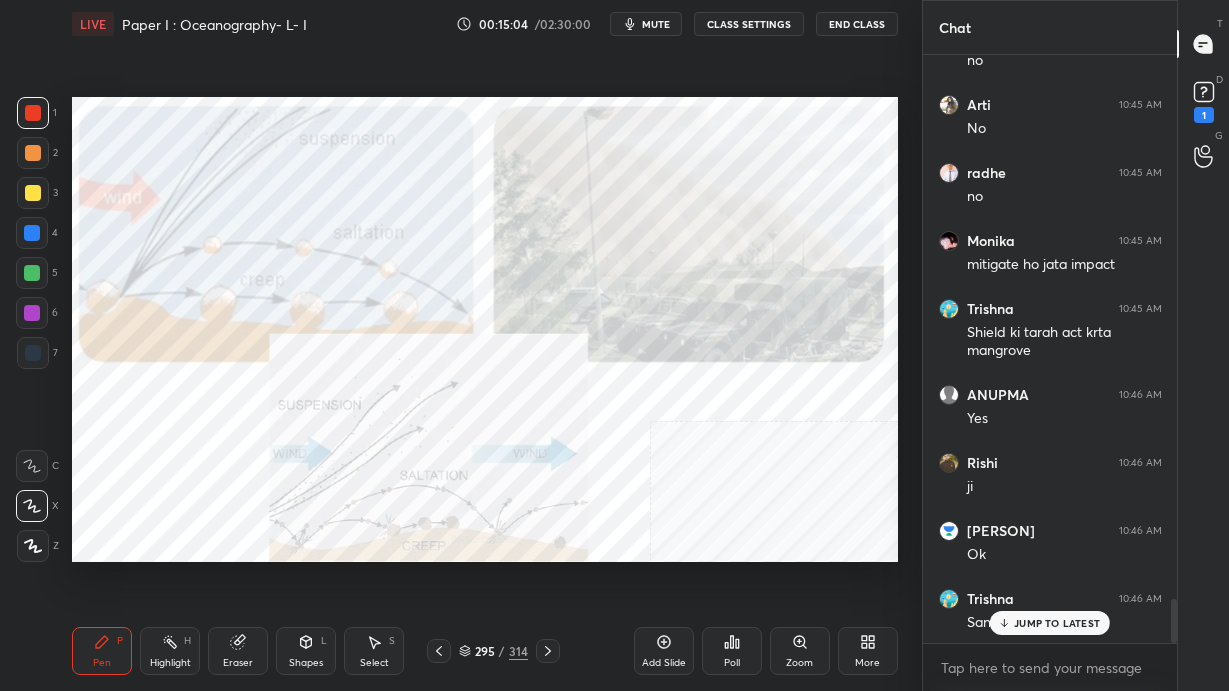 click 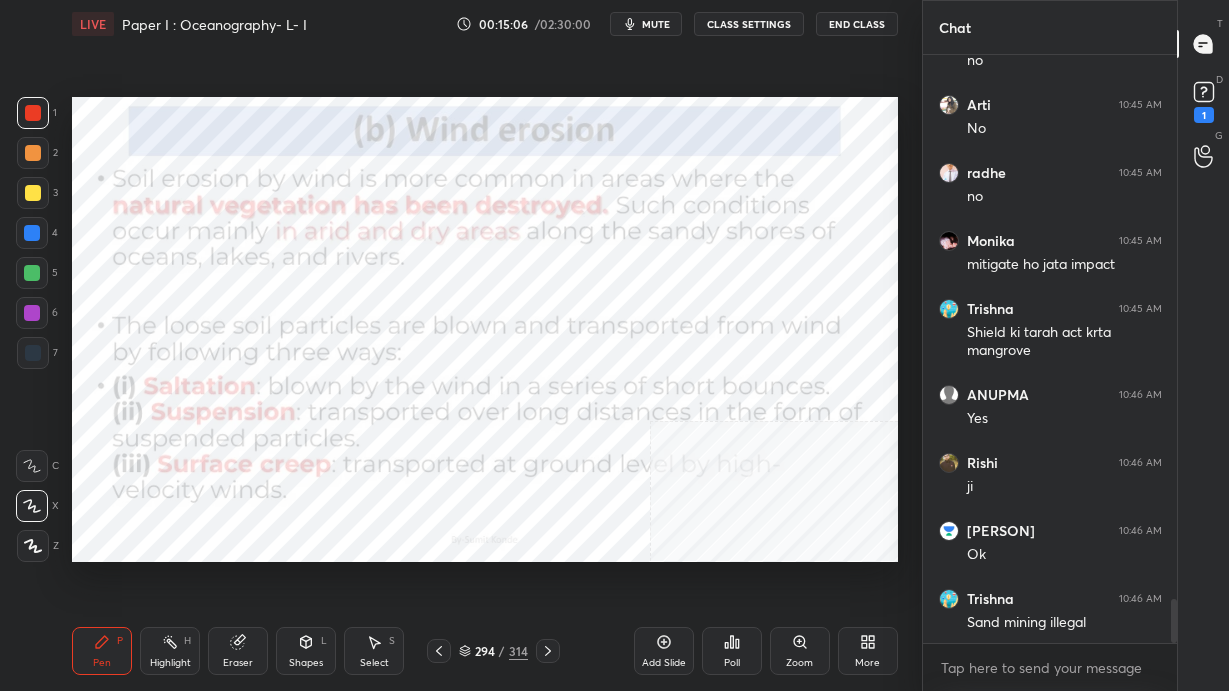 scroll, scrollTop: 7365, scrollLeft: 0, axis: vertical 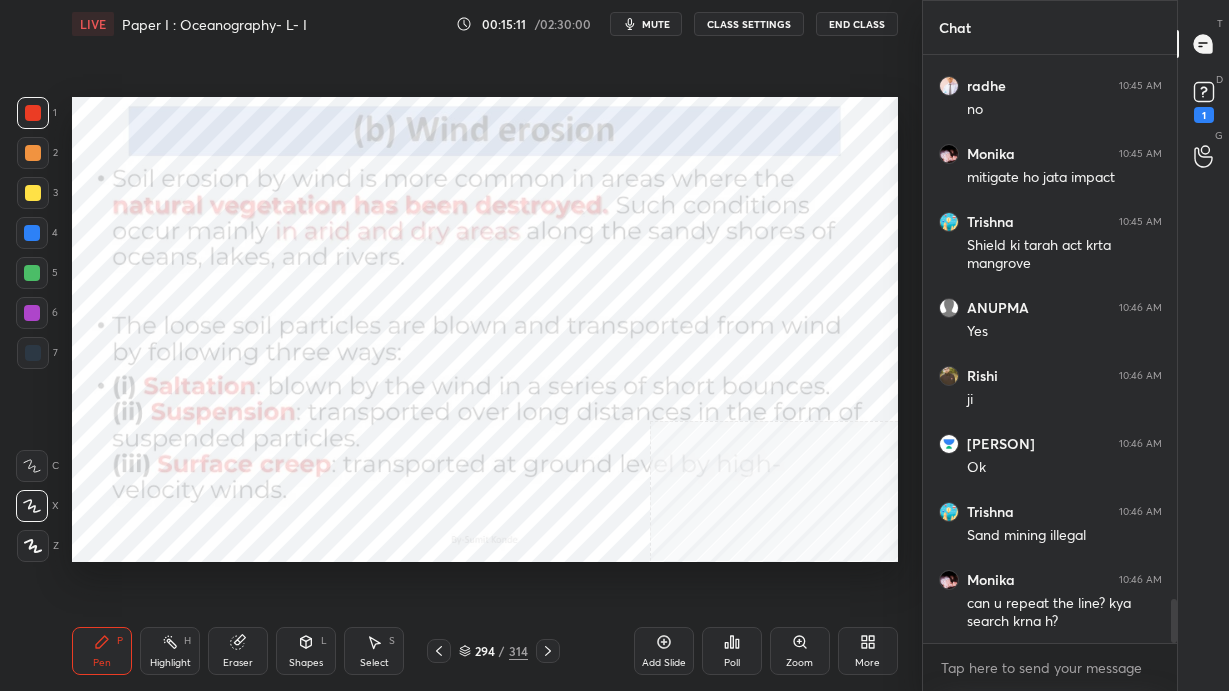 click 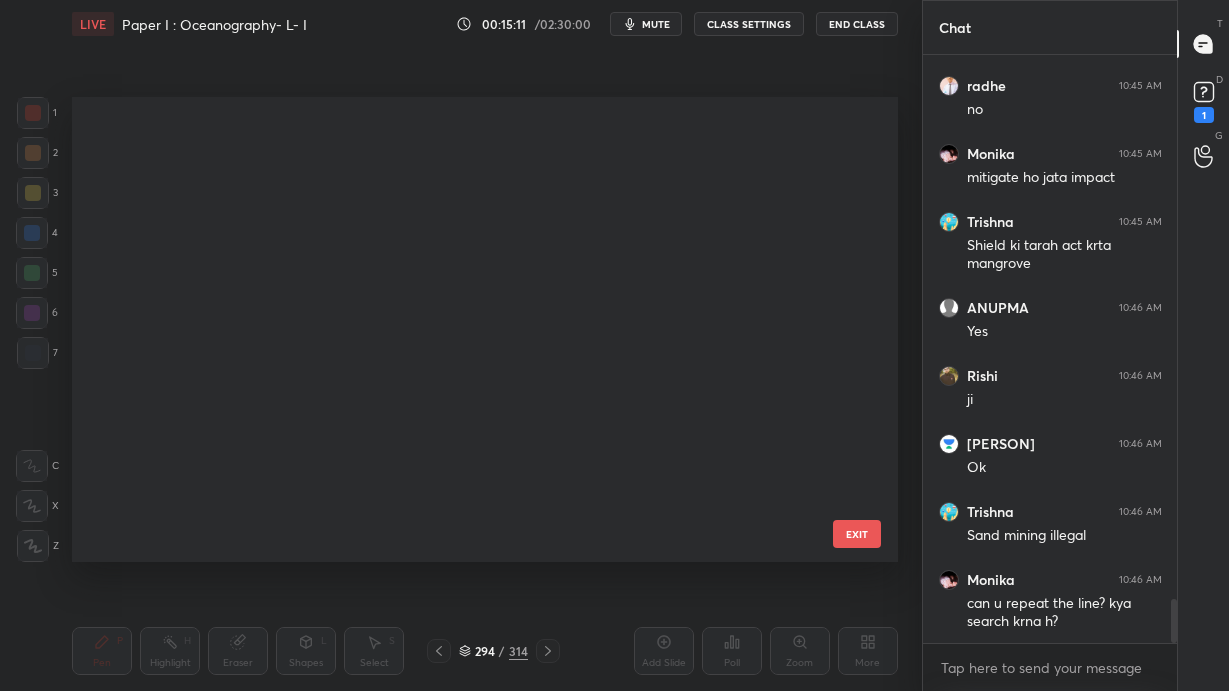 scroll, scrollTop: 13243, scrollLeft: 0, axis: vertical 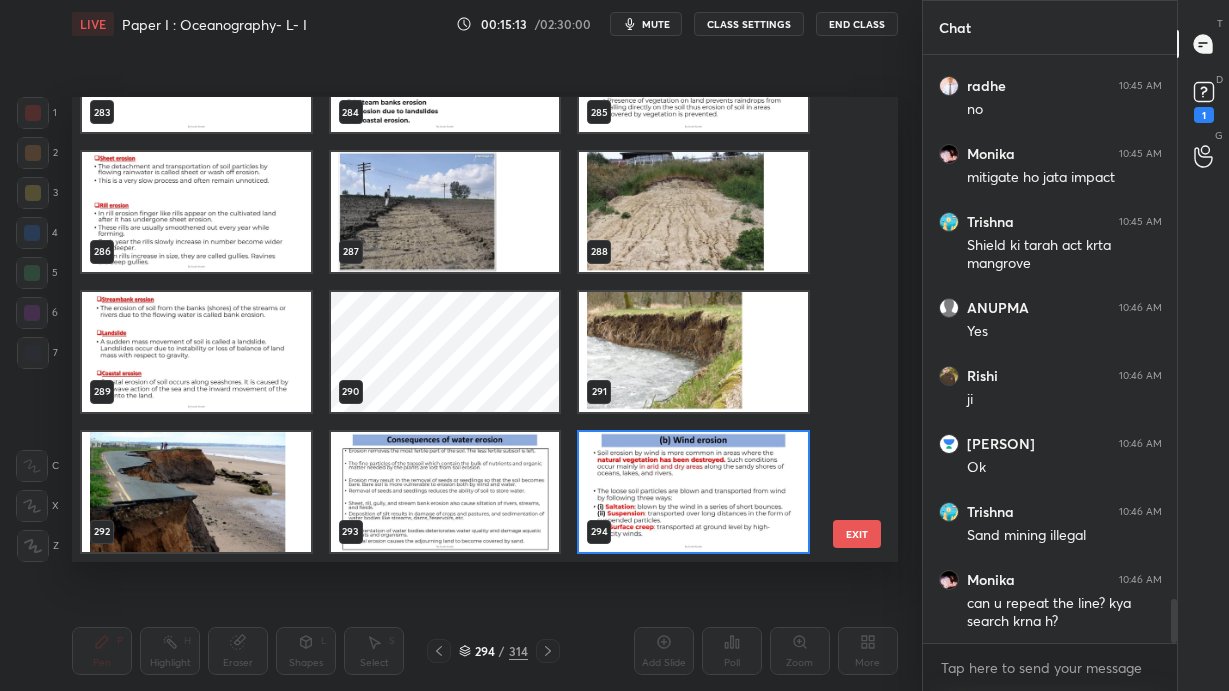click at bounding box center (196, 492) 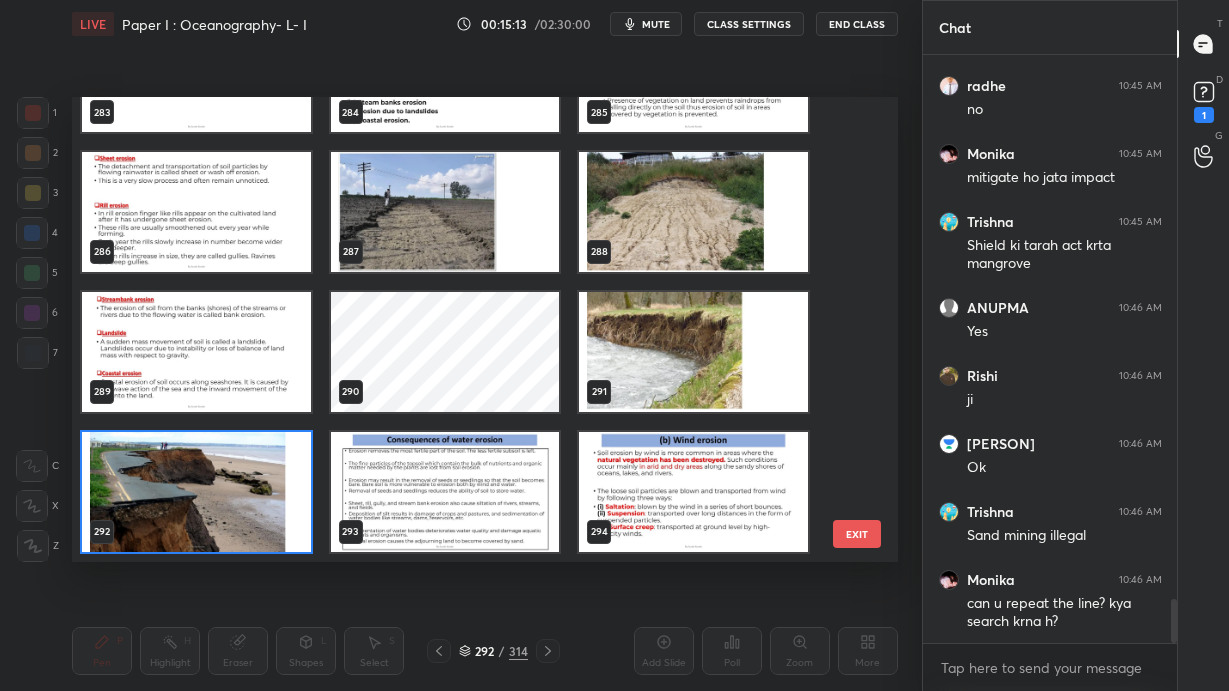 click at bounding box center (196, 492) 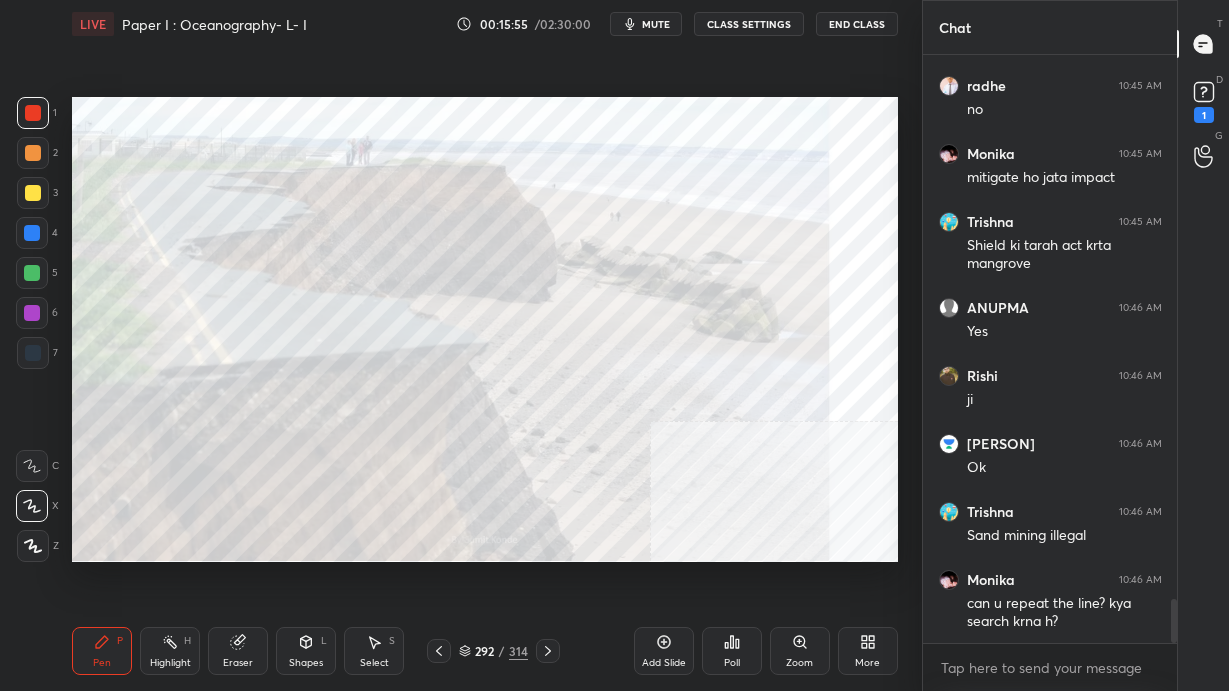 click on "Setting up your live class Poll for   secs No correct answer Start poll" at bounding box center [485, 329] 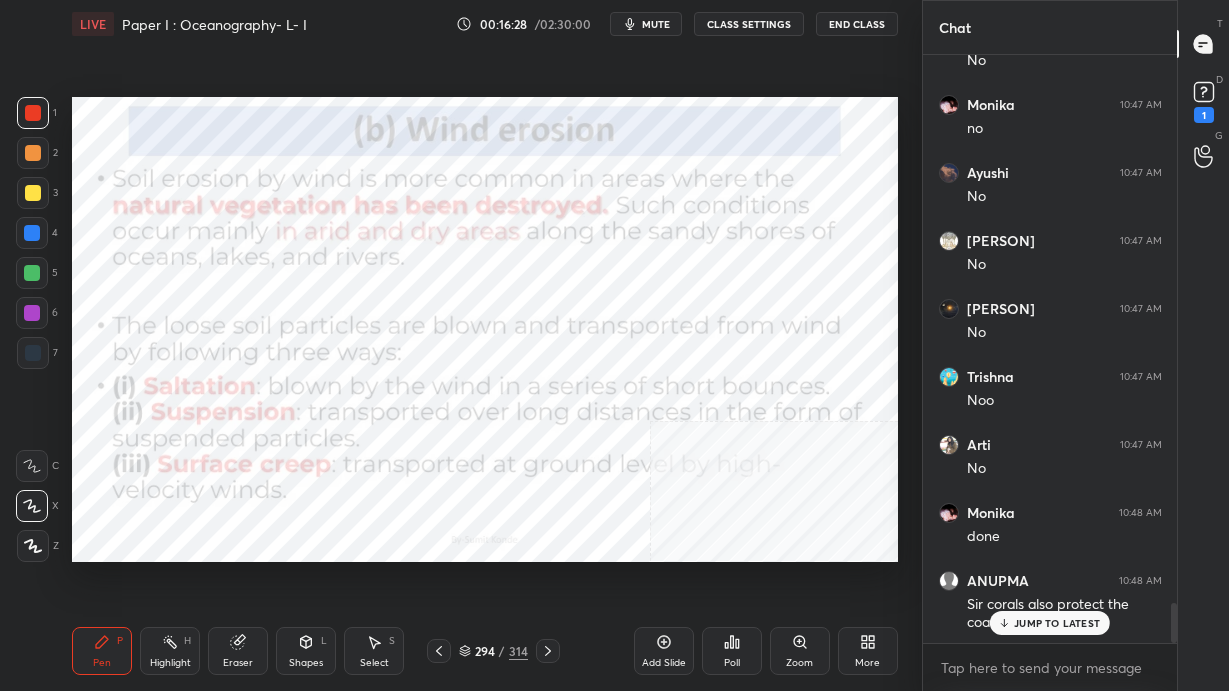 scroll, scrollTop: 8062, scrollLeft: 0, axis: vertical 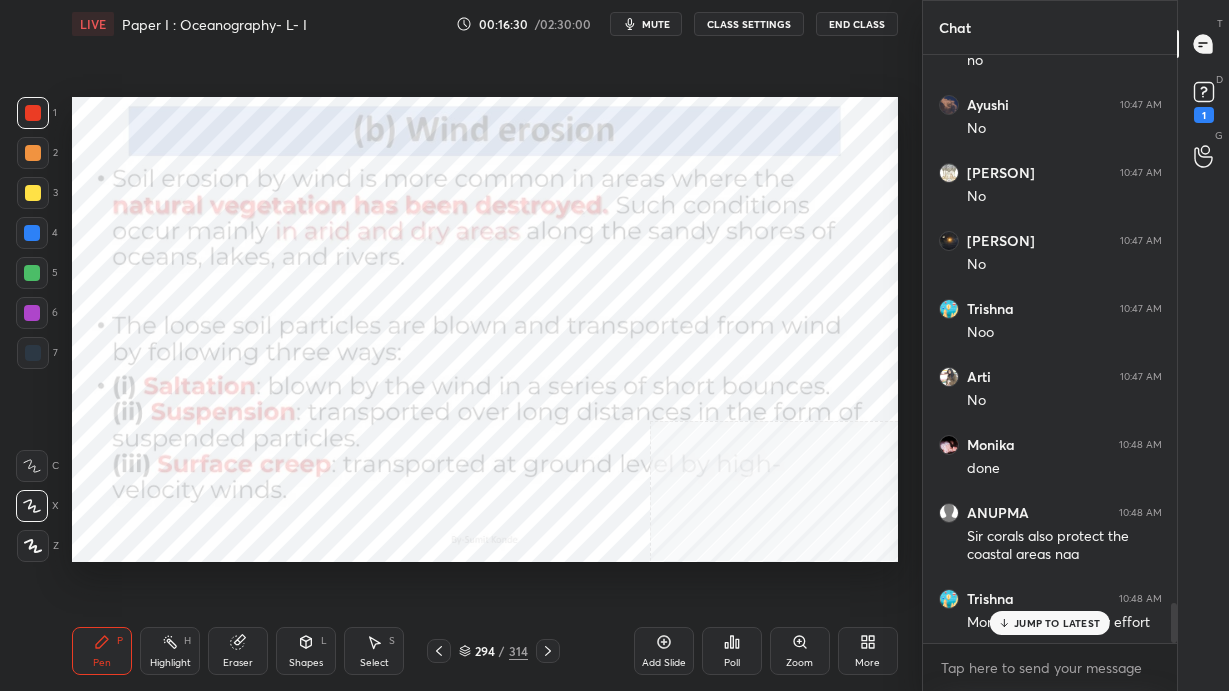 click on "JUMP TO LATEST" at bounding box center [1050, 623] 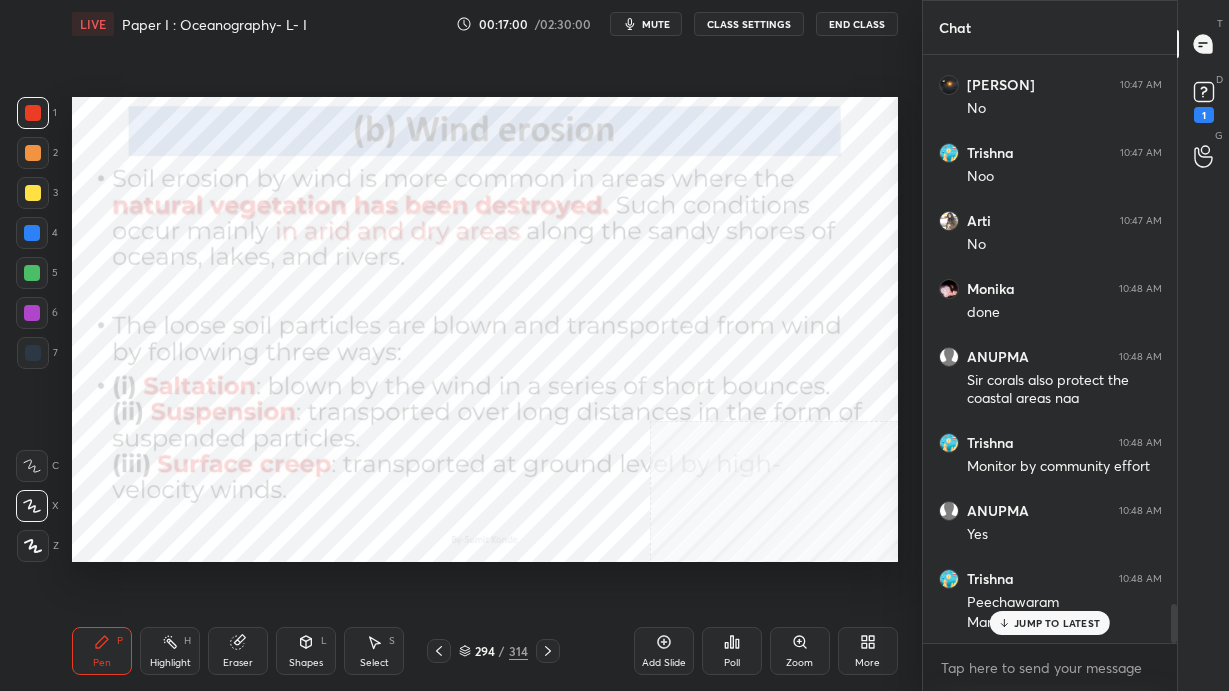 scroll, scrollTop: 8359, scrollLeft: 0, axis: vertical 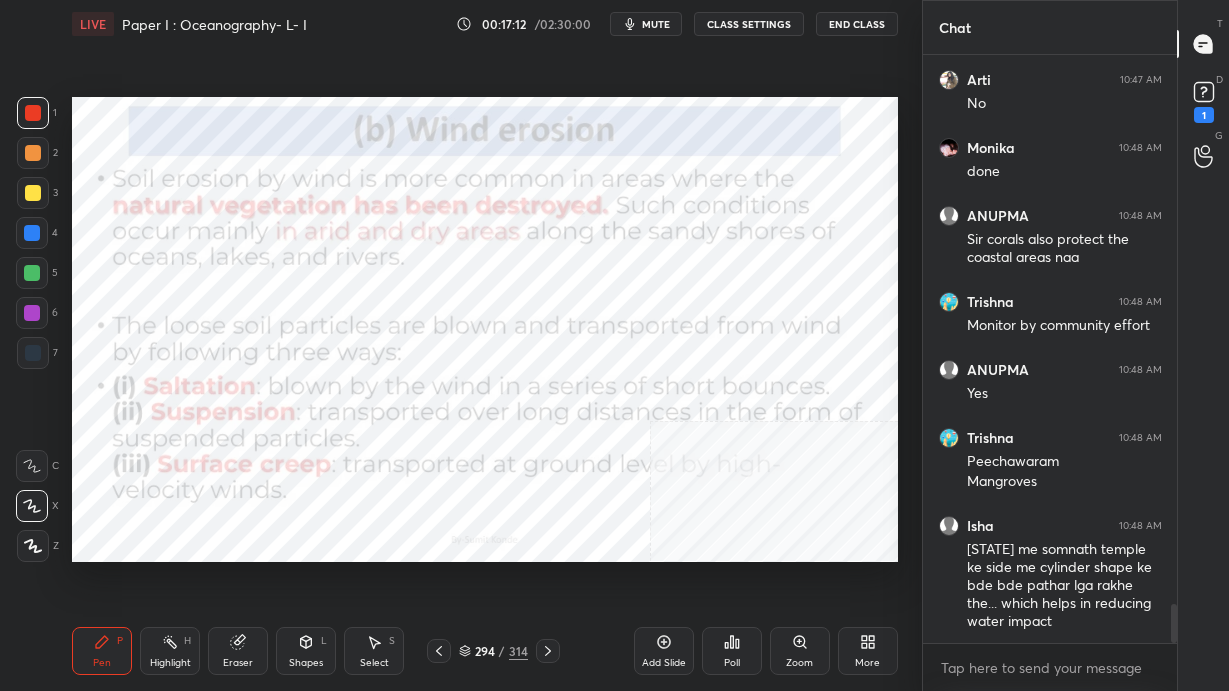 click 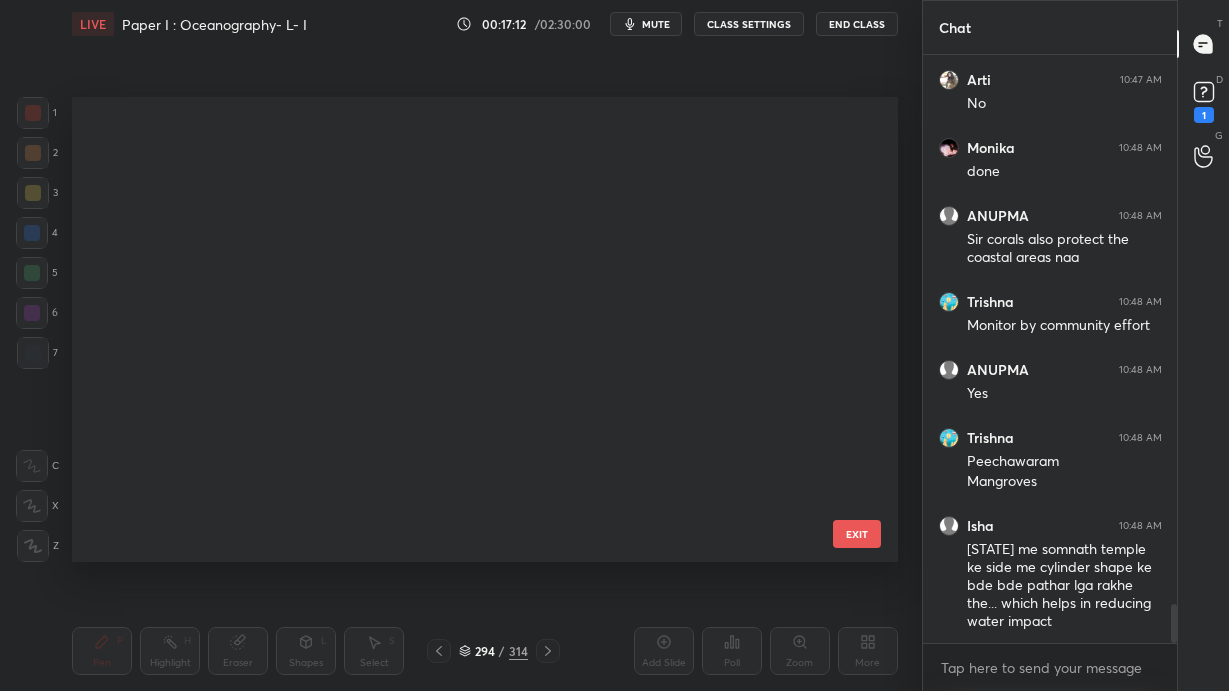 scroll, scrollTop: 13243, scrollLeft: 0, axis: vertical 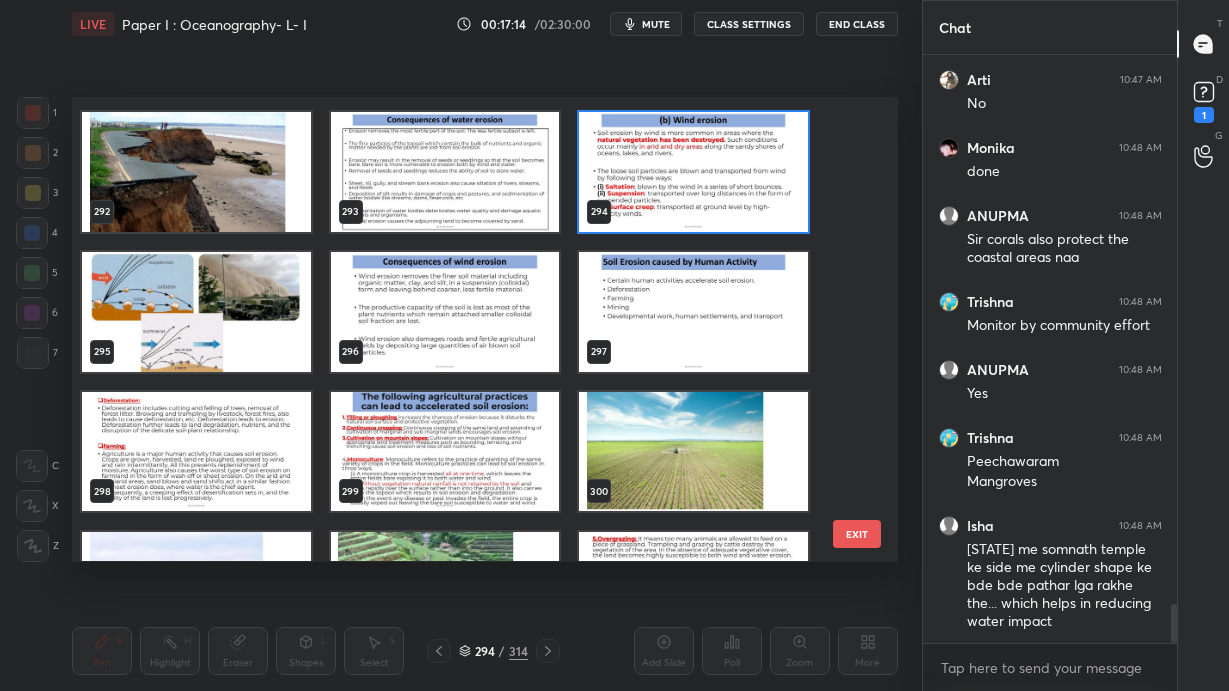 click at bounding box center [196, 312] 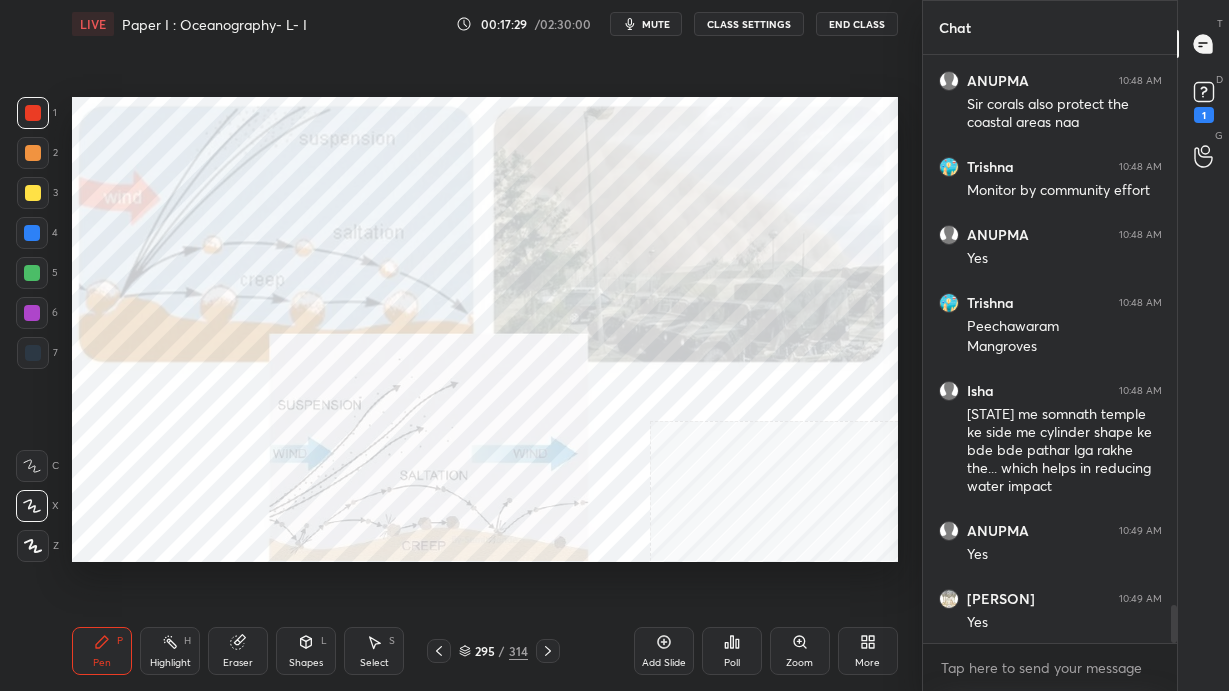 scroll, scrollTop: 8563, scrollLeft: 0, axis: vertical 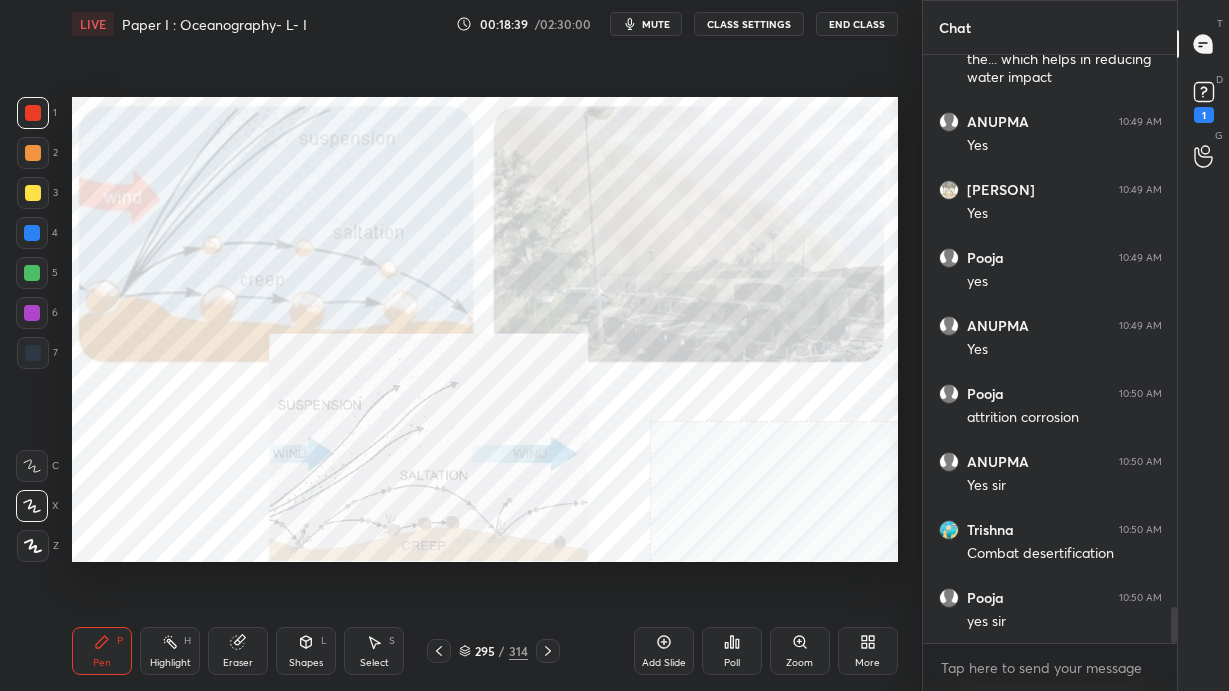 click 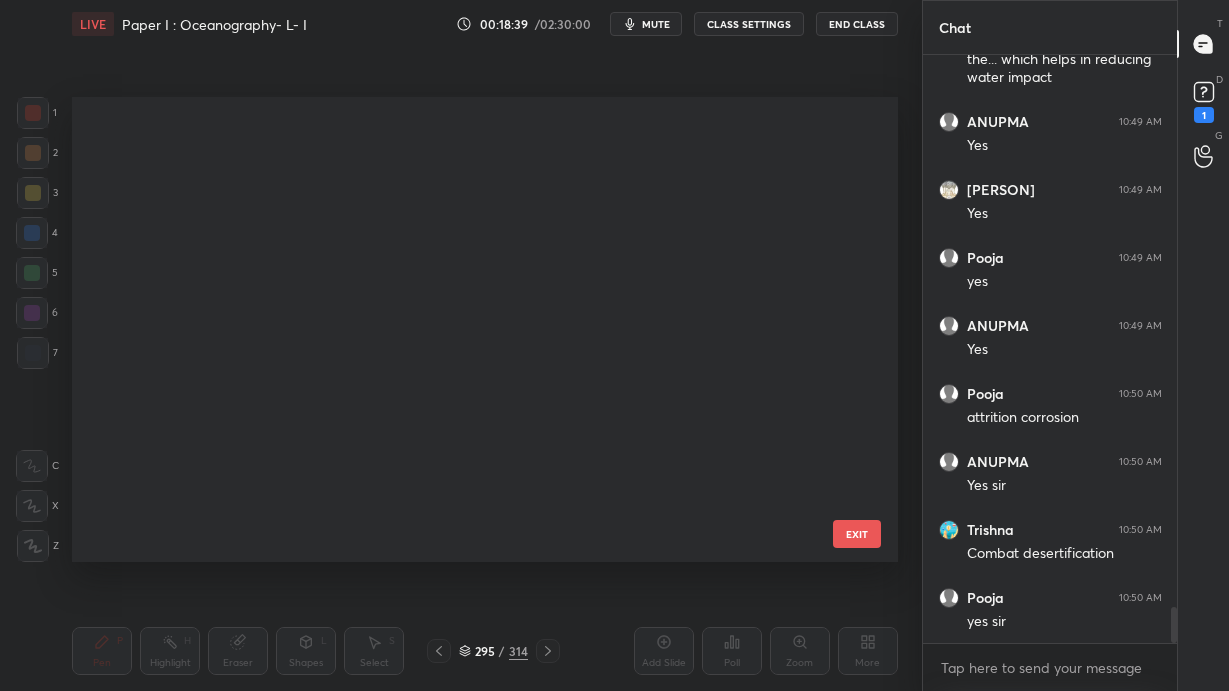 scroll, scrollTop: 13383, scrollLeft: 0, axis: vertical 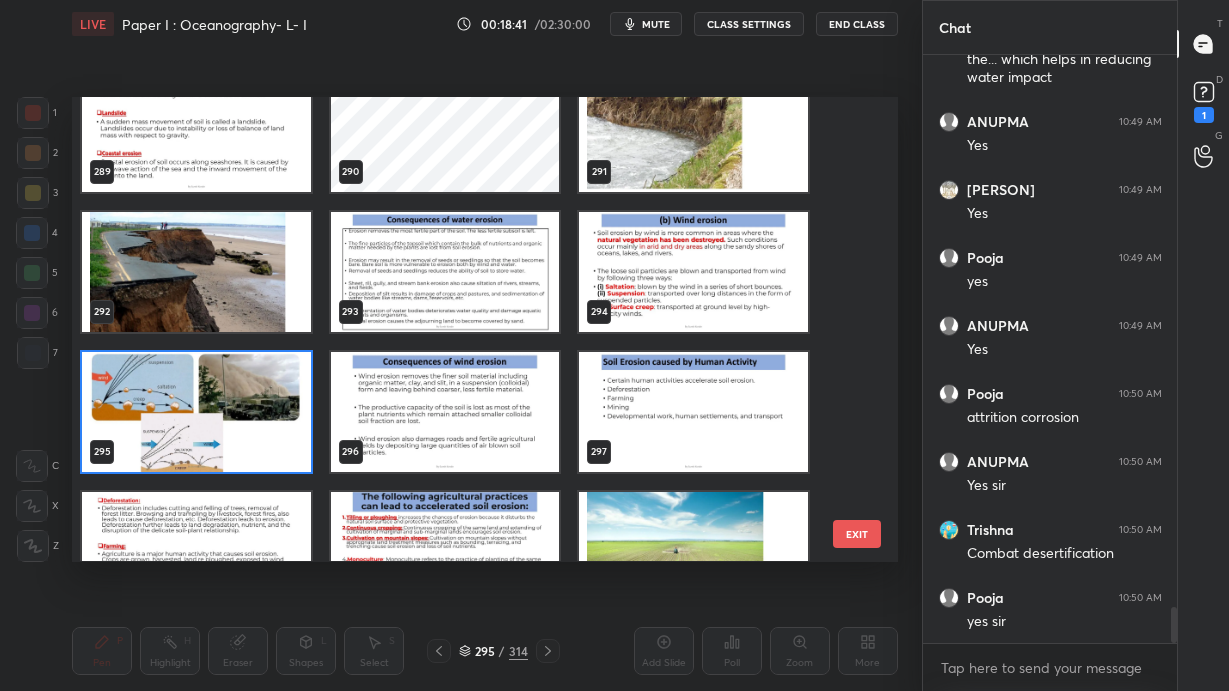 click on "EXIT" at bounding box center [857, 534] 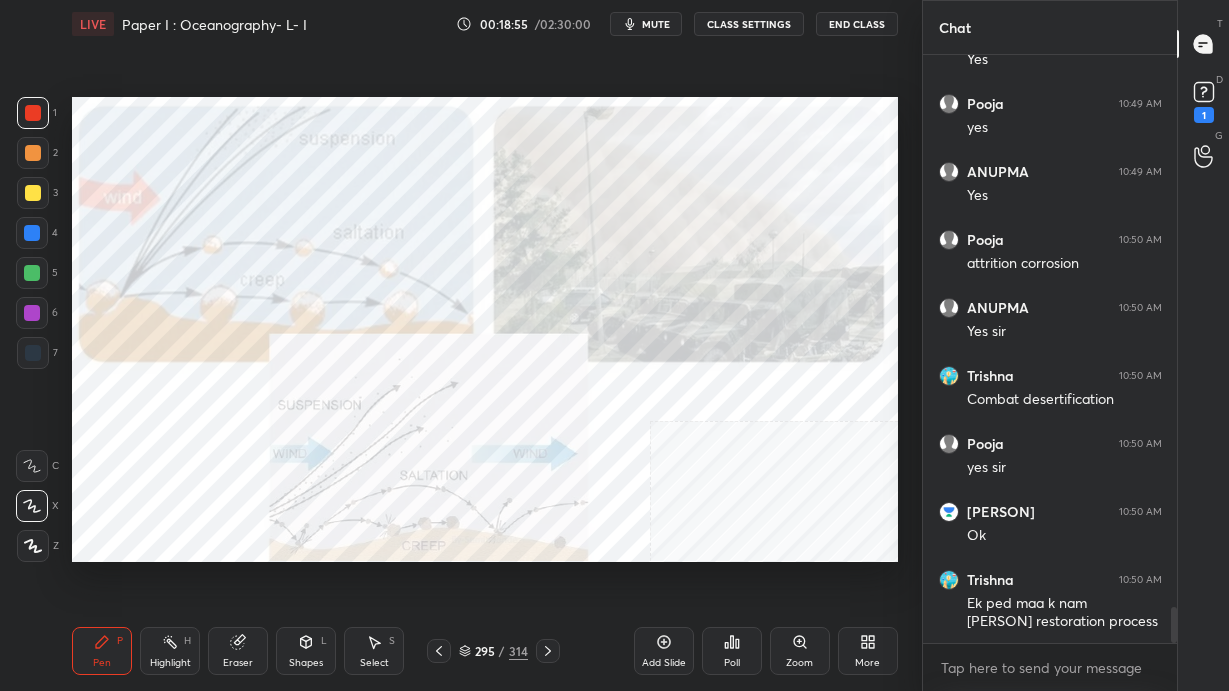 scroll, scrollTop: 9125, scrollLeft: 0, axis: vertical 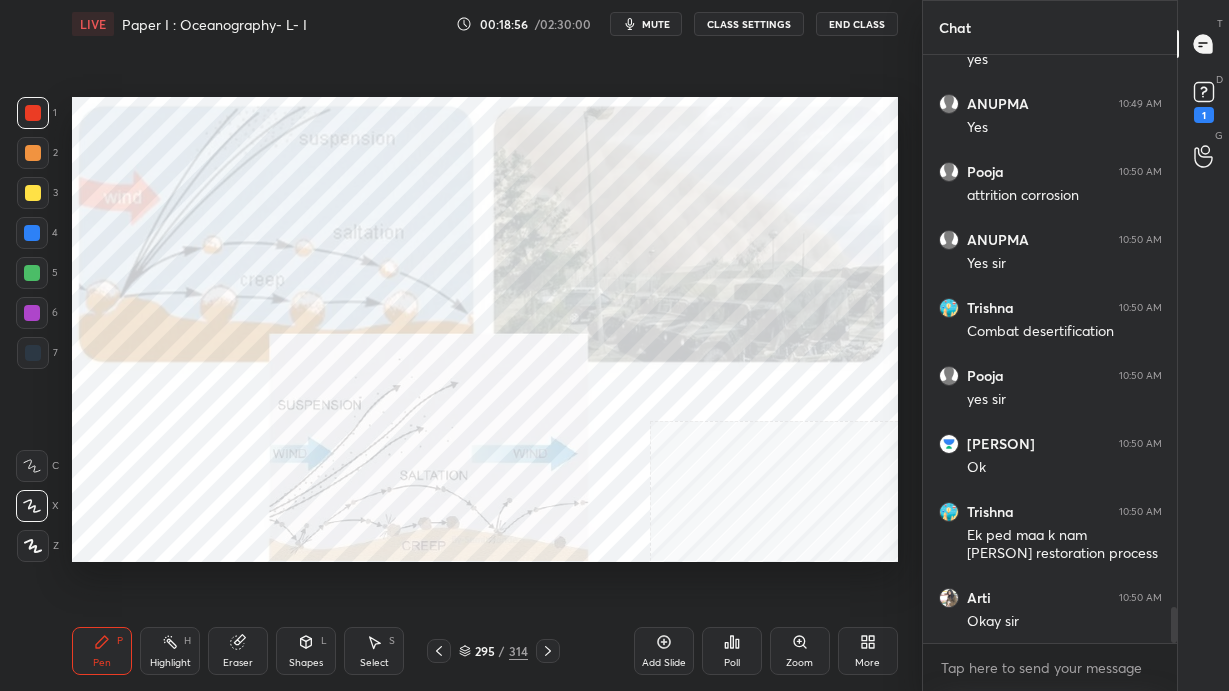 click 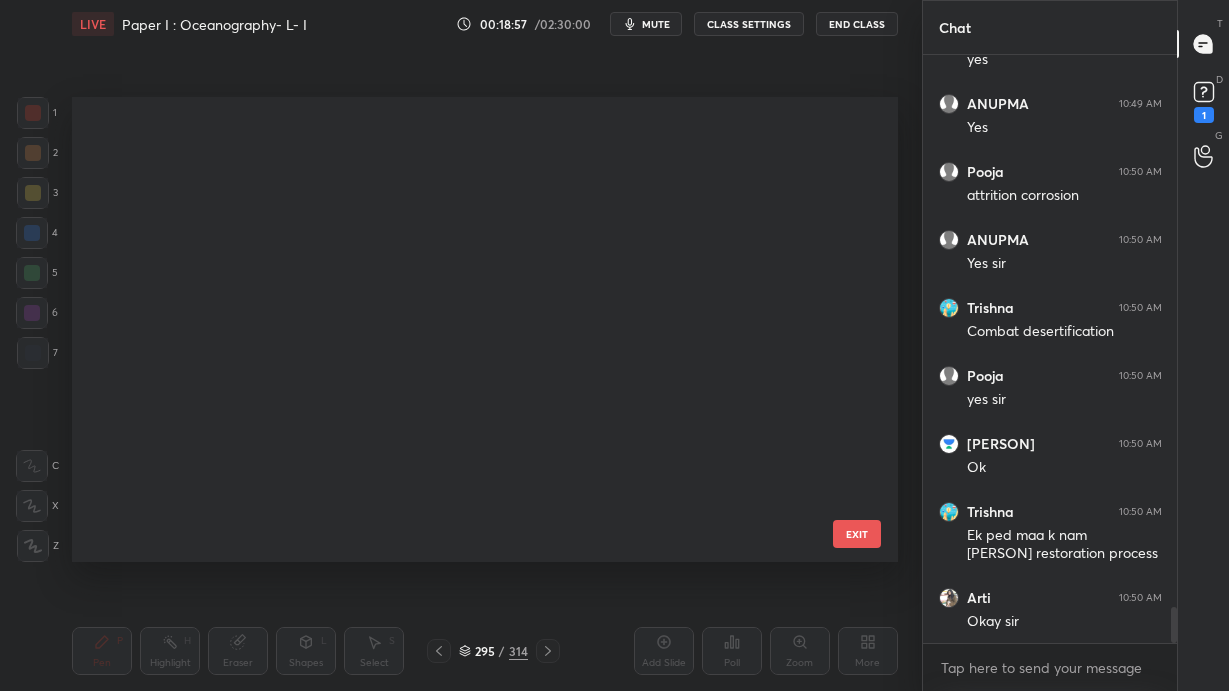 scroll, scrollTop: 13383, scrollLeft: 0, axis: vertical 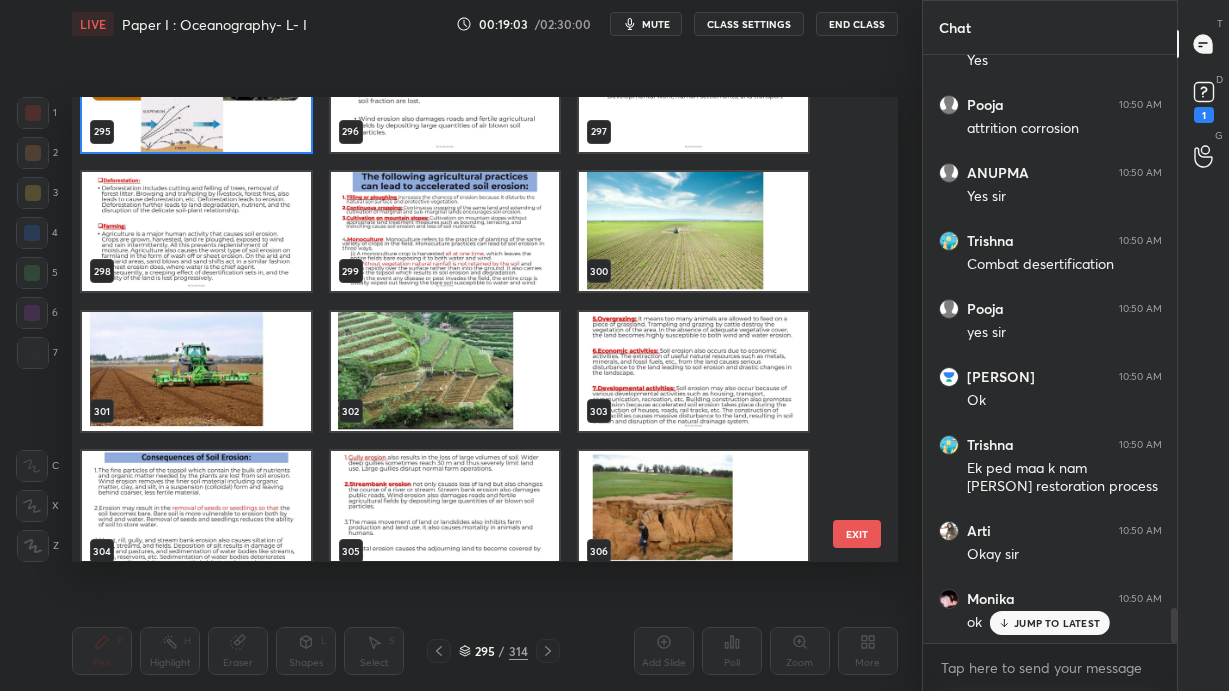 click at bounding box center (196, 372) 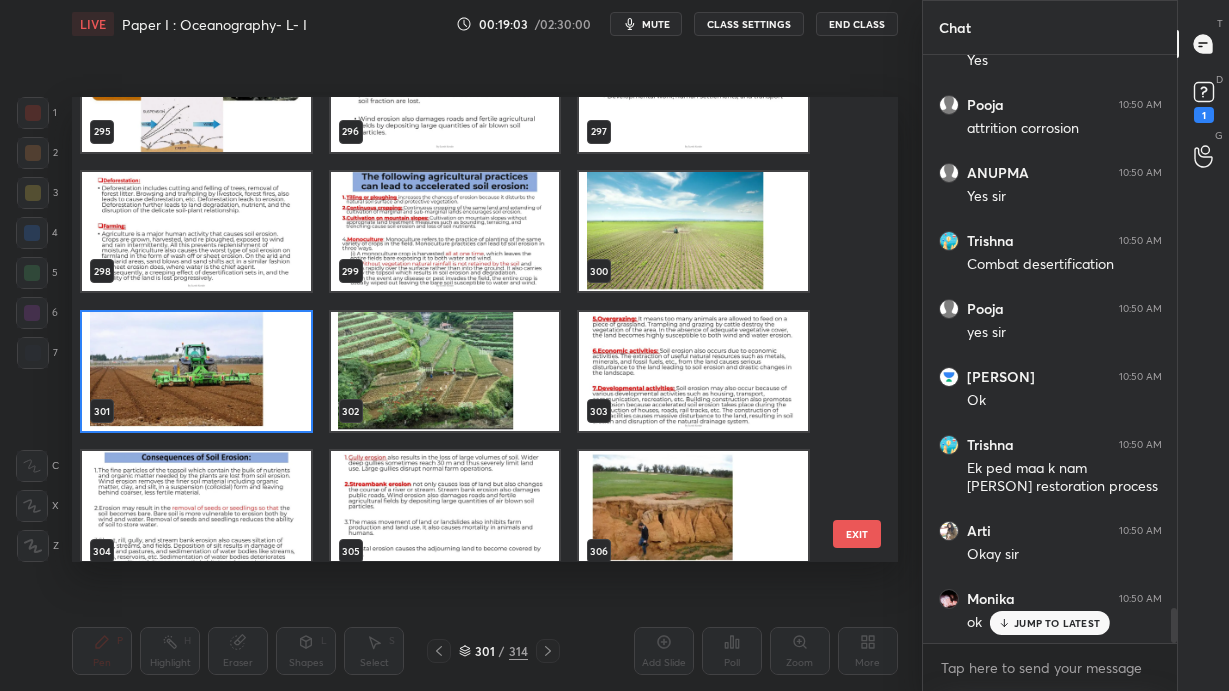 click at bounding box center (196, 372) 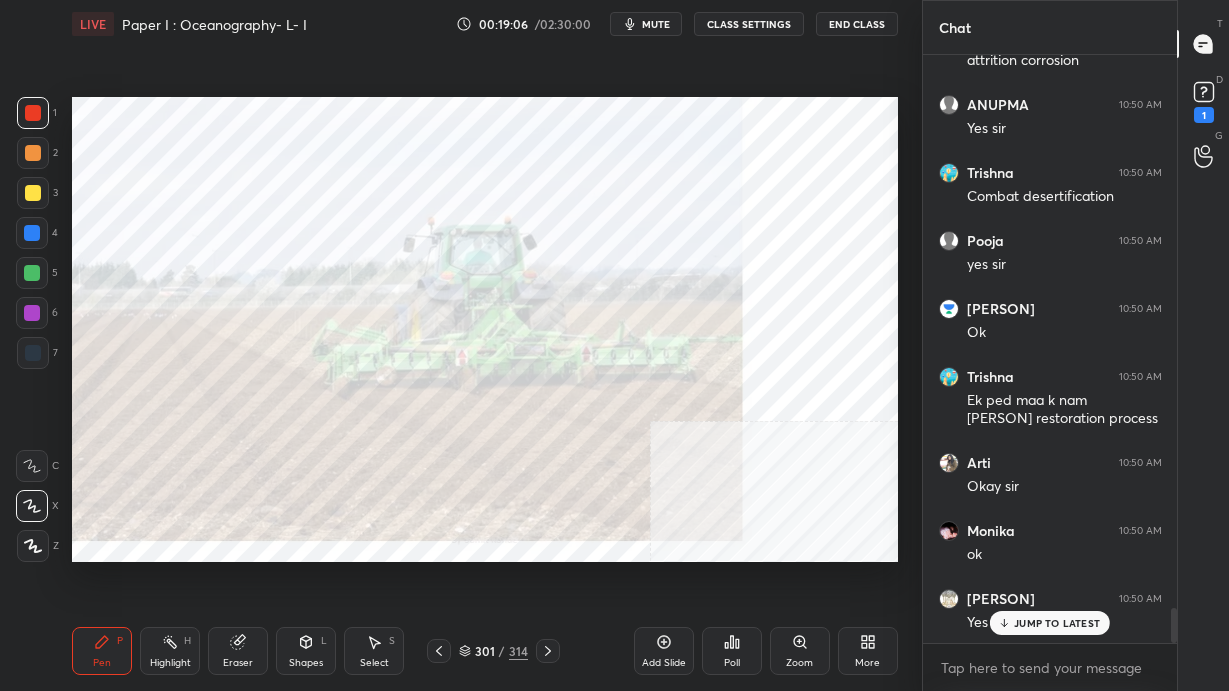 scroll, scrollTop: 9329, scrollLeft: 0, axis: vertical 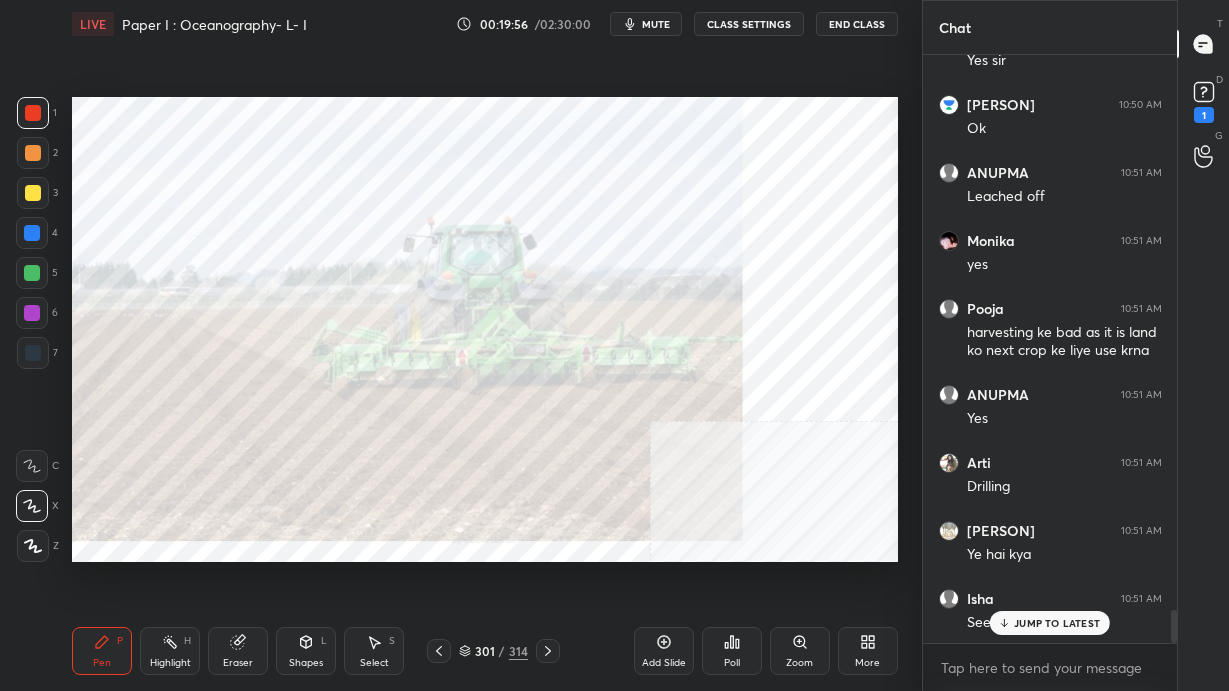click 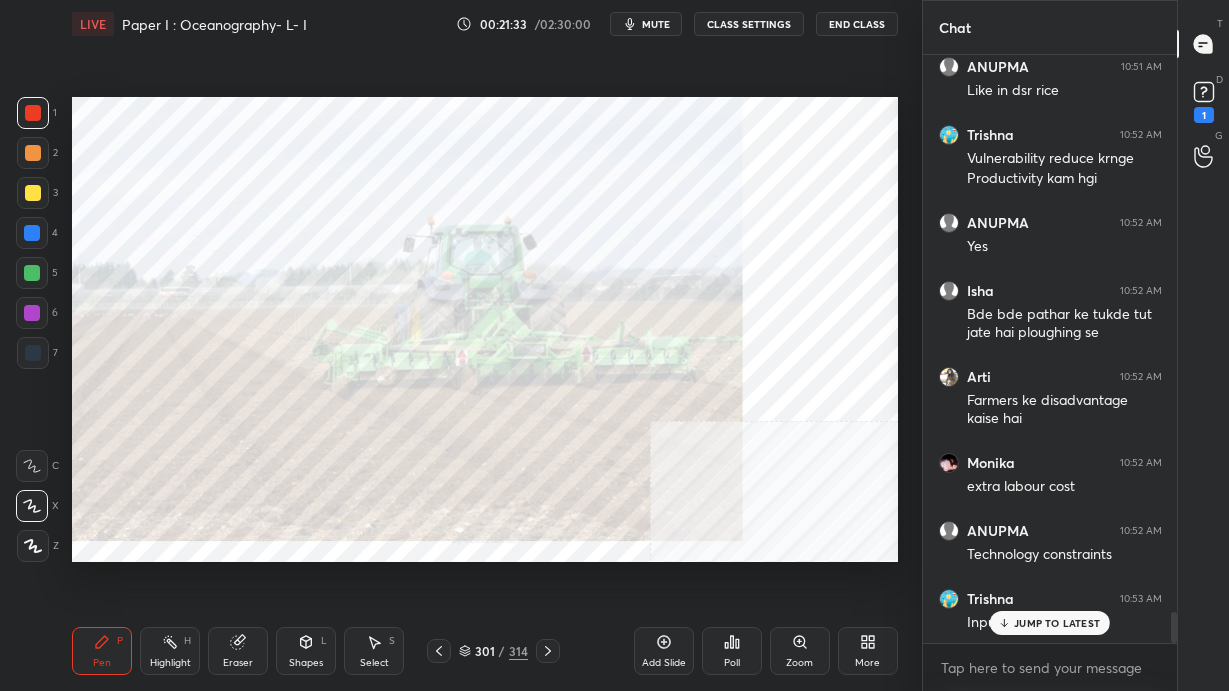 scroll, scrollTop: 10558, scrollLeft: 0, axis: vertical 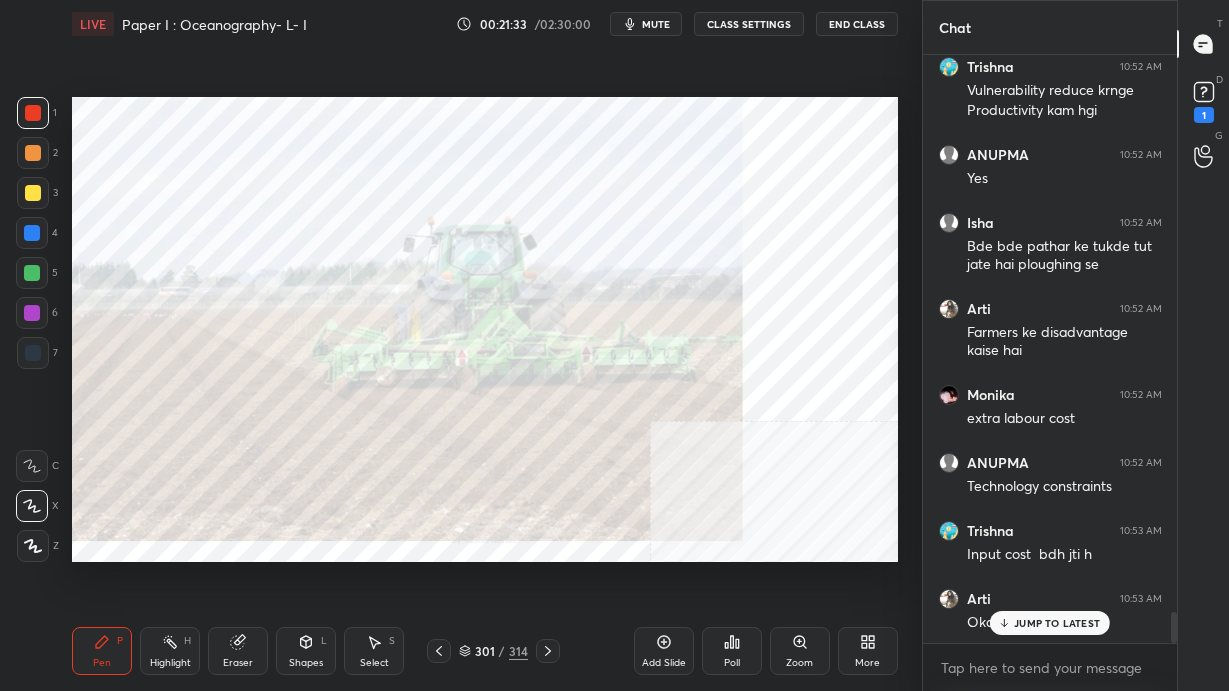 click on "JUMP TO LATEST" at bounding box center (1050, 623) 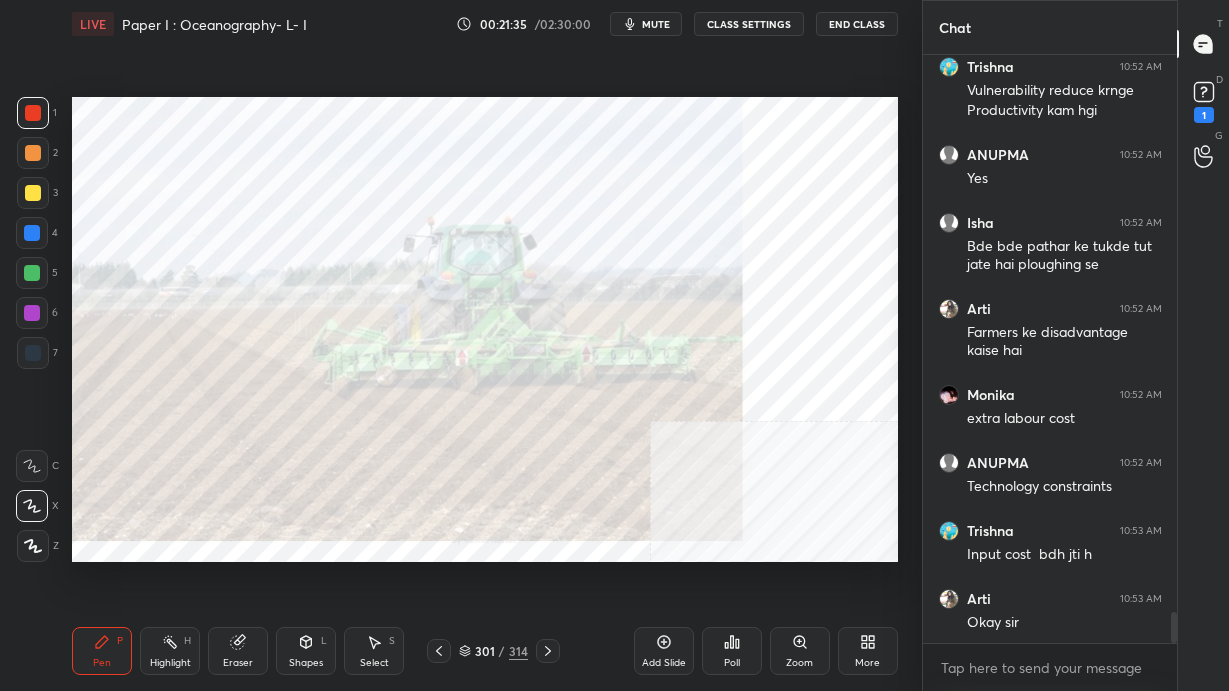 click 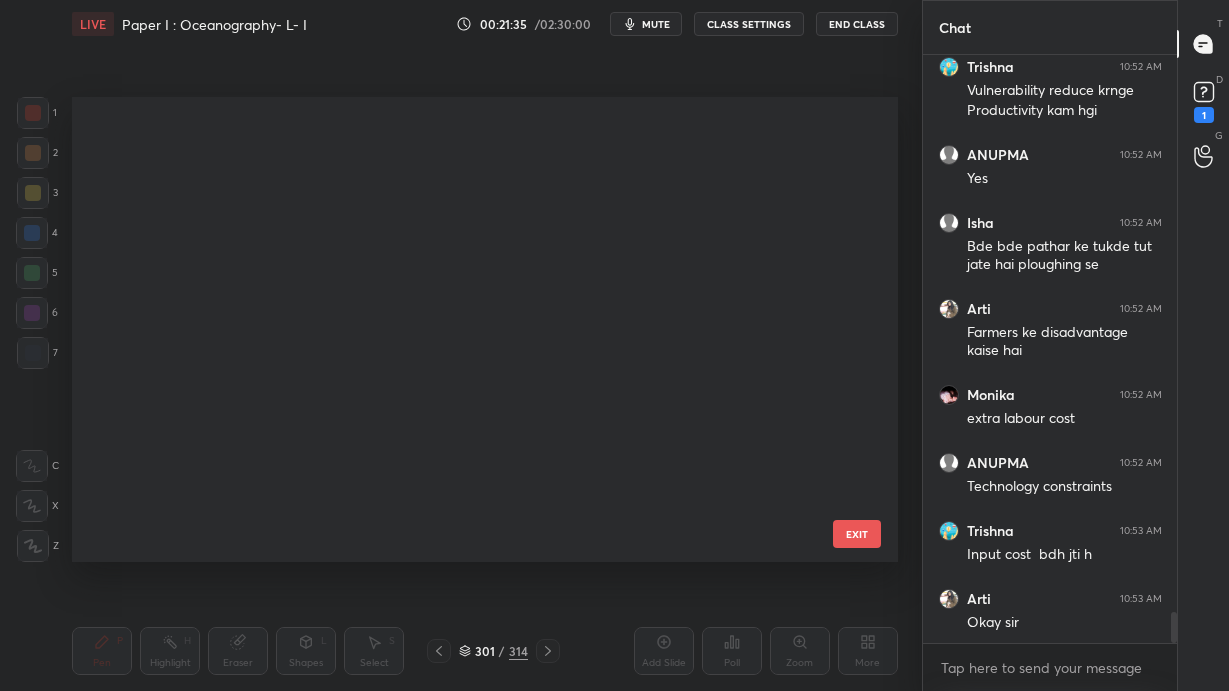 scroll, scrollTop: 13663, scrollLeft: 0, axis: vertical 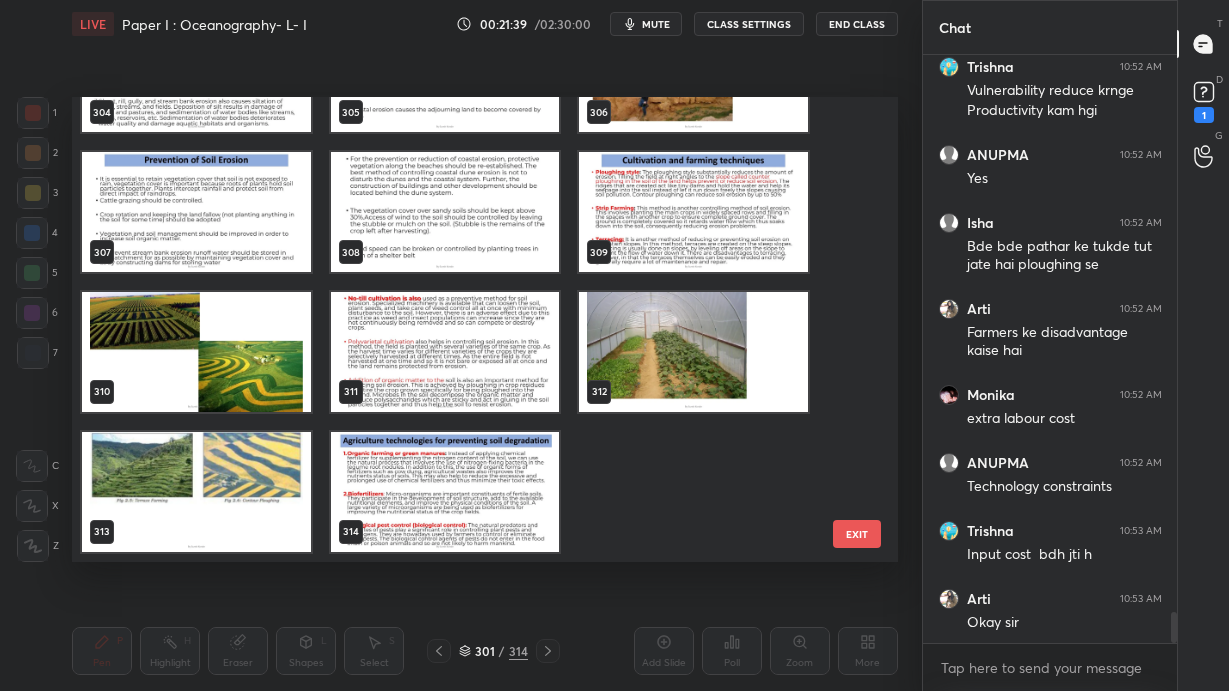 click at bounding box center (196, 352) 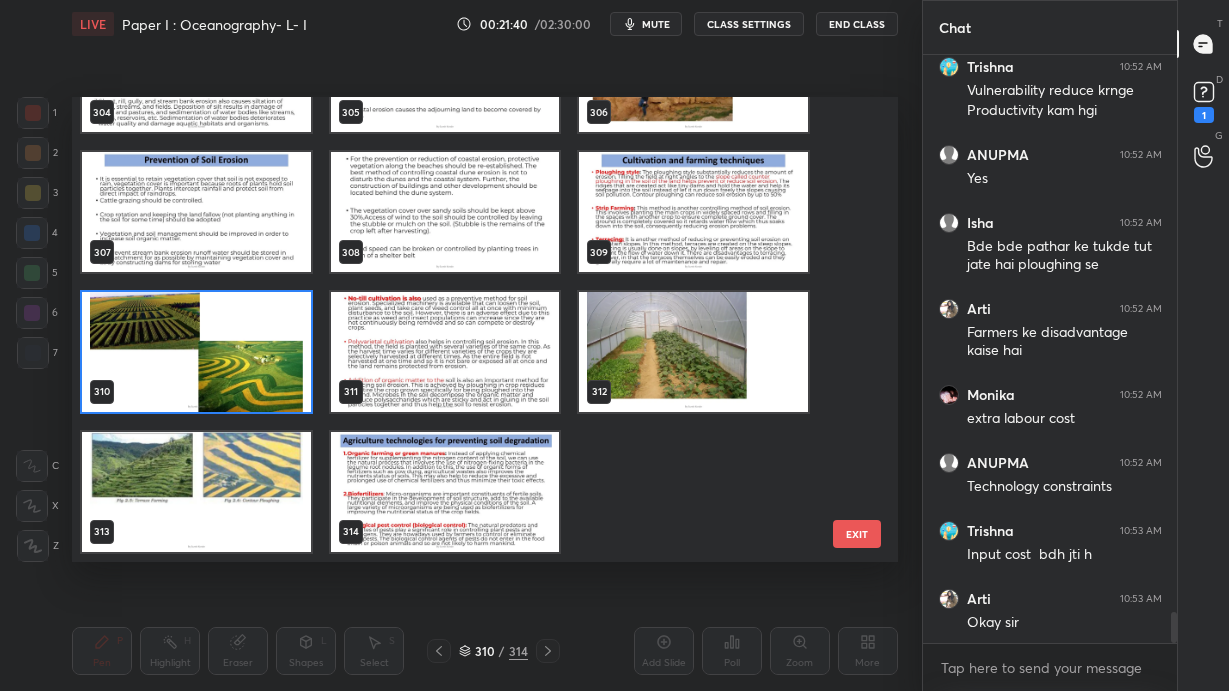 click at bounding box center [196, 352] 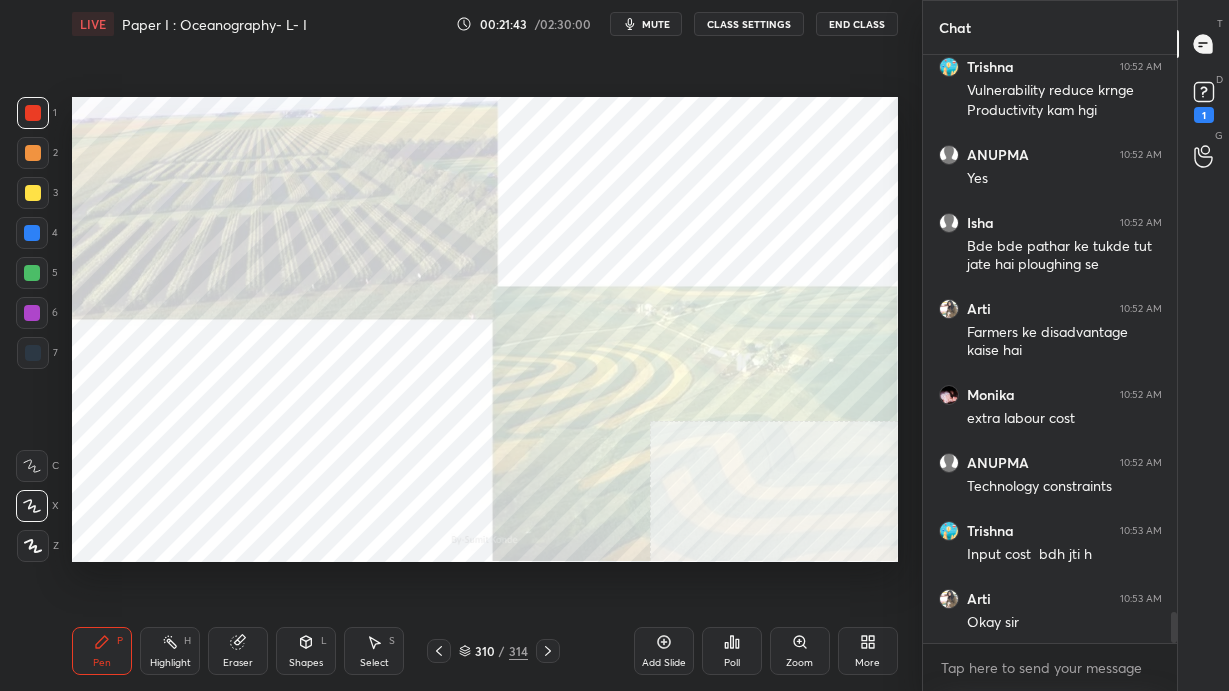 click on "310 / 314" at bounding box center (493, 651) 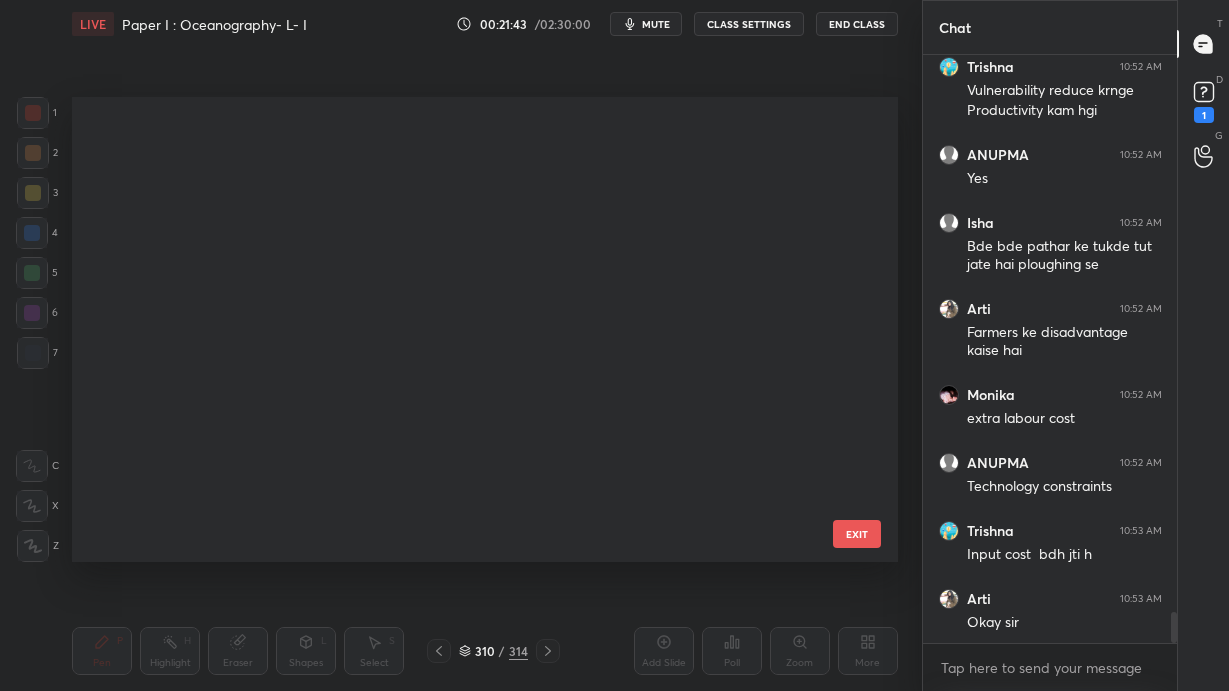 scroll, scrollTop: 14083, scrollLeft: 0, axis: vertical 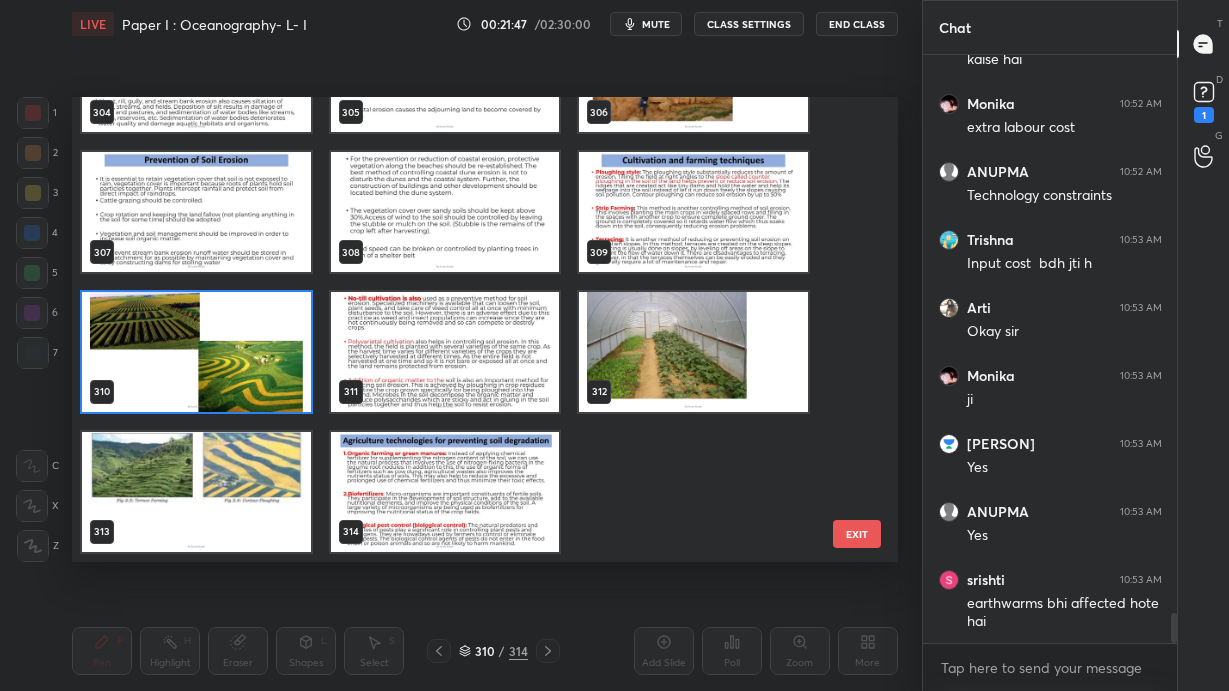 click at bounding box center (196, 492) 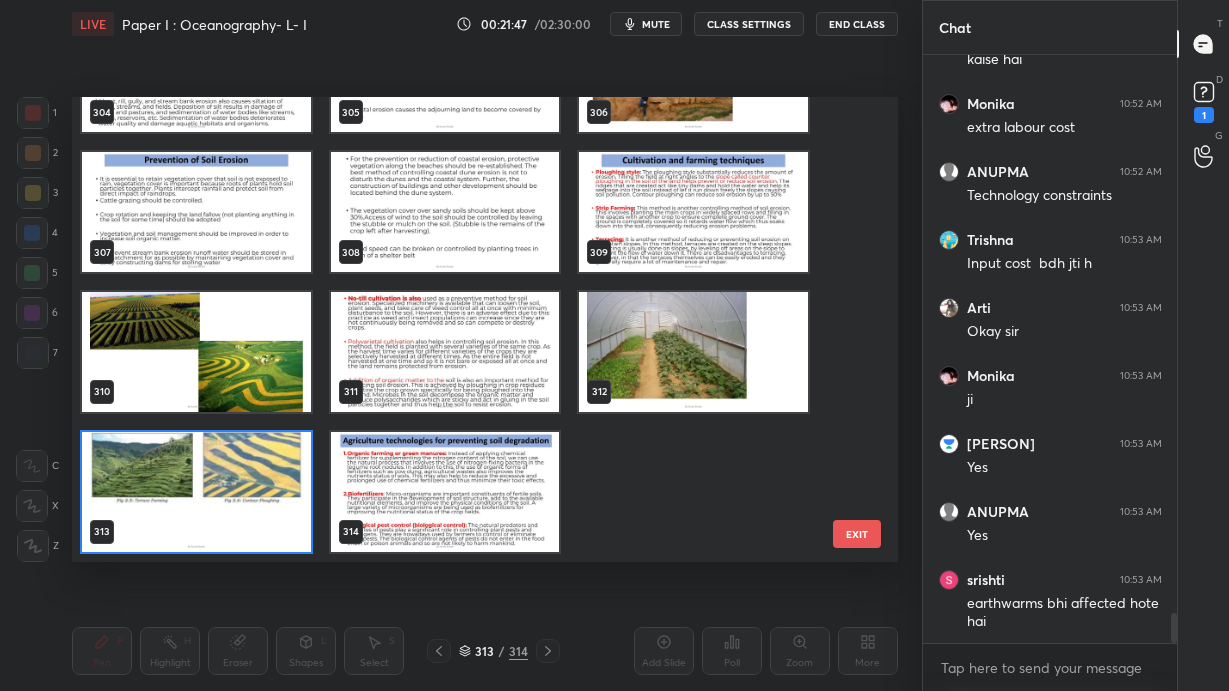 click at bounding box center [196, 492] 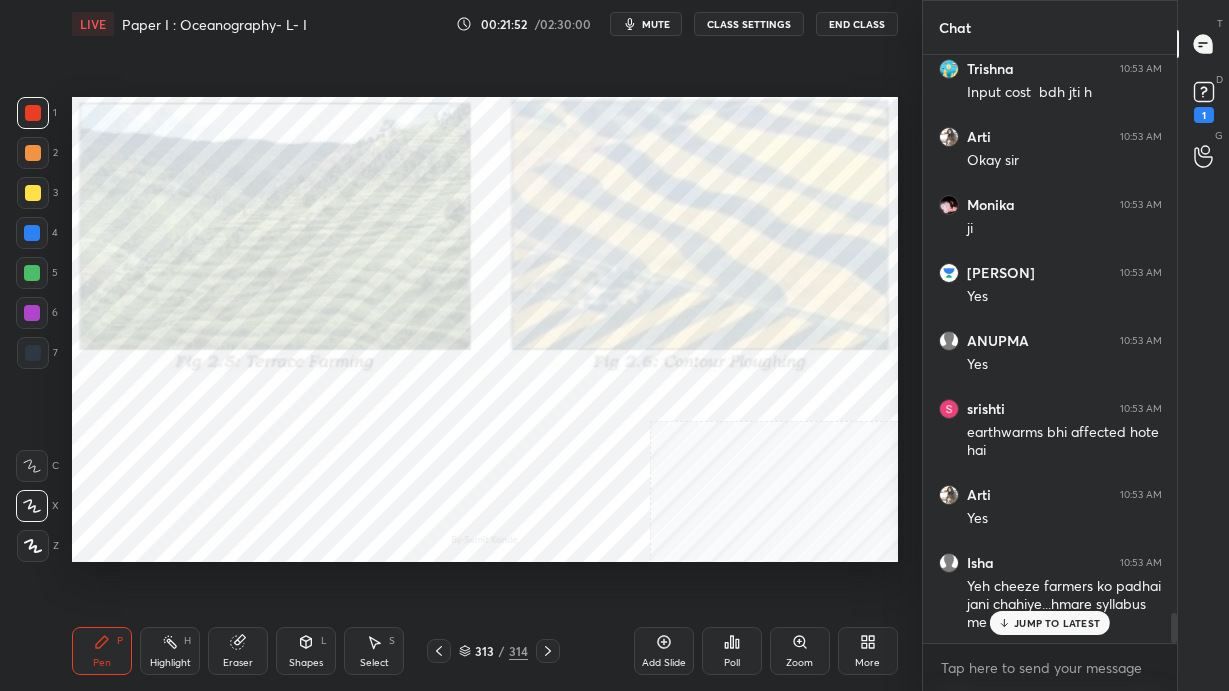 scroll, scrollTop: 11089, scrollLeft: 0, axis: vertical 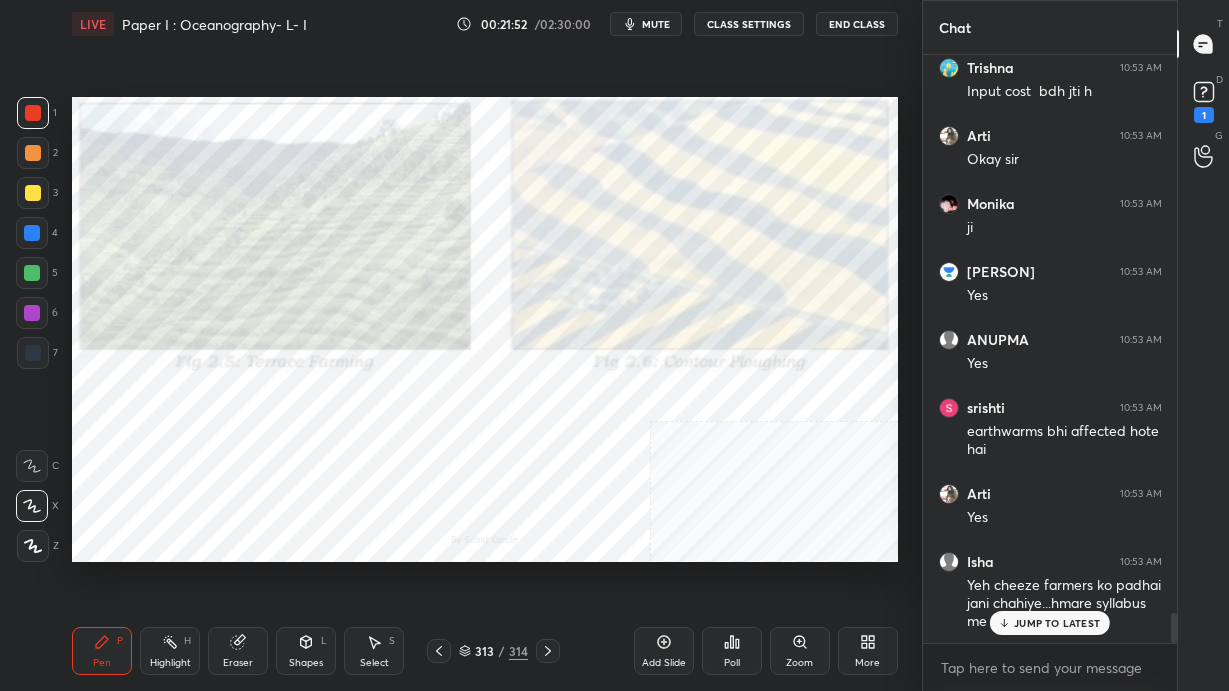 click on "Ashana 10:51 AM Ye hai kya Isha 10:51 AM Seed drill Ashana 10:51 AM Harvester hai kya ANUPMA 10:51 AM Like in dsr rice Trishna 10:52 AM Vulnerability reduce krnge Productivity kam hgi ANUPMA 10:52 AM Yes Isha 10:52 AM Bde bde pathar ke tukde tut jate hai ploughing se Arti 10:52 AM Farmers ke disadvantage kaise hai Monika 10:52 AM extra labour cost ANUPMA 10:52 AM Technology constraints Trishna 10:53 AM Input cost  bdh jti h Arti 10:53 AM Okay sir Monika 10:53 AM ji Vishesh 10:53 AM Yes ANUPMA 10:53 AM Yes srishti 10:53 AM earthwarms bhi affected hote hai Arti 10:53 AM Yes Isha 10:53 AM Yeh cheeze farmers ko padhai jani chahiye...hmare syllabus me daal di jo" at bounding box center [1050, 349] 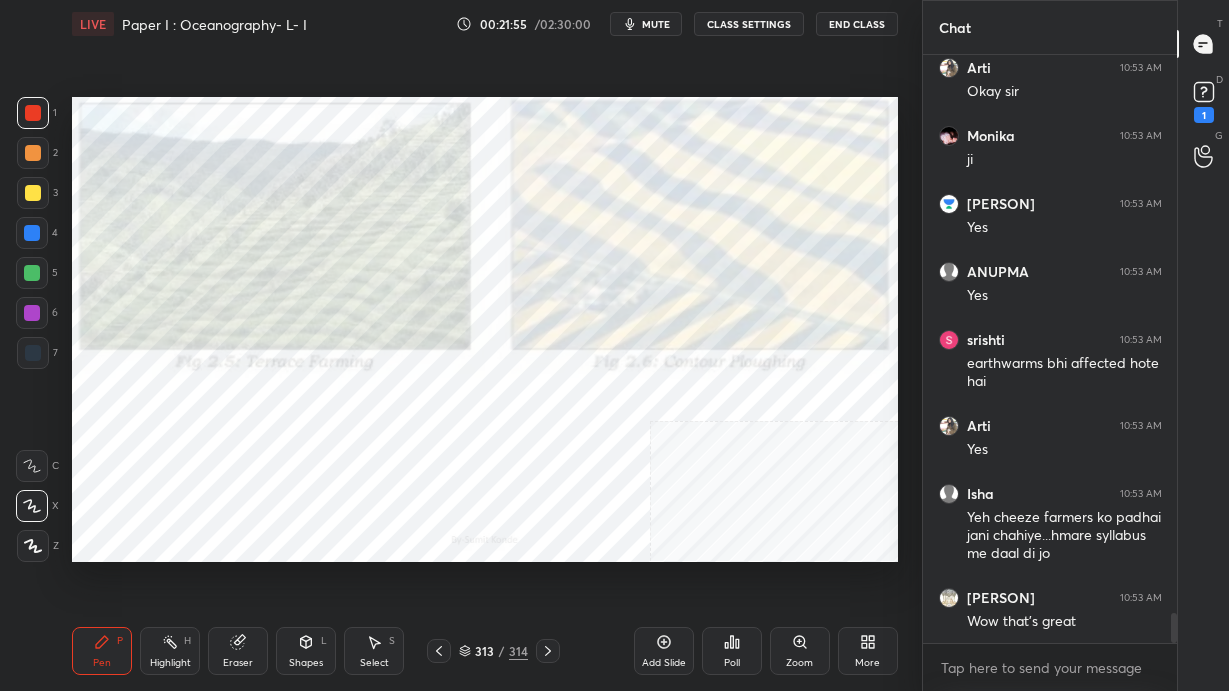 click 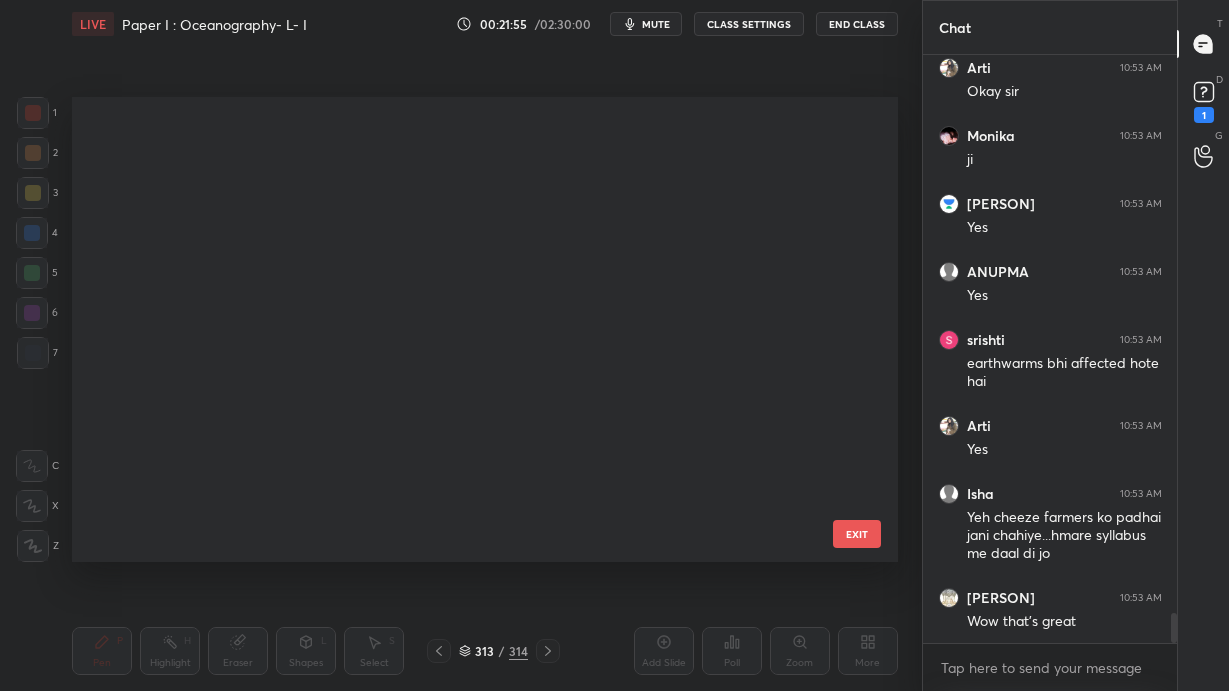 scroll, scrollTop: 14222, scrollLeft: 0, axis: vertical 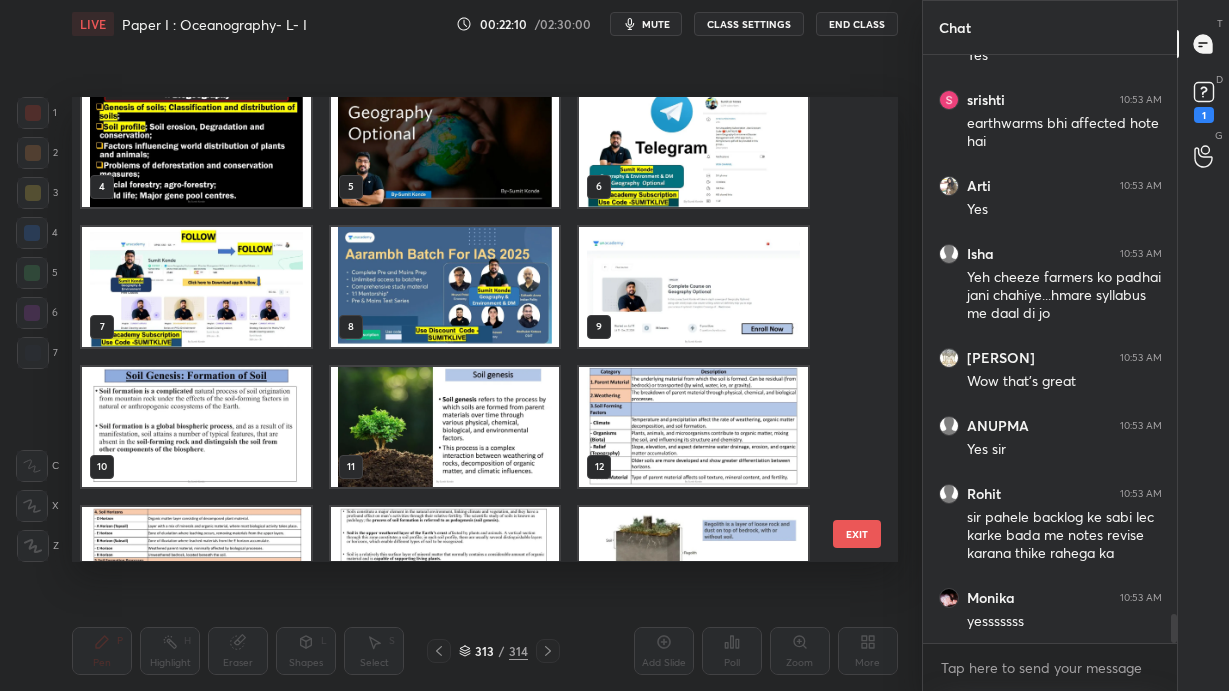 click at bounding box center [196, 147] 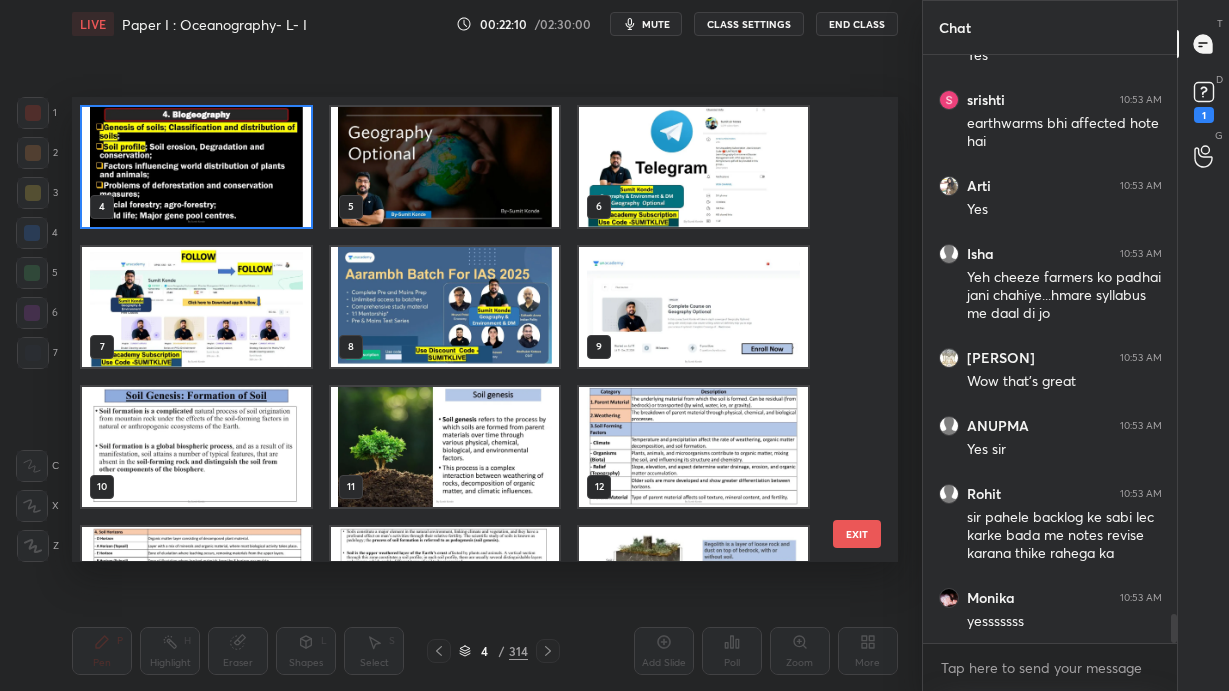 click on "4 5 6 7 8 9 10 11 12 13 14 15 16 17 18" at bounding box center (467, 329) 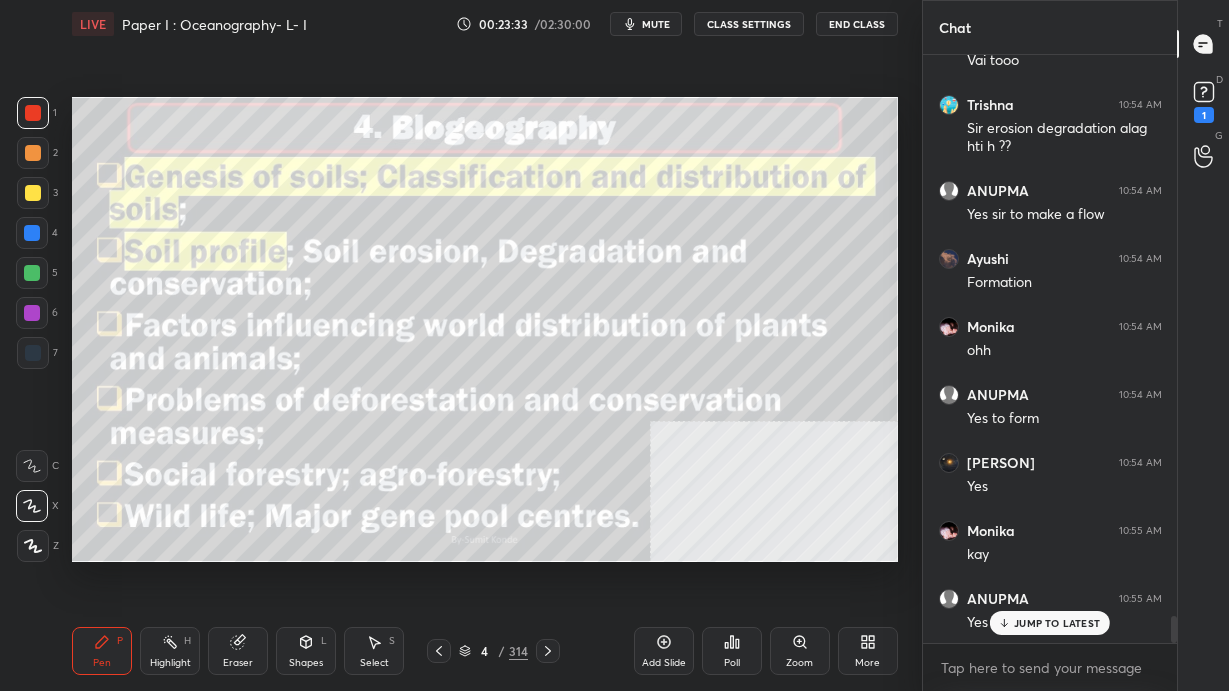 scroll, scrollTop: 12385, scrollLeft: 0, axis: vertical 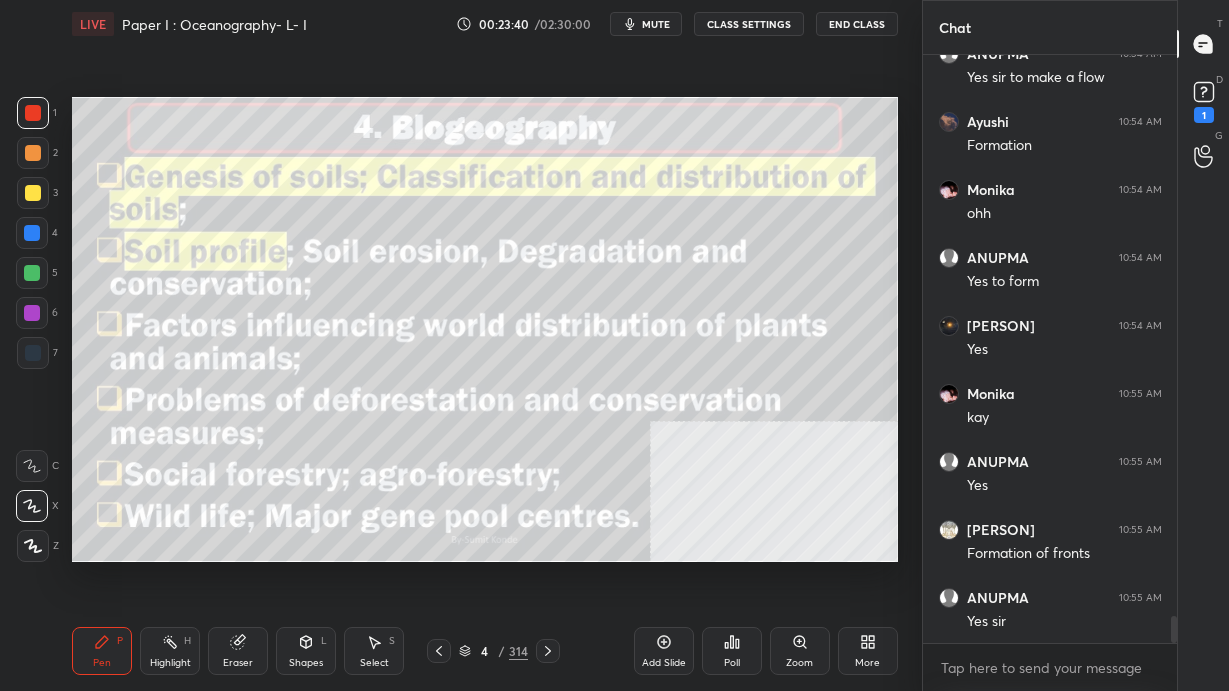 click on "4 / 314" at bounding box center [493, 651] 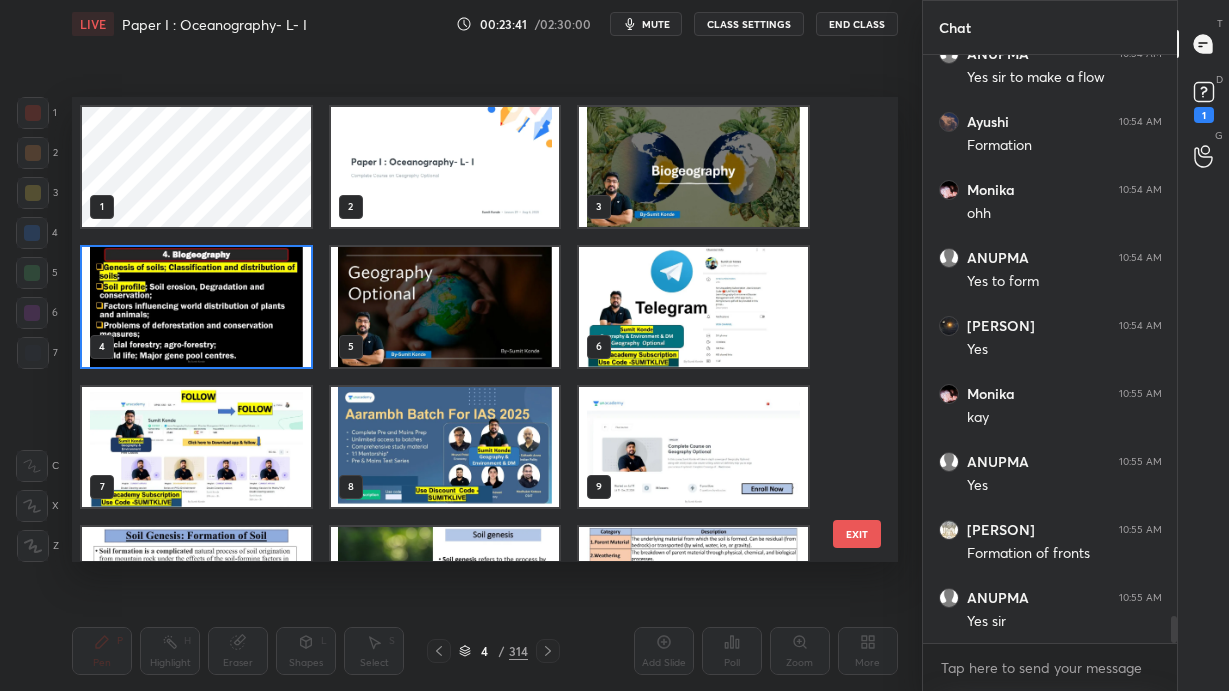 scroll, scrollTop: 6, scrollLeft: 10, axis: both 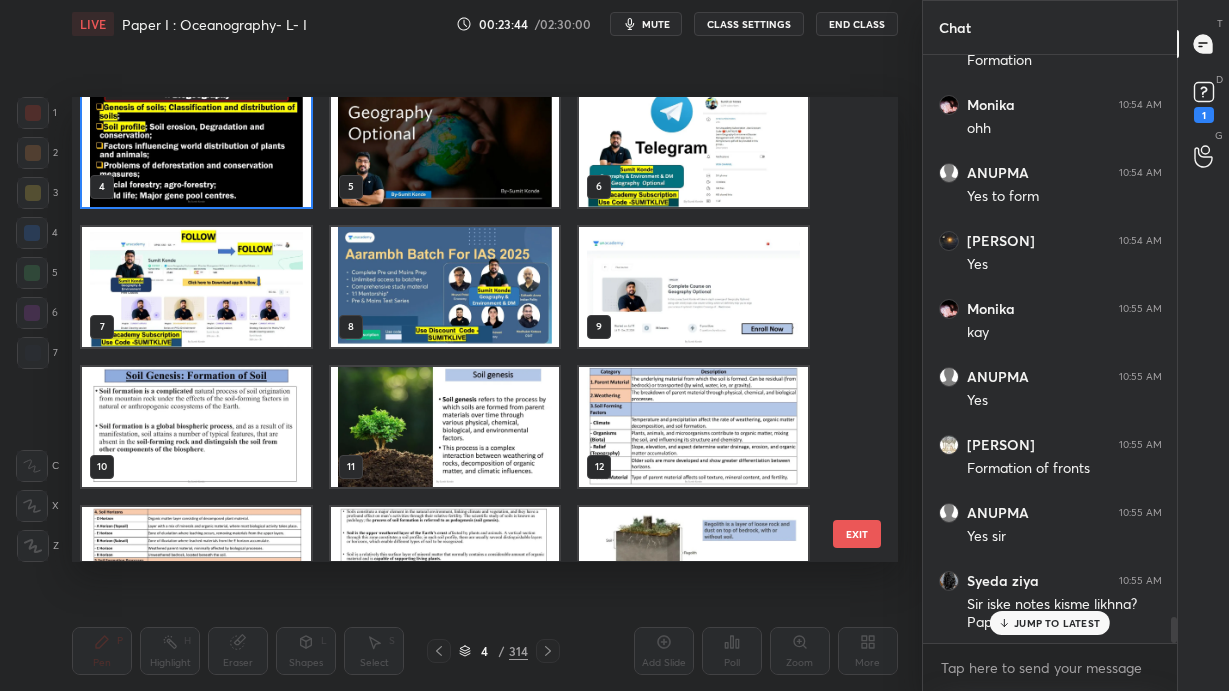 click on "EXIT" at bounding box center (857, 534) 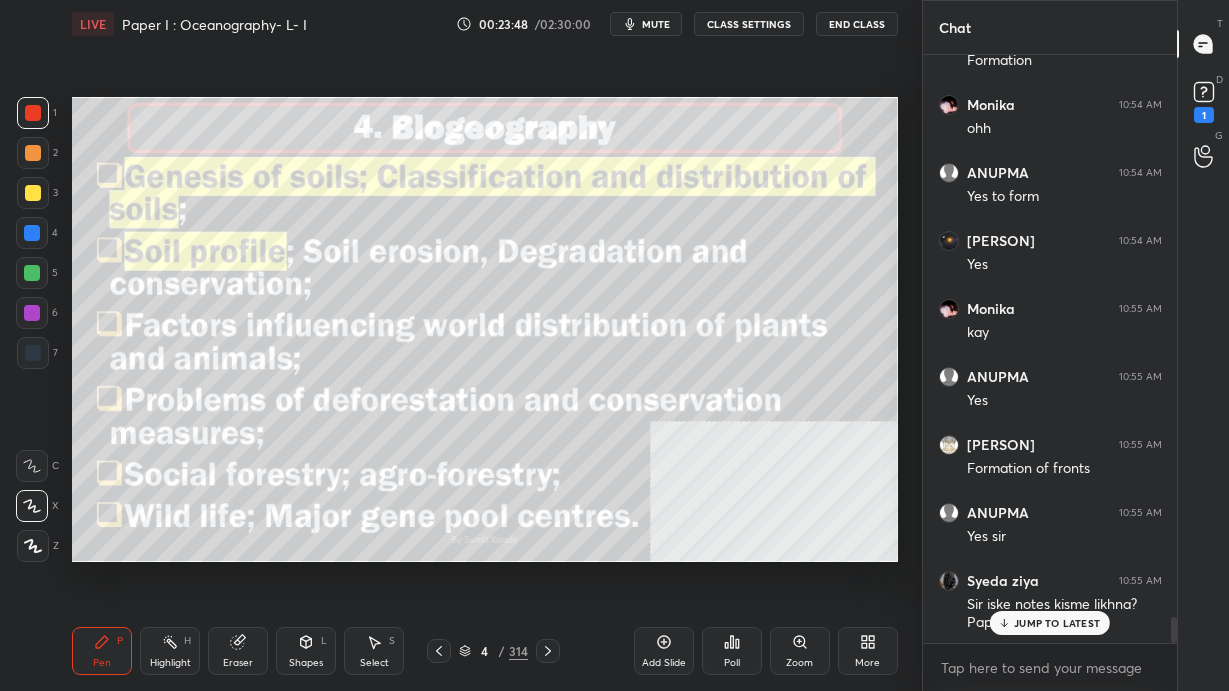 click on "JUMP TO LATEST" at bounding box center (1057, 623) 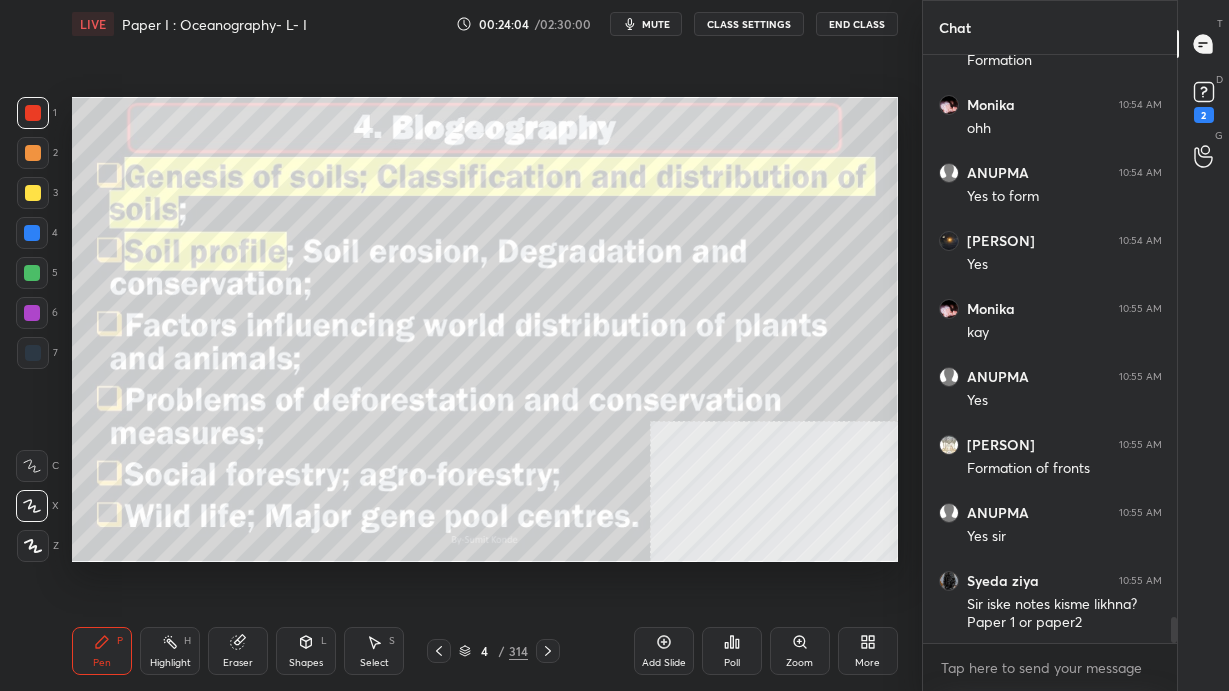 scroll, scrollTop: 12625, scrollLeft: 0, axis: vertical 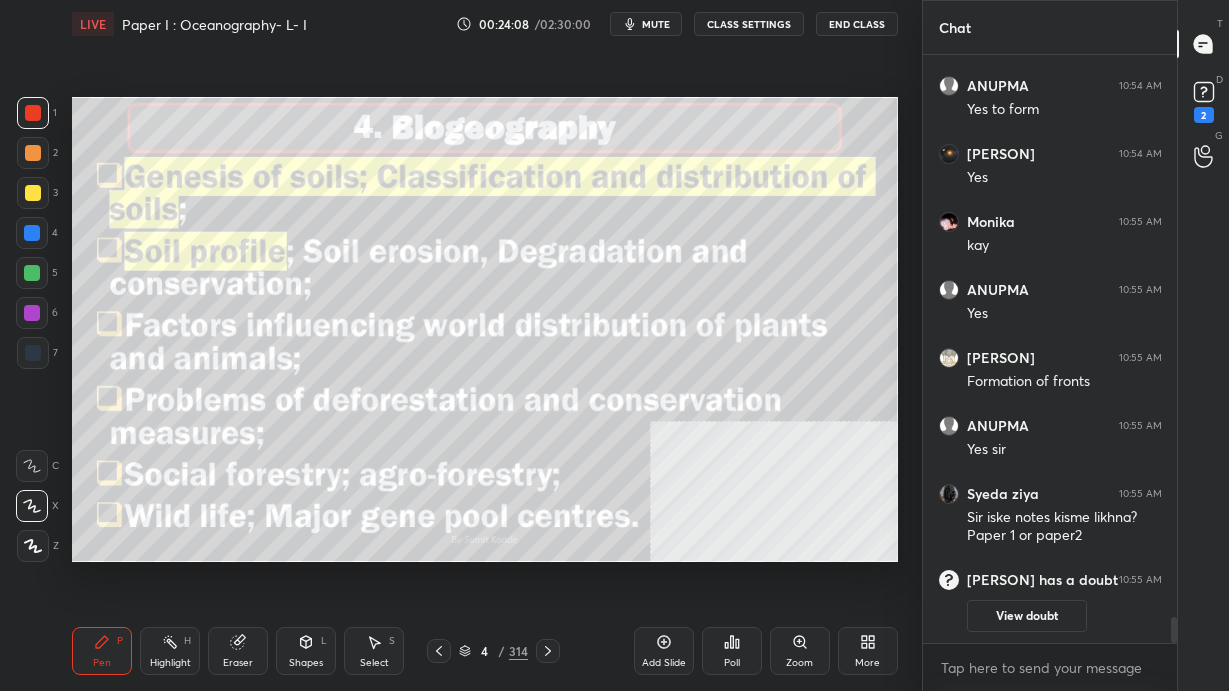 click on "D Doubts (D) 2" at bounding box center [1203, 100] 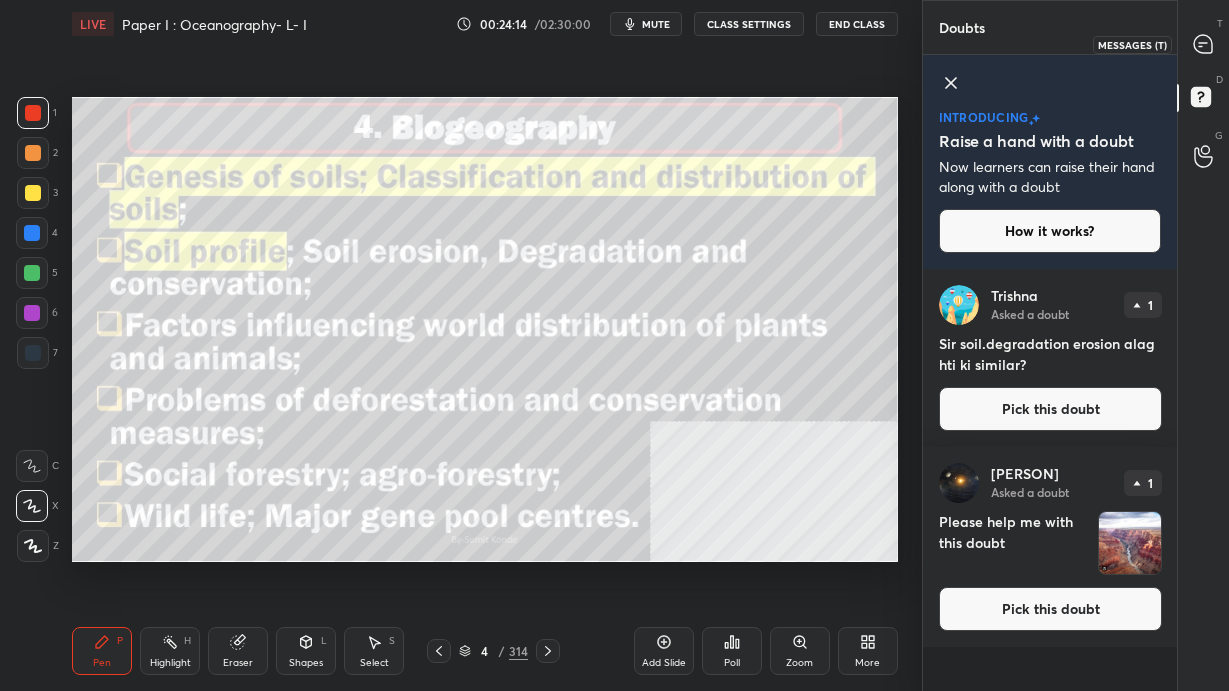 click at bounding box center [1204, 44] 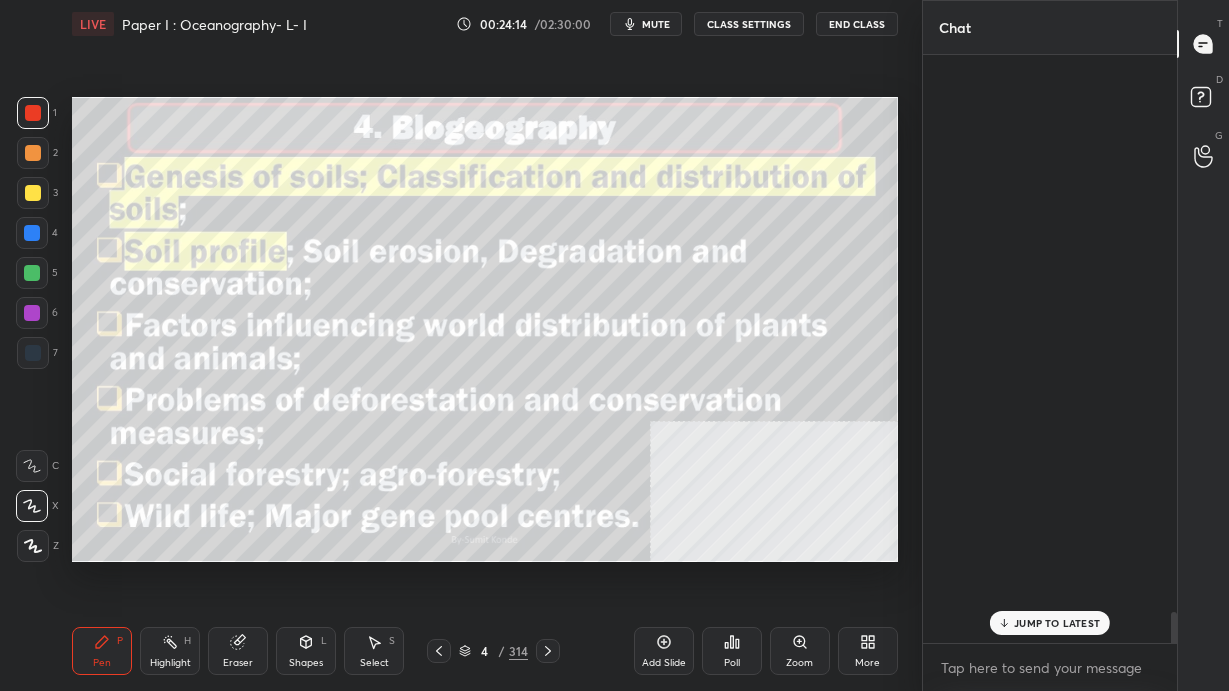 scroll, scrollTop: 10739, scrollLeft: 0, axis: vertical 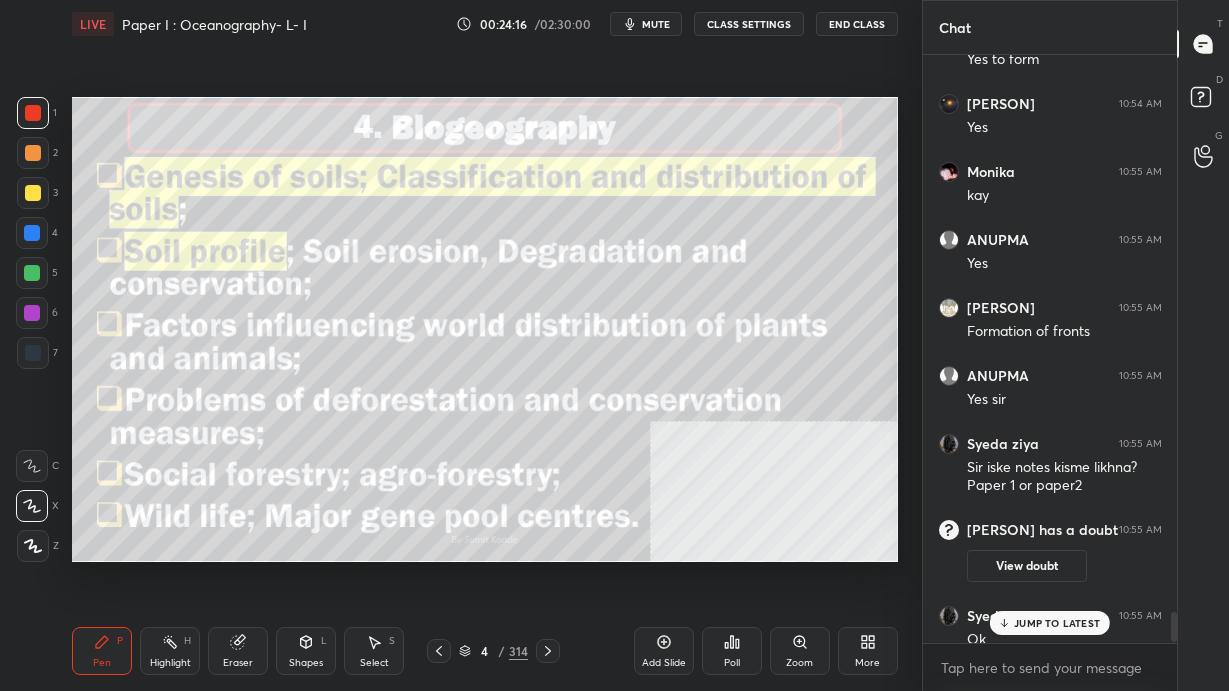 click on "JUMP TO LATEST" at bounding box center [1057, 623] 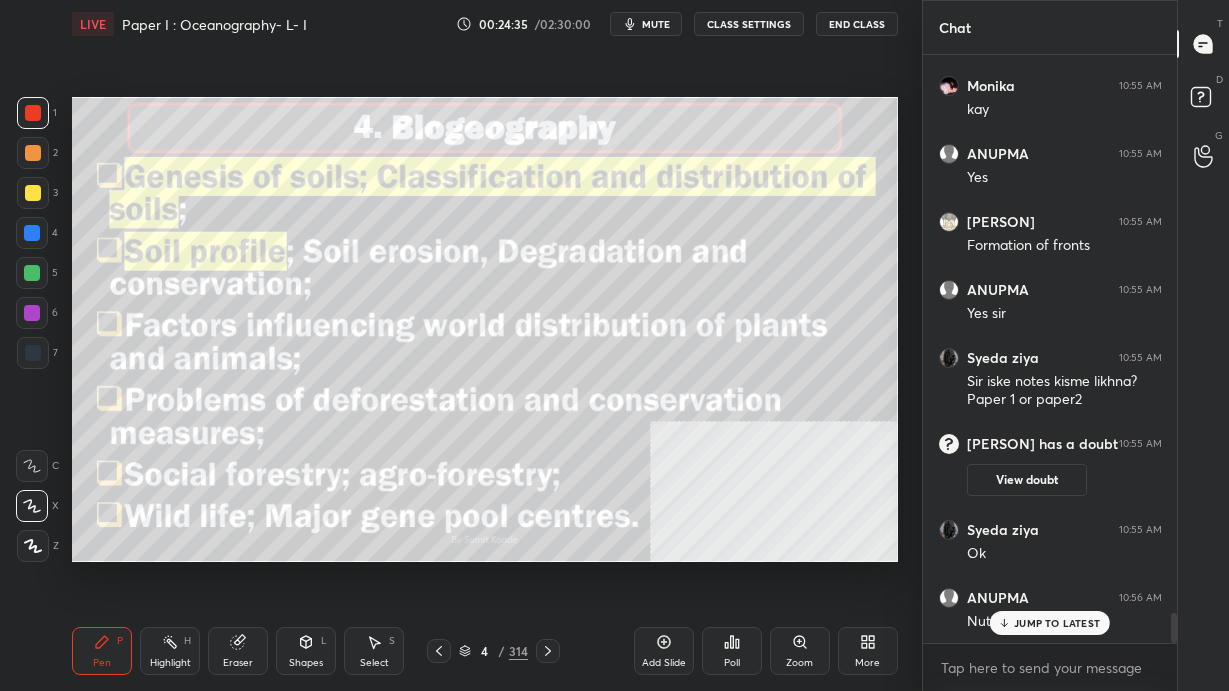 scroll, scrollTop: 11144, scrollLeft: 0, axis: vertical 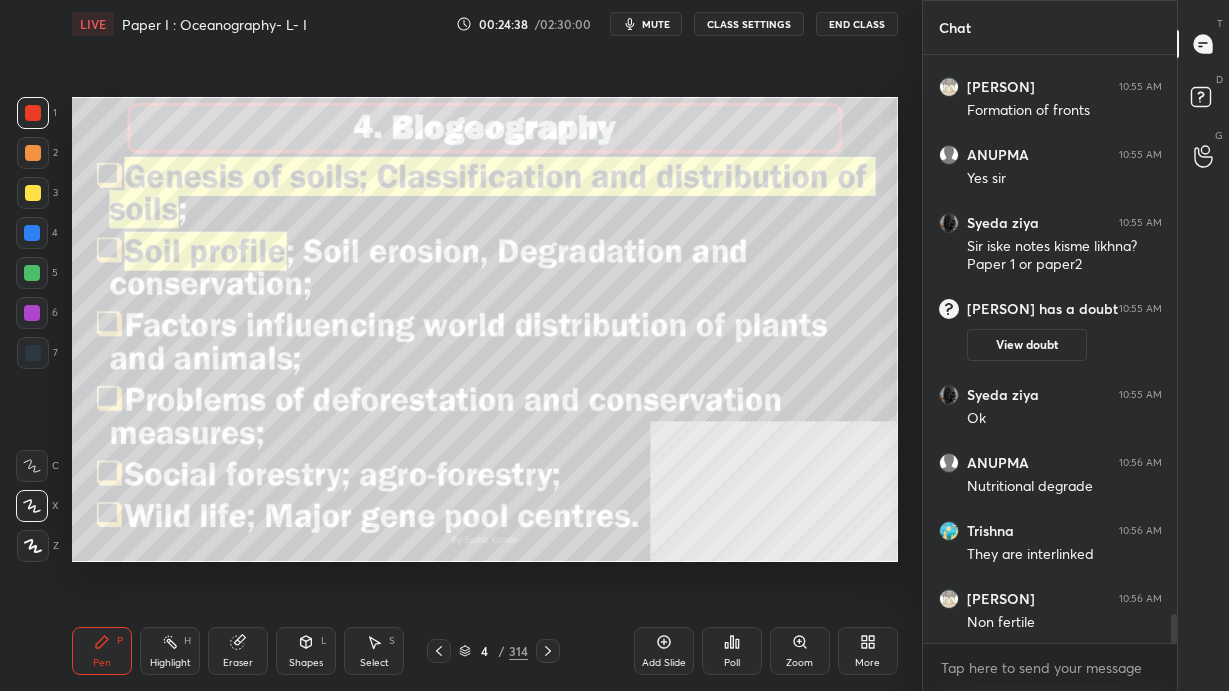 click on "Monika 10:54 AM genesis kya h??? types of soil?? Ashana 10:54 AM Vai tooo Trishna 10:54 AM Sir erosion degradation alag hti h ?? ANUPMA 10:54 AM Yes sir to make a flow Ayushi 10:54 AM Formation Monika 10:54 AM ohh ANUPMA 10:54 AM Yes to form Amani 10:54 AM Yes Monika 10:55 AM kay ANUPMA 10:55 AM Yes Ashana 10:55 AM Formation of fronts ANUPMA 10:55 AM Yes sir Syeda ziya 10:55 AM Sir iske notes kisme likhna? Paper 1 or paper2 Trishna has a doubt 10:55 AM View doubt Syeda ziya 10:55 AM Ok ANUPMA 10:56 AM Nutritional degrade Trishna 10:56 AM They are interlinked Ashana 10:56 AM Non fertile Nidhi 10:56 AM Sir to the point likna hai JUMP TO LATEST" at bounding box center [1050, 349] 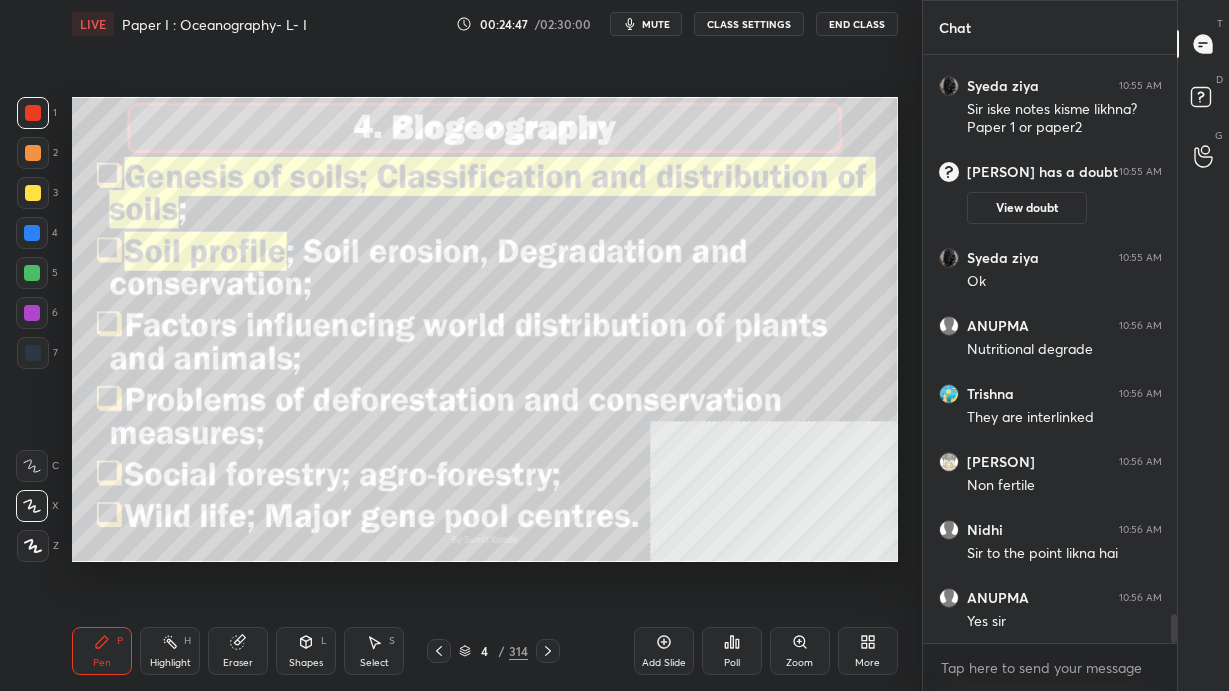 scroll, scrollTop: 11452, scrollLeft: 0, axis: vertical 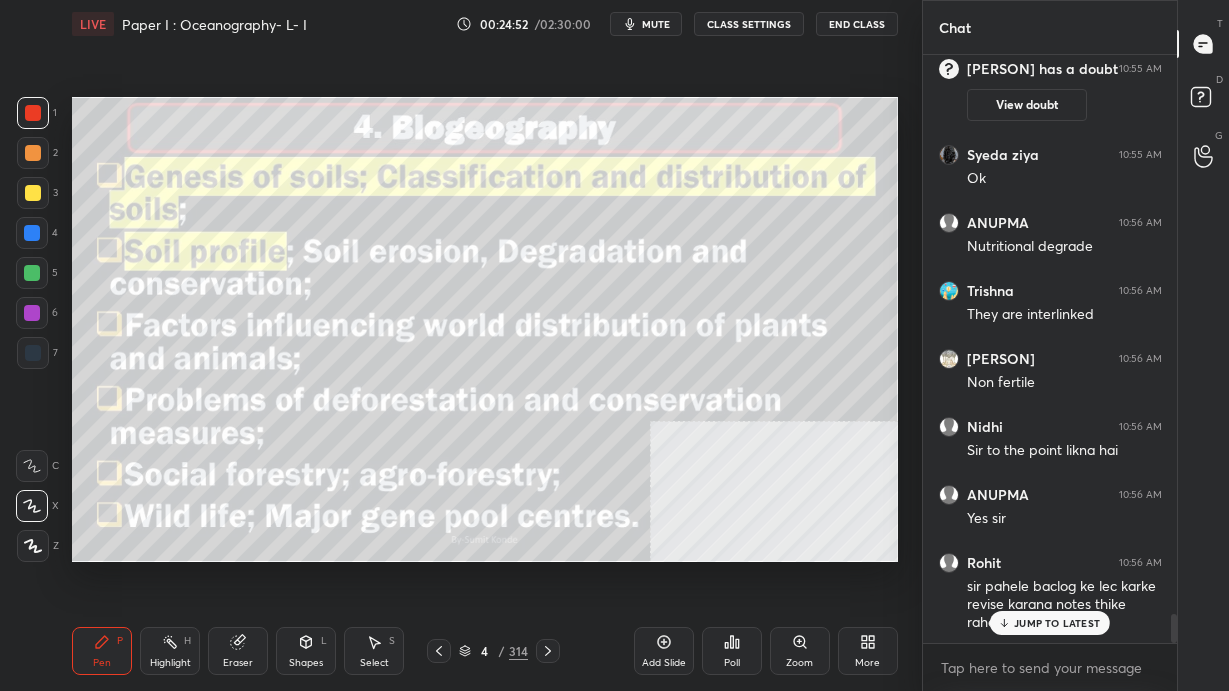 click on "JUMP TO LATEST" at bounding box center (1057, 623) 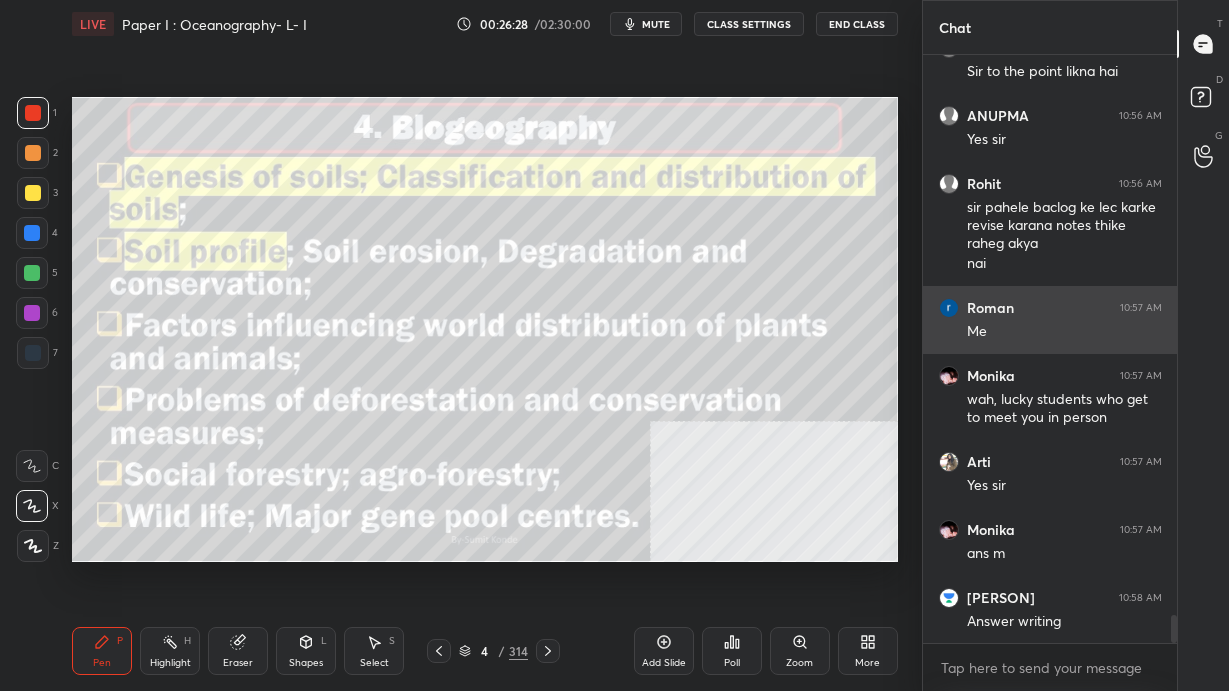 scroll, scrollTop: 11898, scrollLeft: 0, axis: vertical 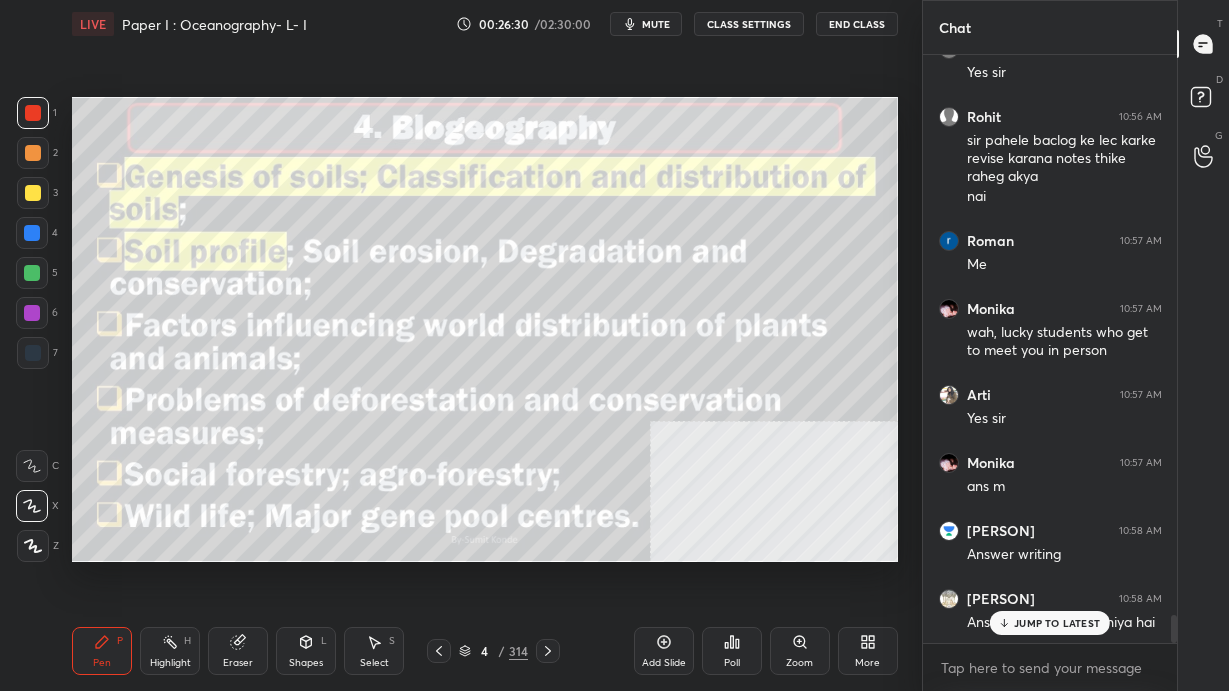 click on "JUMP TO LATEST" at bounding box center [1057, 623] 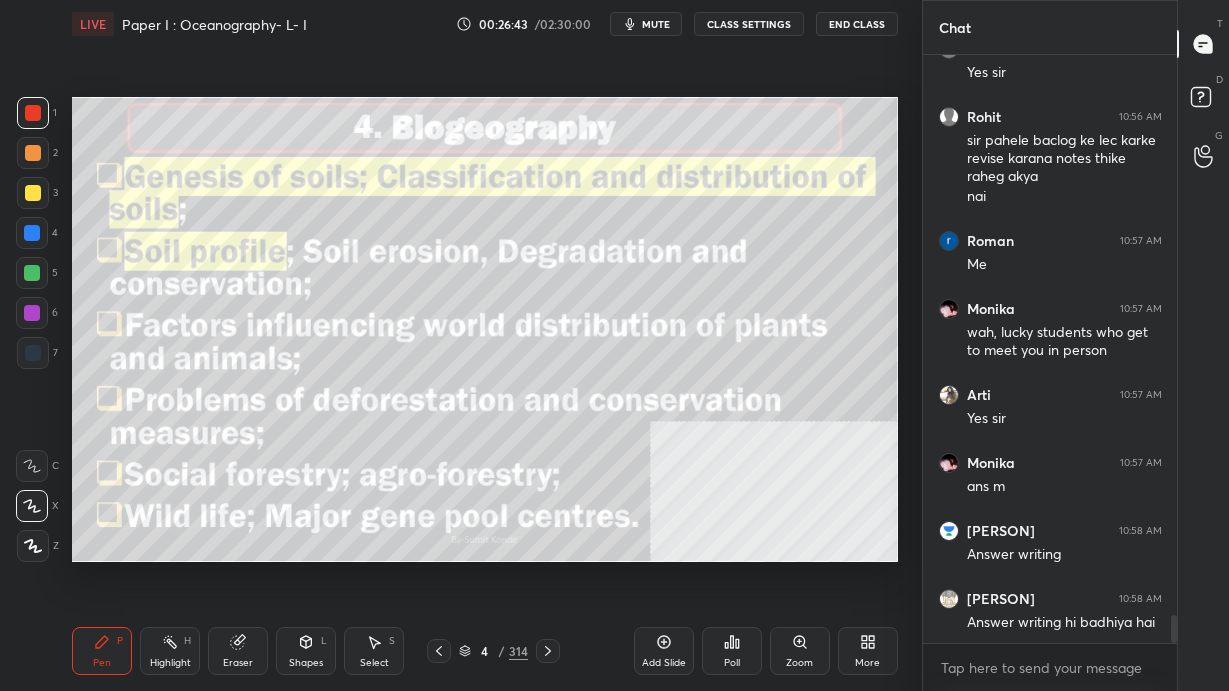 scroll, scrollTop: 11966, scrollLeft: 0, axis: vertical 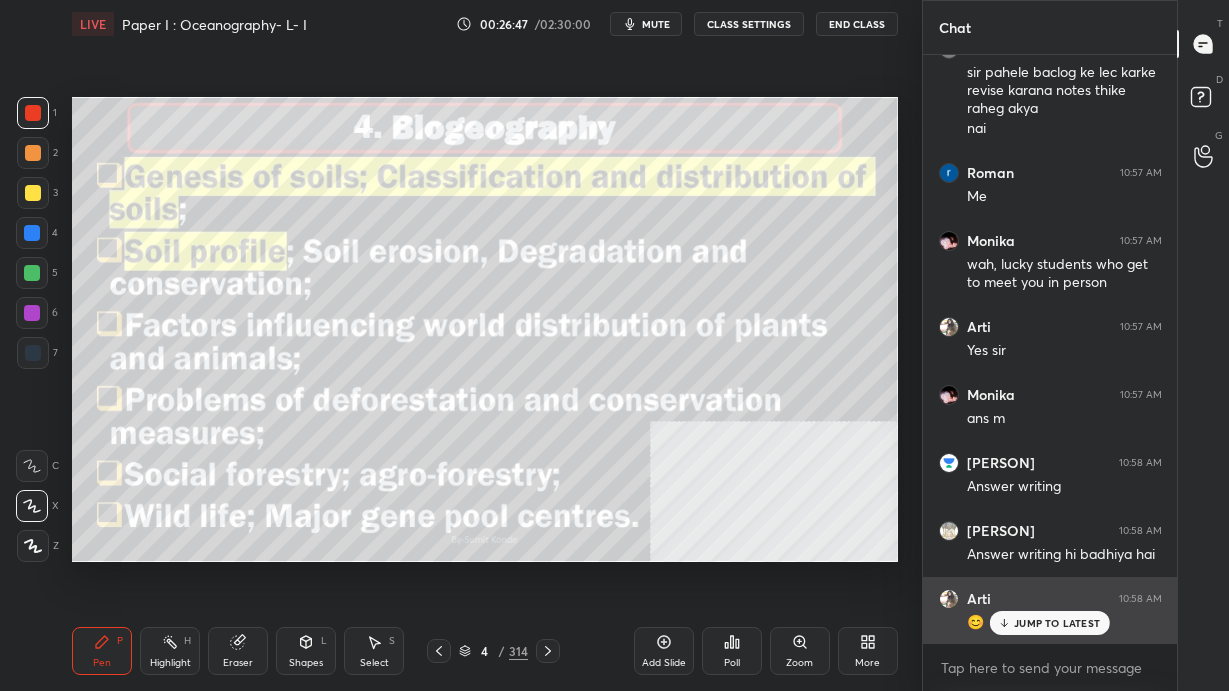 click on "JUMP TO LATEST" at bounding box center (1057, 623) 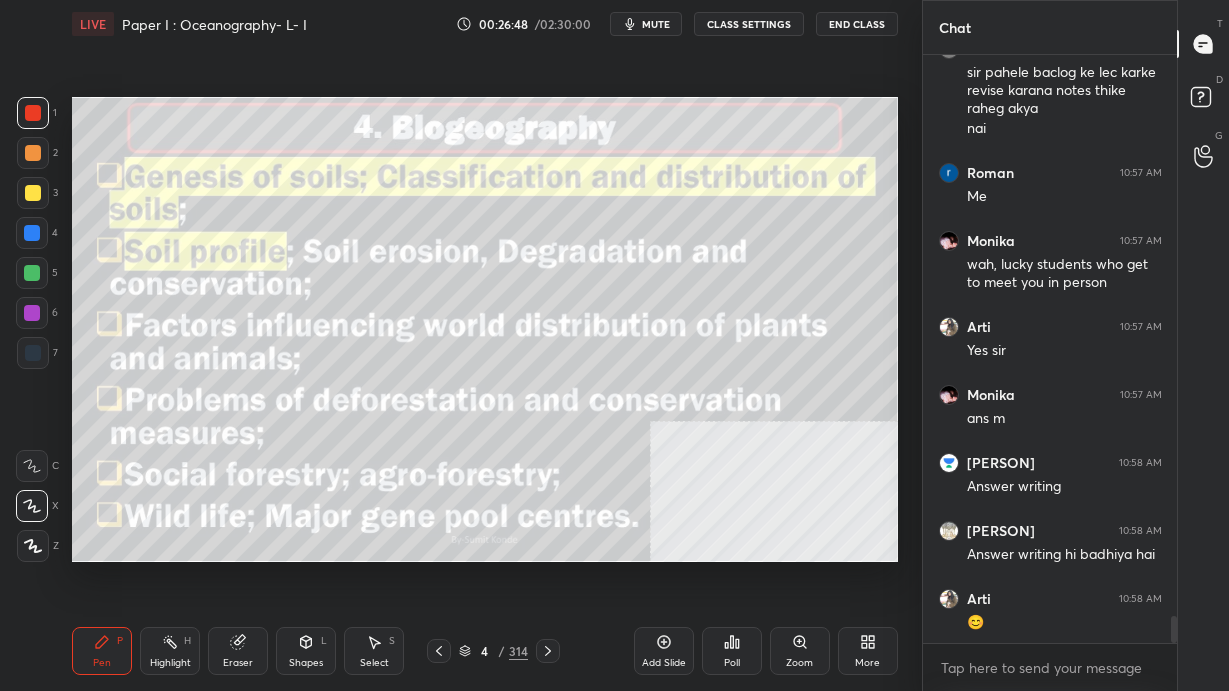 scroll, scrollTop: 12053, scrollLeft: 0, axis: vertical 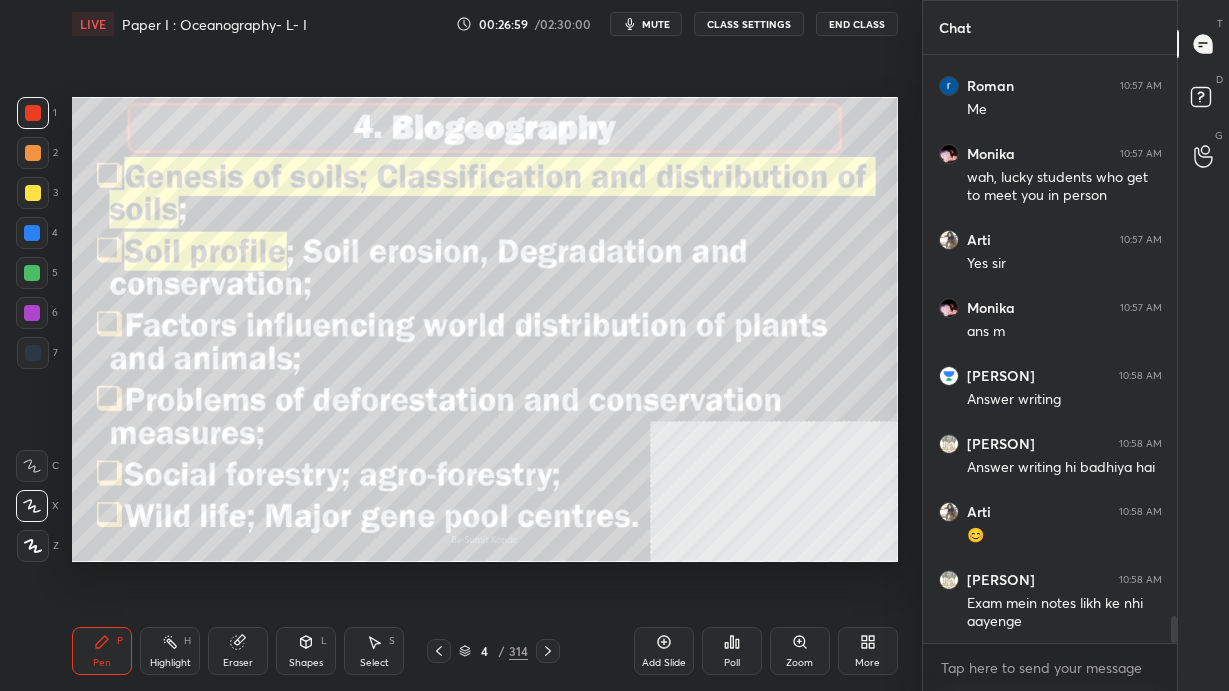 click on "4 / 314" at bounding box center (493, 651) 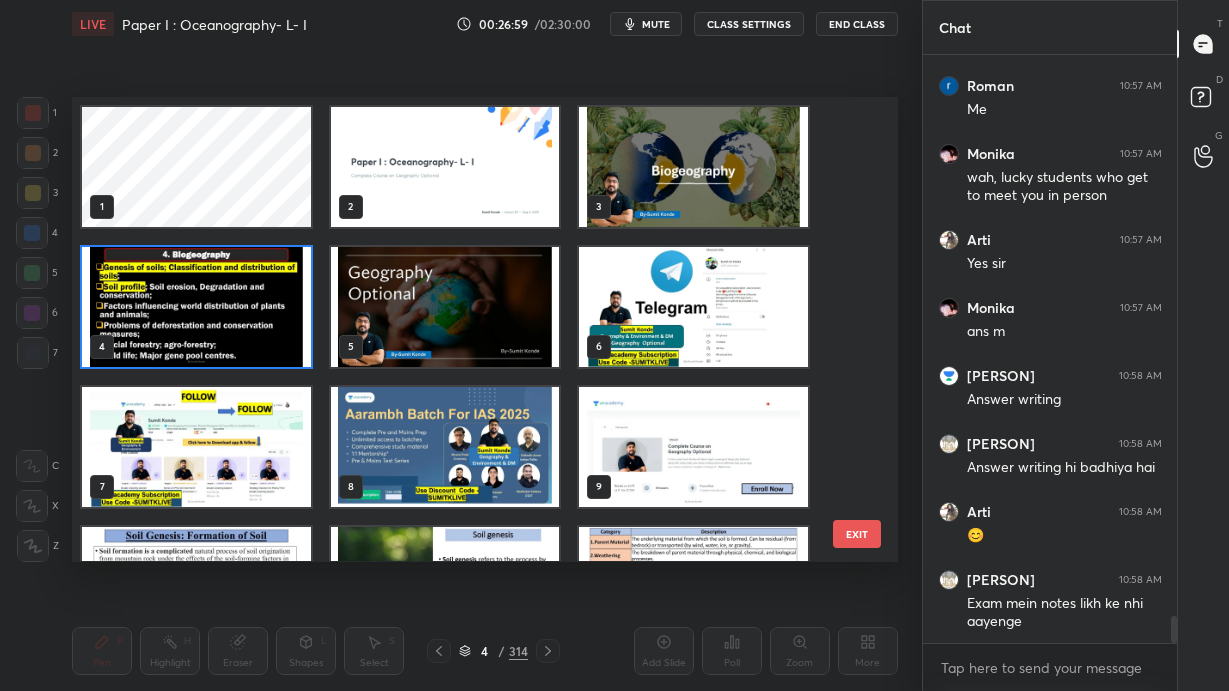 scroll, scrollTop: 6, scrollLeft: 10, axis: both 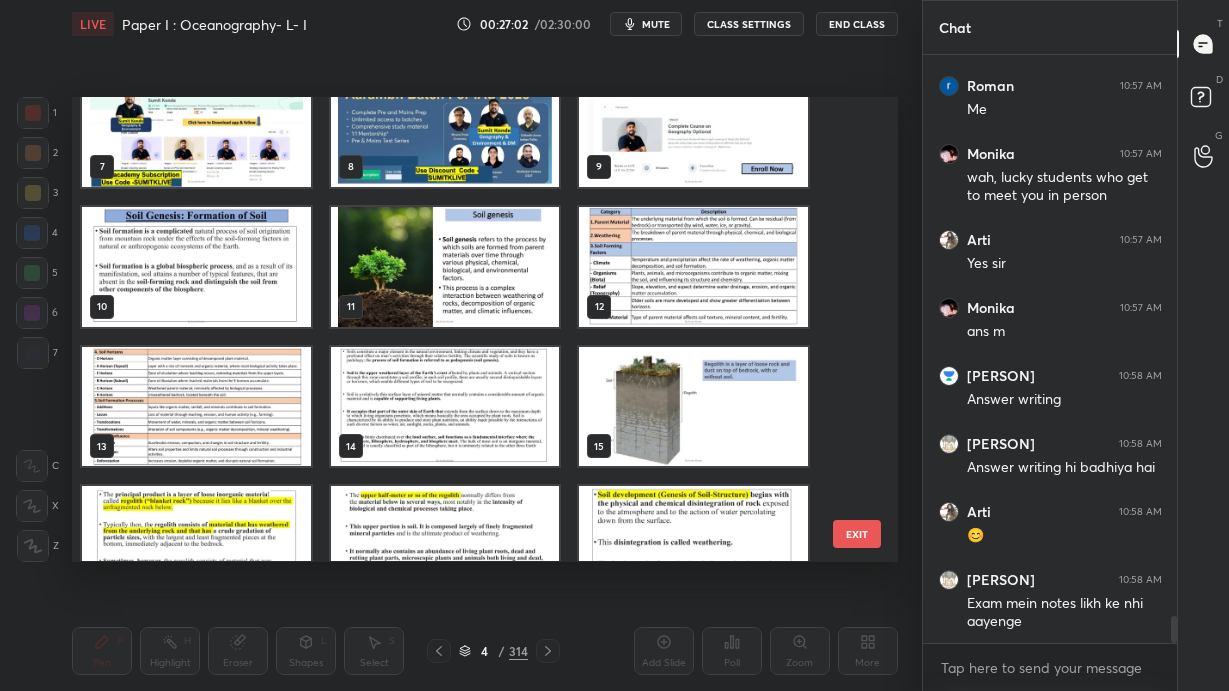 click at bounding box center (445, 267) 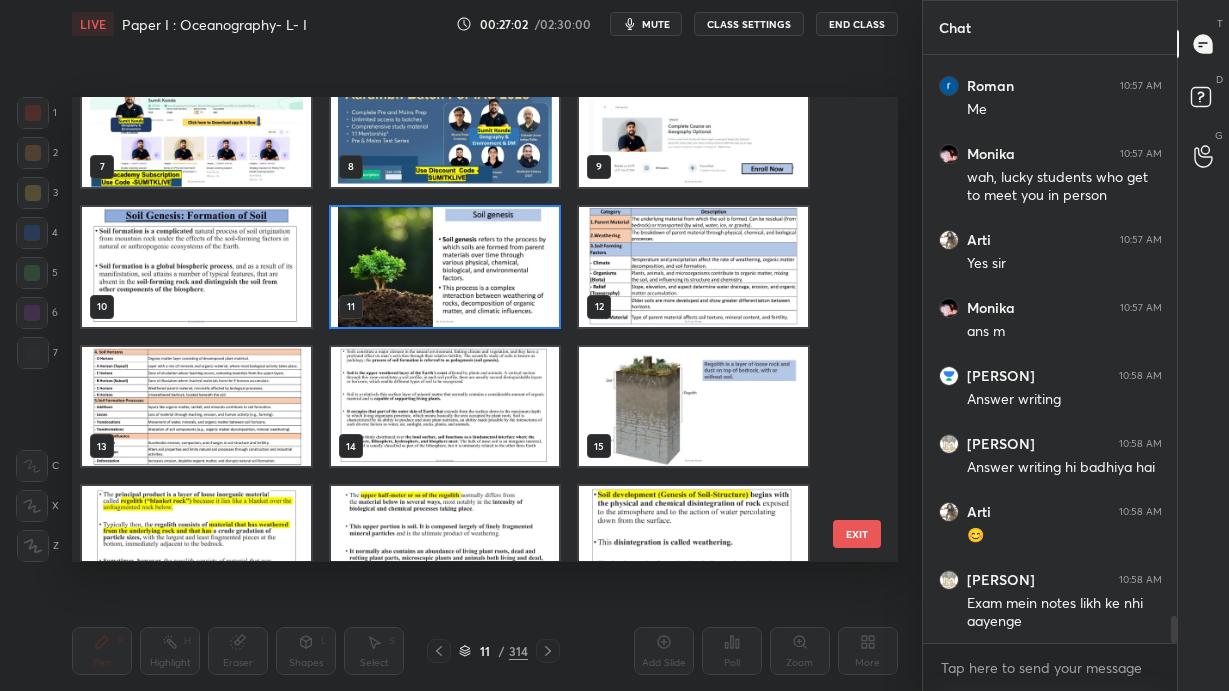 click at bounding box center [445, 267] 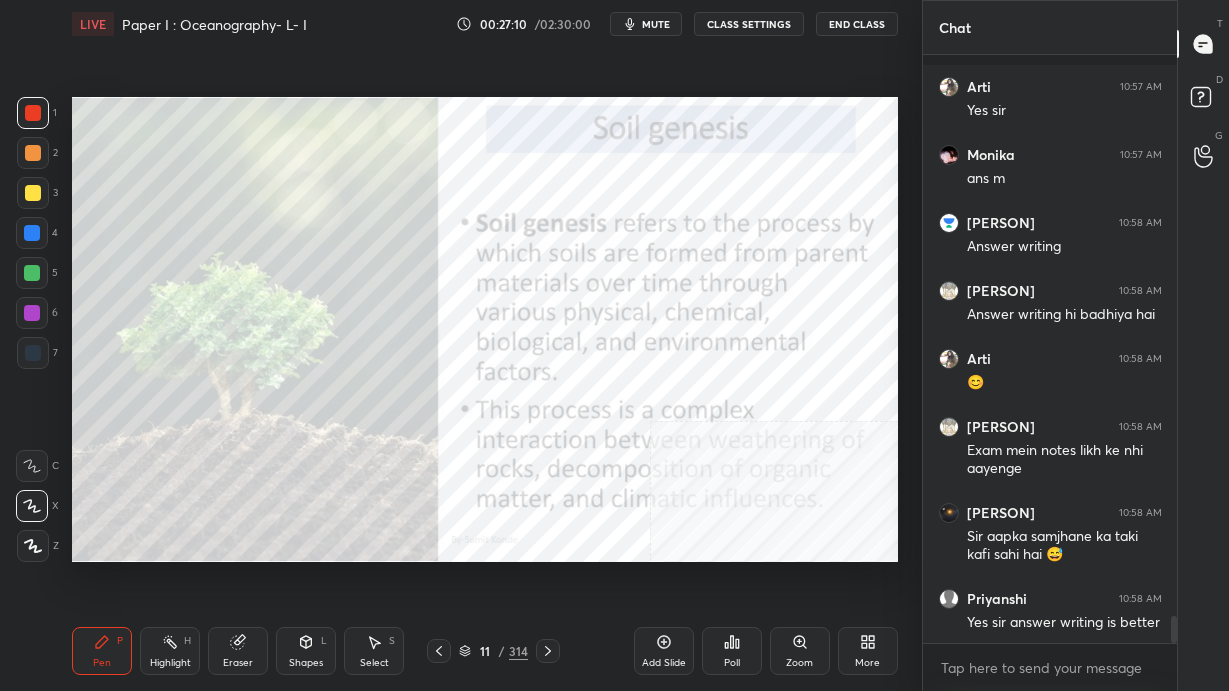 scroll, scrollTop: 12293, scrollLeft: 0, axis: vertical 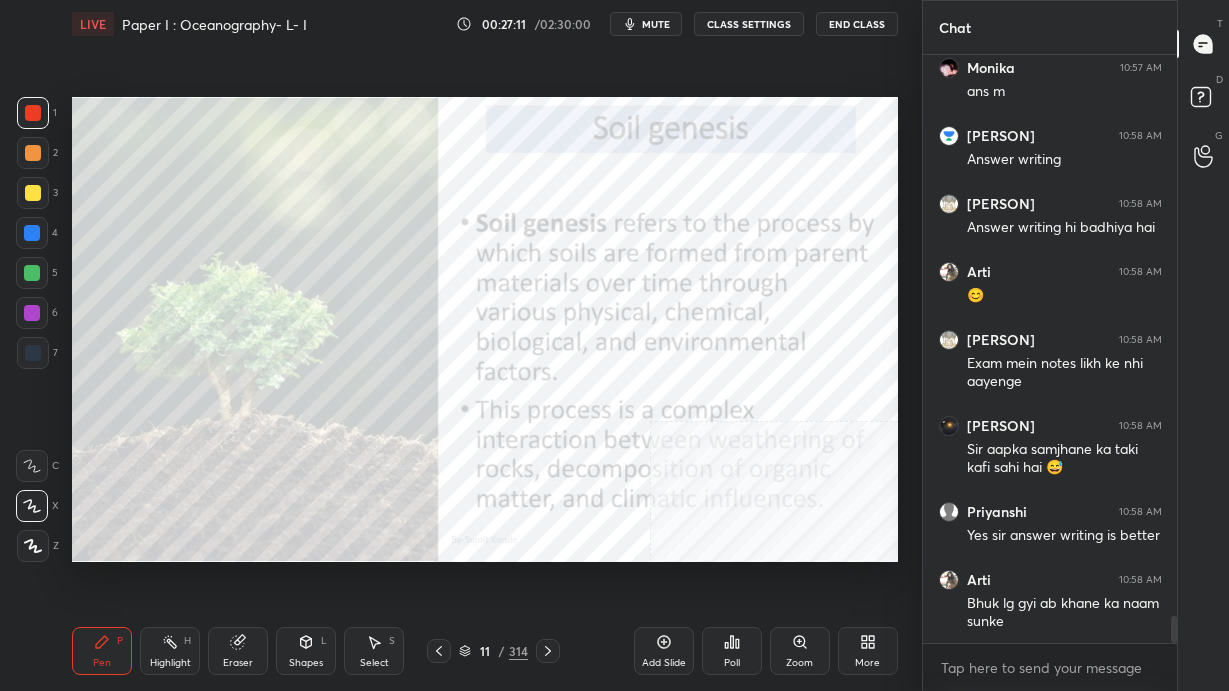 click 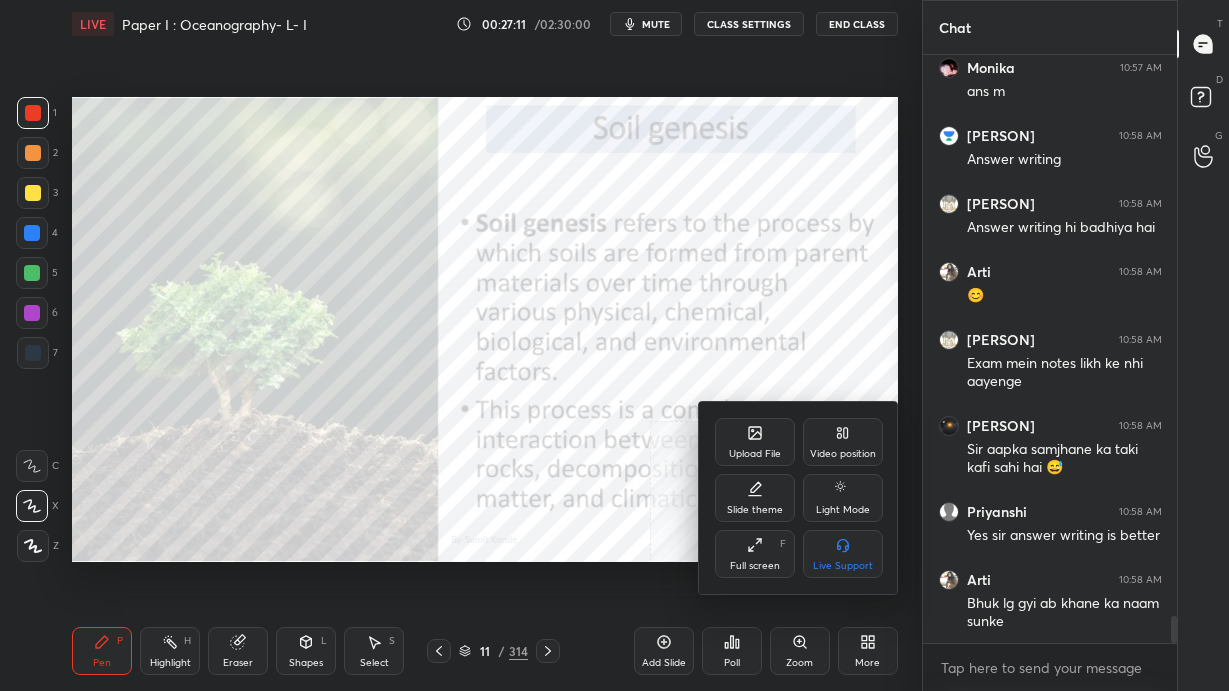 click on "Video position" at bounding box center (843, 454) 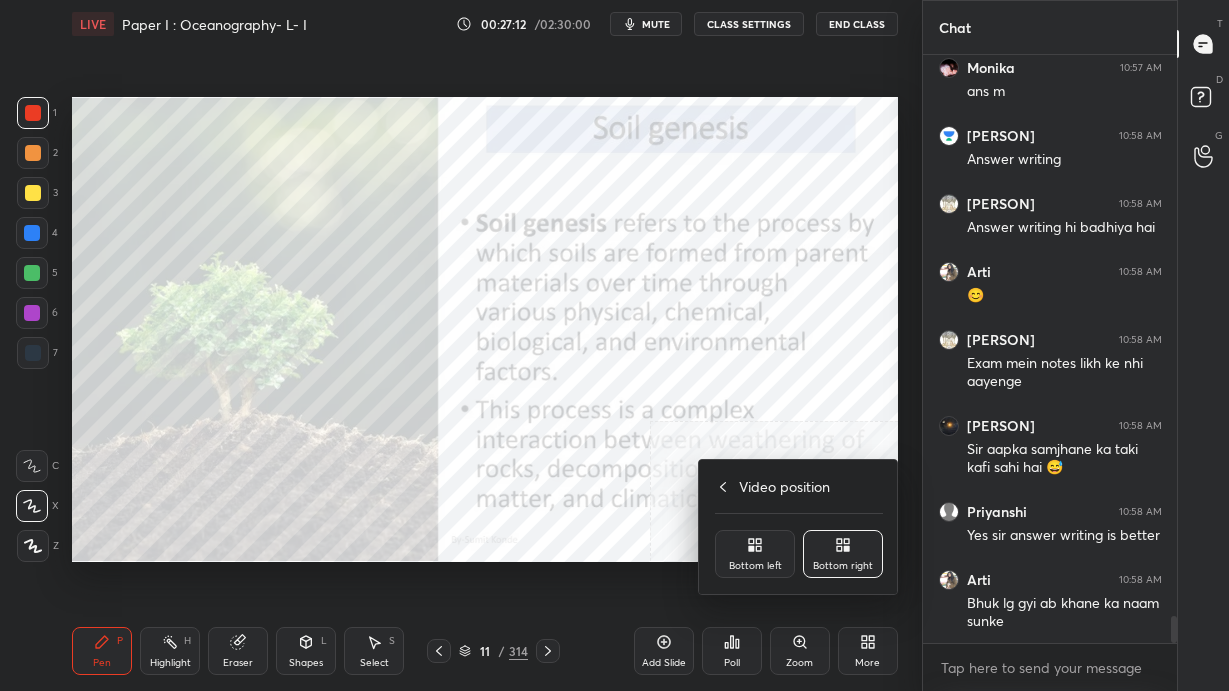 click on "Bottom left" at bounding box center (755, 554) 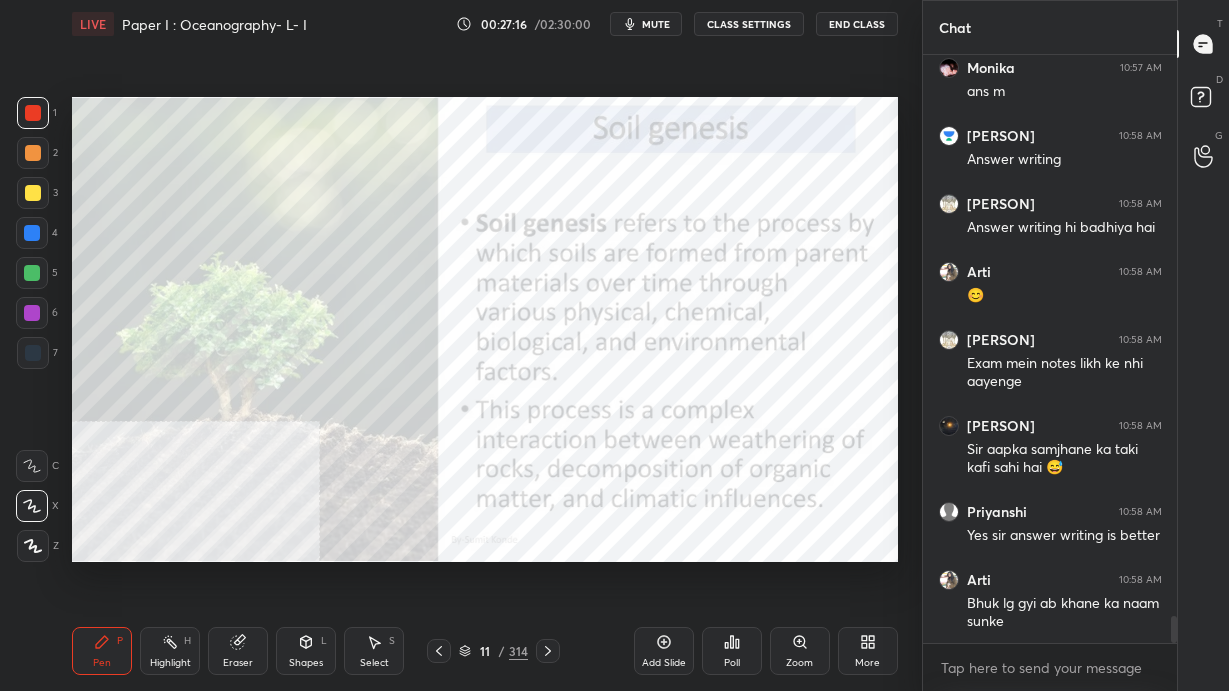 click on "1 2 3 4 5 6 7 C X Z C X Z E E Erase all   H H LIVE Paper I : Oceanography- L- I 00:27:16 /  02:30:00 mute CLASS SETTINGS End Class Setting up your live class Poll for   secs No correct answer Start poll Back Paper I : Oceanography- L- I • L29 of Complete Course on Geography Optional Sumit Konde Pen P Highlight H Eraser Shapes L Select S 11 / 314 Add Slide Poll Zoom More" at bounding box center (461, 345) 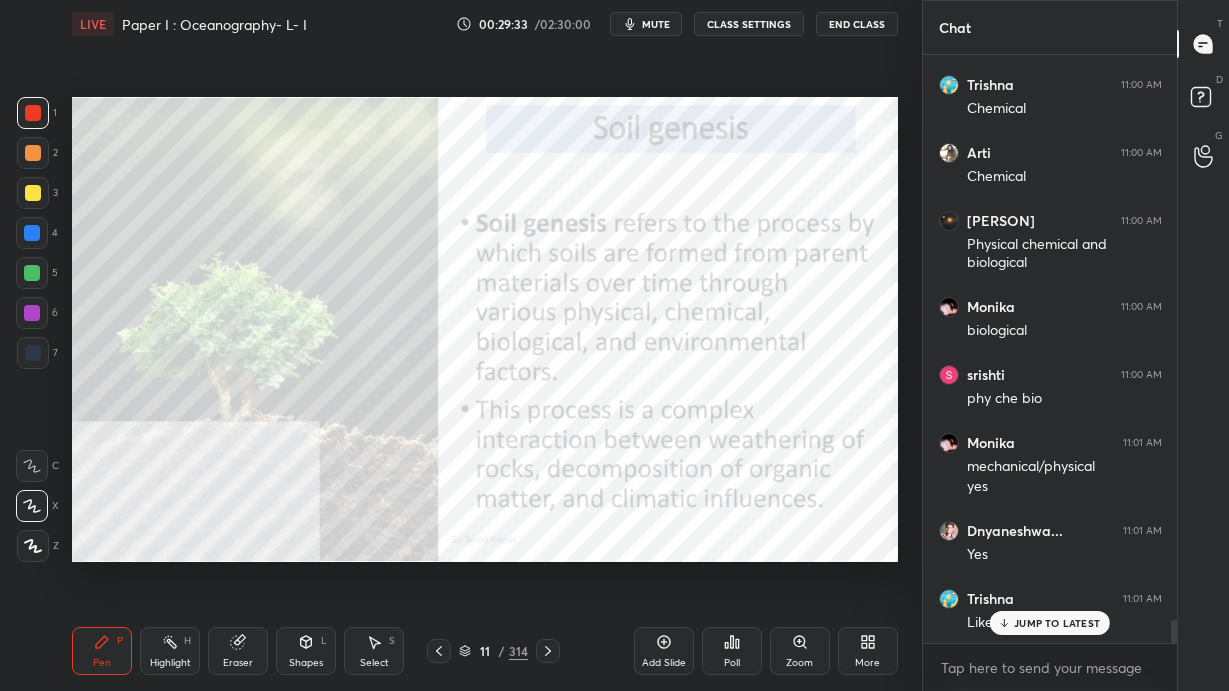 scroll, scrollTop: 14716, scrollLeft: 0, axis: vertical 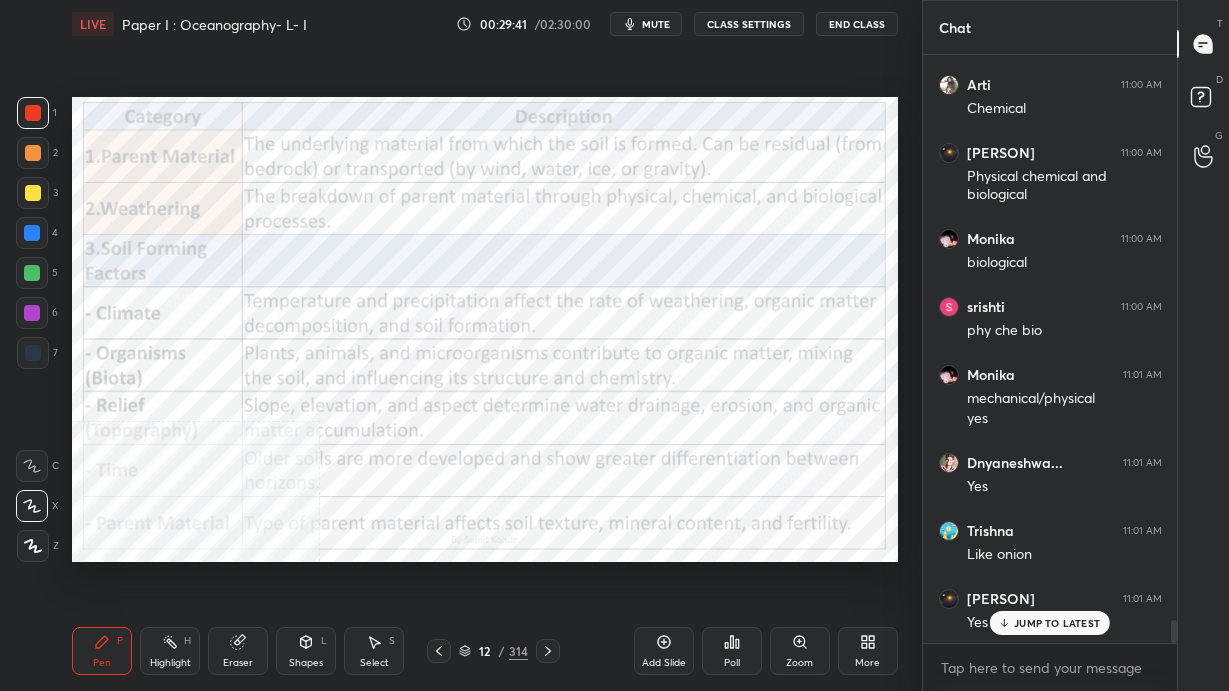 click 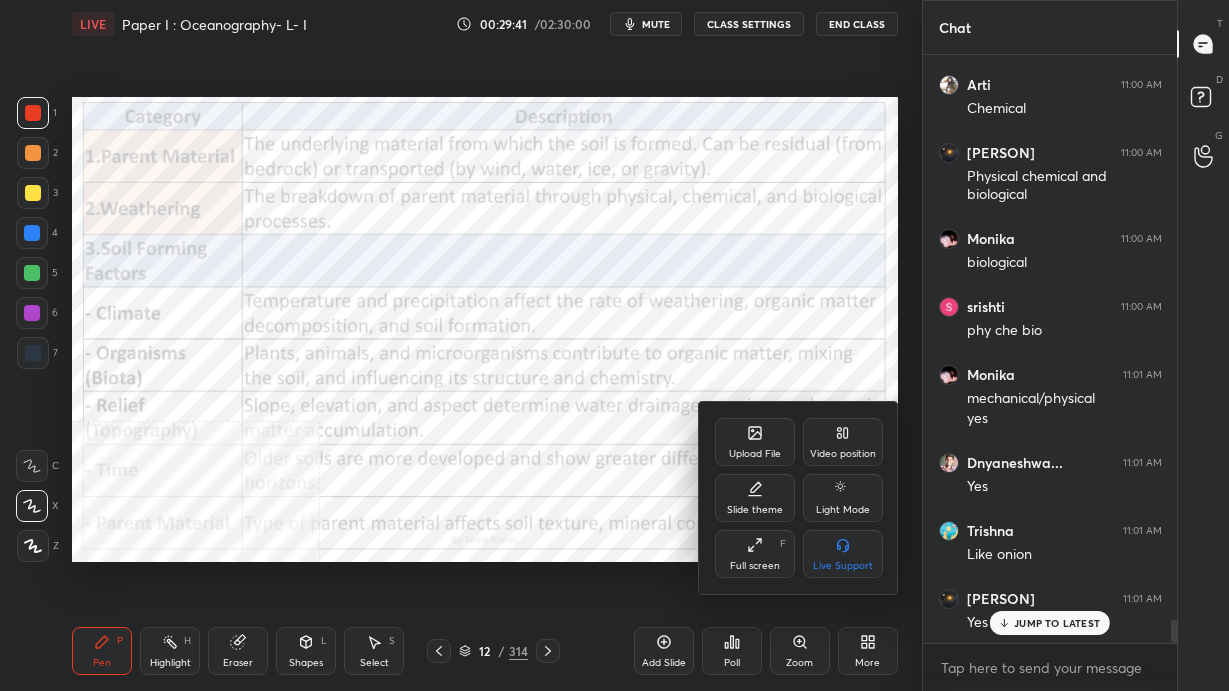 click on "Video position" at bounding box center [843, 454] 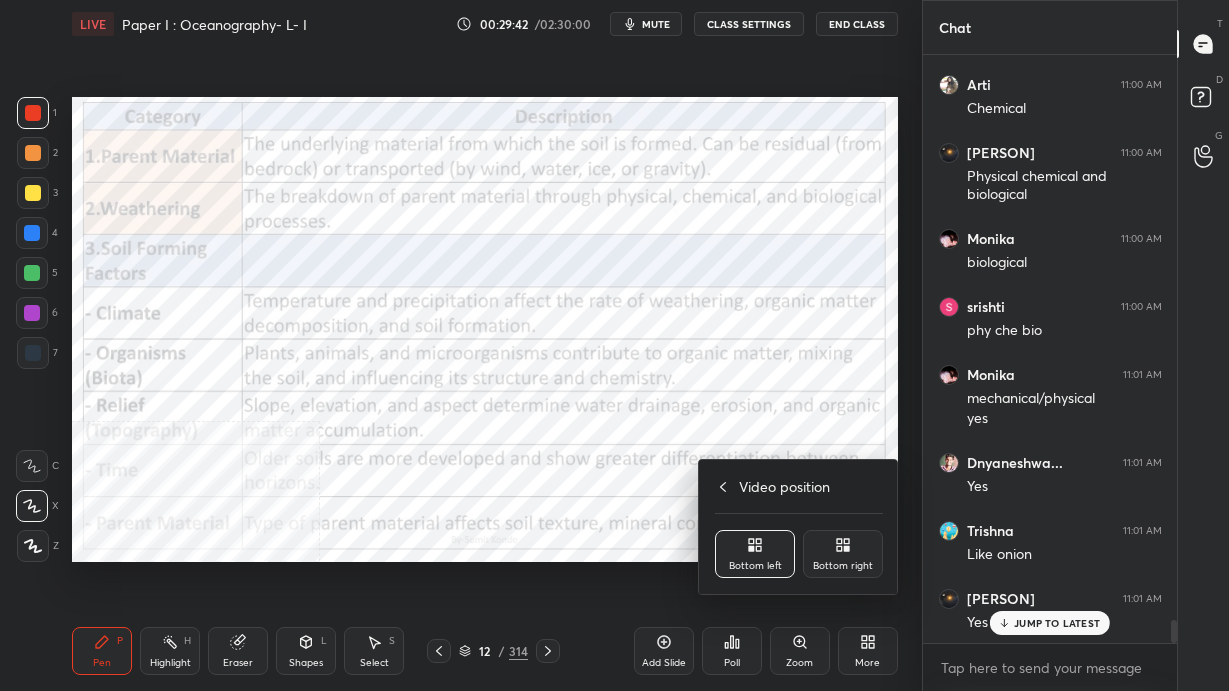 click on "Bottom right" at bounding box center [843, 554] 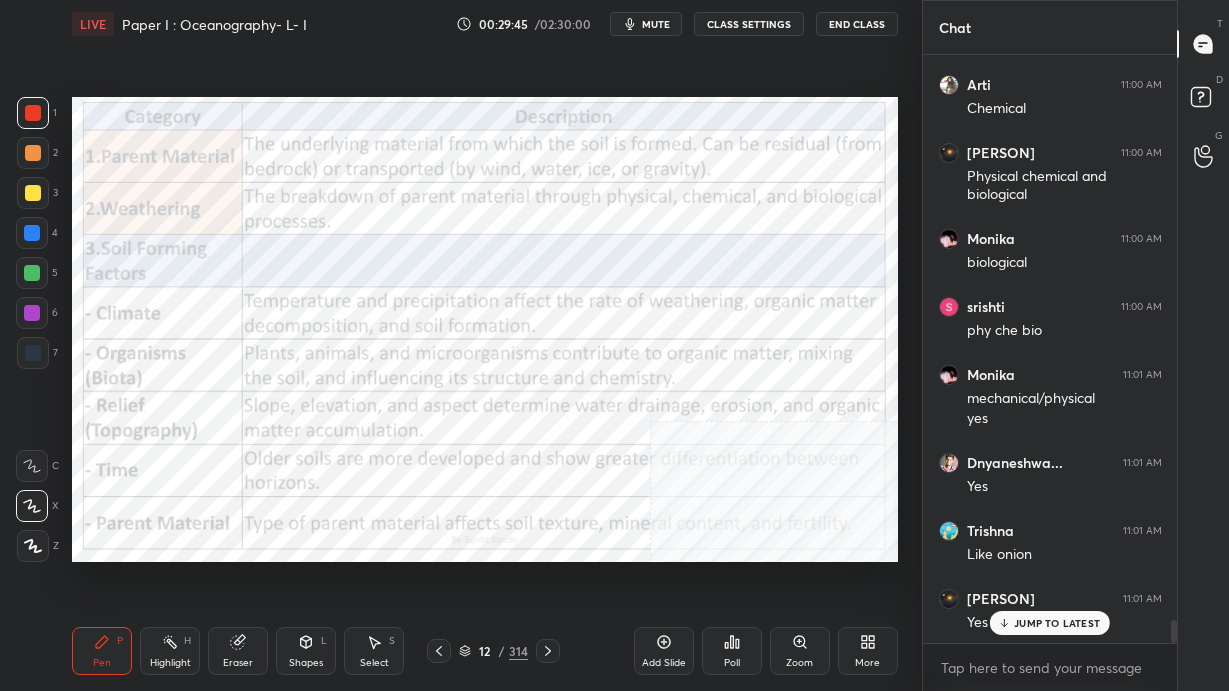 scroll, scrollTop: 14785, scrollLeft: 0, axis: vertical 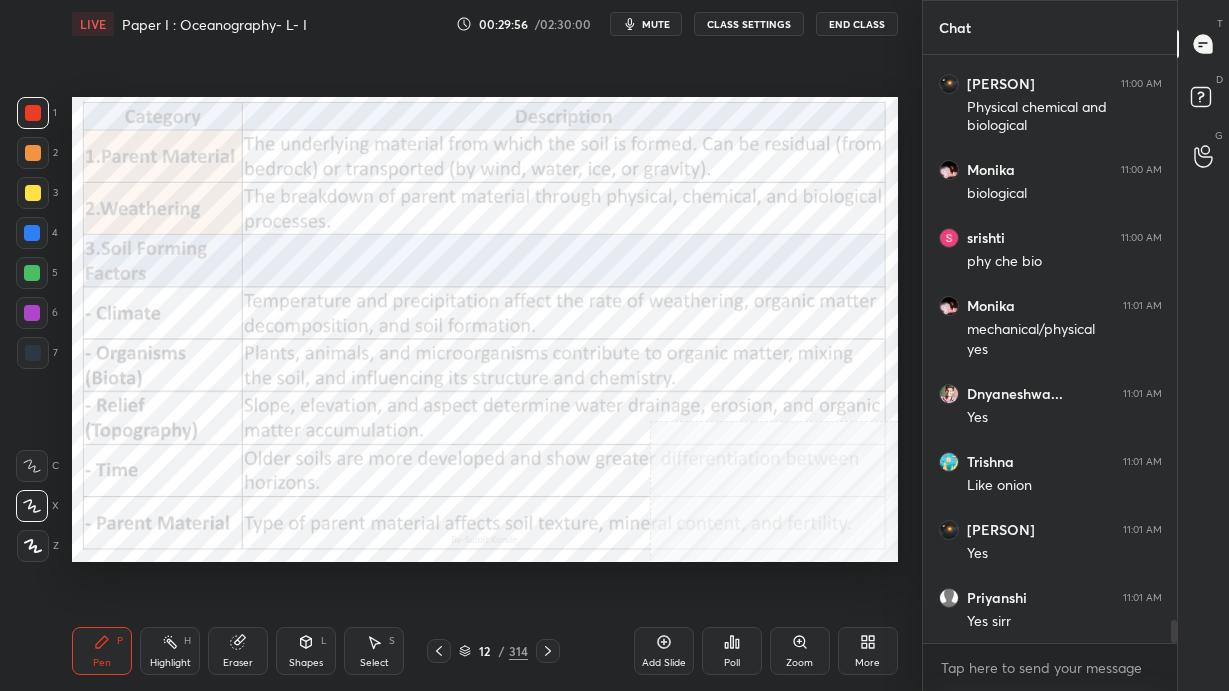 click on "12 / 314" at bounding box center (493, 651) 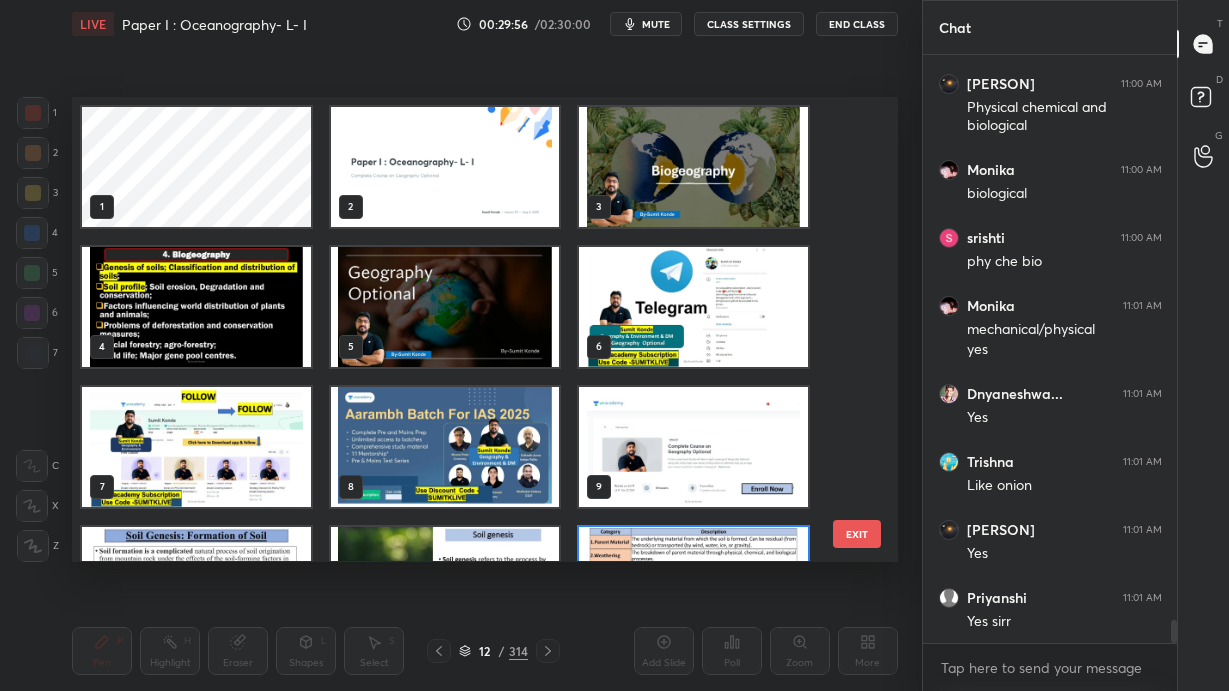 scroll, scrollTop: 95, scrollLeft: 0, axis: vertical 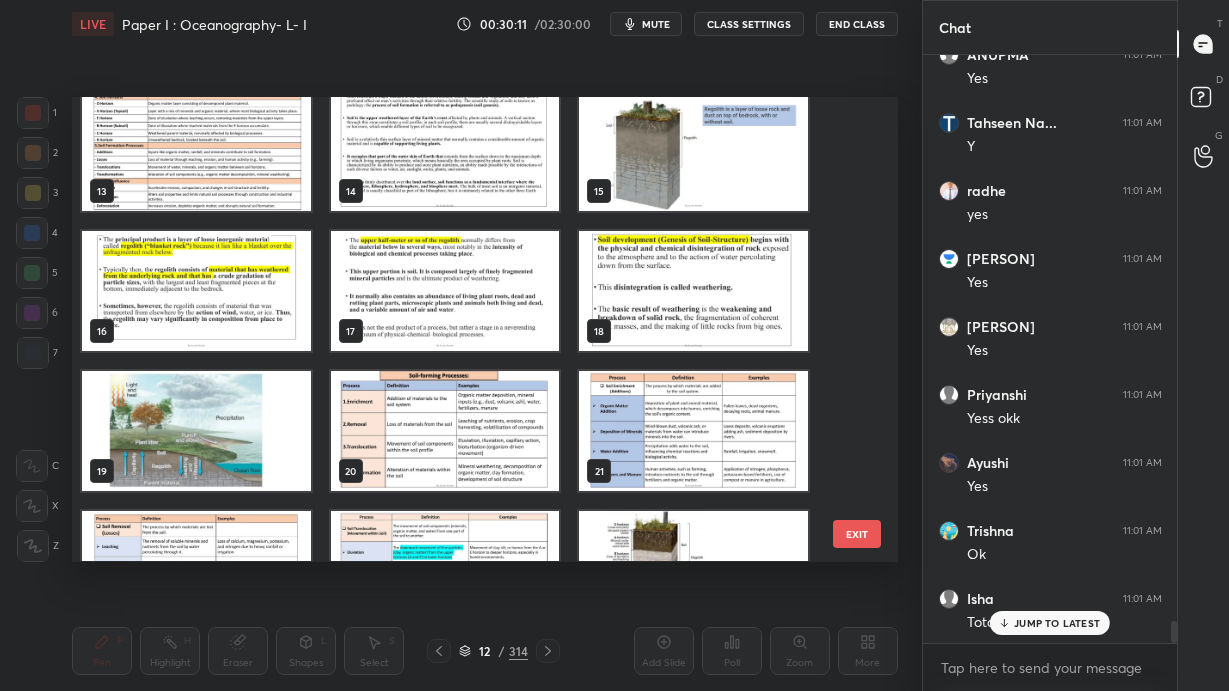 click at bounding box center [693, 152] 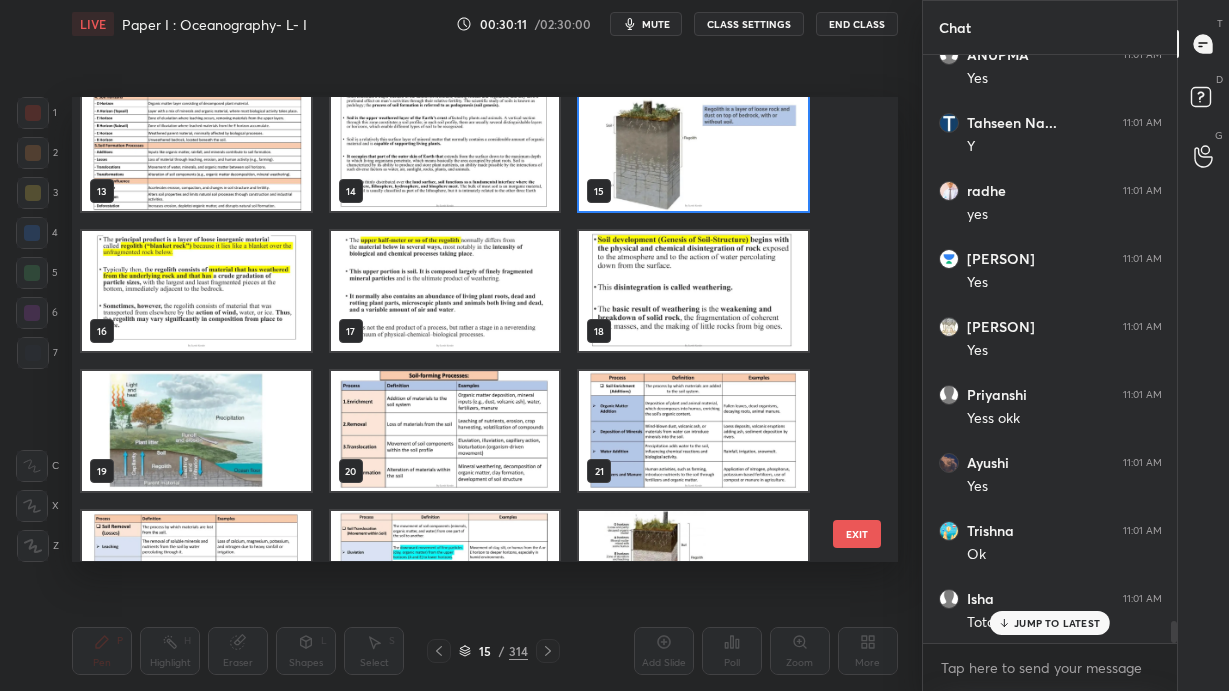 scroll, scrollTop: 559, scrollLeft: 0, axis: vertical 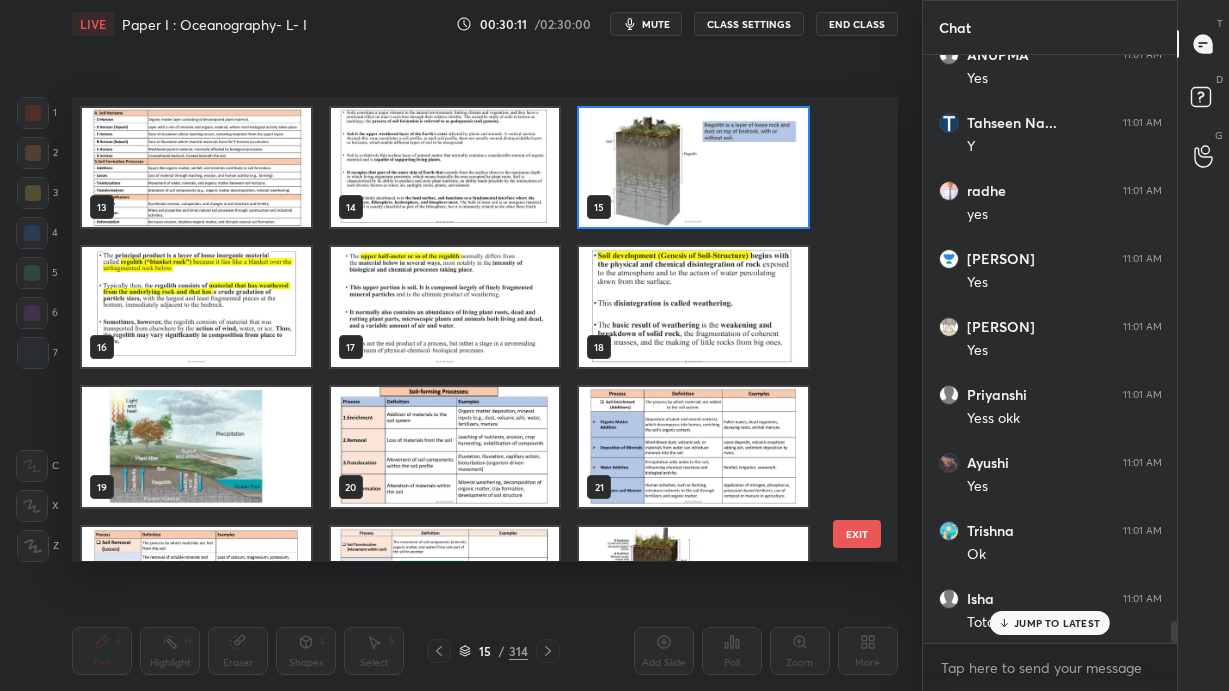 click on "7 8 9 10 11 12 13 14 15 16 17 18 19 20 21 22 23 24" at bounding box center (467, 329) 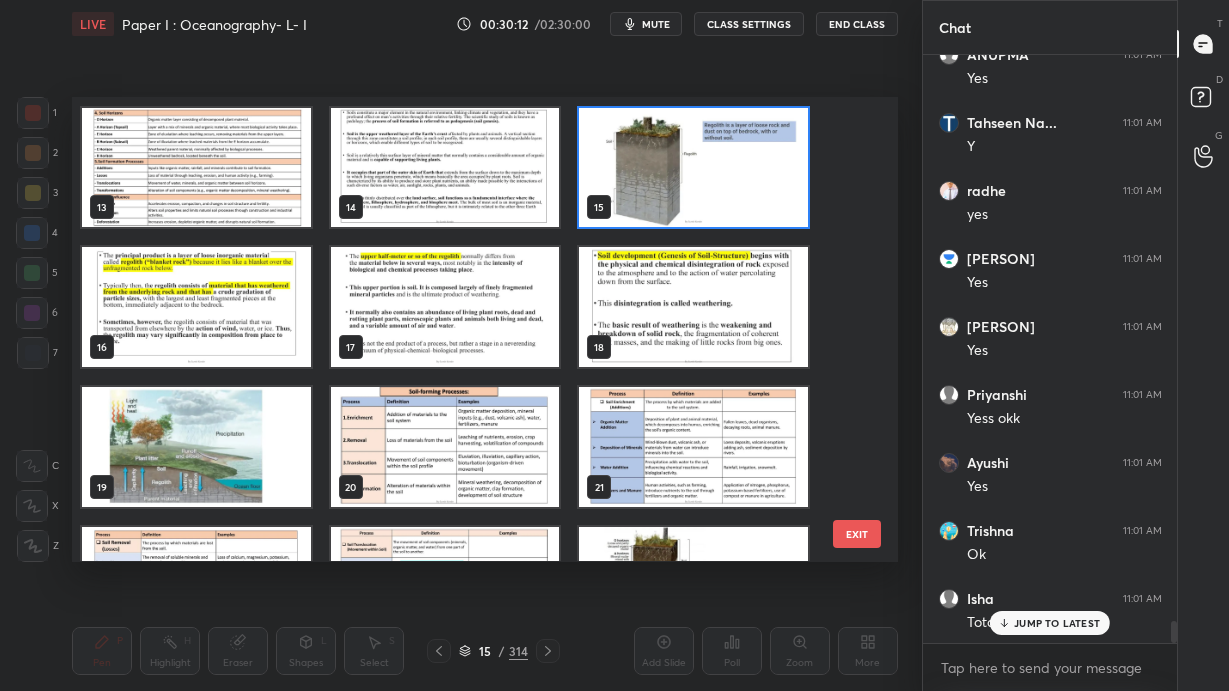 click at bounding box center (693, 168) 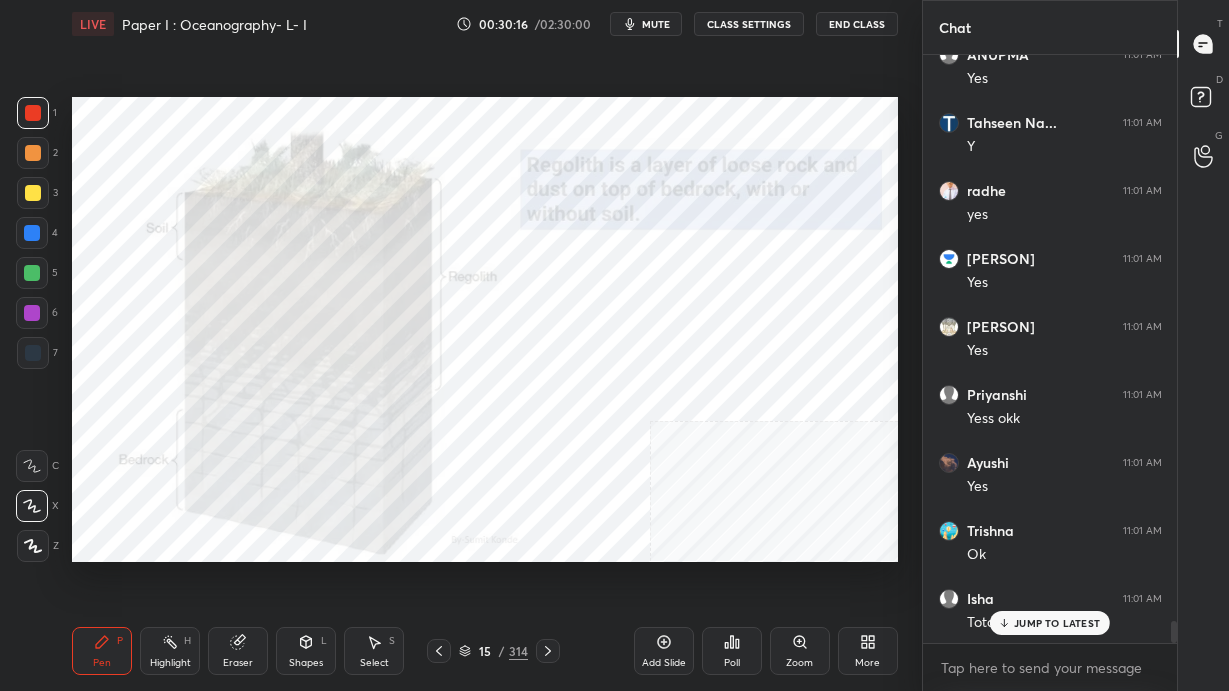 click 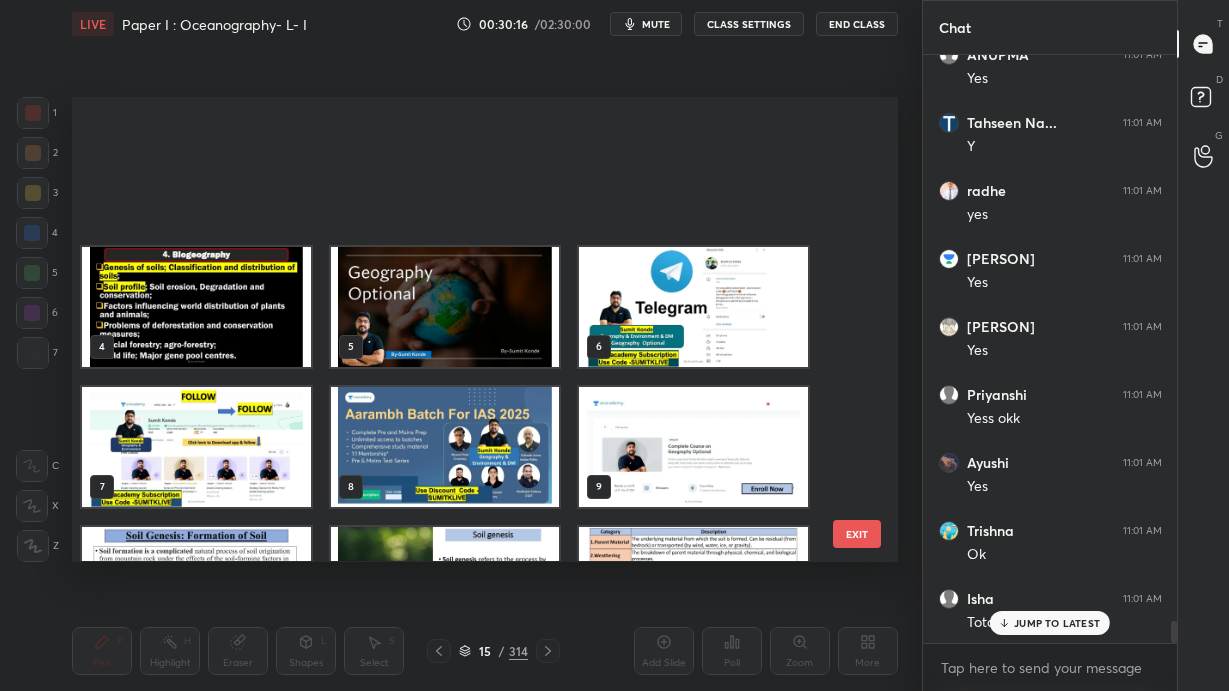 scroll, scrollTop: 235, scrollLeft: 0, axis: vertical 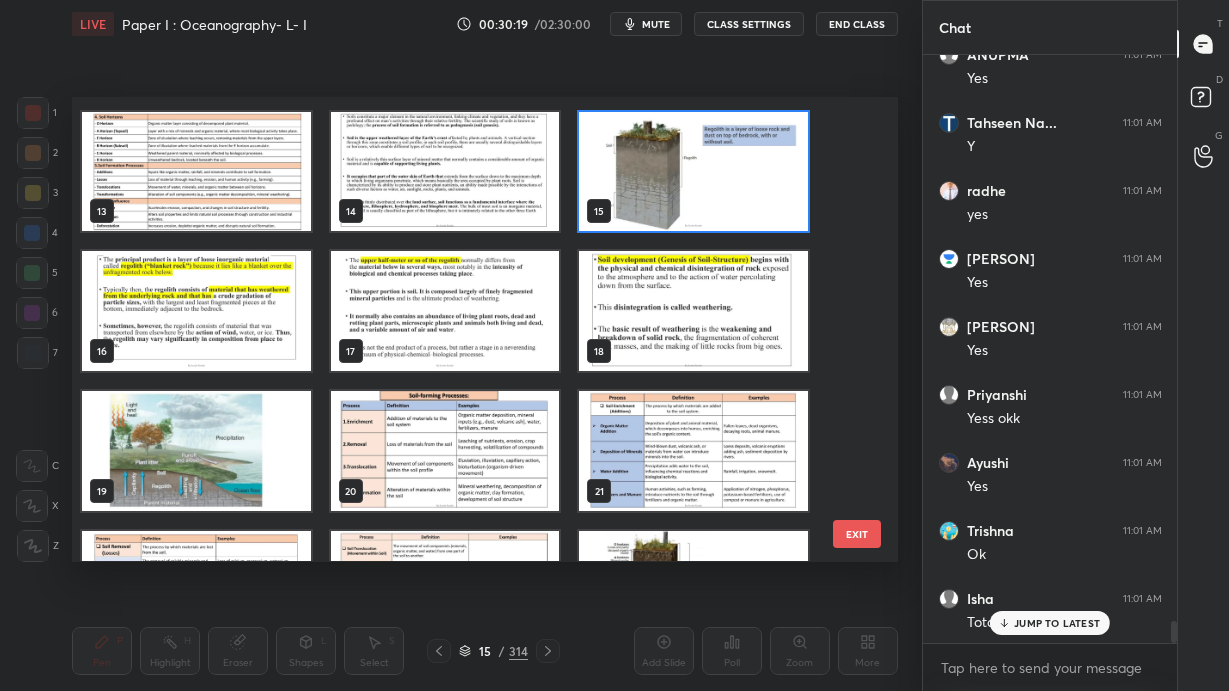click at bounding box center [196, 172] 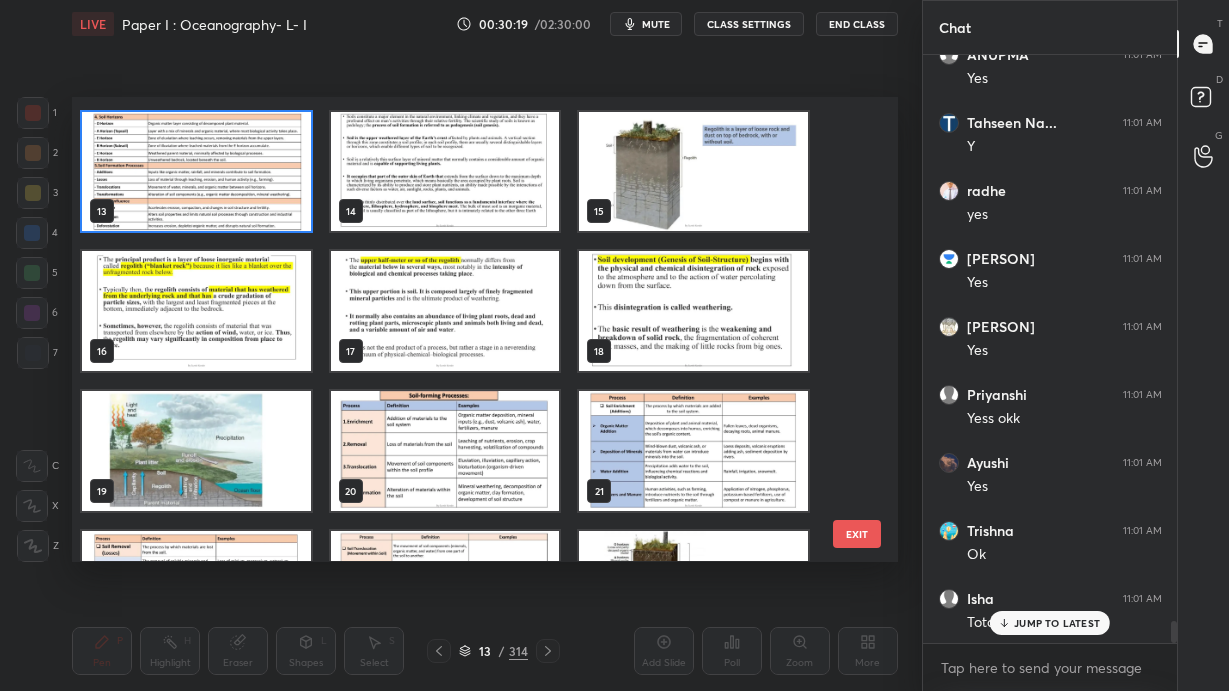 click at bounding box center (196, 172) 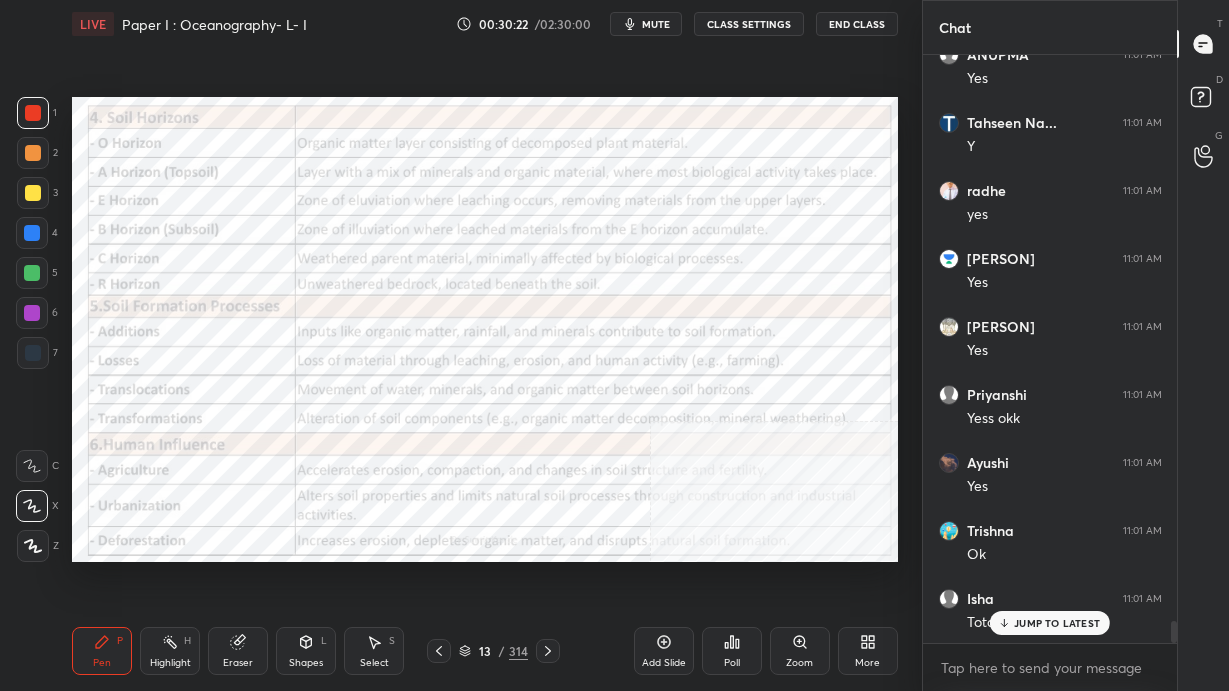 click 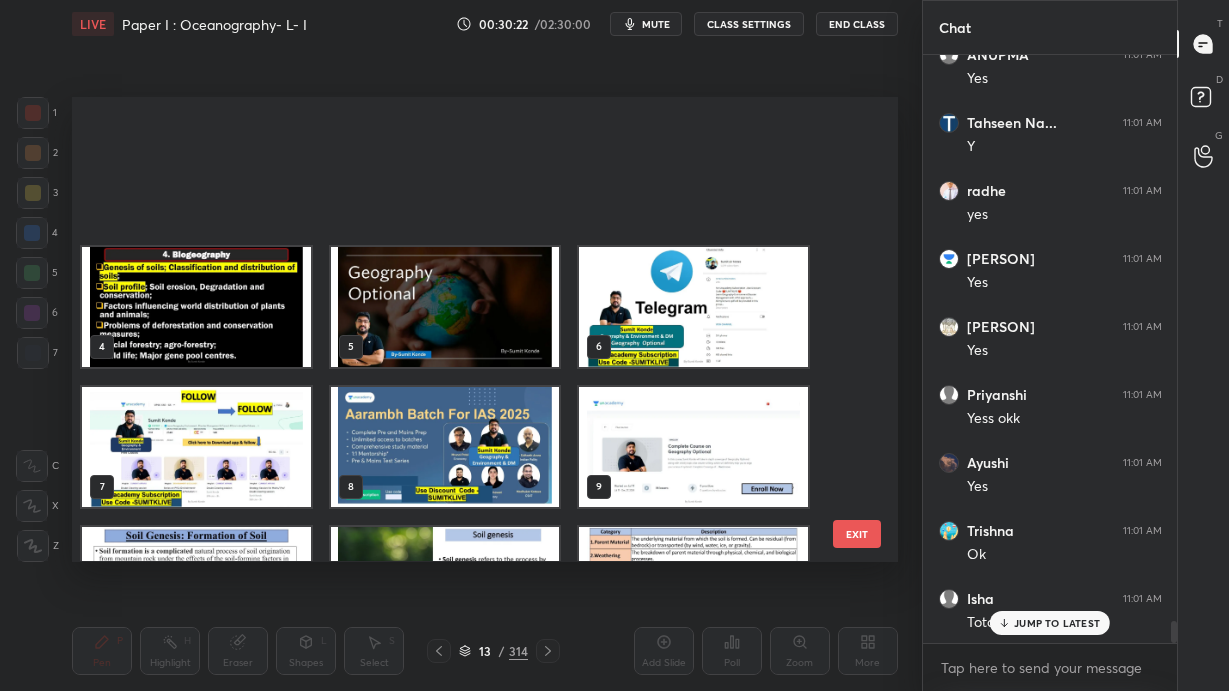 scroll, scrollTop: 235, scrollLeft: 0, axis: vertical 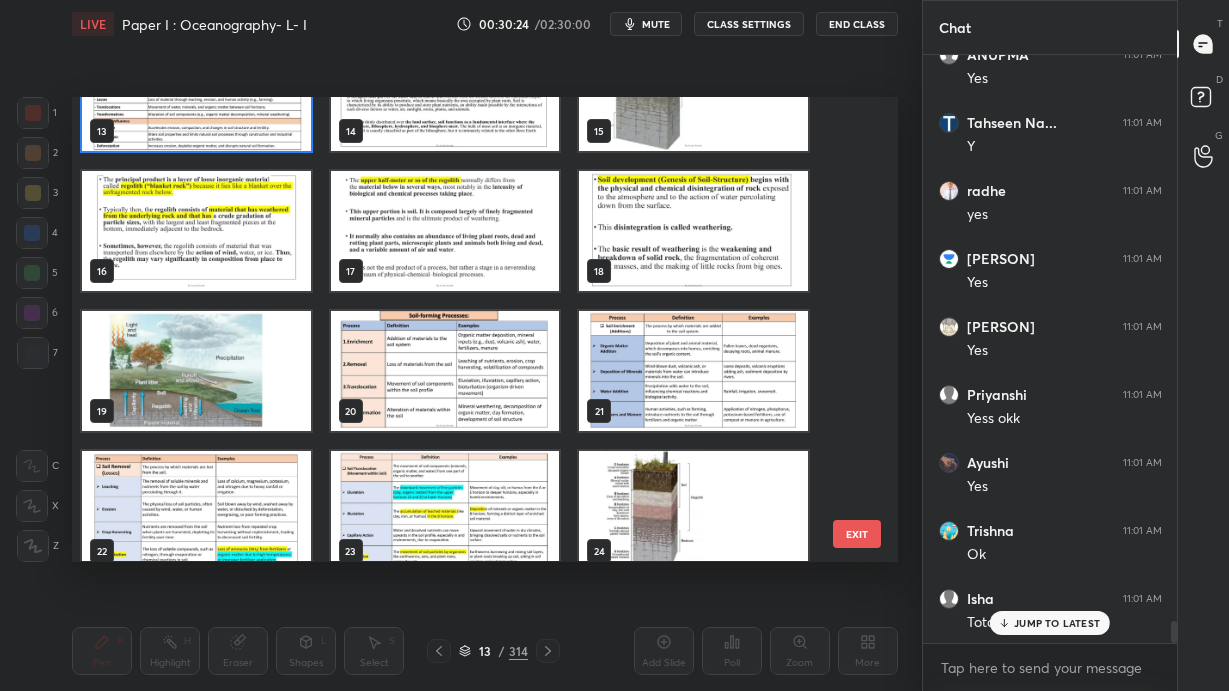 click at bounding box center (445, 372) 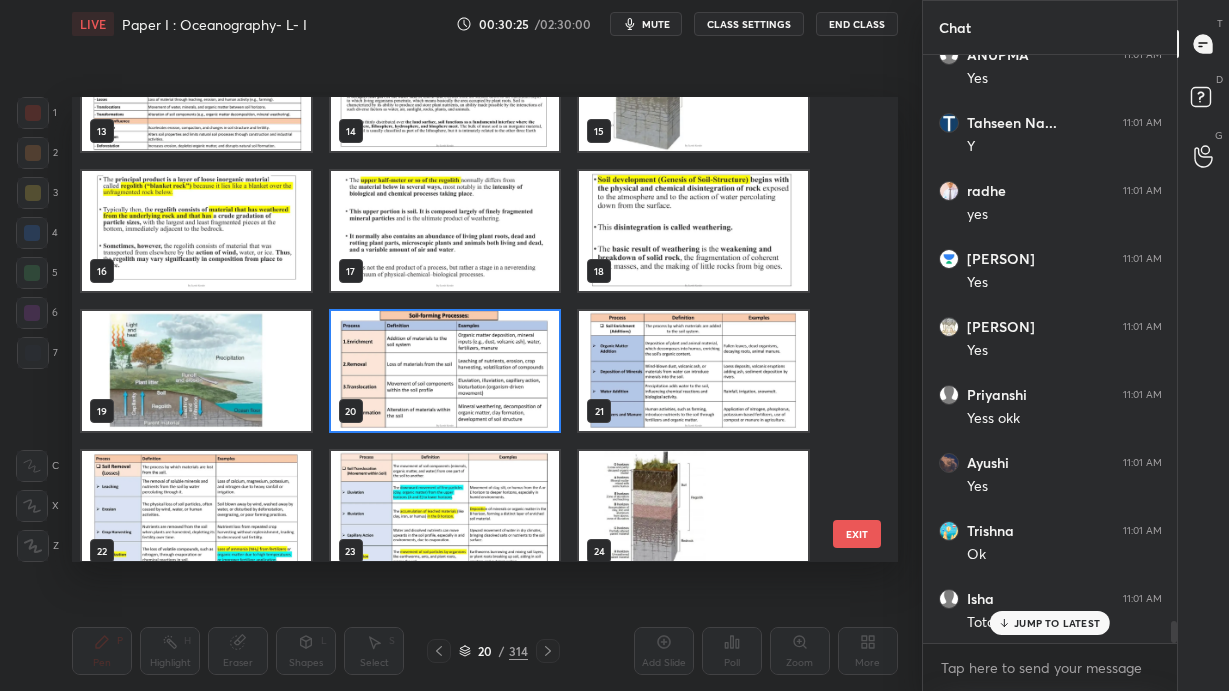 click at bounding box center [445, 372] 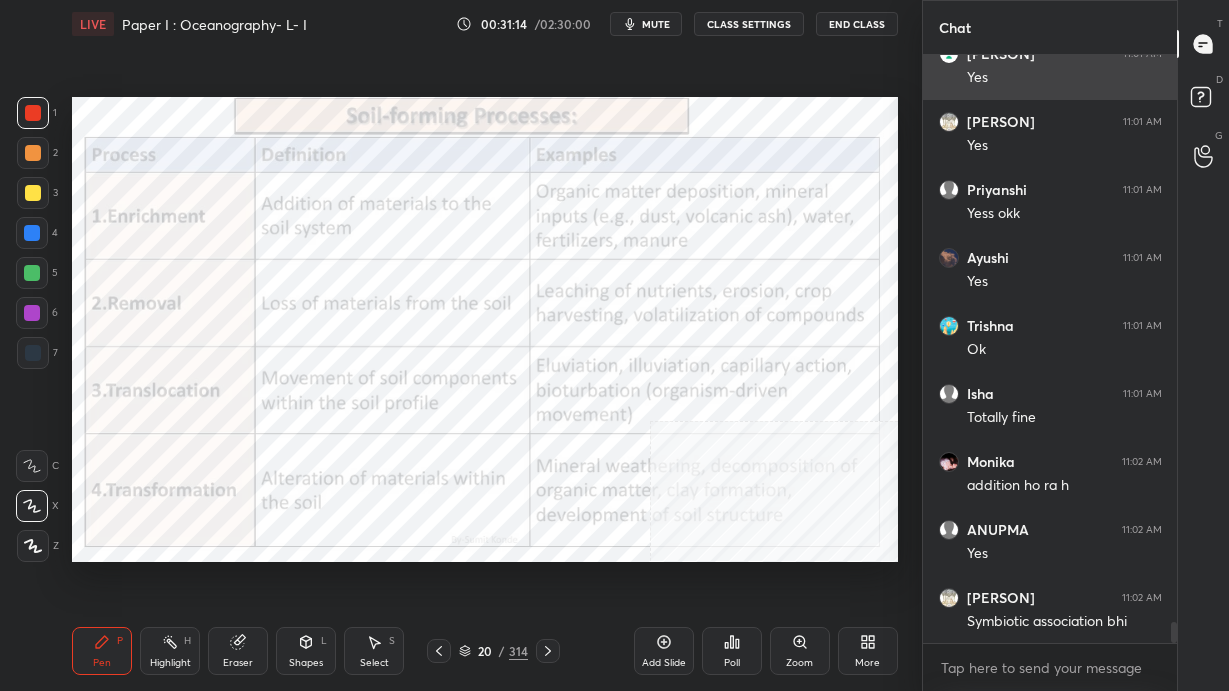 scroll, scrollTop: 15754, scrollLeft: 0, axis: vertical 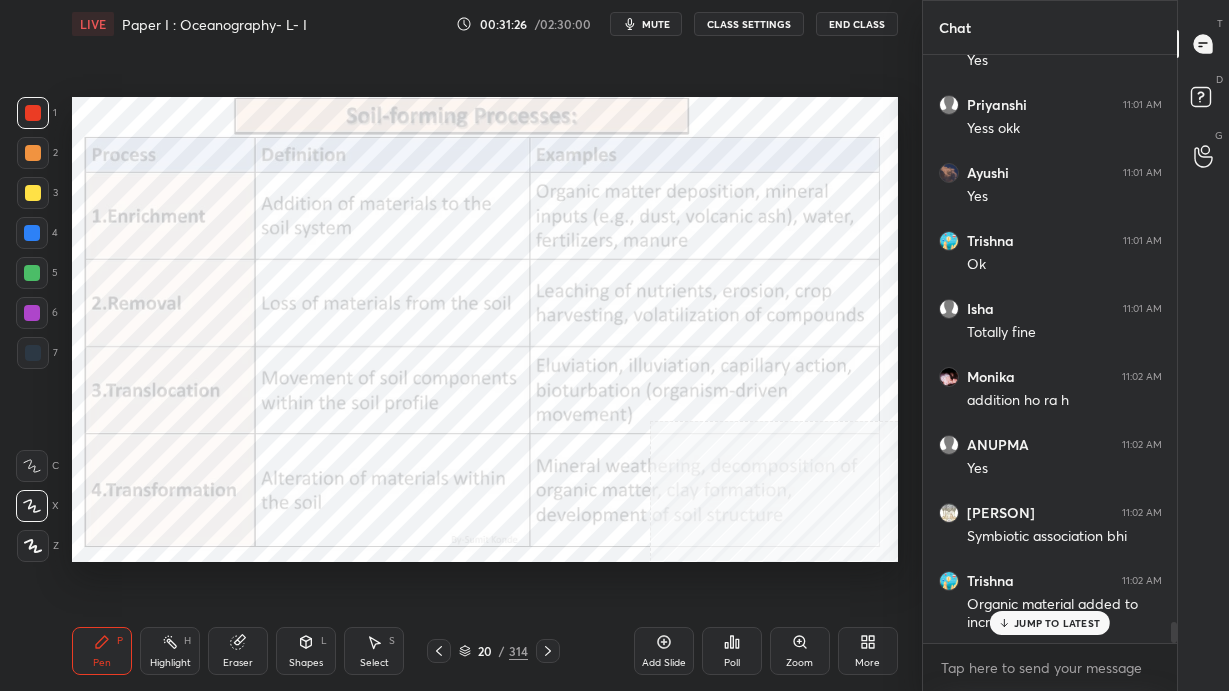 click on "1 2 3 4 5 6 7 C X Z C X Z E E Erase all   H H LIVE Paper I : Oceanography- L- I 00:31:26 /  02:30:00 mute CLASS SETTINGS End Class Setting up your live class Poll for   secs No correct answer Start poll Back Paper I : Oceanography- L- I • L29 of Complete Course on Geography Optional Sumit Konde Pen P Highlight H Eraser Shapes L Select S 20 / 314 Add Slide Poll Zoom More" at bounding box center [461, 345] 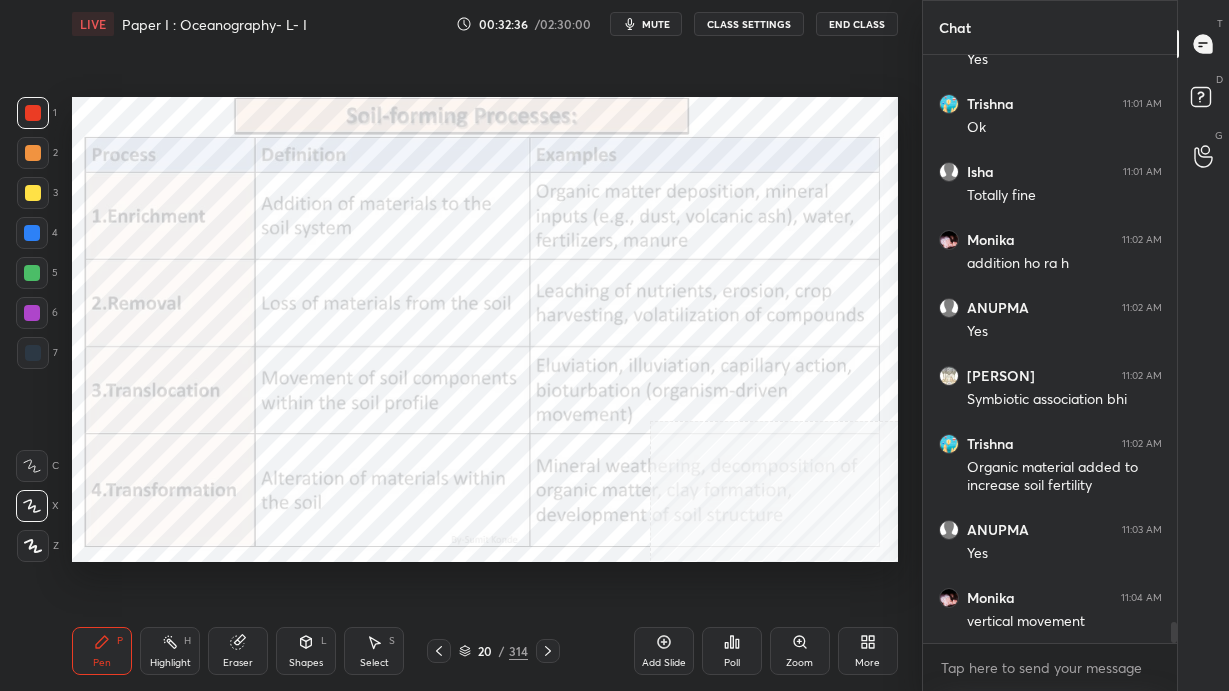 scroll, scrollTop: 15959, scrollLeft: 0, axis: vertical 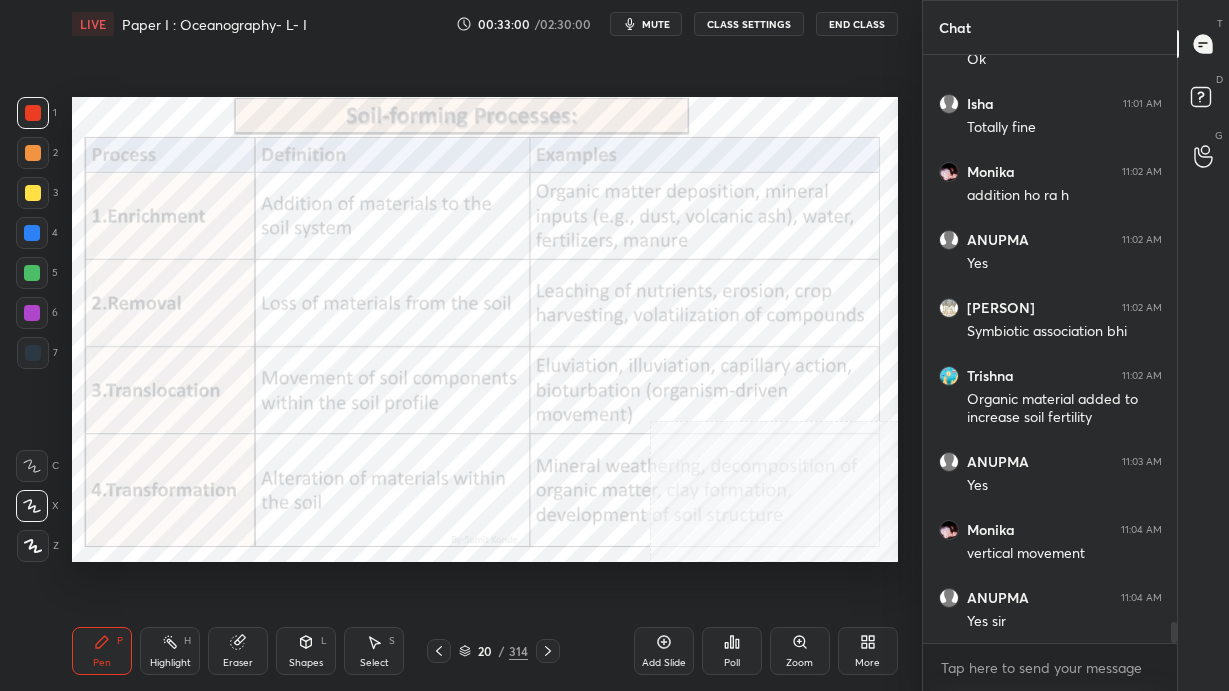click 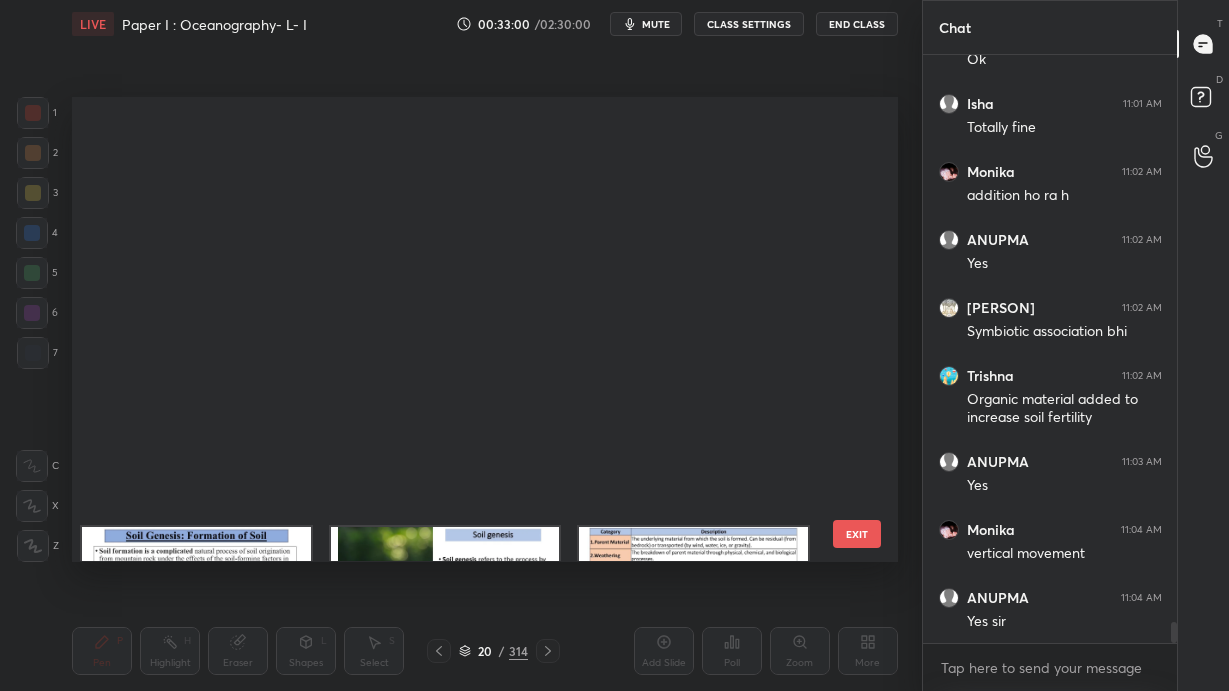 scroll, scrollTop: 515, scrollLeft: 0, axis: vertical 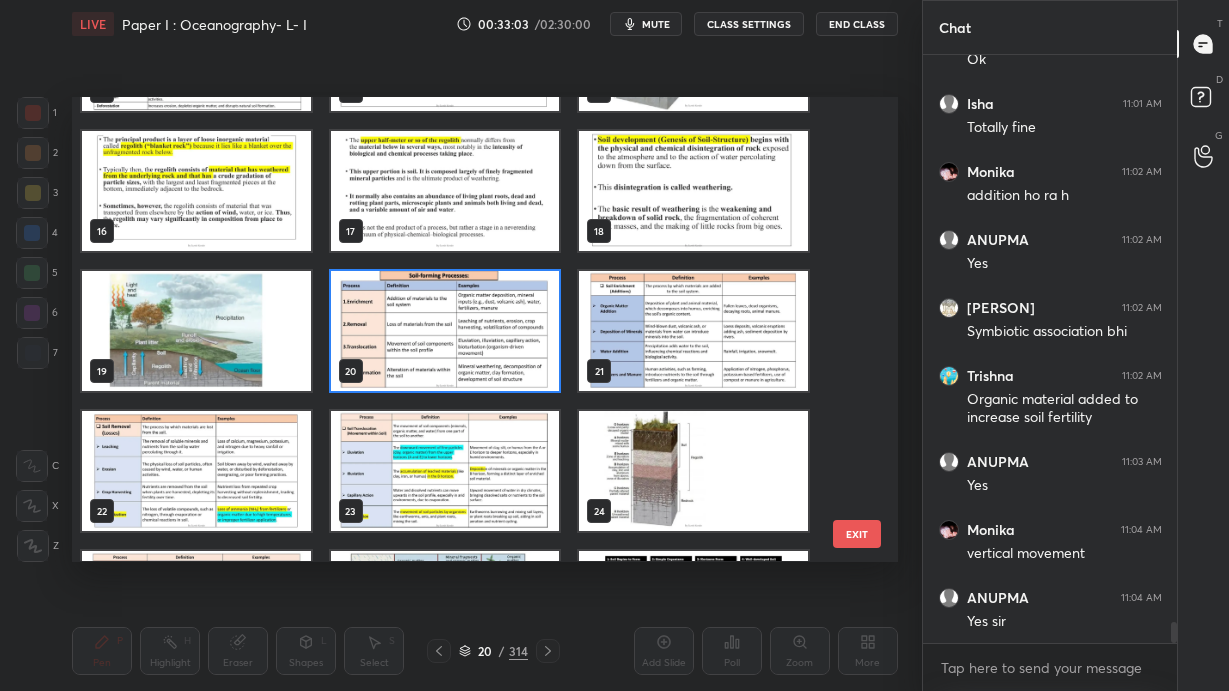 click at bounding box center [693, 332] 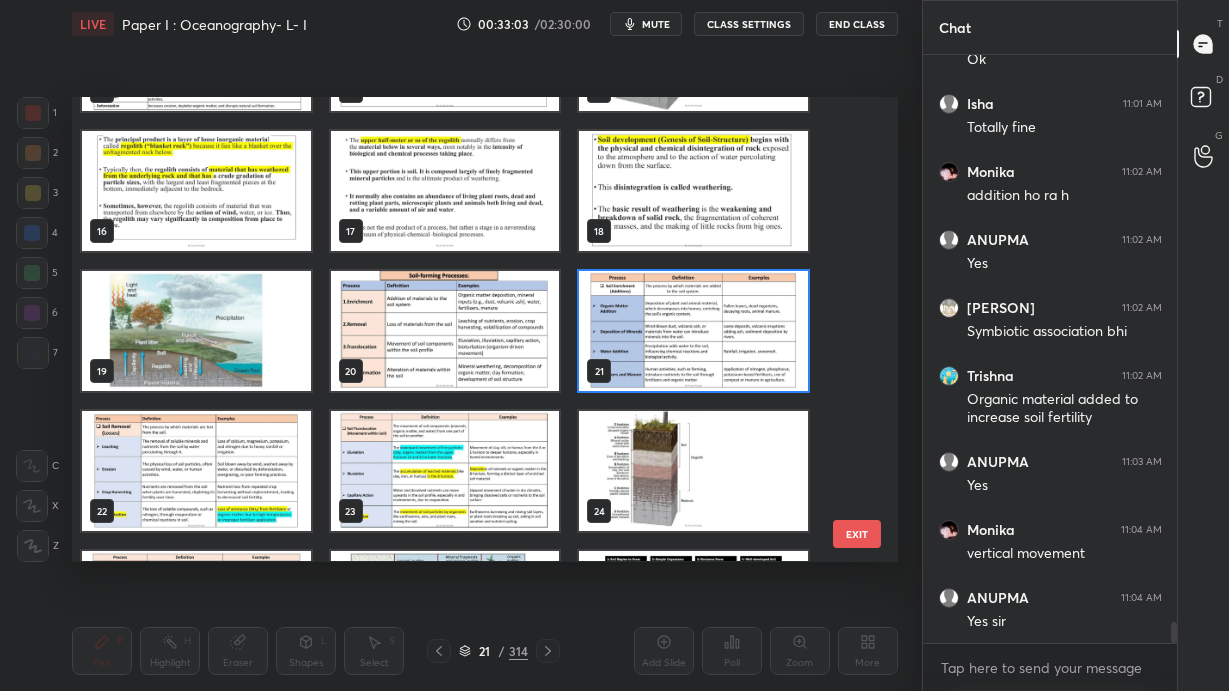 click at bounding box center (693, 332) 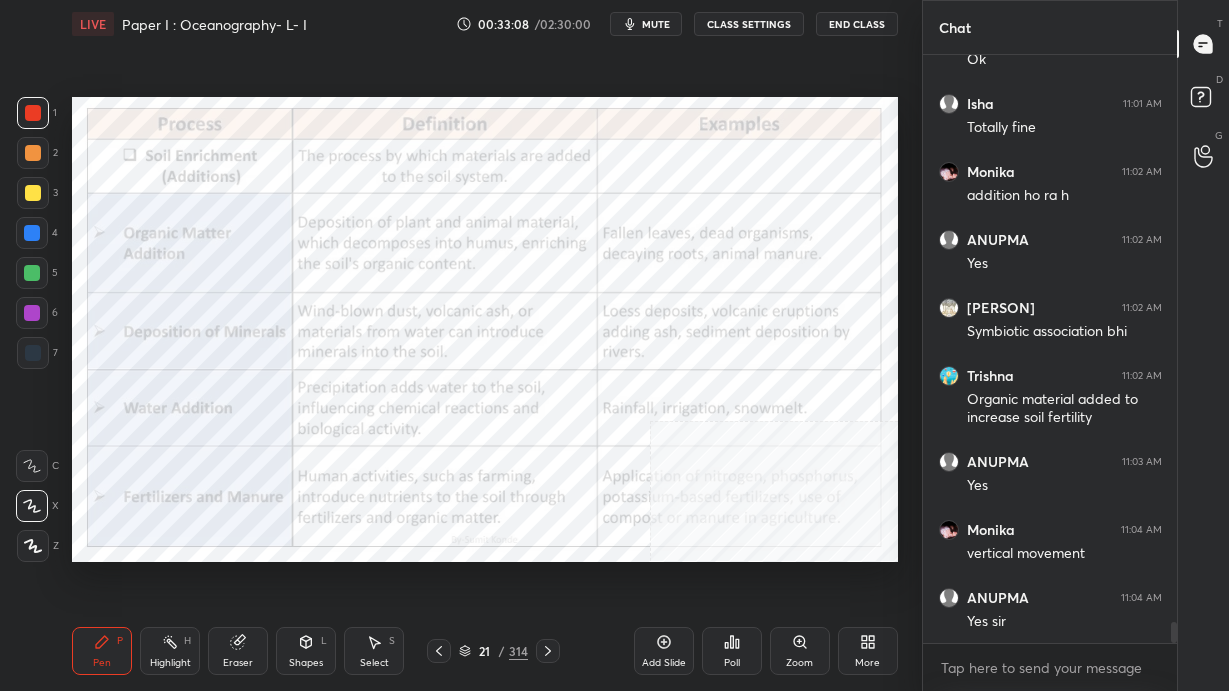 scroll, scrollTop: 16026, scrollLeft: 0, axis: vertical 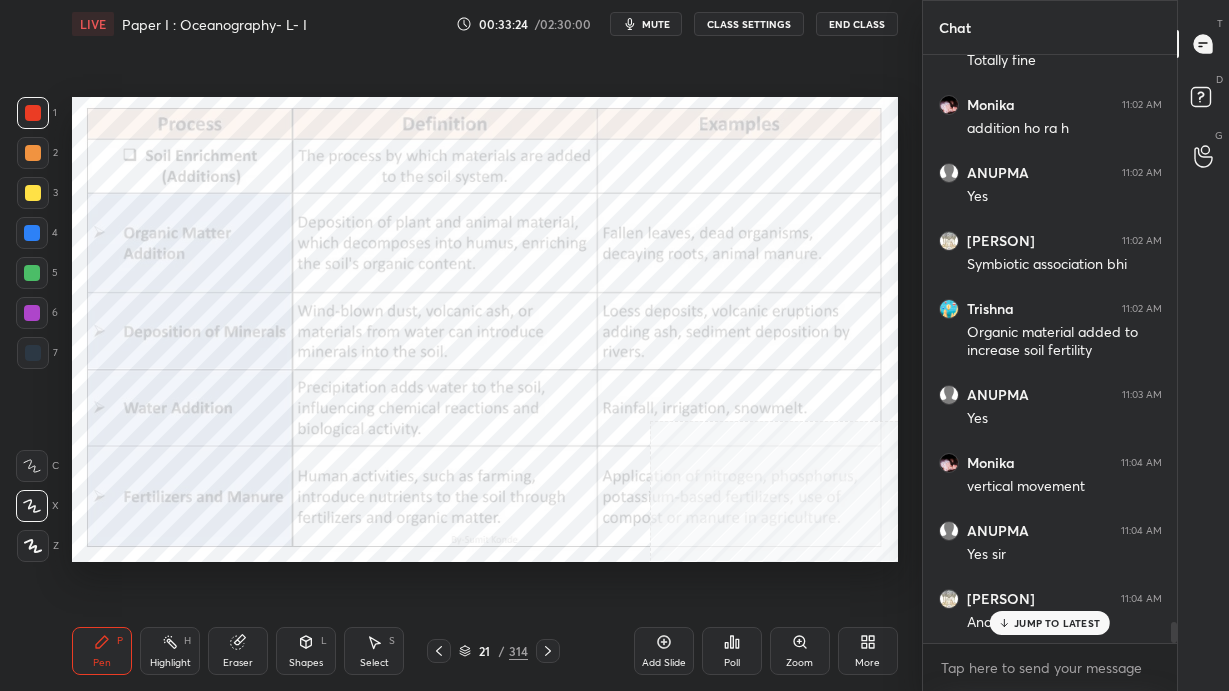 click on "JUMP TO LATEST" at bounding box center [1057, 623] 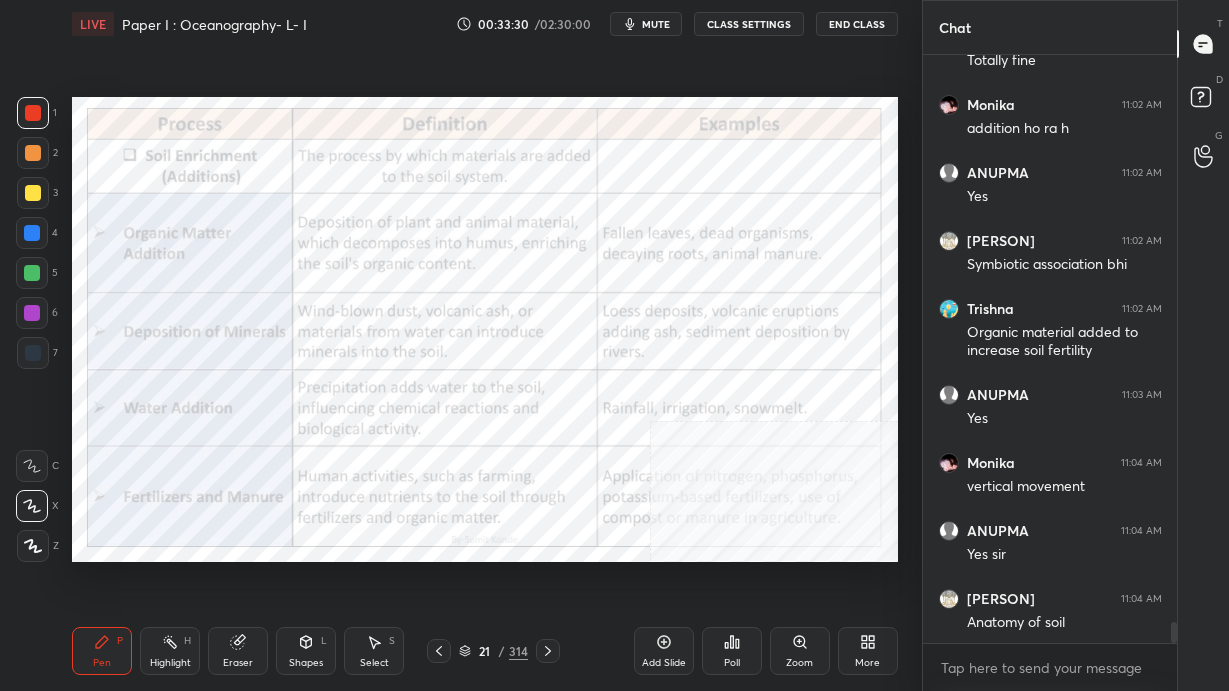 scroll, scrollTop: 16094, scrollLeft: 0, axis: vertical 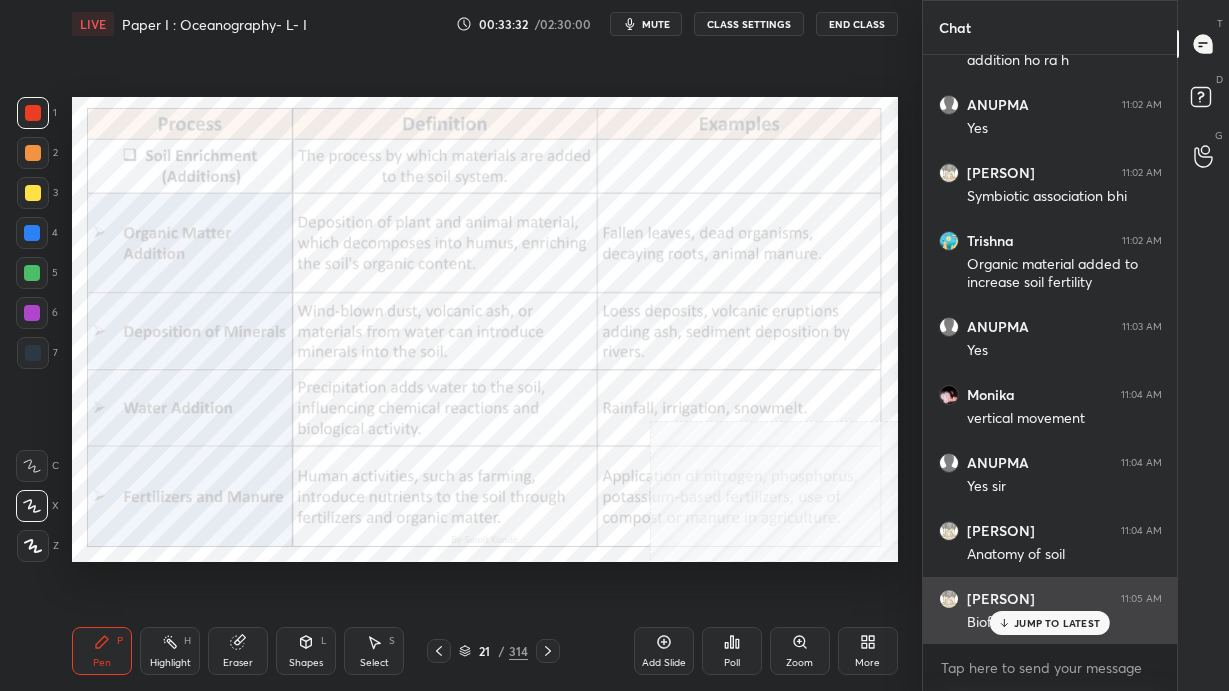 click on "JUMP TO LATEST" at bounding box center [1050, 623] 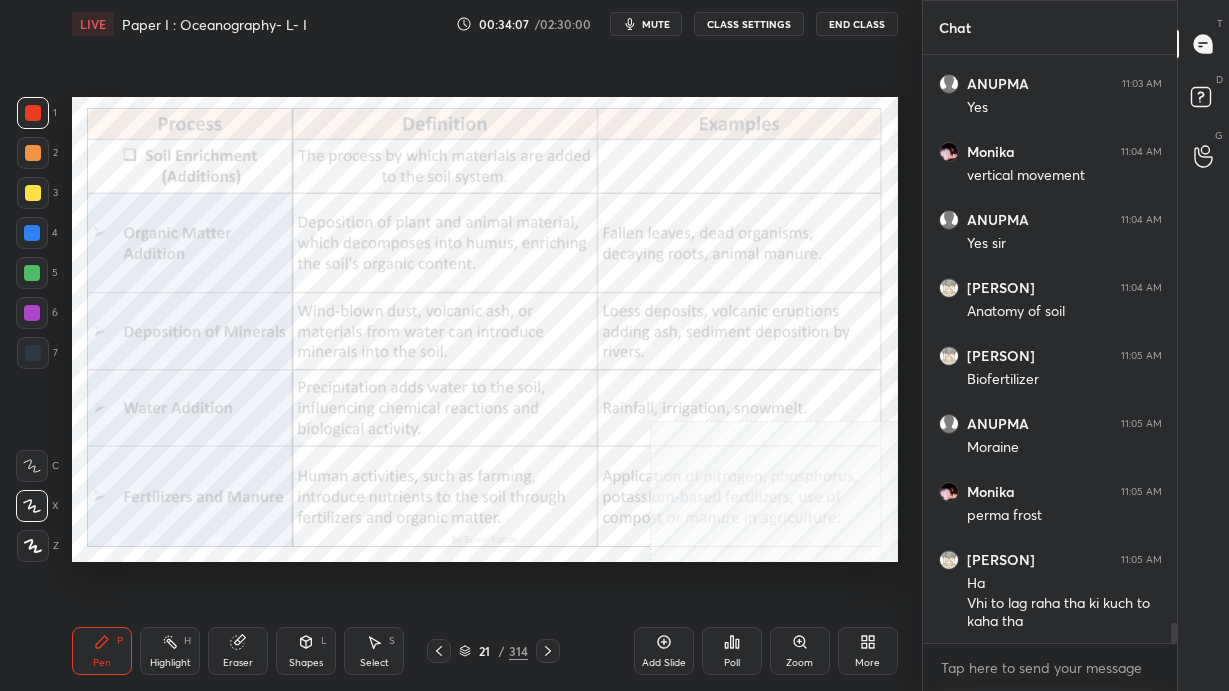 scroll, scrollTop: 16405, scrollLeft: 0, axis: vertical 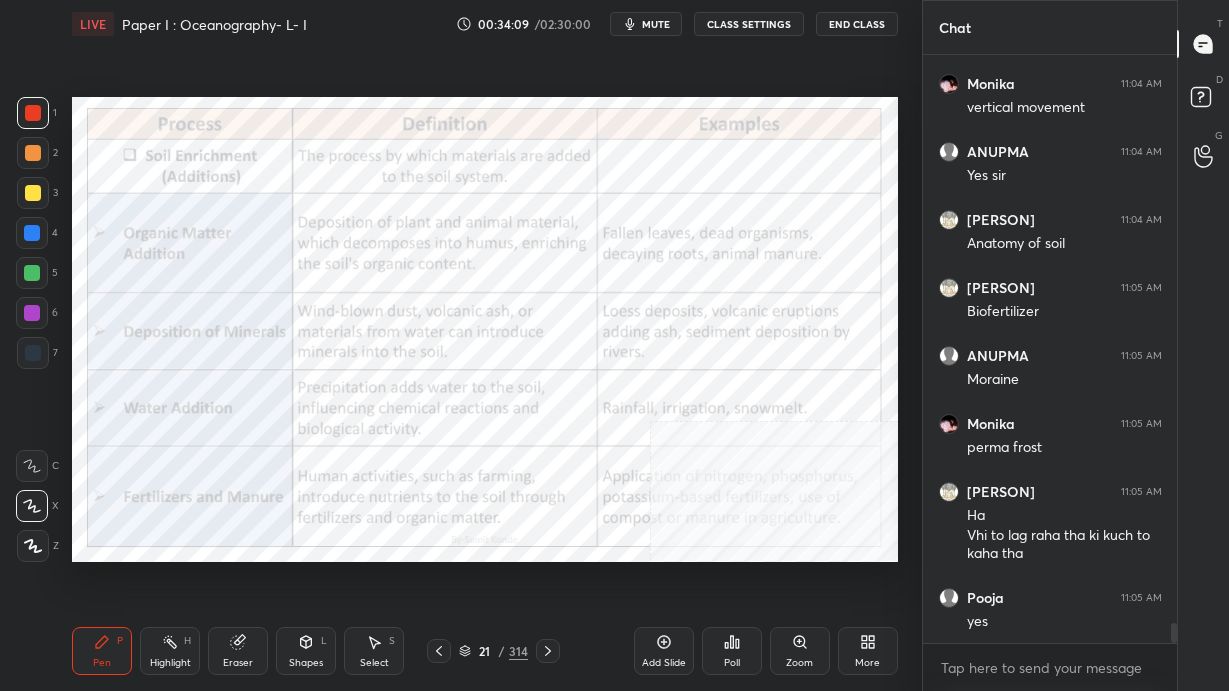 click 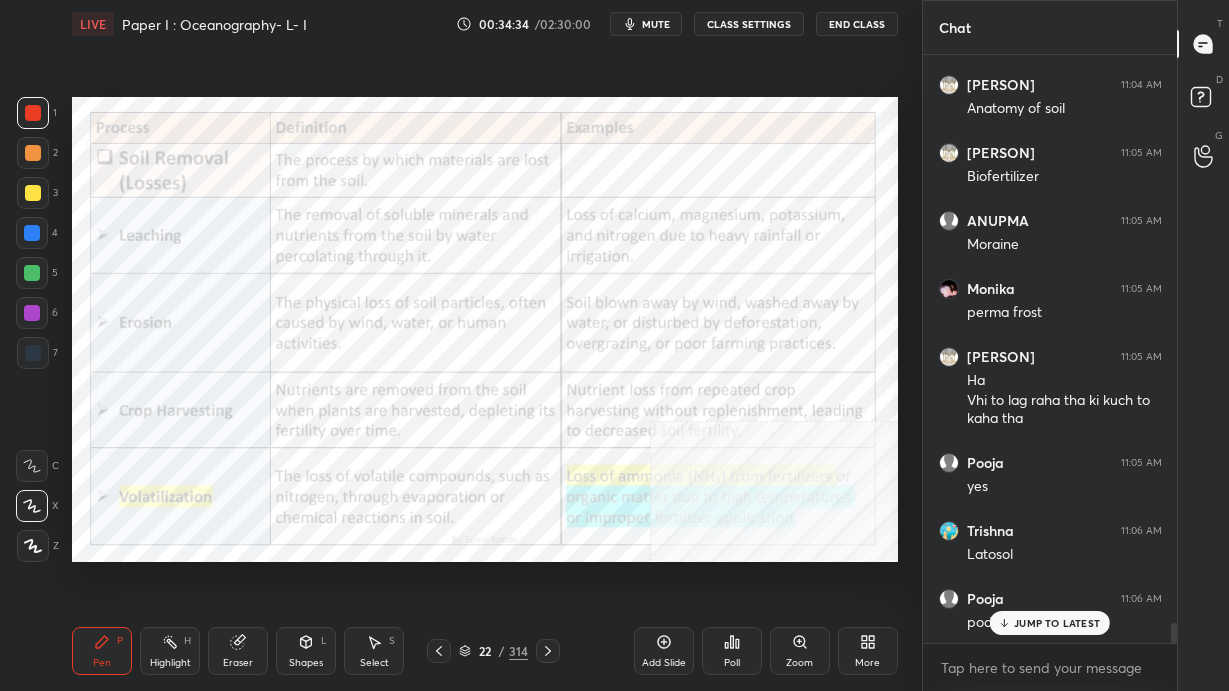 scroll, scrollTop: 16609, scrollLeft: 0, axis: vertical 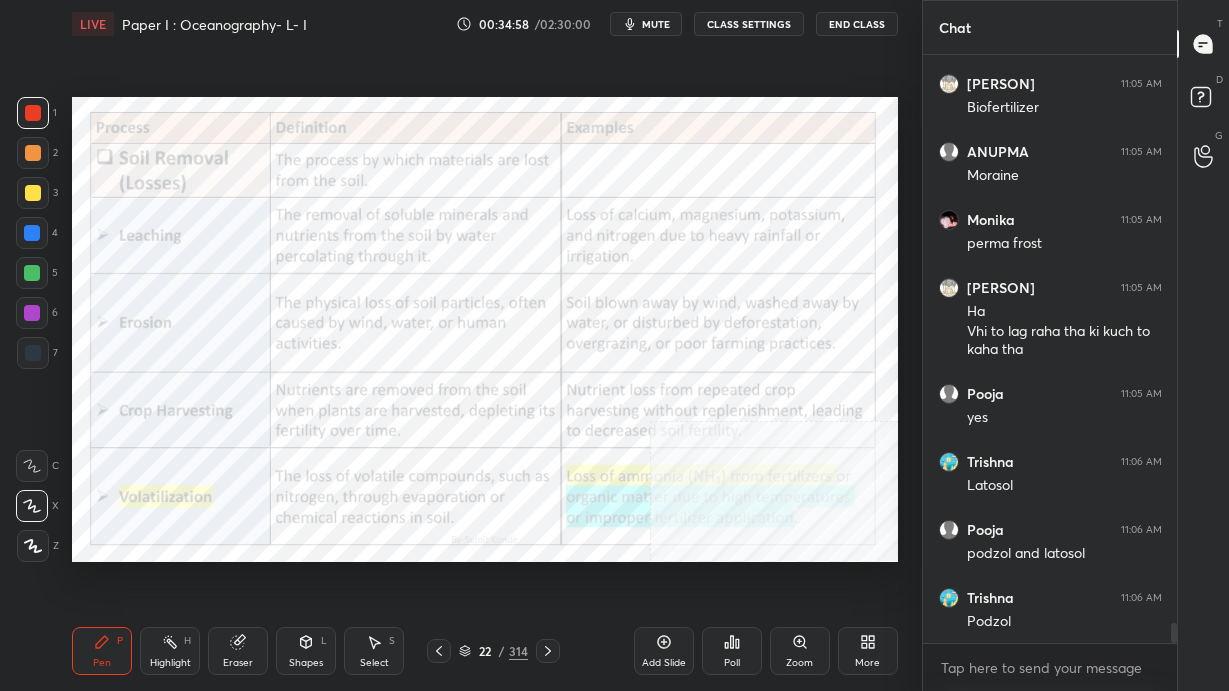 click on "More" at bounding box center (868, 651) 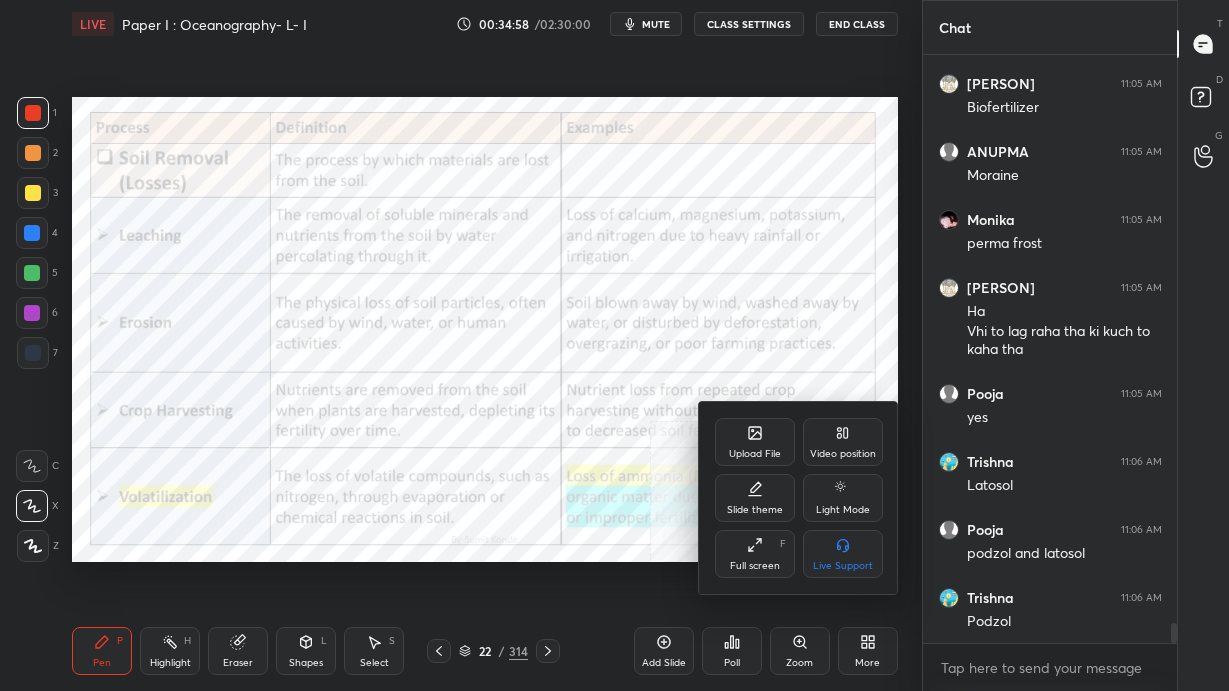 click on "Video position" at bounding box center (843, 442) 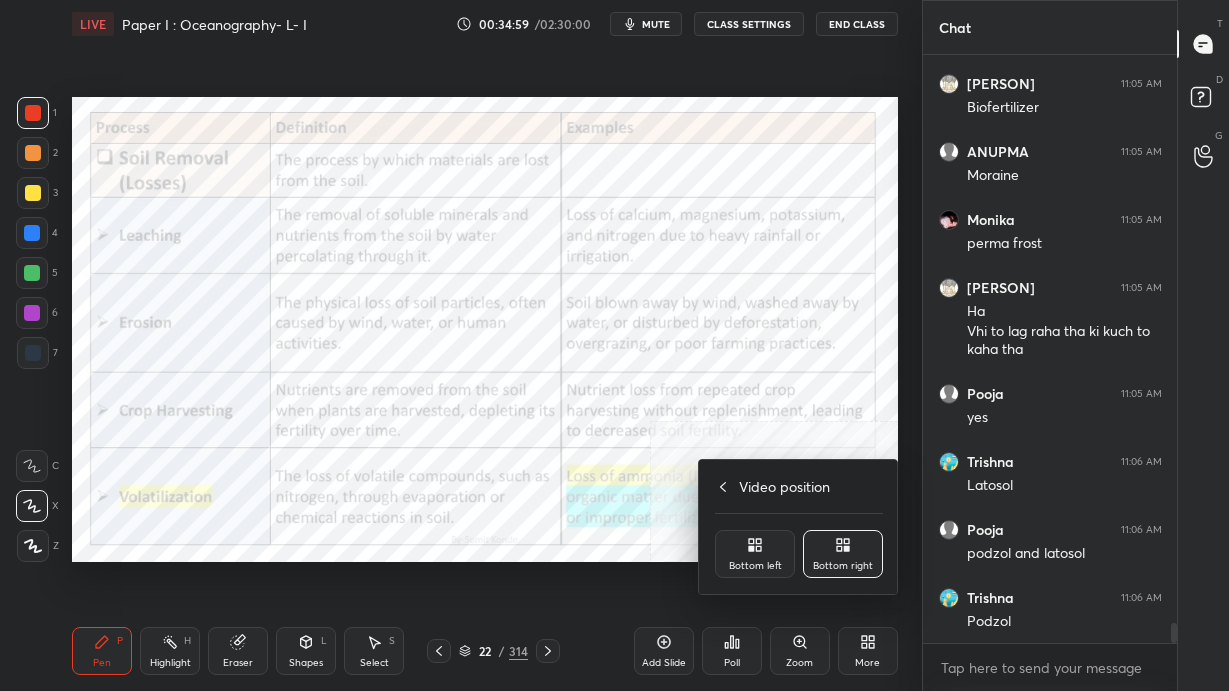 click on "Bottom left" at bounding box center (755, 554) 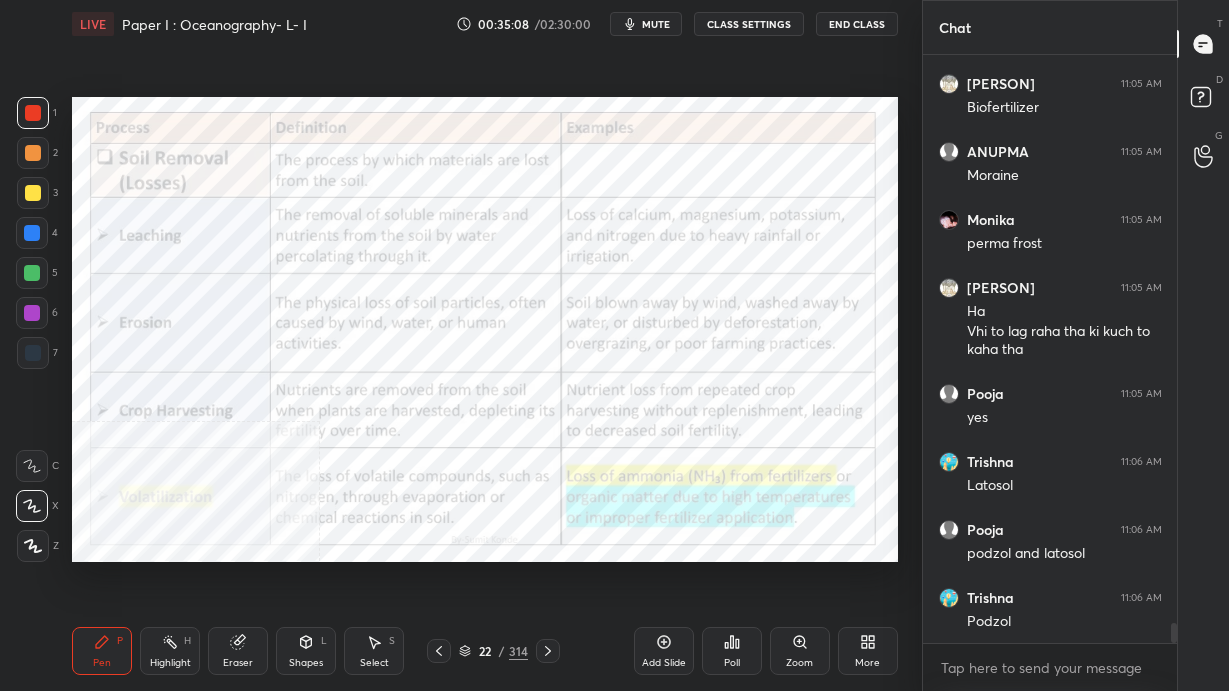 click on "22 / 314" at bounding box center (493, 651) 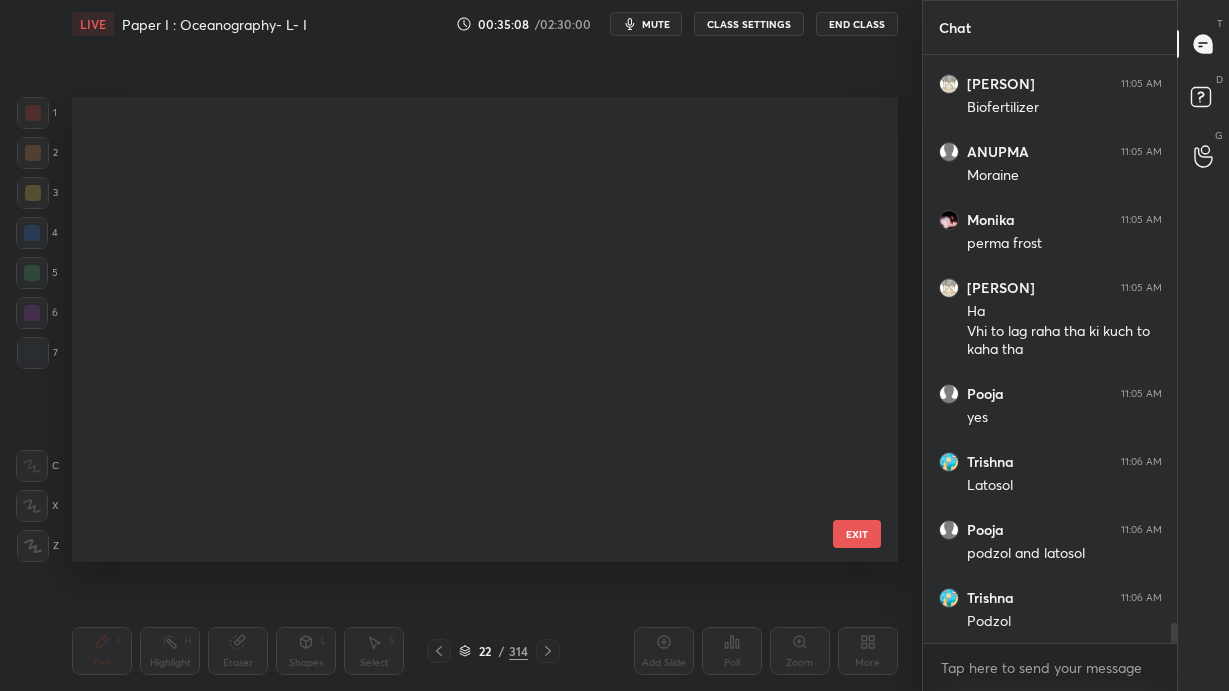 scroll, scrollTop: 458, scrollLeft: 816, axis: both 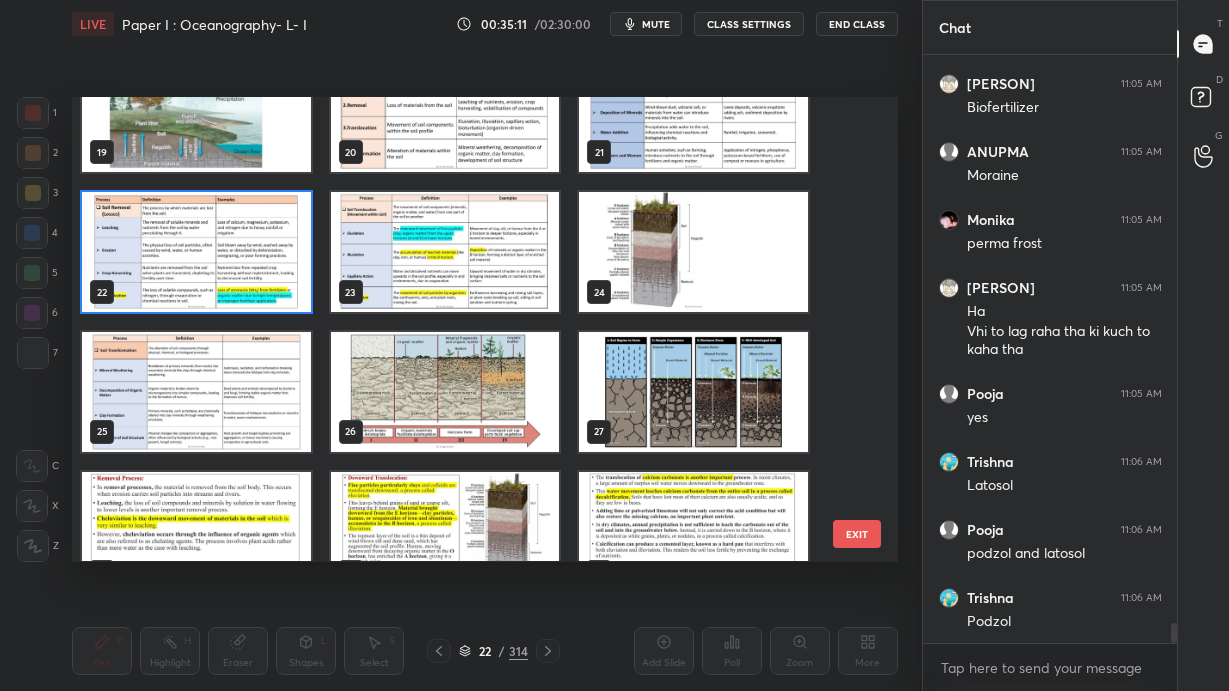 drag, startPoint x: 853, startPoint y: 536, endPoint x: 763, endPoint y: 590, distance: 104.95713 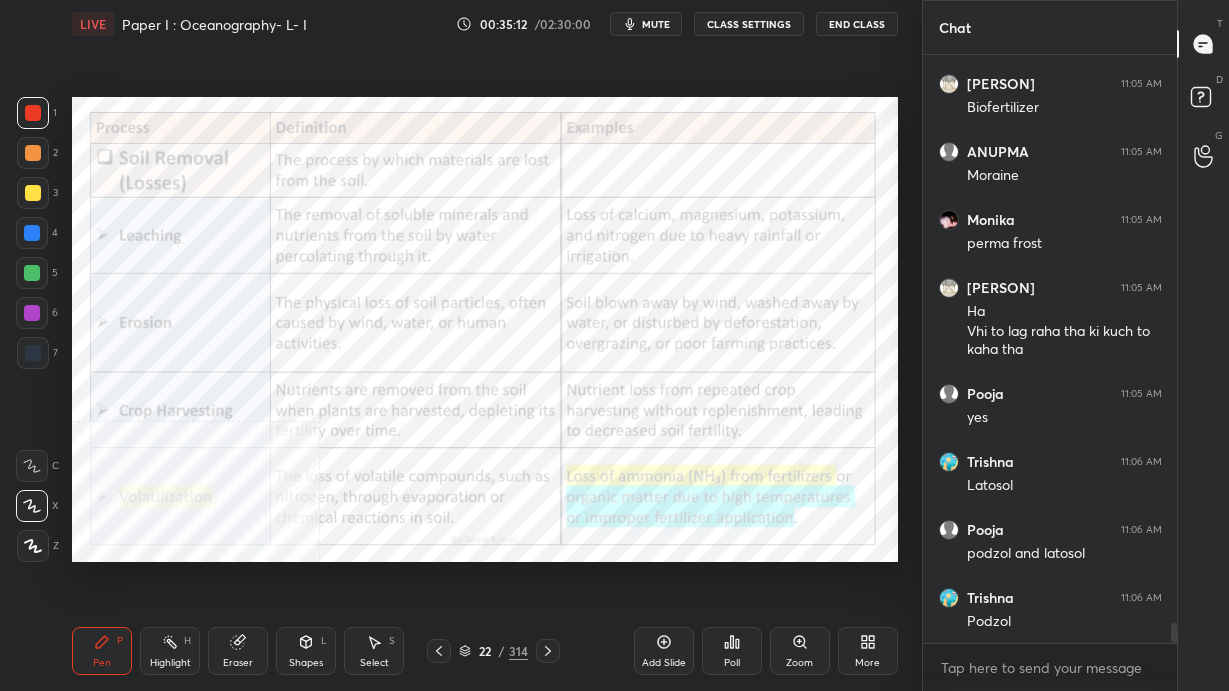 click 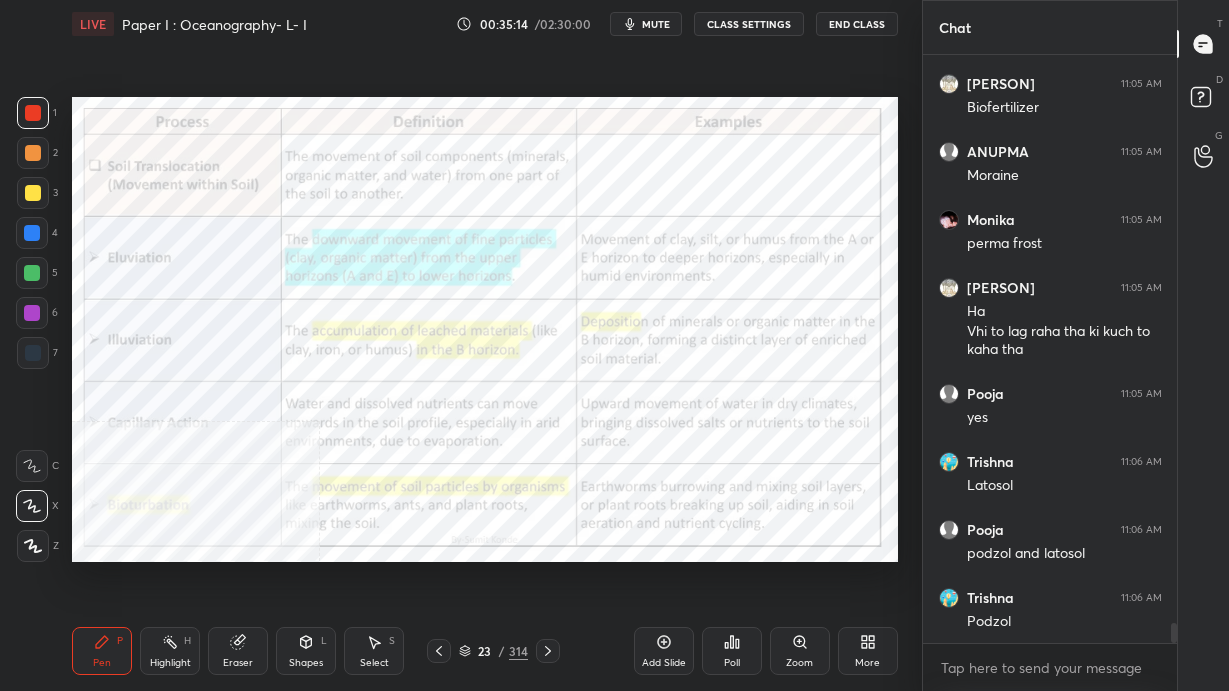click on "More" at bounding box center (868, 651) 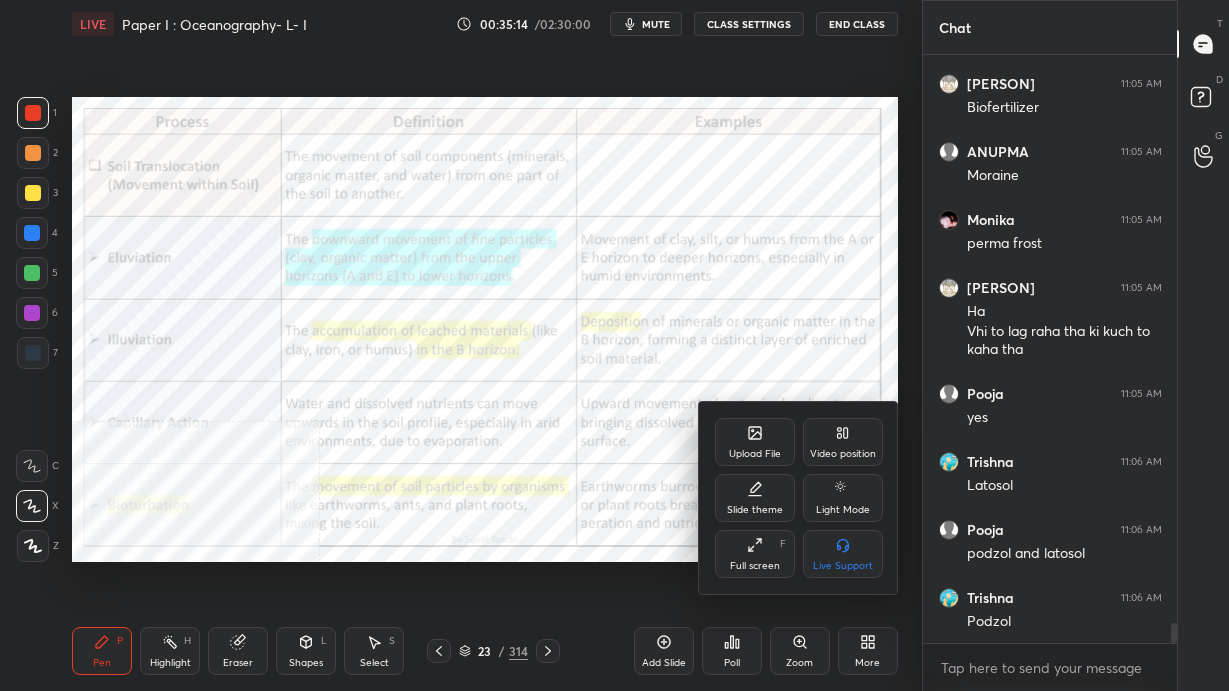 click on "Video position" at bounding box center [843, 454] 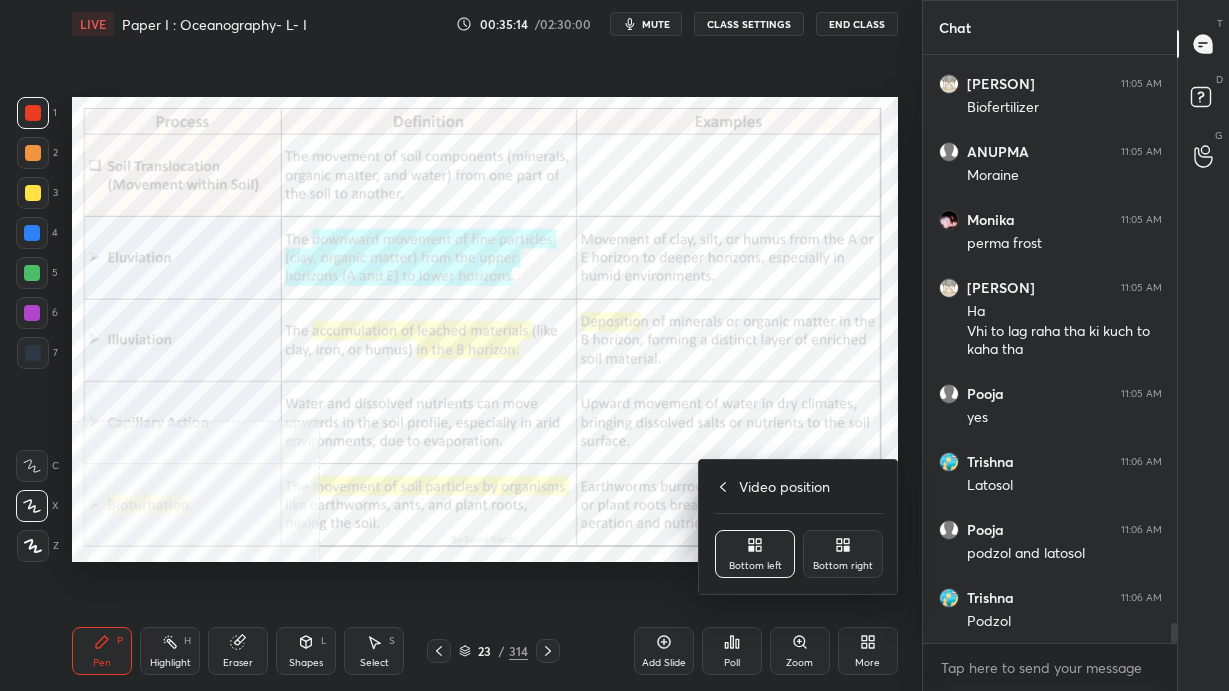 click 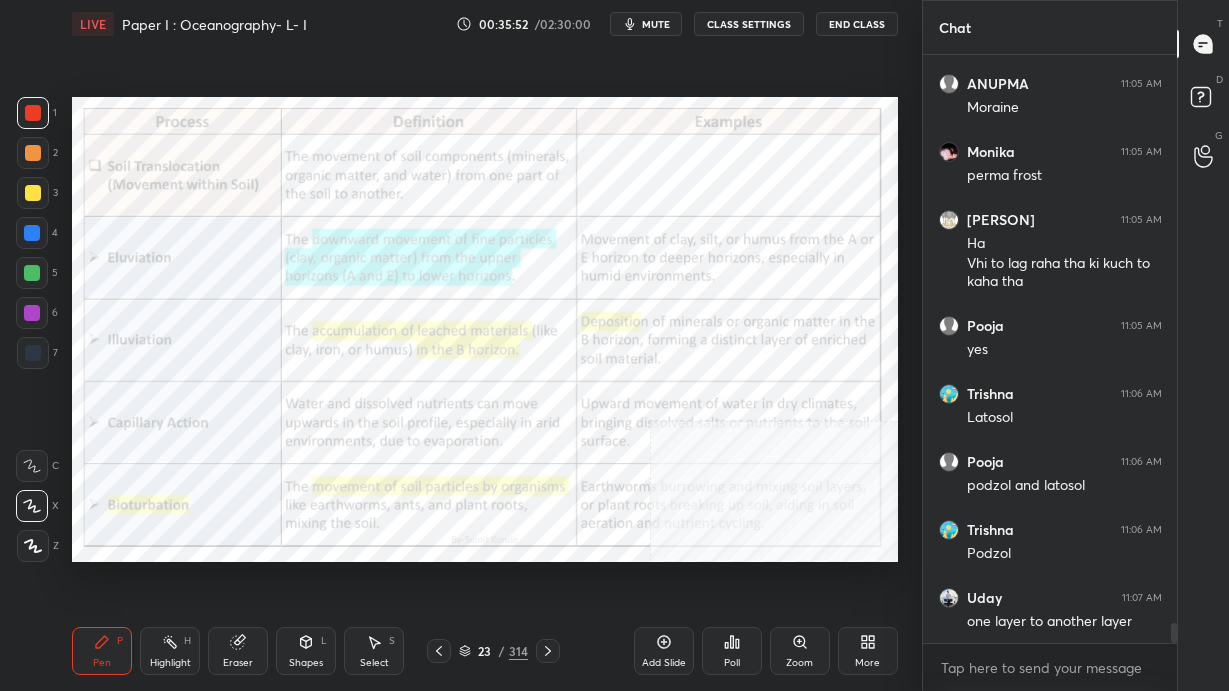 scroll, scrollTop: 16762, scrollLeft: 0, axis: vertical 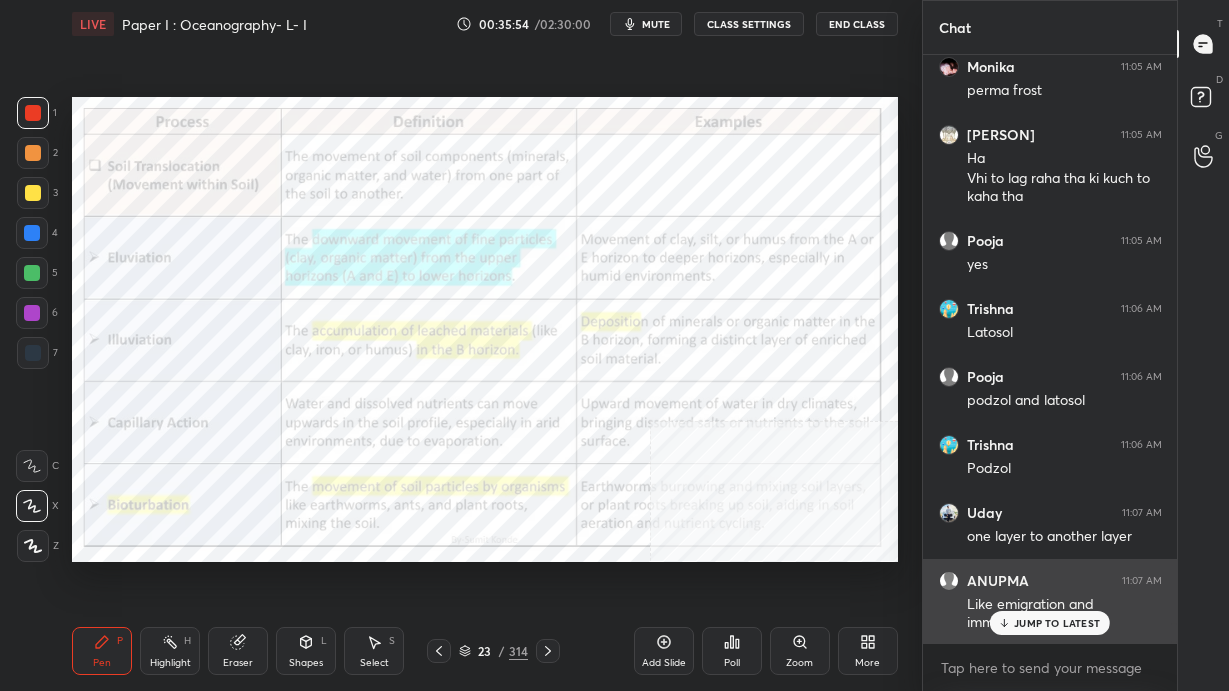 click on "JUMP TO LATEST" at bounding box center [1057, 623] 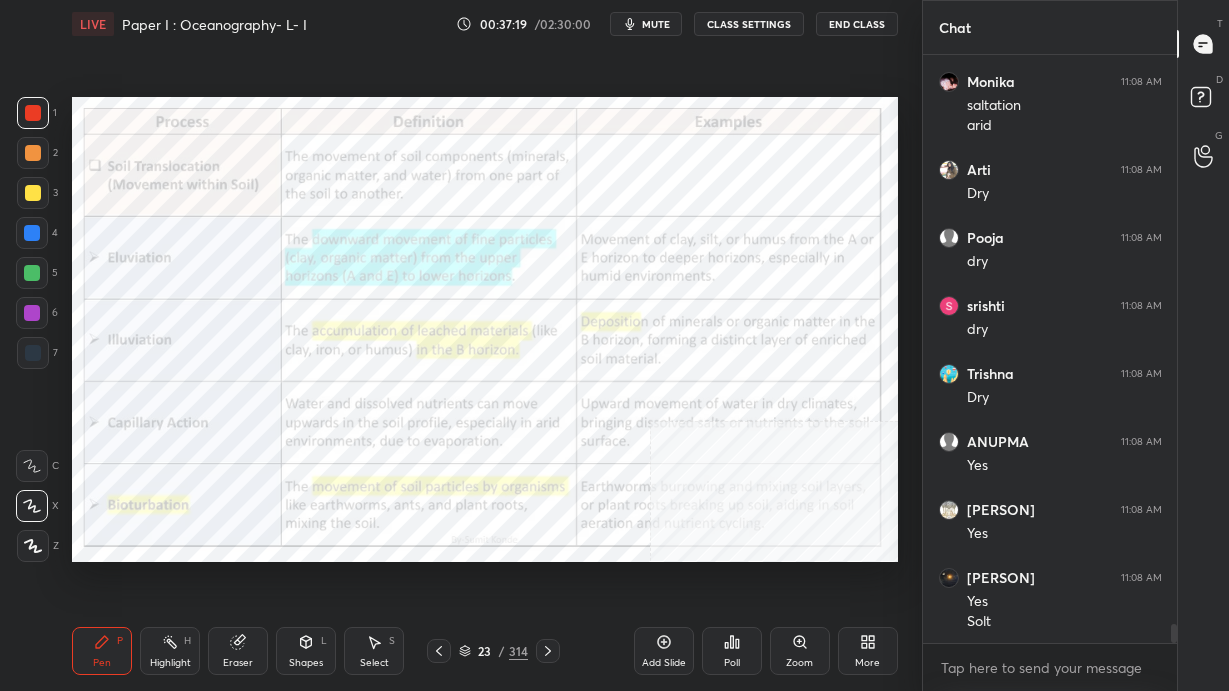 scroll, scrollTop: 17637, scrollLeft: 0, axis: vertical 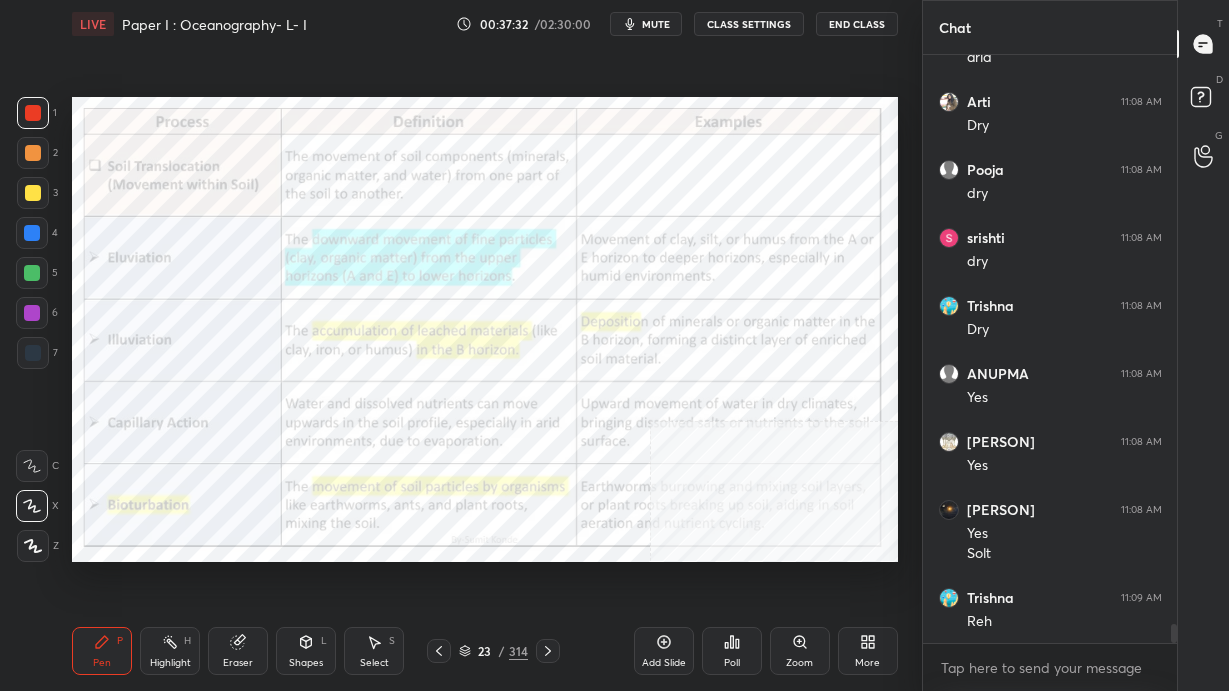 click on "23 / 314" at bounding box center [493, 651] 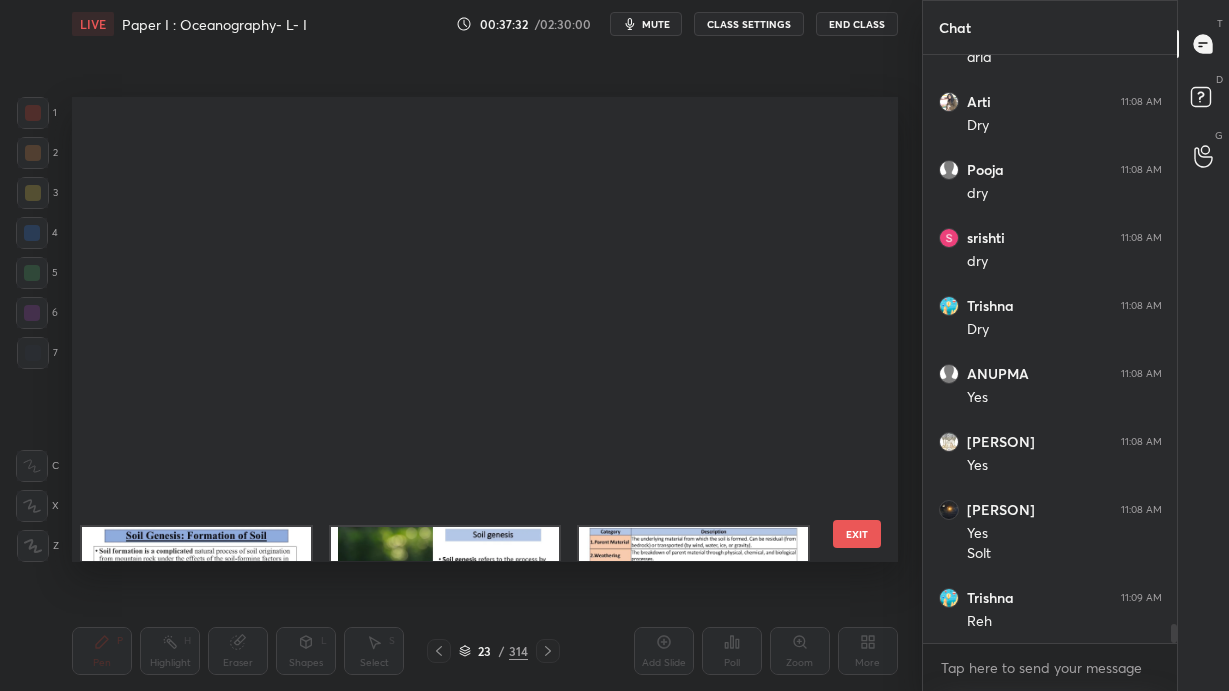 scroll, scrollTop: 654, scrollLeft: 0, axis: vertical 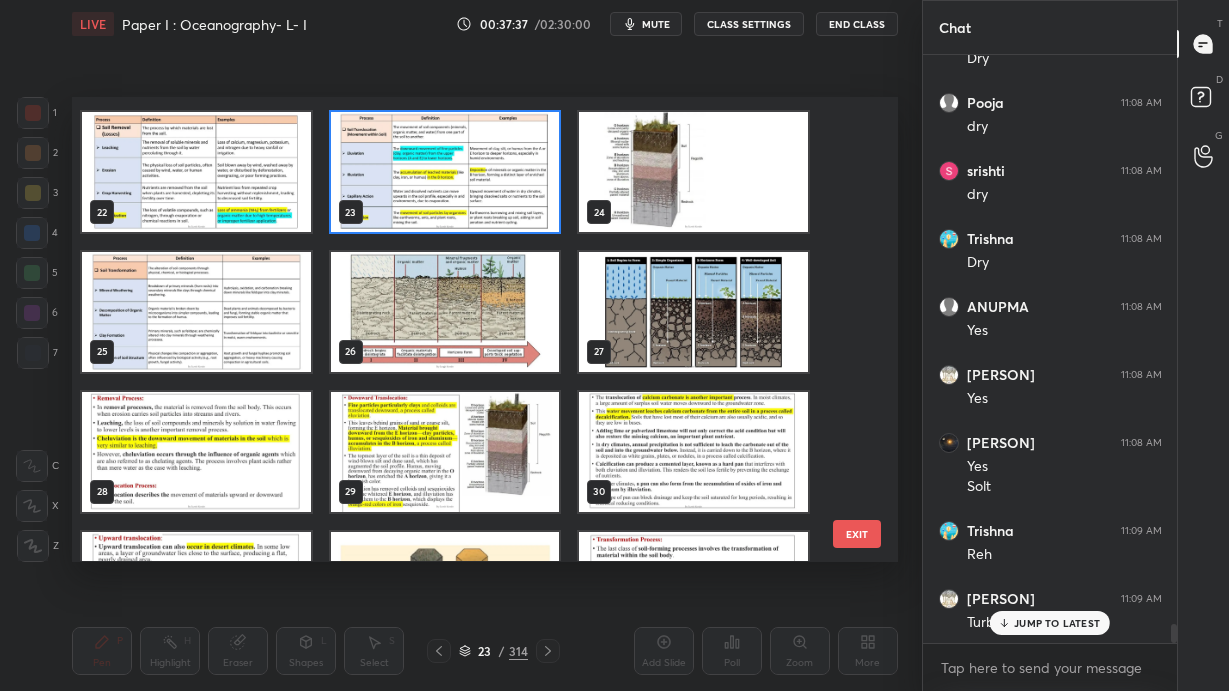 click at bounding box center (196, 312) 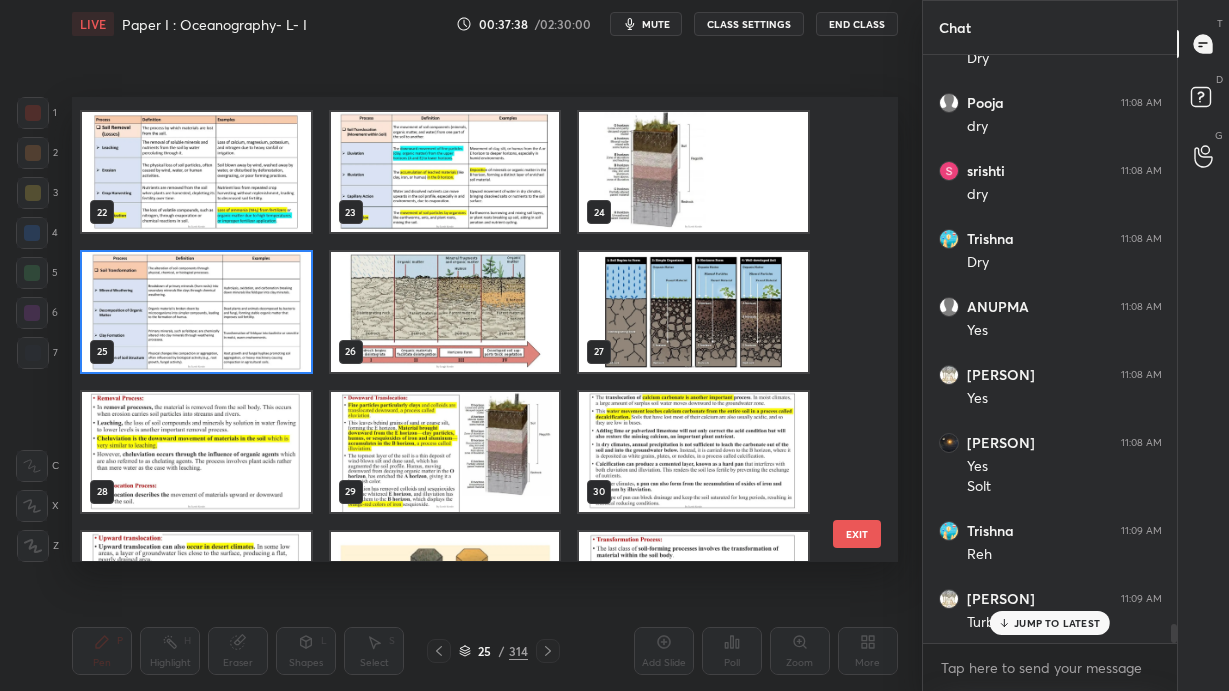 click at bounding box center (196, 312) 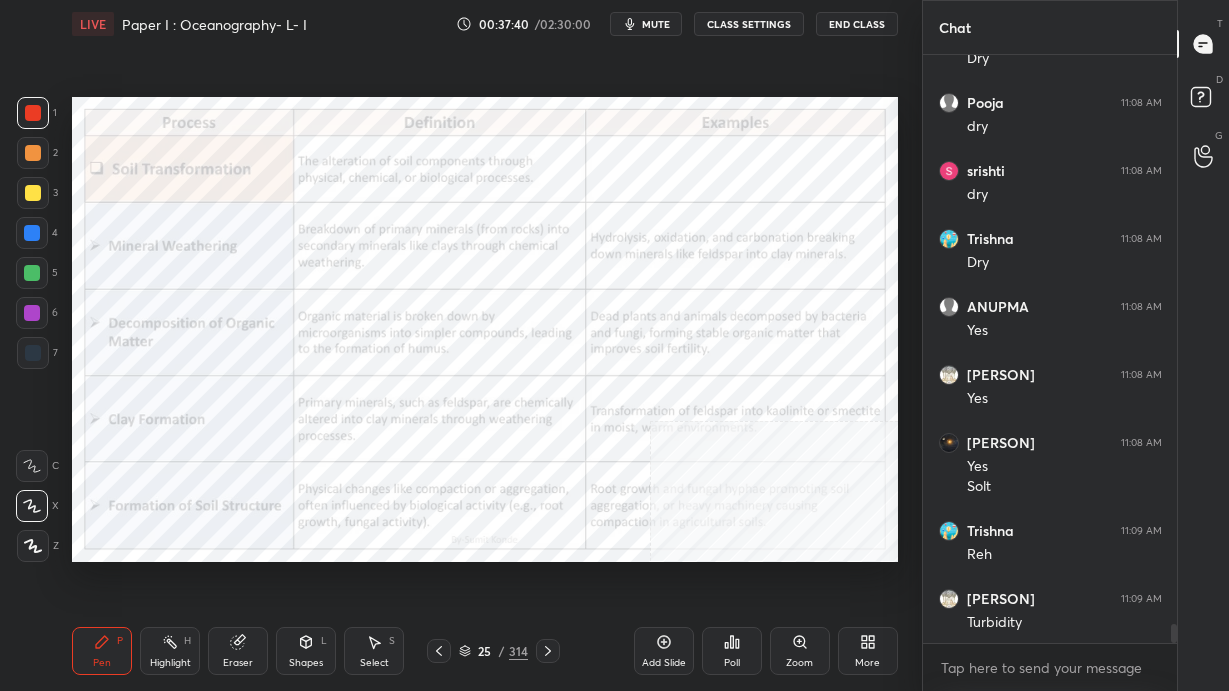 scroll, scrollTop: 17772, scrollLeft: 0, axis: vertical 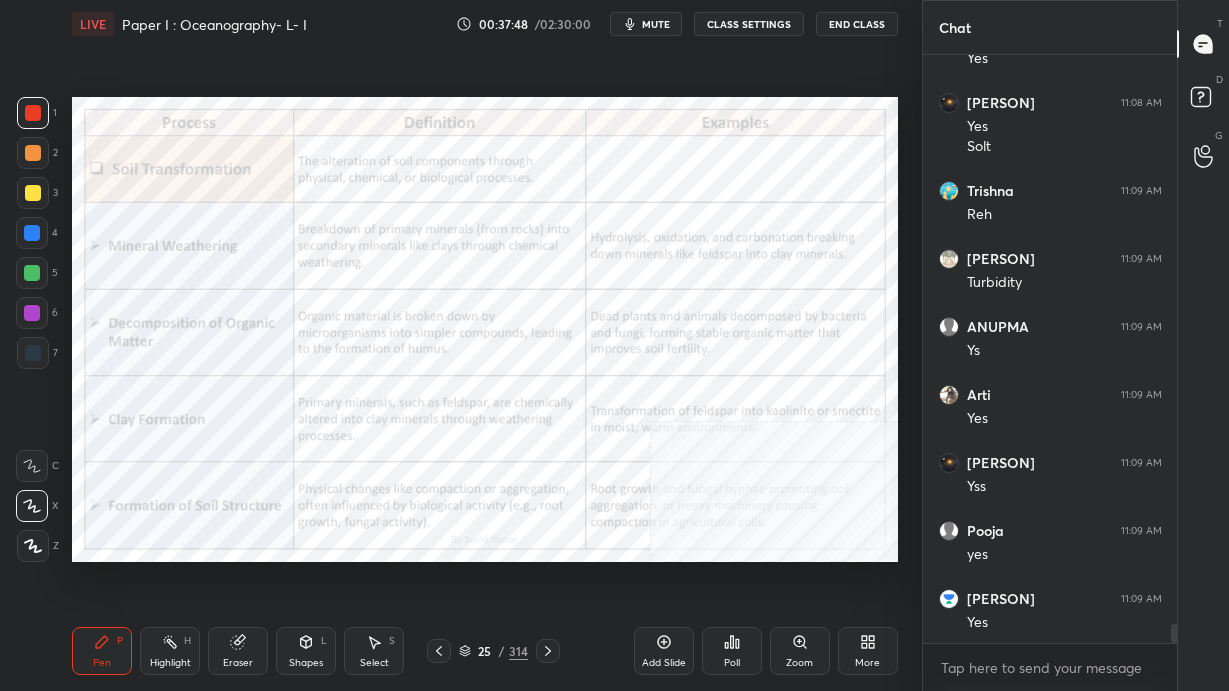 click 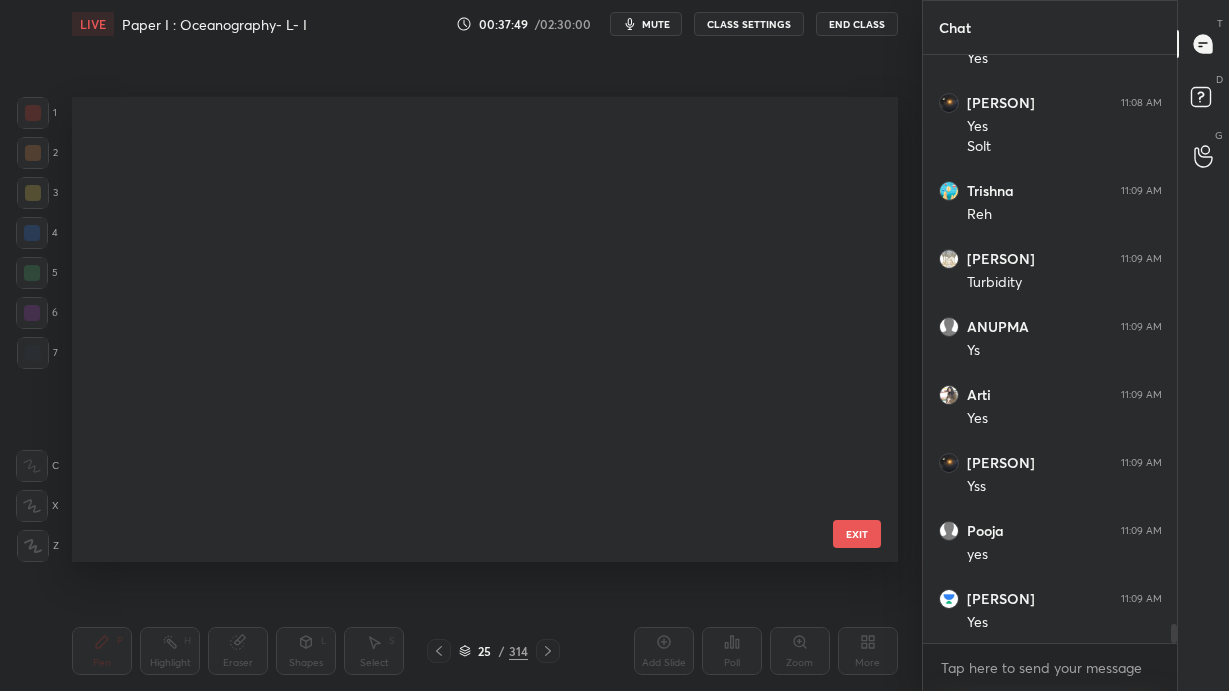 scroll, scrollTop: 794, scrollLeft: 0, axis: vertical 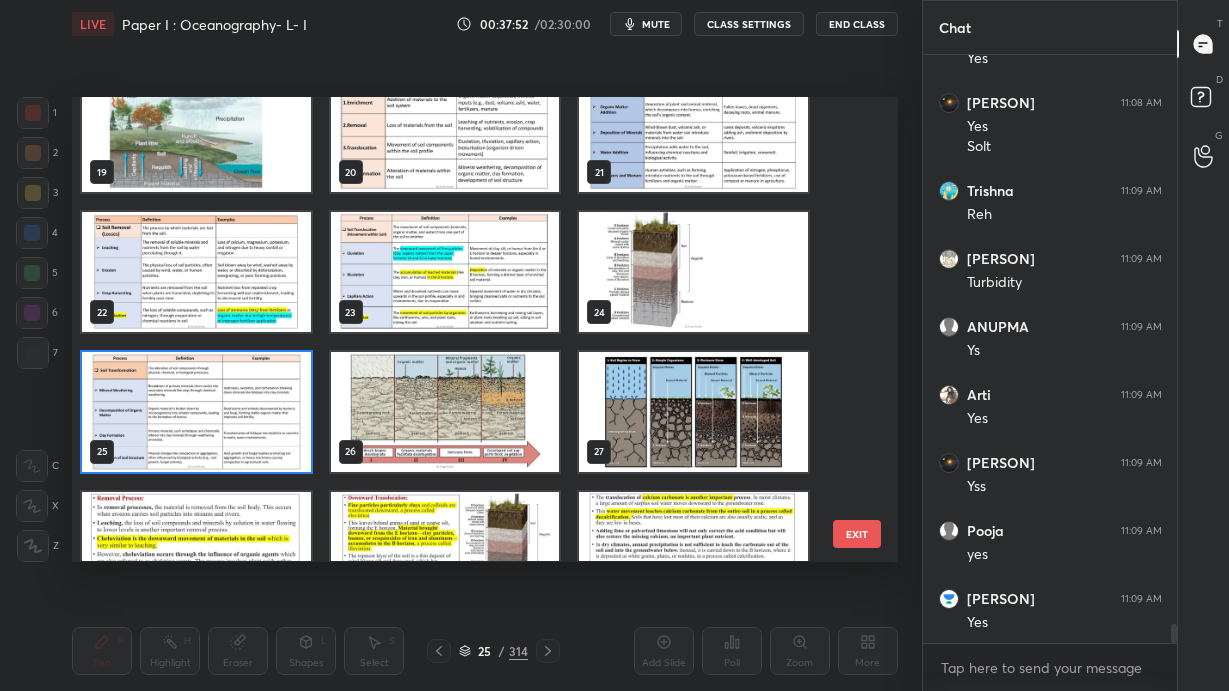 click at bounding box center (445, 412) 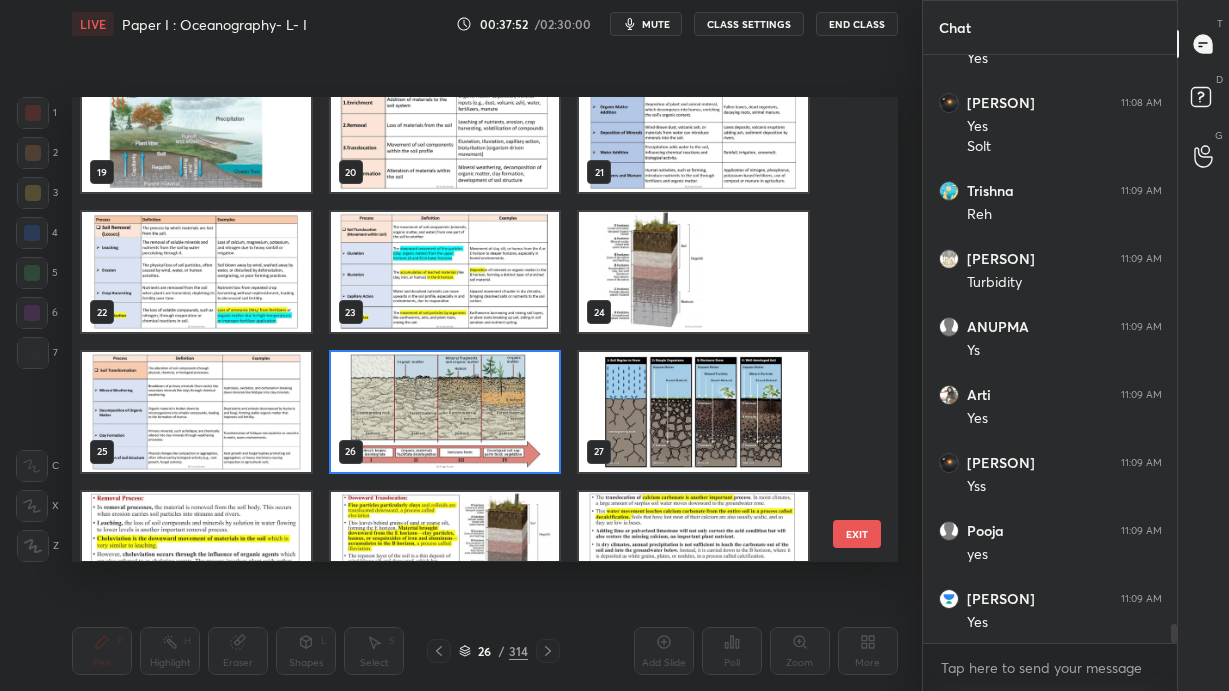 click at bounding box center [445, 412] 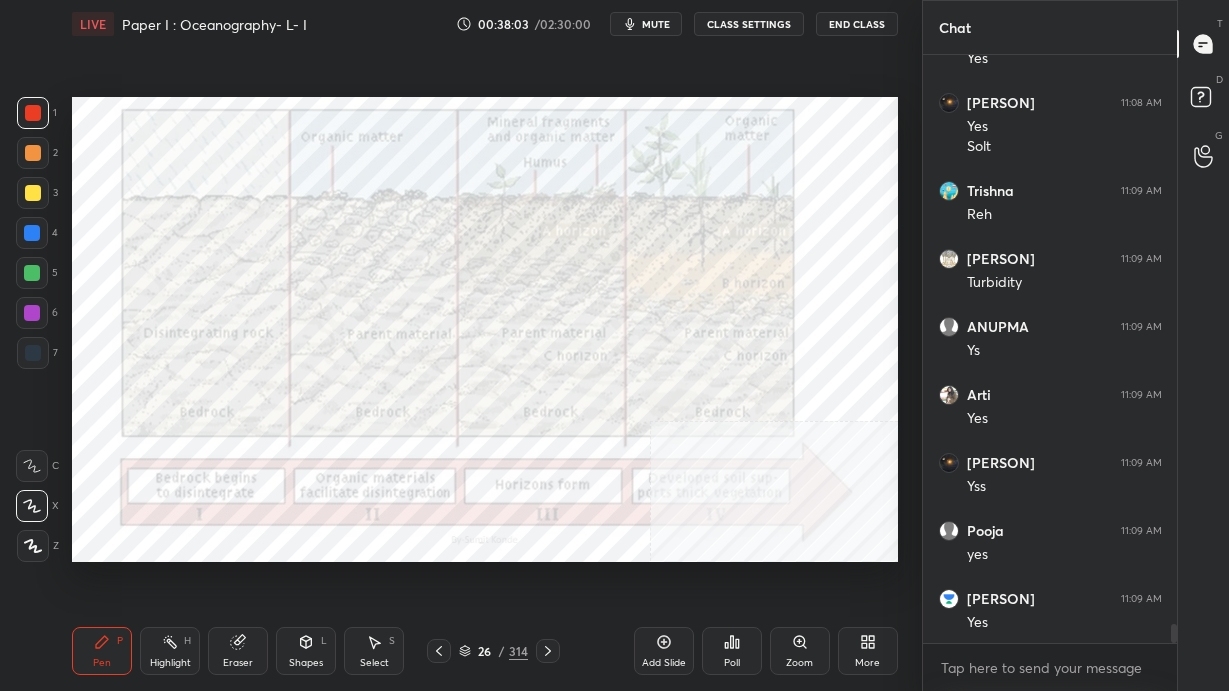 click 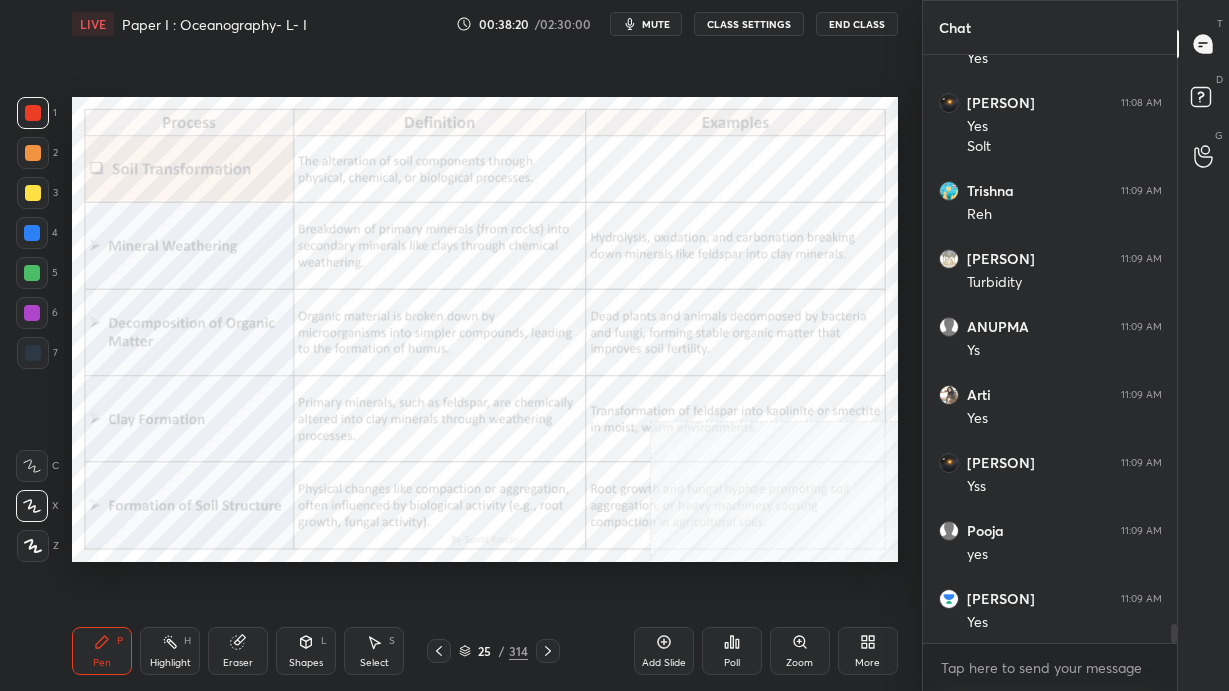 click at bounding box center (548, 651) 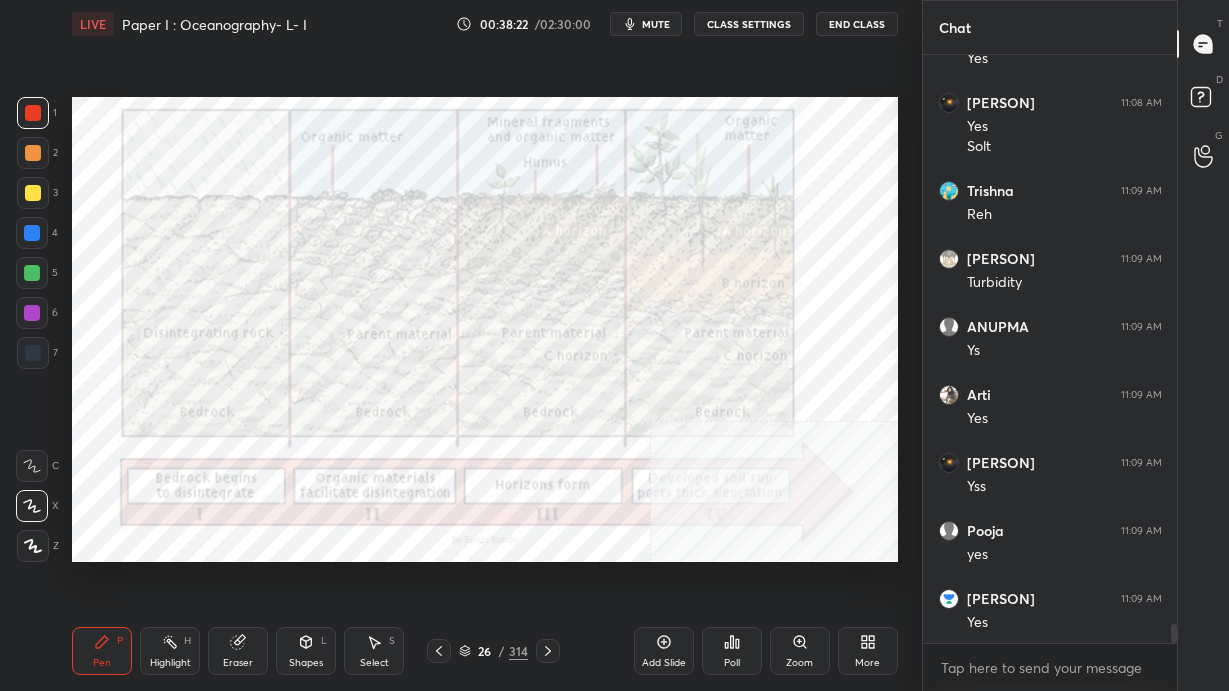 click 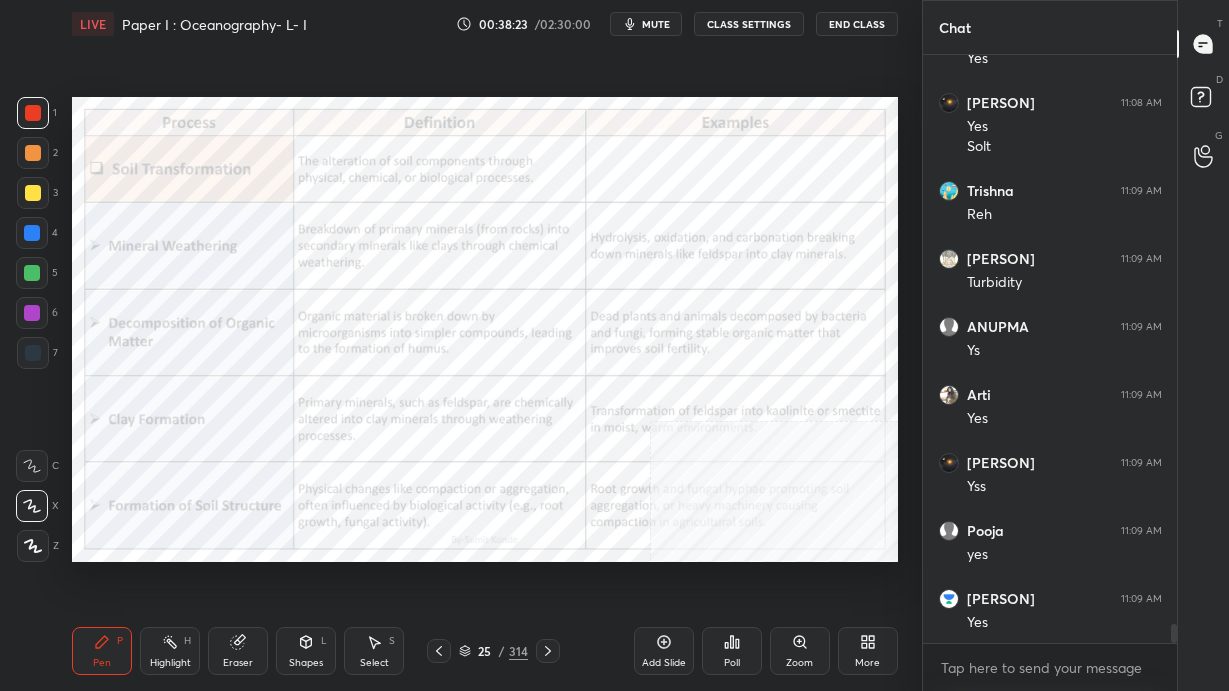 click on "25" at bounding box center (485, 651) 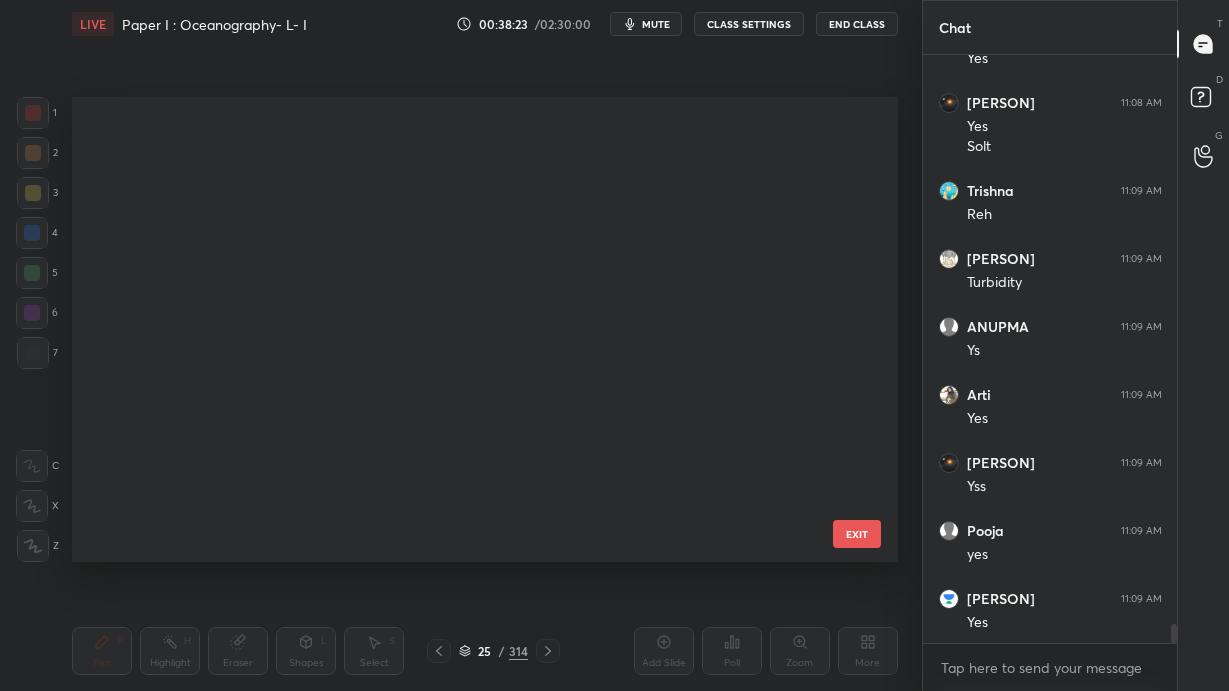 scroll, scrollTop: 794, scrollLeft: 0, axis: vertical 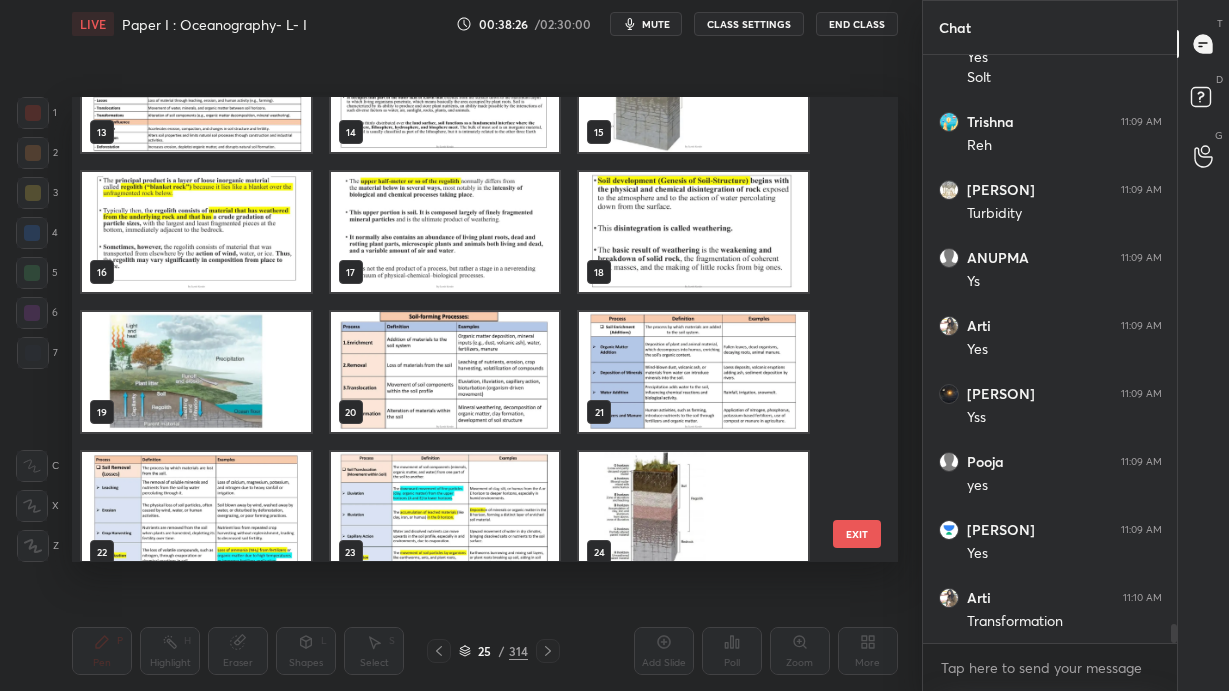 click on "10 11 12 13 14 15 16 17 18 19 20 21 22 23 24 EXIT" at bounding box center [485, 329] 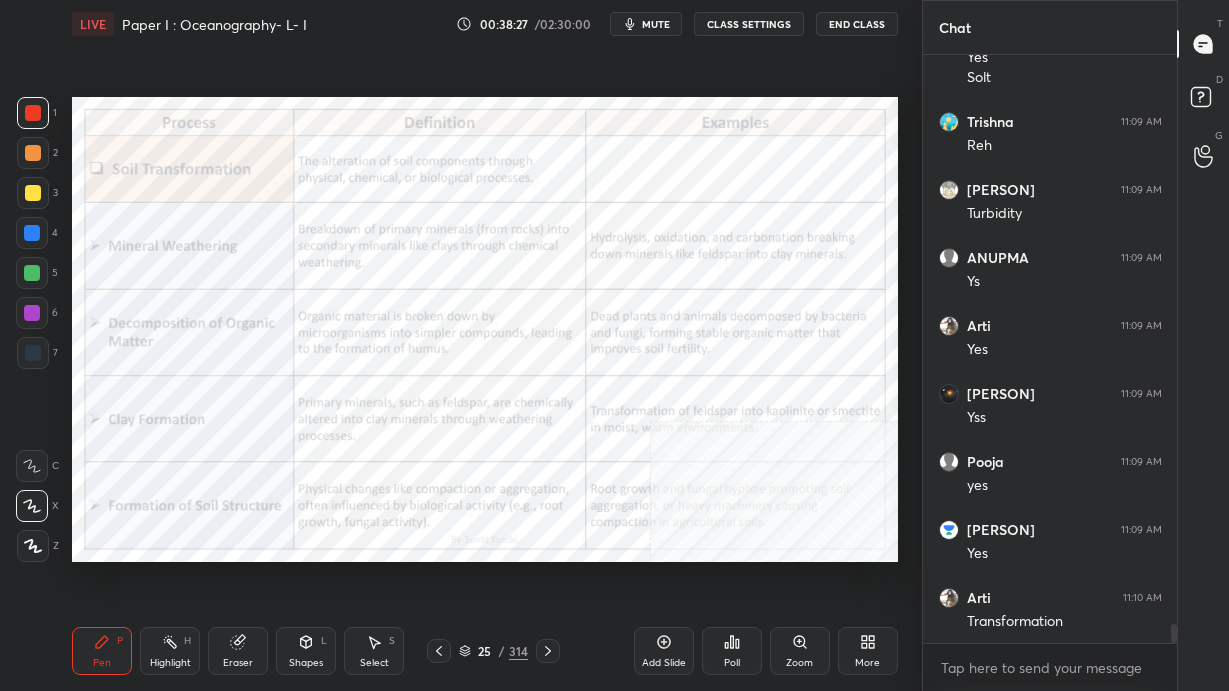 click on "Add Slide" at bounding box center [664, 651] 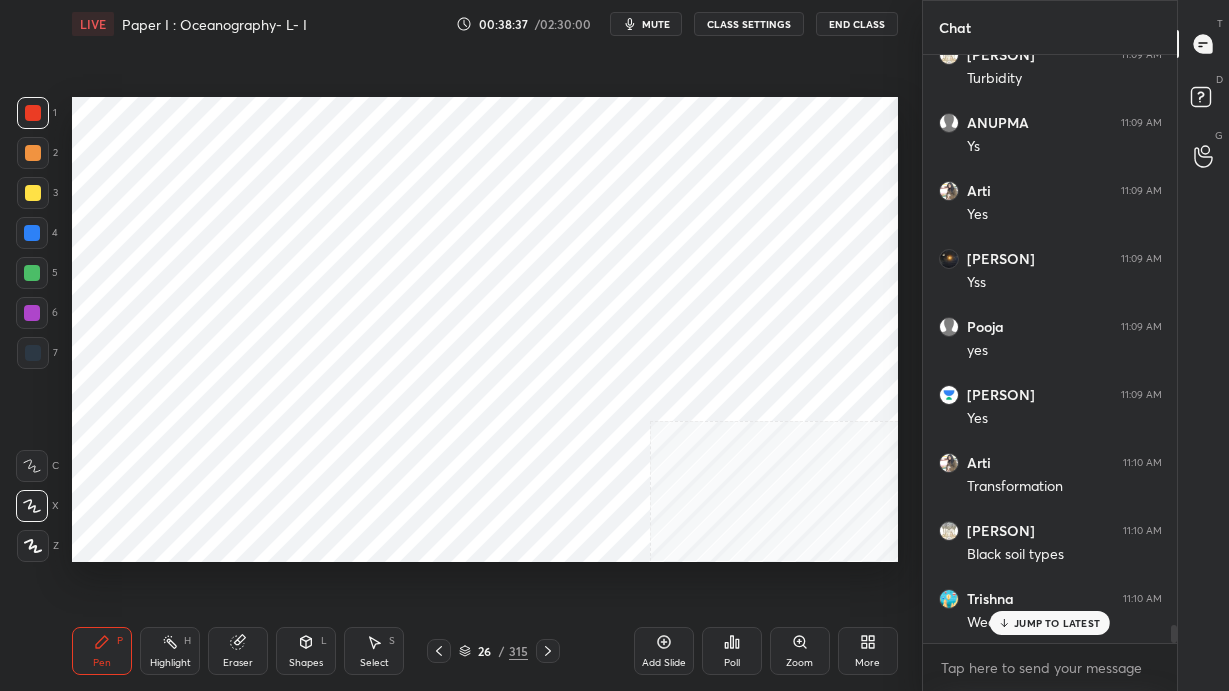 scroll, scrollTop: 18316, scrollLeft: 0, axis: vertical 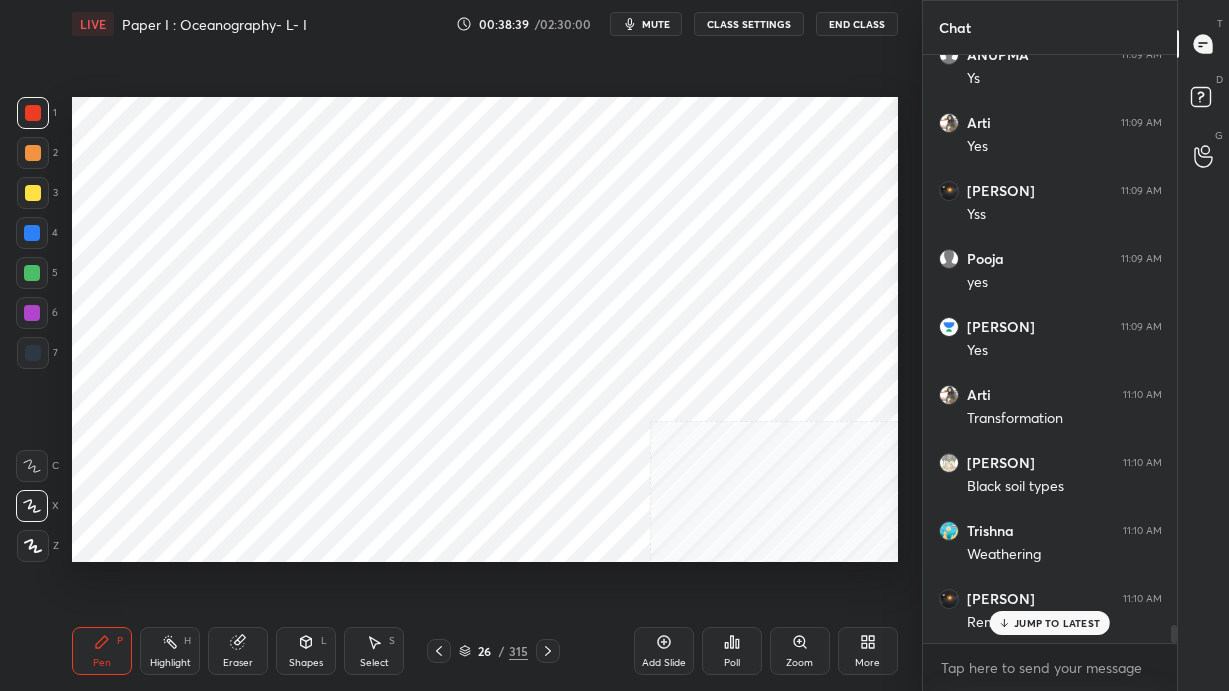 click 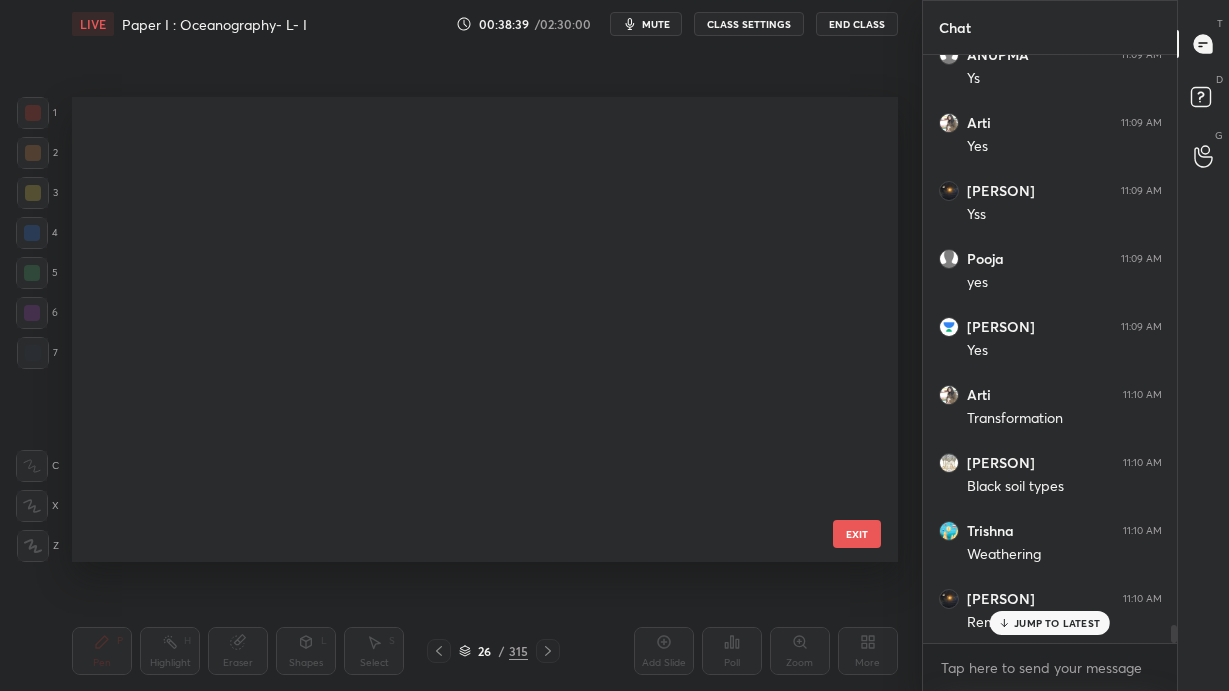 scroll, scrollTop: 794, scrollLeft: 0, axis: vertical 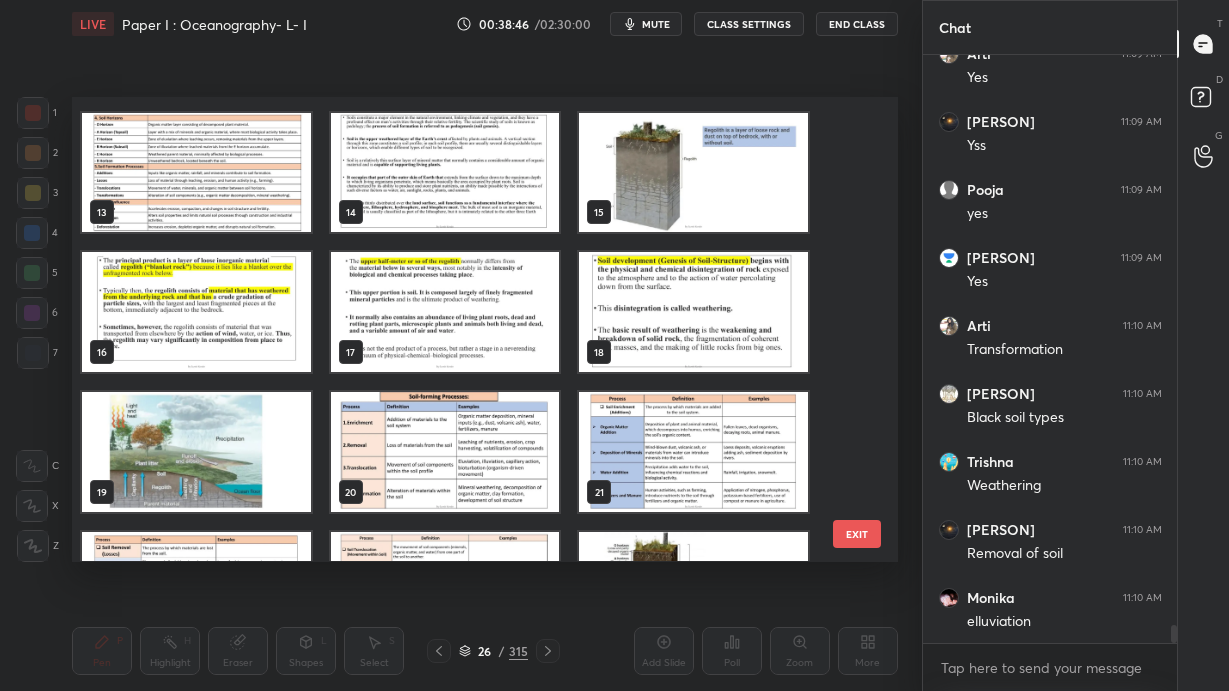 click on "EXIT" at bounding box center [857, 534] 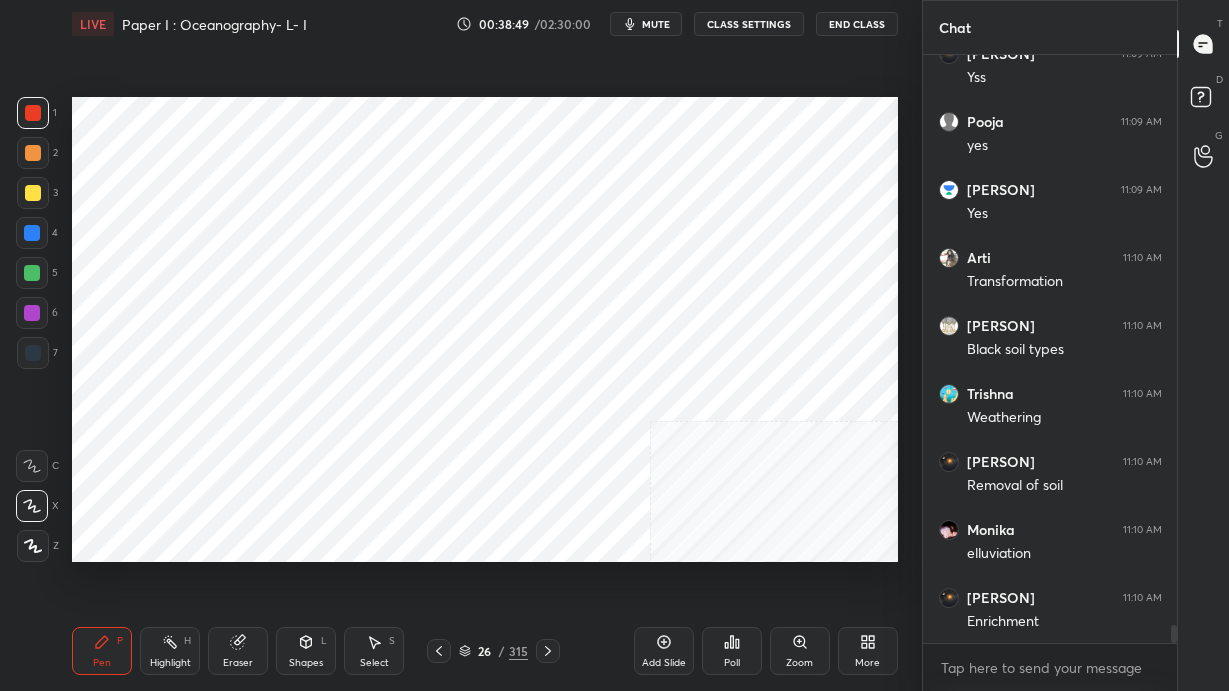 scroll, scrollTop: 18520, scrollLeft: 0, axis: vertical 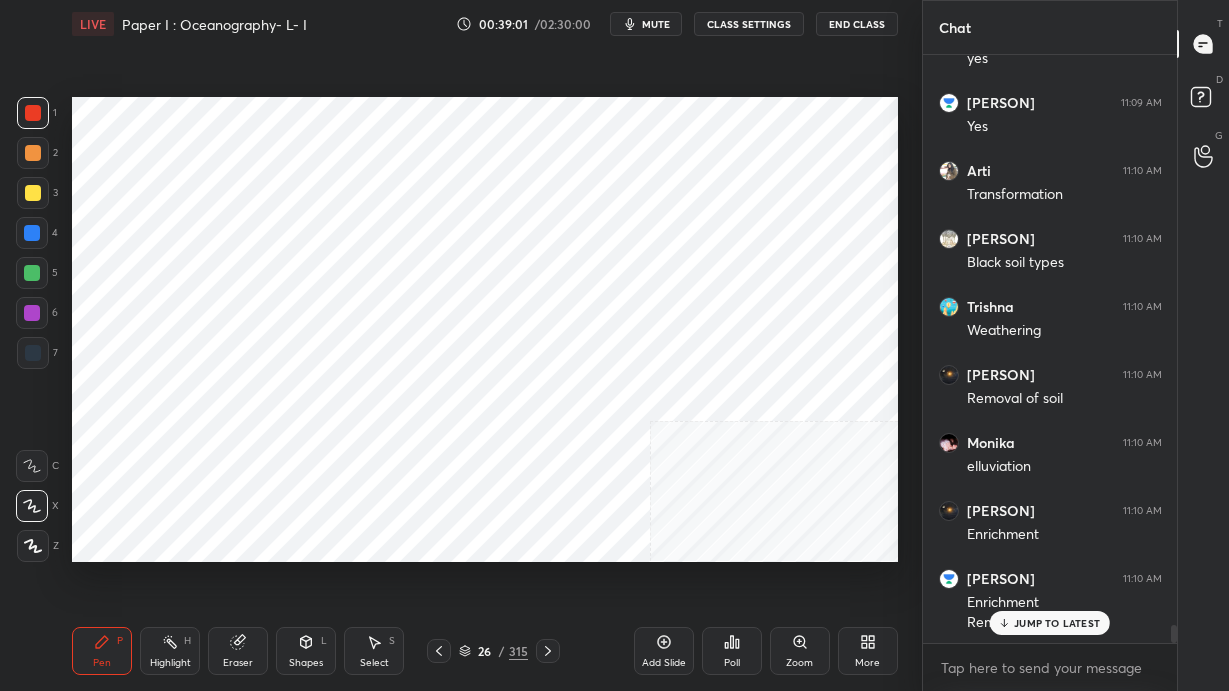 click 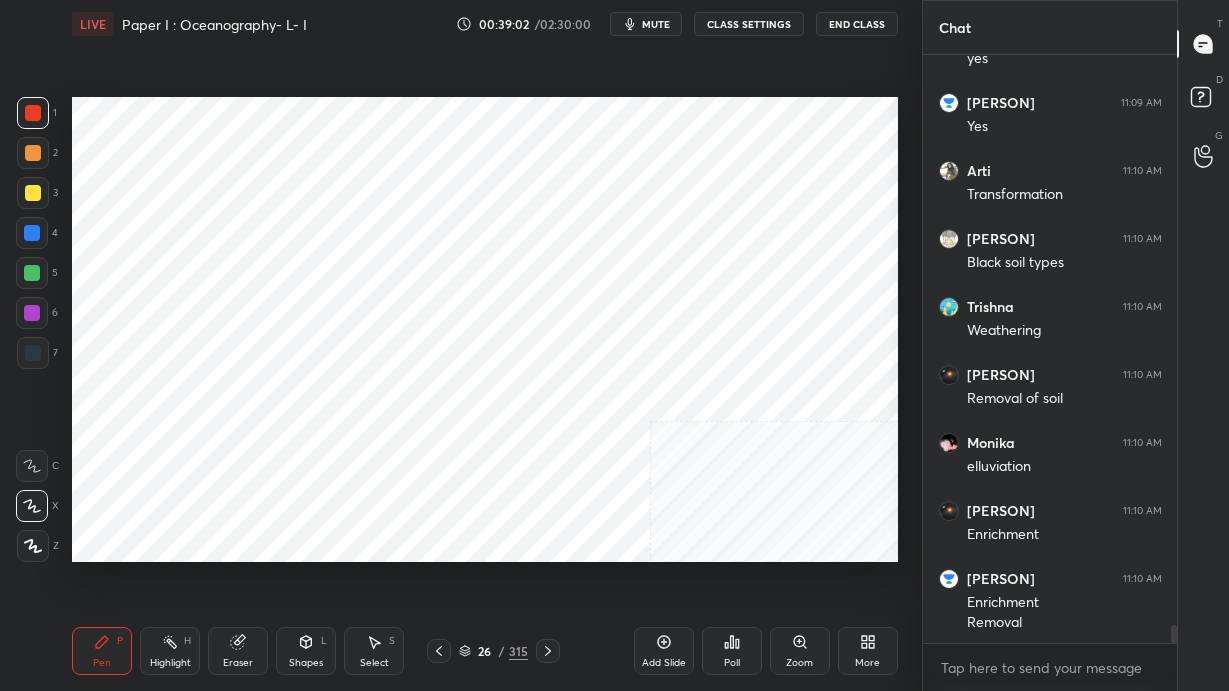 click on "26 / 315" at bounding box center [493, 651] 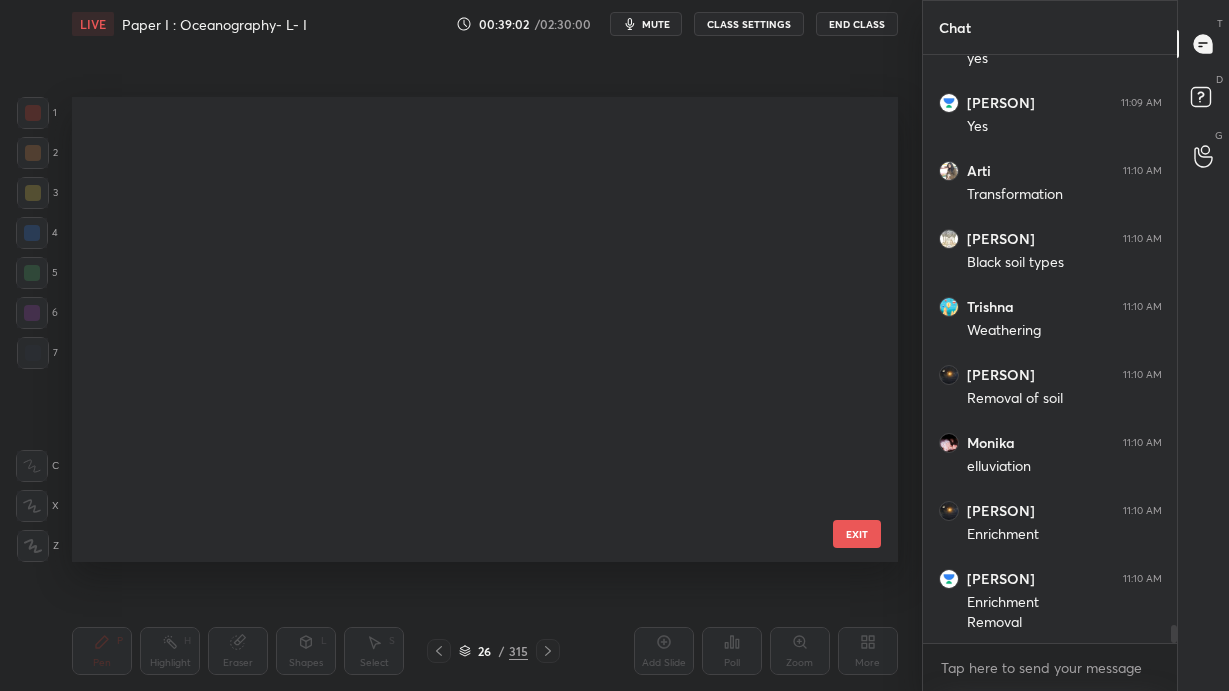 scroll, scrollTop: 794, scrollLeft: 0, axis: vertical 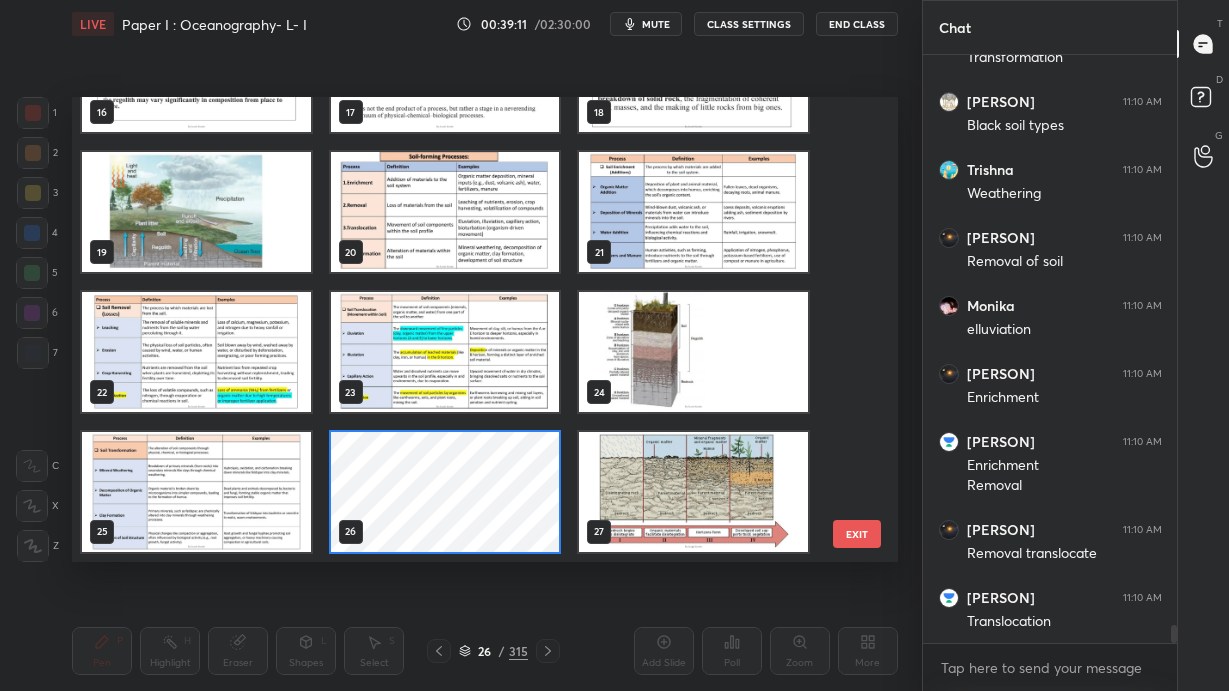 click on "EXIT" at bounding box center (857, 534) 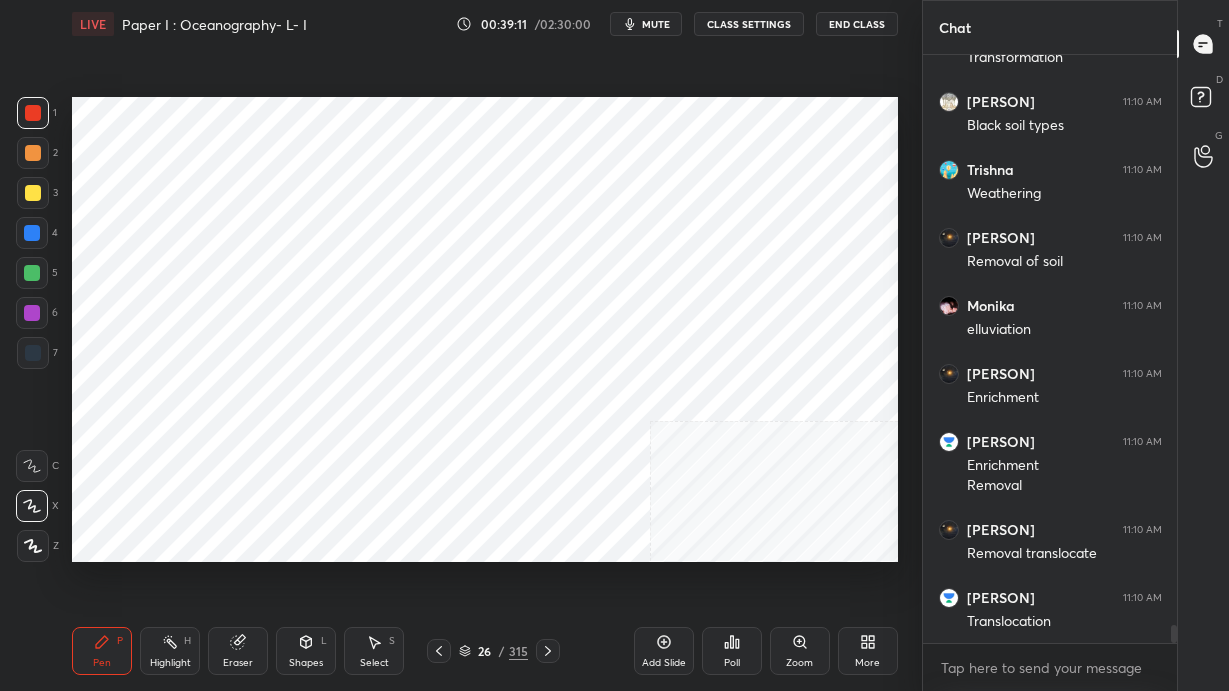 scroll, scrollTop: 18744, scrollLeft: 0, axis: vertical 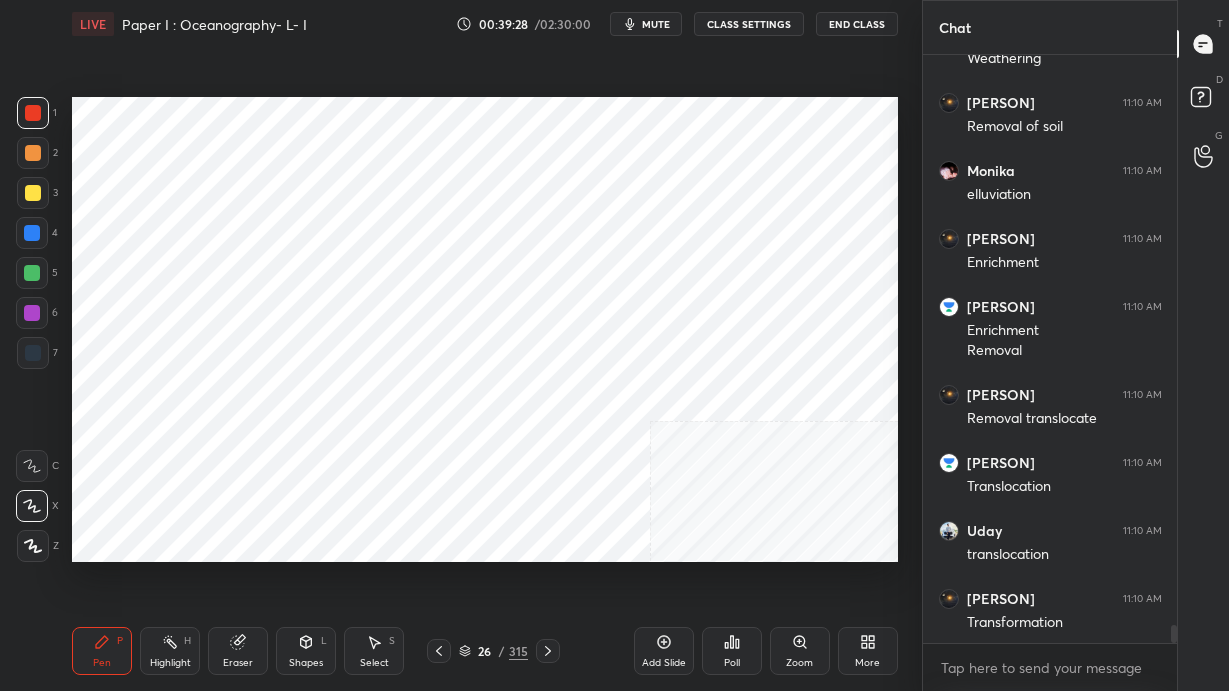 click 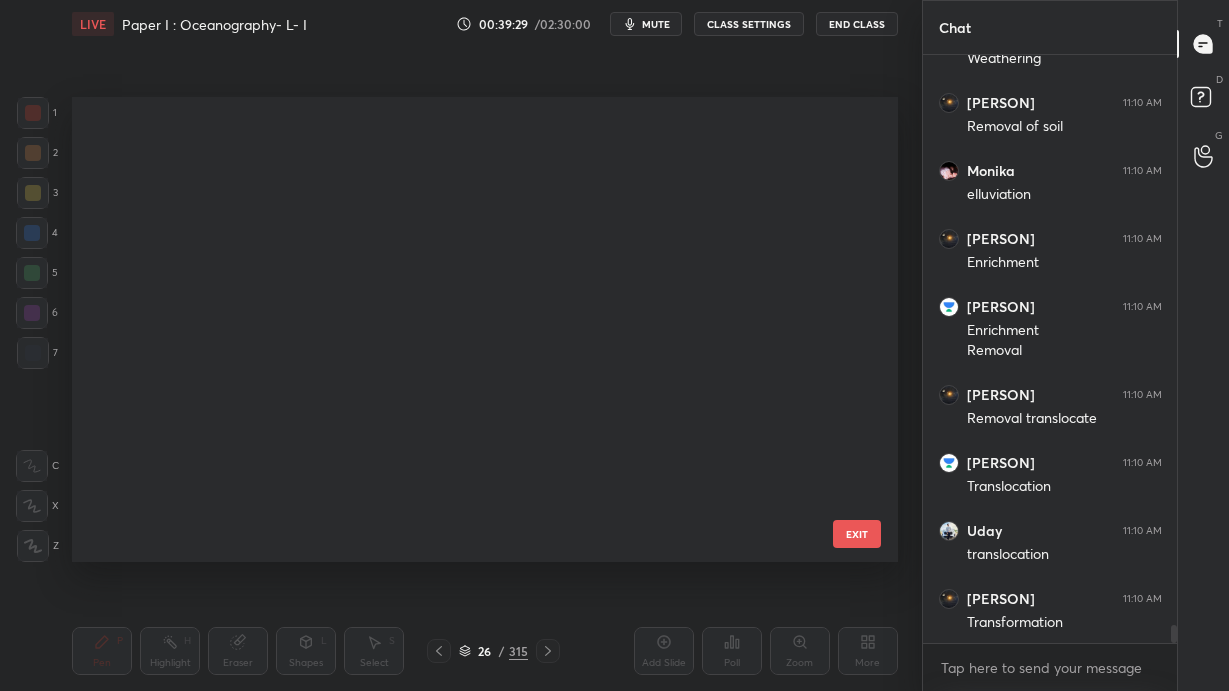 scroll, scrollTop: 794, scrollLeft: 0, axis: vertical 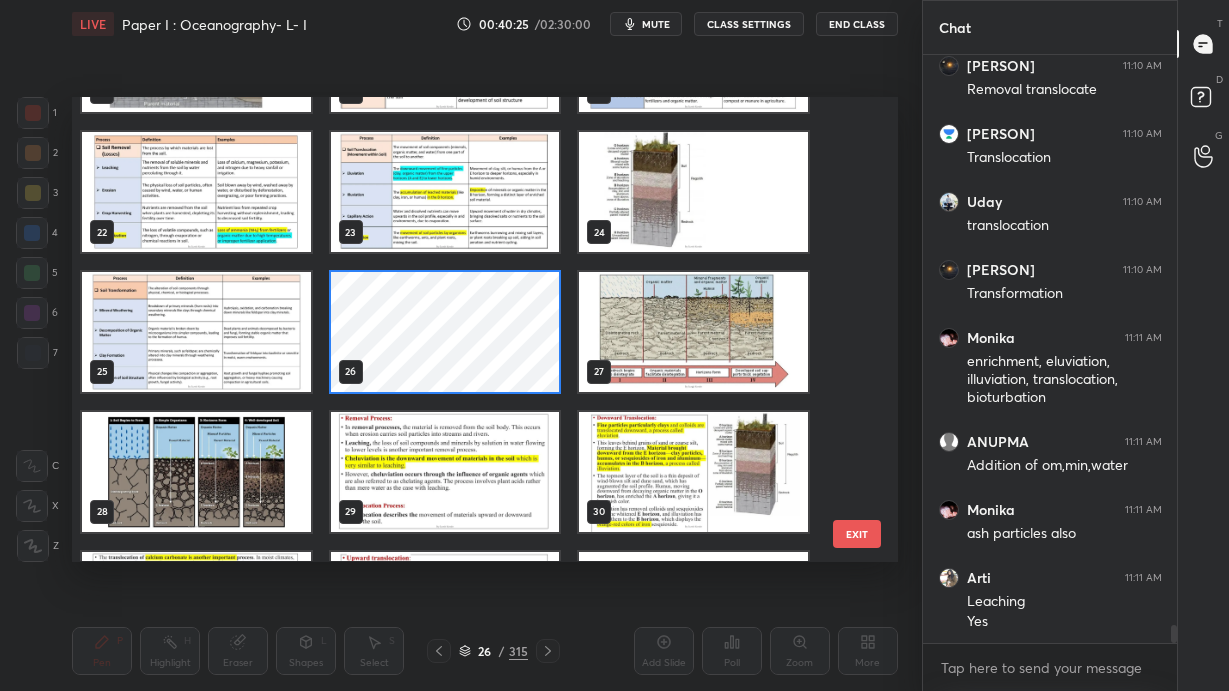 click on "EXIT" at bounding box center (857, 534) 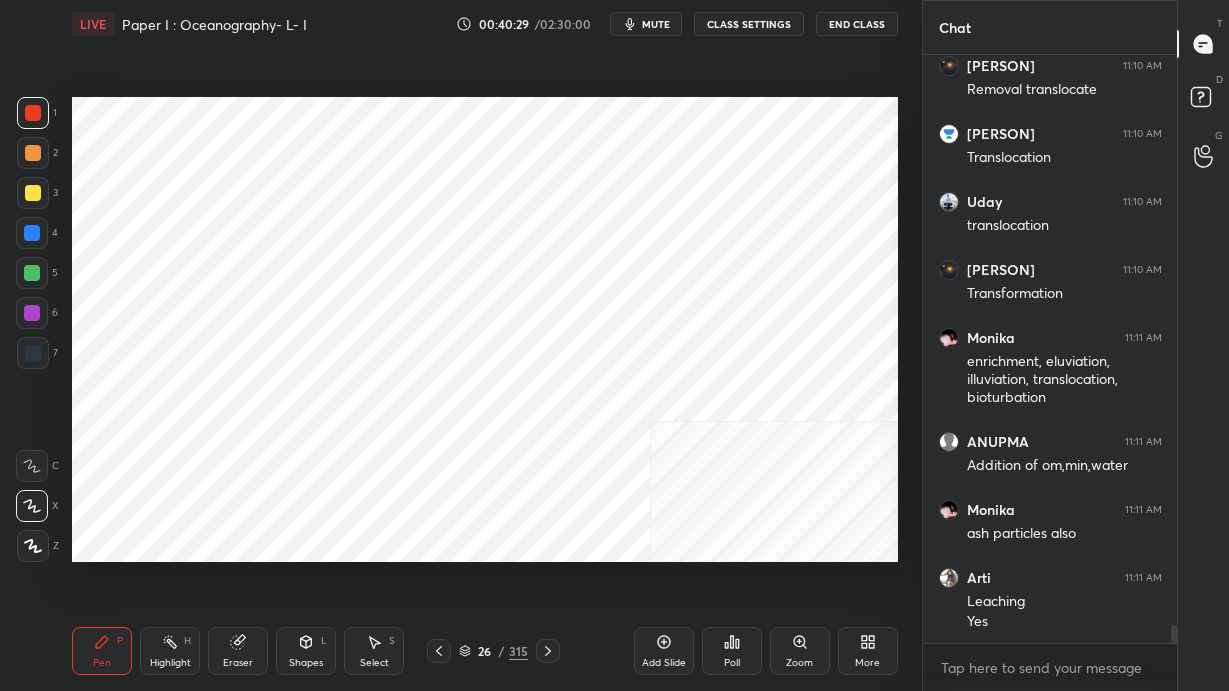 click on "26 / 315" at bounding box center (493, 651) 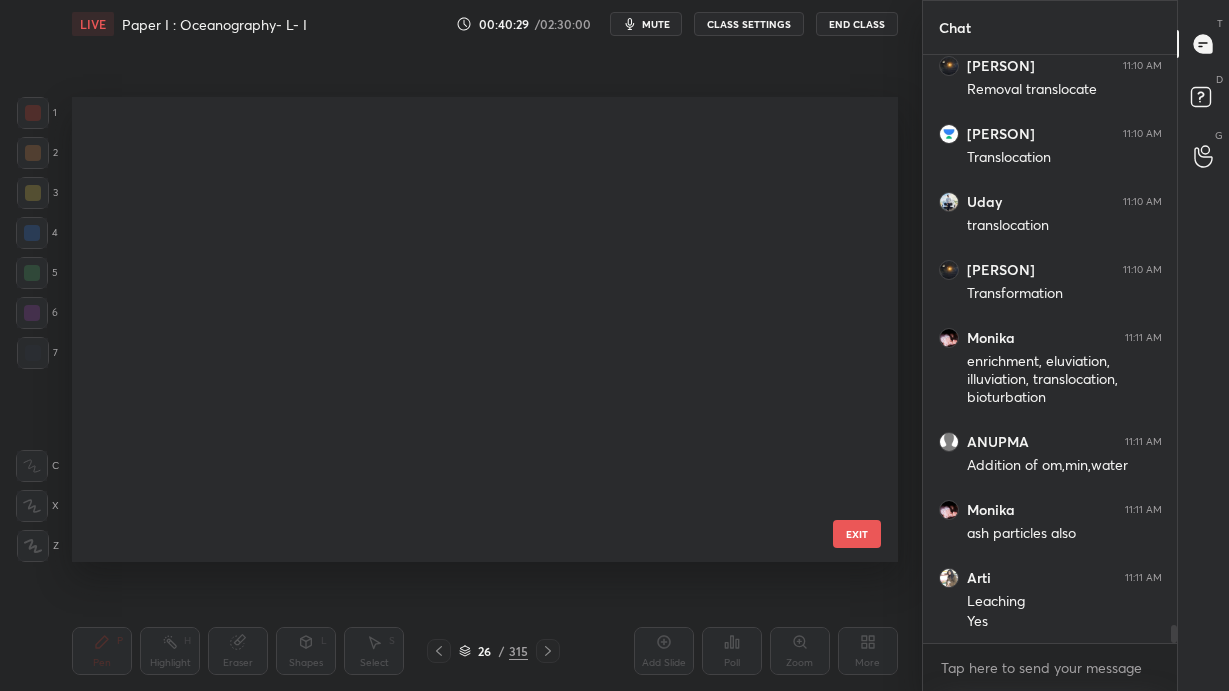 scroll, scrollTop: 794, scrollLeft: 0, axis: vertical 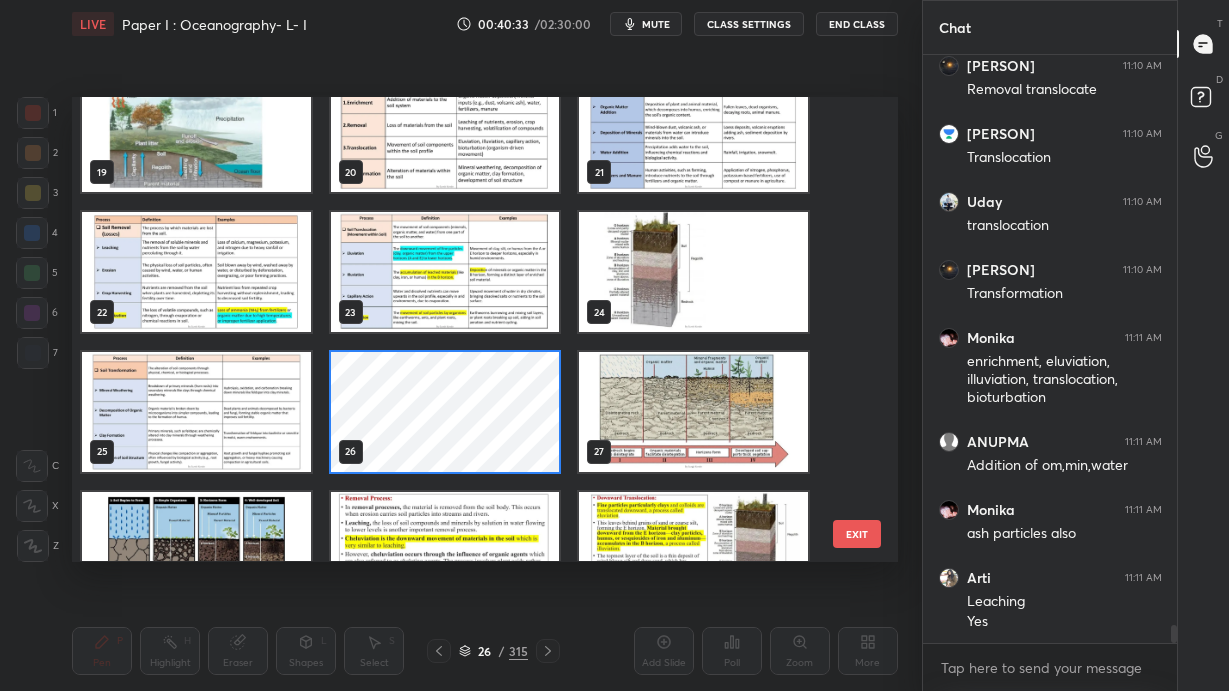 click on "EXIT" at bounding box center [857, 534] 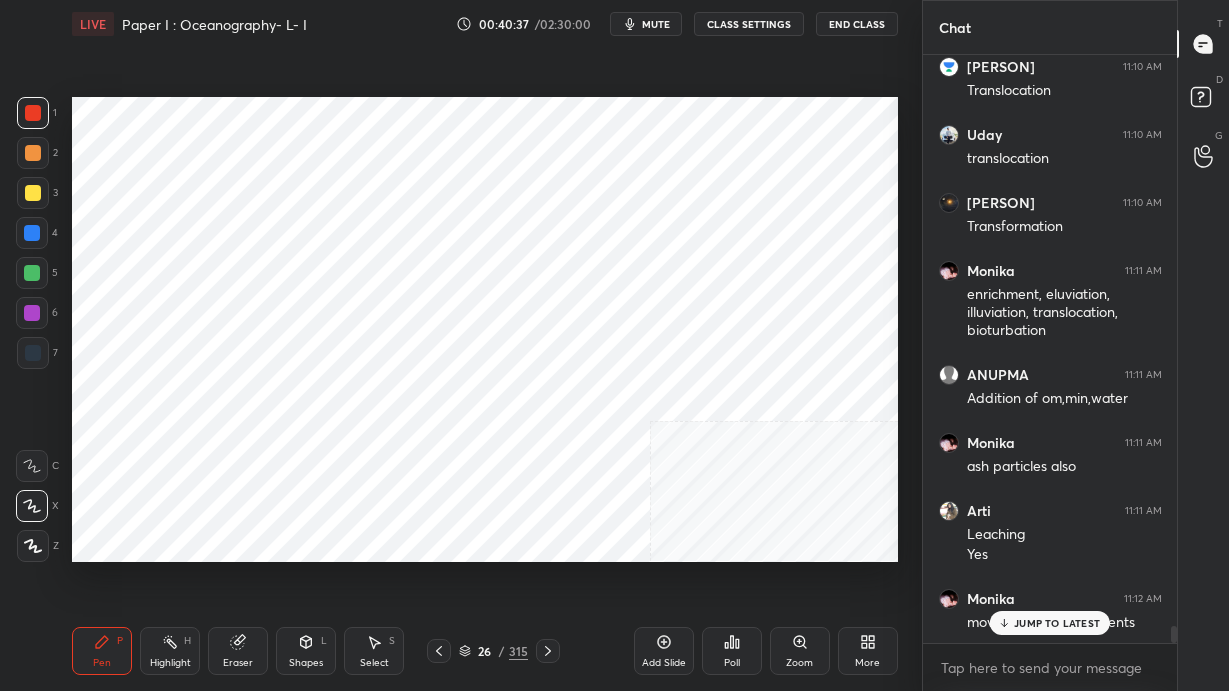 scroll, scrollTop: 19276, scrollLeft: 0, axis: vertical 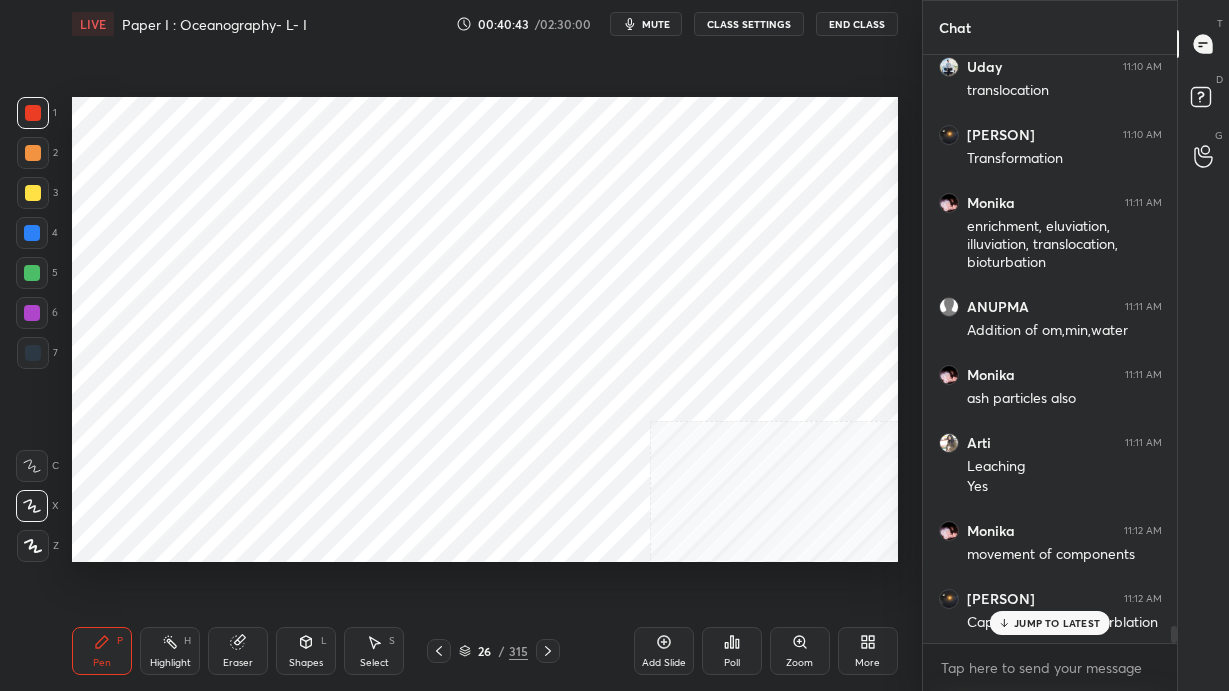 click on "JUMP TO LATEST" at bounding box center [1057, 623] 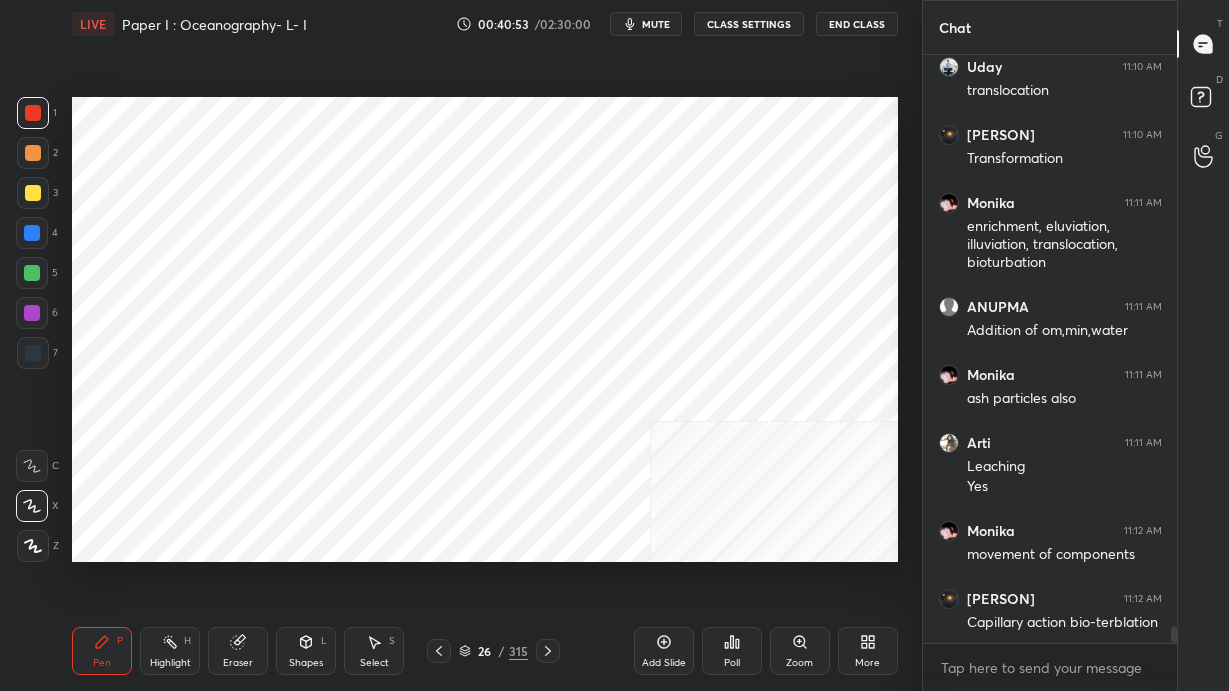 click on "26" at bounding box center (485, 651) 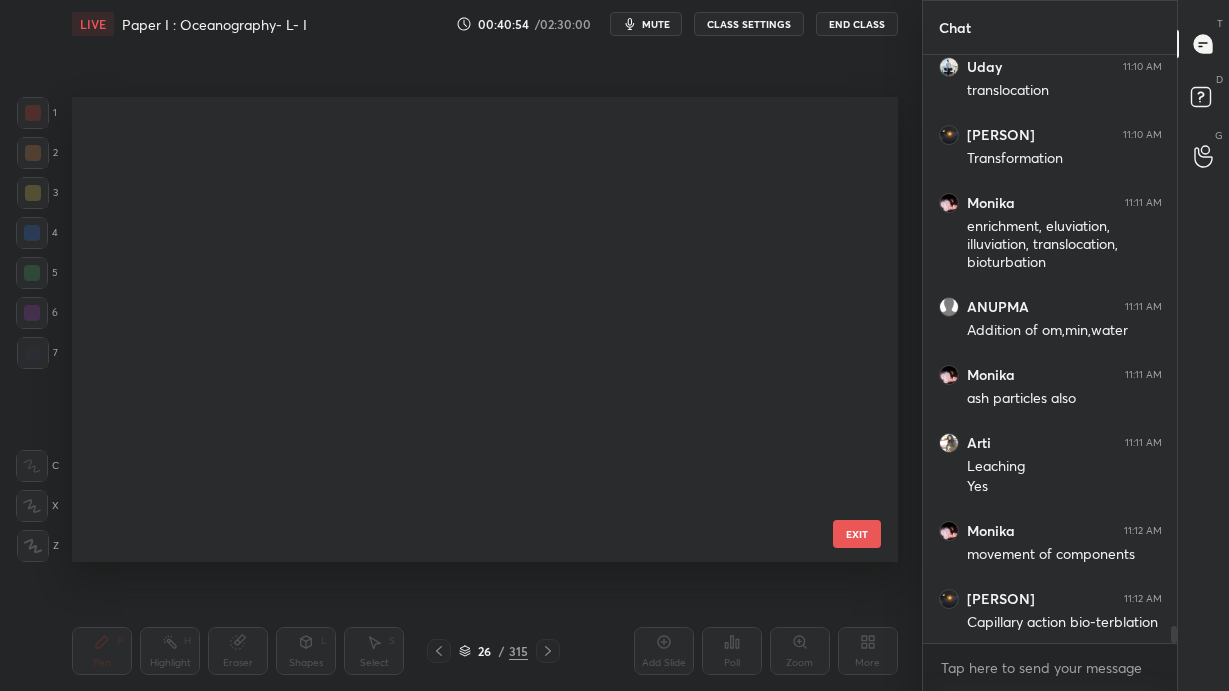 scroll, scrollTop: 794, scrollLeft: 0, axis: vertical 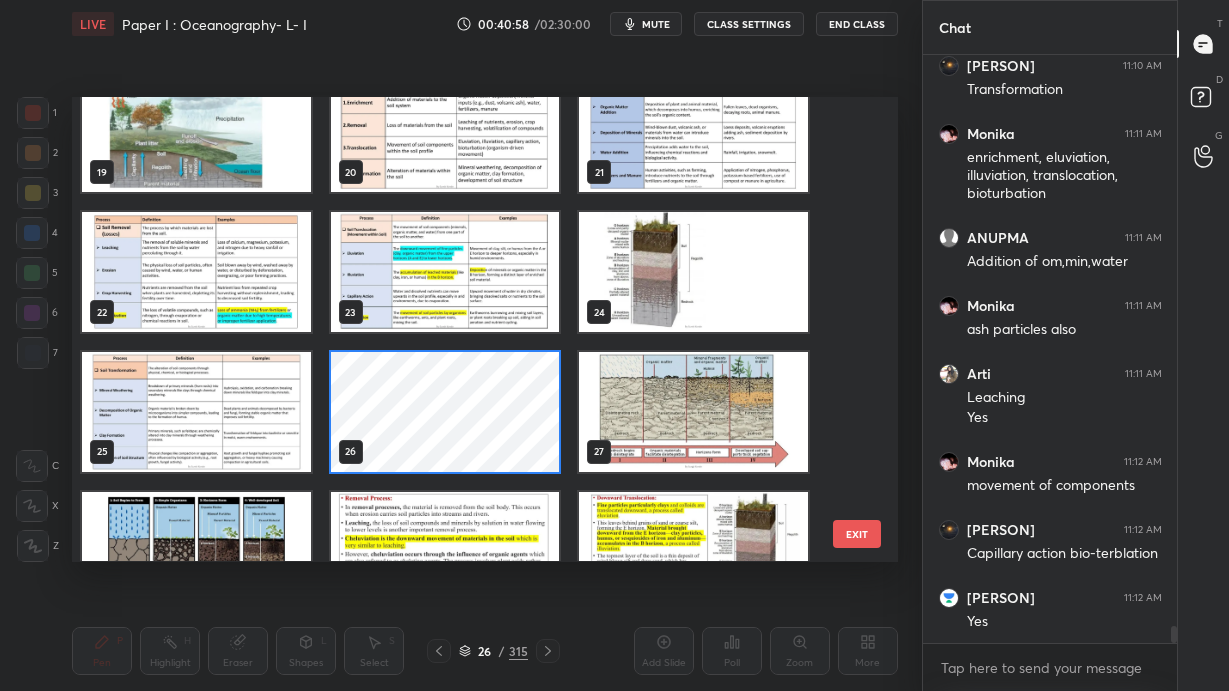 click at bounding box center [196, 412] 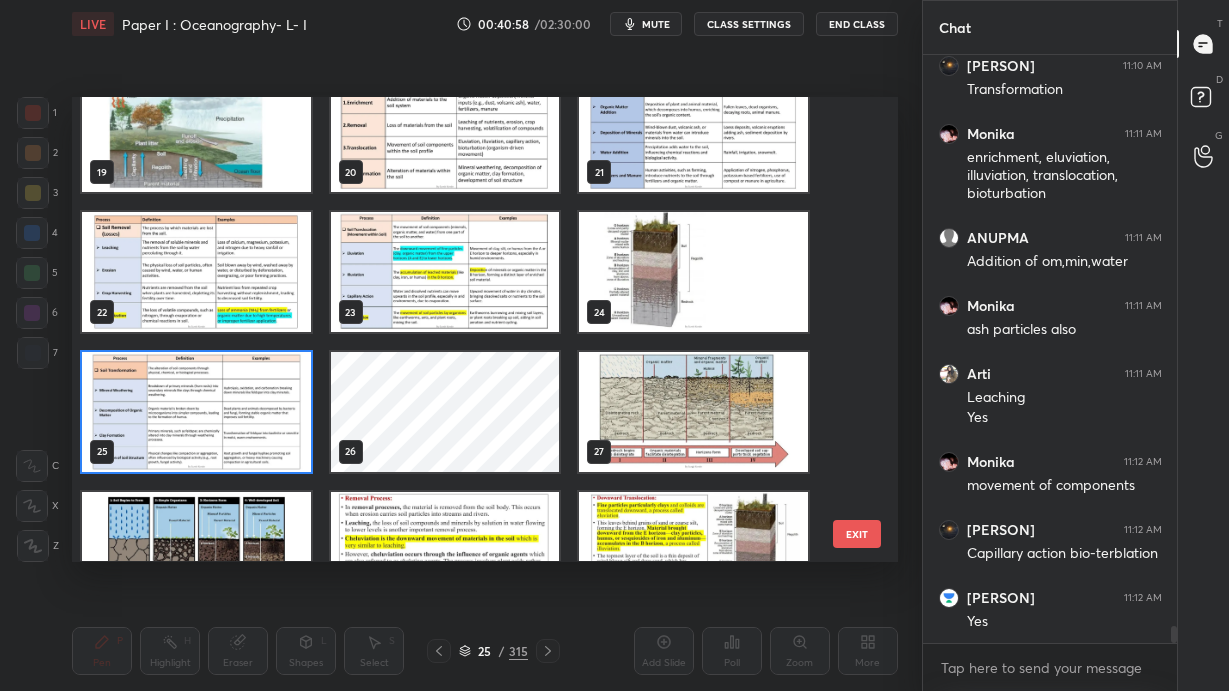click at bounding box center (196, 412) 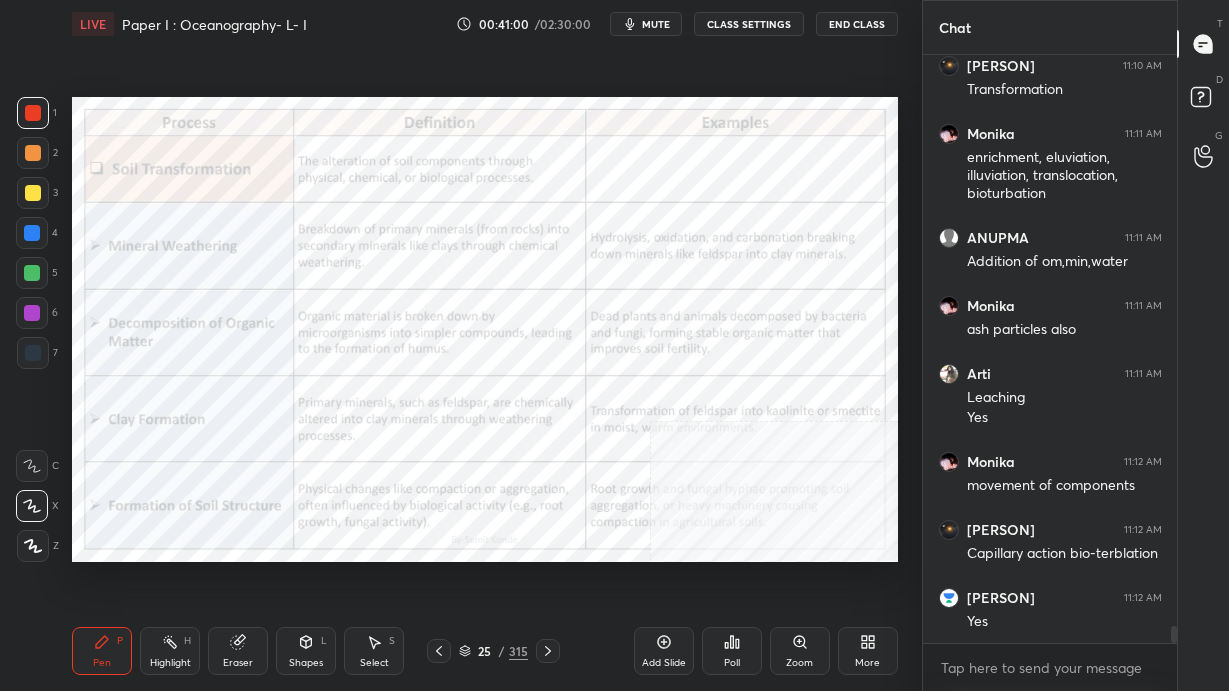 scroll, scrollTop: 19413, scrollLeft: 0, axis: vertical 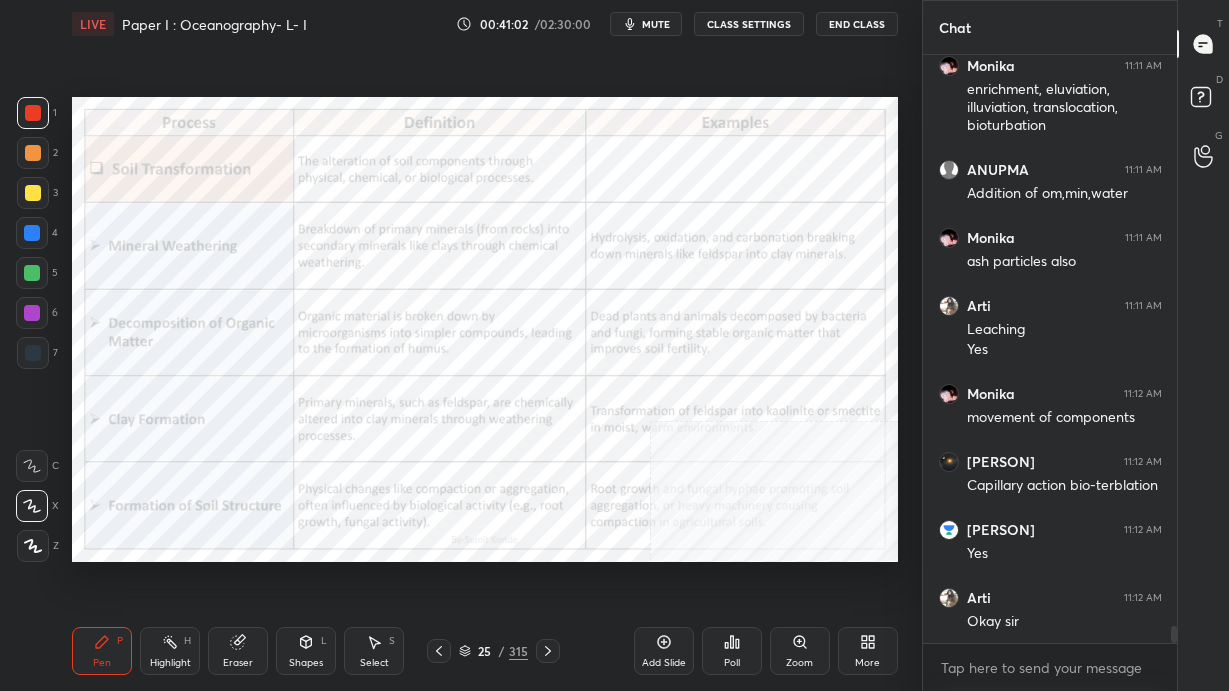 click 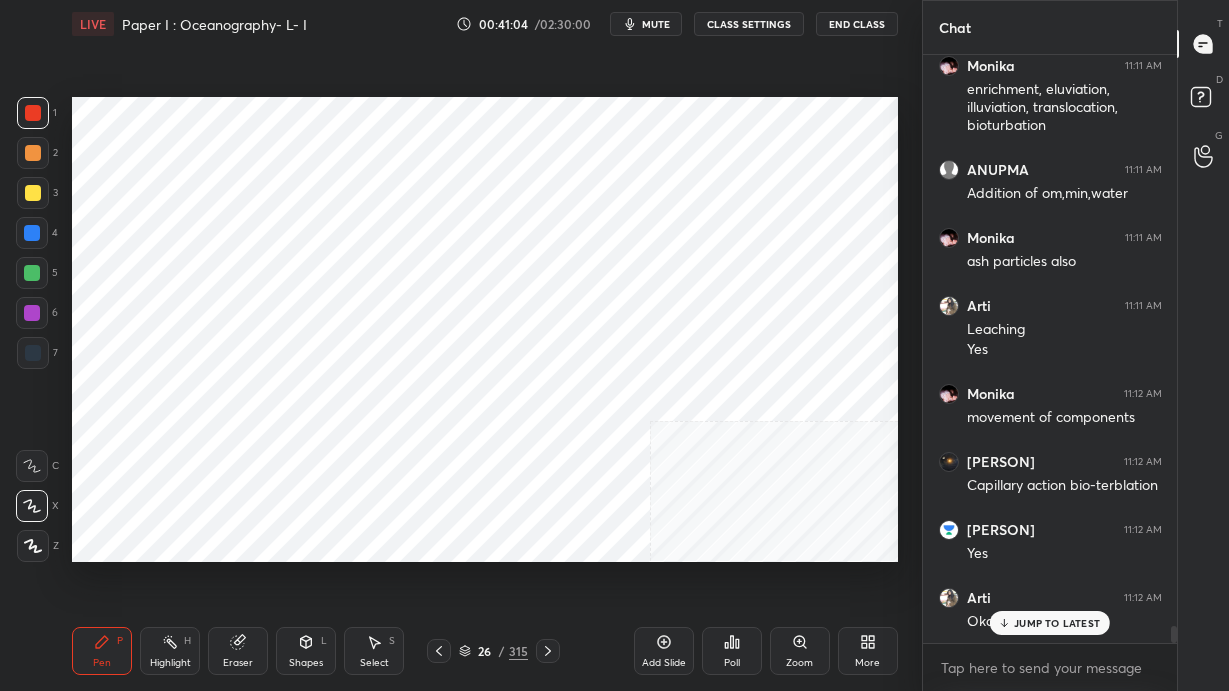 scroll, scrollTop: 19480, scrollLeft: 0, axis: vertical 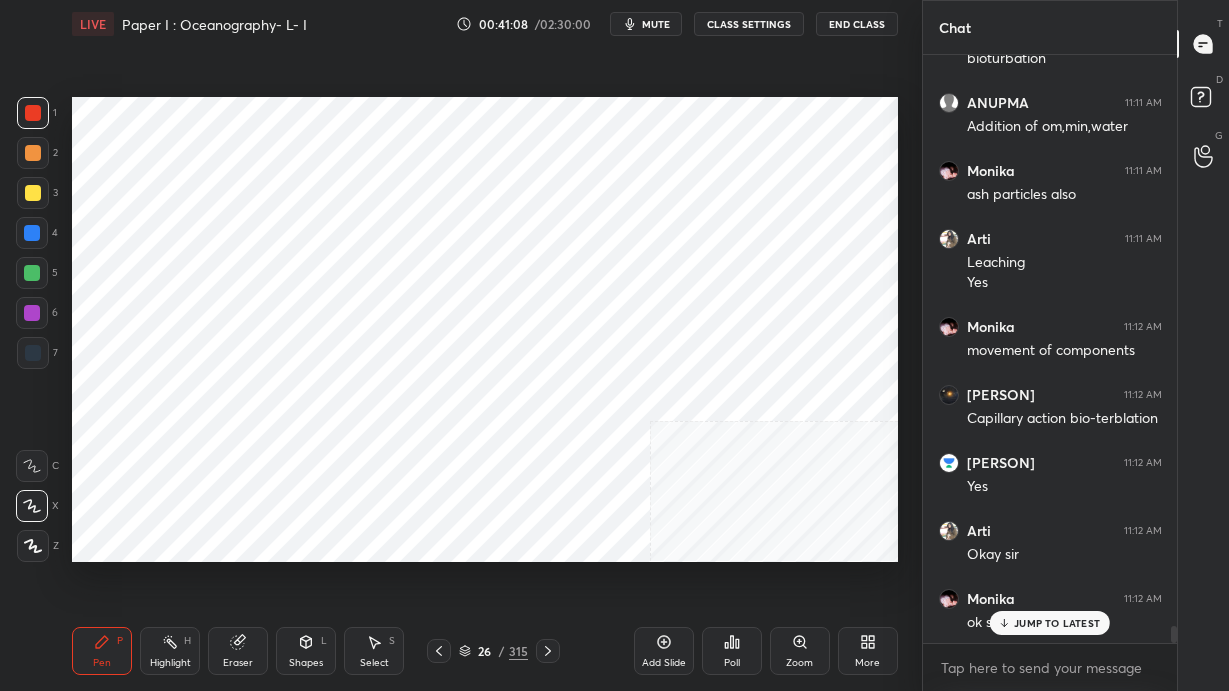 click 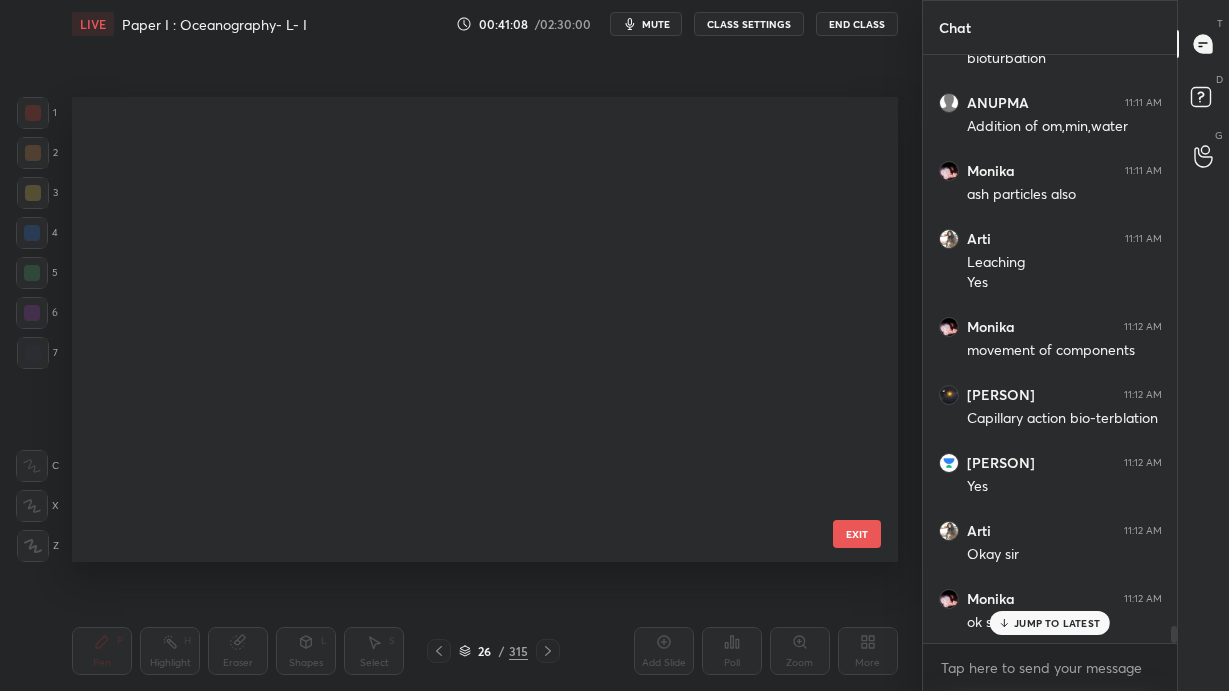 scroll, scrollTop: 794, scrollLeft: 0, axis: vertical 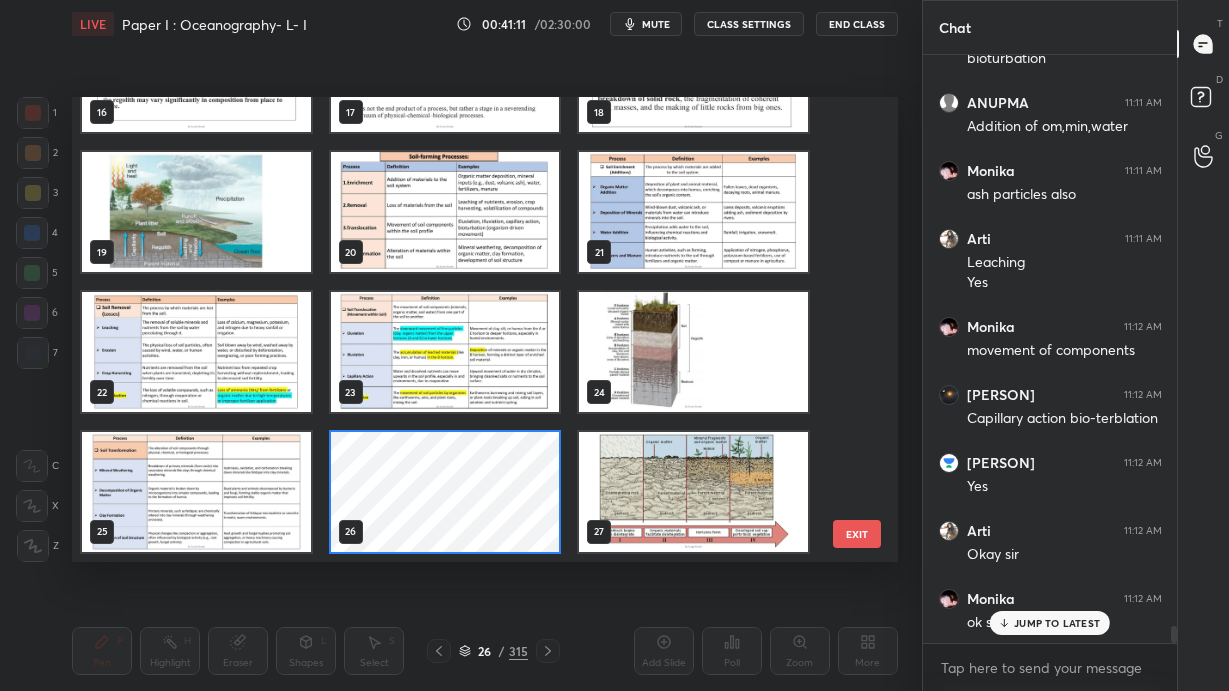 click on "EXIT" at bounding box center (857, 534) 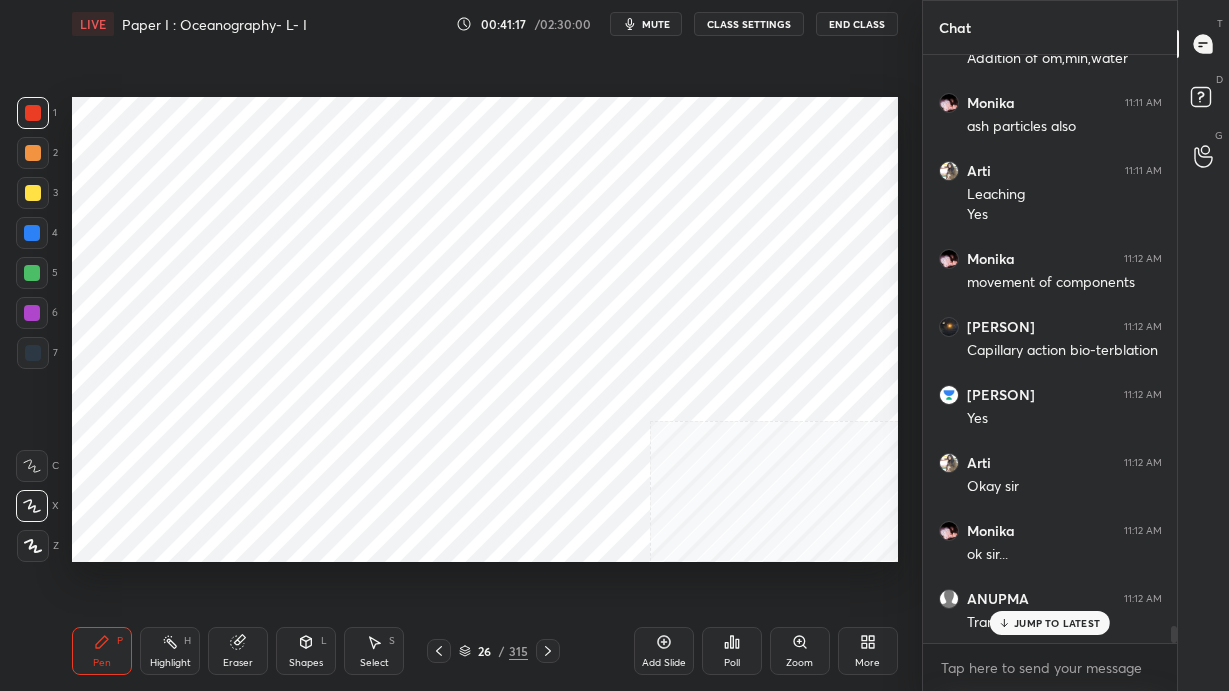 scroll, scrollTop: 19617, scrollLeft: 0, axis: vertical 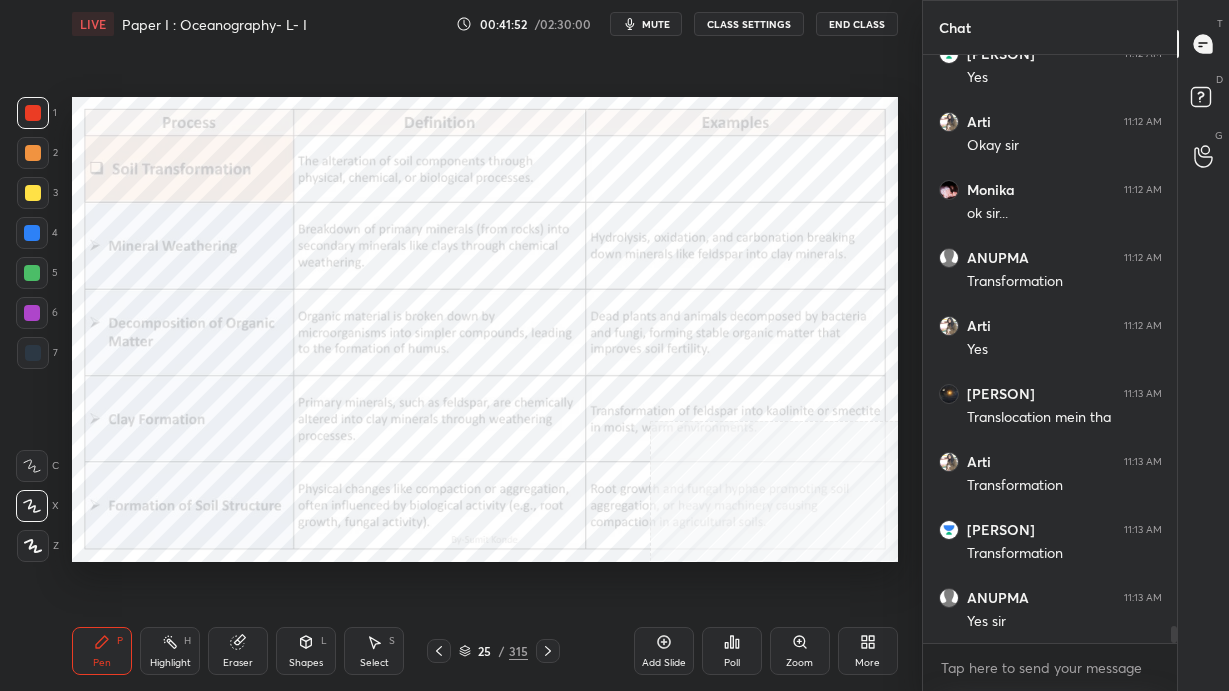 click 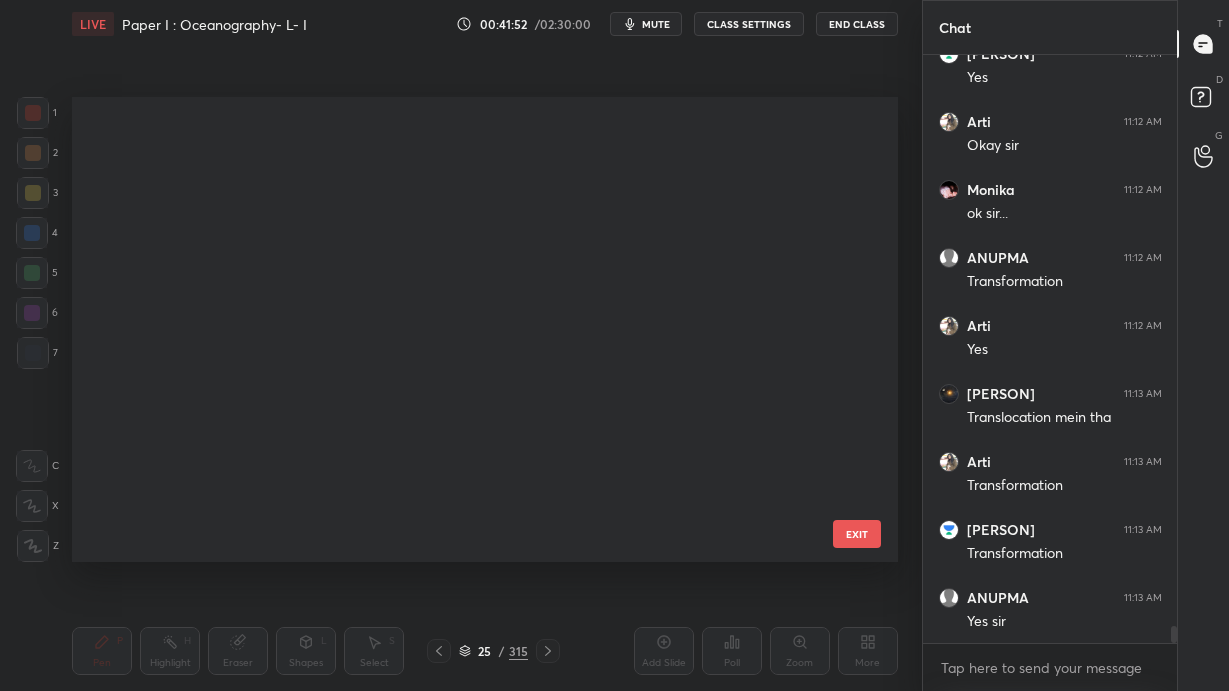 scroll, scrollTop: 794, scrollLeft: 0, axis: vertical 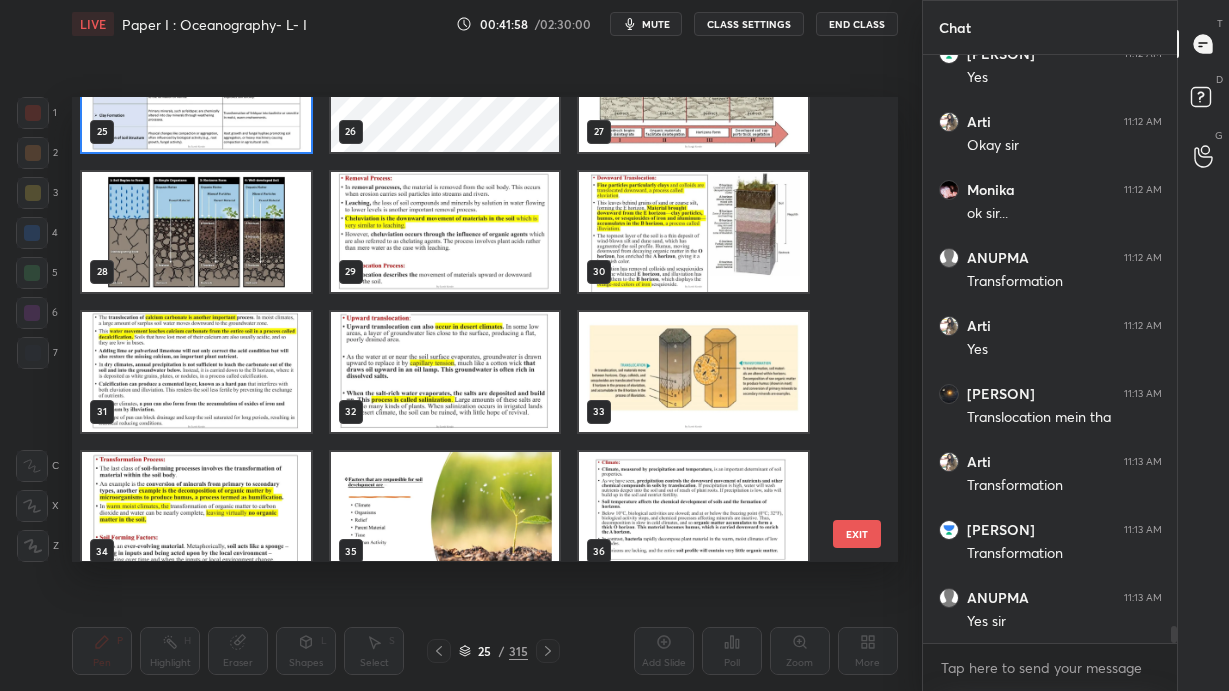 click at bounding box center [445, 232] 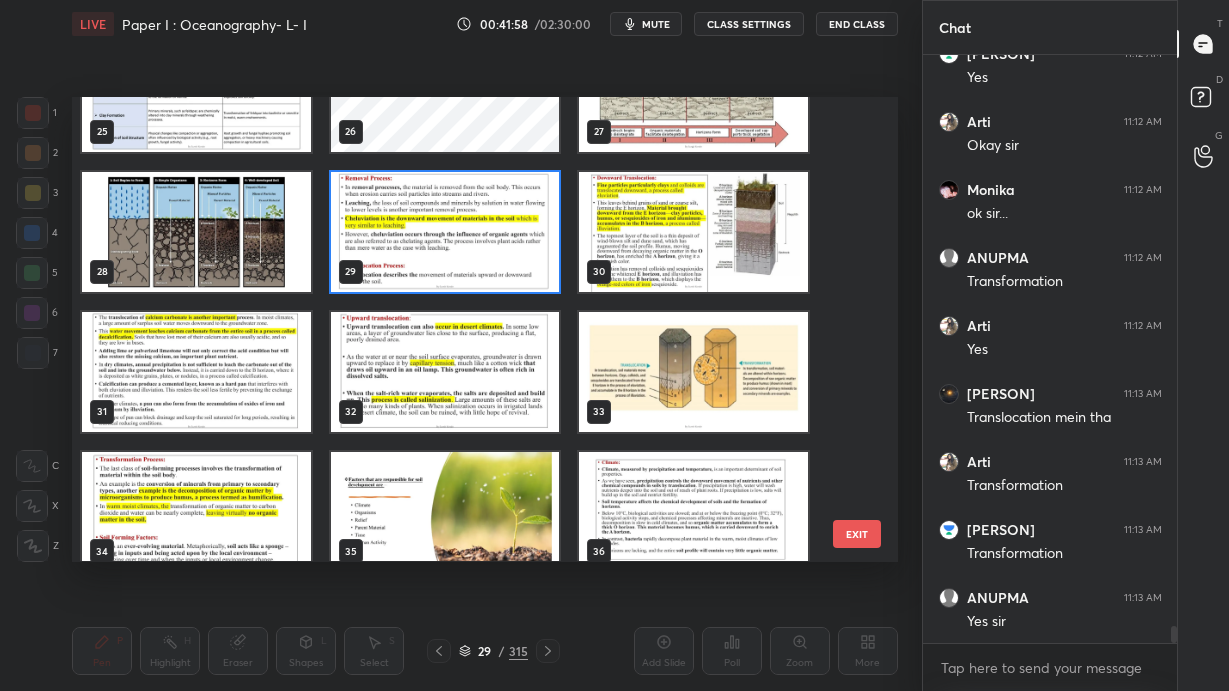 click at bounding box center (445, 232) 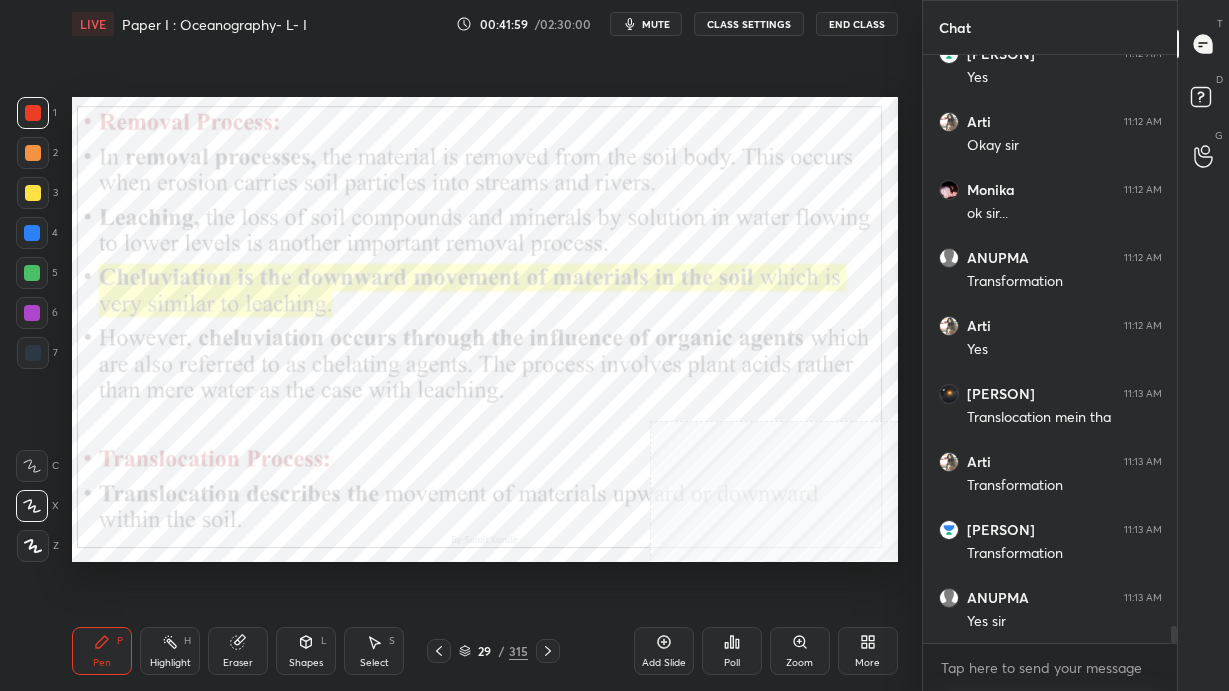 scroll, scrollTop: 19957, scrollLeft: 0, axis: vertical 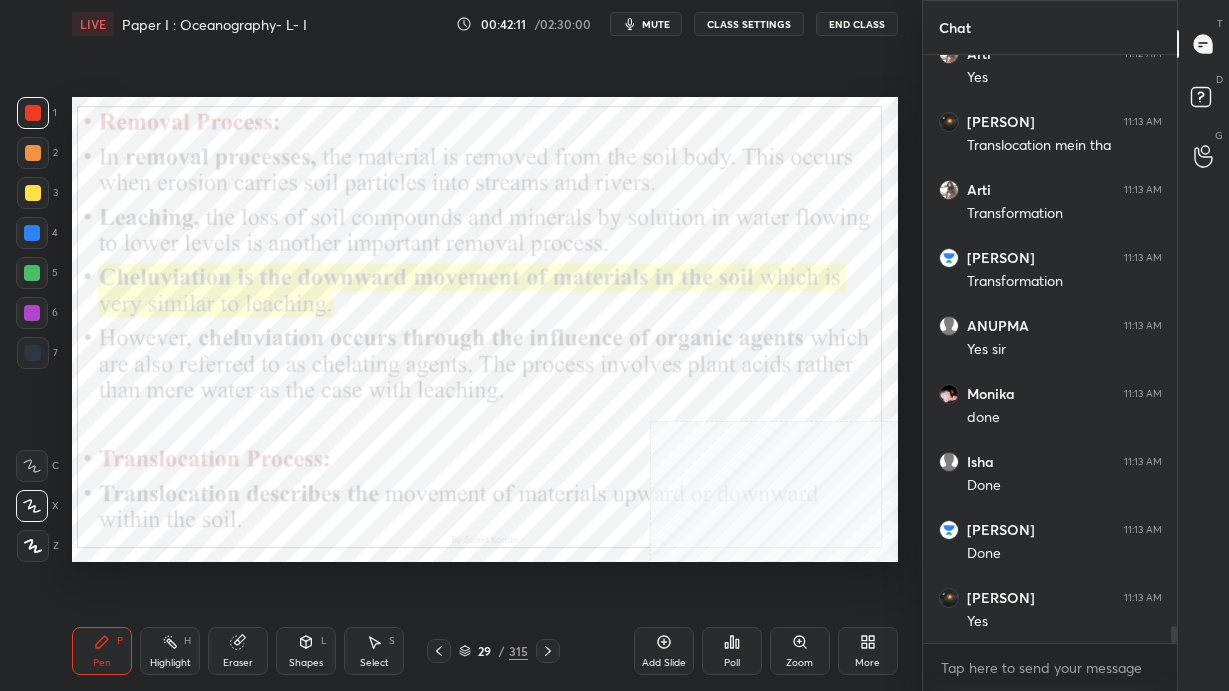 click 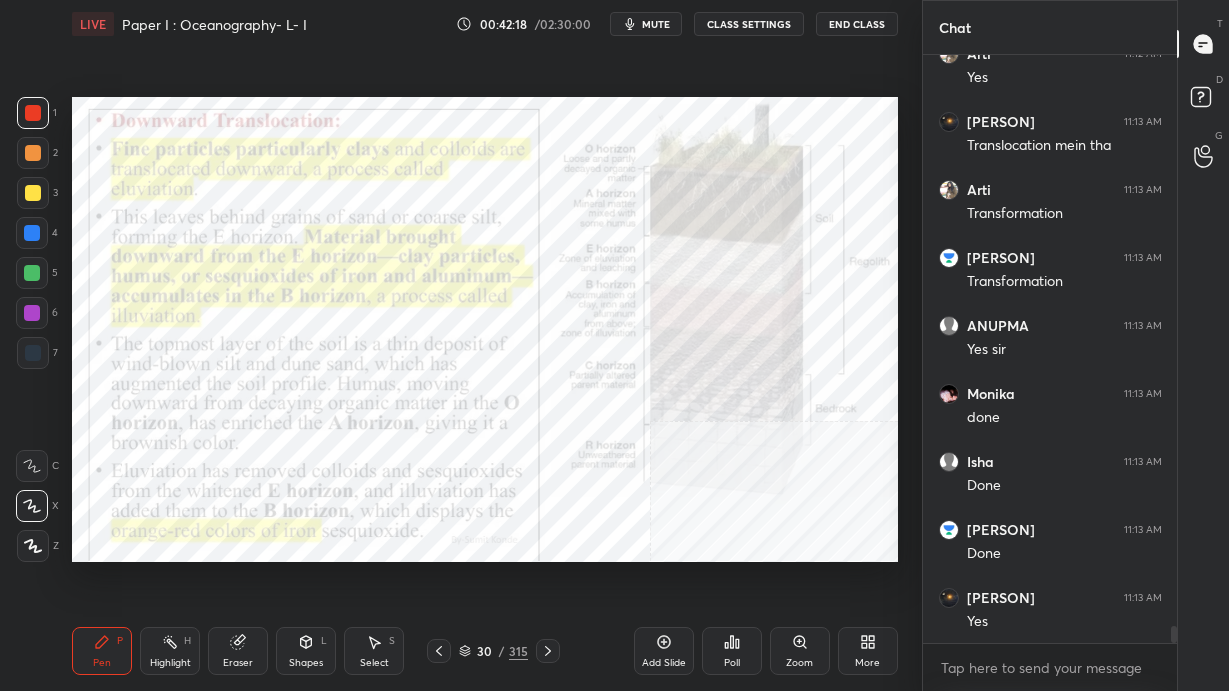 click 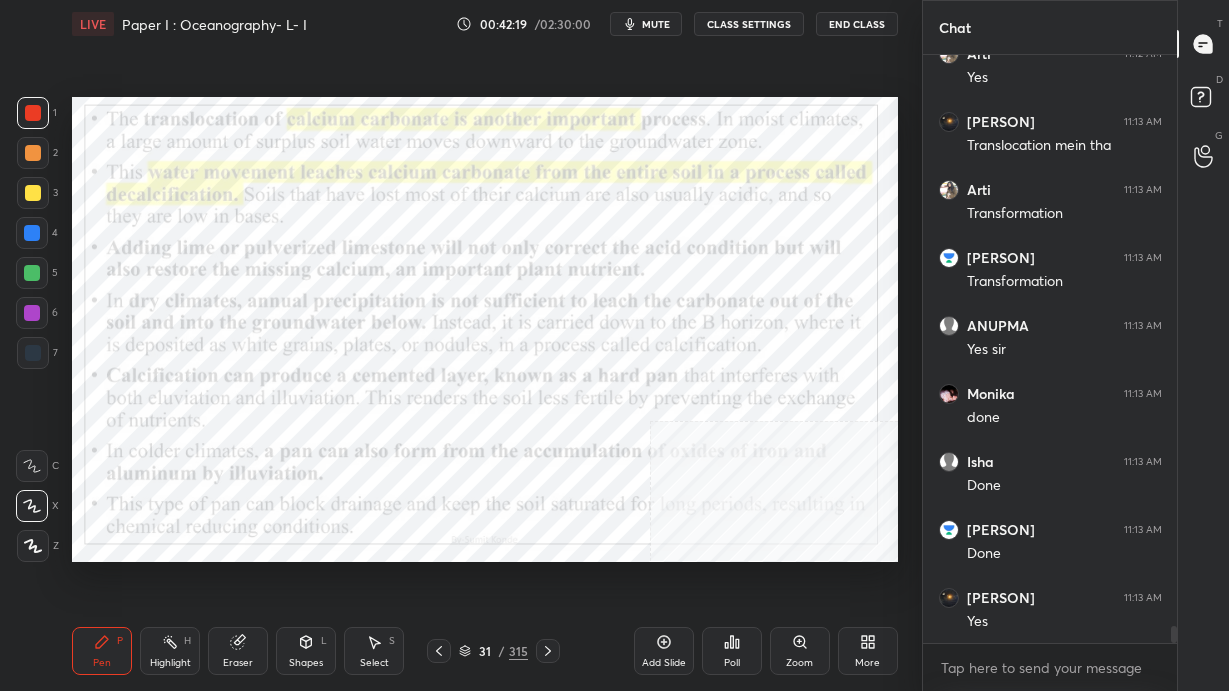click on "Pen P Highlight H Eraser Shapes L Select S 31 / 315 Add Slide Poll Zoom More" at bounding box center [485, 651] 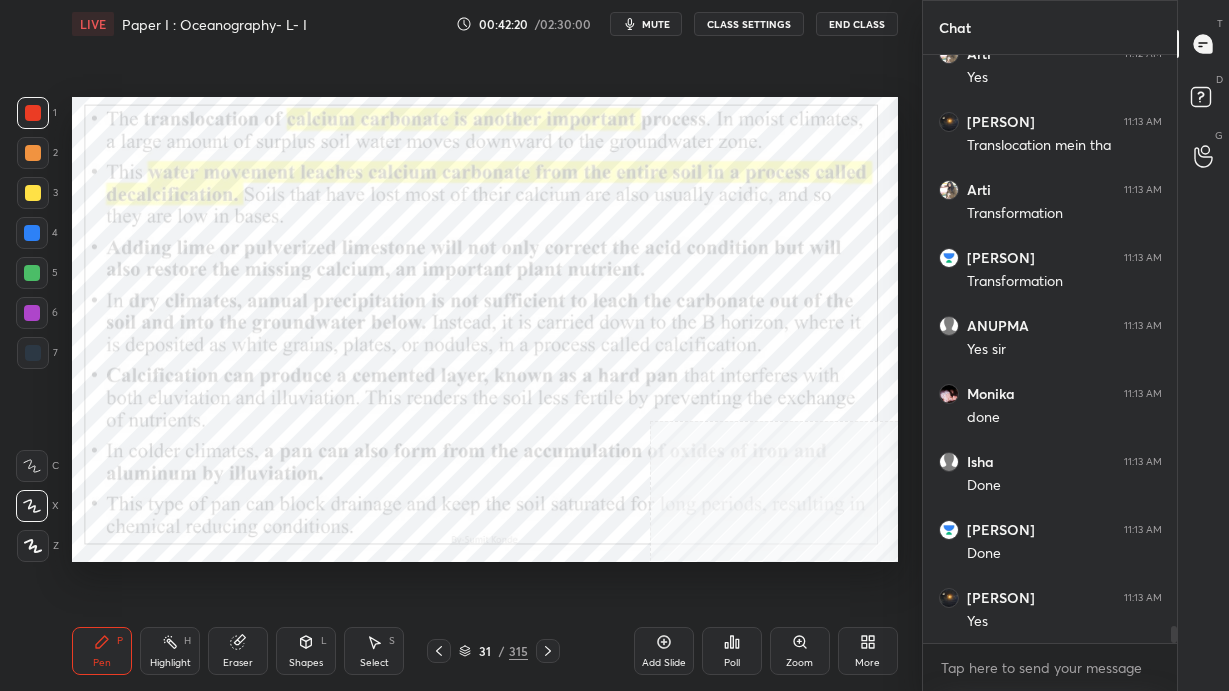 click 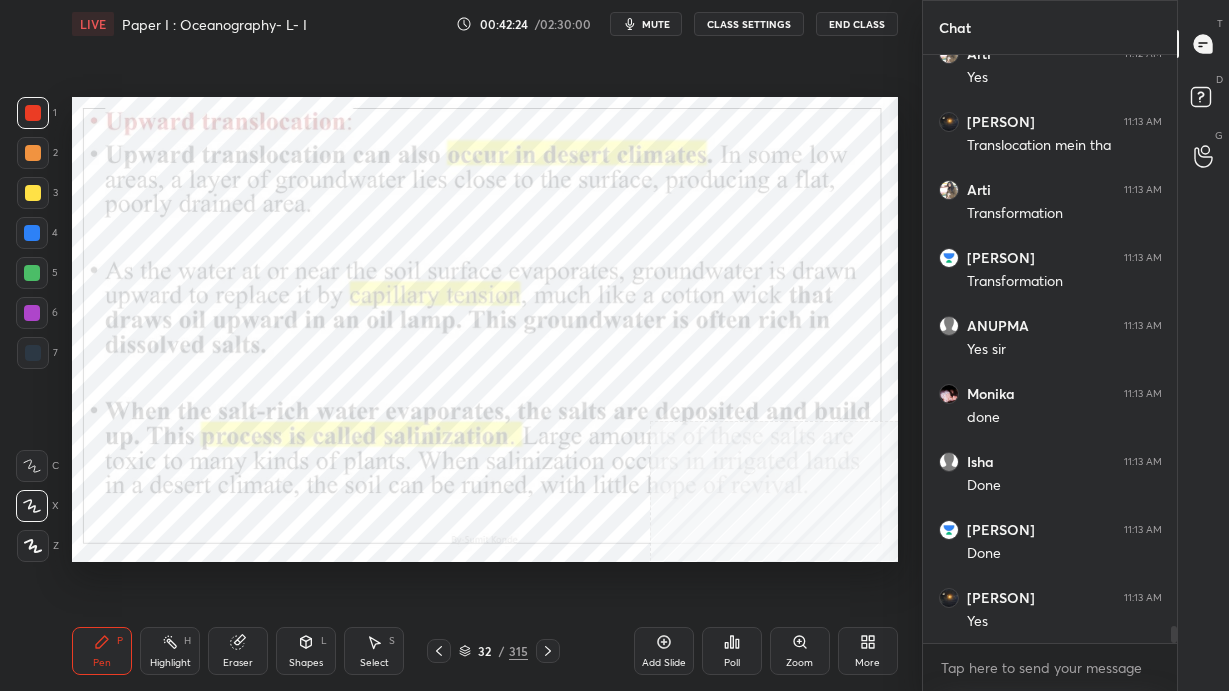 click 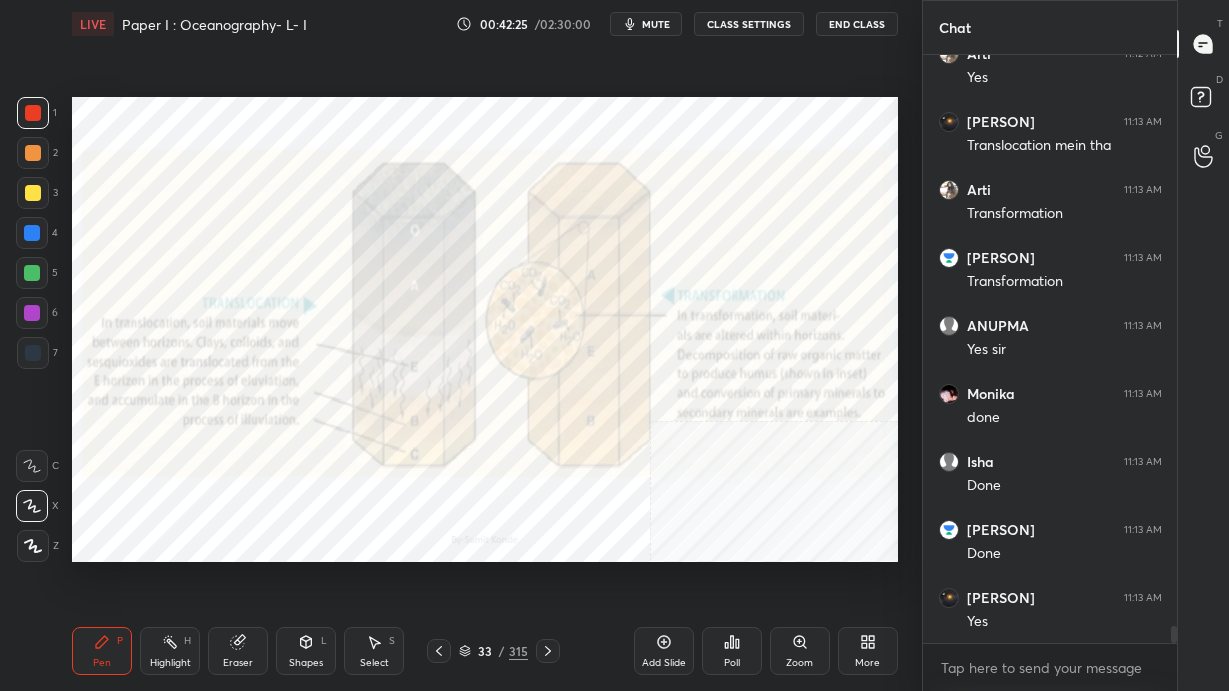 click 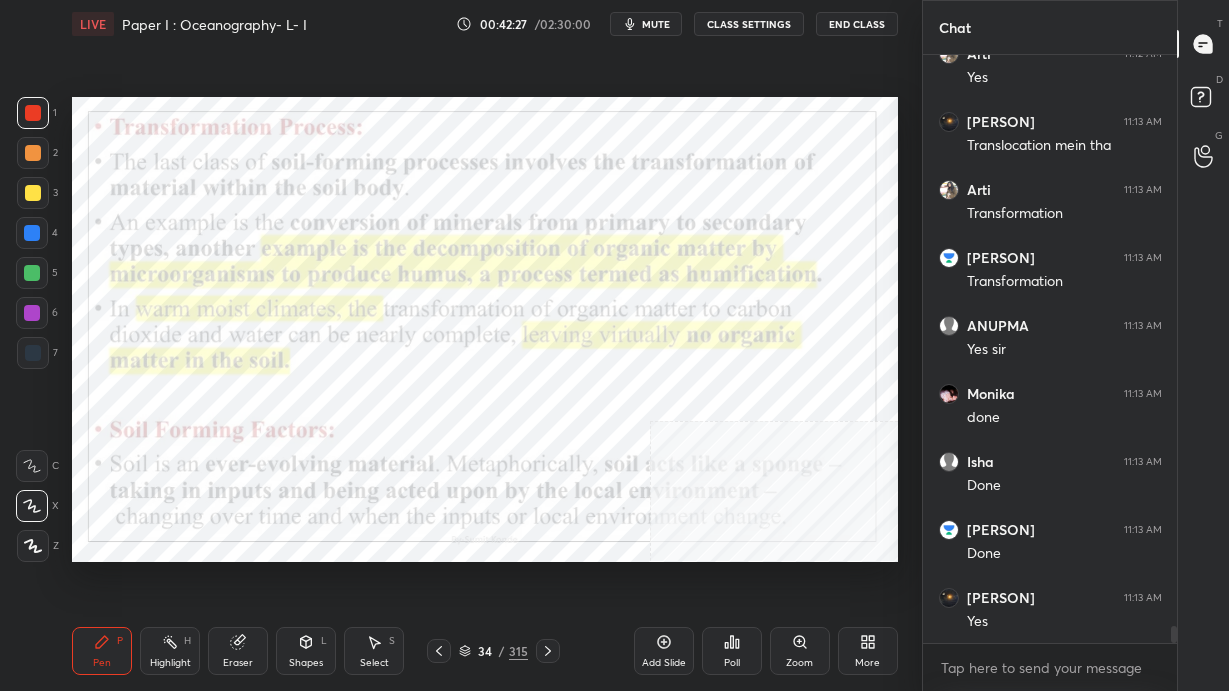 click 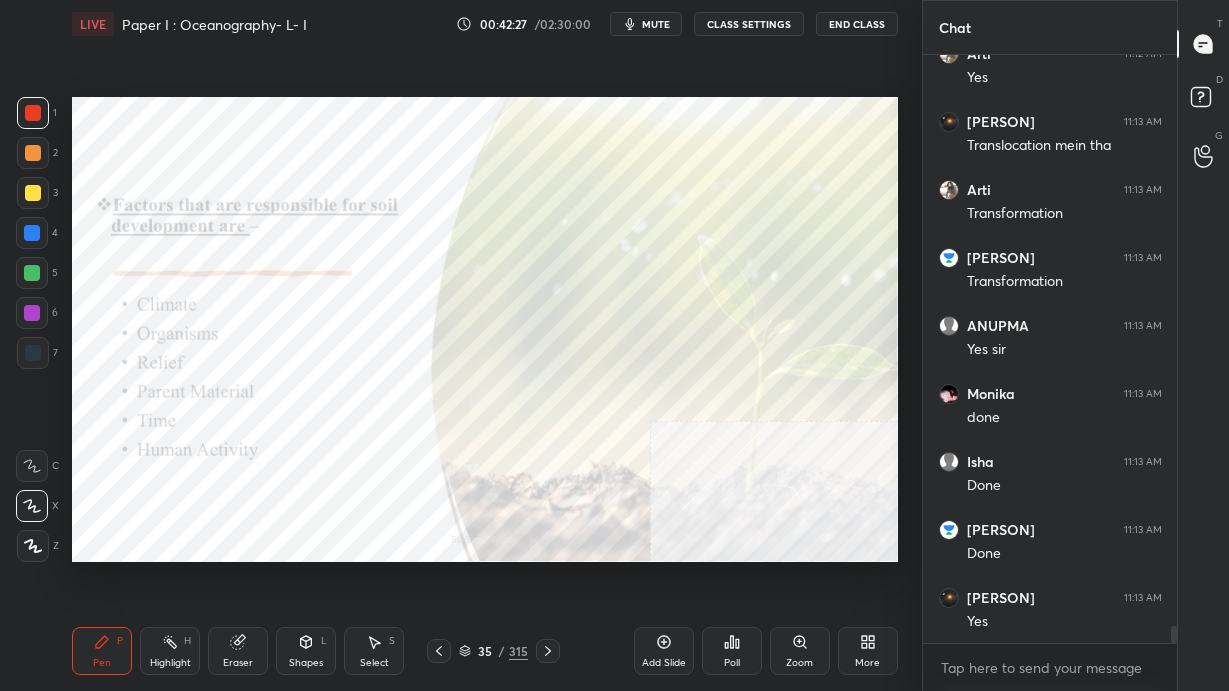 scroll, scrollTop: 20229, scrollLeft: 0, axis: vertical 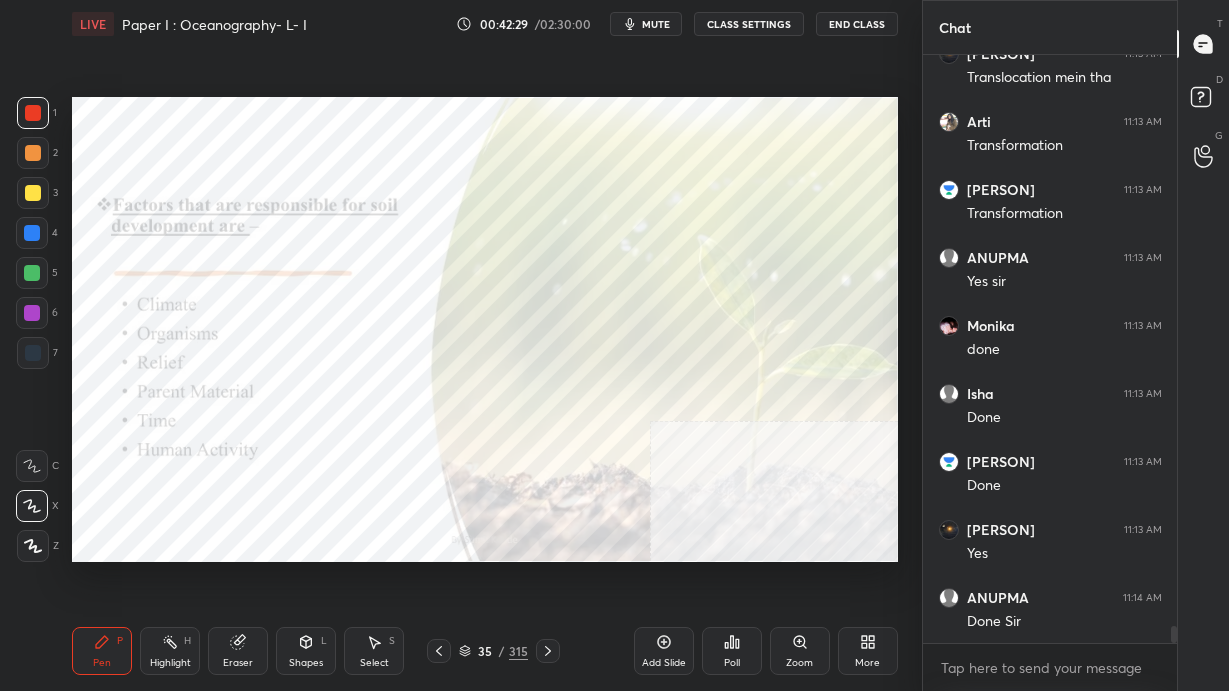 click on "35 / 315" at bounding box center (493, 651) 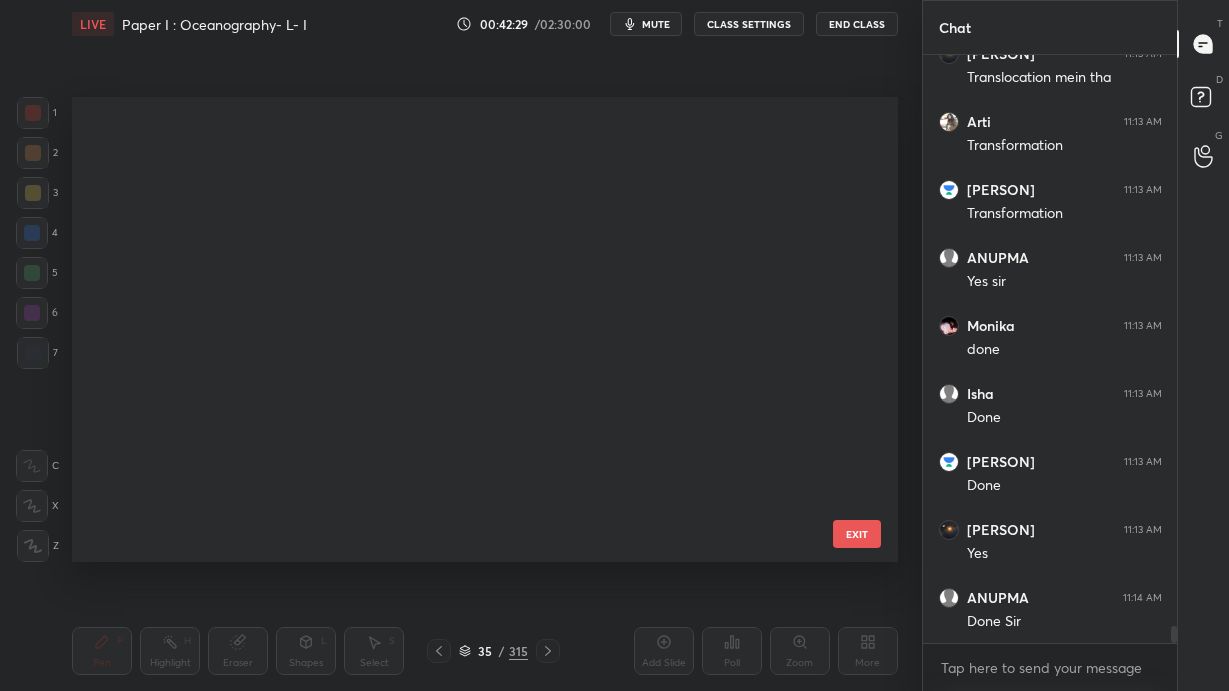 scroll, scrollTop: 1214, scrollLeft: 0, axis: vertical 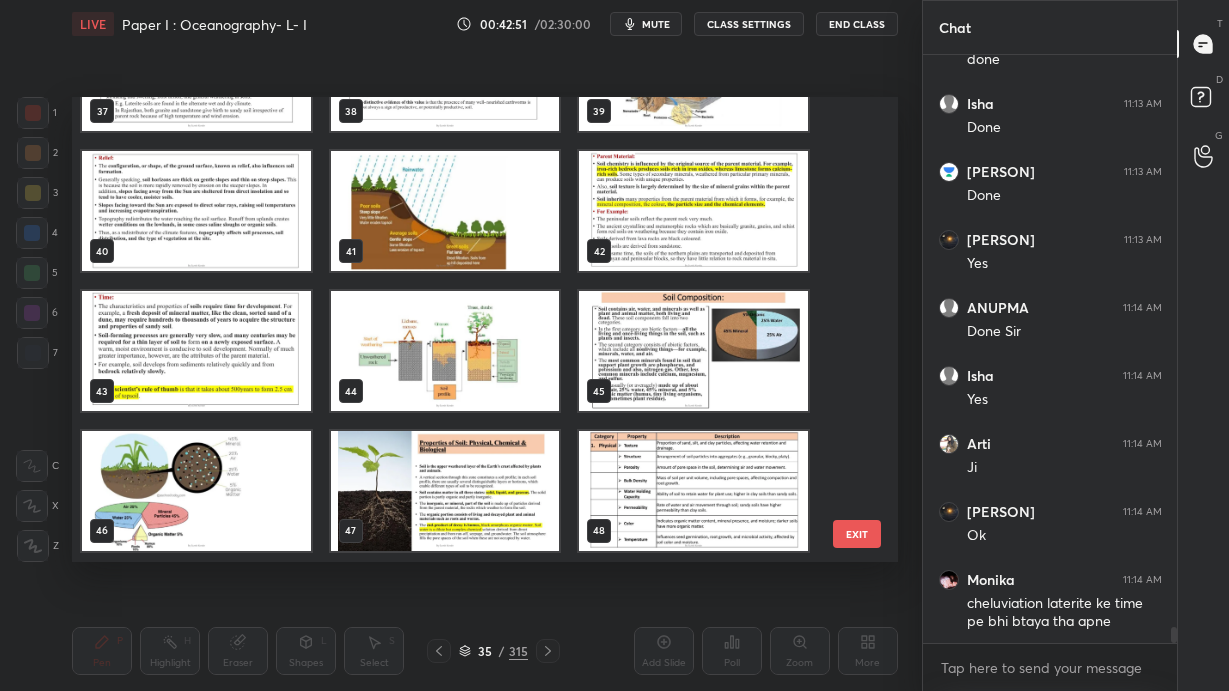 click at bounding box center (693, 352) 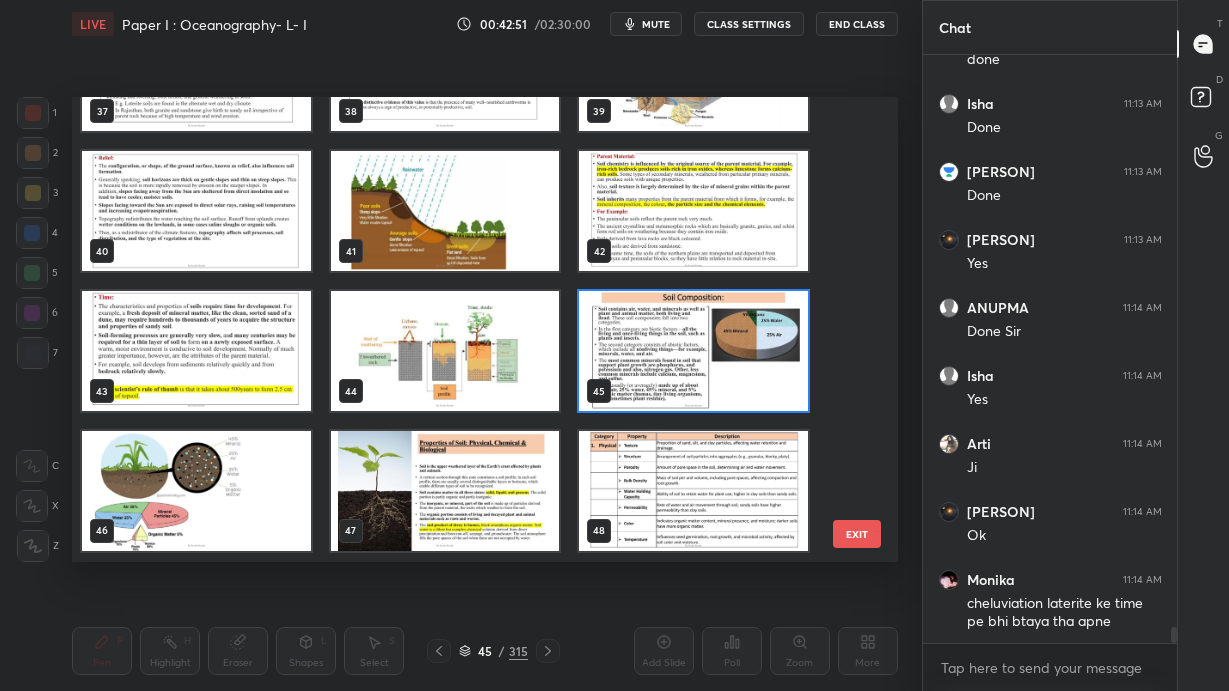 click at bounding box center [693, 352] 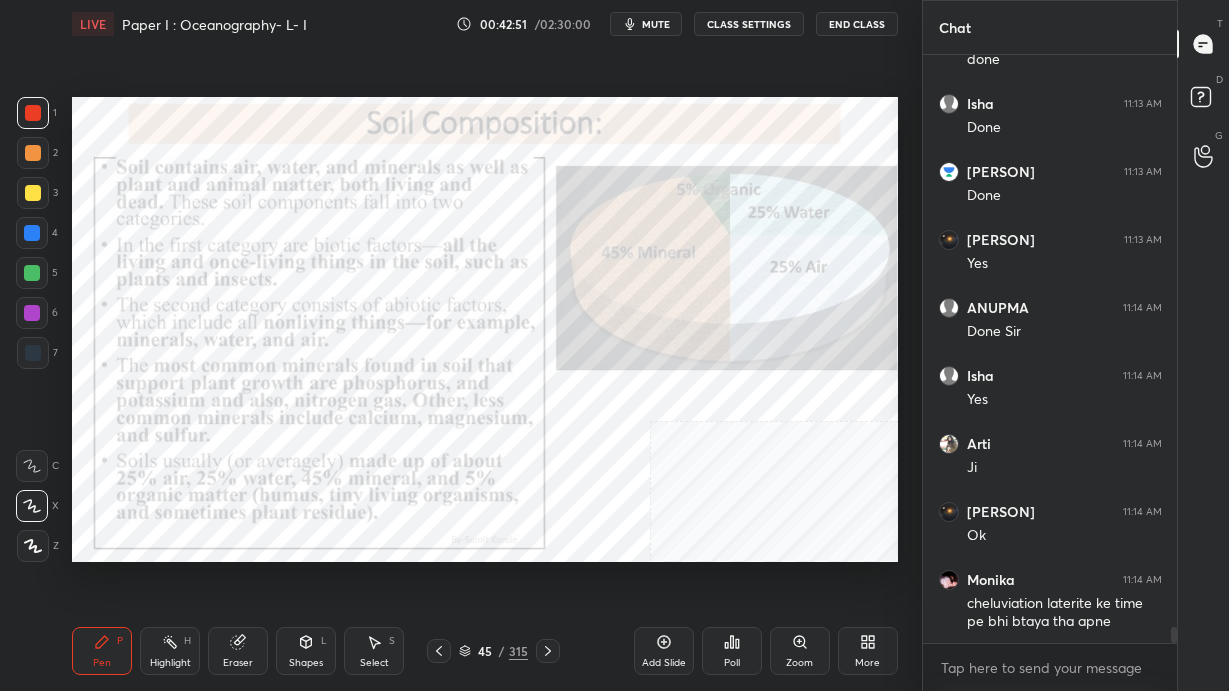 click at bounding box center (693, 352) 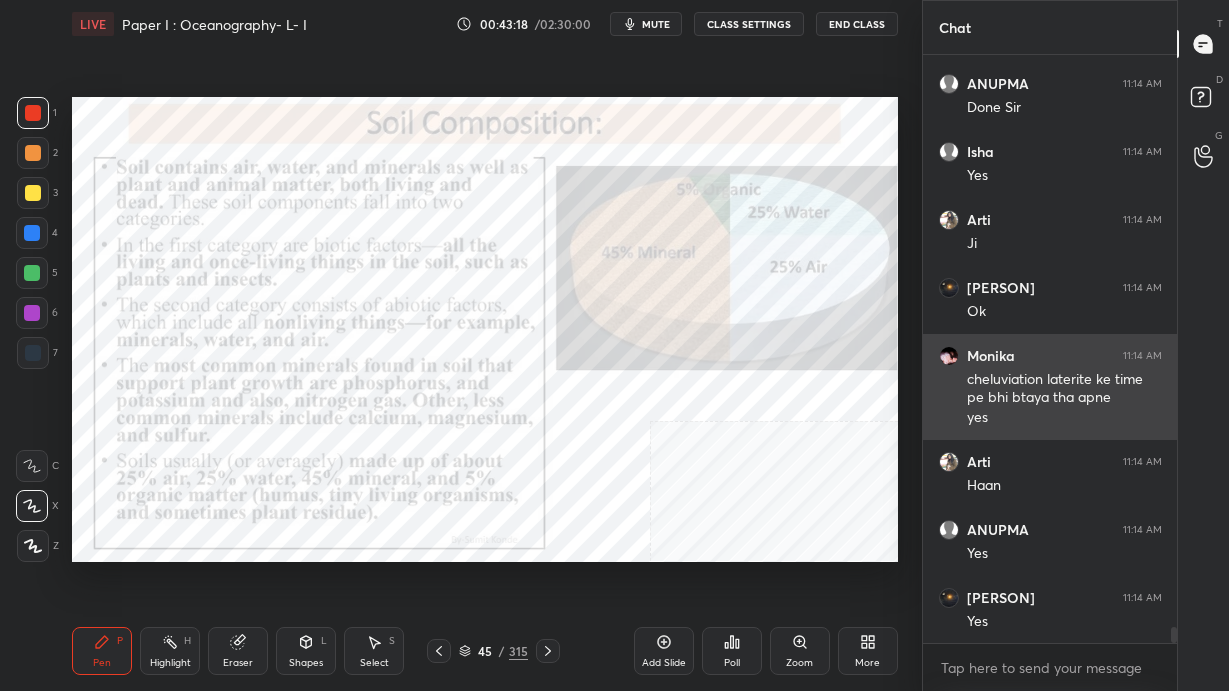 scroll, scrollTop: 20810, scrollLeft: 0, axis: vertical 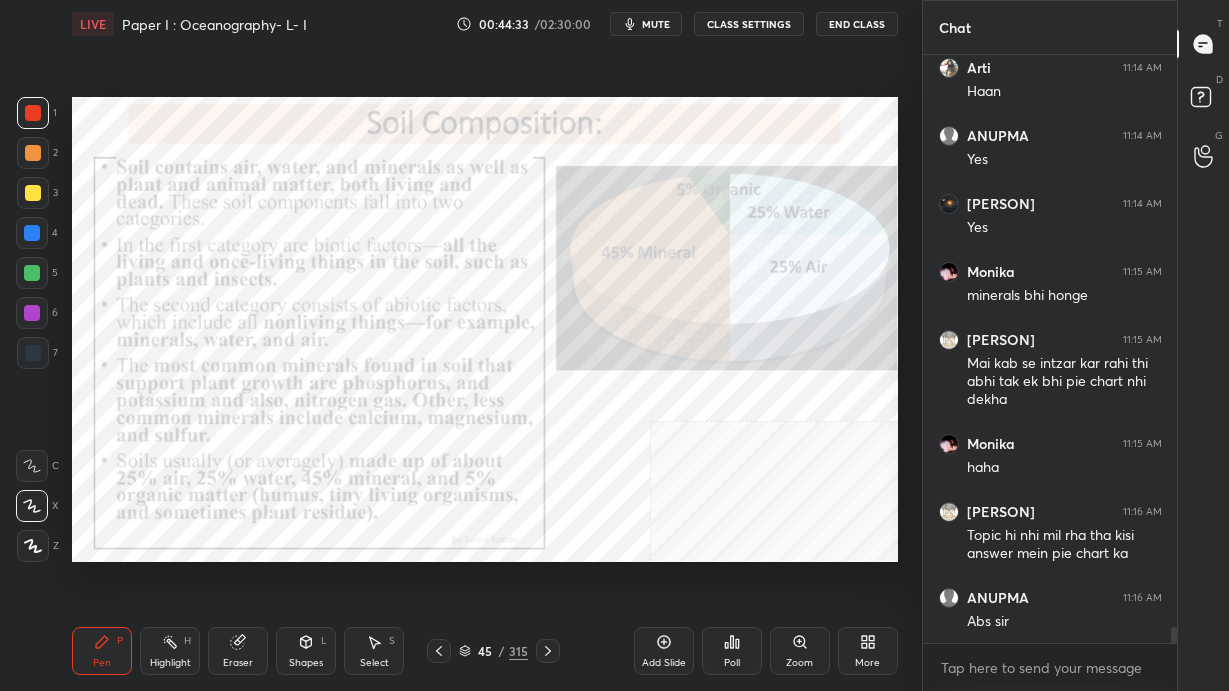 click on "Add Slide" at bounding box center (664, 651) 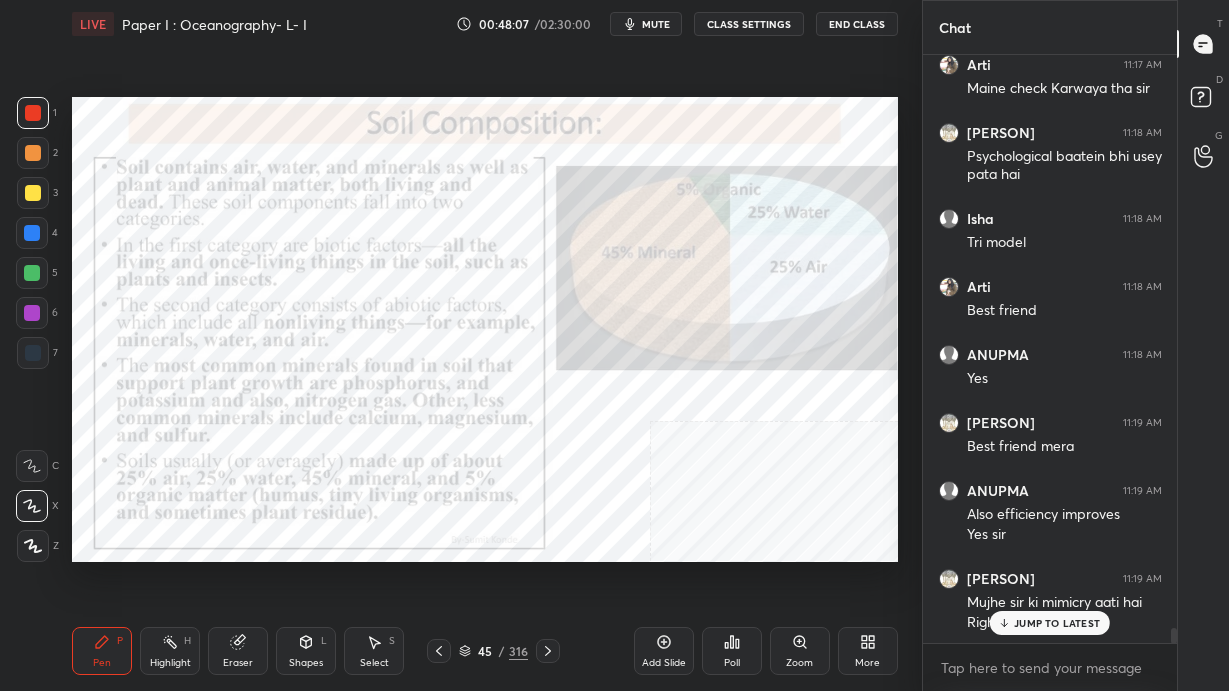 scroll, scrollTop: 22286, scrollLeft: 0, axis: vertical 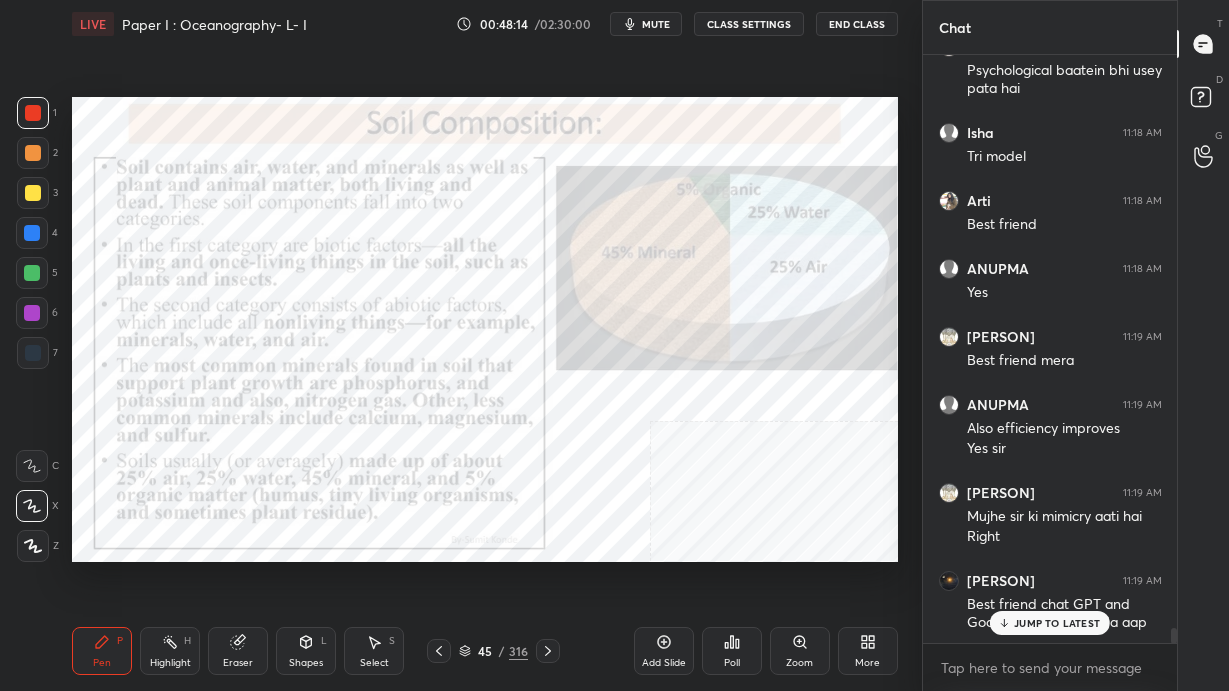 drag, startPoint x: 460, startPoint y: 648, endPoint x: 491, endPoint y: 606, distance: 52.201534 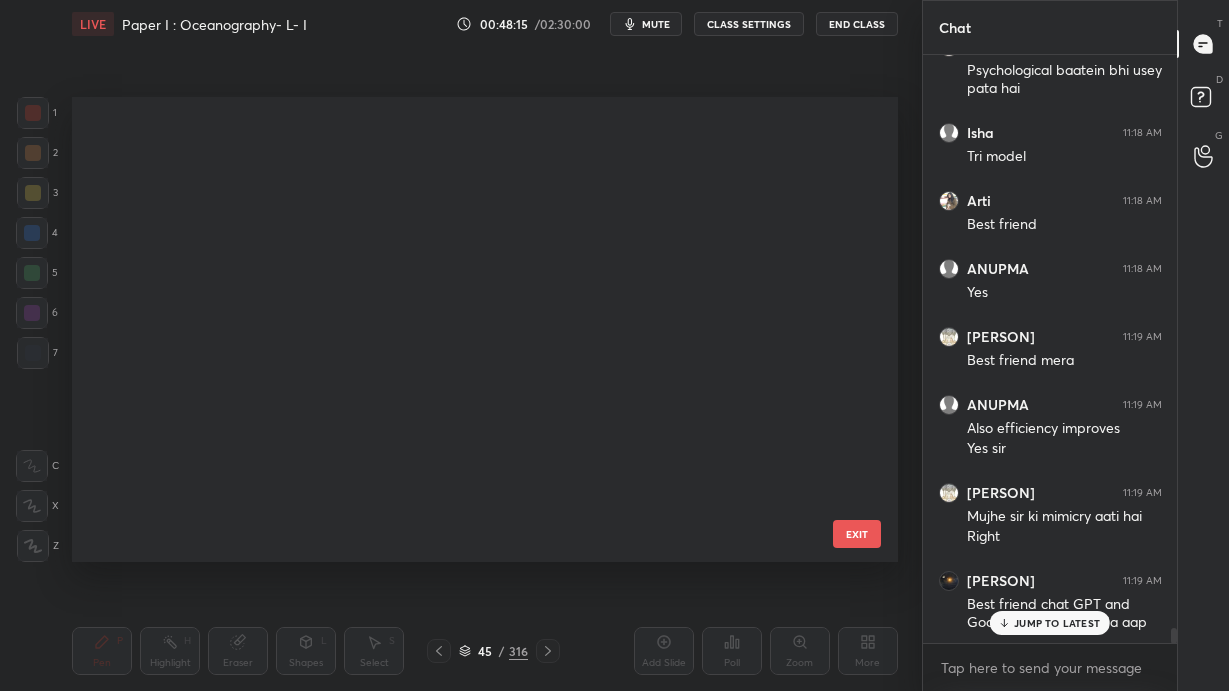 scroll, scrollTop: 1633, scrollLeft: 0, axis: vertical 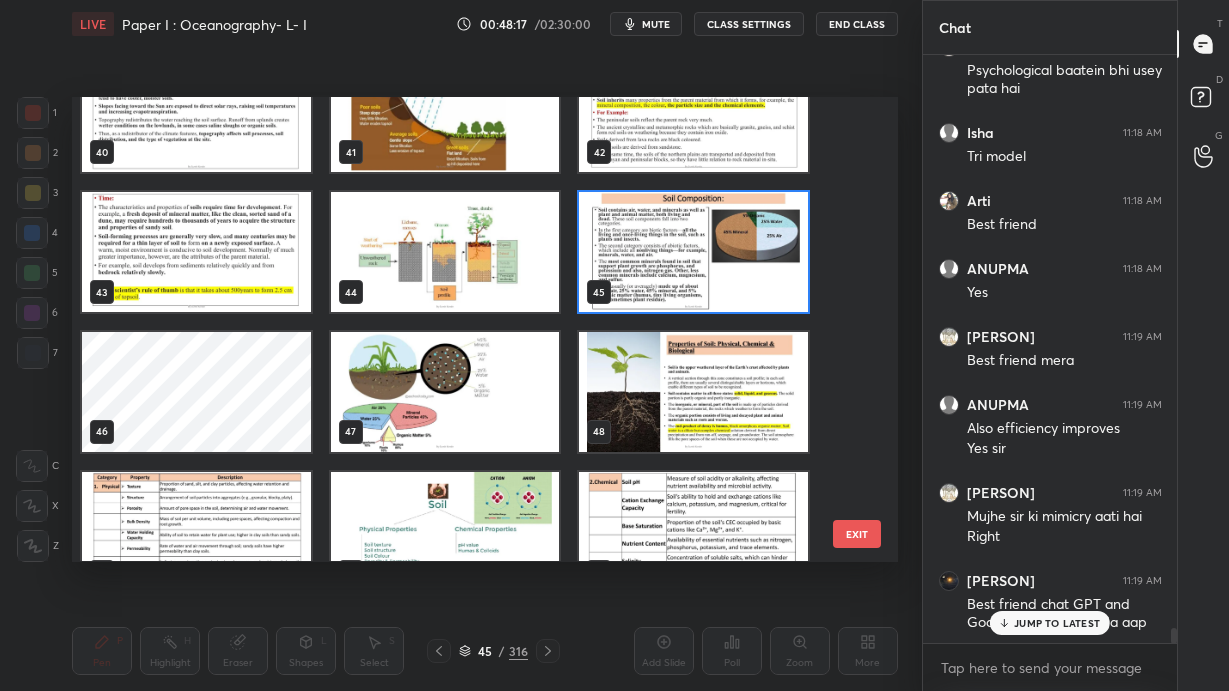click at bounding box center (445, 392) 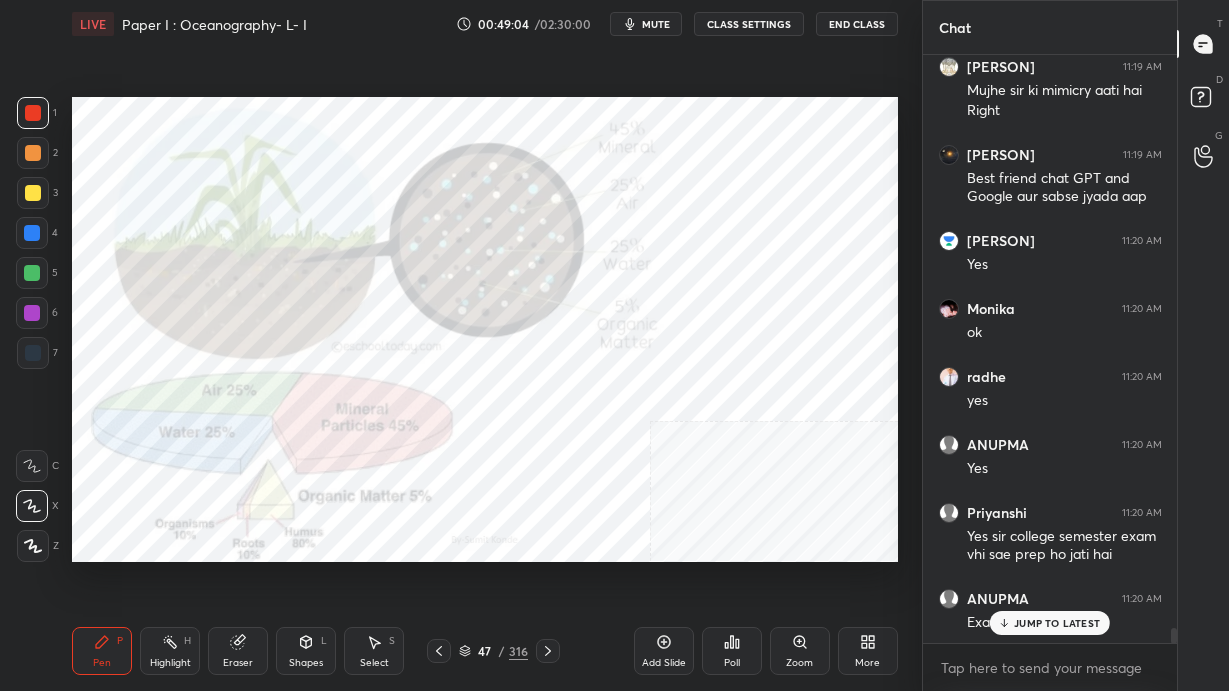 scroll, scrollTop: 22798, scrollLeft: 0, axis: vertical 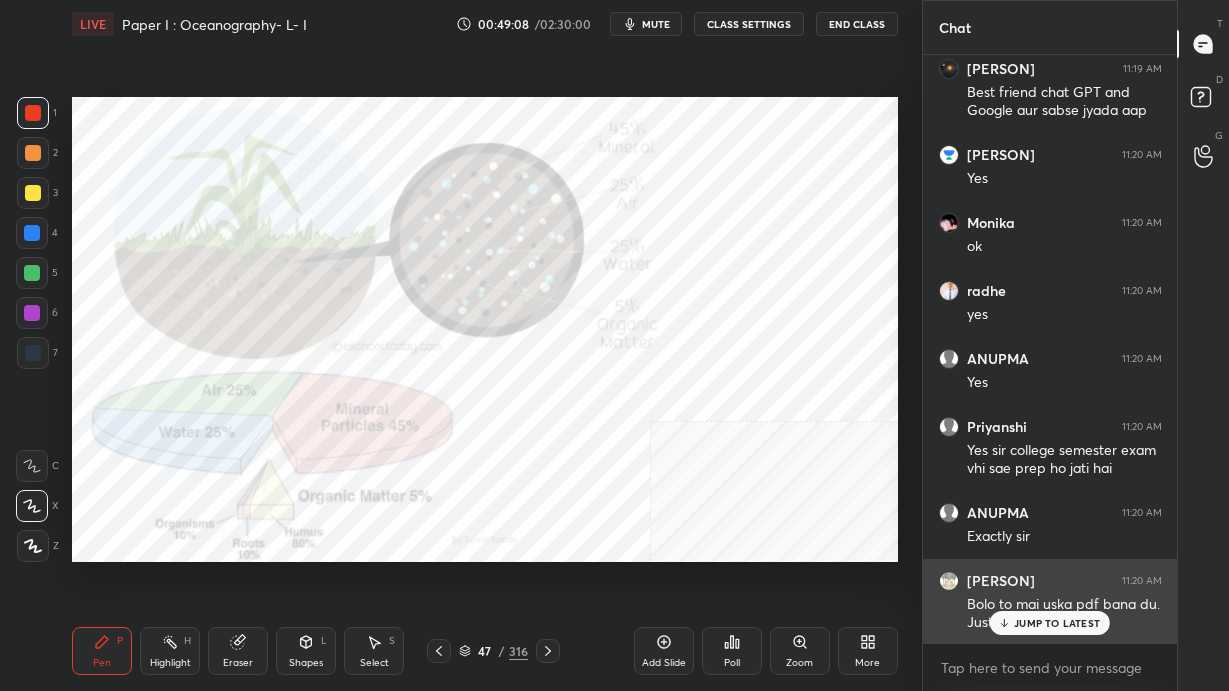 click 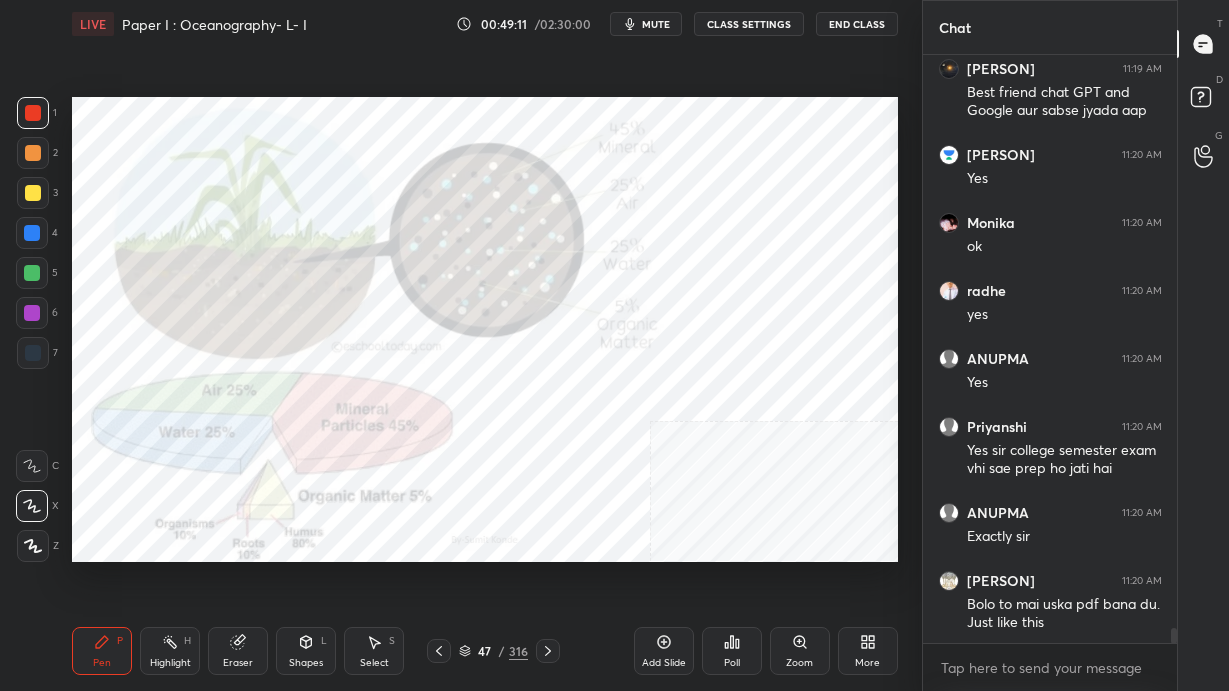 click on "47 / 316" at bounding box center (493, 651) 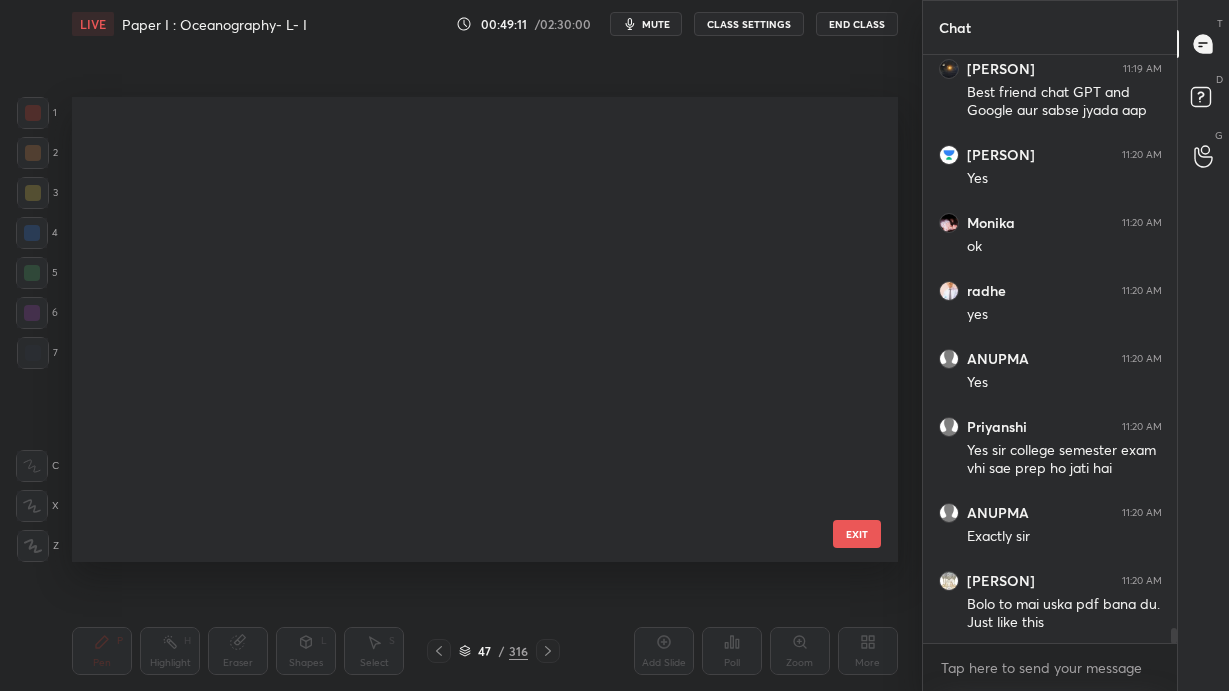 scroll, scrollTop: 1774, scrollLeft: 0, axis: vertical 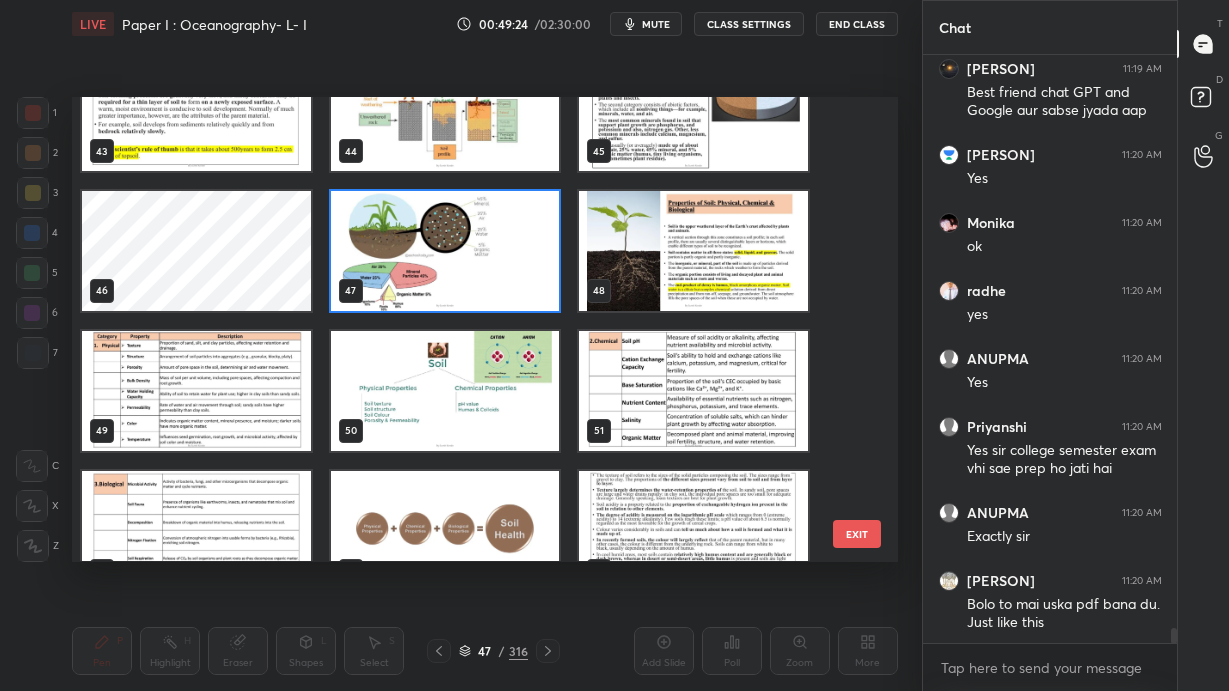 click at bounding box center (445, 251) 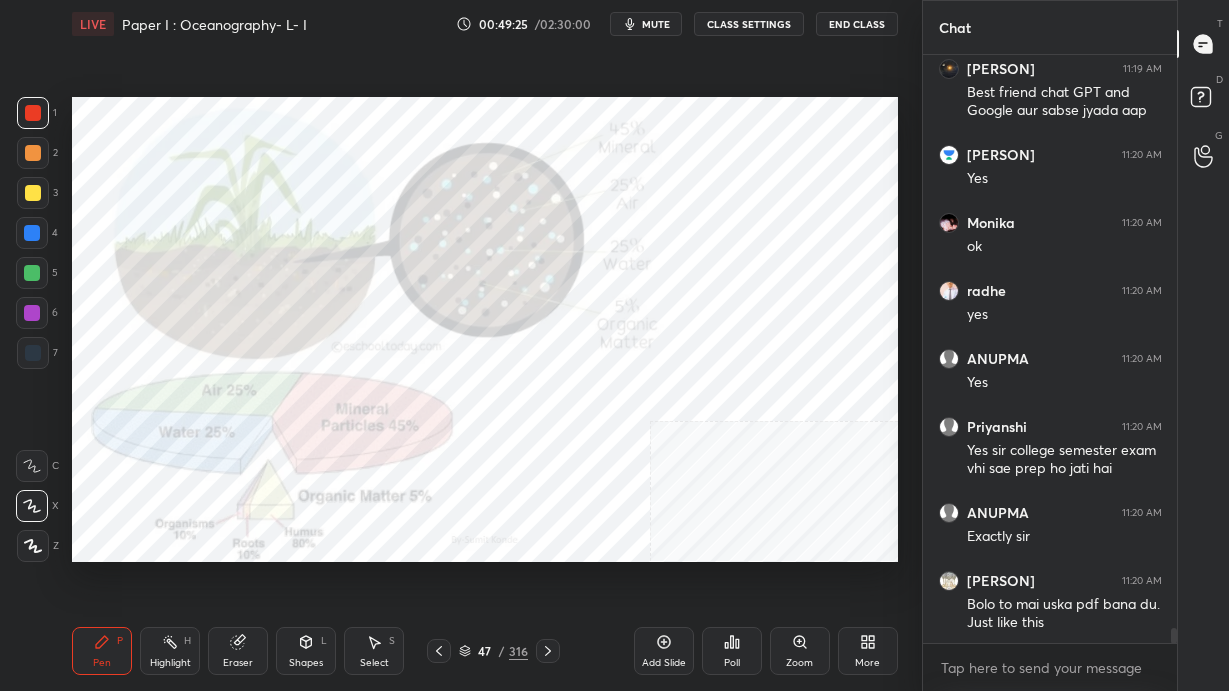 click at bounding box center (445, 251) 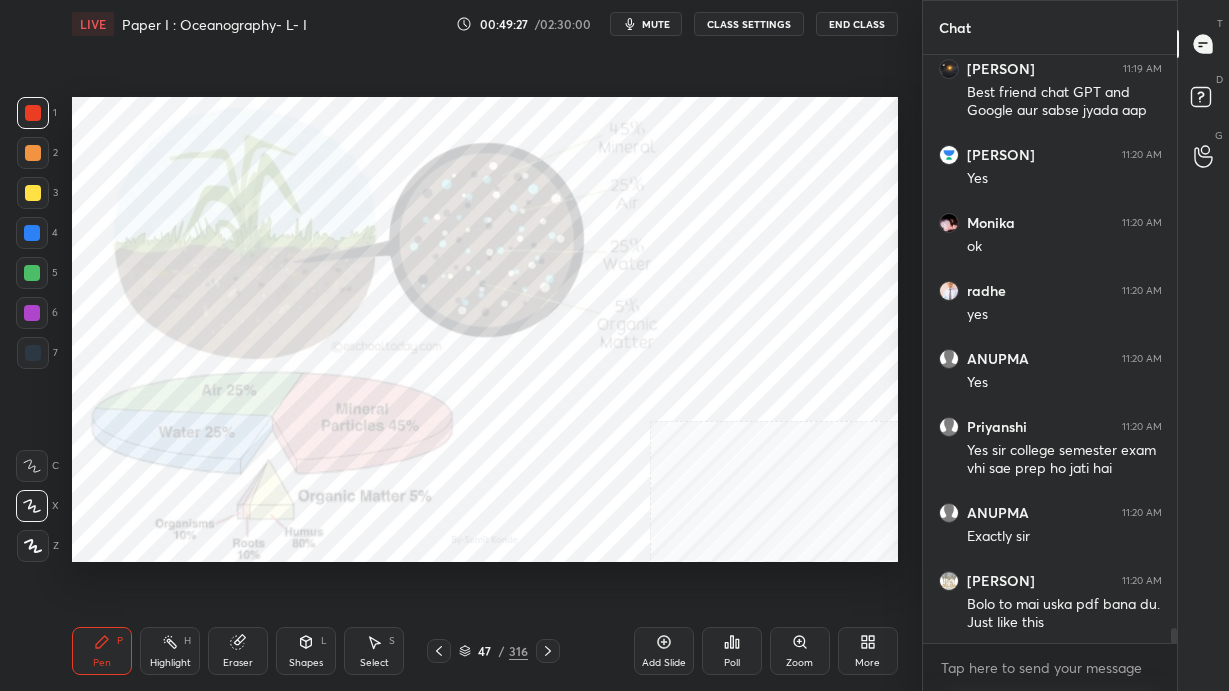 click 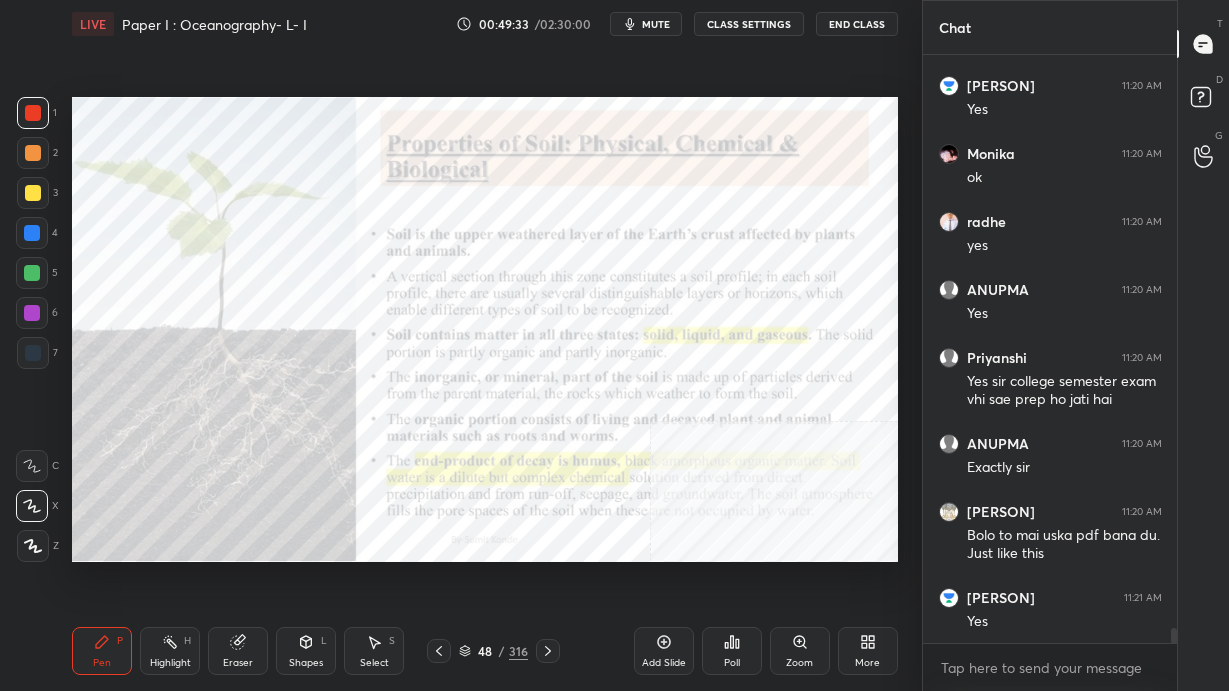 scroll, scrollTop: 22952, scrollLeft: 0, axis: vertical 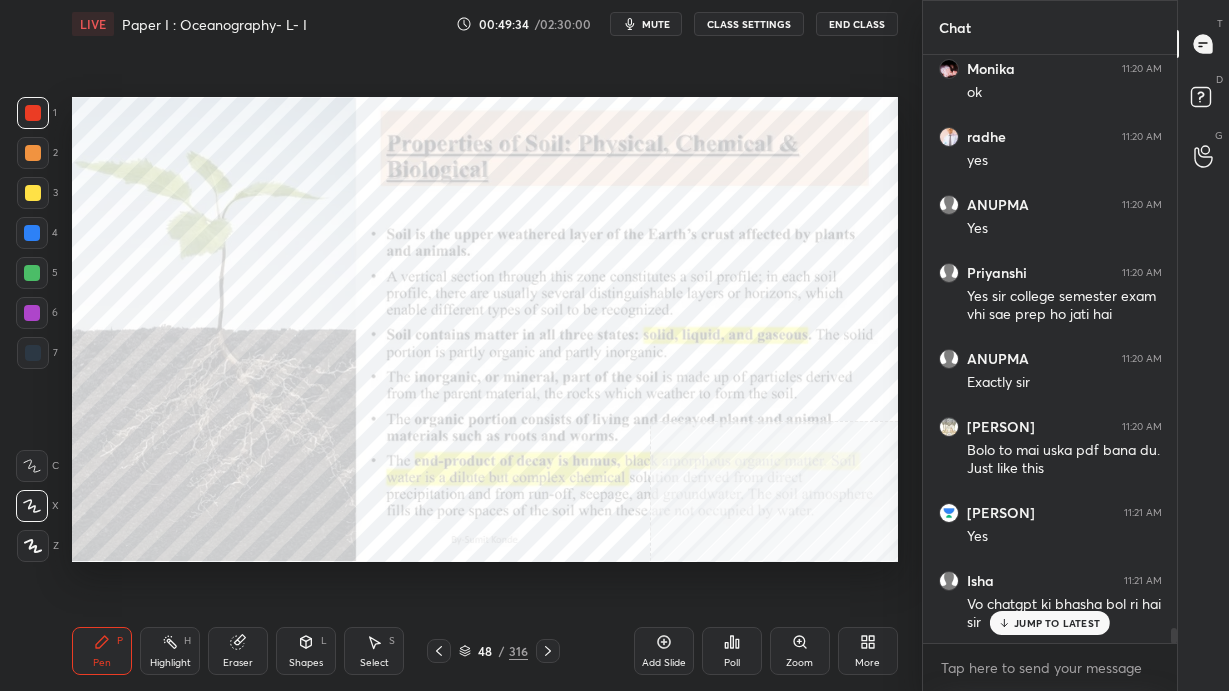 click on "JUMP TO LATEST" at bounding box center [1057, 623] 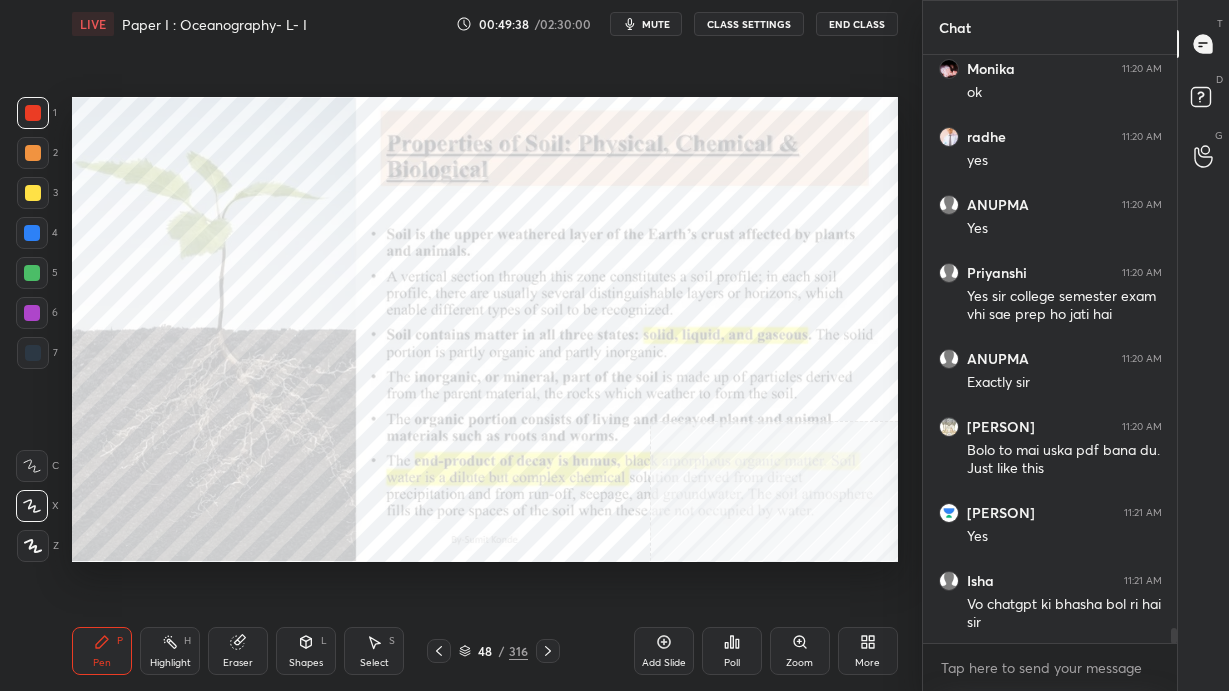 click at bounding box center (548, 651) 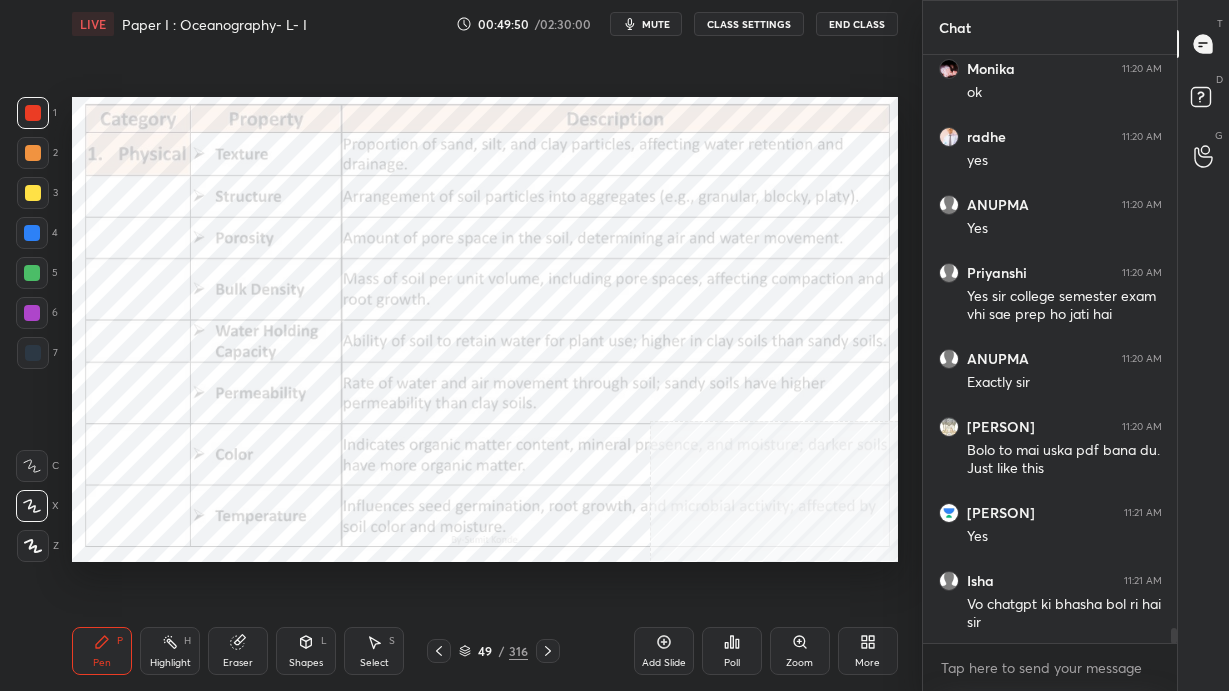 scroll, scrollTop: 23038, scrollLeft: 0, axis: vertical 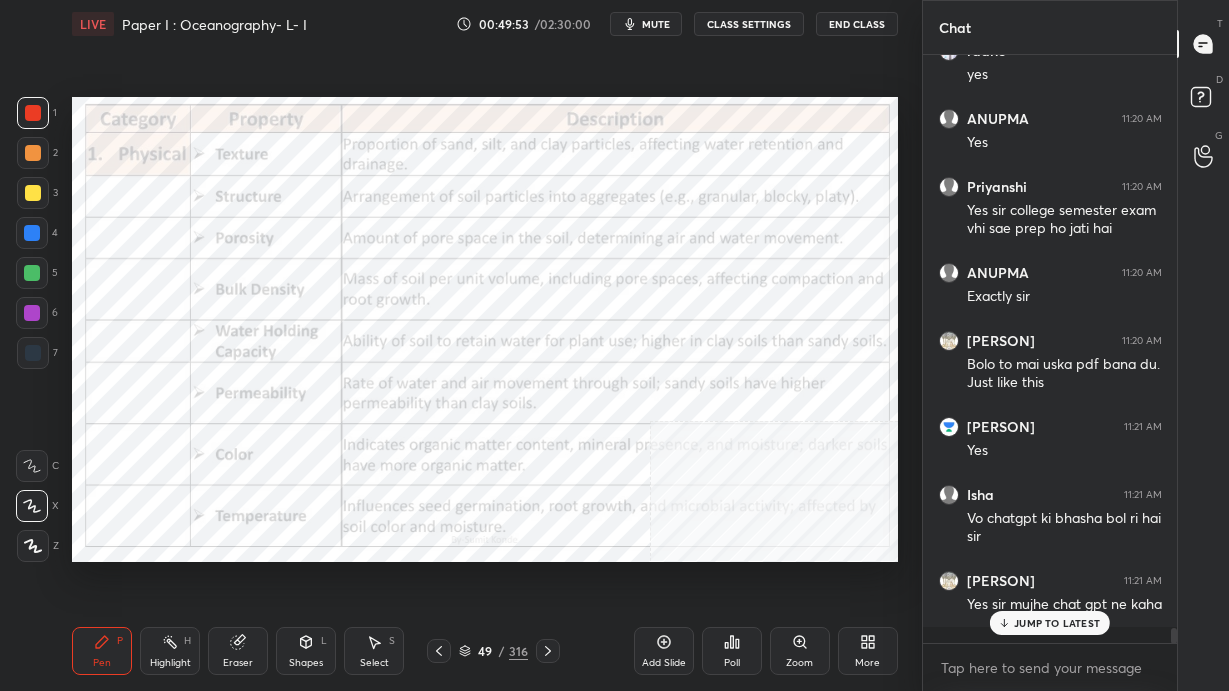click on "JUMP TO LATEST" at bounding box center [1057, 623] 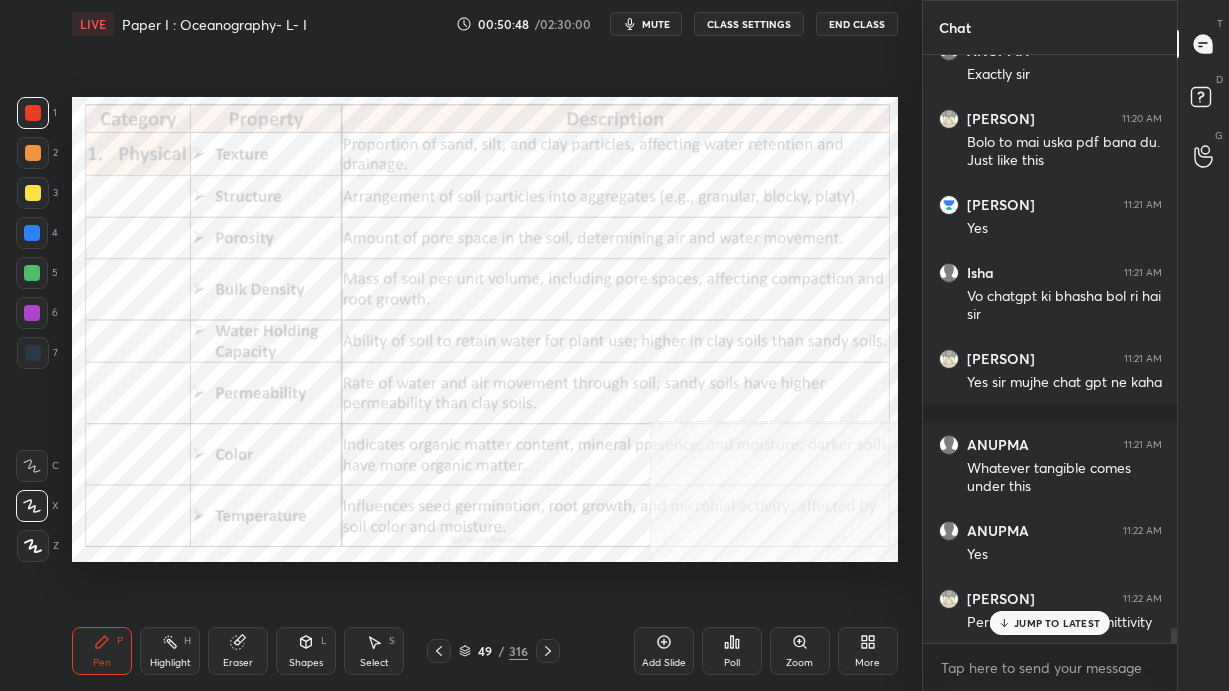 scroll, scrollTop: 23329, scrollLeft: 0, axis: vertical 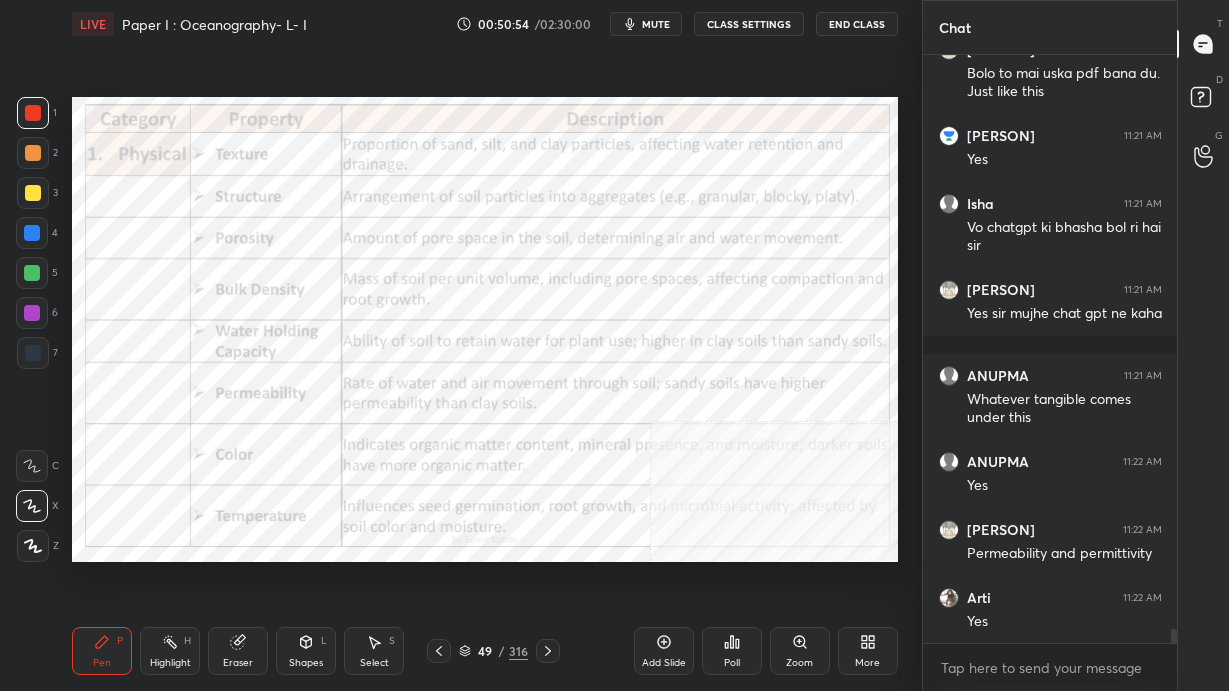click 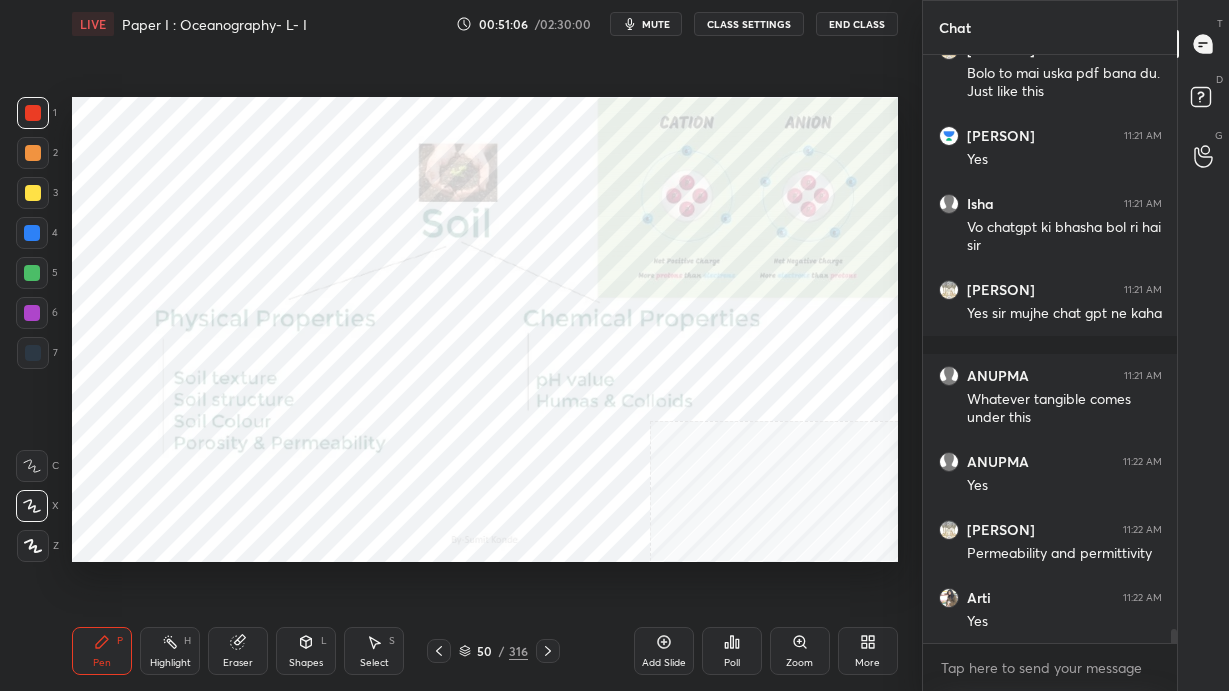 click 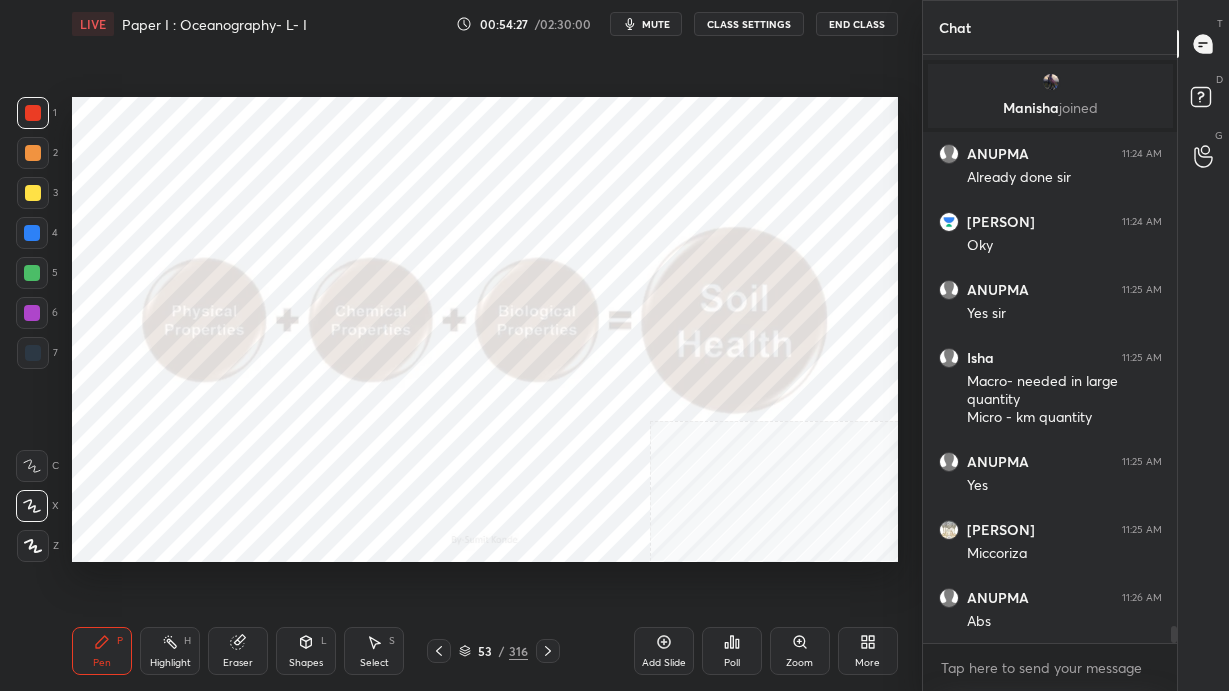 scroll, scrollTop: 19815, scrollLeft: 0, axis: vertical 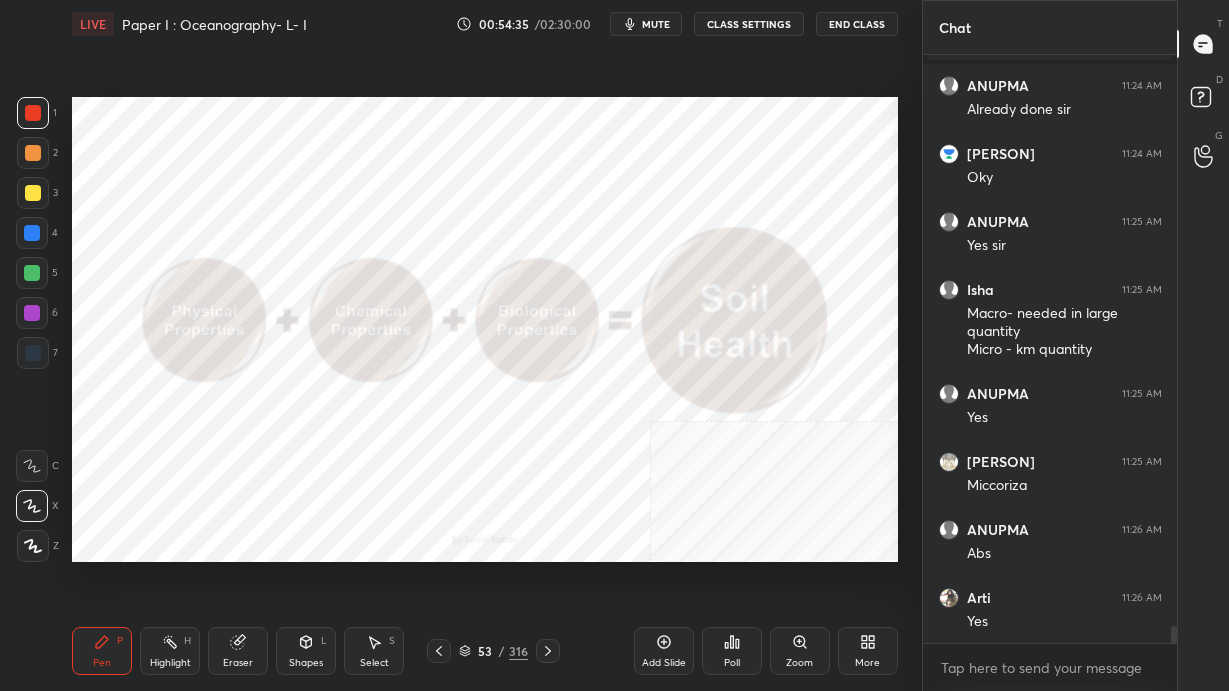 click 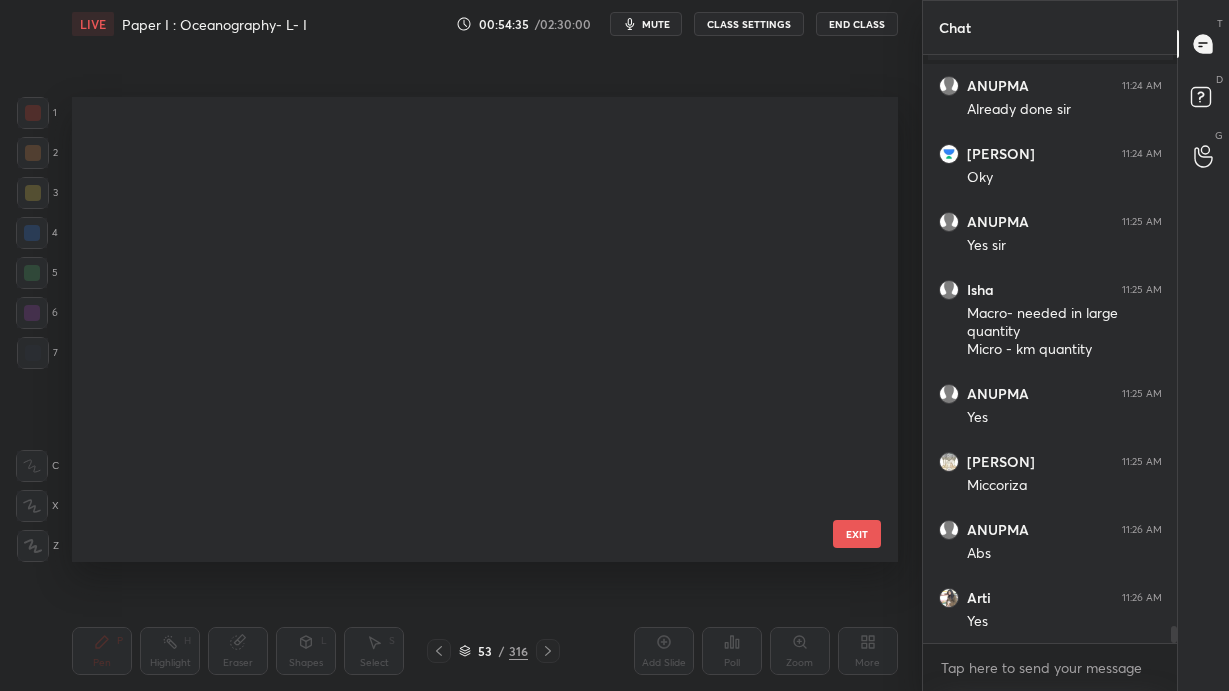scroll, scrollTop: 2053, scrollLeft: 0, axis: vertical 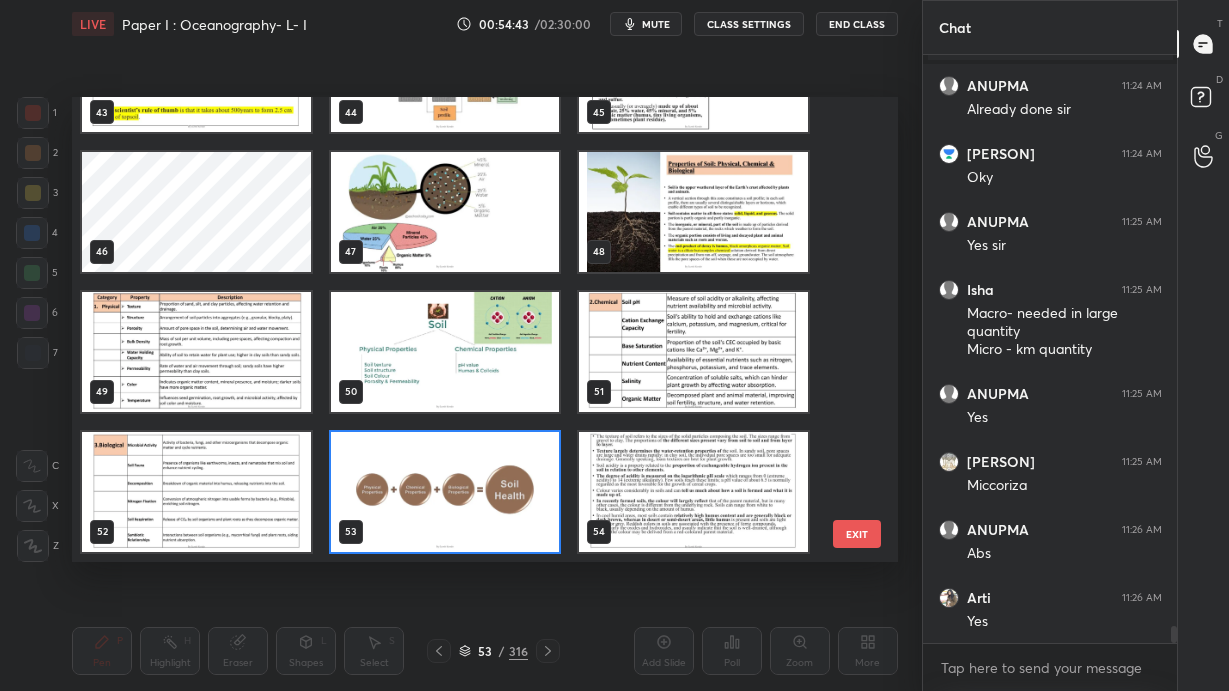 click at bounding box center [445, 492] 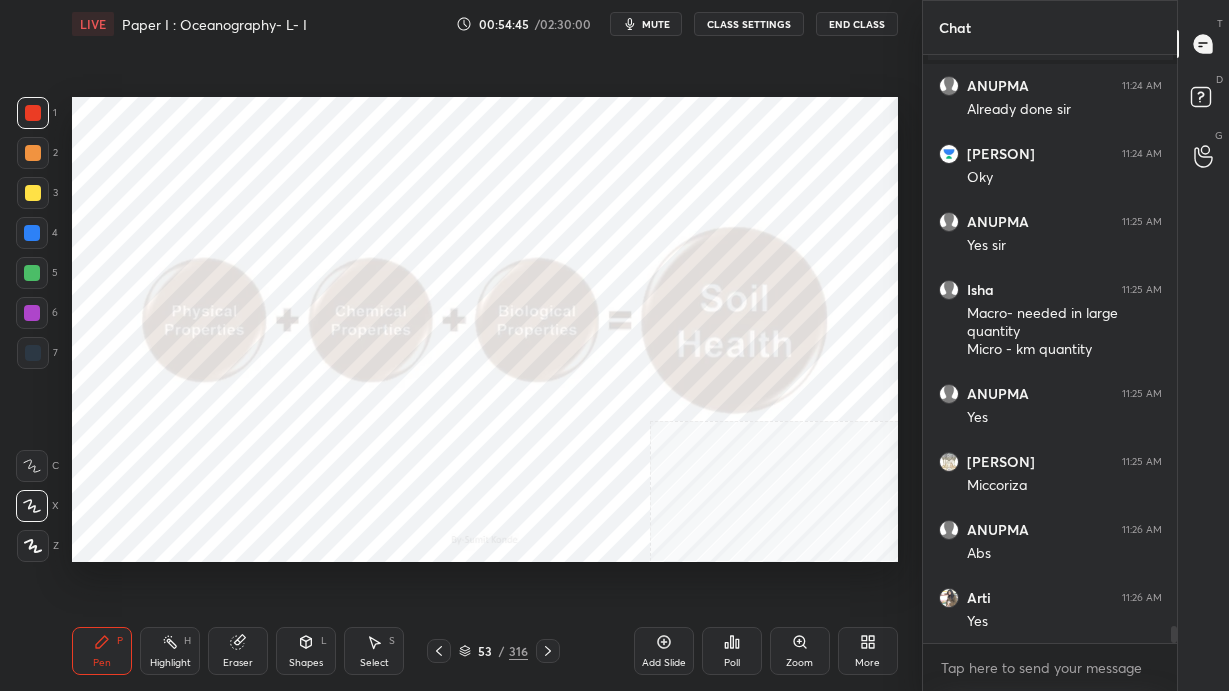 scroll, scrollTop: 19900, scrollLeft: 0, axis: vertical 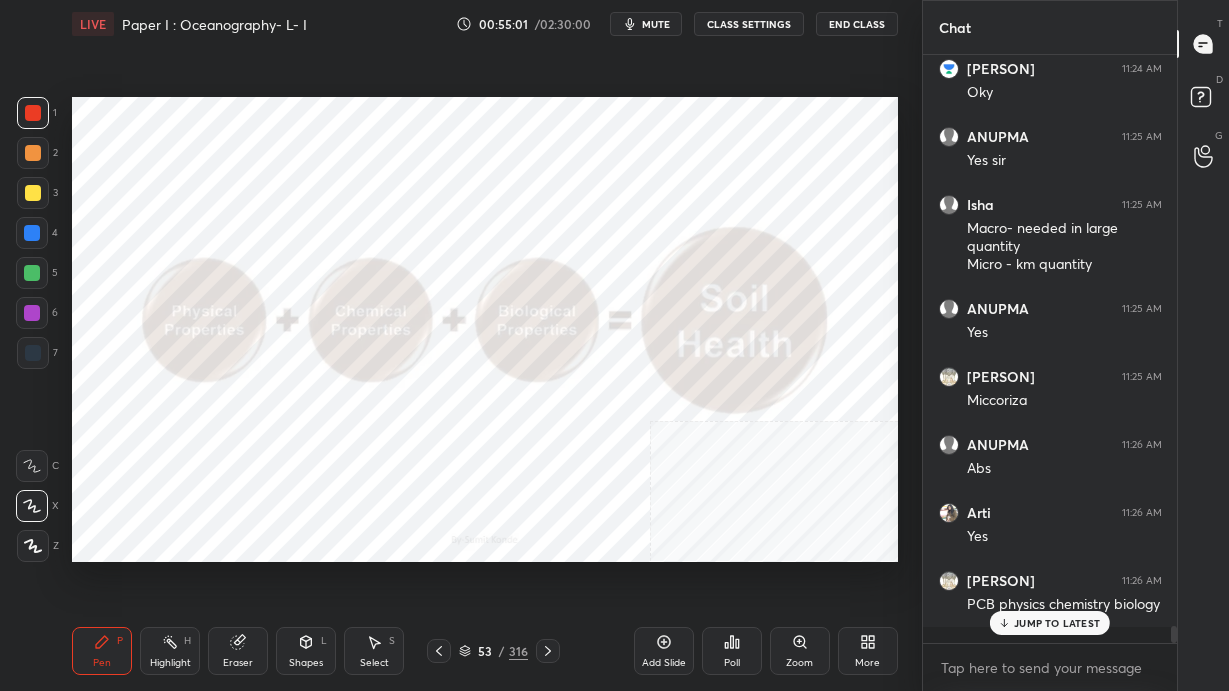 click on "53 / 316" at bounding box center (493, 651) 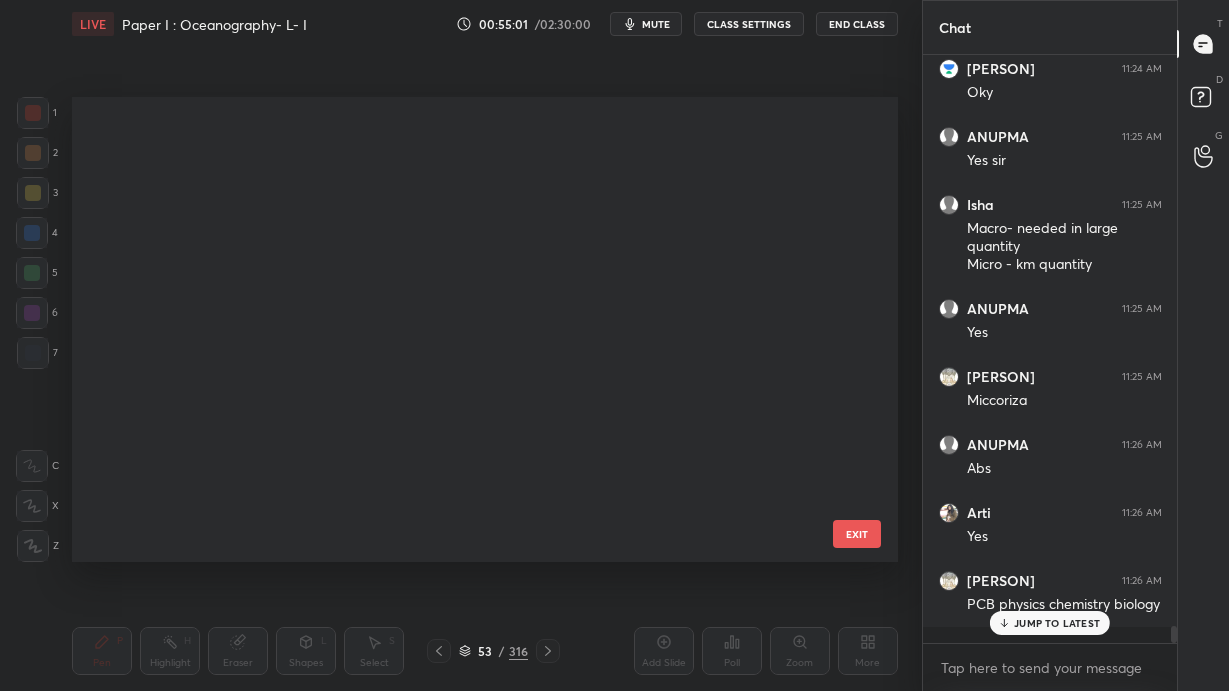 scroll, scrollTop: 2053, scrollLeft: 0, axis: vertical 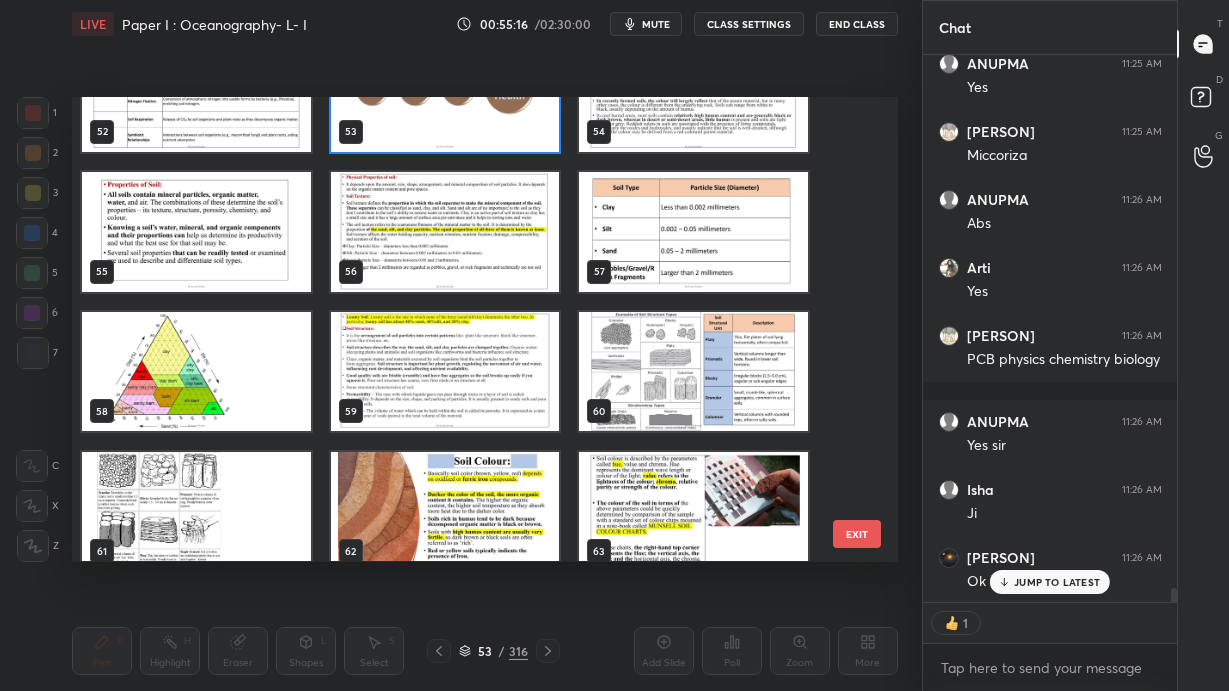 click at bounding box center [693, 232] 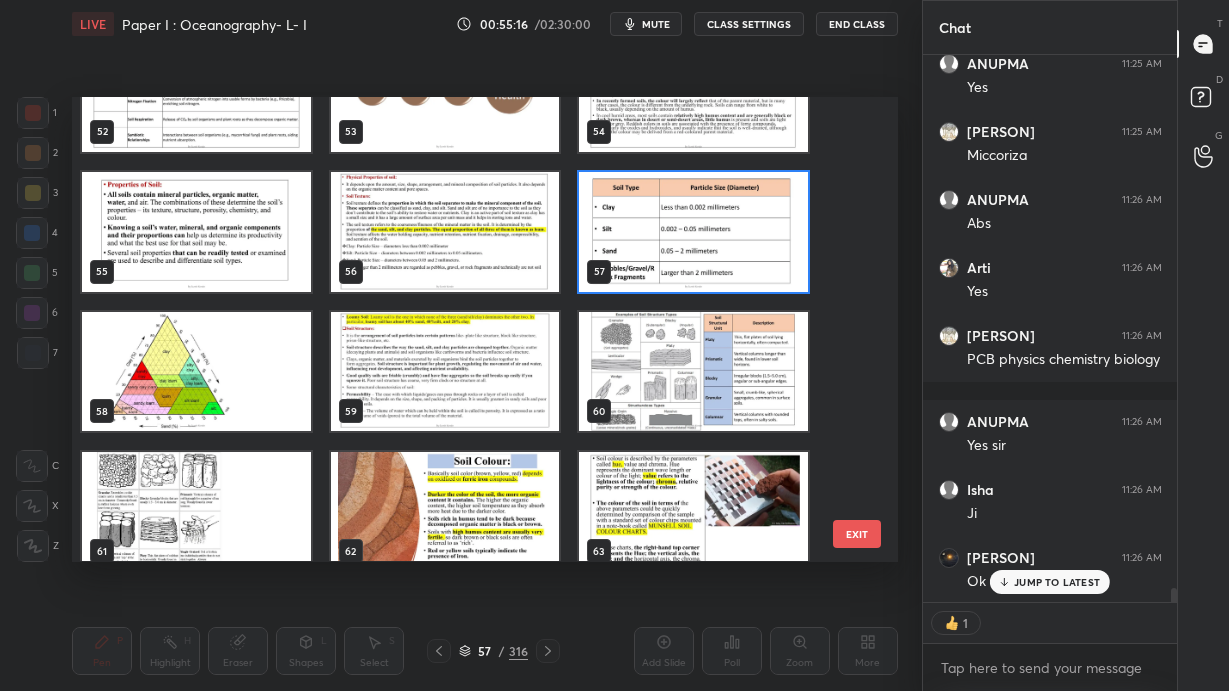 click at bounding box center (693, 232) 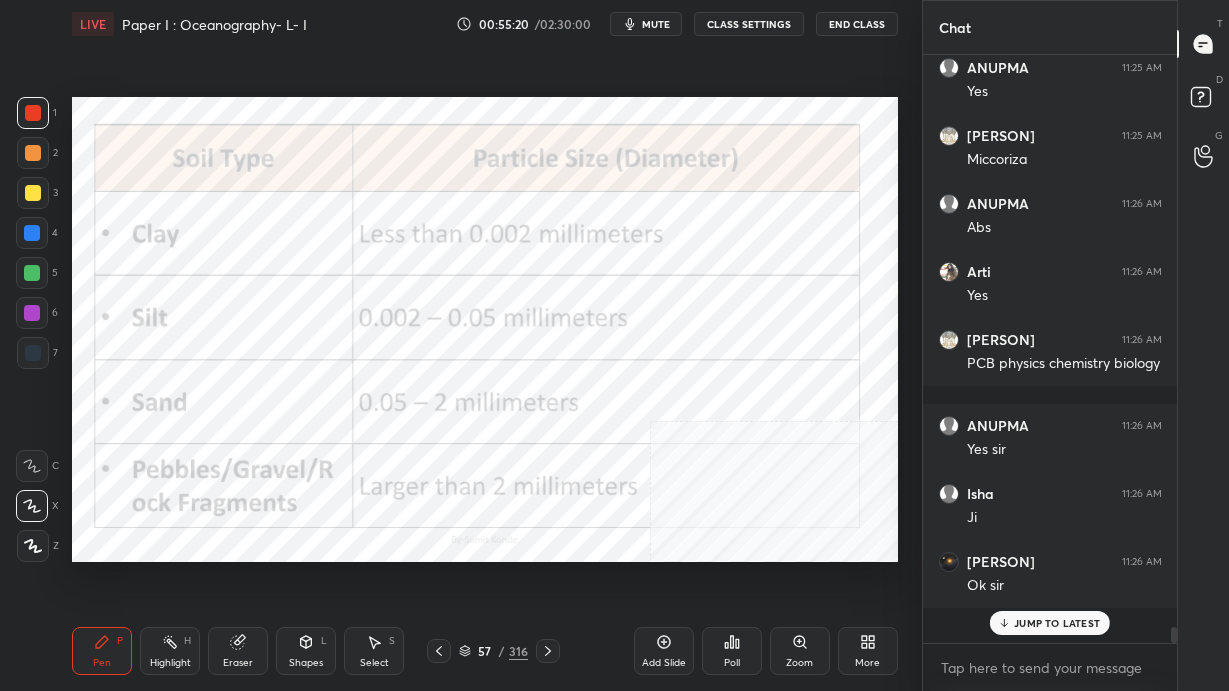 scroll, scrollTop: 7, scrollLeft: 7, axis: both 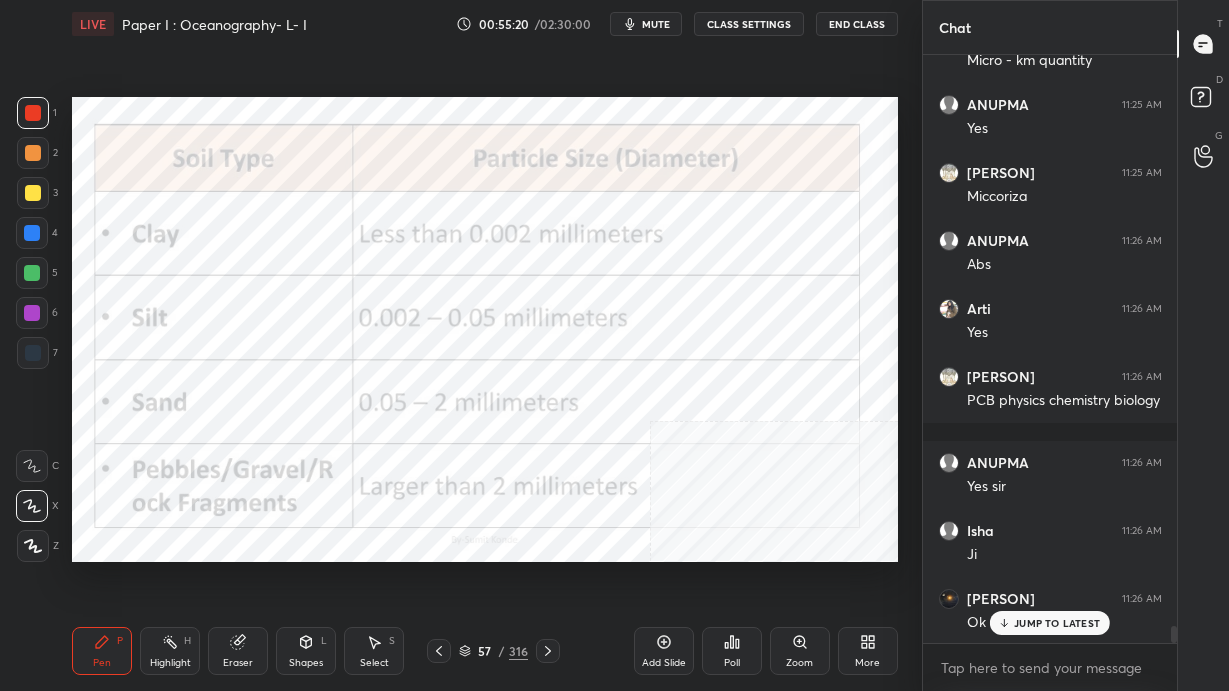 click 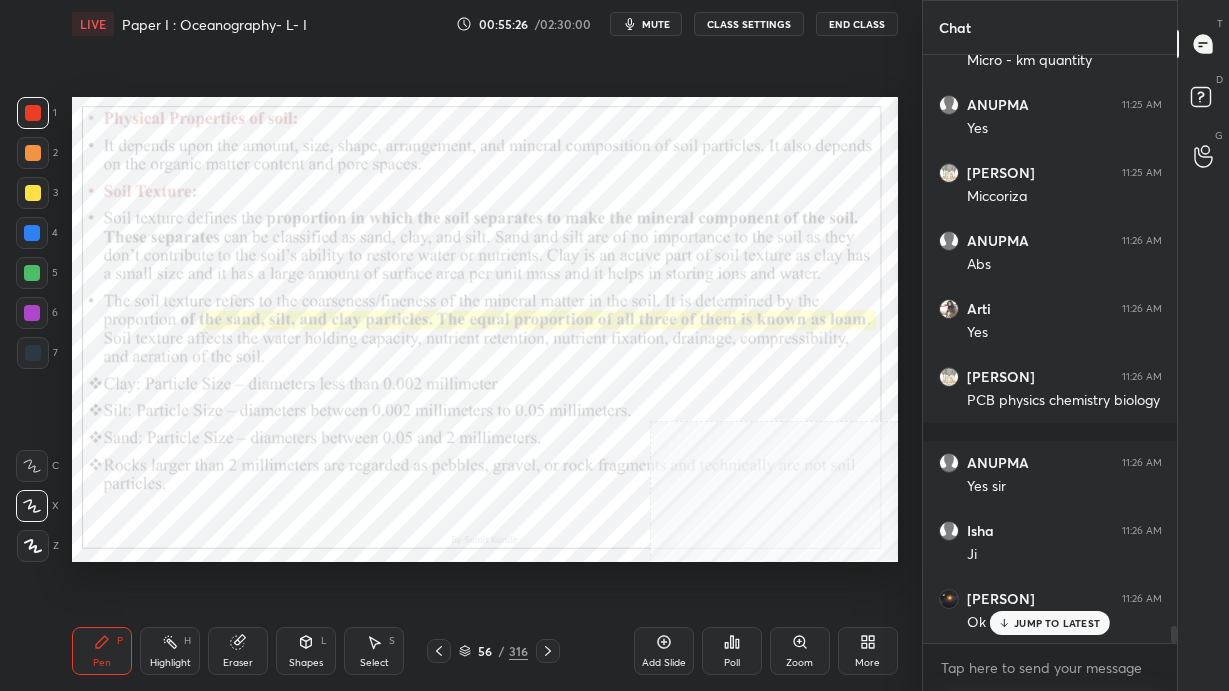 scroll, scrollTop: 20172, scrollLeft: 0, axis: vertical 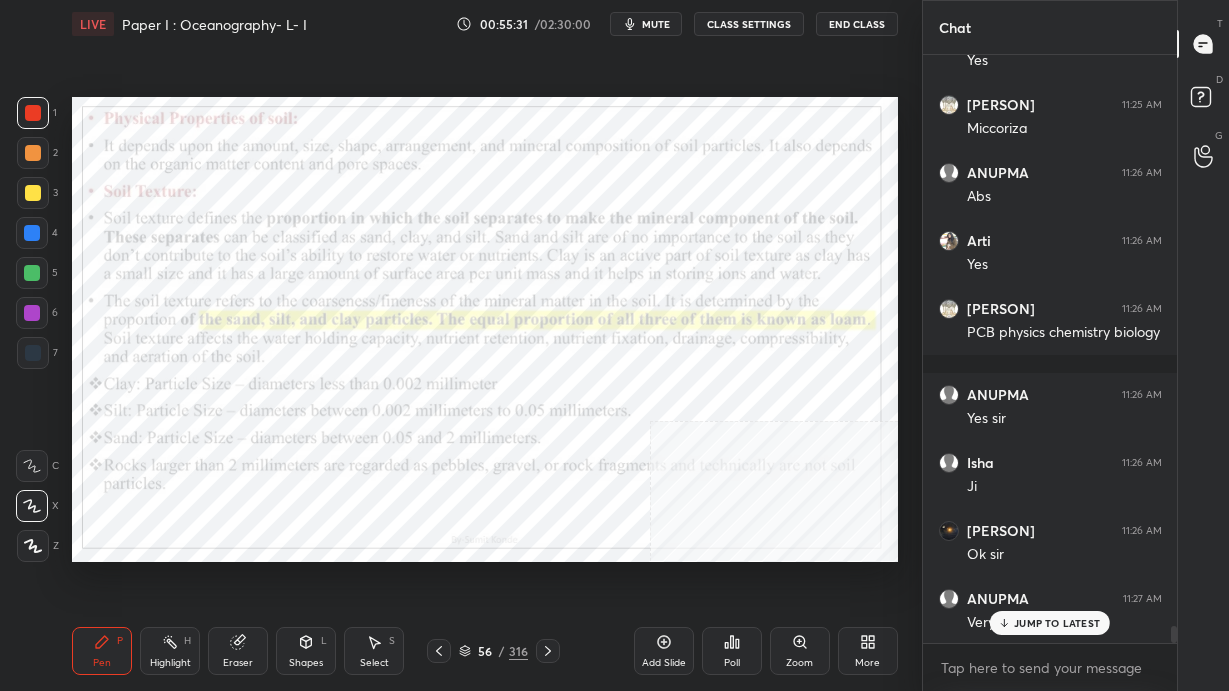 click 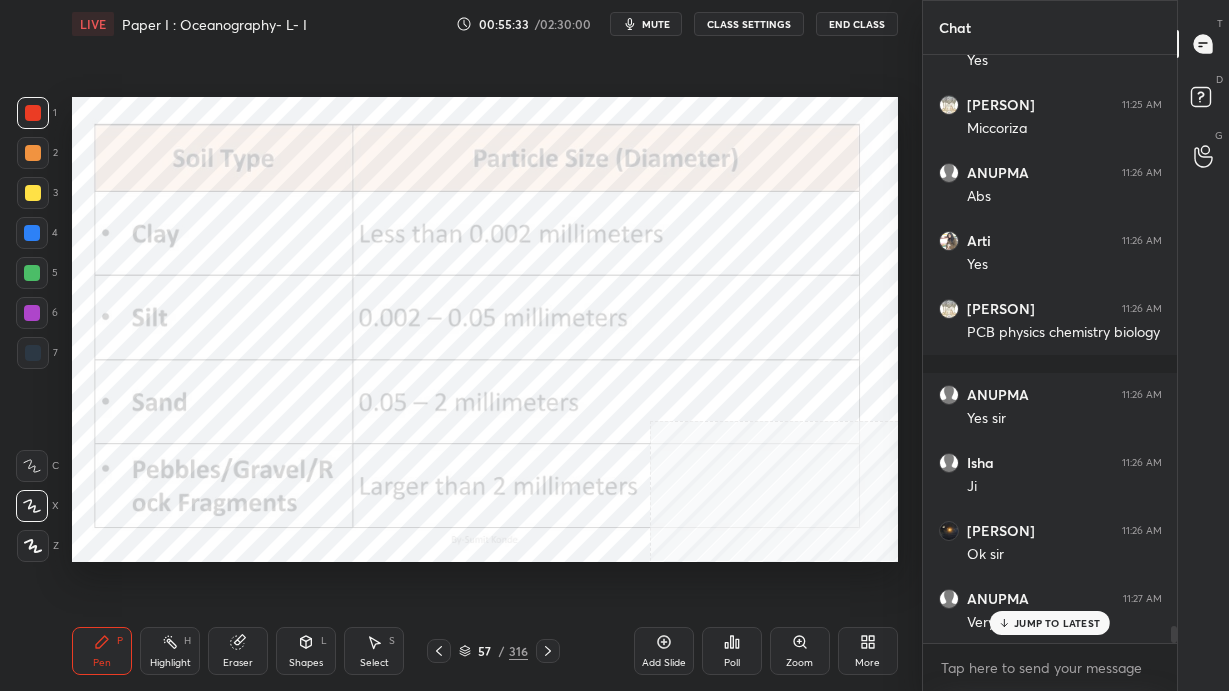 click on "JUMP TO LATEST" at bounding box center (1057, 623) 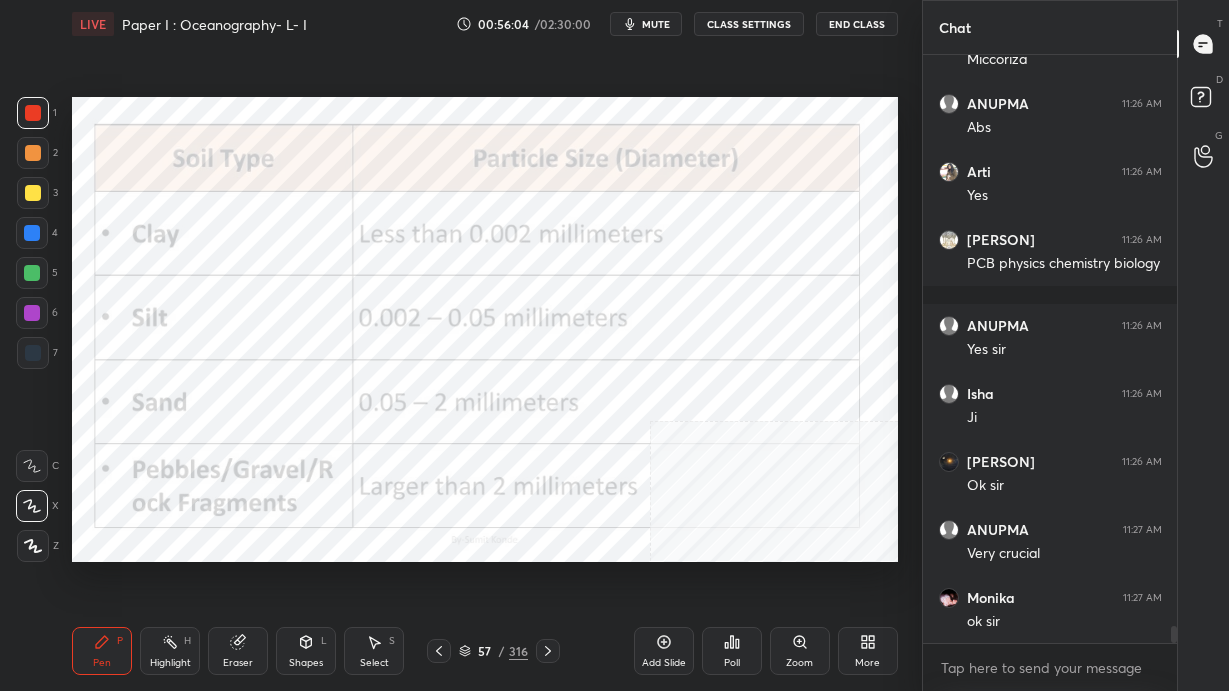 scroll, scrollTop: 20309, scrollLeft: 0, axis: vertical 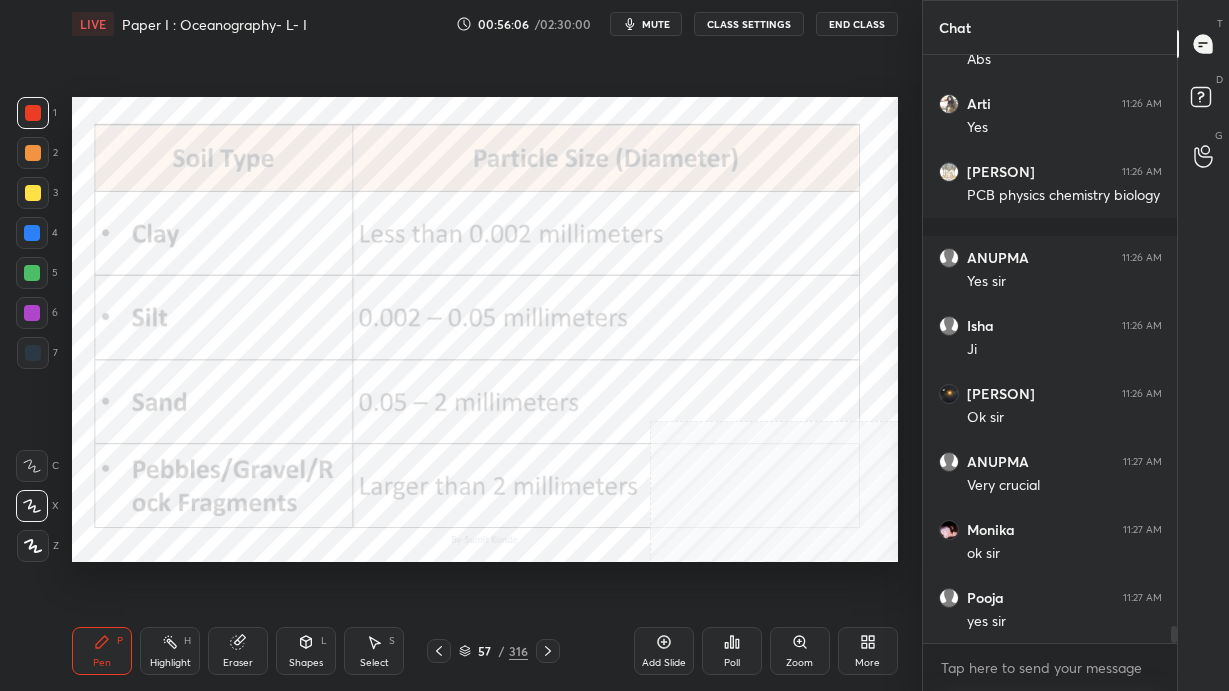 click 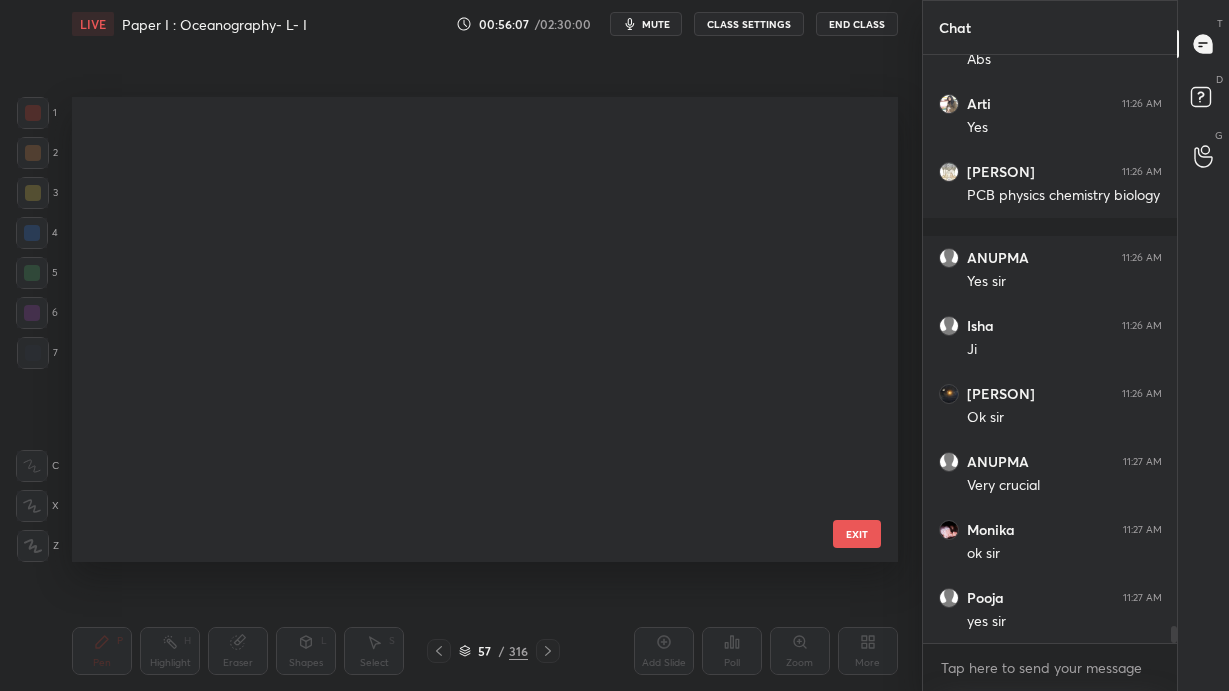 scroll, scrollTop: 2193, scrollLeft: 0, axis: vertical 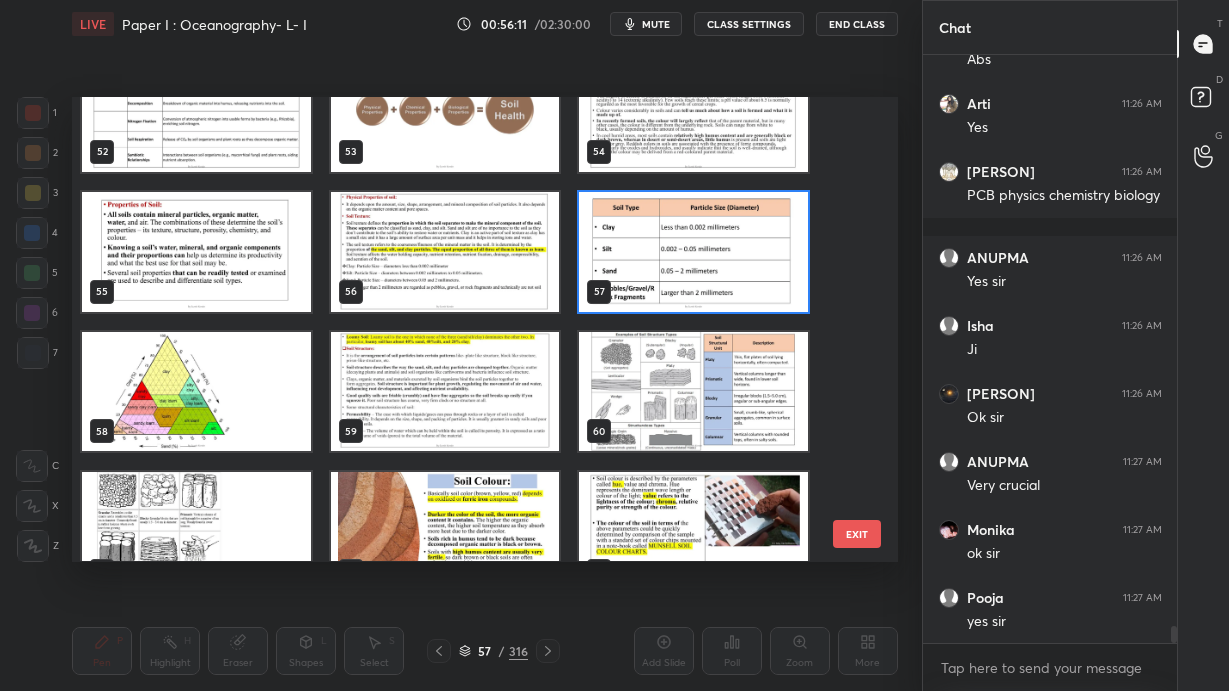 click at bounding box center (196, 392) 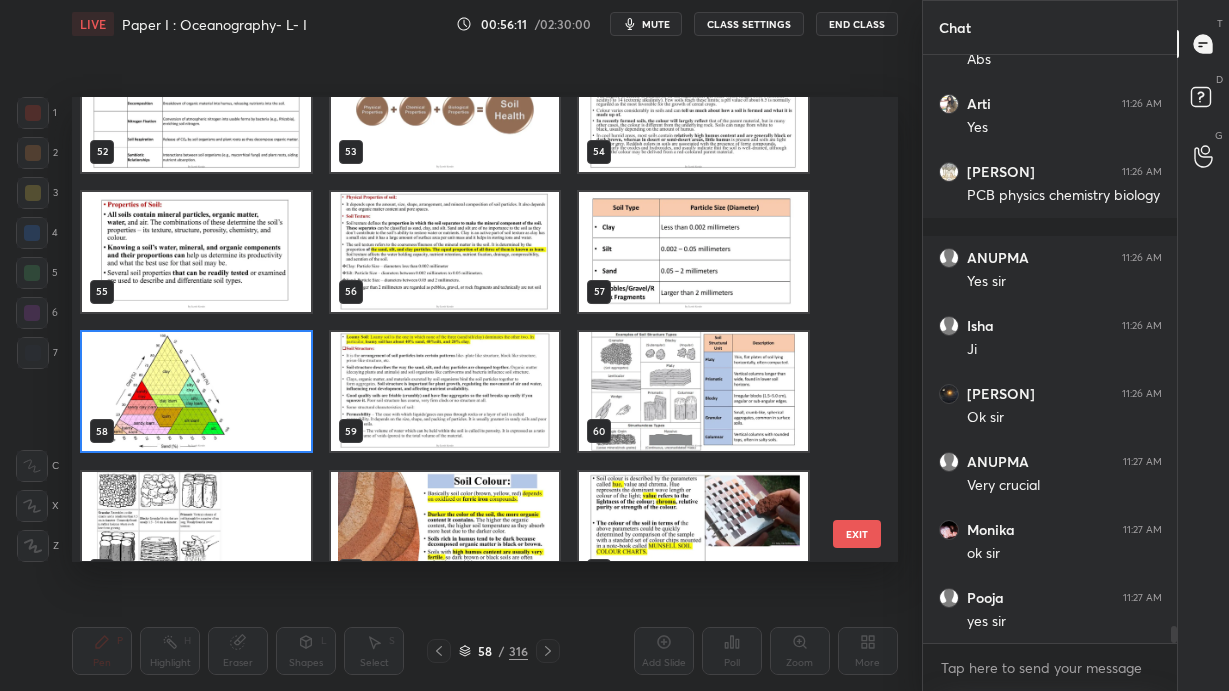 click at bounding box center (196, 392) 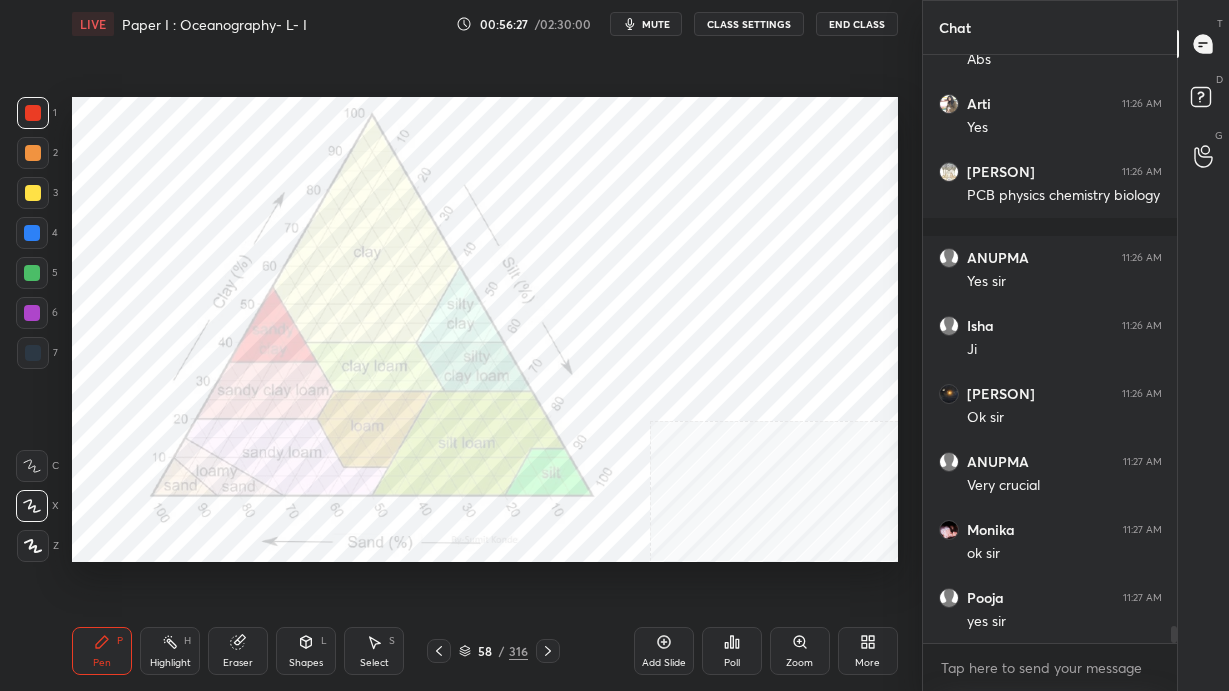scroll, scrollTop: 20394, scrollLeft: 0, axis: vertical 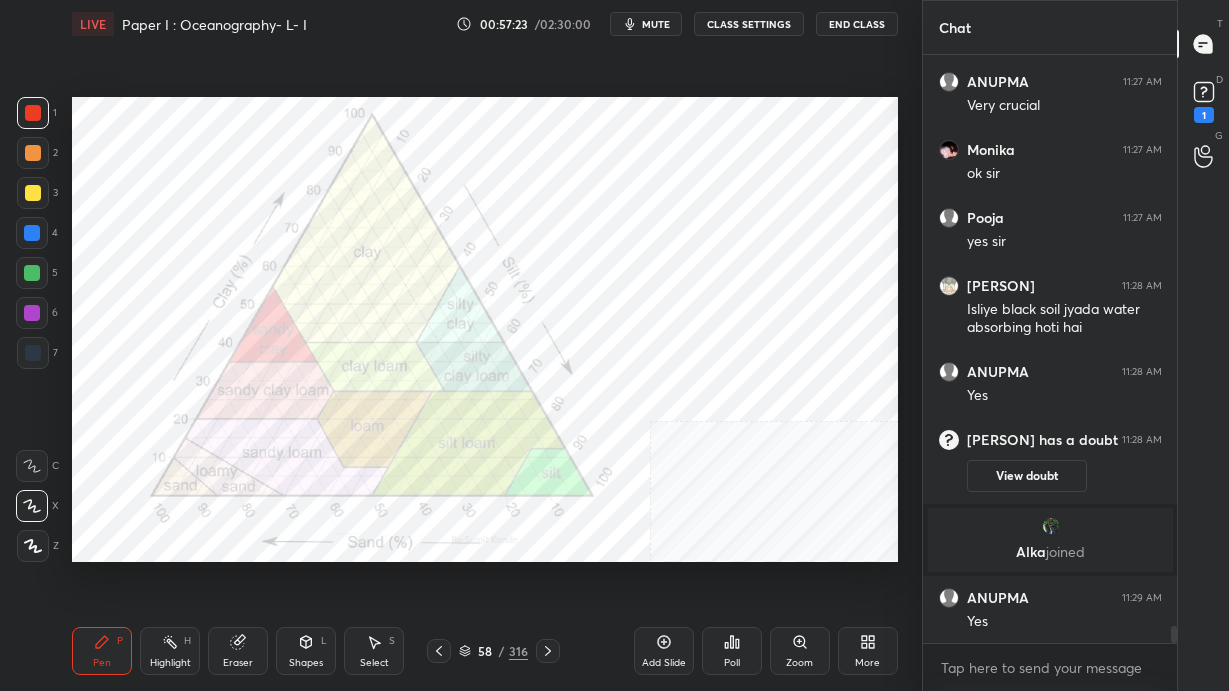 click on "58" at bounding box center (485, 651) 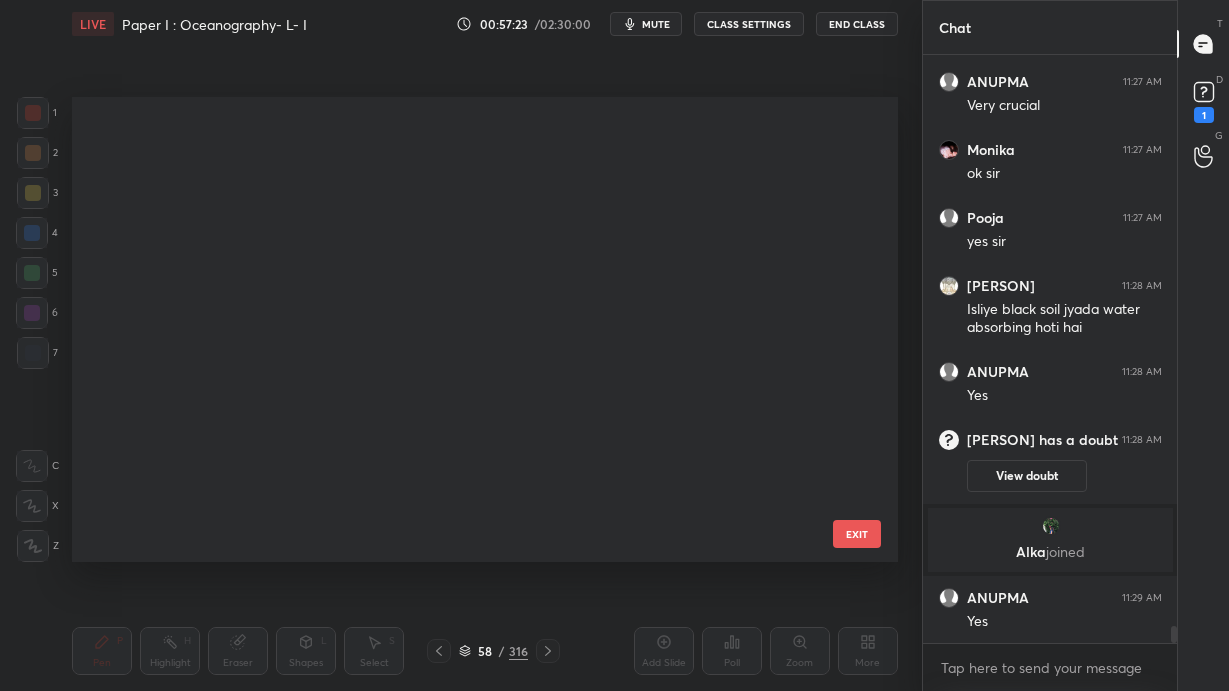 scroll, scrollTop: 458, scrollLeft: 816, axis: both 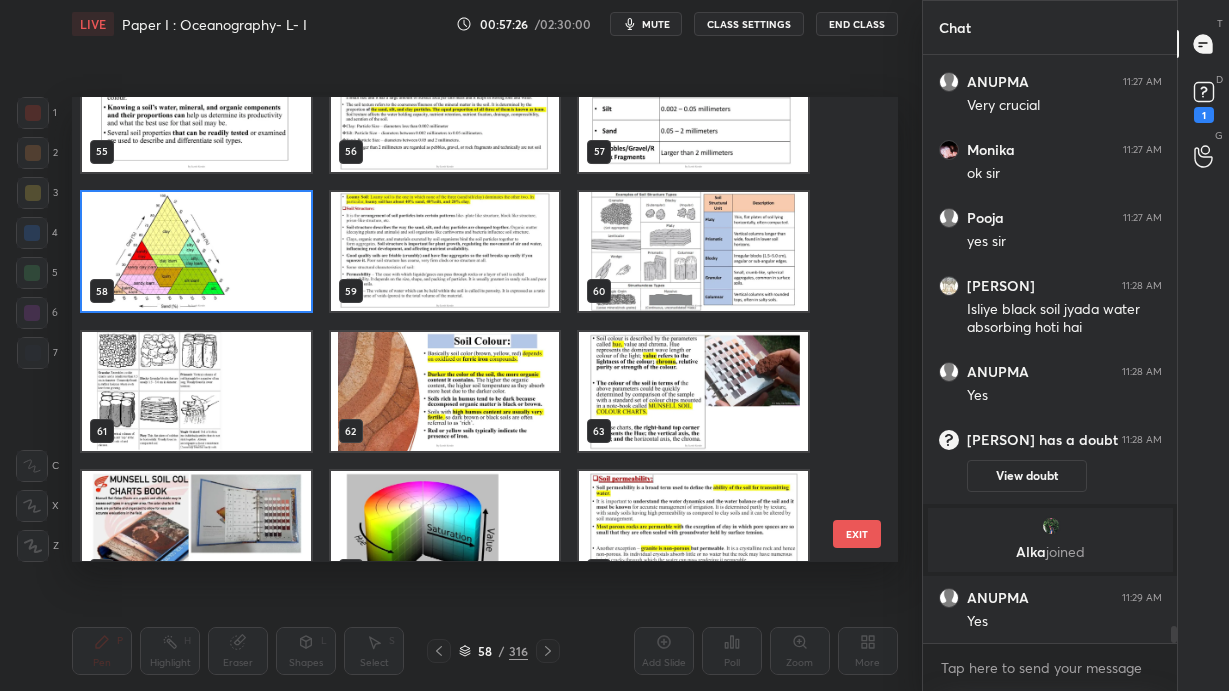 click at bounding box center [693, 252] 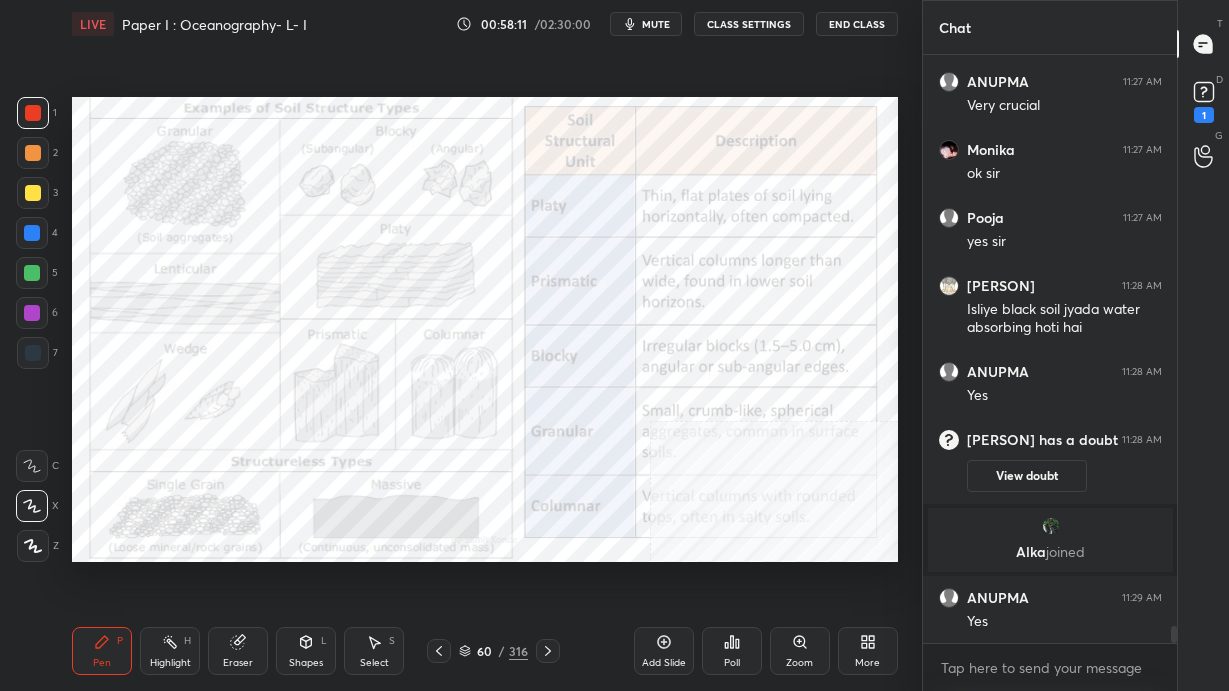 click 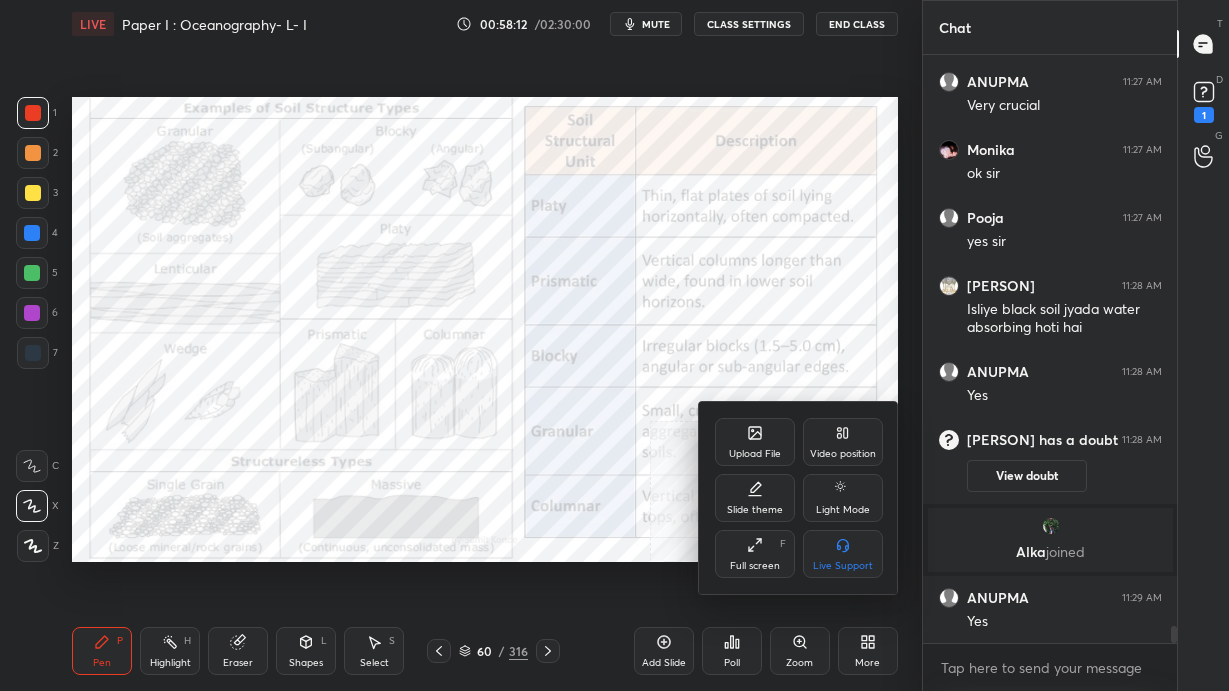 click on "Video position" at bounding box center (843, 454) 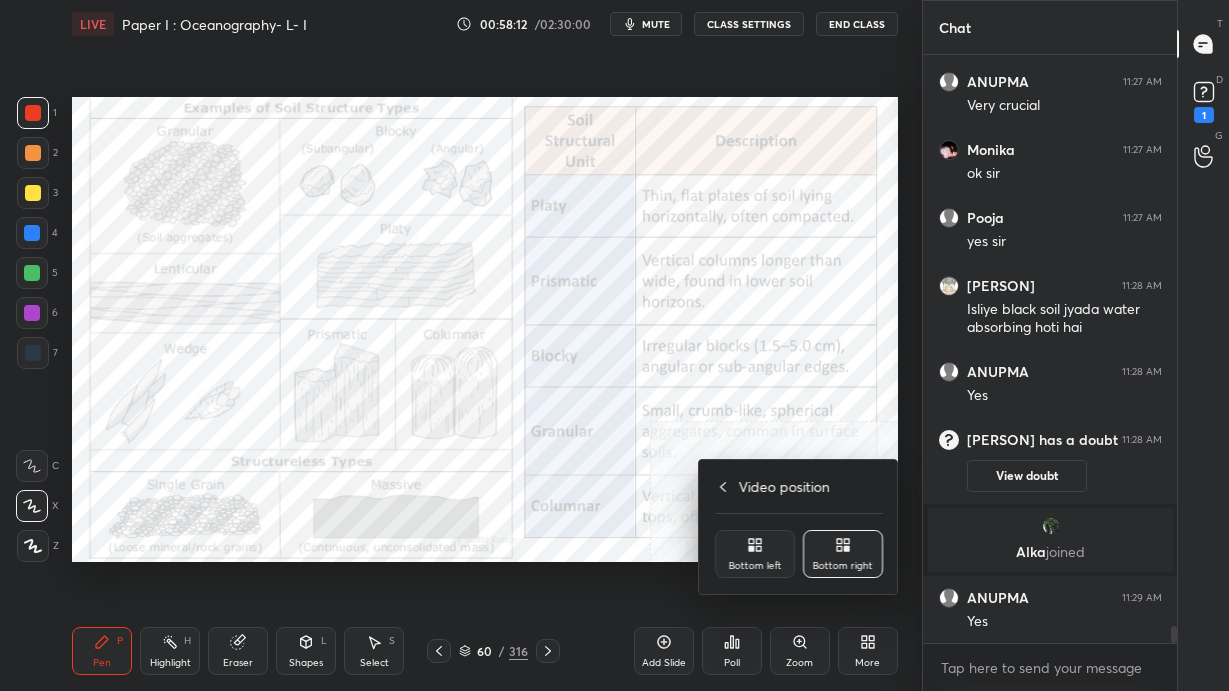 click on "Bottom left" at bounding box center [755, 554] 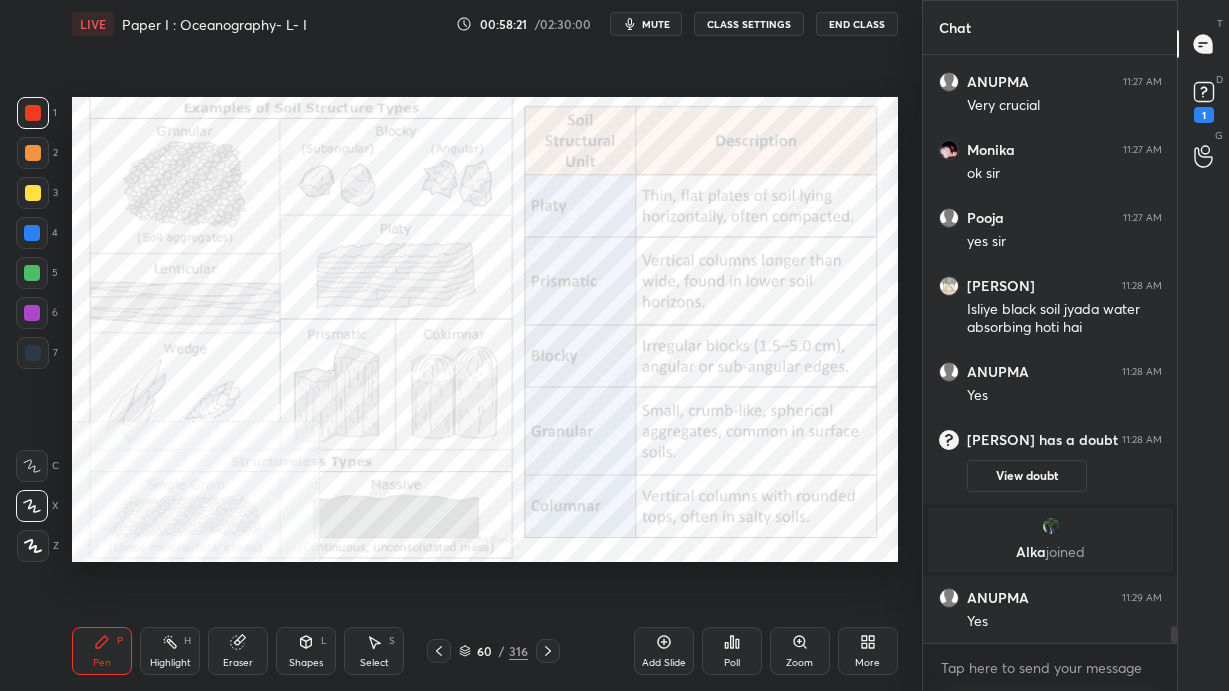 click on "60 / 316" at bounding box center [493, 651] 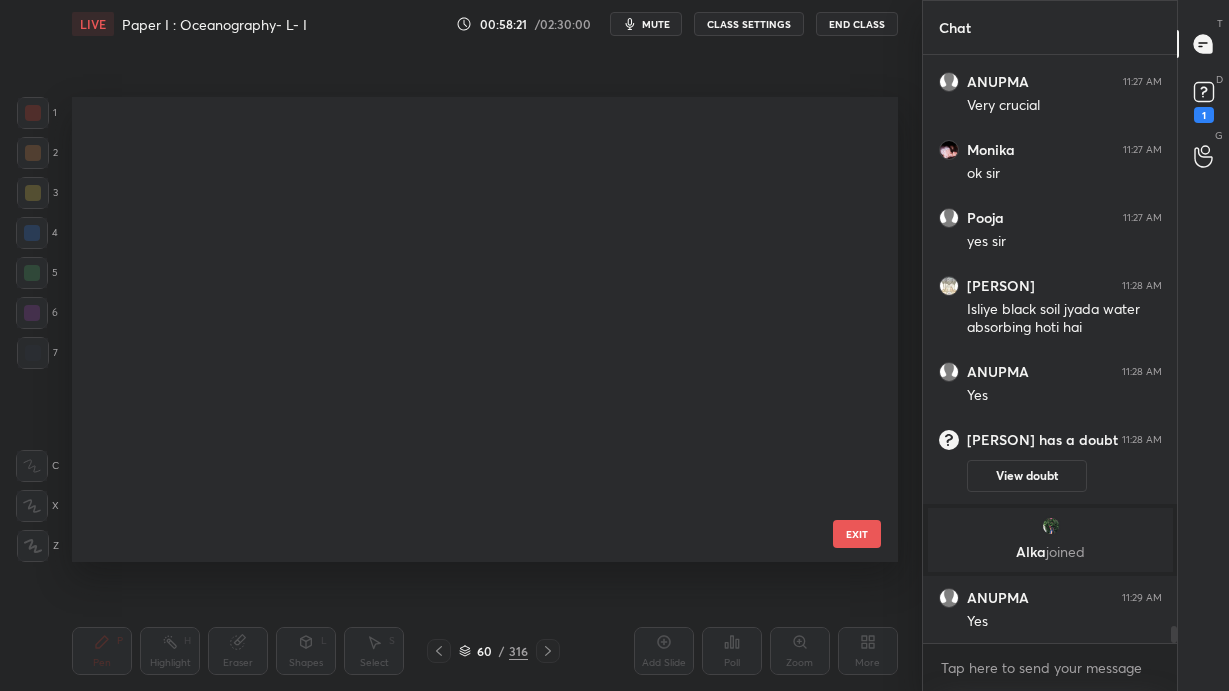 scroll, scrollTop: 2333, scrollLeft: 0, axis: vertical 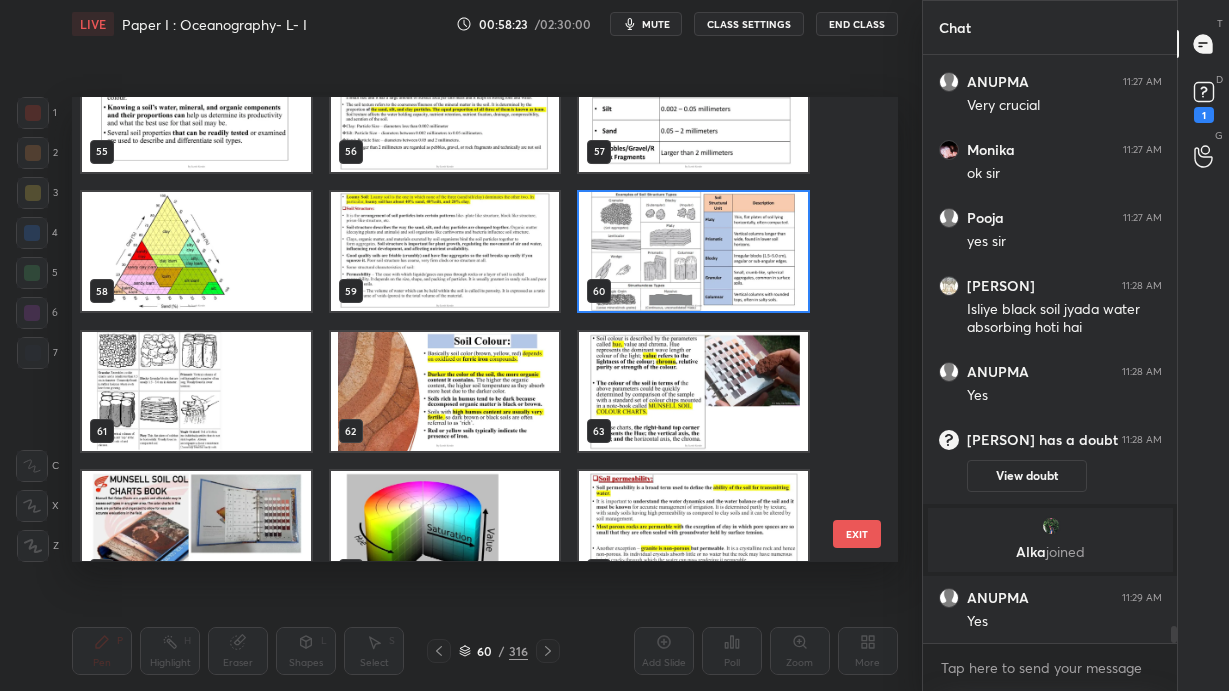 click at bounding box center (196, 392) 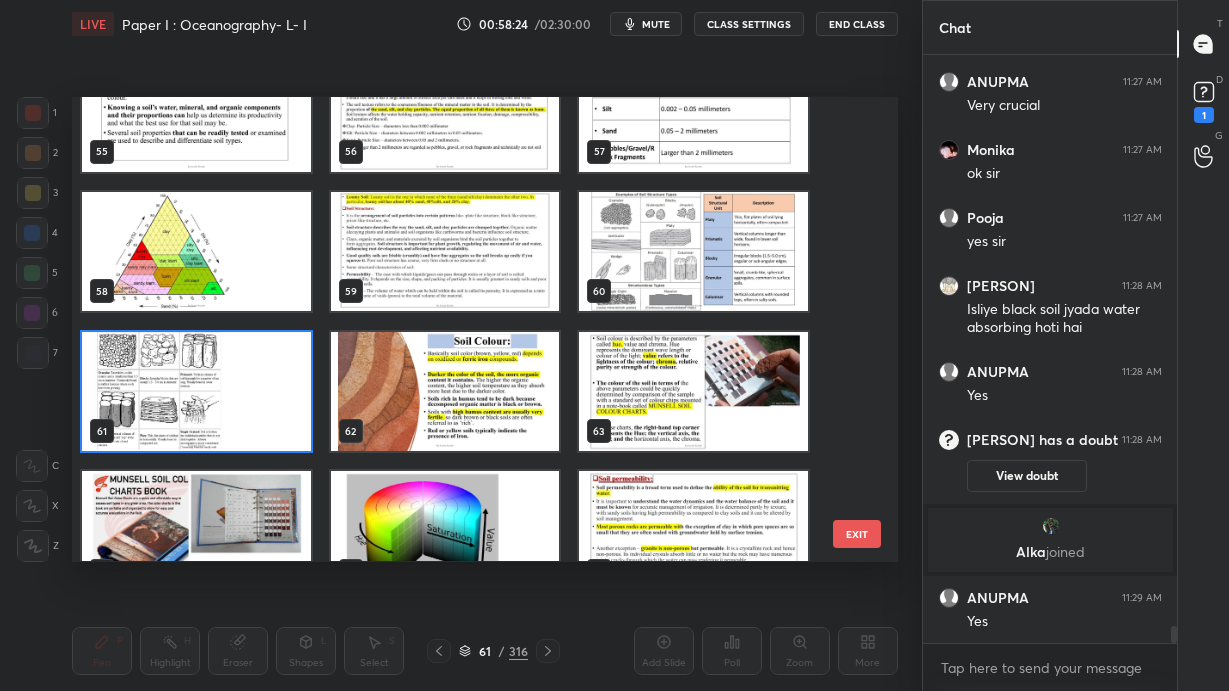 click at bounding box center [196, 392] 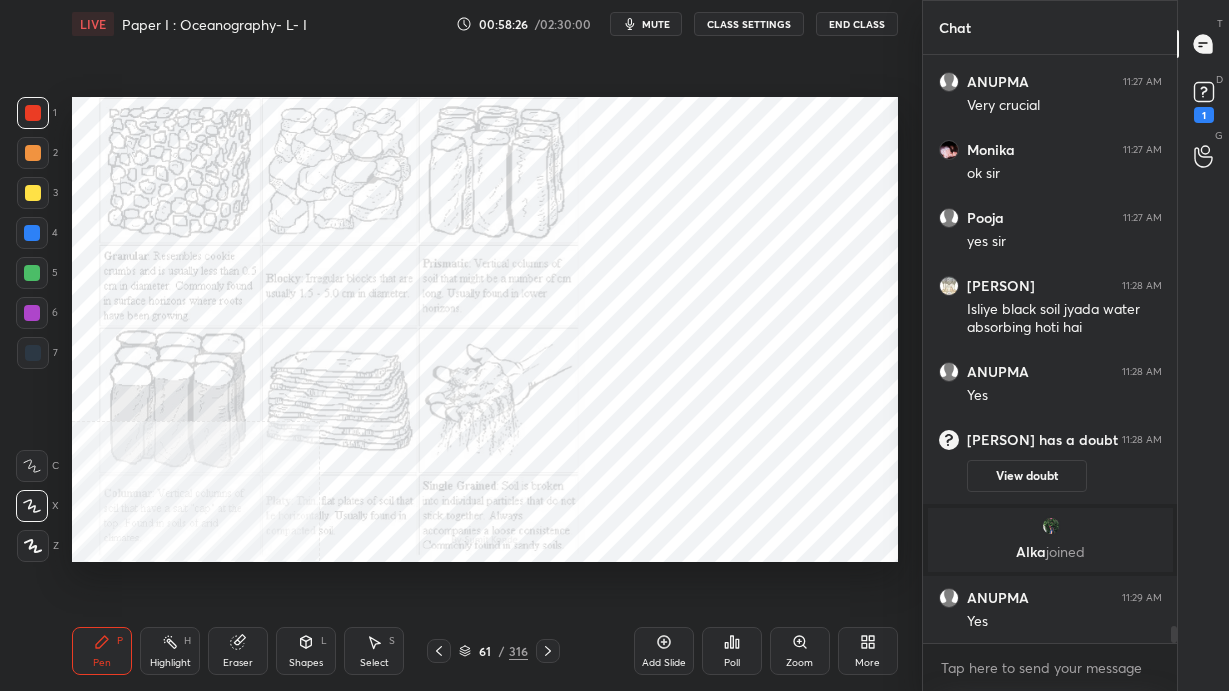 scroll, scrollTop: 20282, scrollLeft: 0, axis: vertical 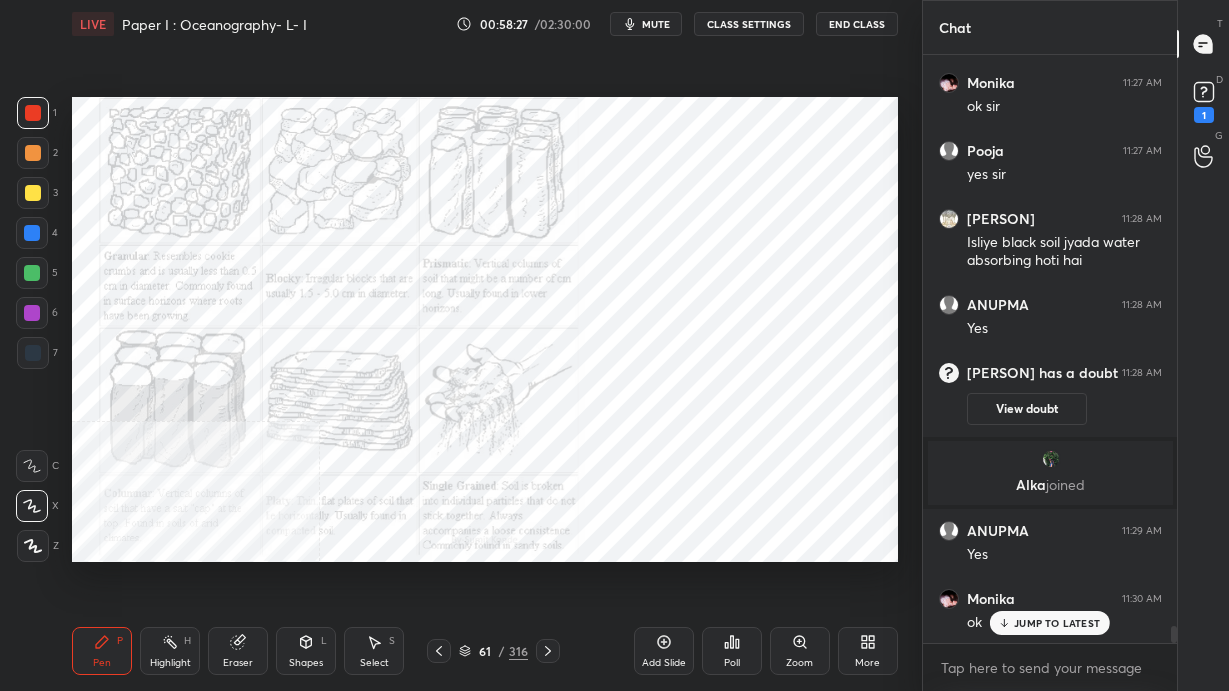 click 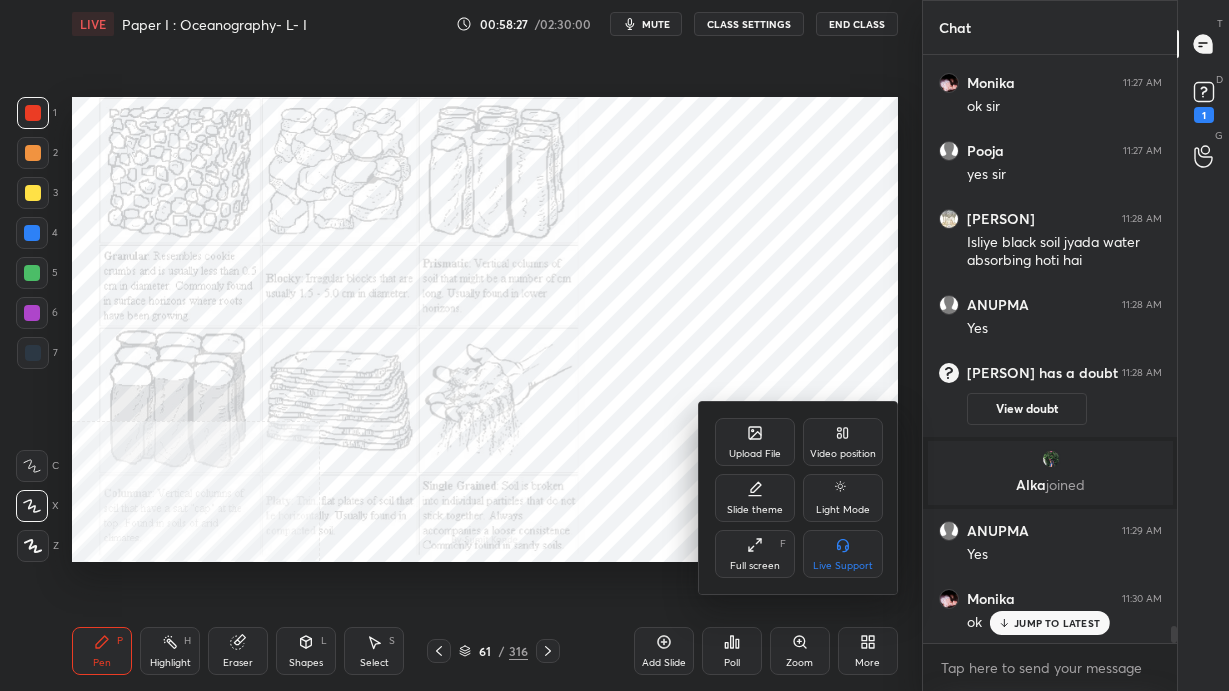 click on "Video position" at bounding box center (843, 442) 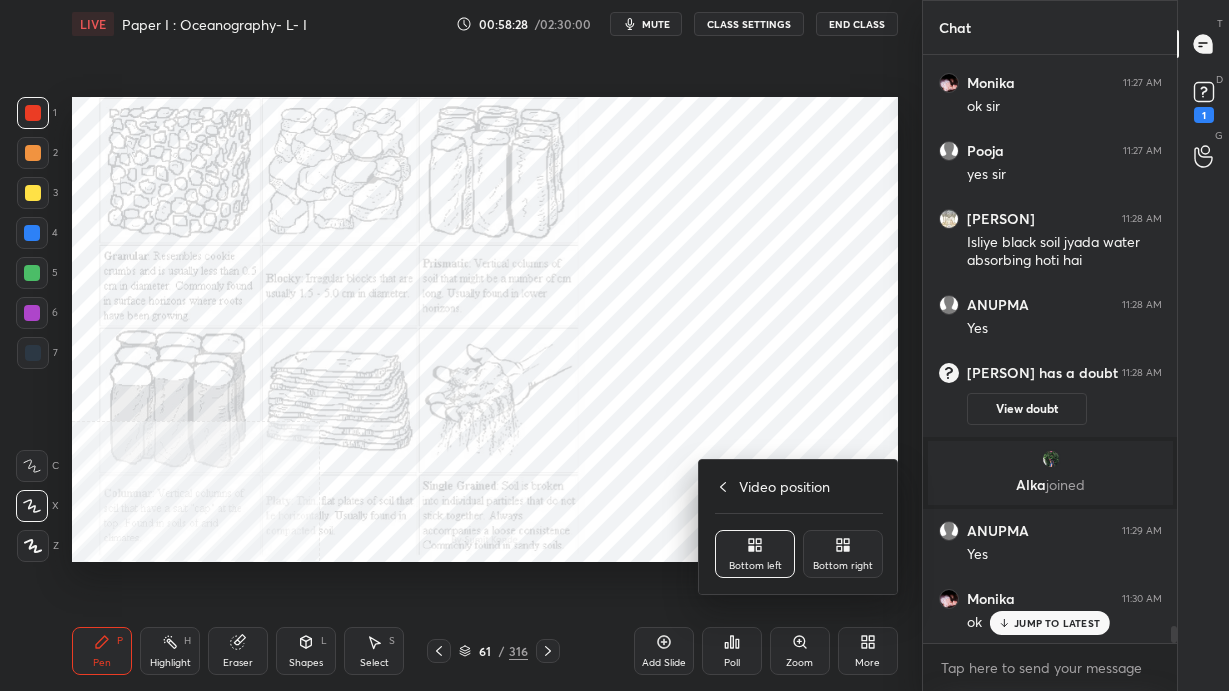 click on "Bottom right" at bounding box center [843, 566] 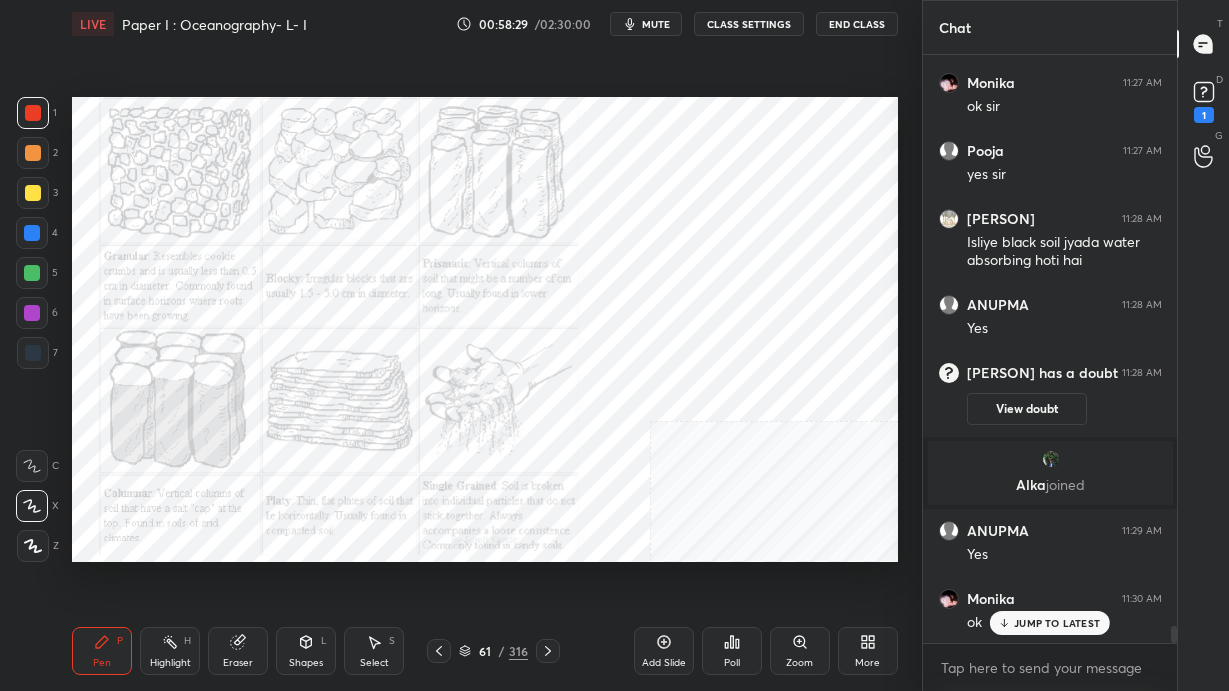 click on "61" at bounding box center (485, 651) 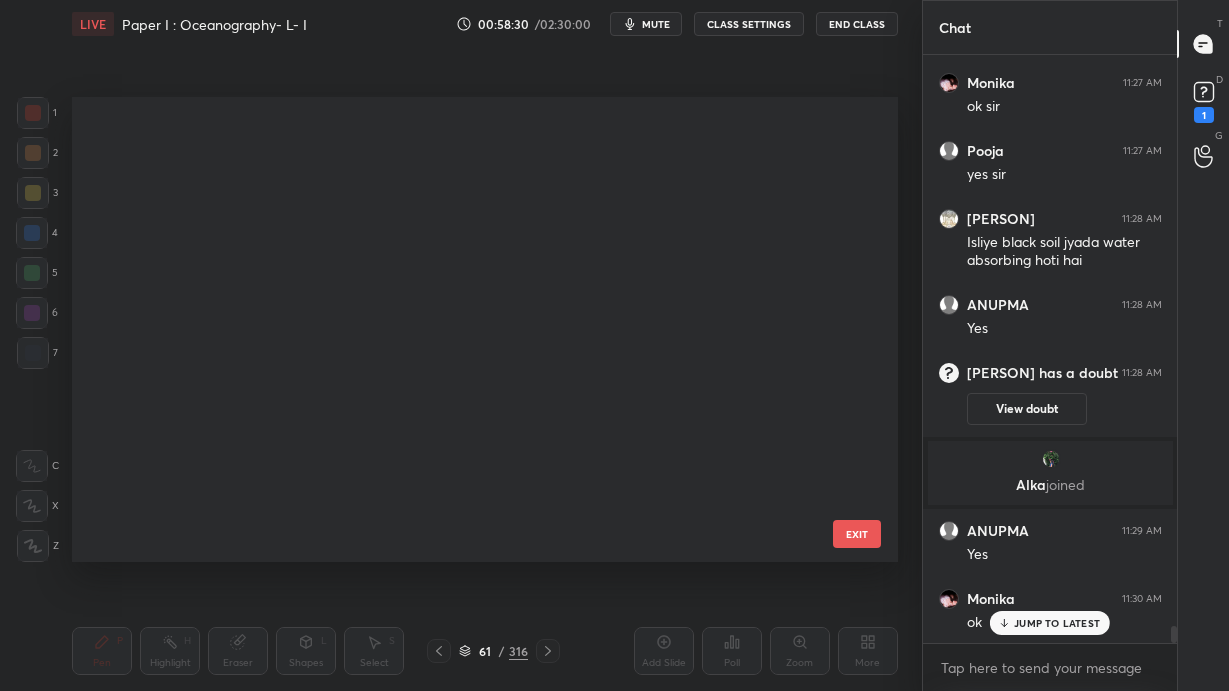scroll, scrollTop: 2473, scrollLeft: 0, axis: vertical 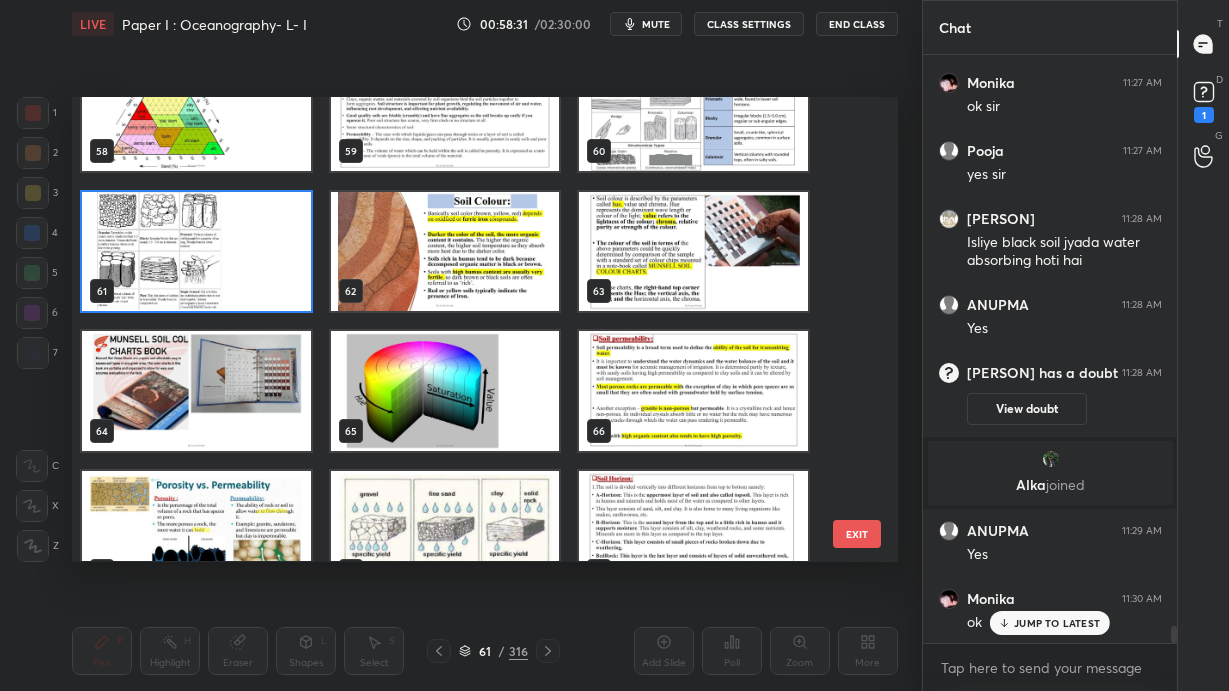 click at bounding box center [445, 252] 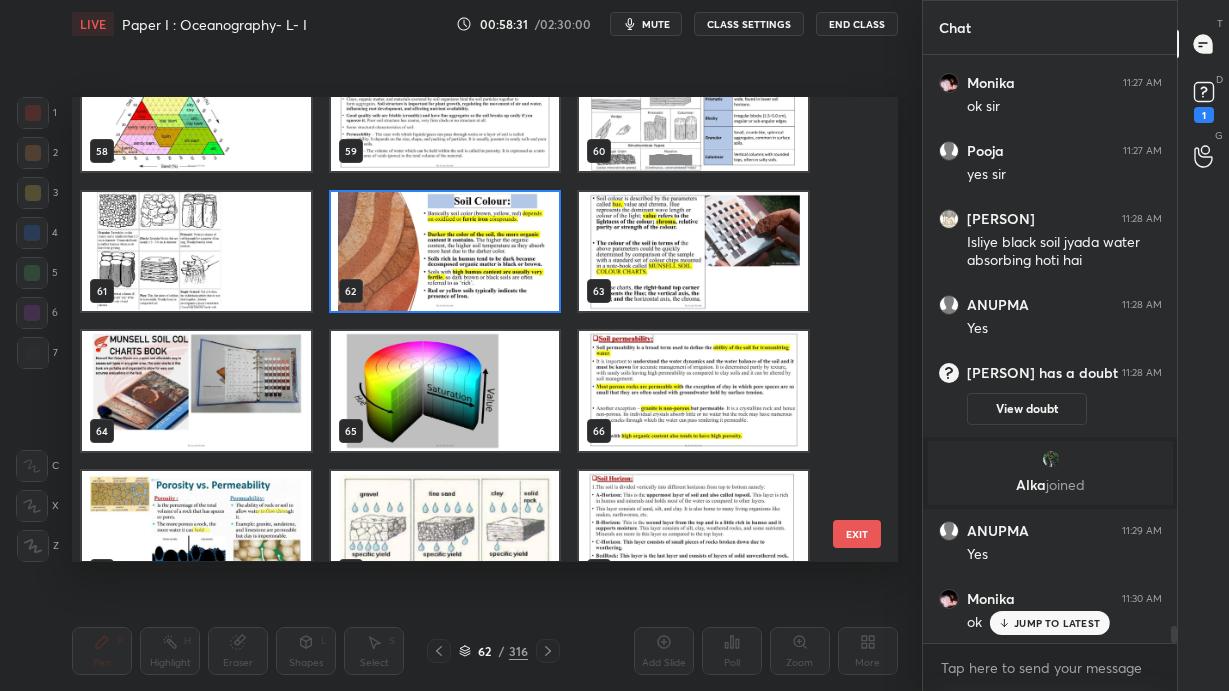 click at bounding box center (445, 252) 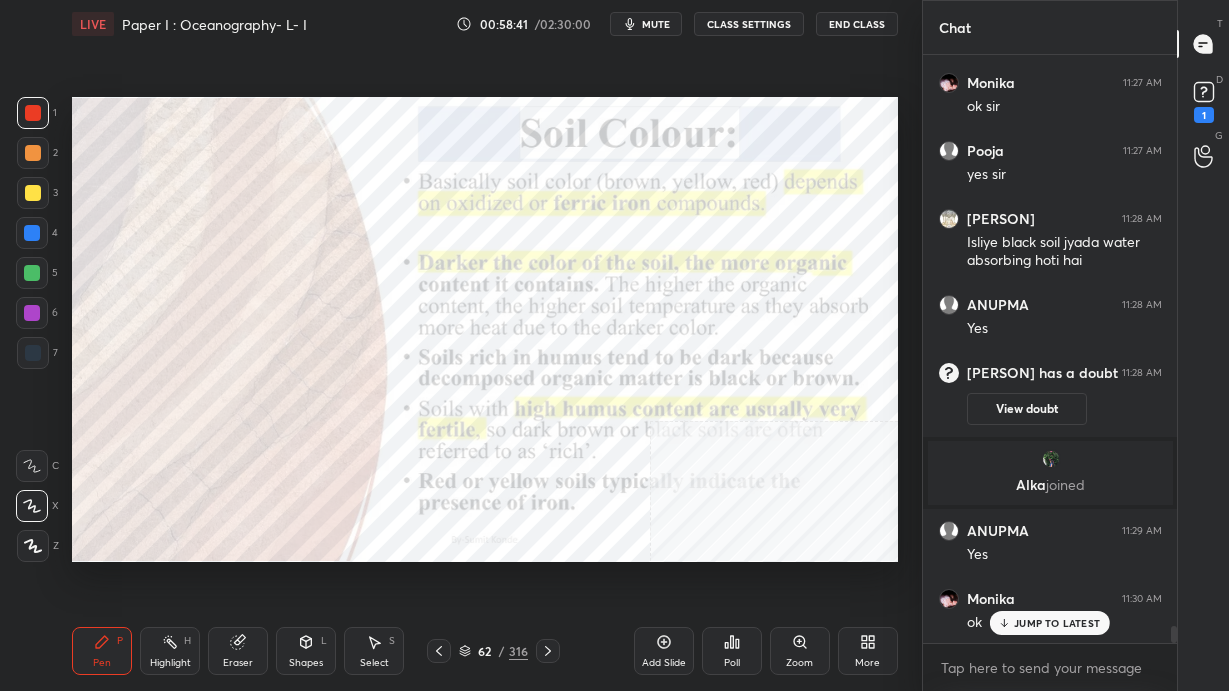 scroll, scrollTop: 20302, scrollLeft: 0, axis: vertical 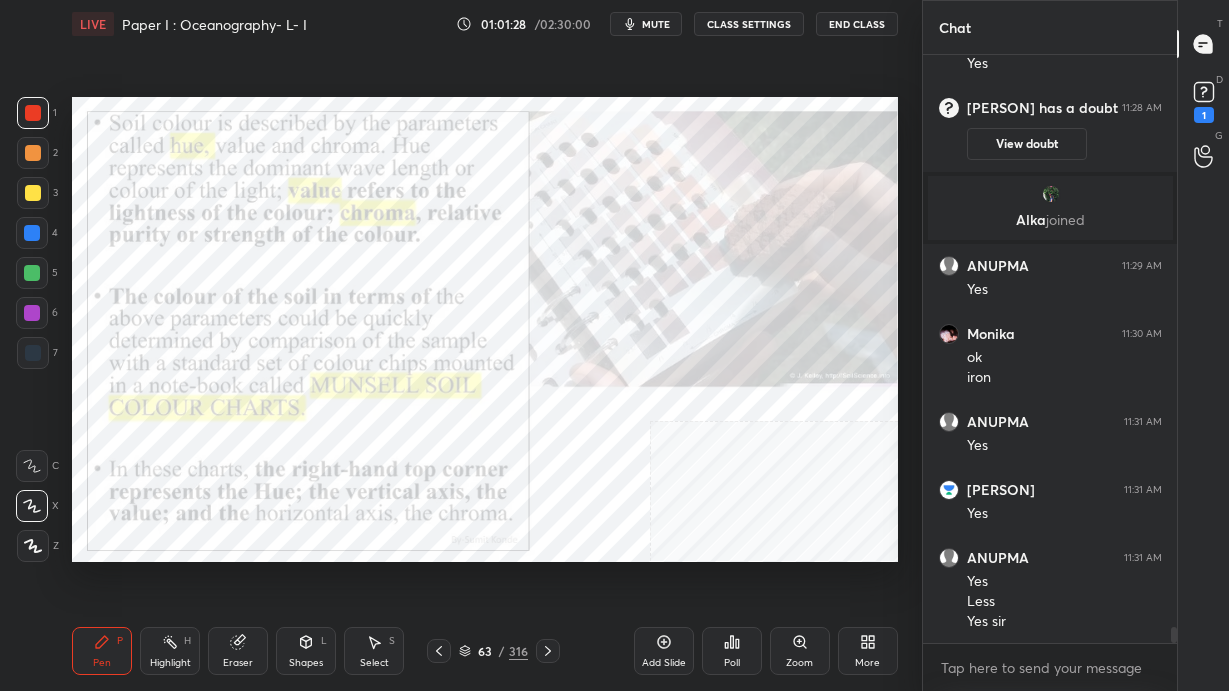 click 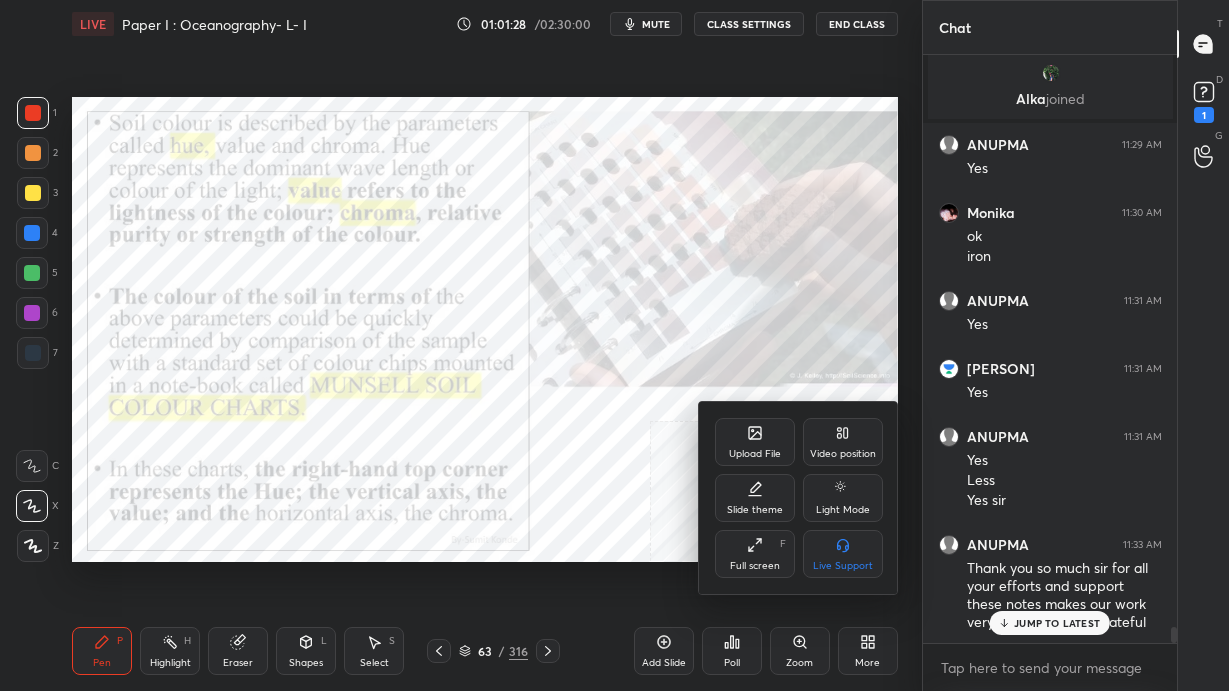 click on "Video position" at bounding box center [843, 454] 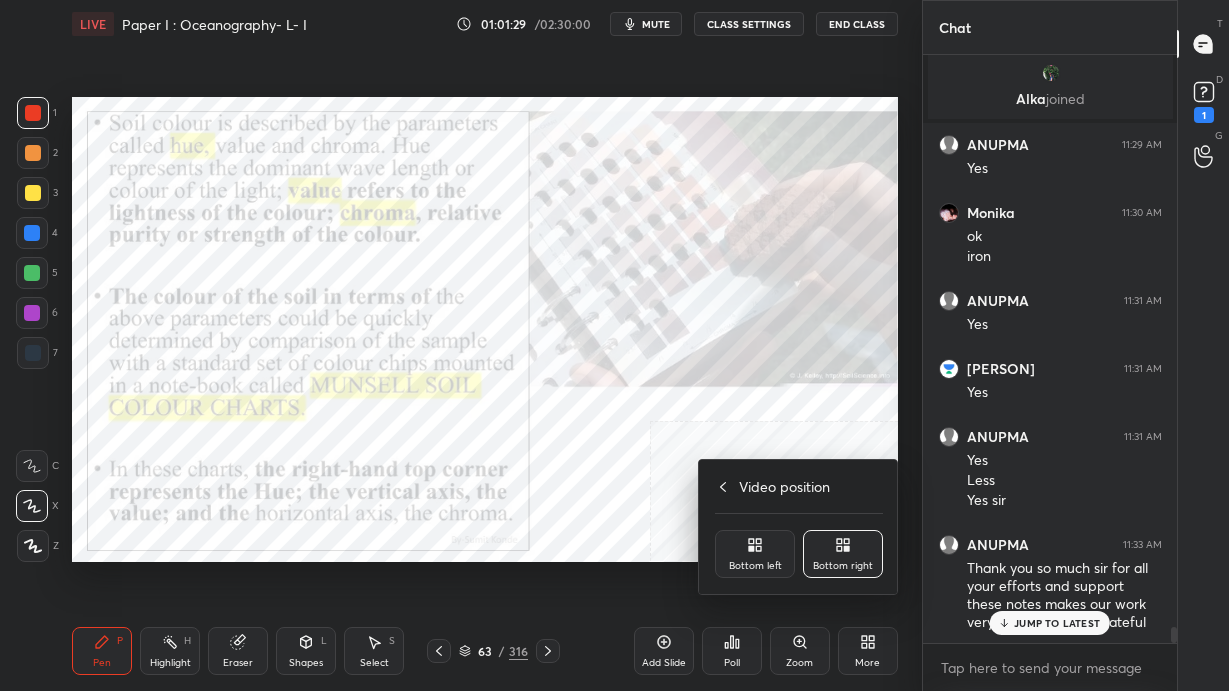 click on "Bottom left" at bounding box center [755, 554] 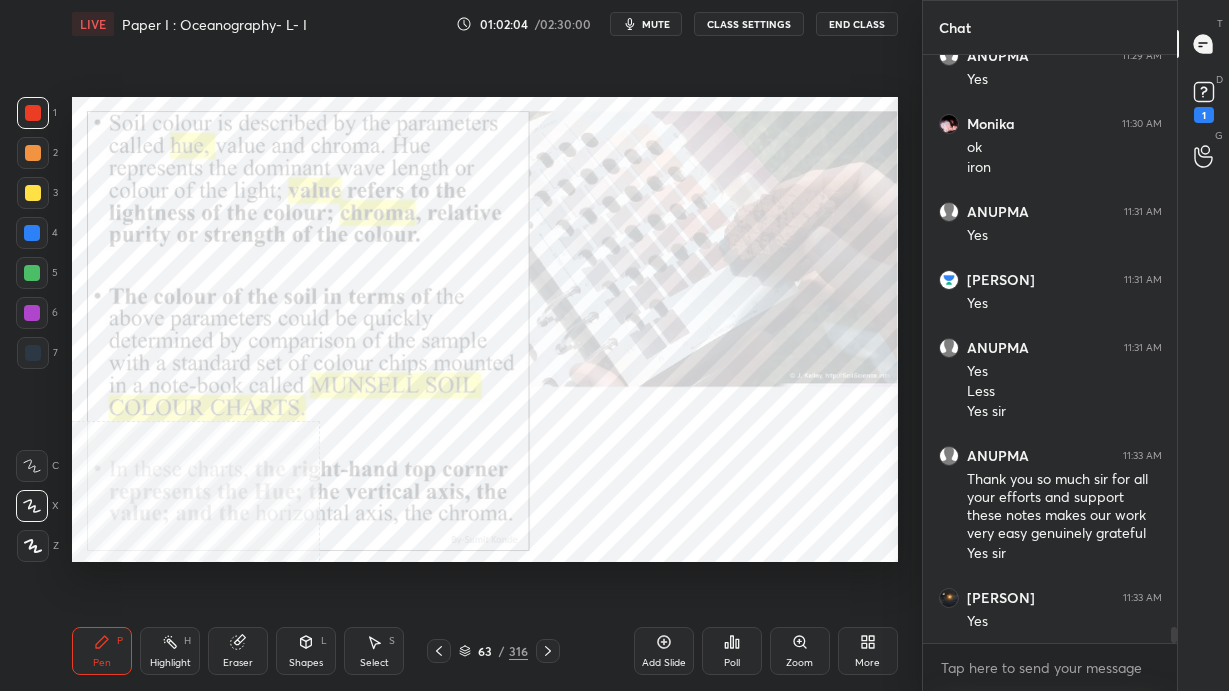 scroll, scrollTop: 20824, scrollLeft: 0, axis: vertical 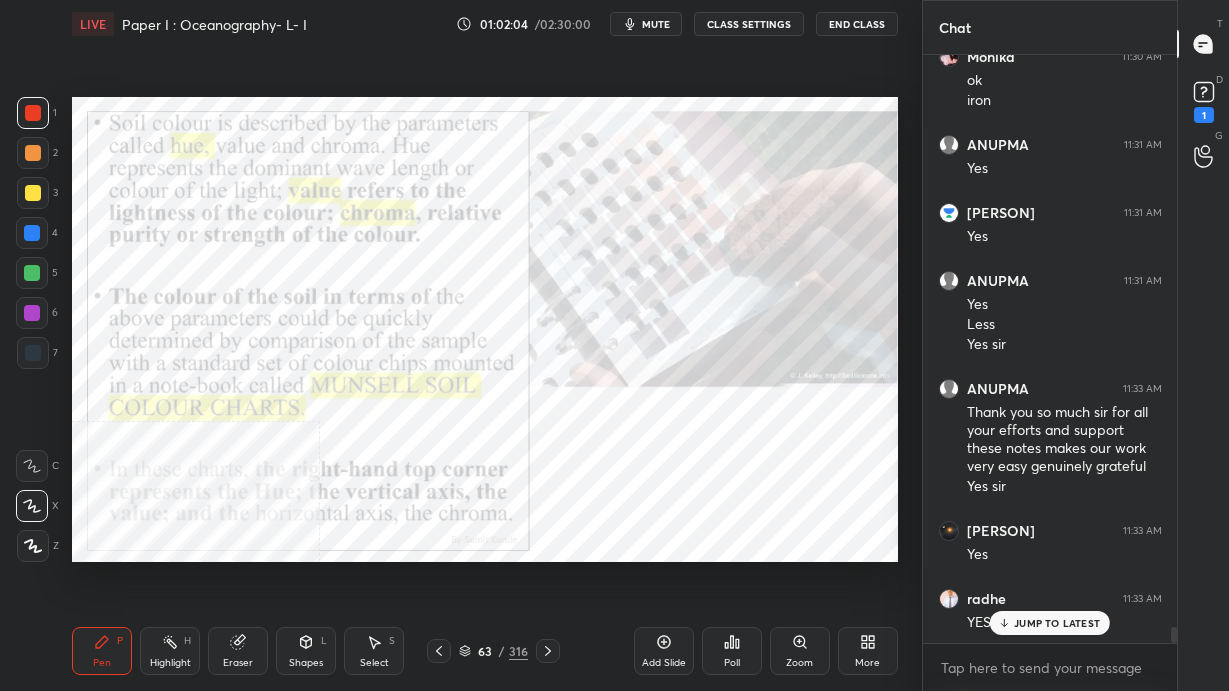 click 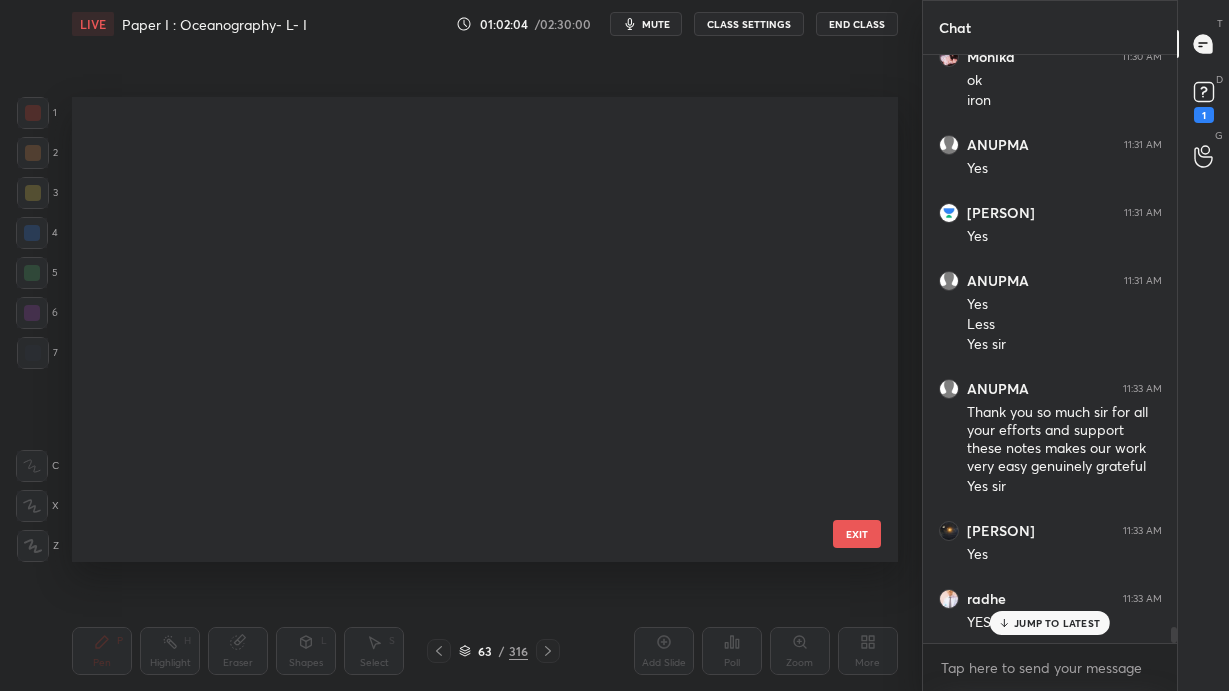 scroll, scrollTop: 2473, scrollLeft: 0, axis: vertical 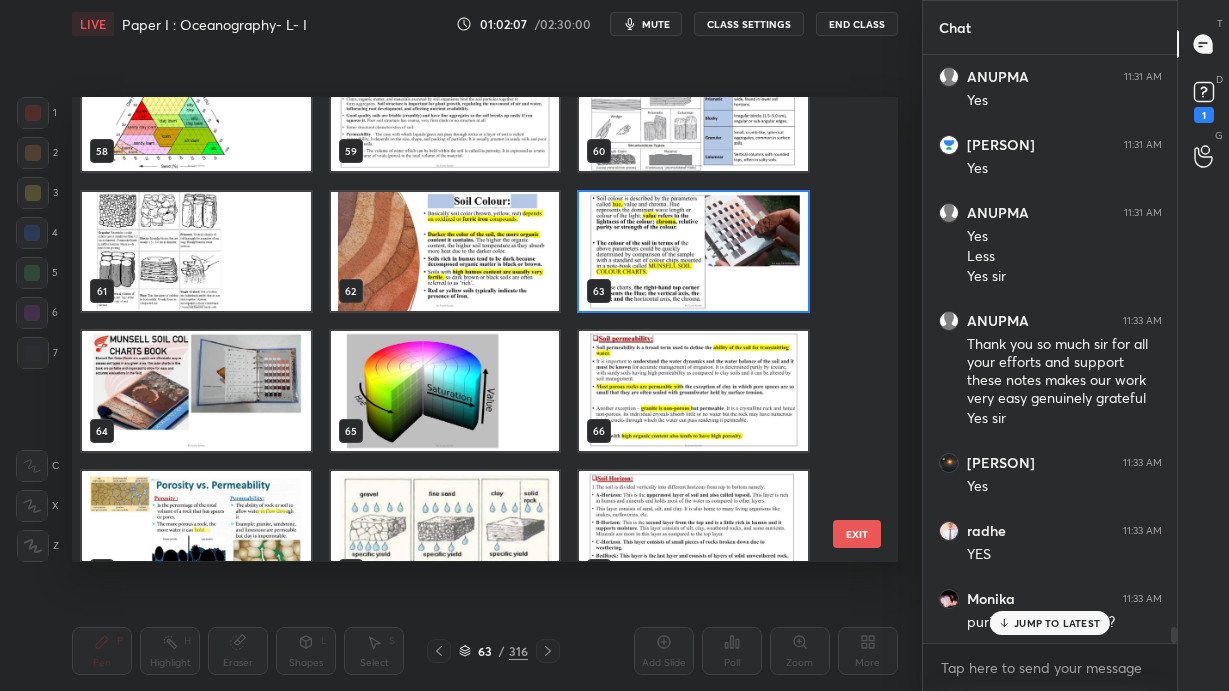 click at bounding box center (196, 392) 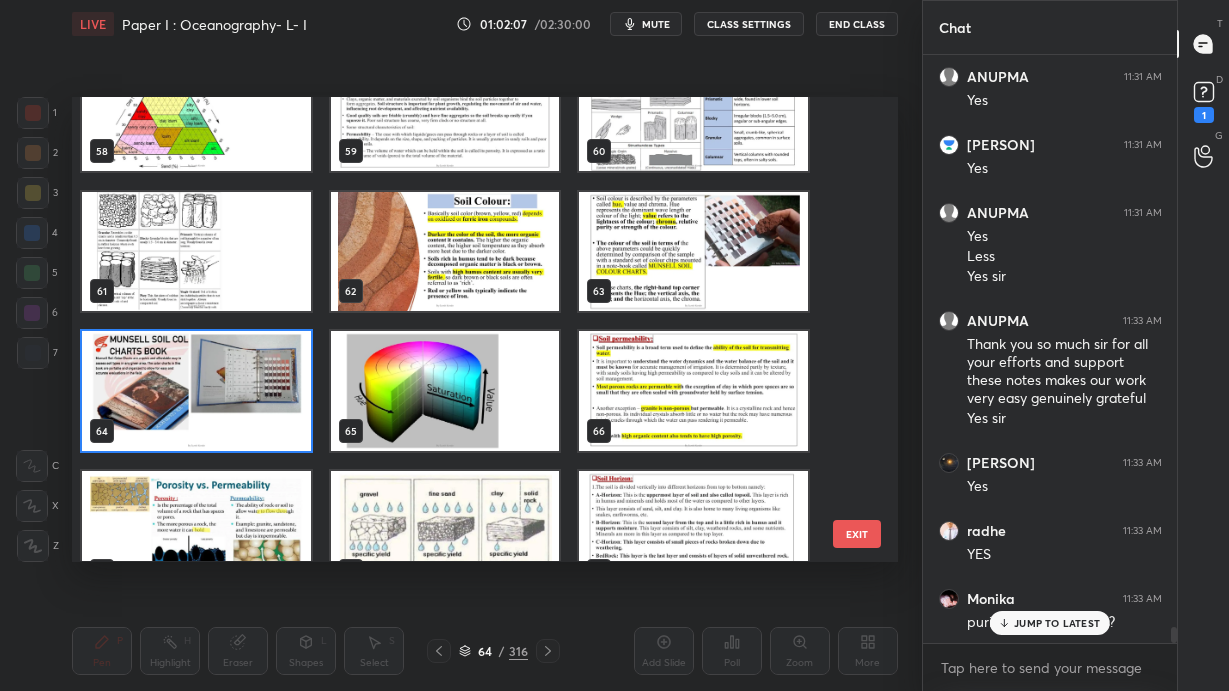 click at bounding box center (196, 392) 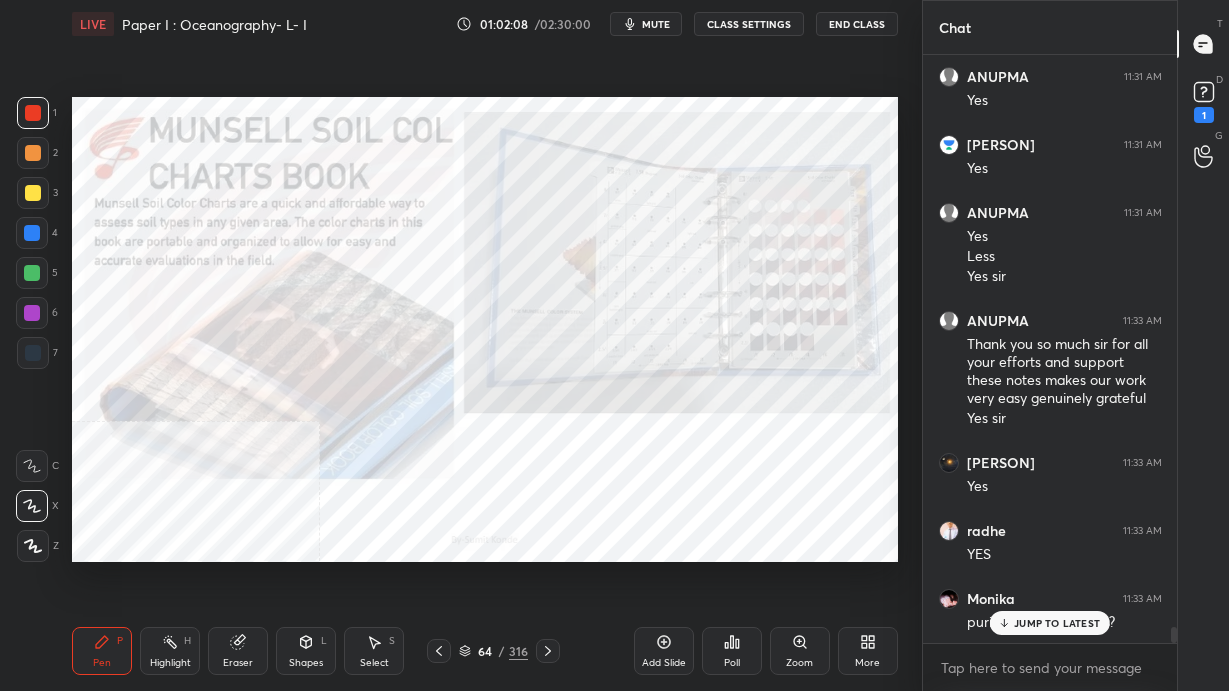 scroll, scrollTop: 20961, scrollLeft: 0, axis: vertical 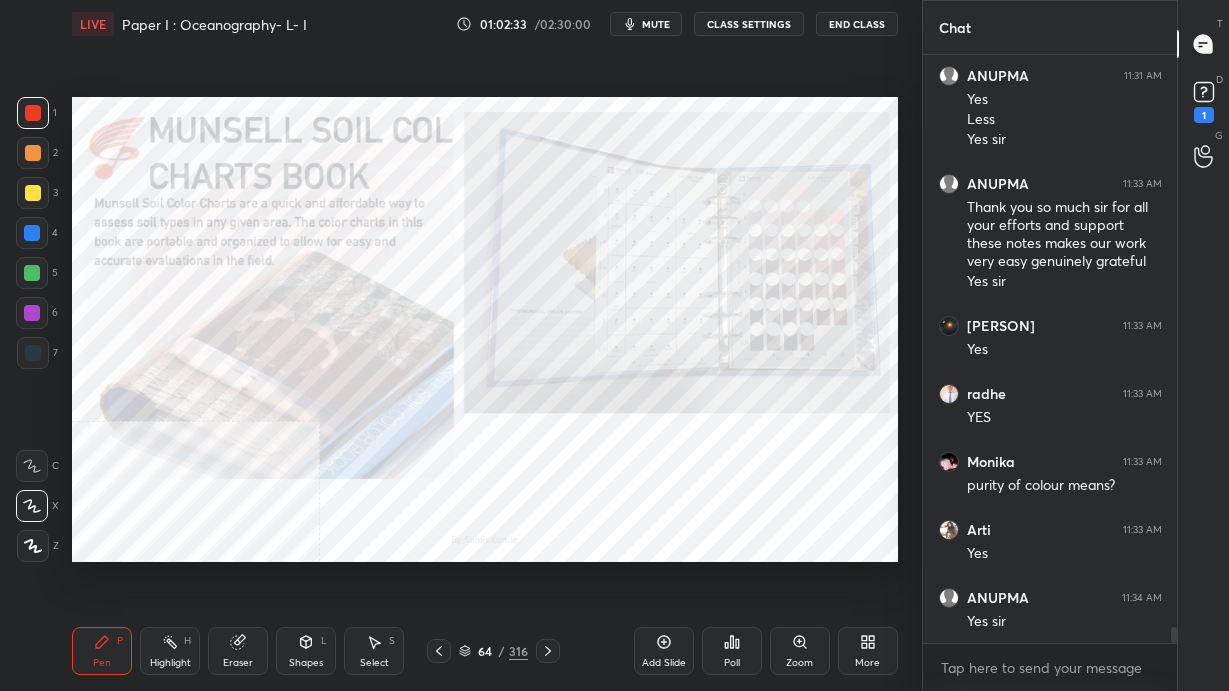 click on "64 / 316" at bounding box center [493, 651] 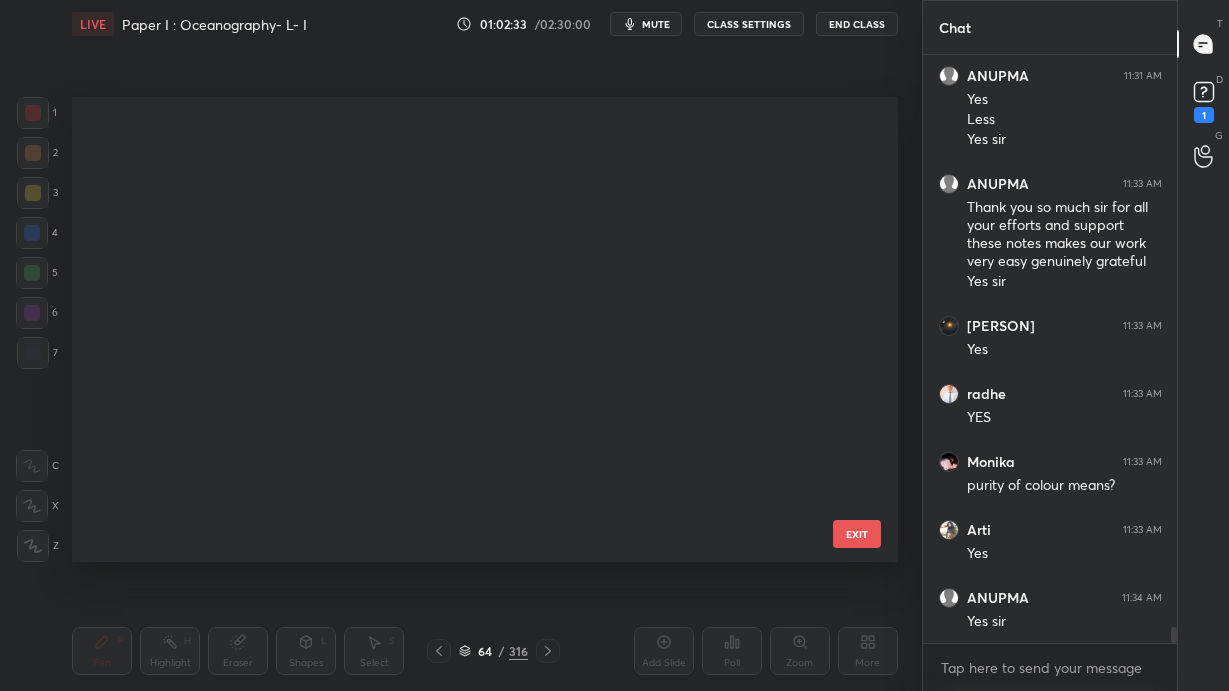scroll, scrollTop: 2613, scrollLeft: 0, axis: vertical 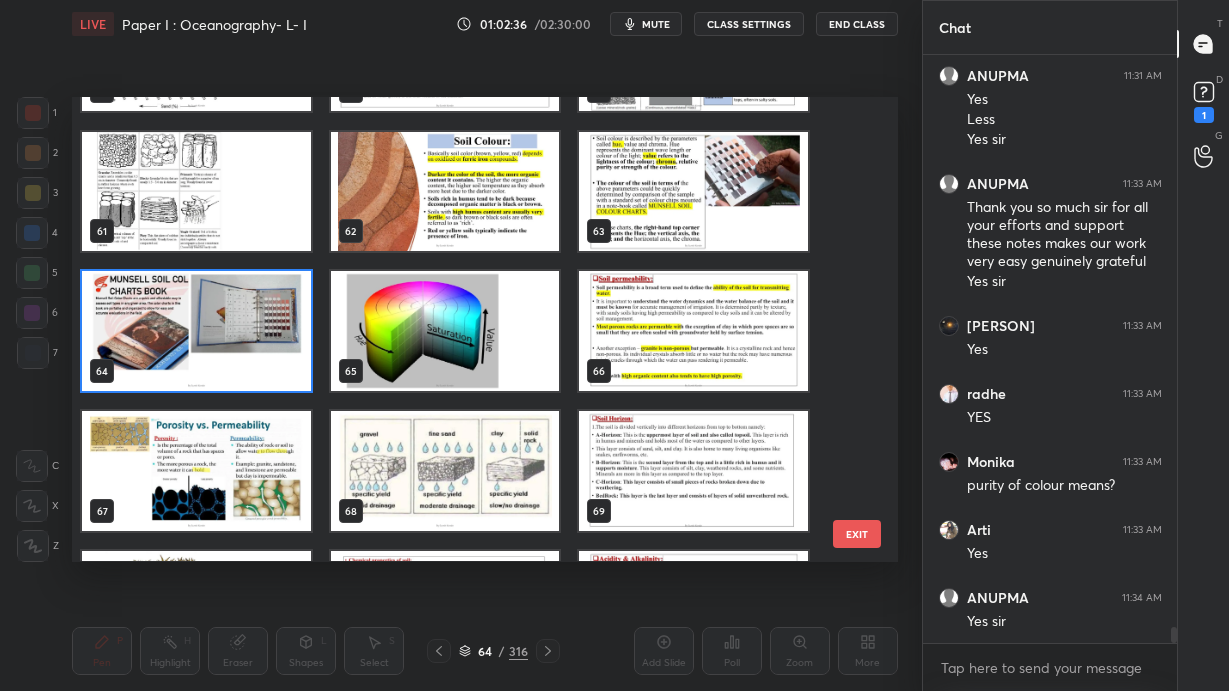 click at bounding box center (445, 332) 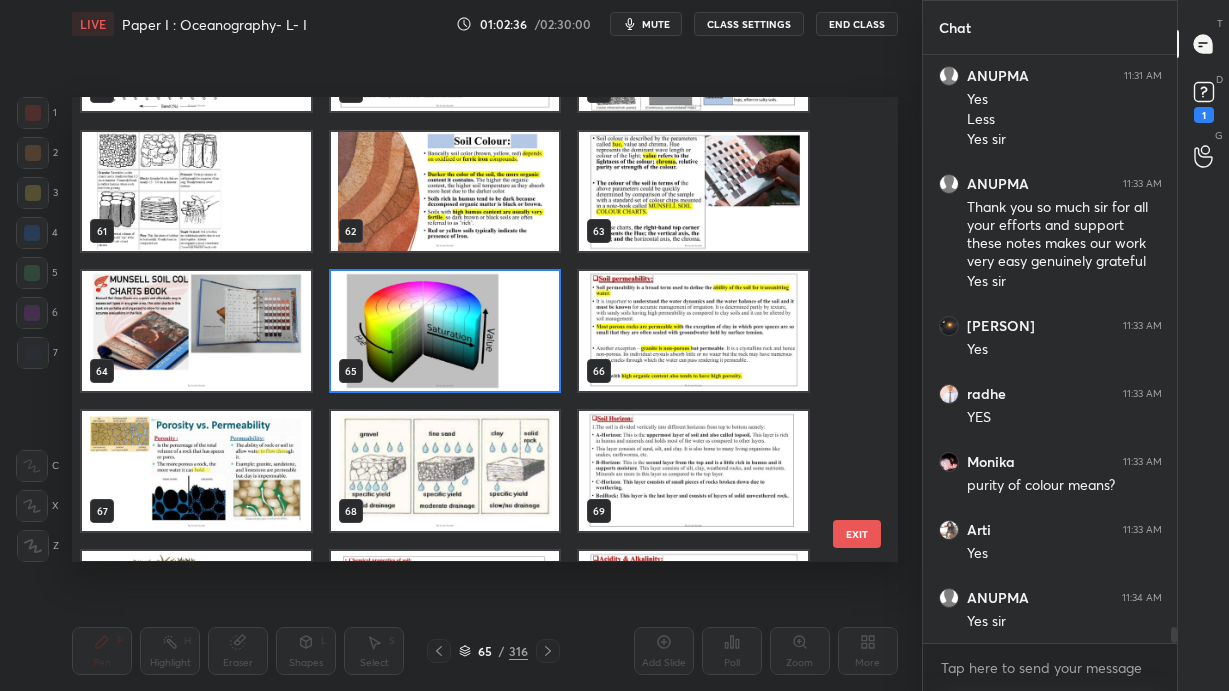 click at bounding box center (445, 332) 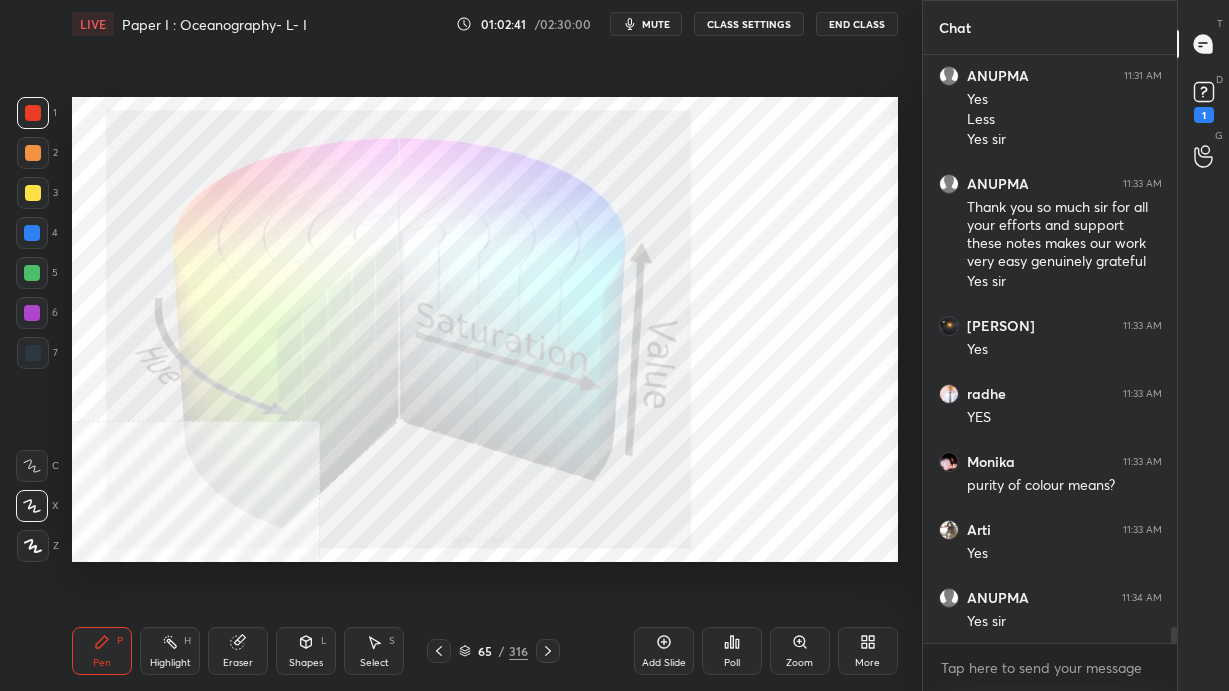 click 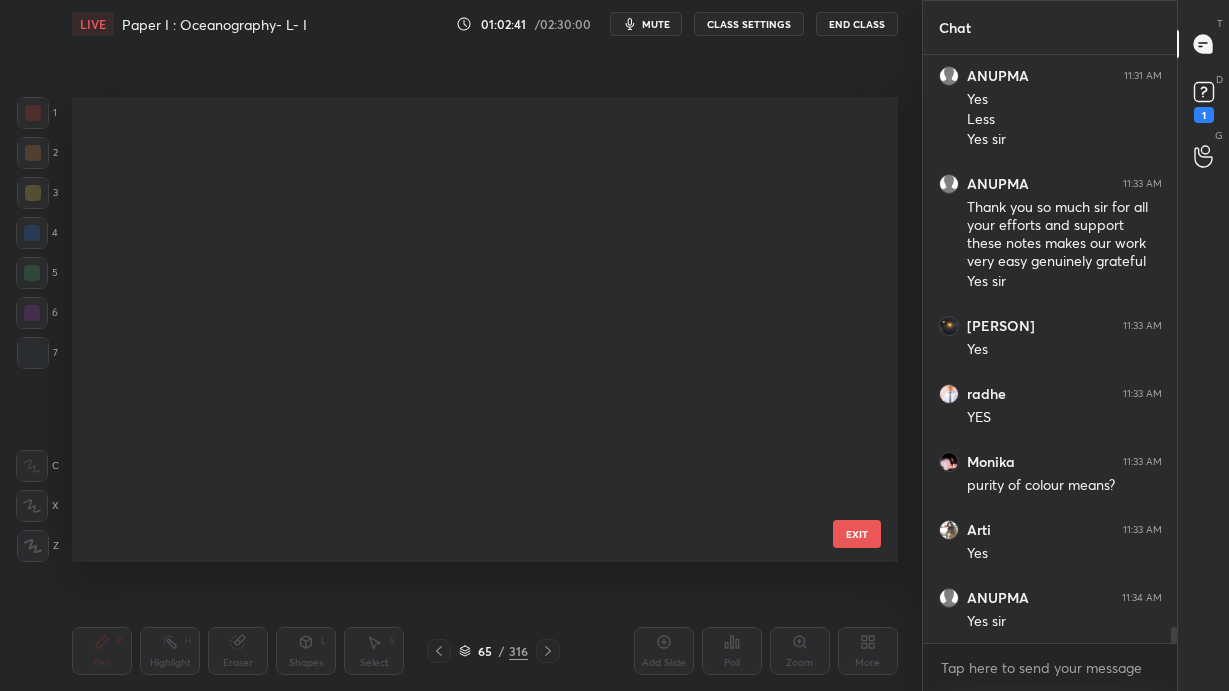 scroll, scrollTop: 2613, scrollLeft: 0, axis: vertical 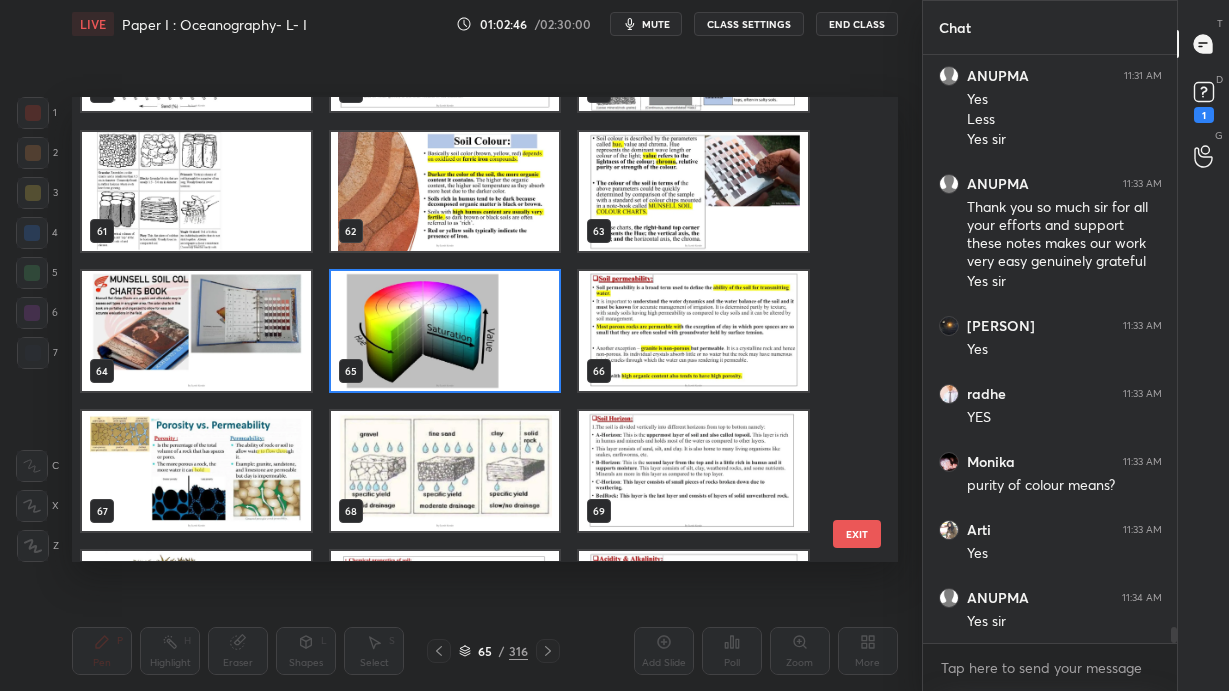 click at bounding box center [693, 332] 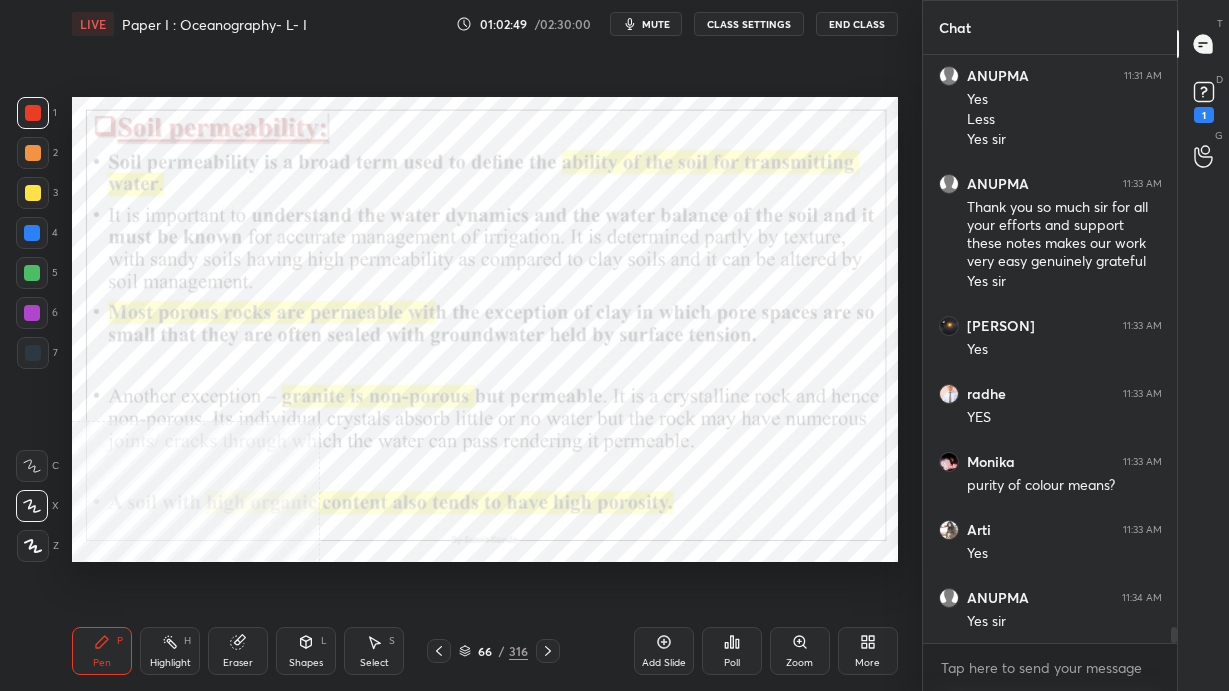 click on "More" at bounding box center [867, 663] 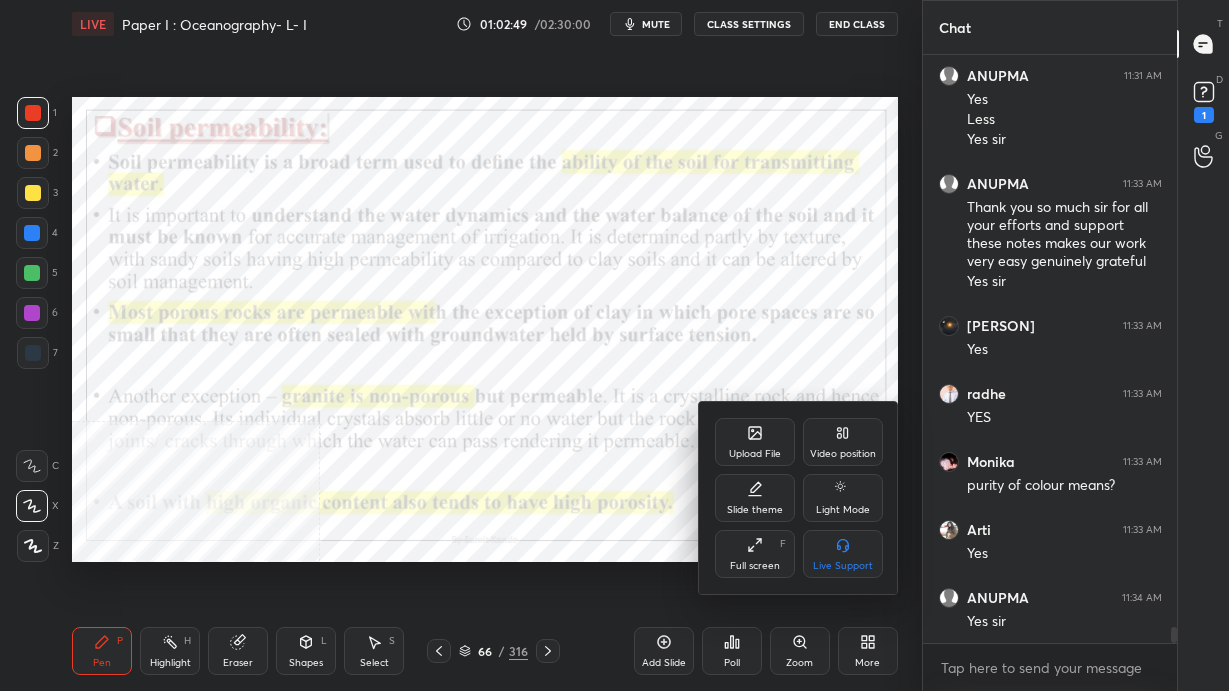 click on "Video position" at bounding box center [843, 442] 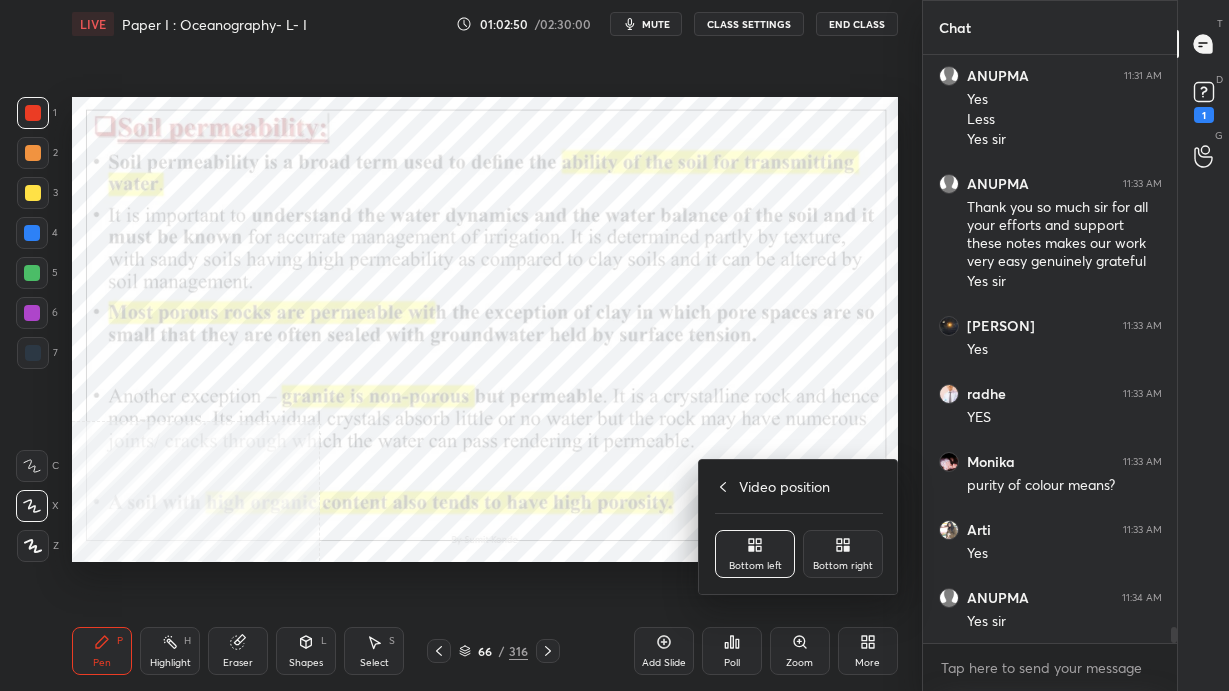 click on "Bottom right" at bounding box center (843, 566) 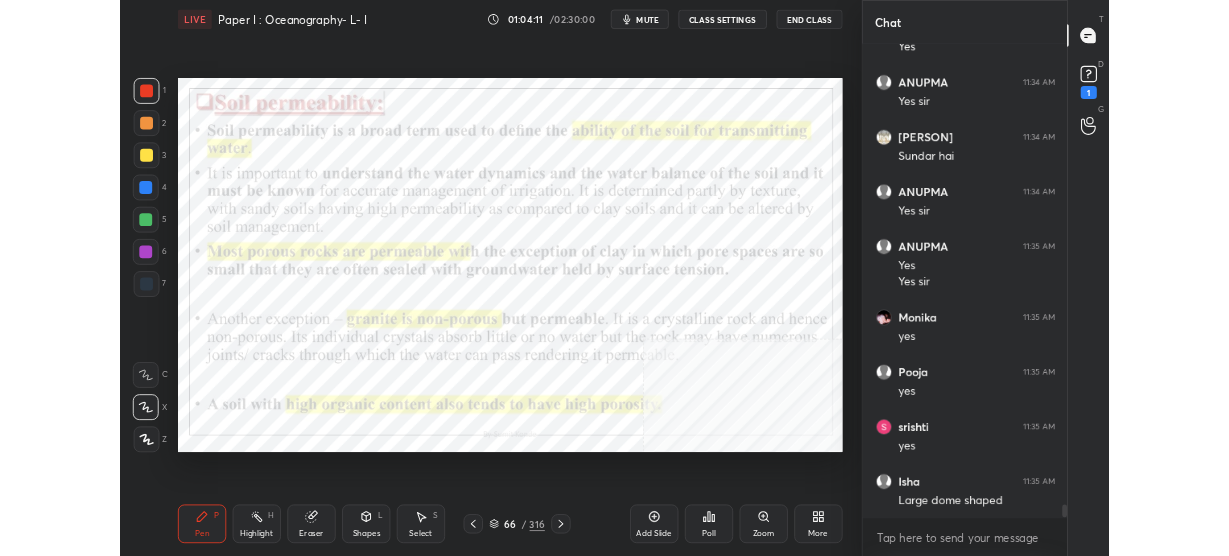 scroll, scrollTop: 21592, scrollLeft: 0, axis: vertical 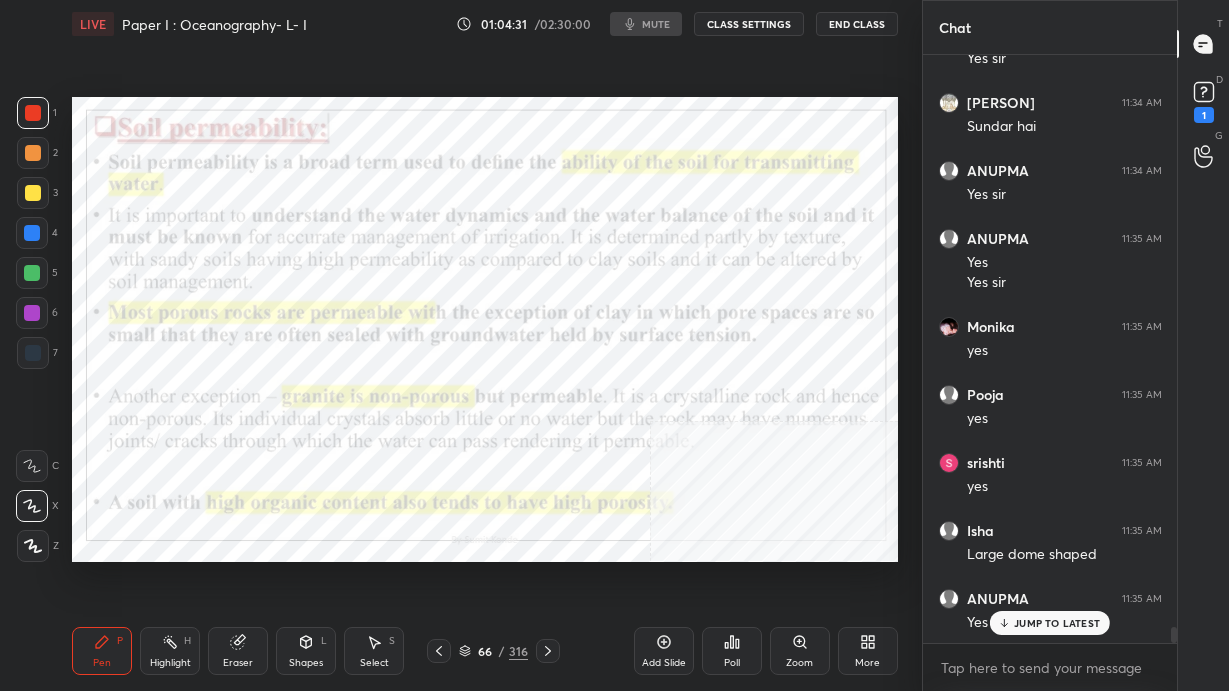 click on "More" at bounding box center [868, 651] 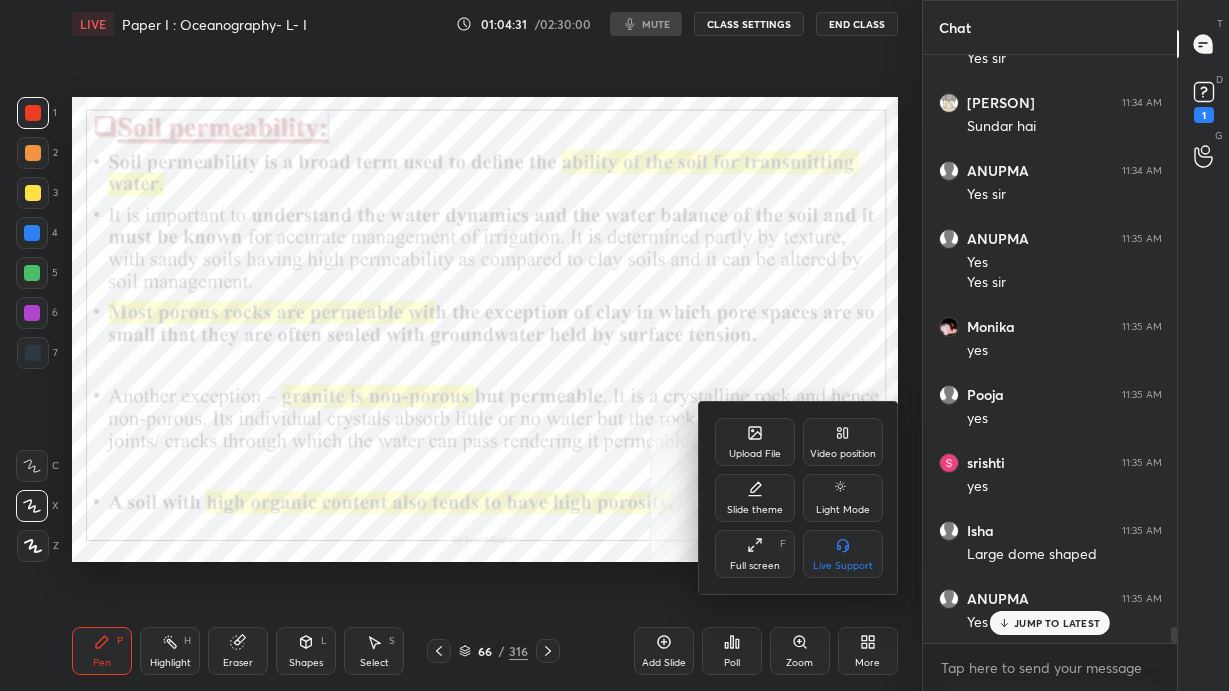 click on "Full screen F" at bounding box center (755, 554) 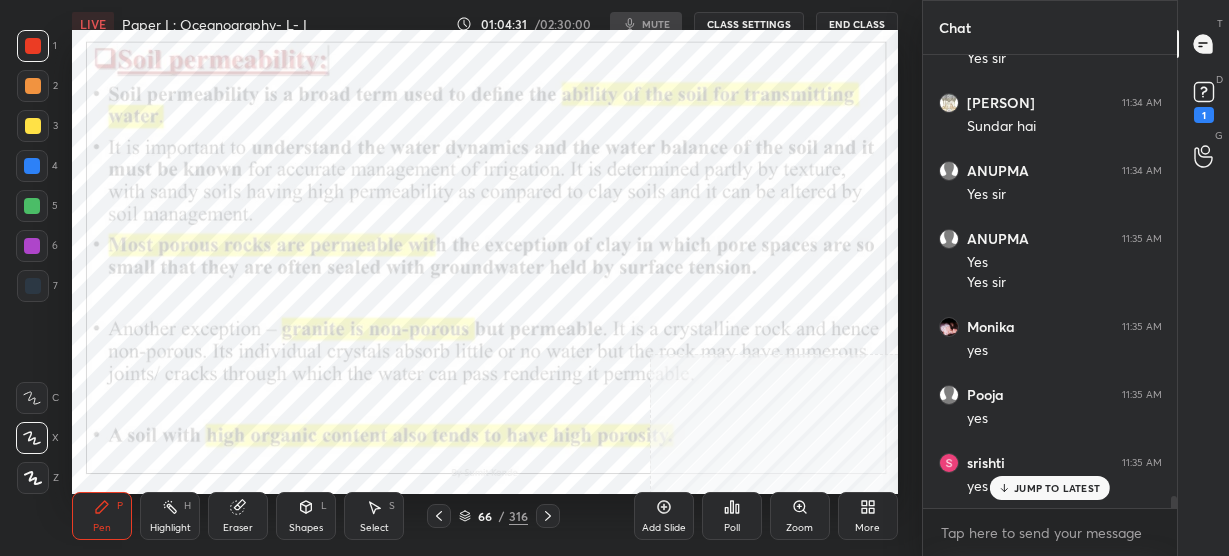 scroll, scrollTop: 428, scrollLeft: 841, axis: both 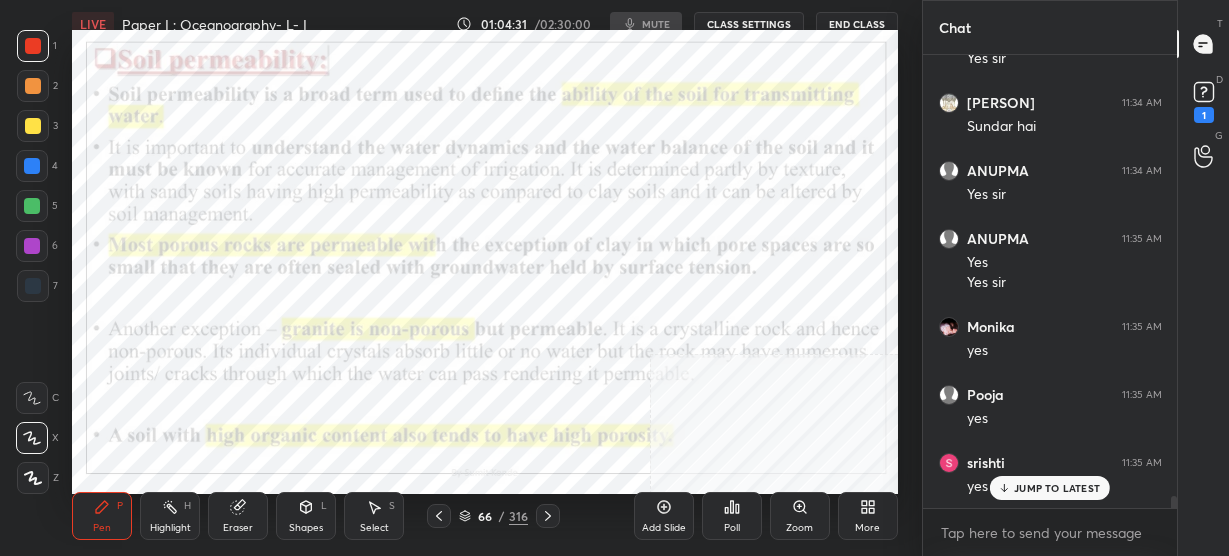 type on "x" 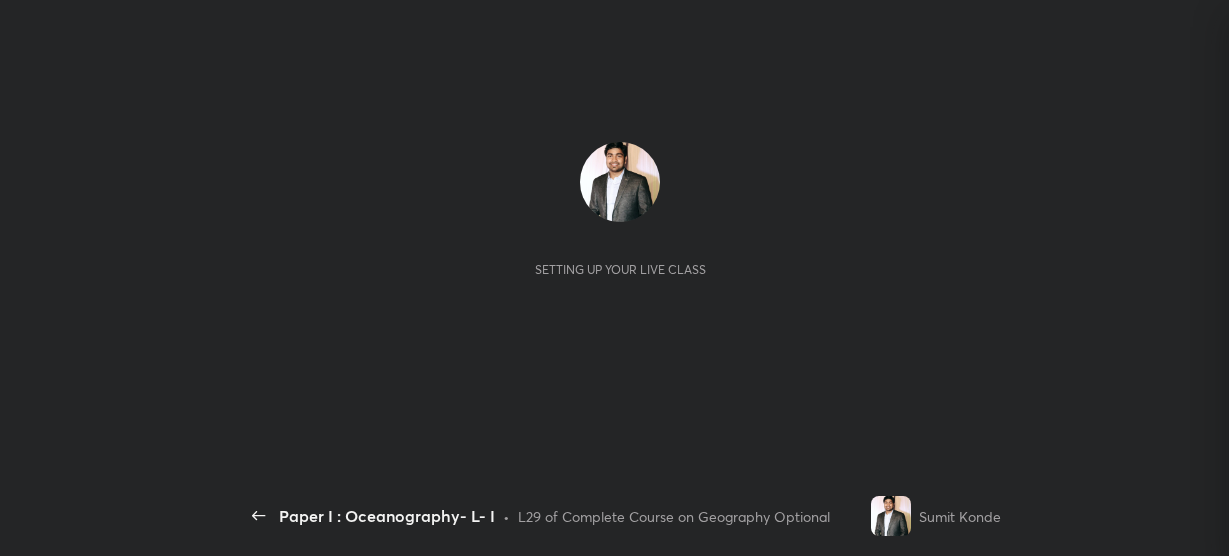 scroll, scrollTop: 0, scrollLeft: 0, axis: both 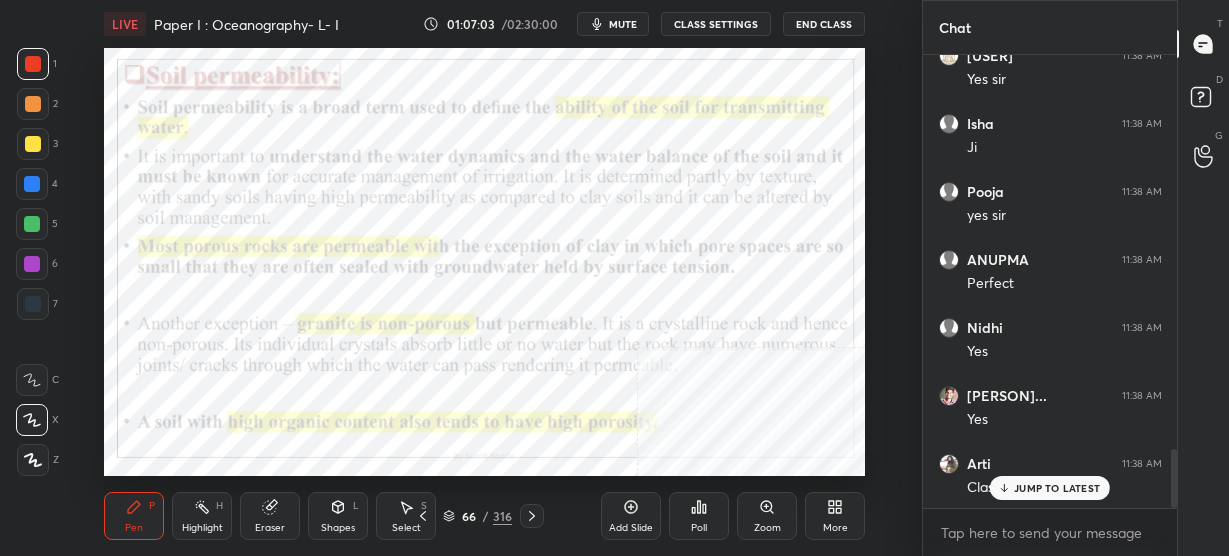 click on "More" at bounding box center (835, 528) 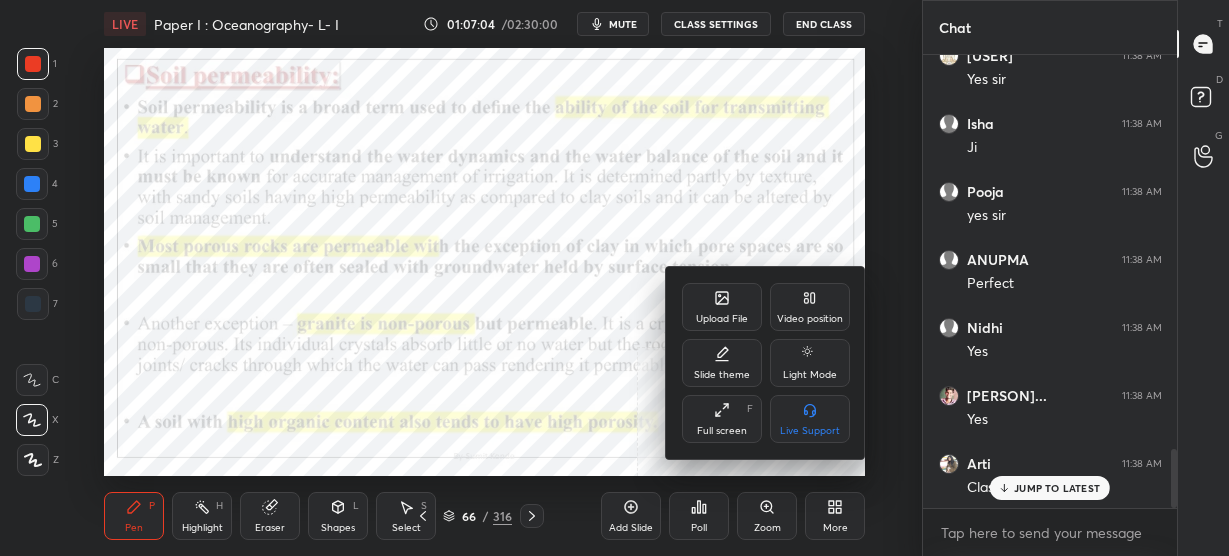click on "Full screen" at bounding box center [722, 431] 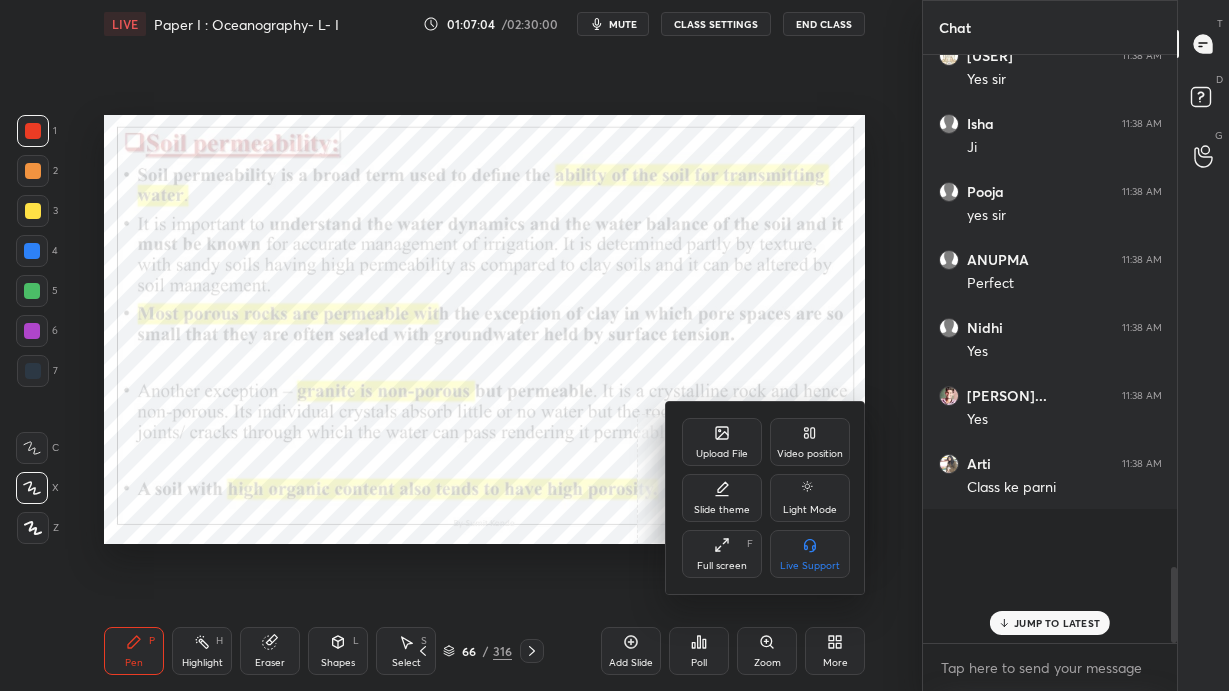 scroll, scrollTop: 99436, scrollLeft: 99158, axis: both 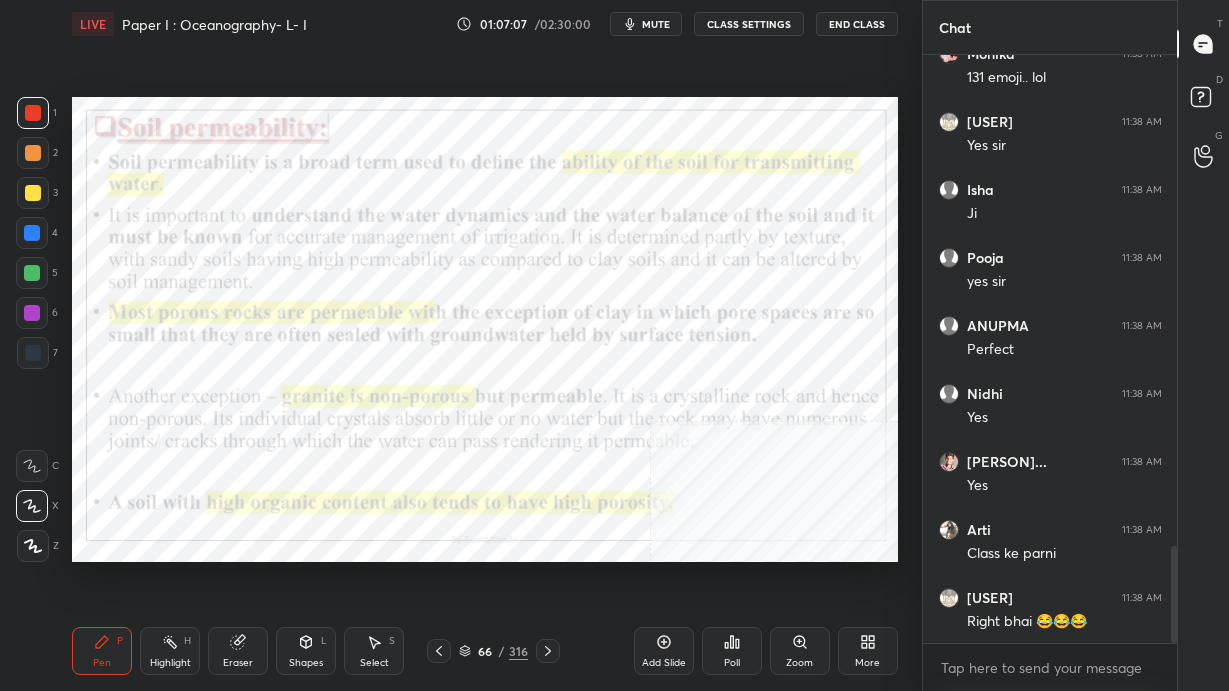 click 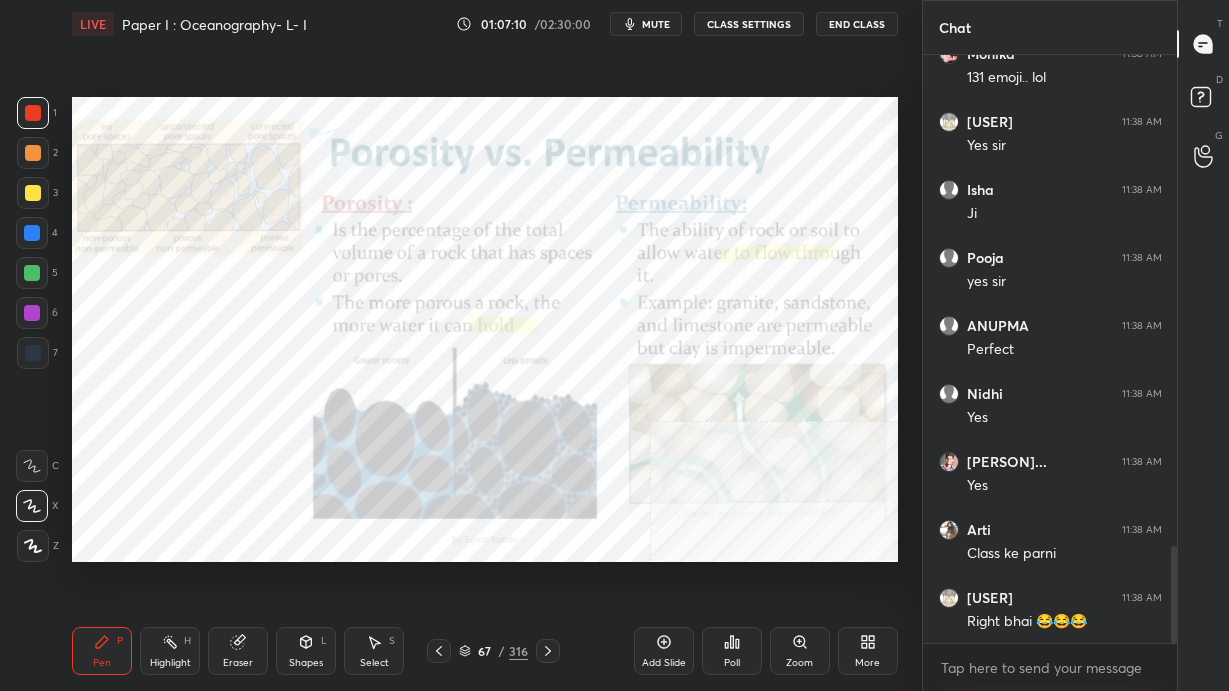 click on "More" at bounding box center [867, 663] 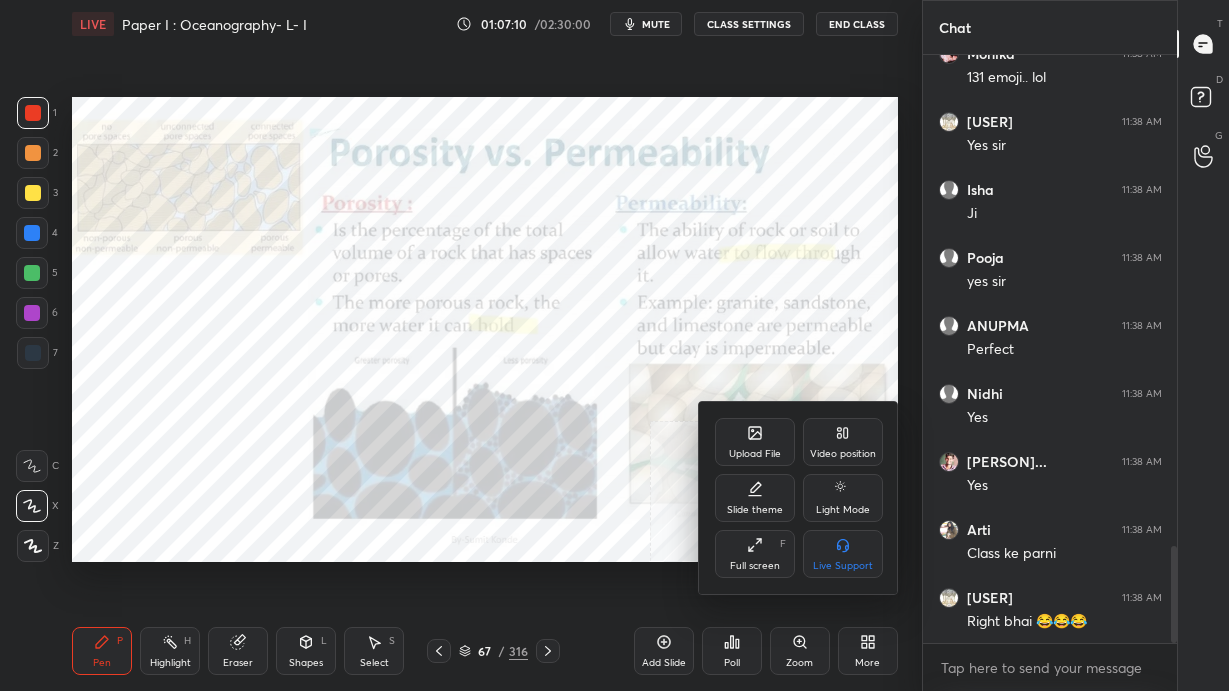 drag, startPoint x: 835, startPoint y: 435, endPoint x: 828, endPoint y: 448, distance: 14.764823 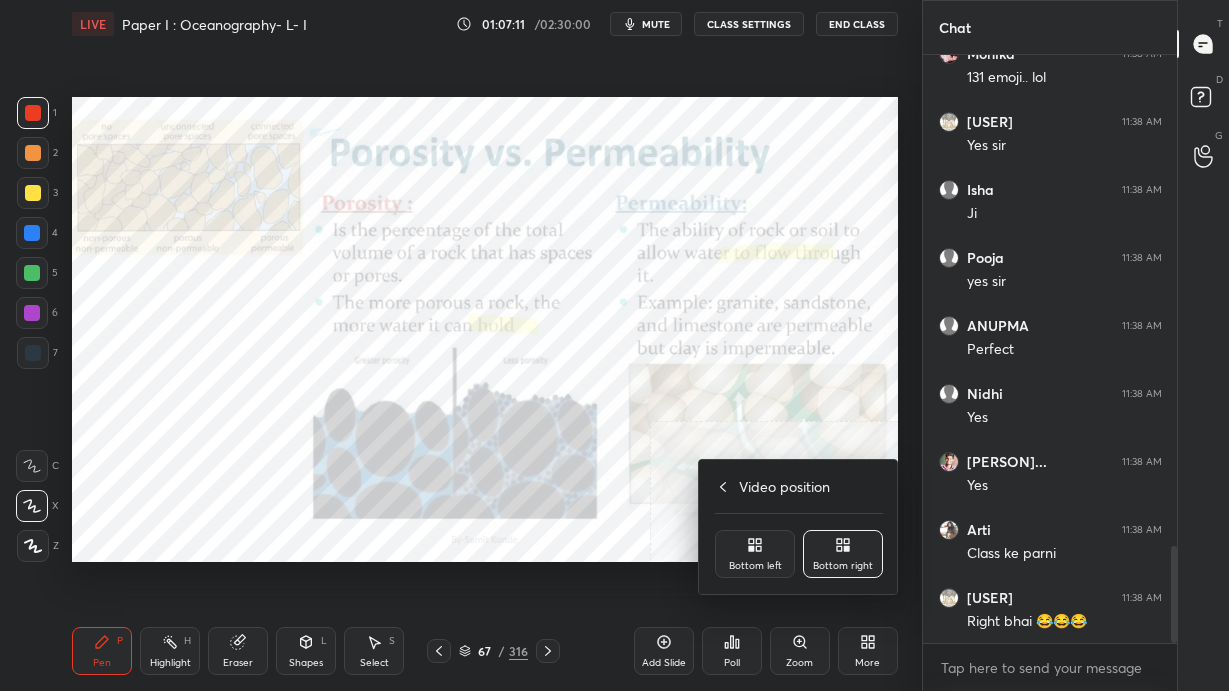 click on "Bottom left" at bounding box center [755, 554] 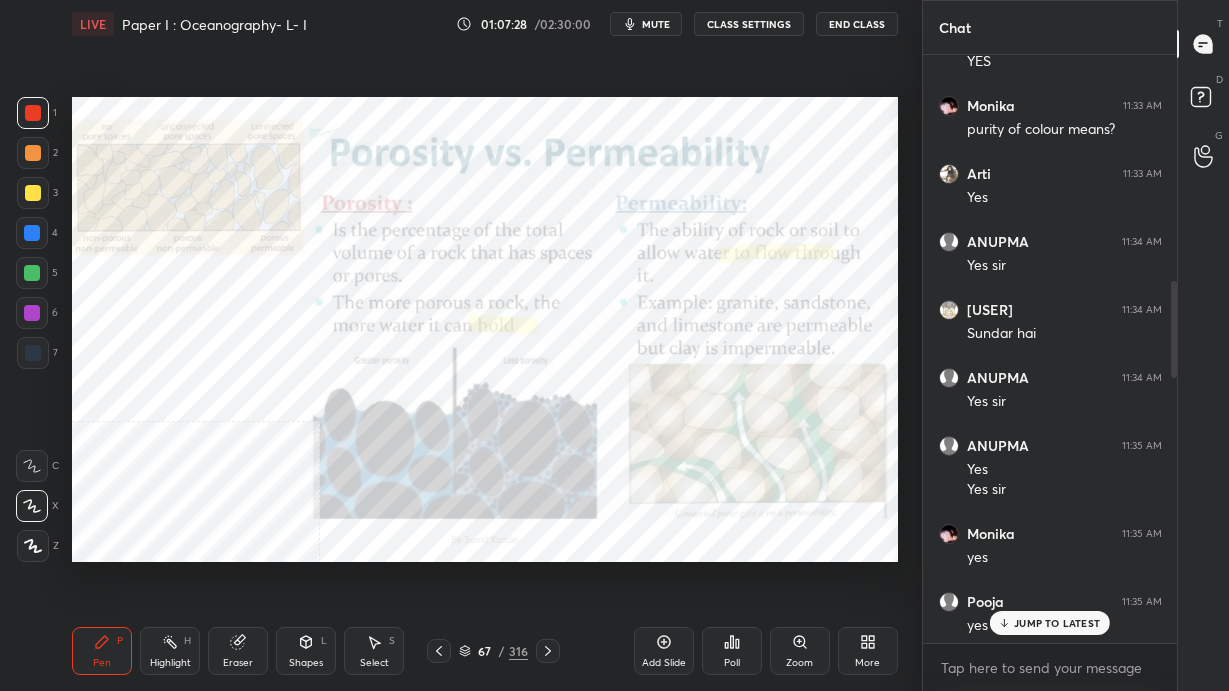 click on "JUMP TO LATEST" at bounding box center (1057, 623) 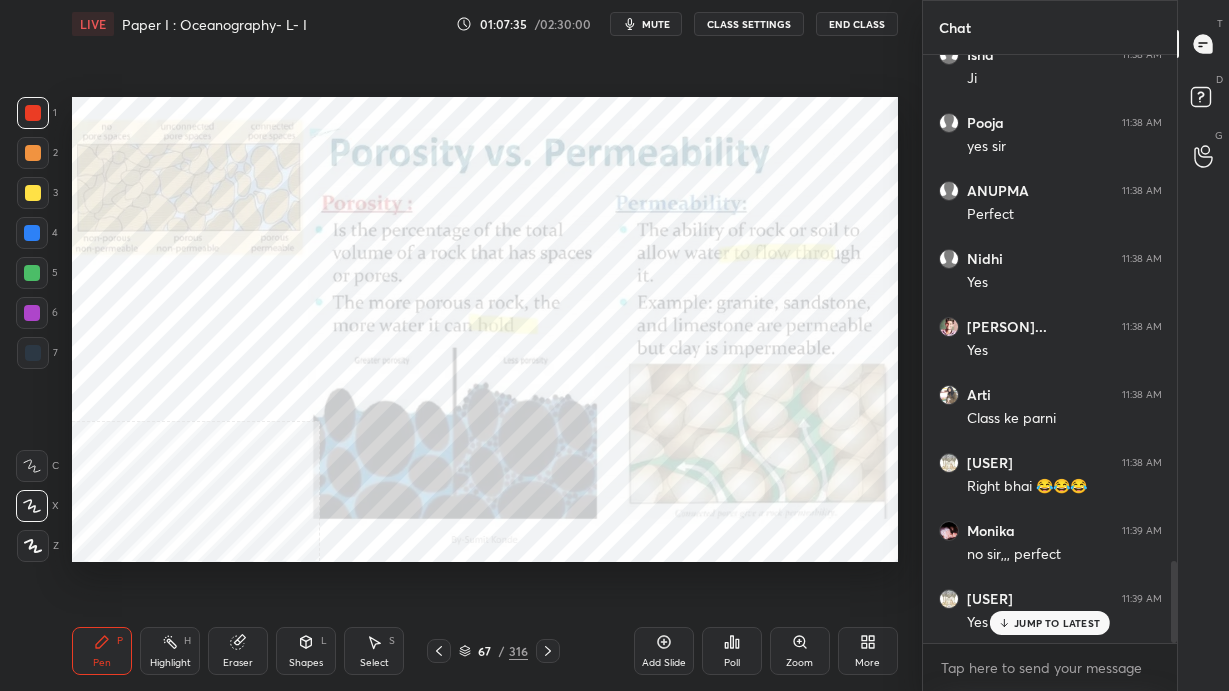 scroll, scrollTop: 3699, scrollLeft: 0, axis: vertical 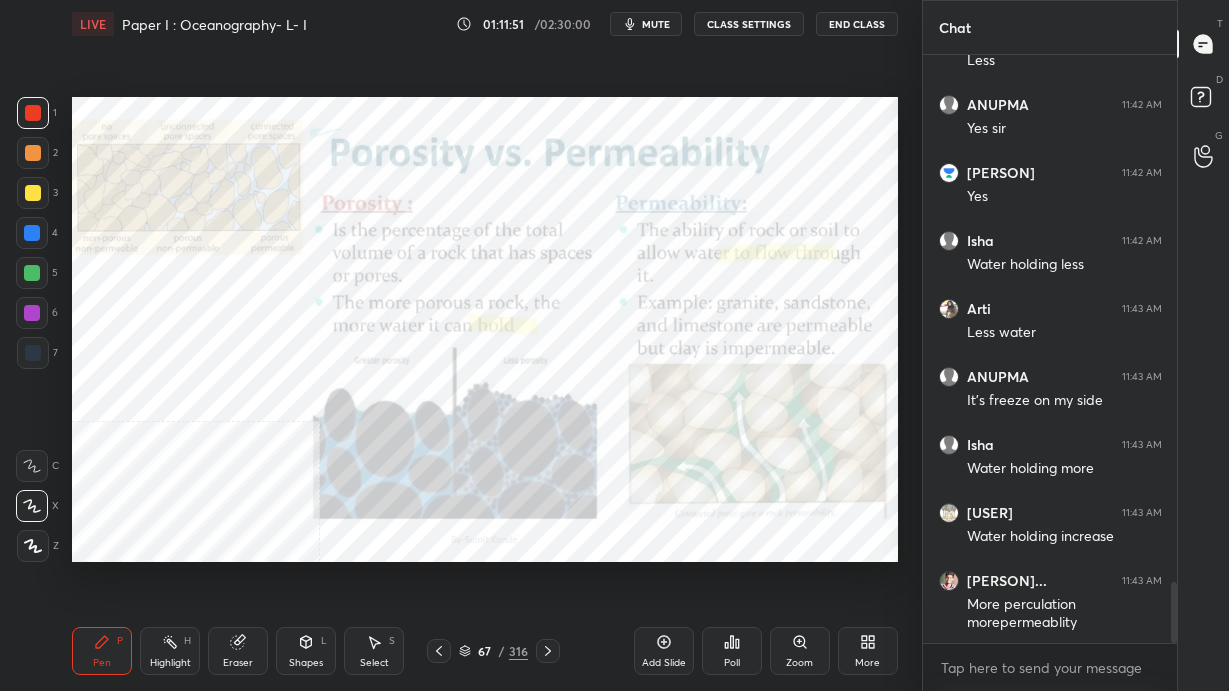 click 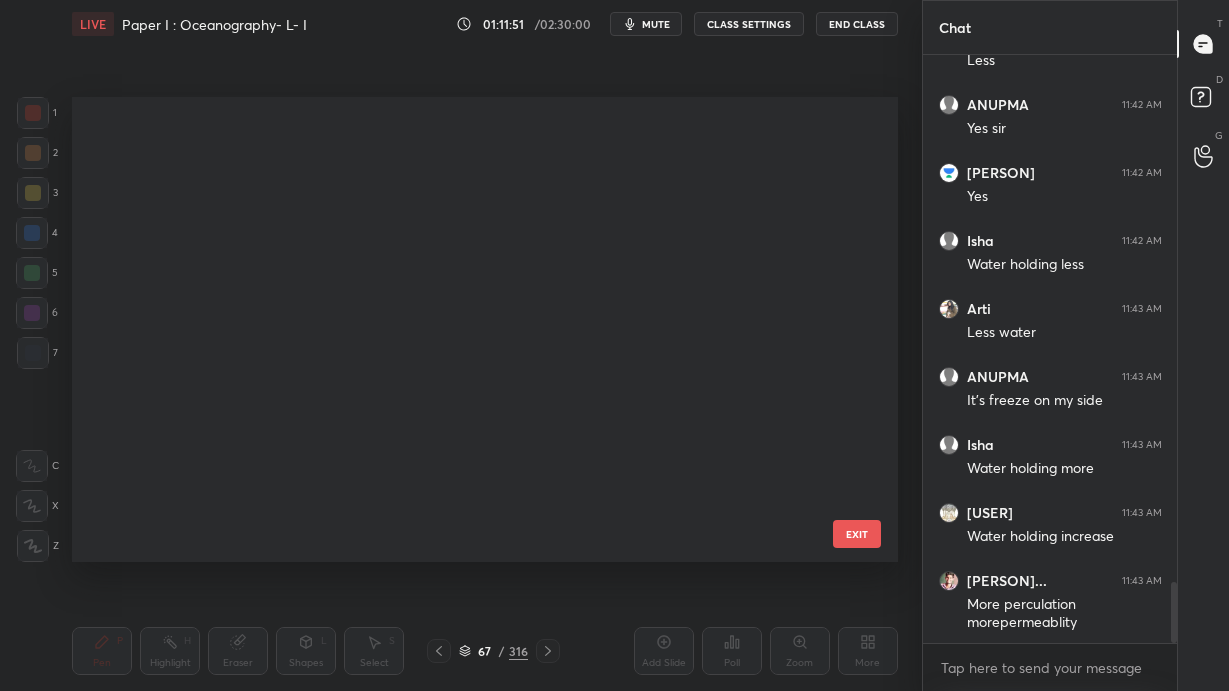 scroll, scrollTop: 2753, scrollLeft: 0, axis: vertical 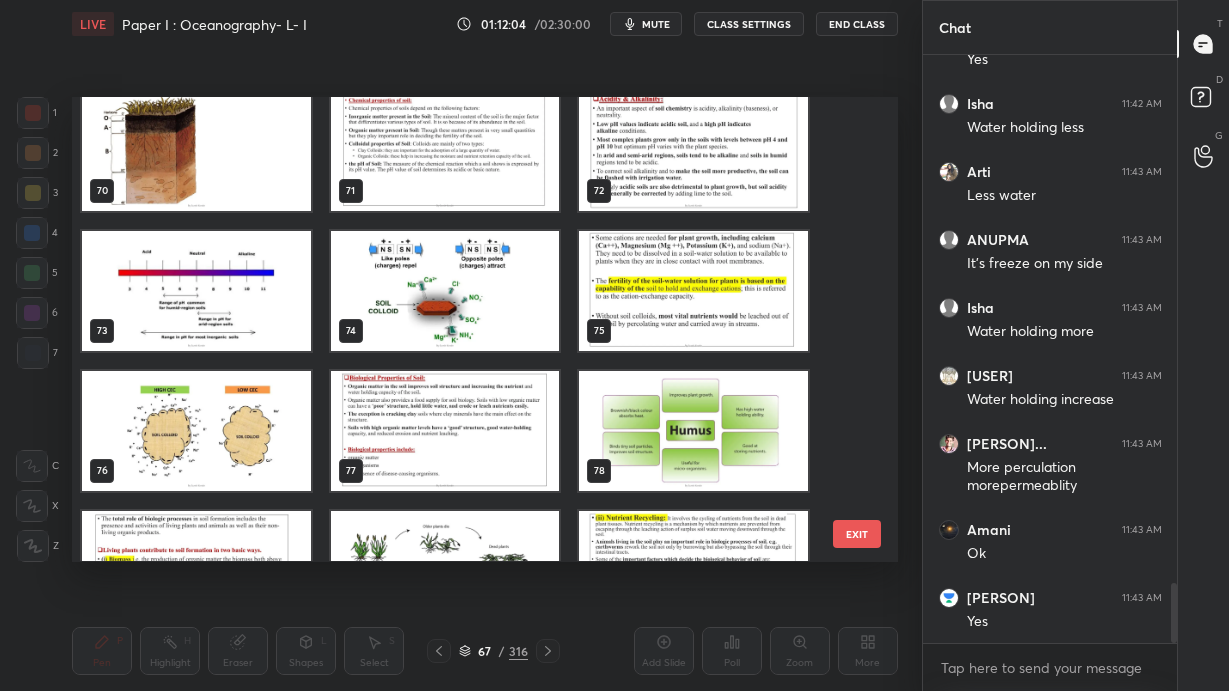 click at bounding box center (693, 151) 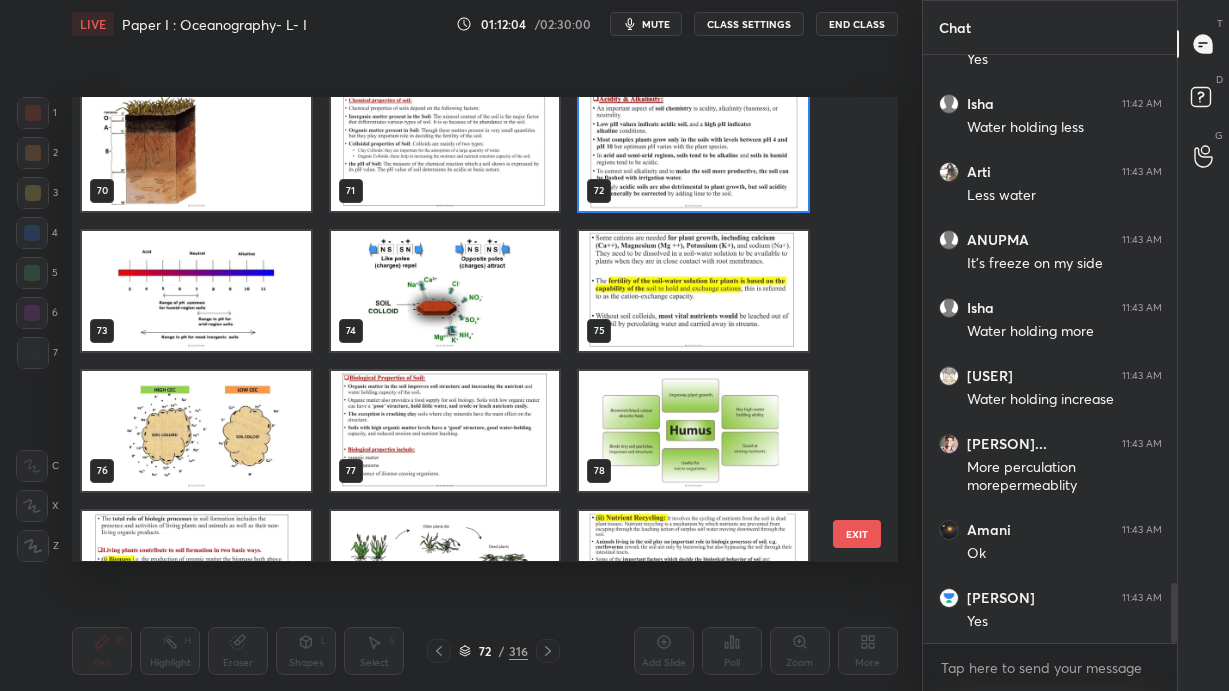 scroll, scrollTop: 3217, scrollLeft: 0, axis: vertical 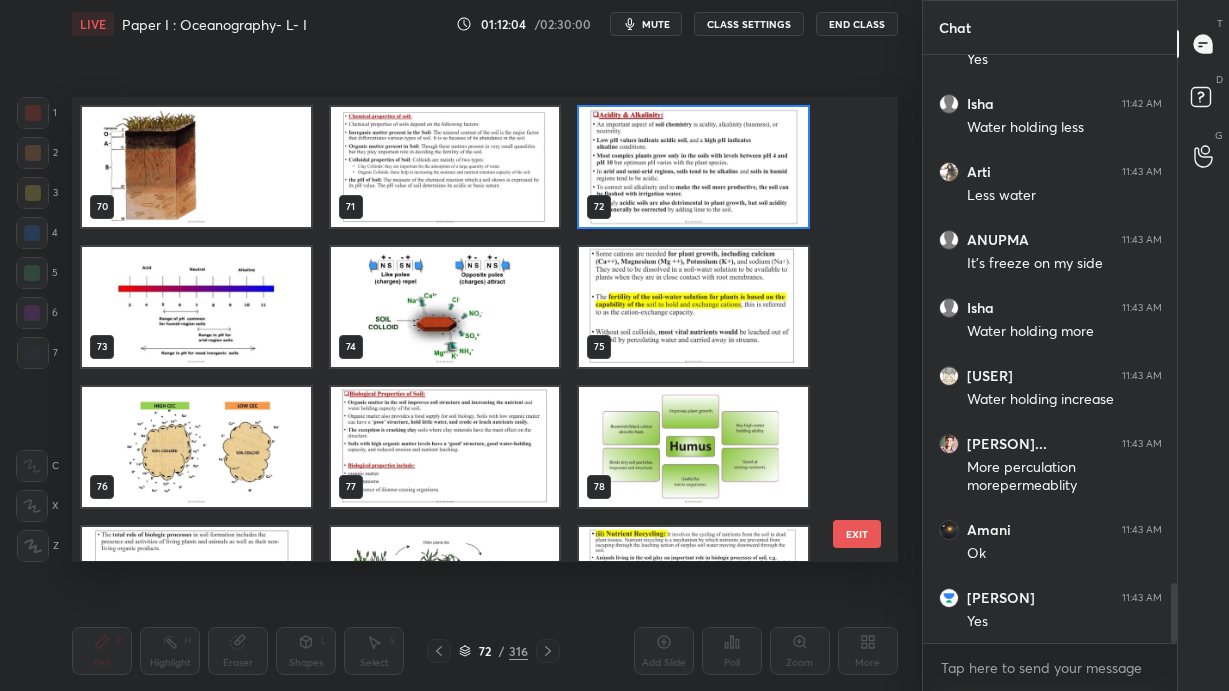 click on "70 71 72 73 74 75 76 77 78 79 80 81 82 83 84" at bounding box center [467, 329] 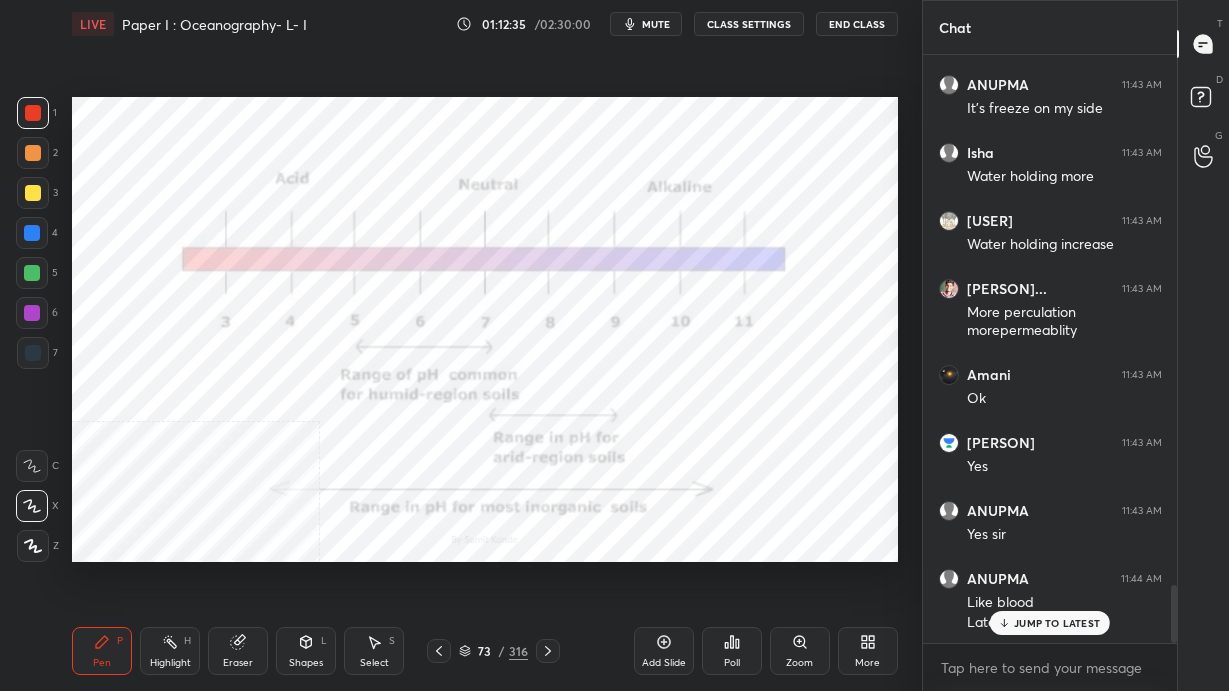 scroll, scrollTop: 5409, scrollLeft: 0, axis: vertical 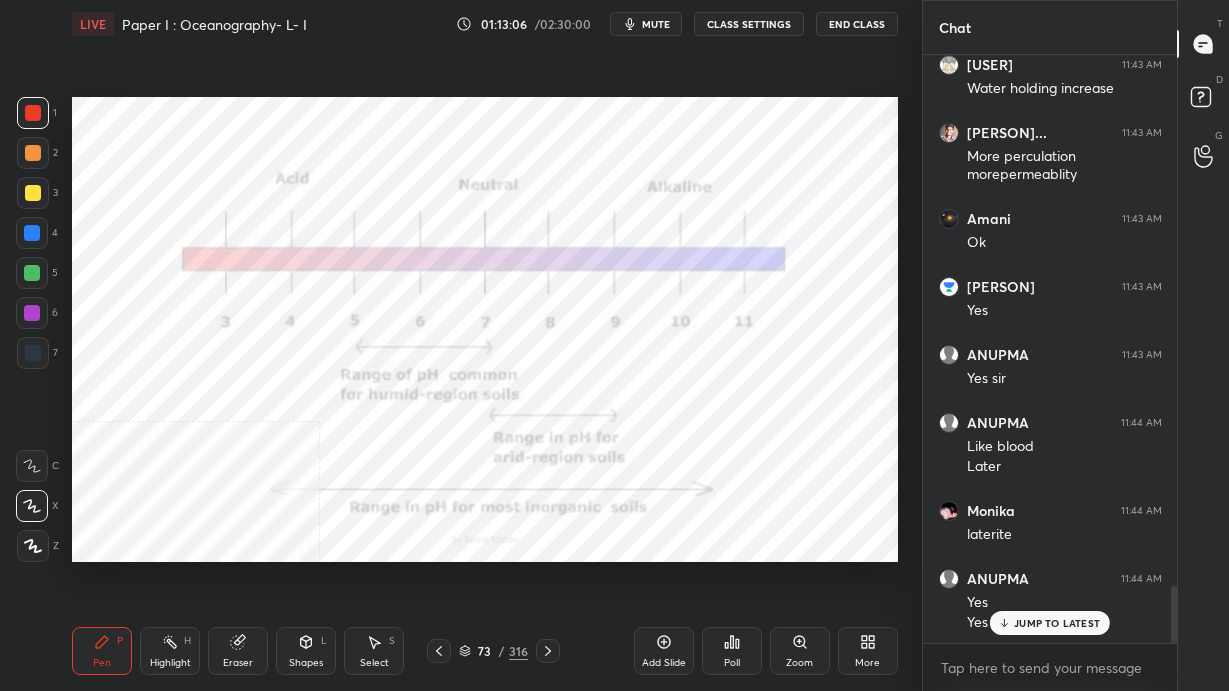 click on "73 / 316" at bounding box center [493, 651] 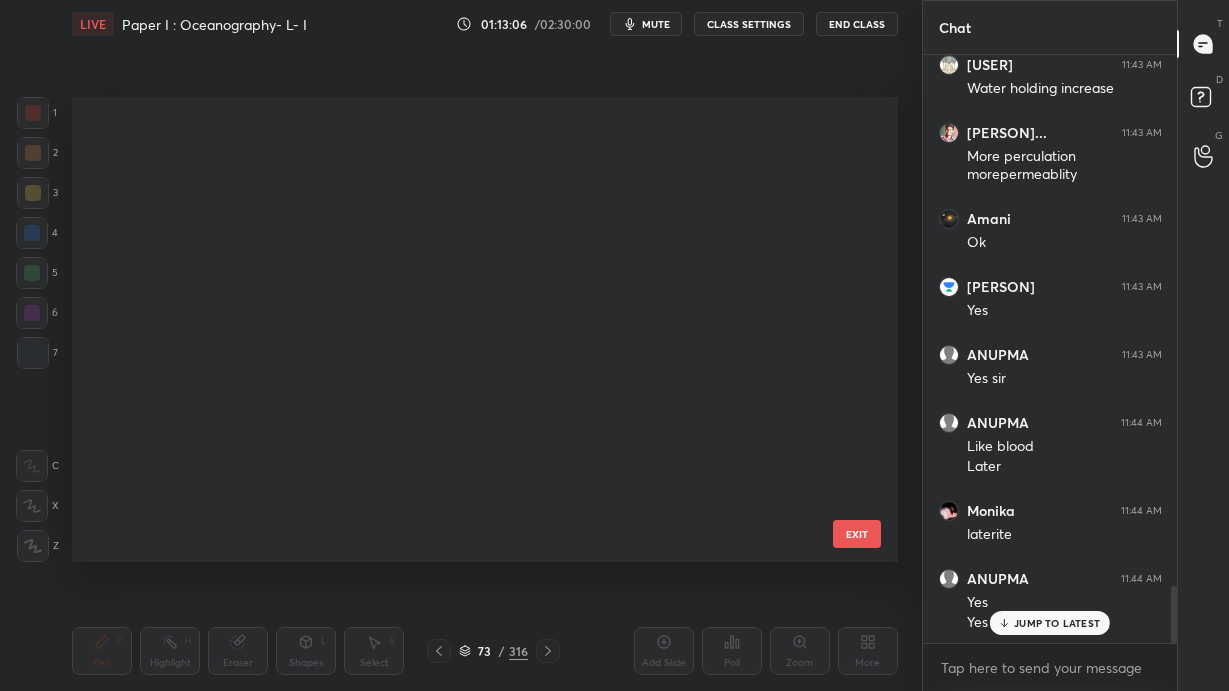 scroll, scrollTop: 3032, scrollLeft: 0, axis: vertical 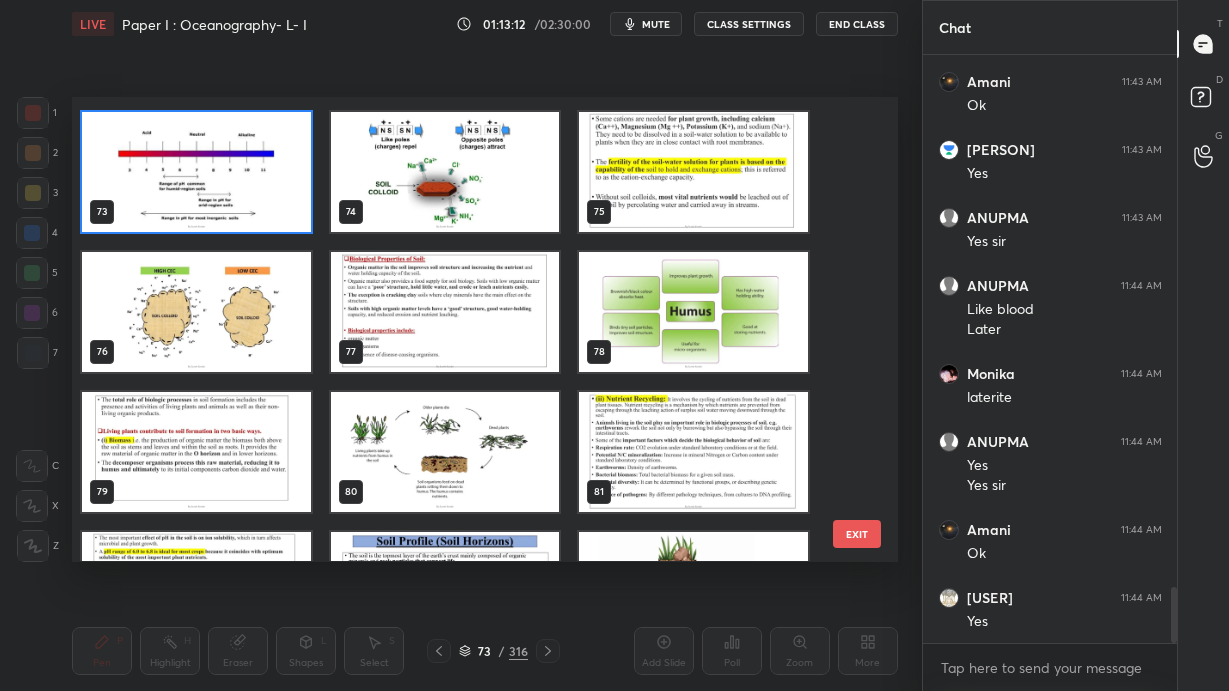 click at bounding box center (693, 312) 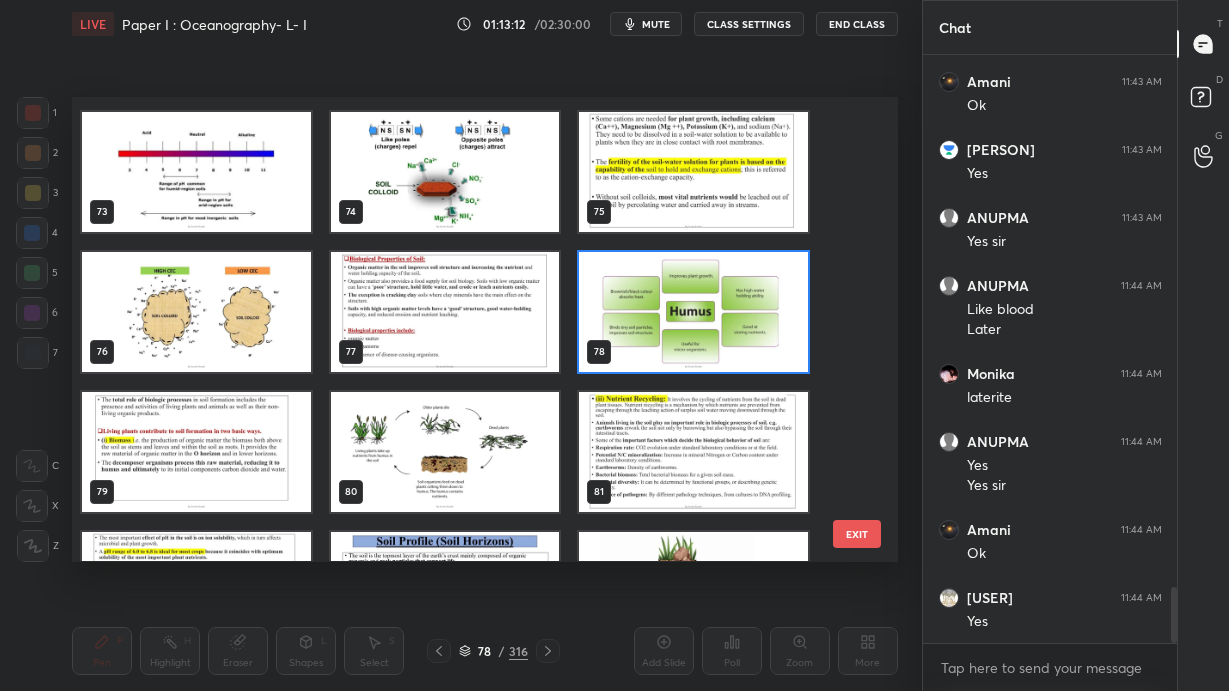click at bounding box center (693, 312) 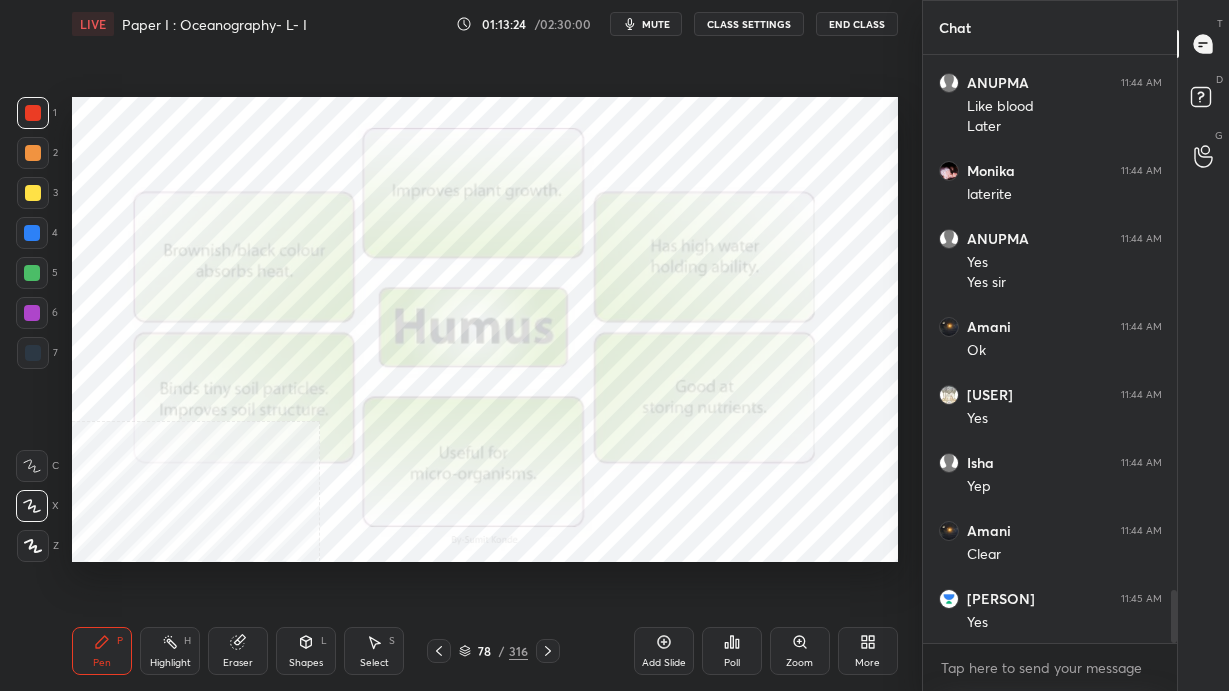scroll, scrollTop: 5905, scrollLeft: 0, axis: vertical 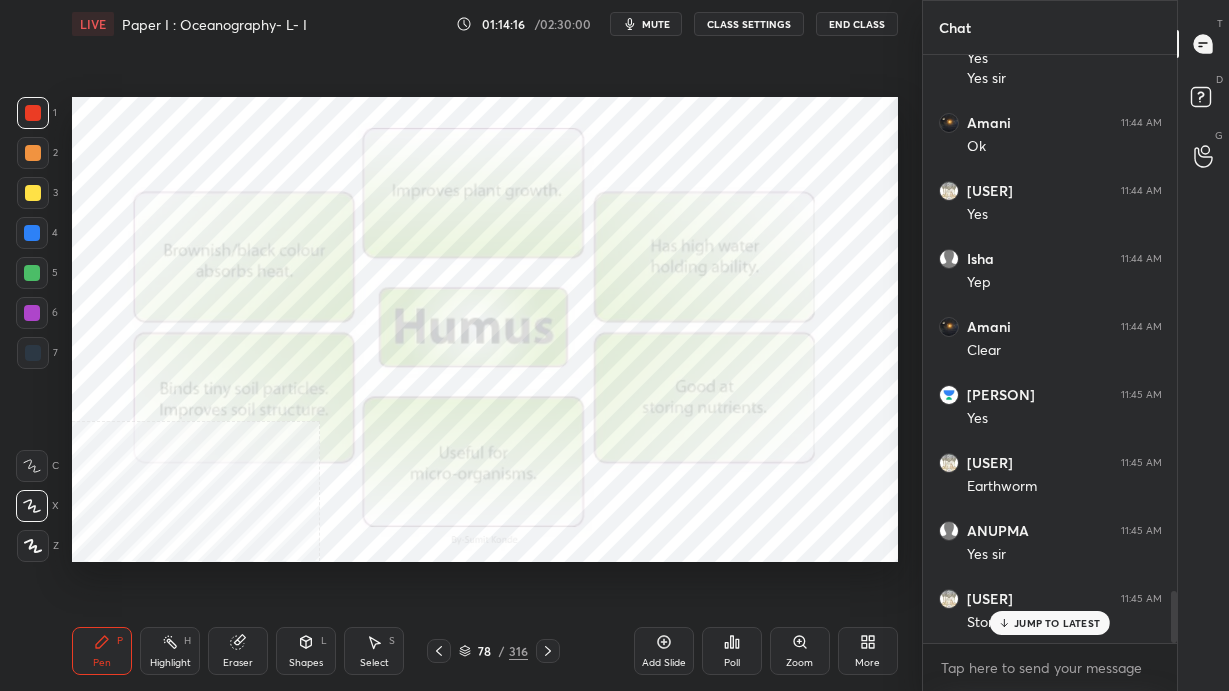 click on "78 / 316" at bounding box center [493, 651] 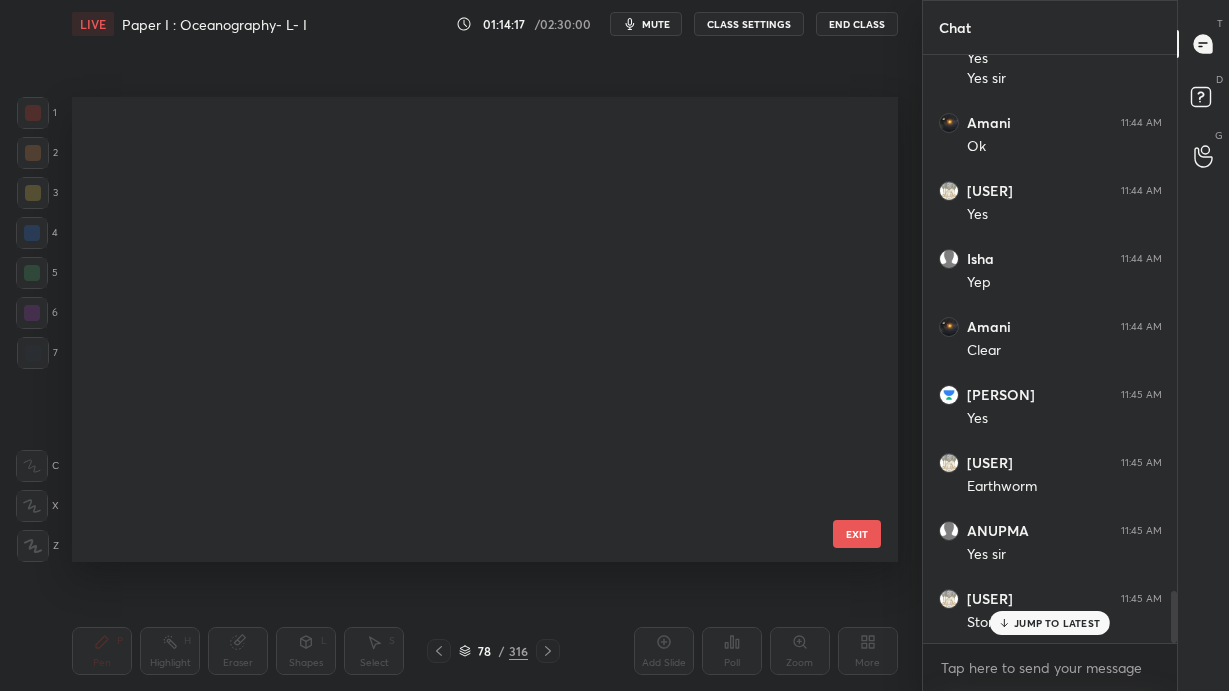 scroll, scrollTop: 3172, scrollLeft: 0, axis: vertical 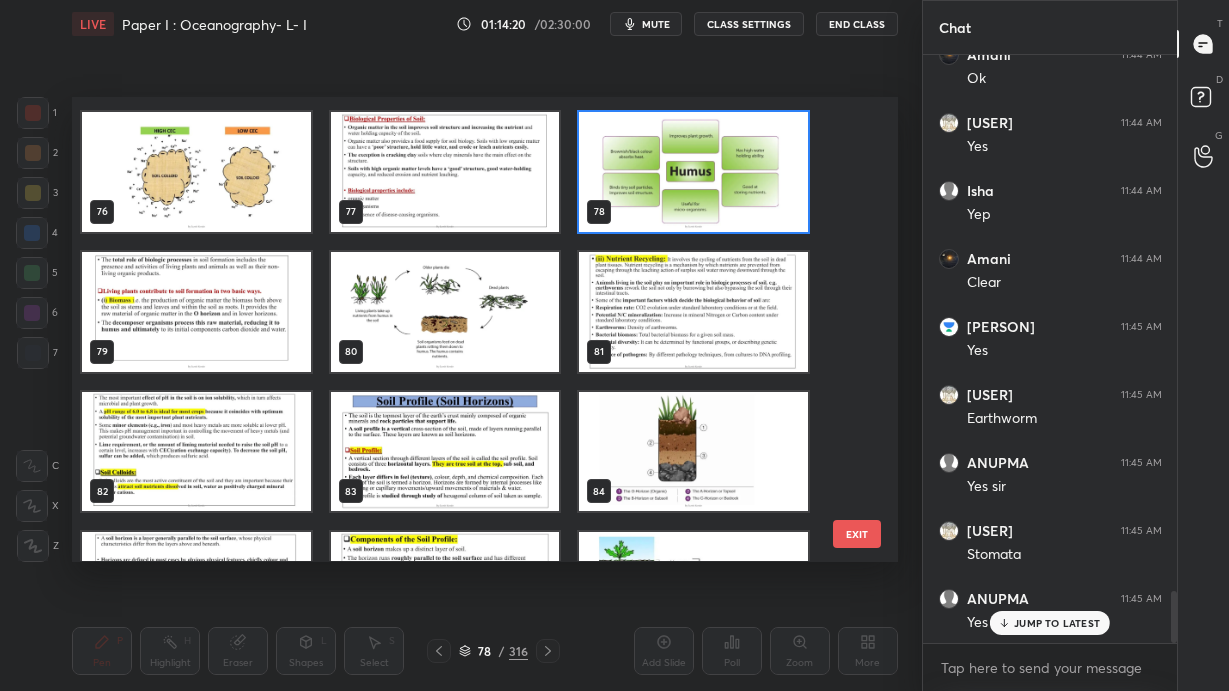 click at bounding box center [445, 312] 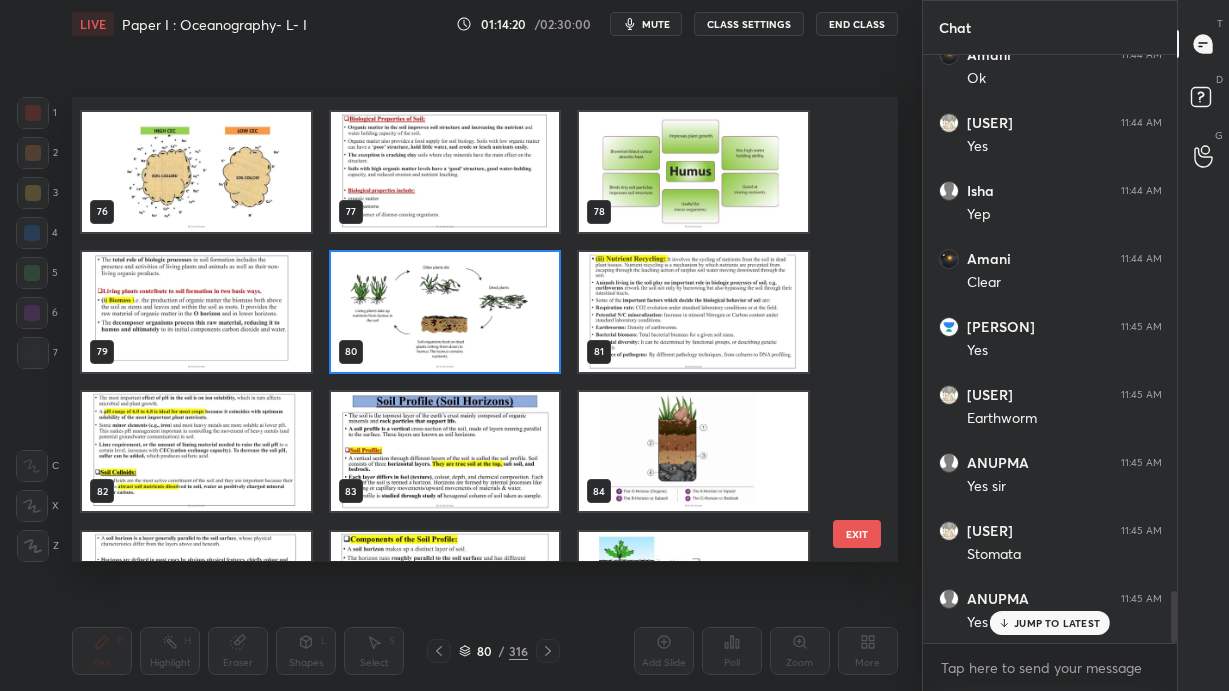 click at bounding box center (445, 312) 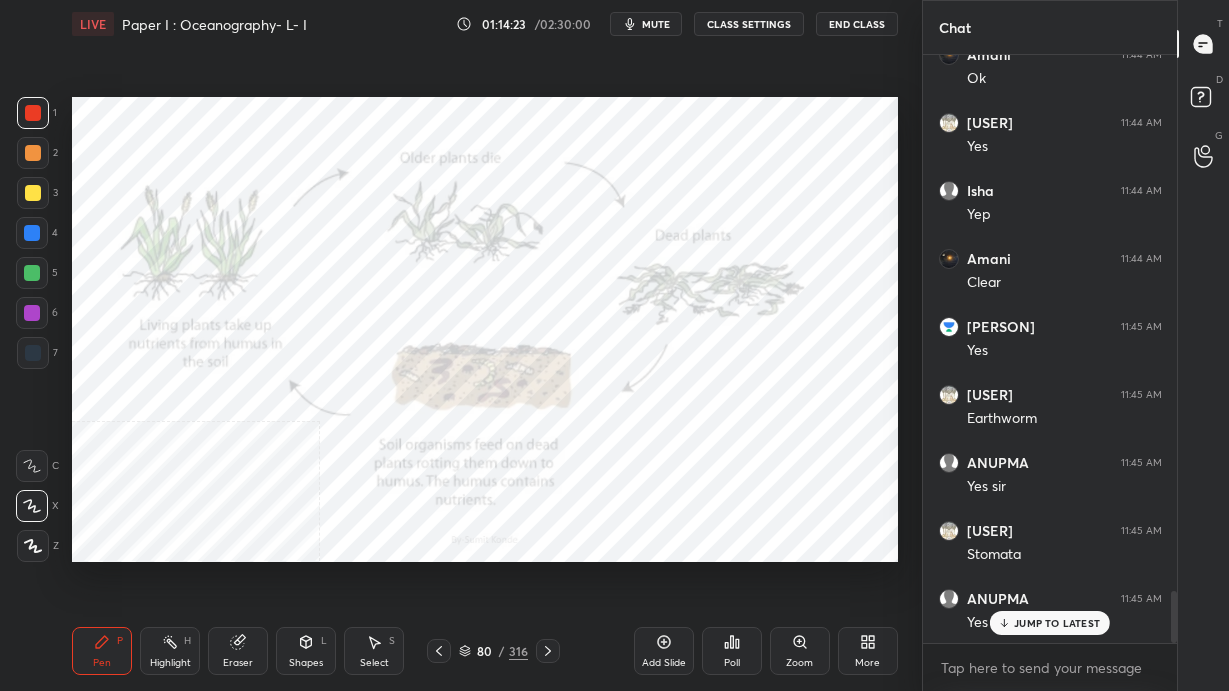 click on "80 / 316" at bounding box center (493, 651) 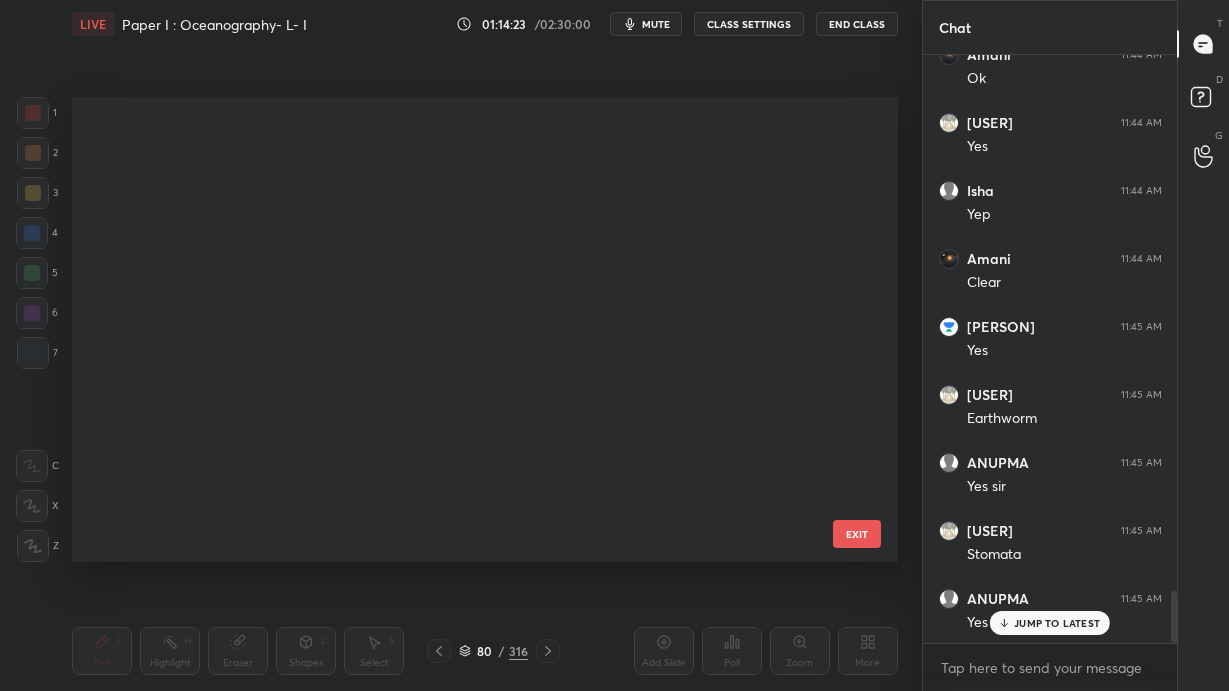 scroll, scrollTop: 3312, scrollLeft: 0, axis: vertical 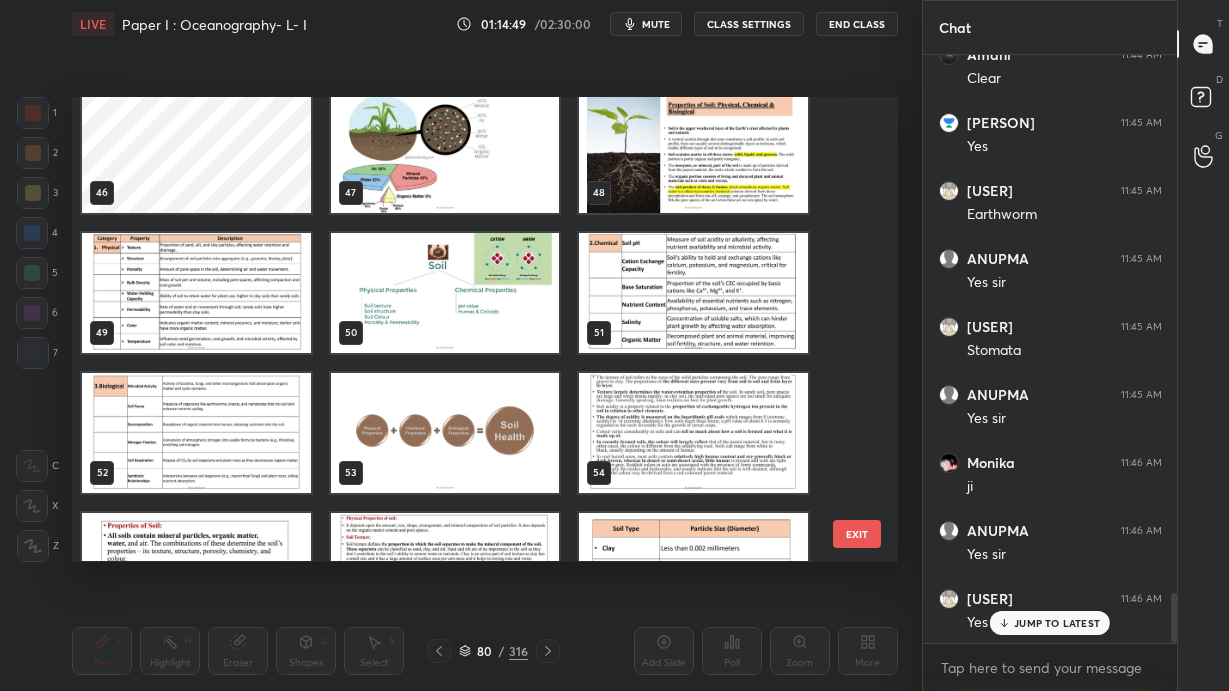 click at bounding box center (196, 293) 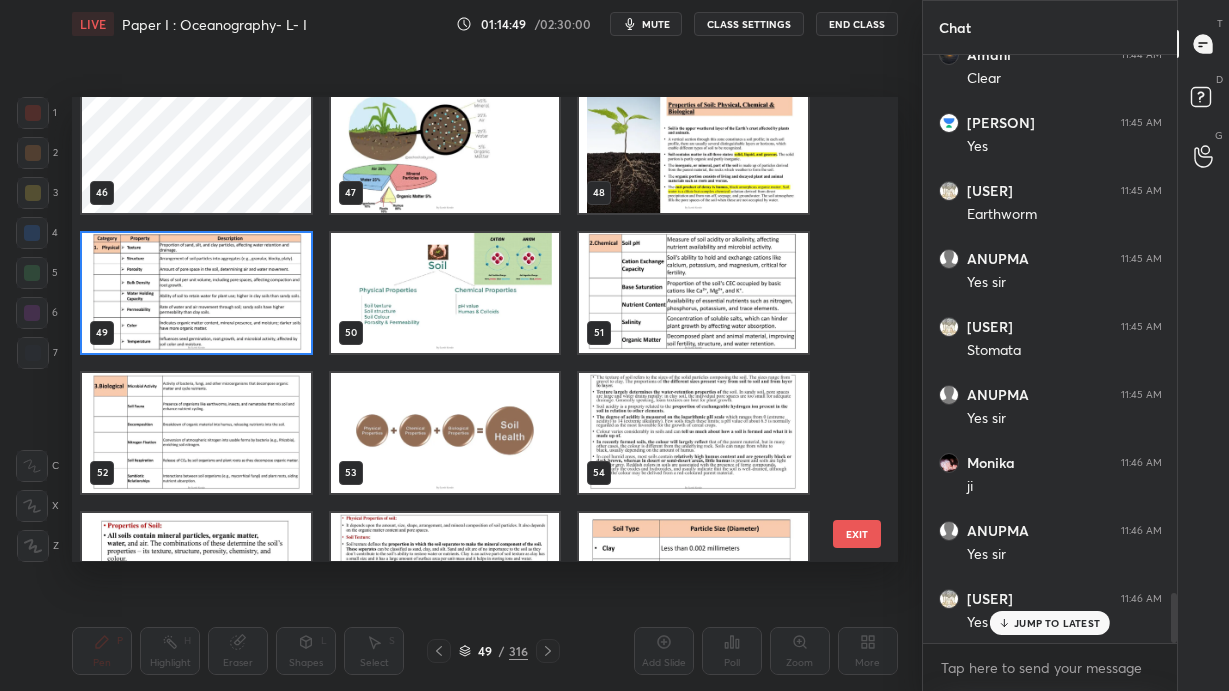 click at bounding box center (196, 293) 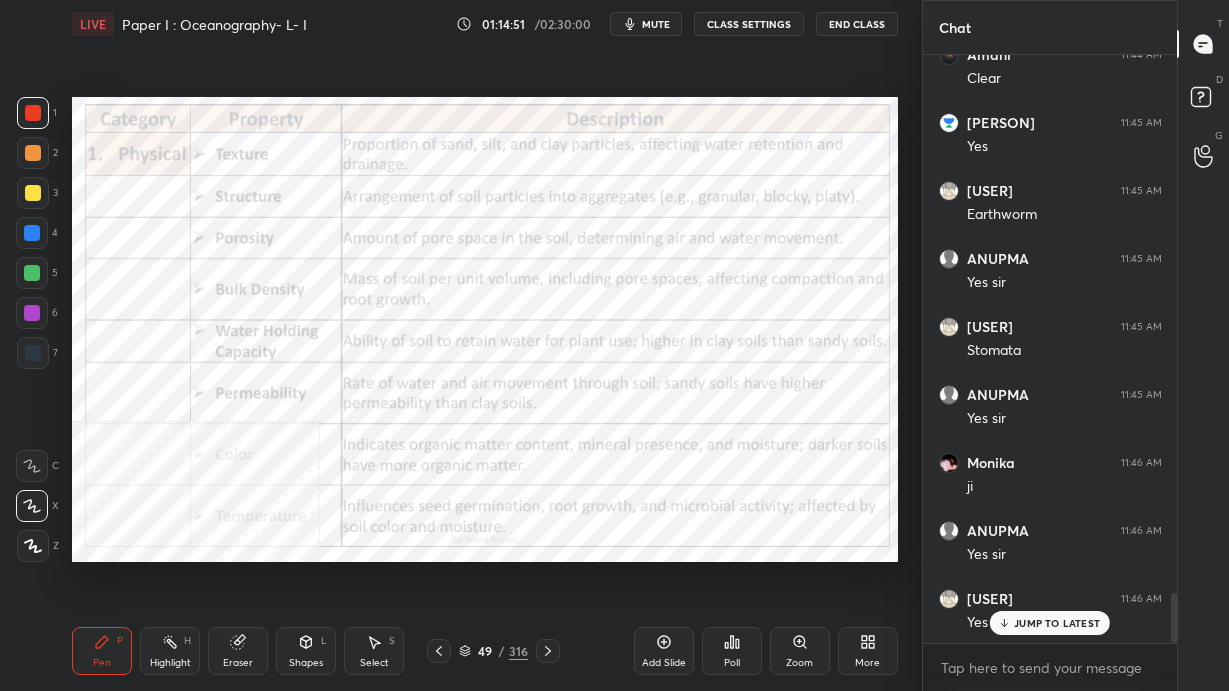 click 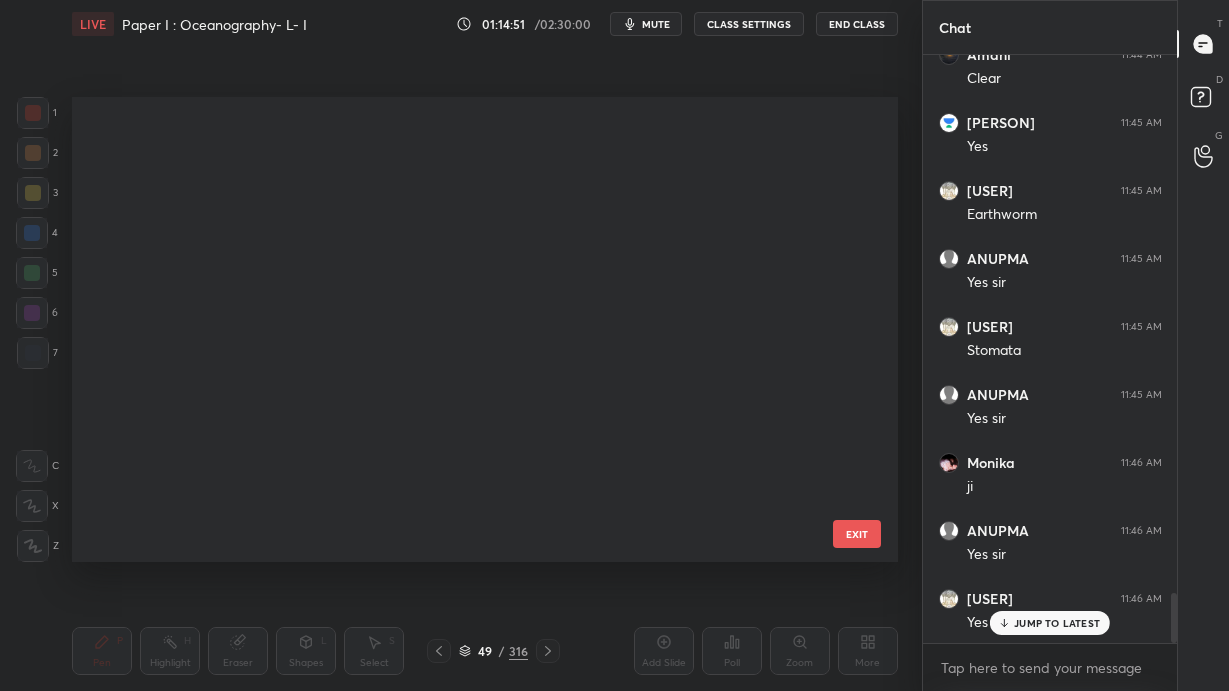 scroll, scrollTop: 1913, scrollLeft: 0, axis: vertical 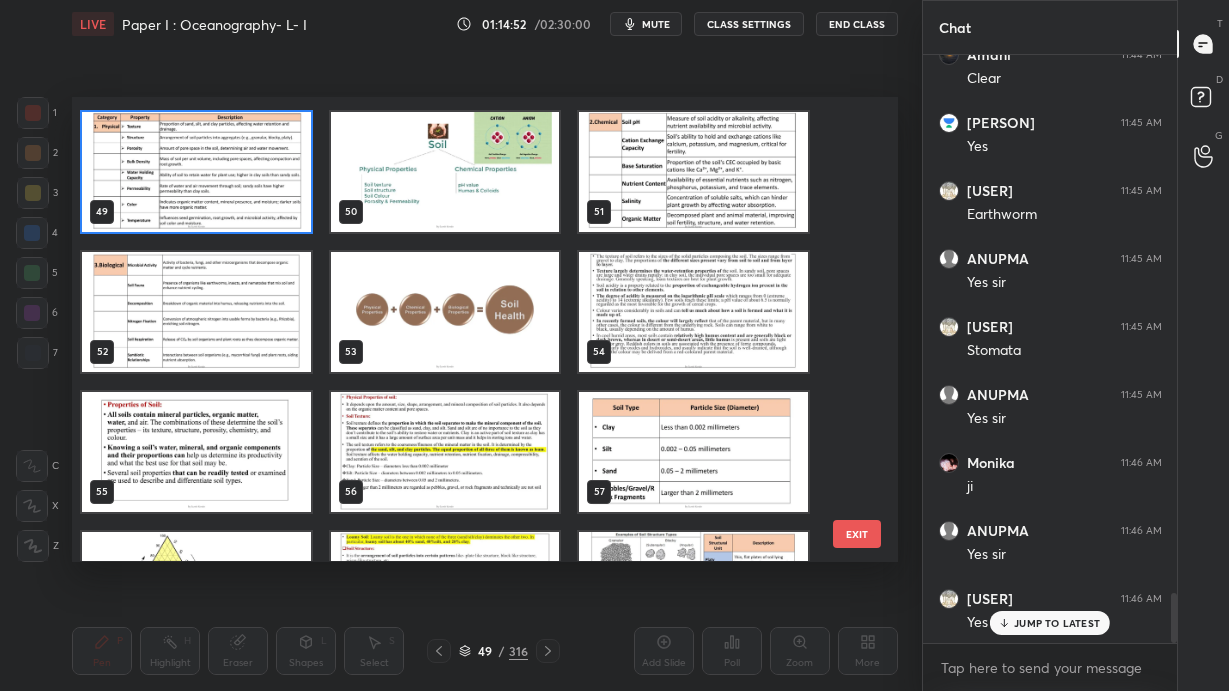 click at bounding box center [693, 172] 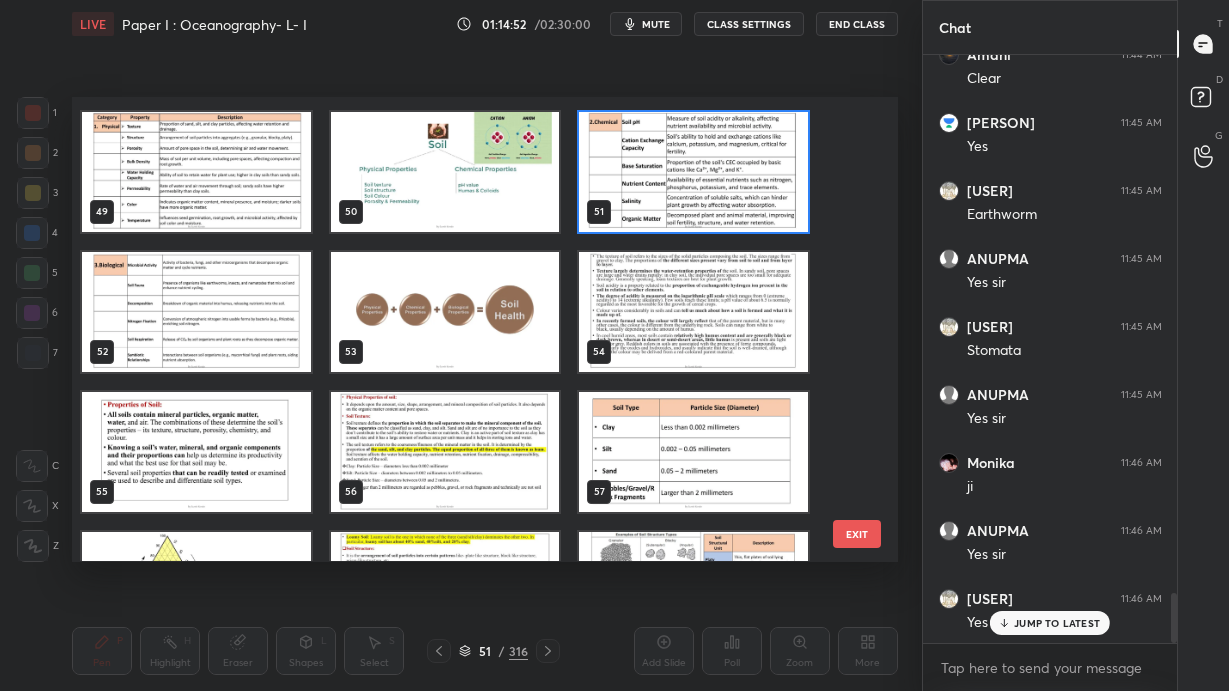 click at bounding box center (693, 172) 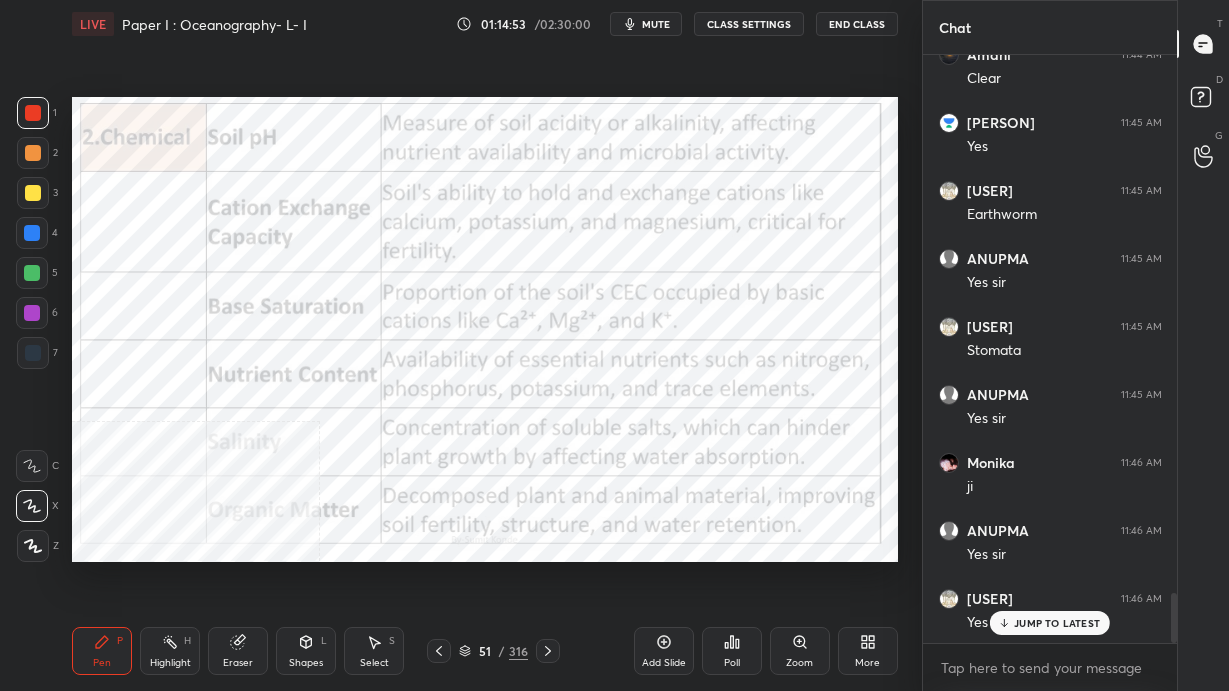 click at bounding box center [693, 172] 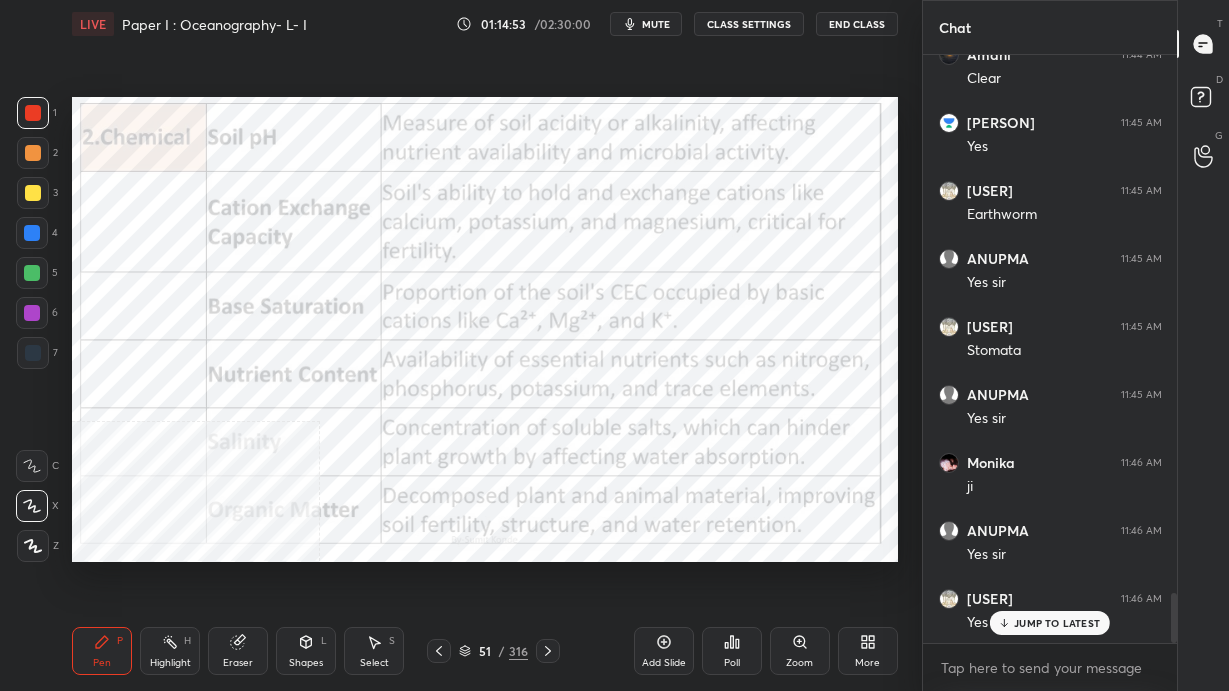 scroll, scrollTop: 6380, scrollLeft: 0, axis: vertical 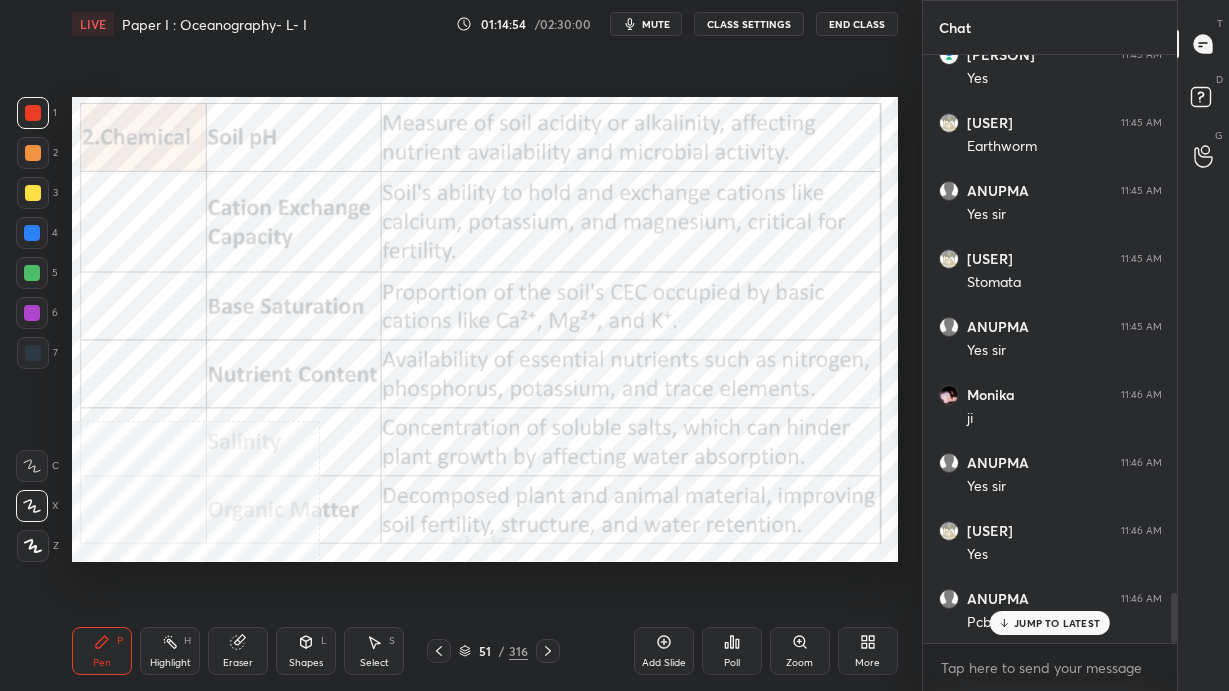 click 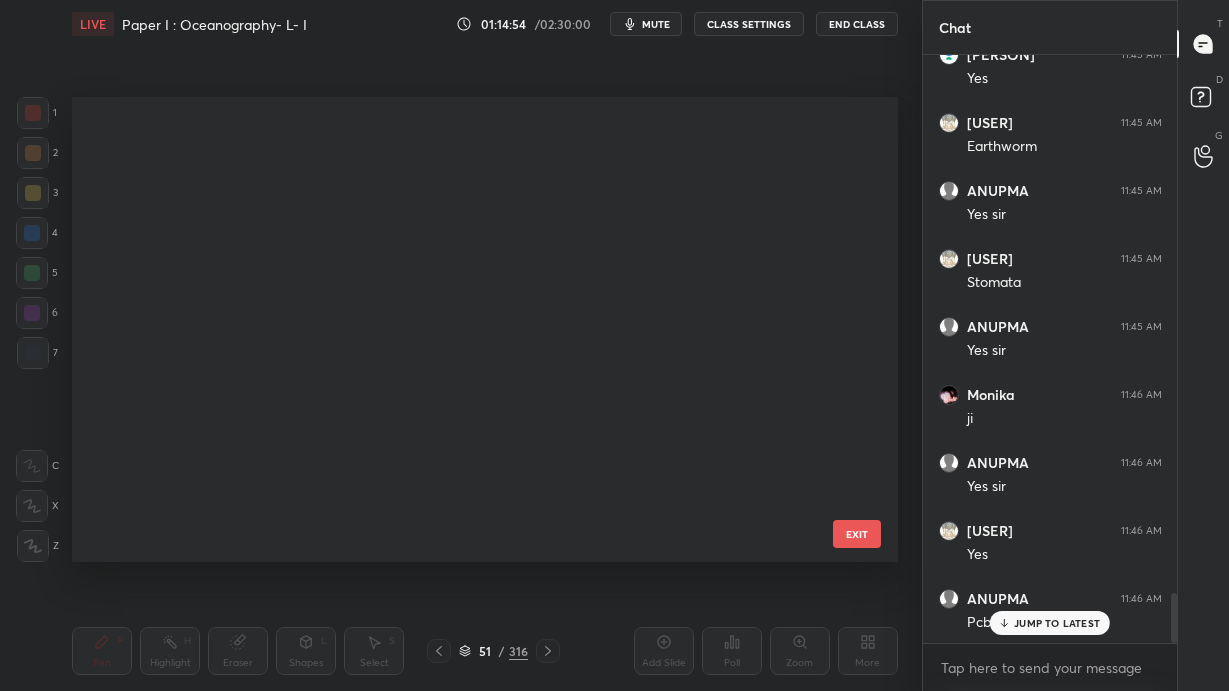 scroll, scrollTop: 1913, scrollLeft: 0, axis: vertical 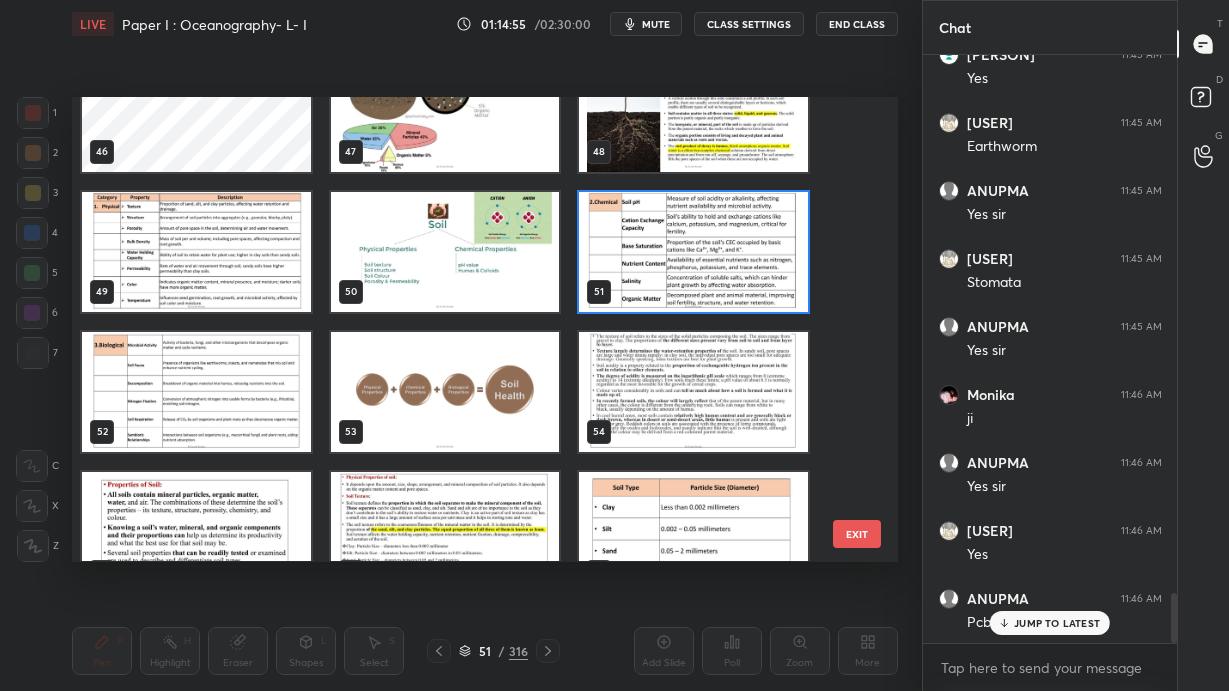 click at bounding box center (196, 392) 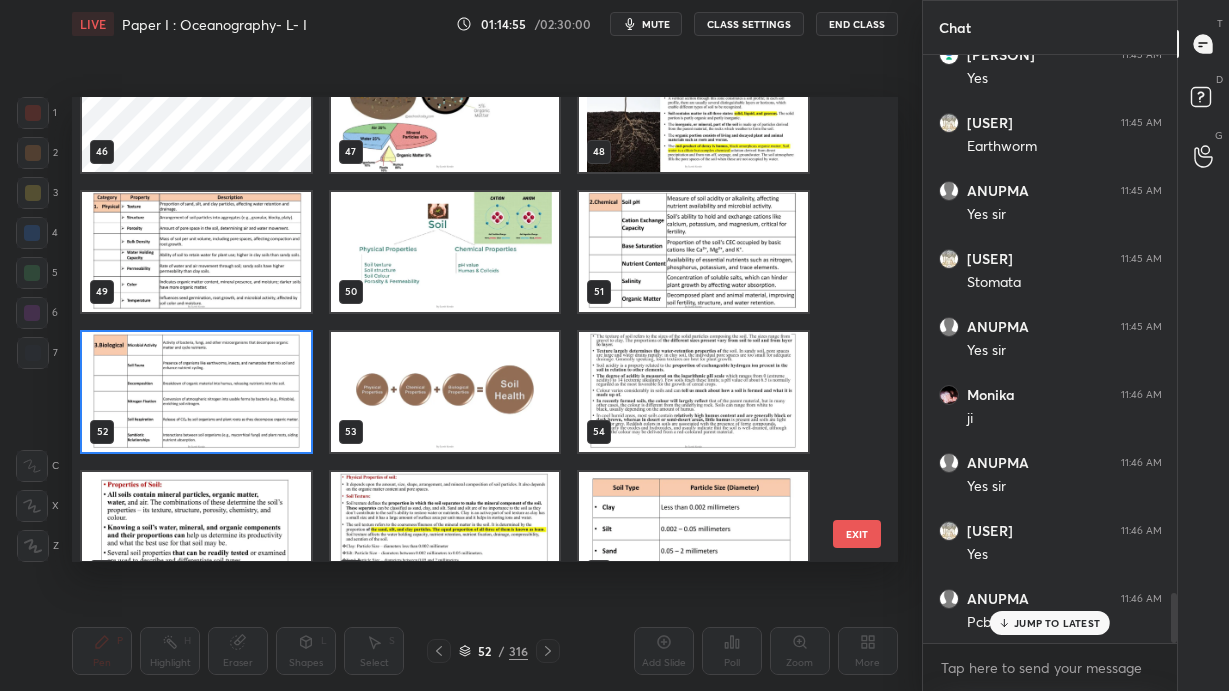 click at bounding box center (196, 392) 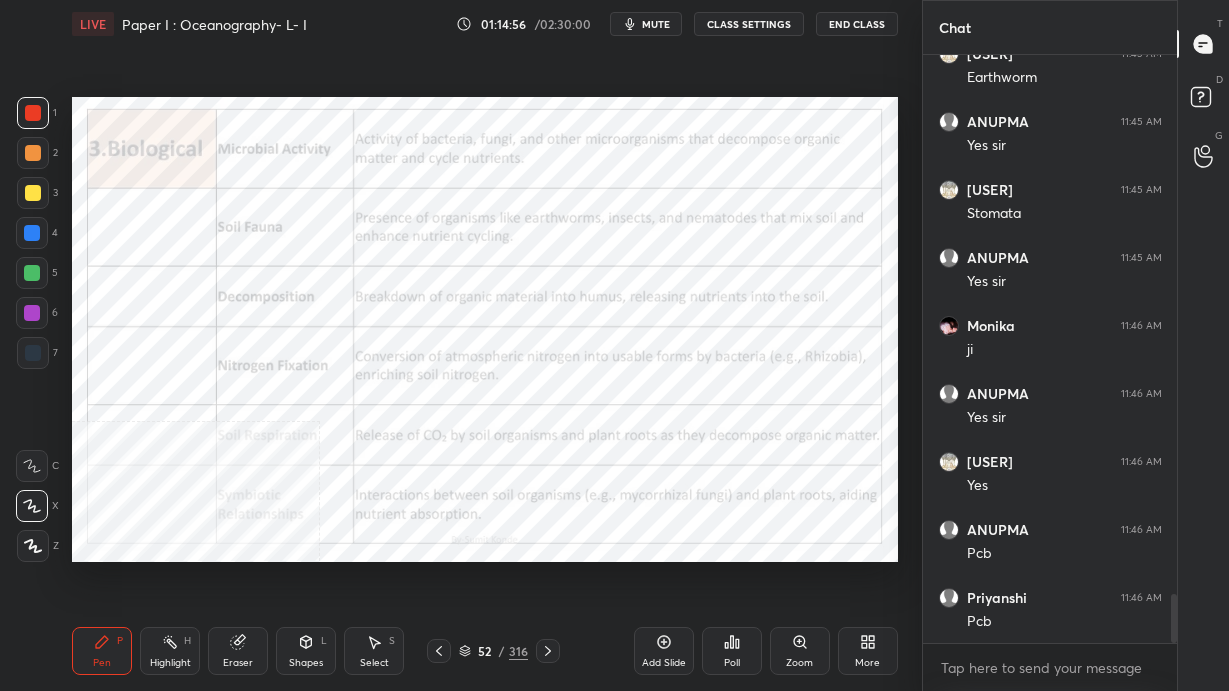 click at bounding box center [196, 392] 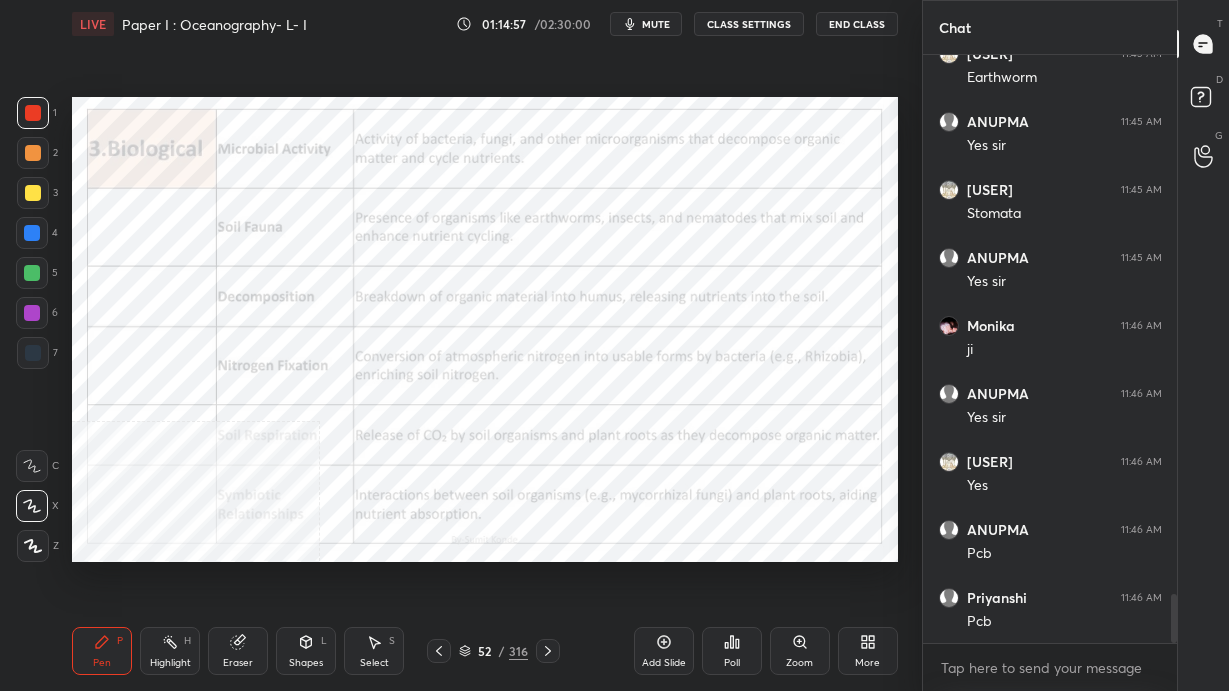 click on "52 / 316" at bounding box center (493, 651) 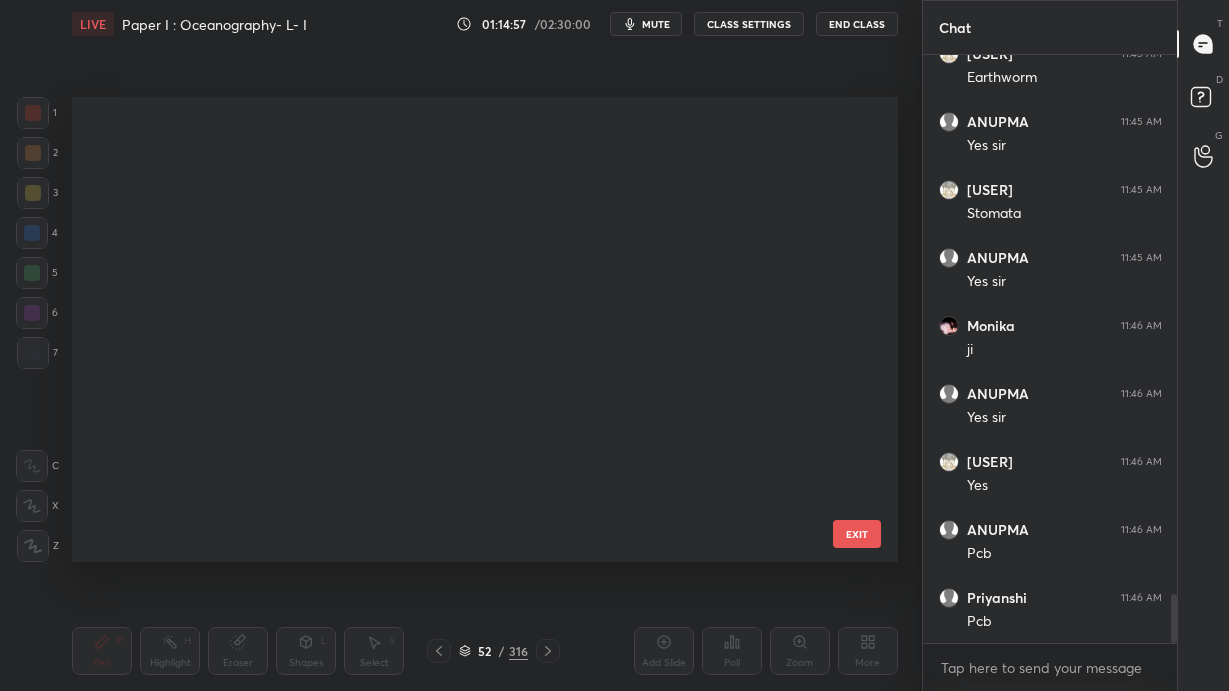 scroll, scrollTop: 2053, scrollLeft: 0, axis: vertical 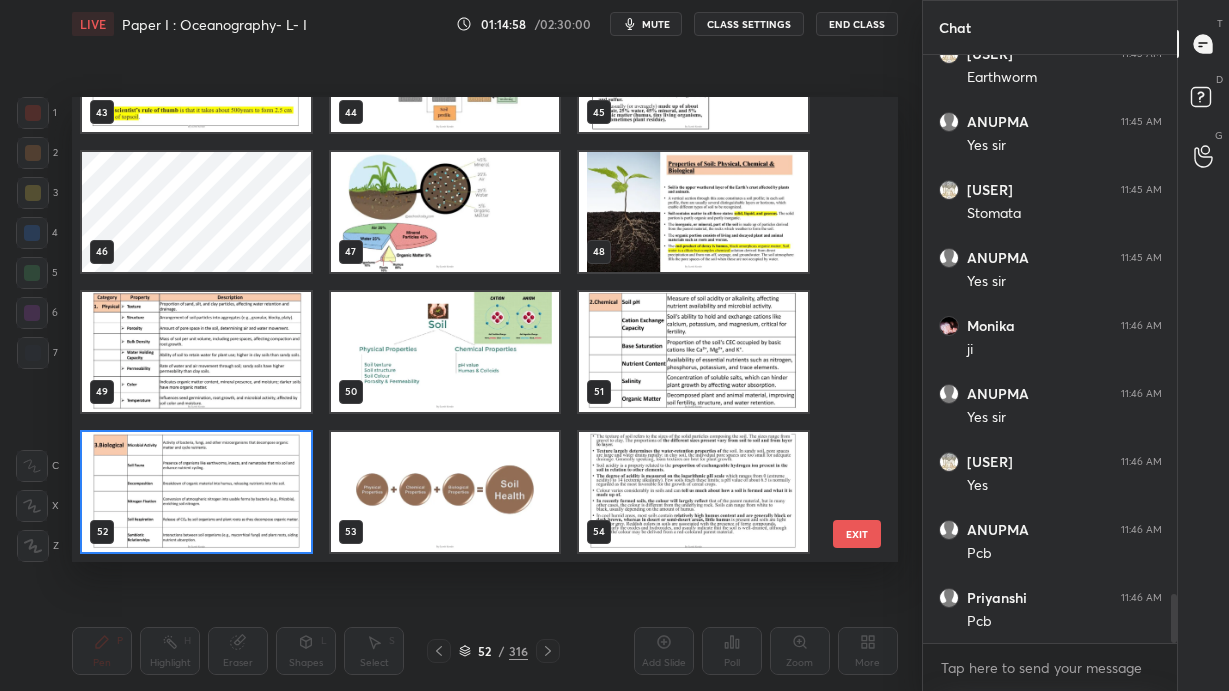 click at bounding box center (445, 492) 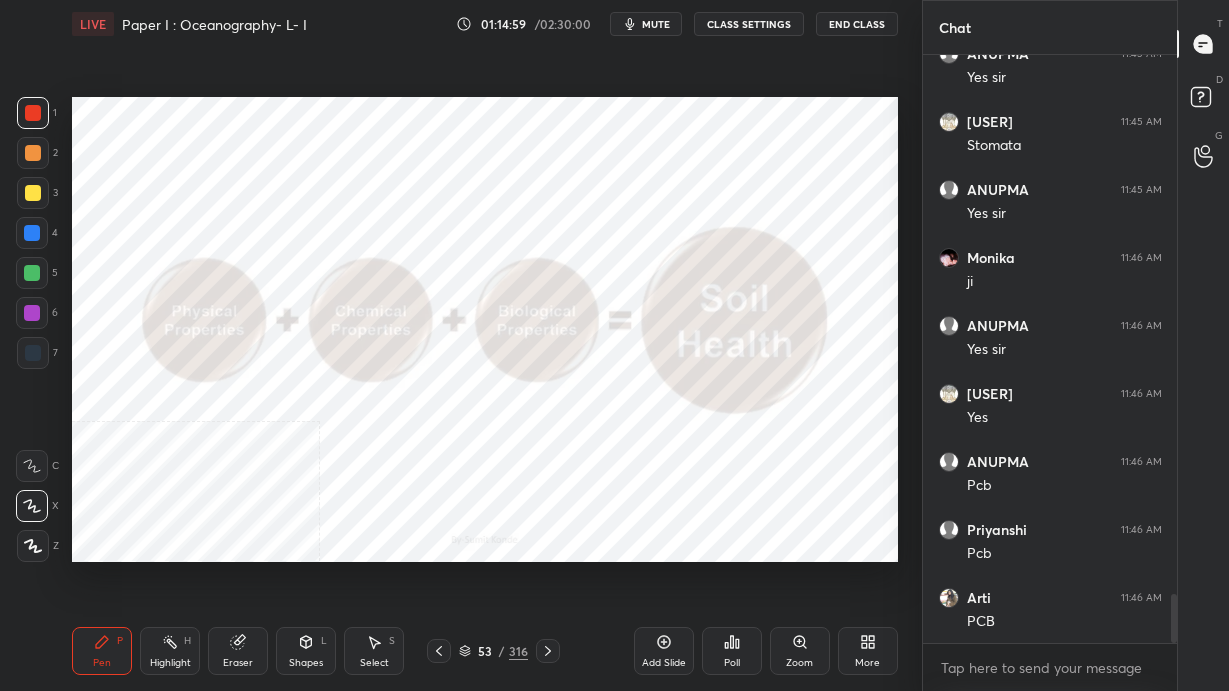 click 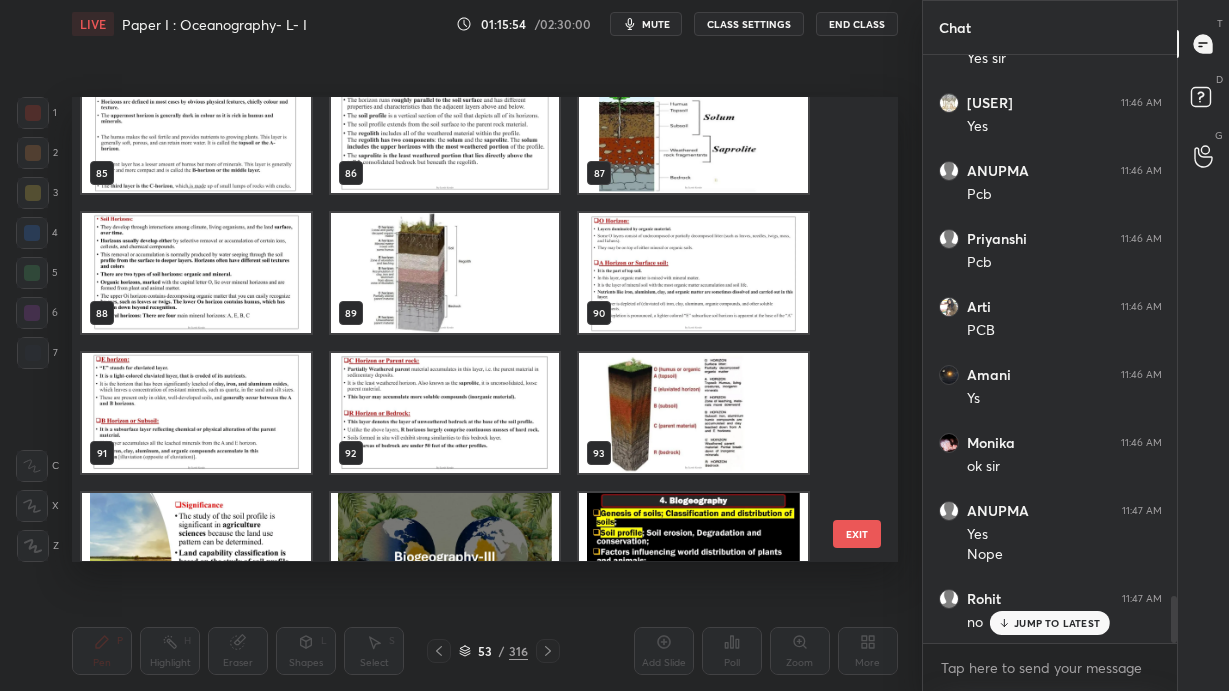 click at bounding box center (693, 414) 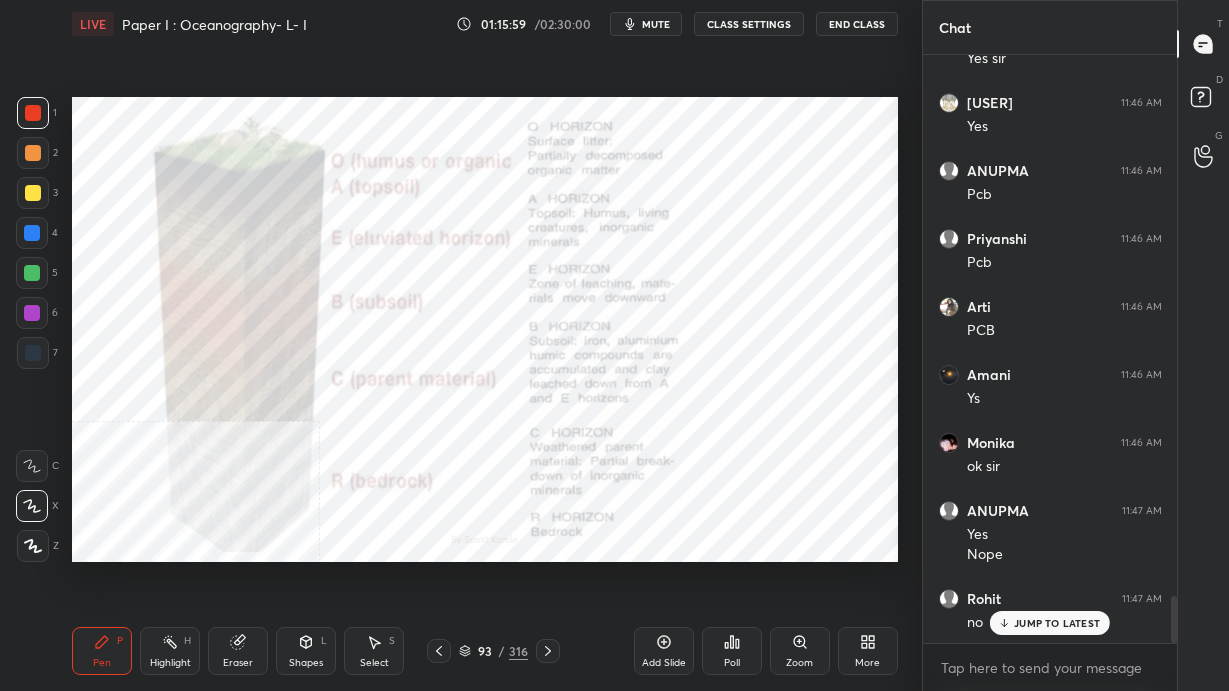 scroll, scrollTop: 6876, scrollLeft: 0, axis: vertical 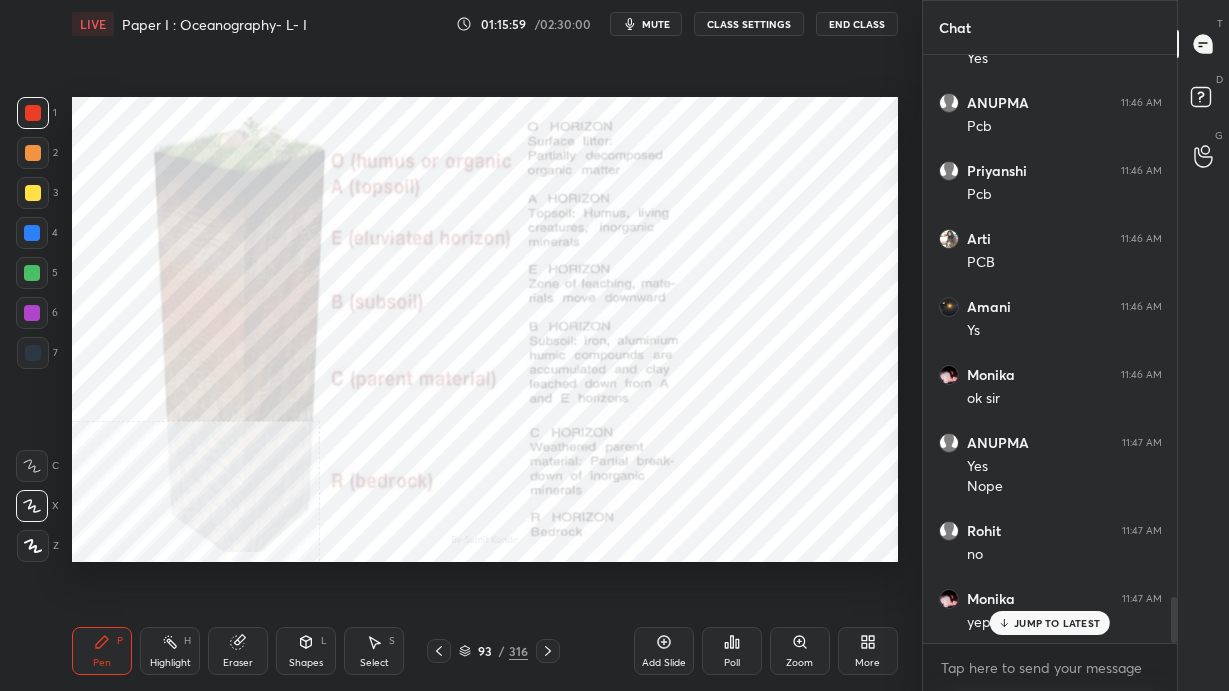 click on "More" at bounding box center (868, 651) 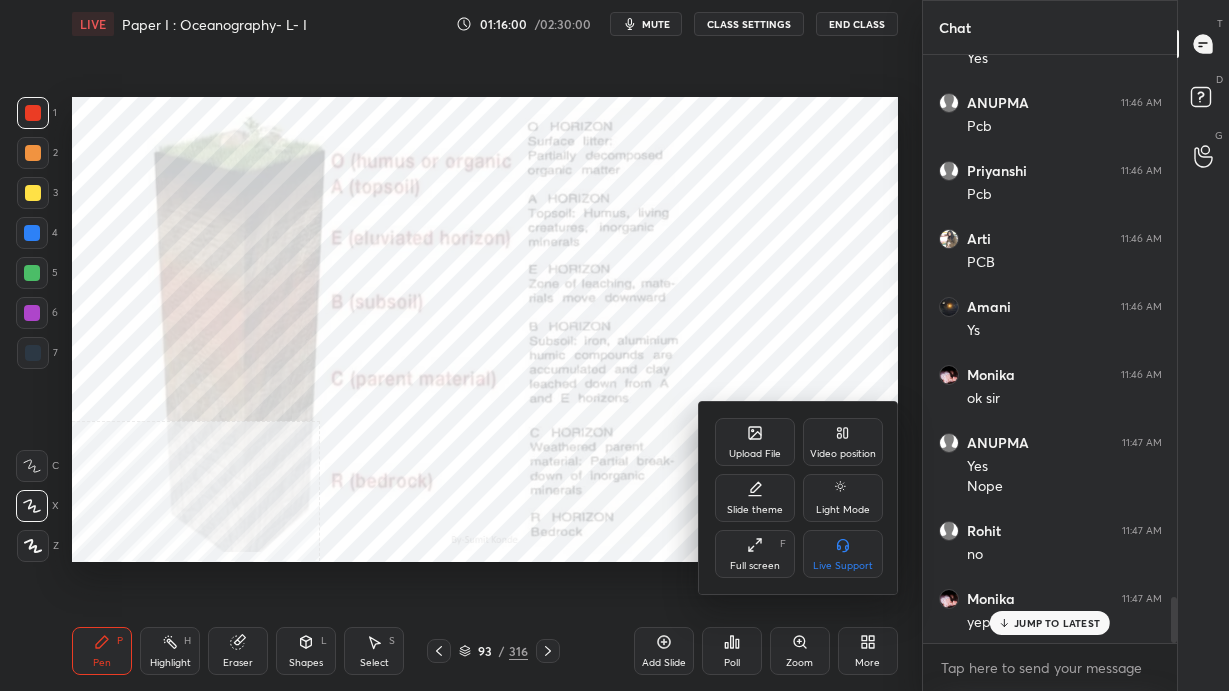 click on "Video position" at bounding box center (843, 442) 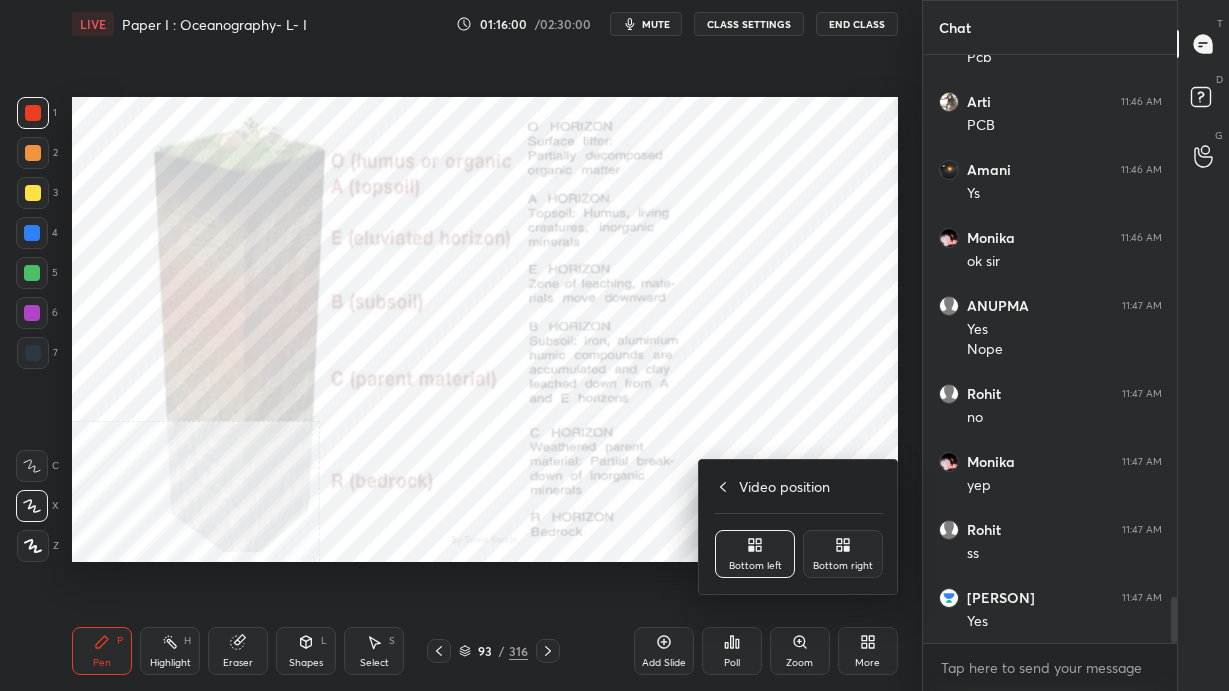 click 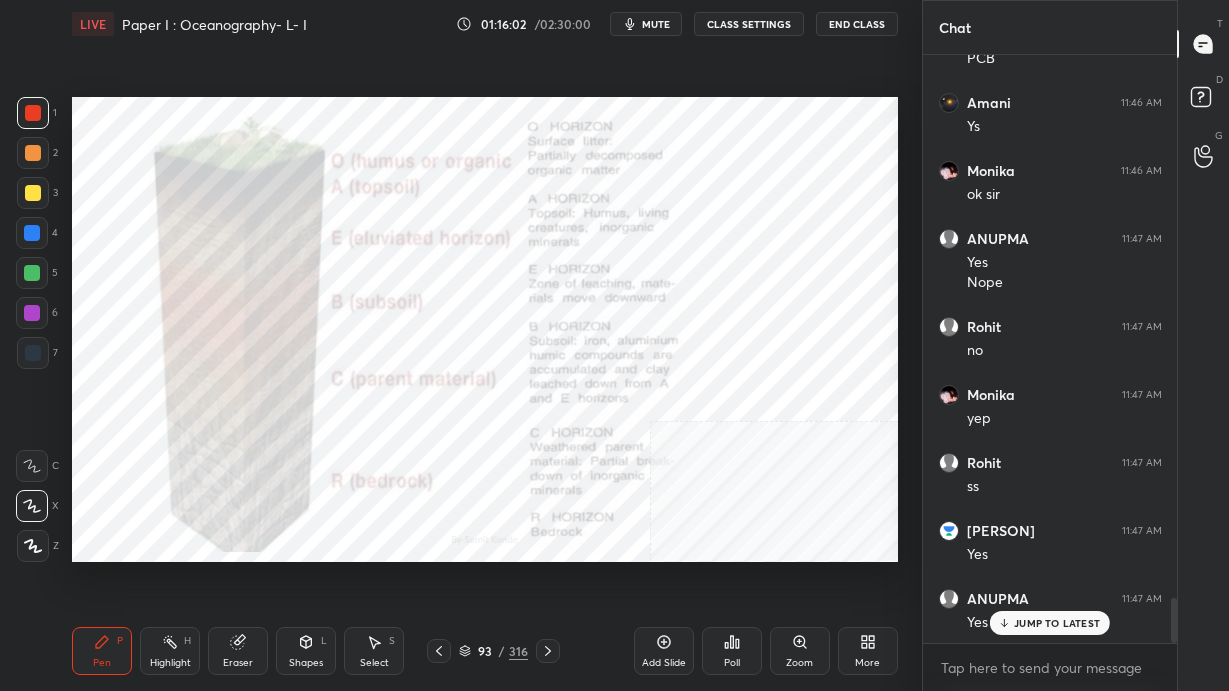 scroll, scrollTop: 7148, scrollLeft: 0, axis: vertical 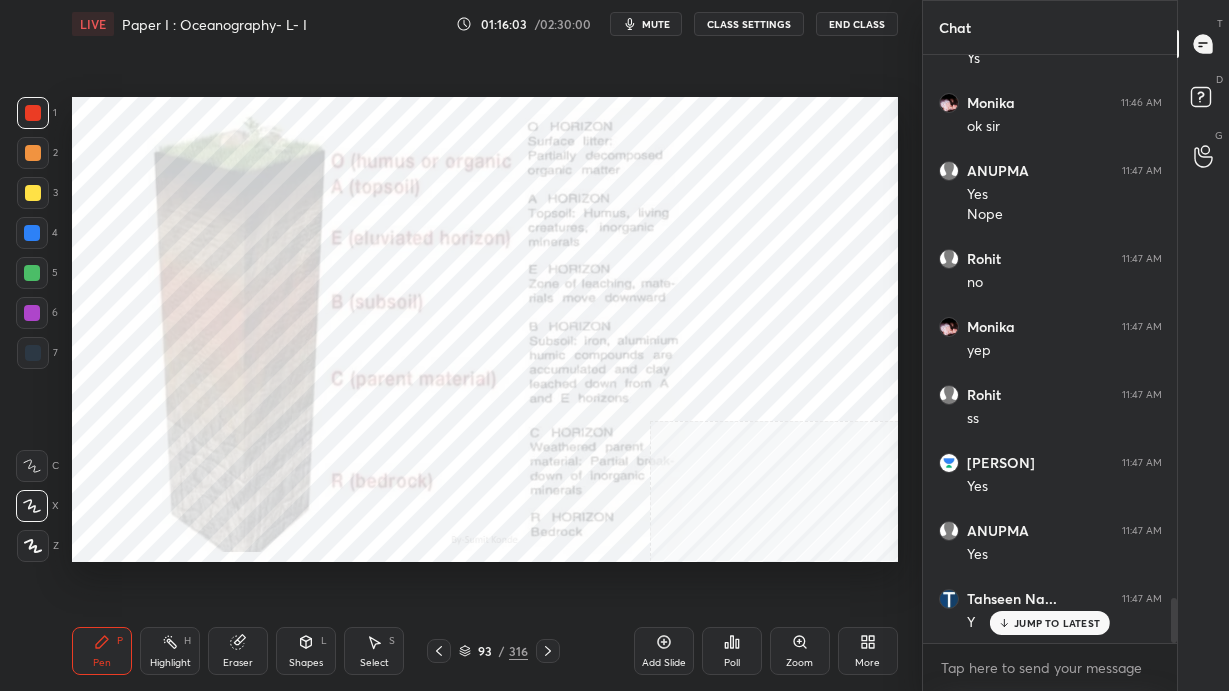 drag, startPoint x: 471, startPoint y: 648, endPoint x: 504, endPoint y: 606, distance: 53.413483 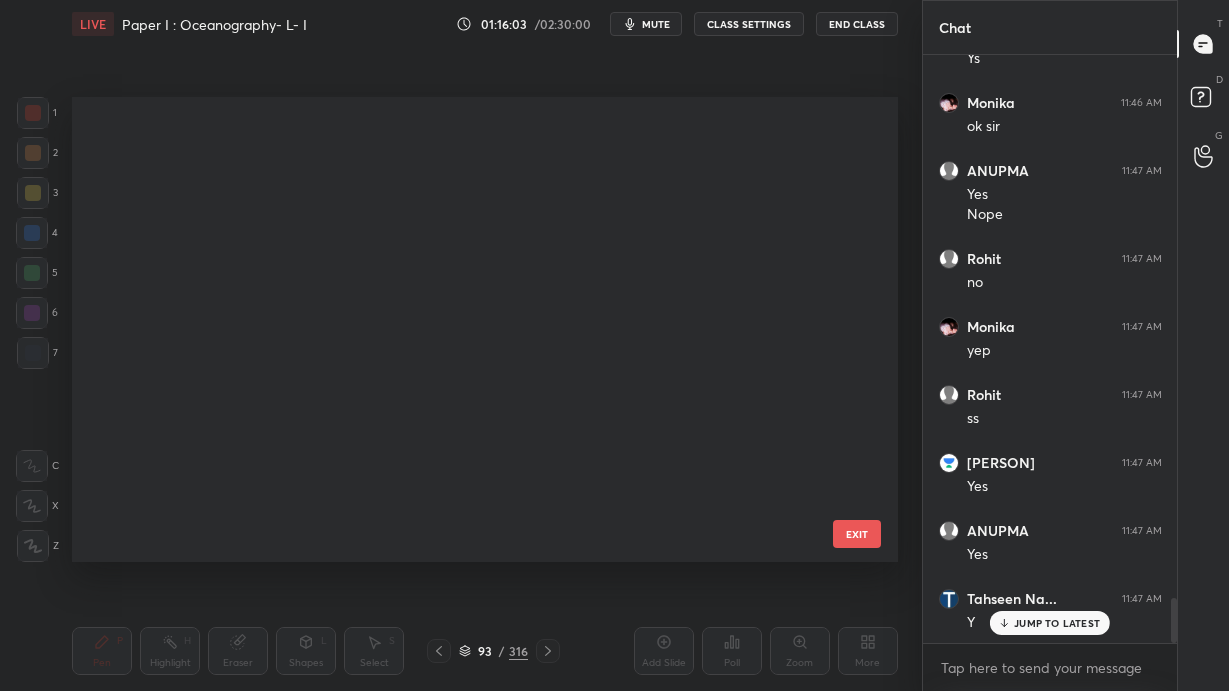 scroll, scrollTop: 3872, scrollLeft: 0, axis: vertical 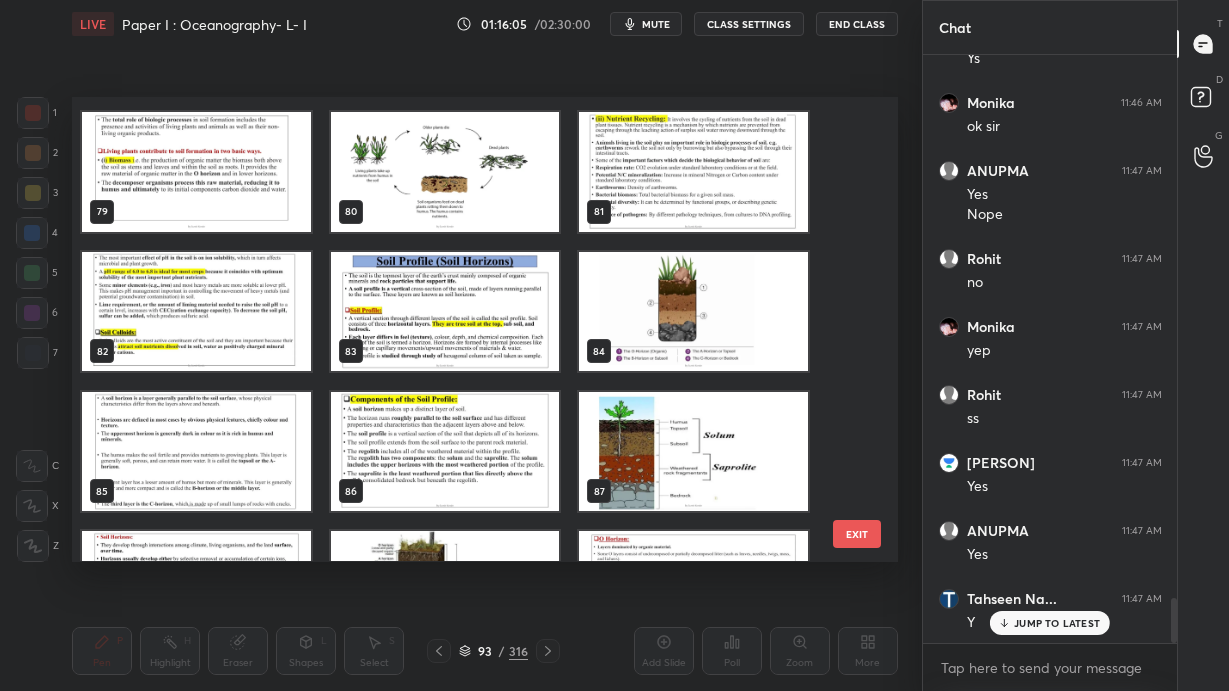 click at bounding box center [445, 312] 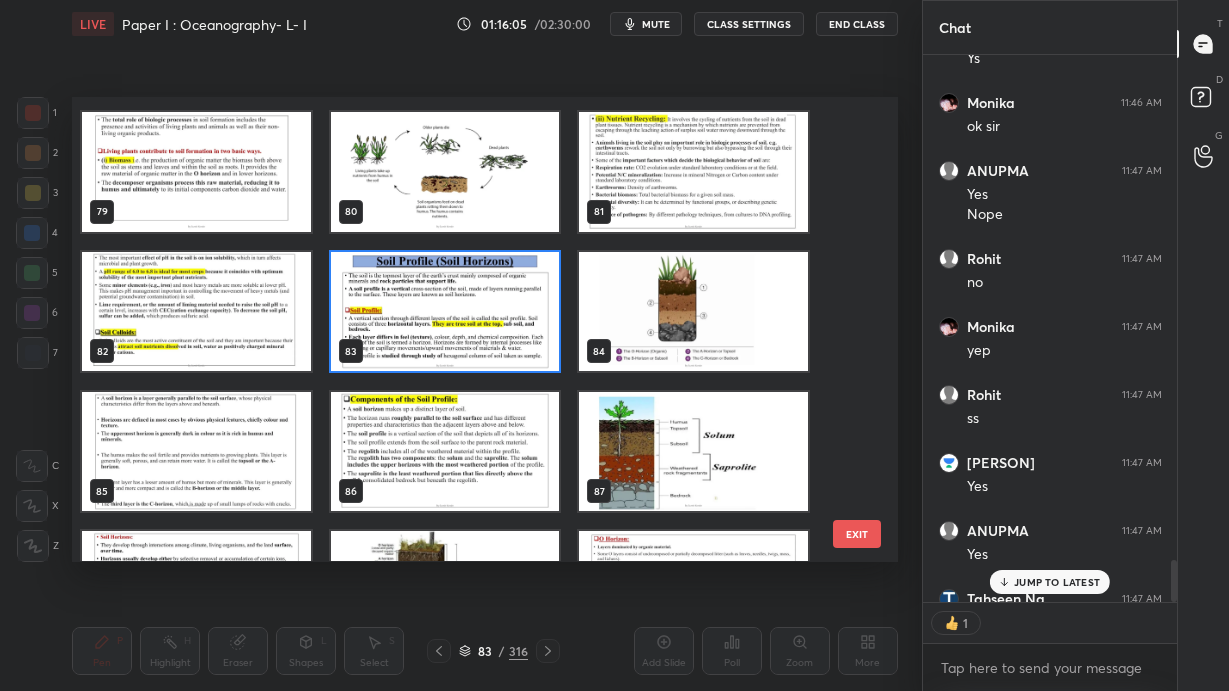 click at bounding box center (445, 312) 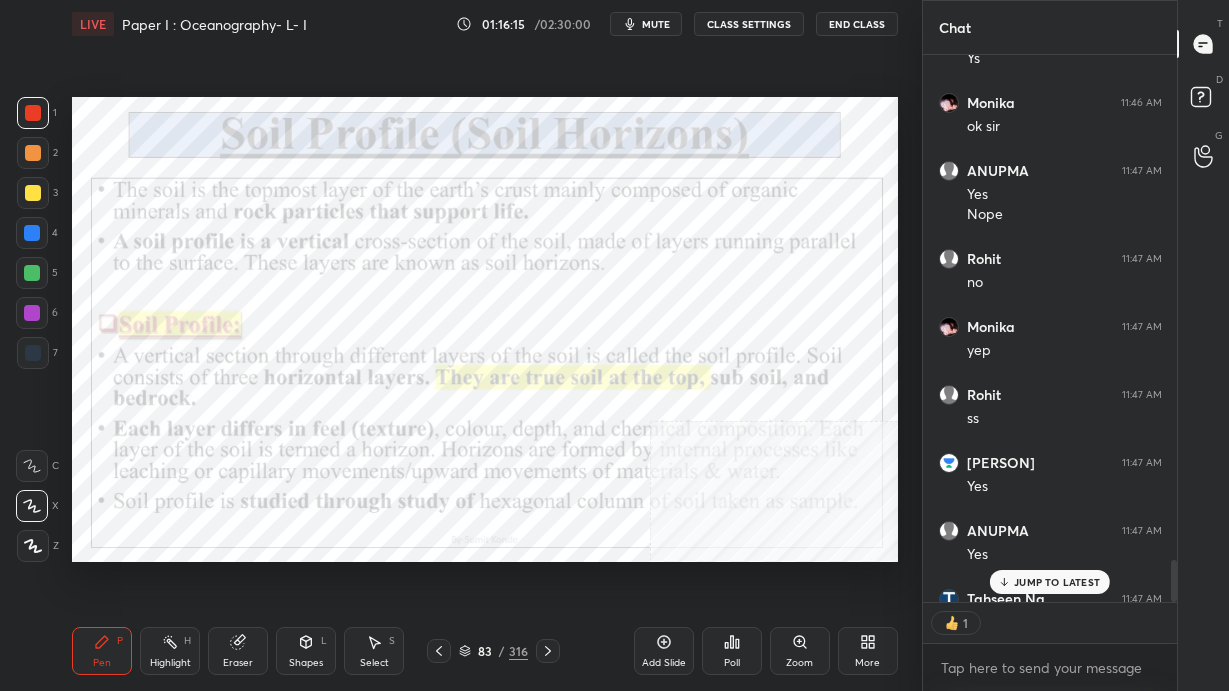 click on "83 / 316" at bounding box center [493, 651] 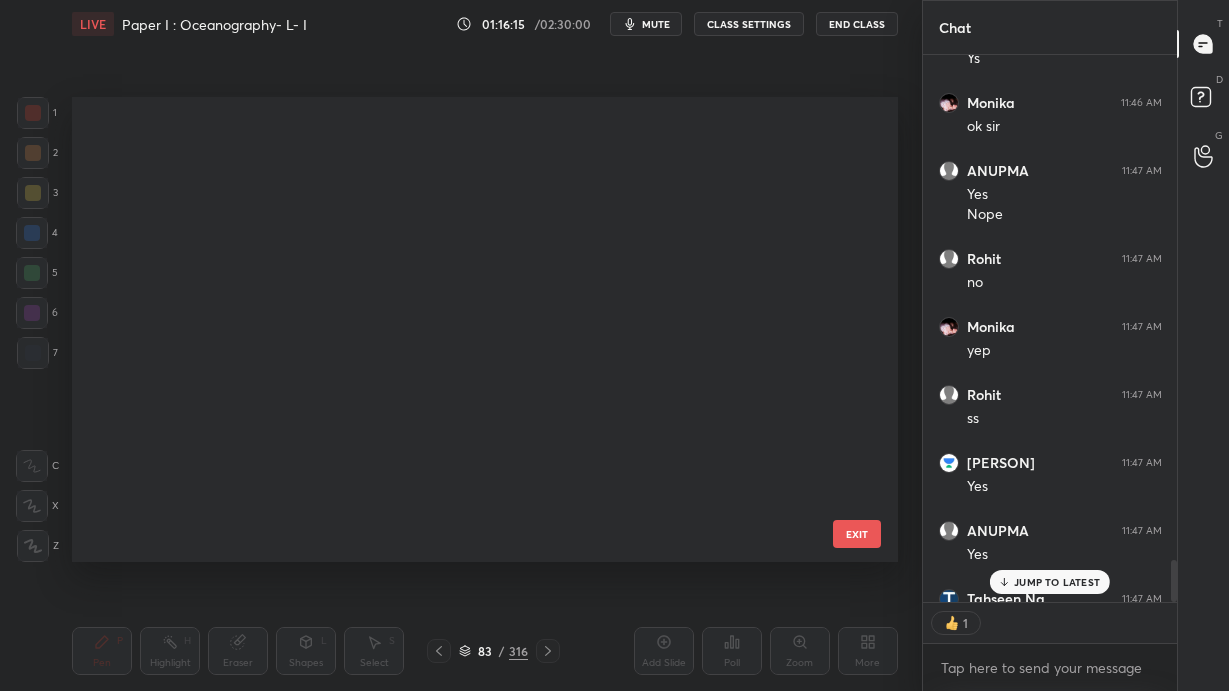 scroll, scrollTop: 7, scrollLeft: 7, axis: both 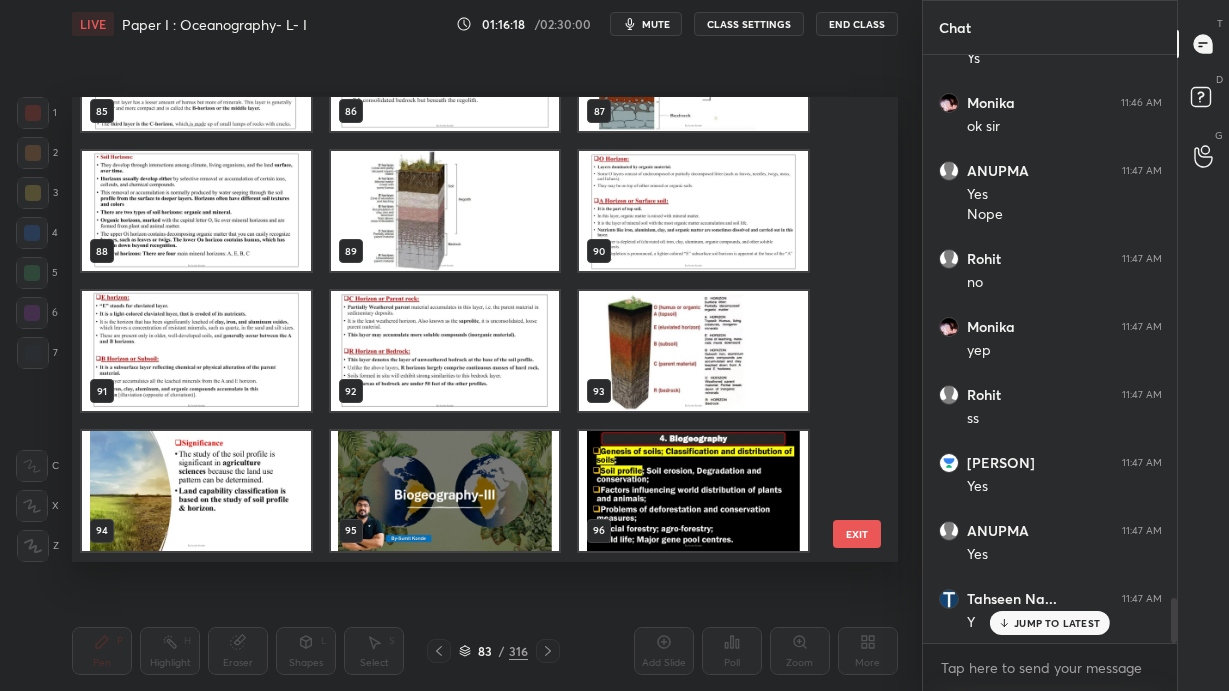 click at bounding box center [445, 212] 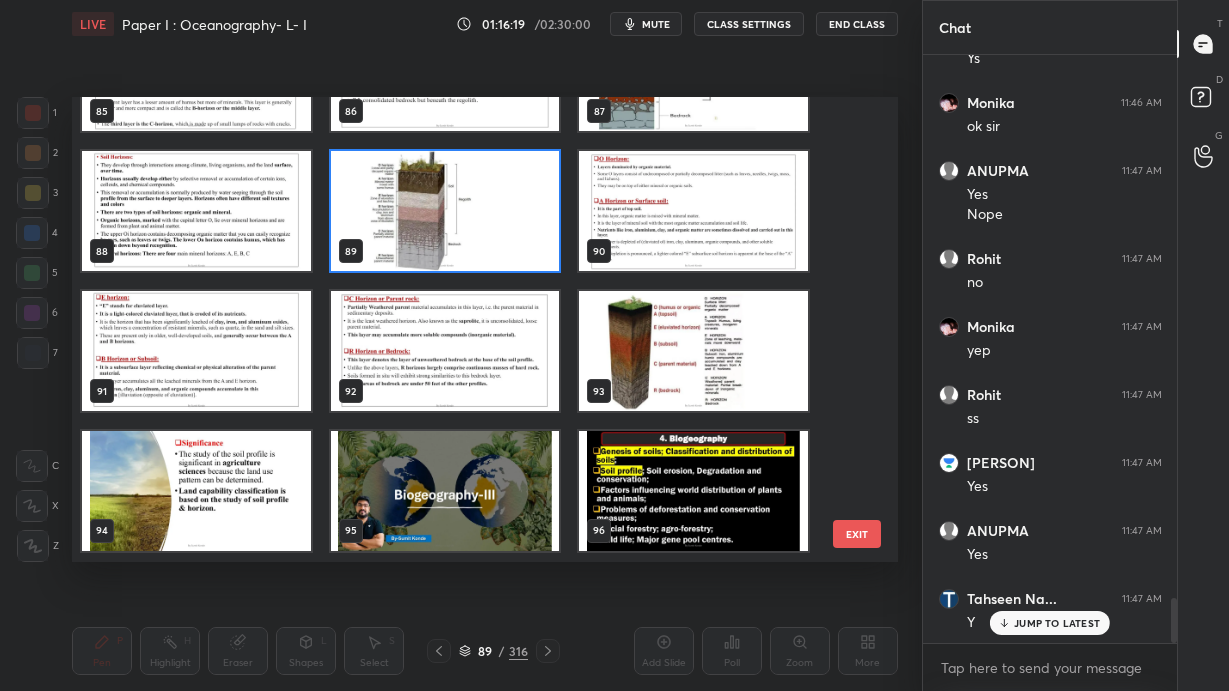 click at bounding box center (445, 212) 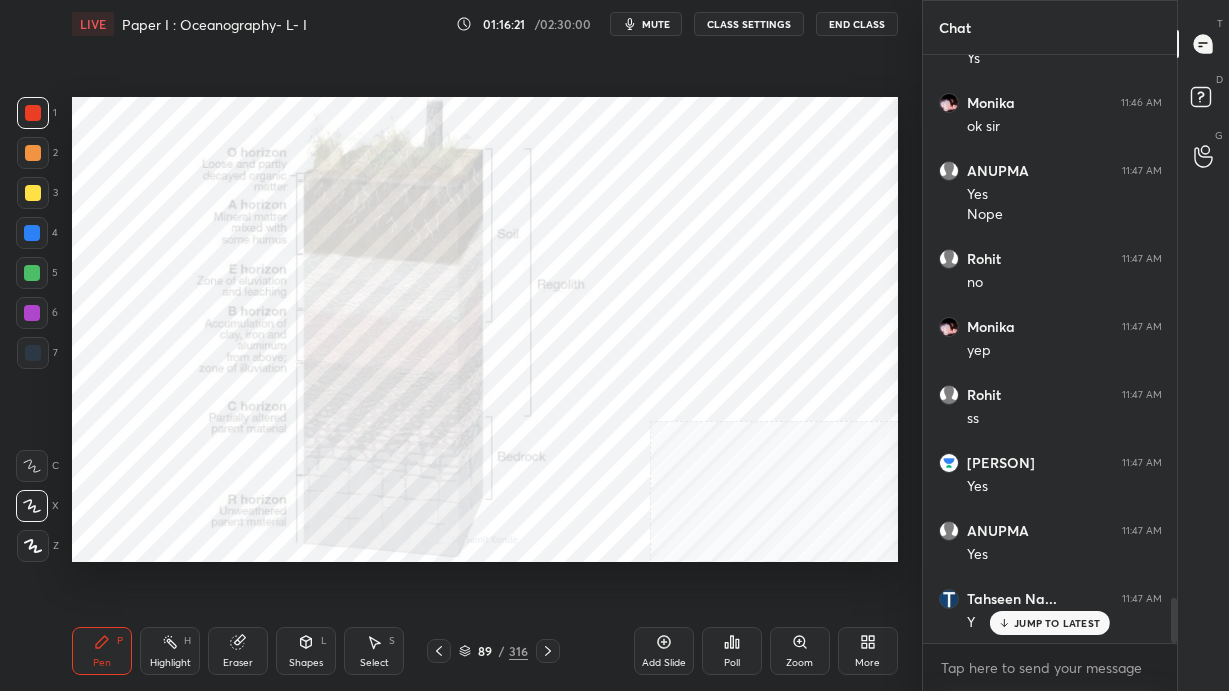 click on "JUMP TO LATEST" at bounding box center [1057, 623] 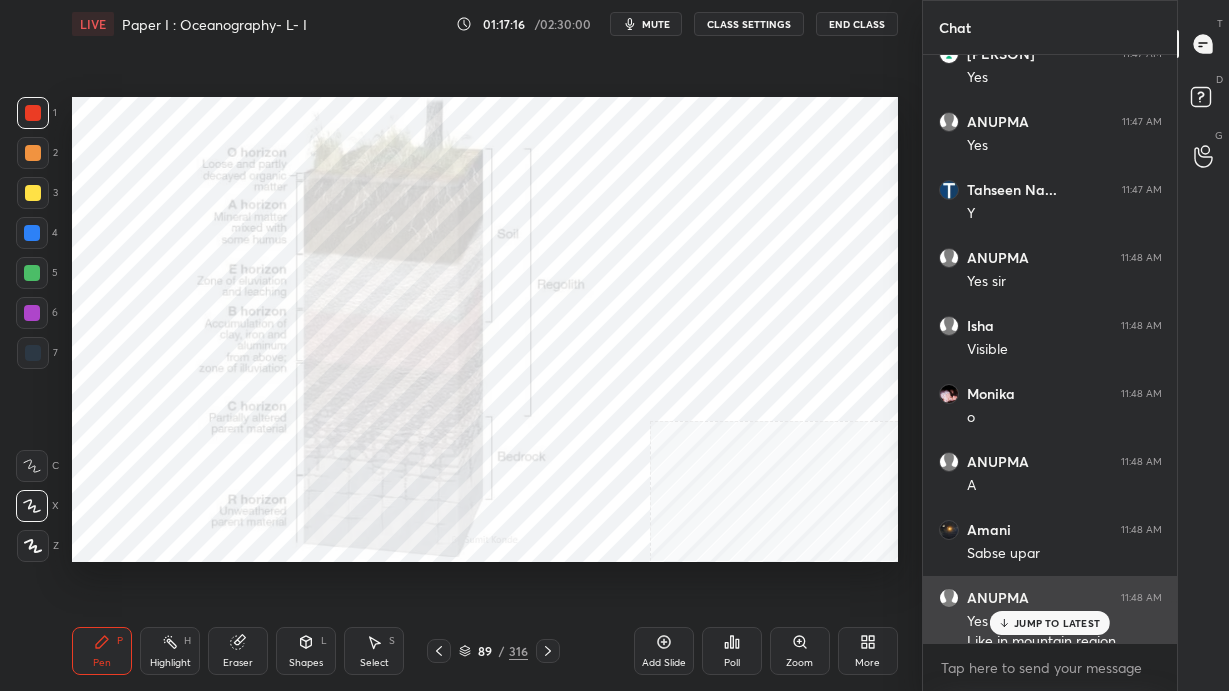 scroll, scrollTop: 7576, scrollLeft: 0, axis: vertical 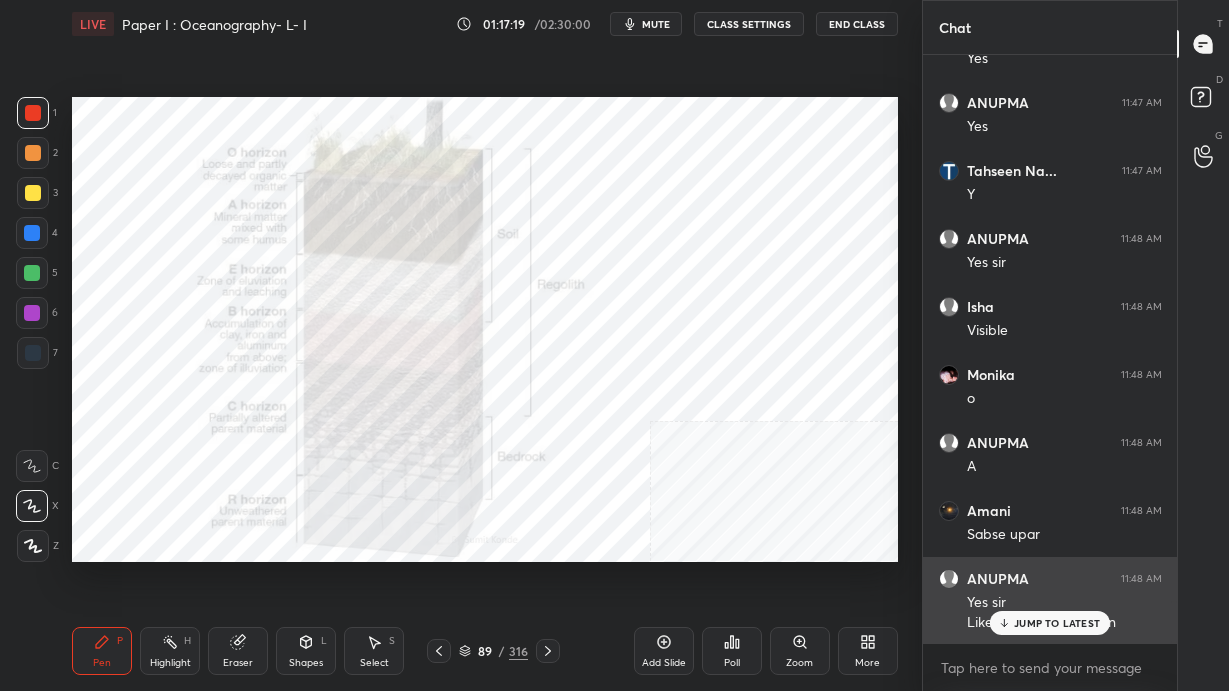 click on "JUMP TO LATEST" at bounding box center (1050, 623) 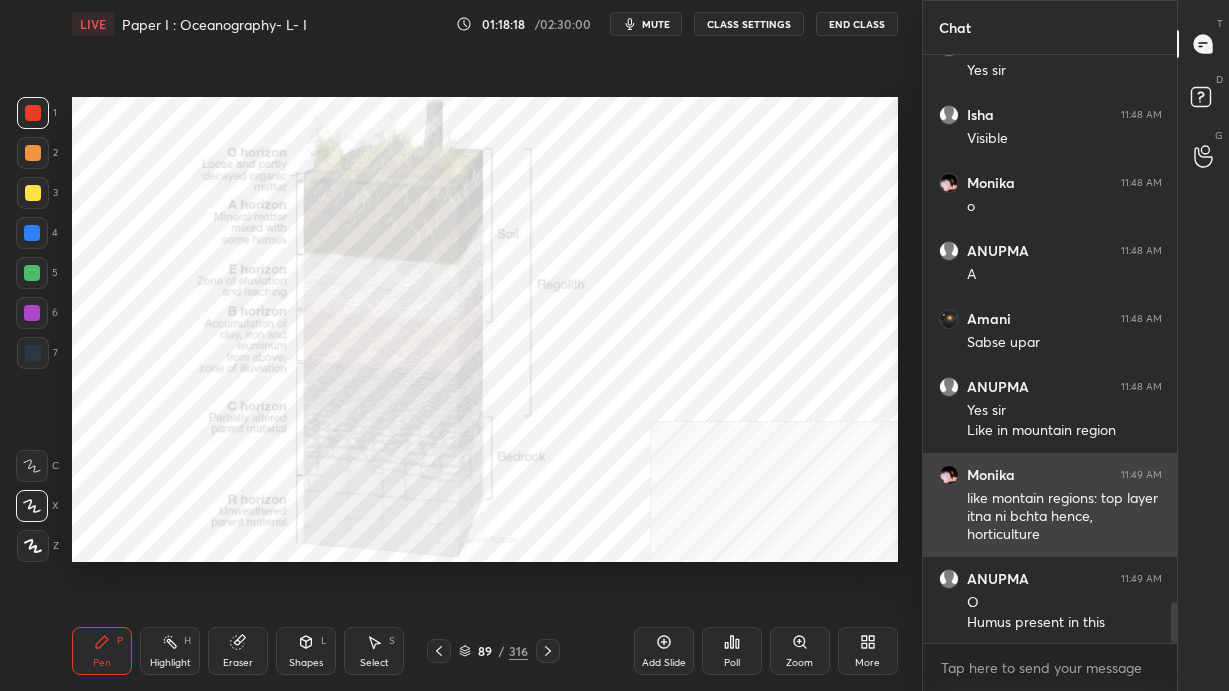 scroll, scrollTop: 7836, scrollLeft: 0, axis: vertical 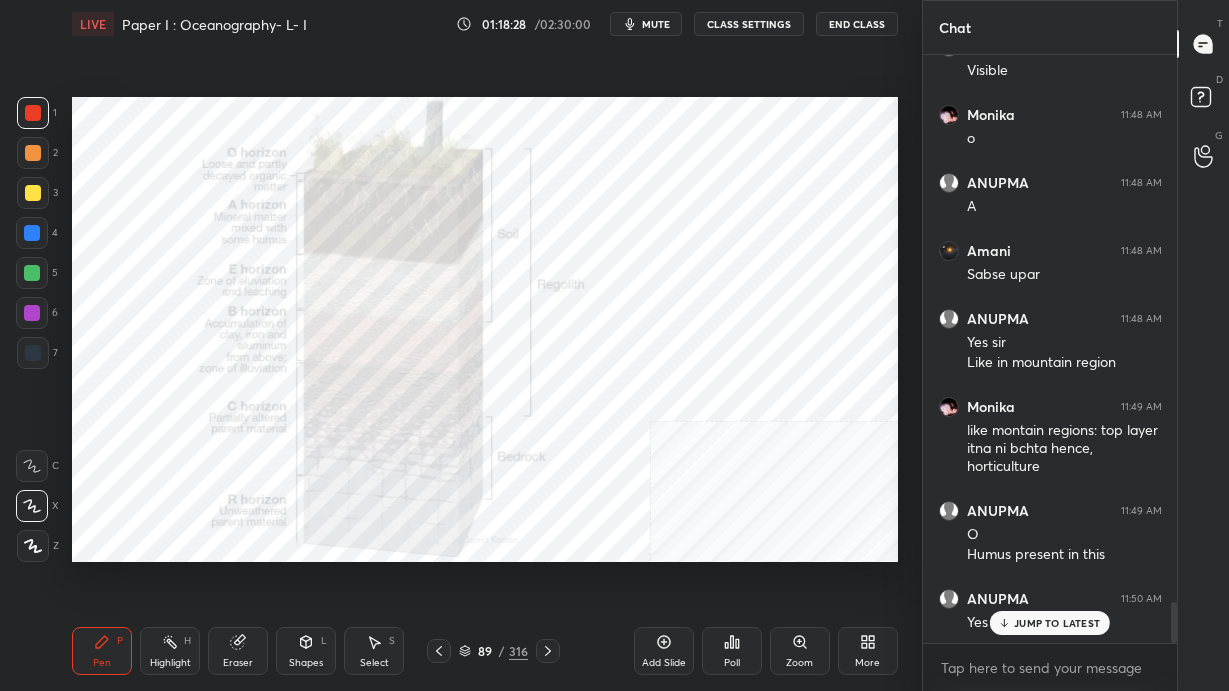 click 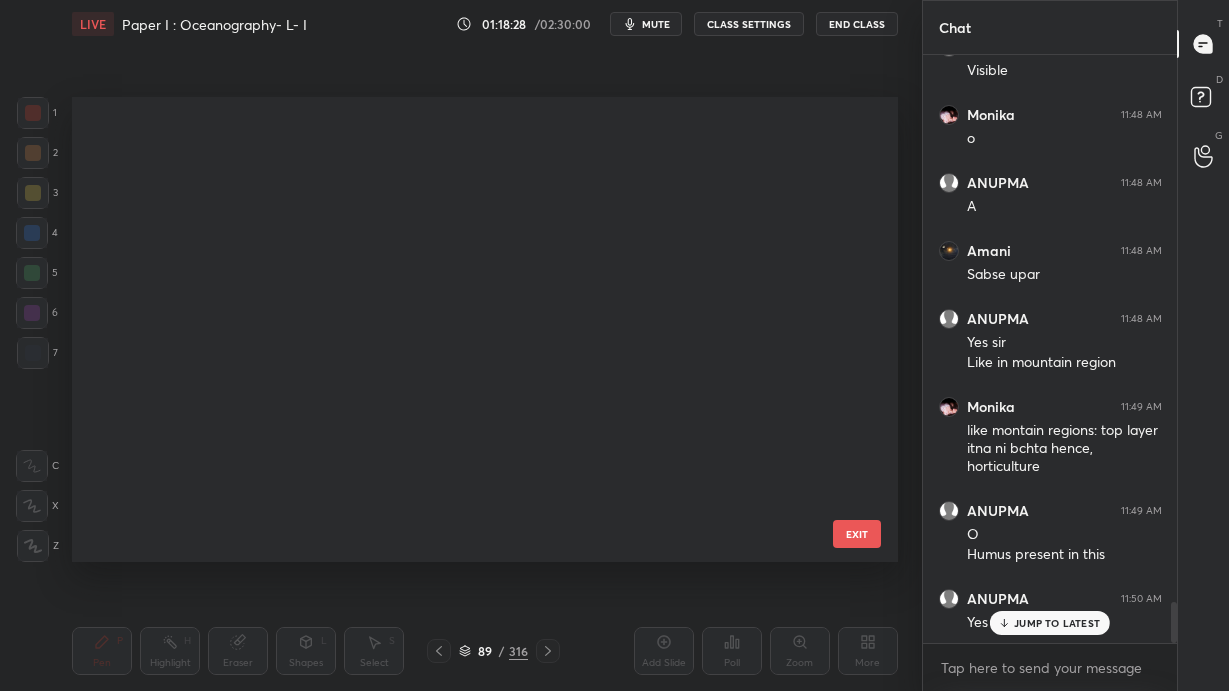scroll, scrollTop: 3732, scrollLeft: 0, axis: vertical 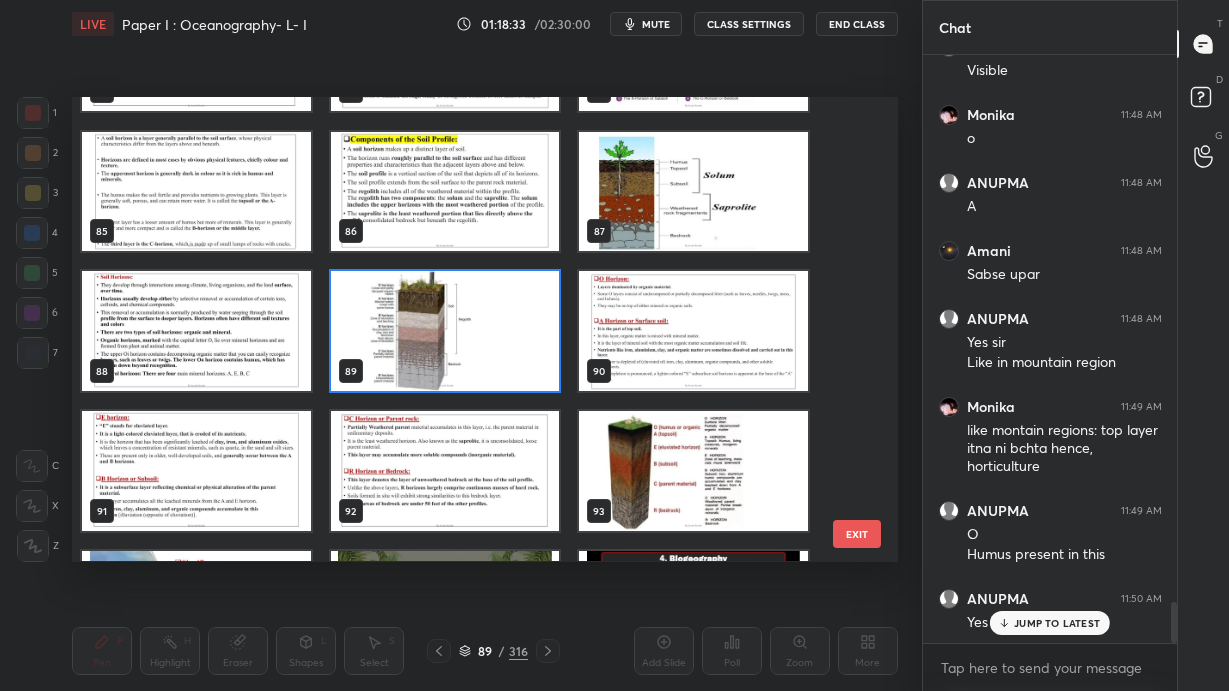 click at bounding box center (693, 332) 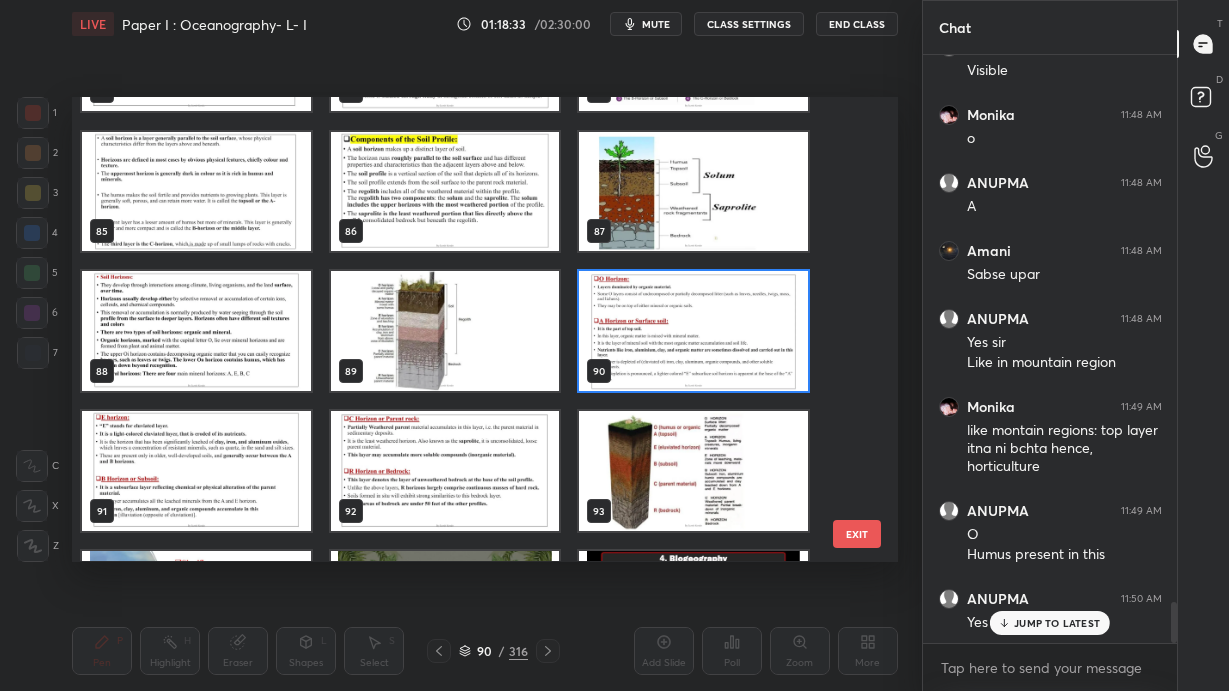 click at bounding box center [693, 332] 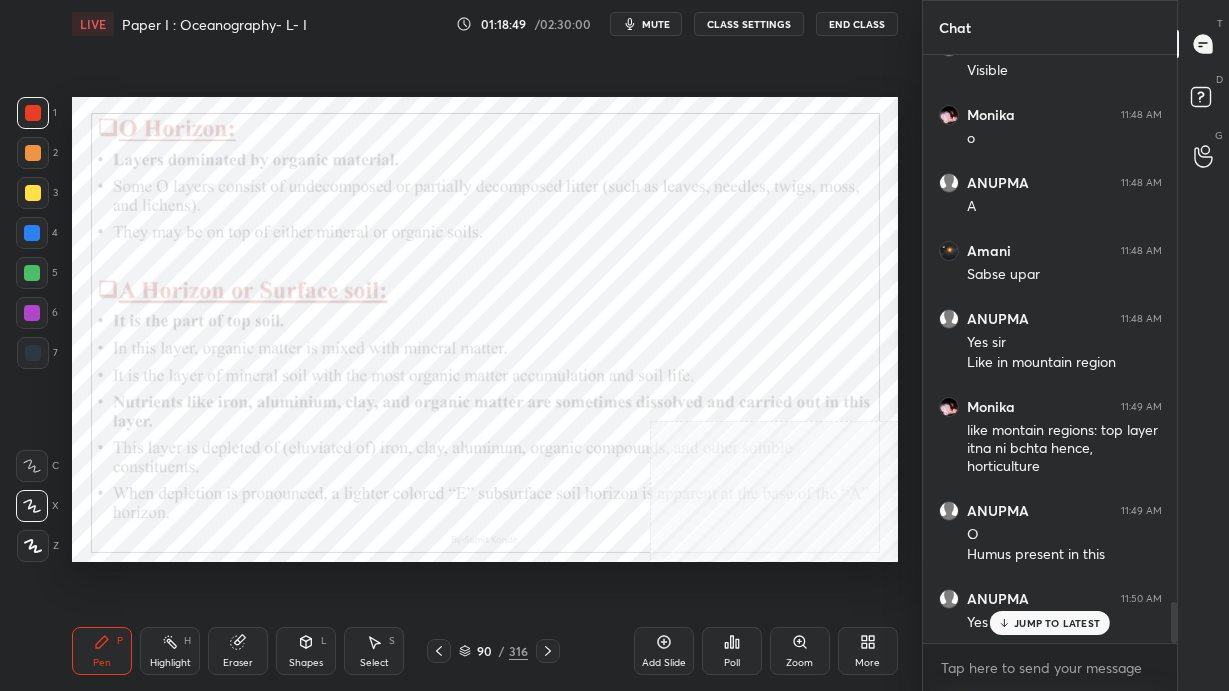 scroll, scrollTop: 7905, scrollLeft: 0, axis: vertical 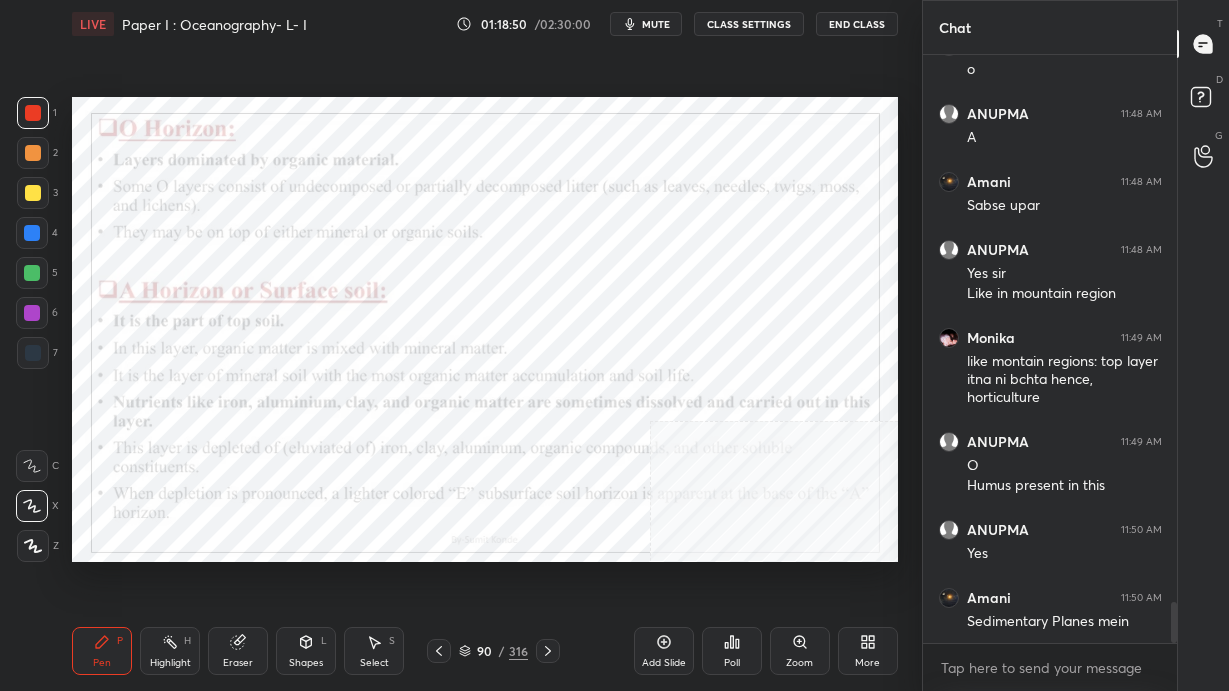 click 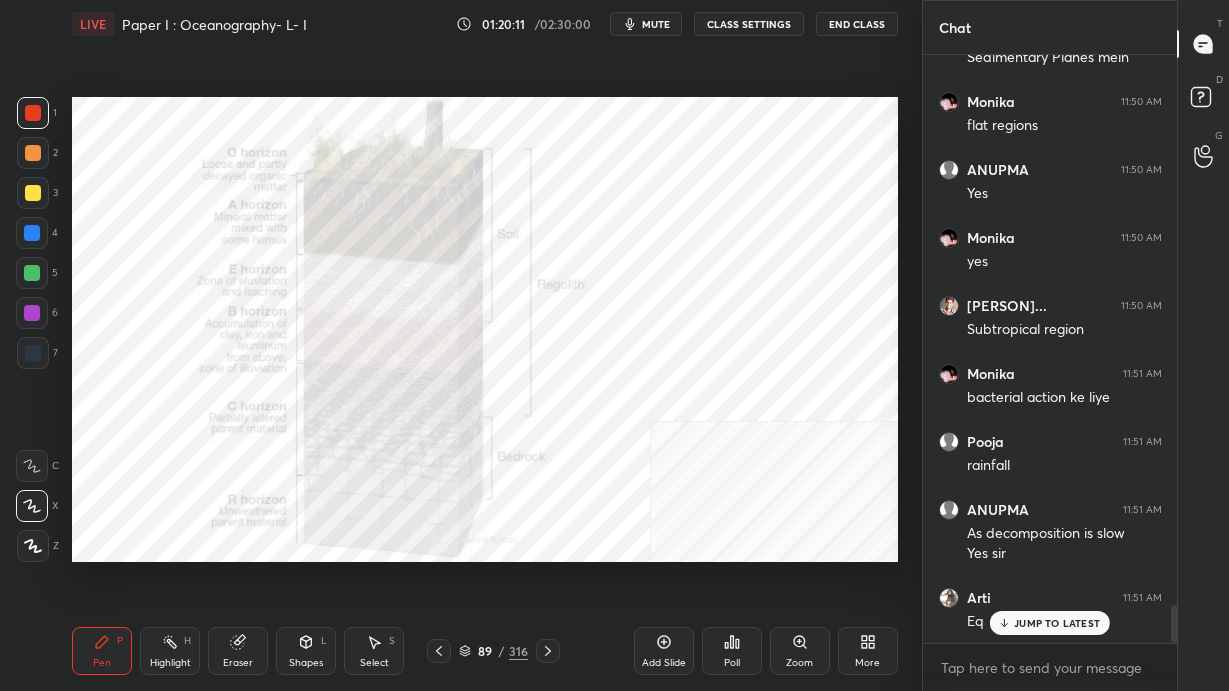 scroll, scrollTop: 8536, scrollLeft: 0, axis: vertical 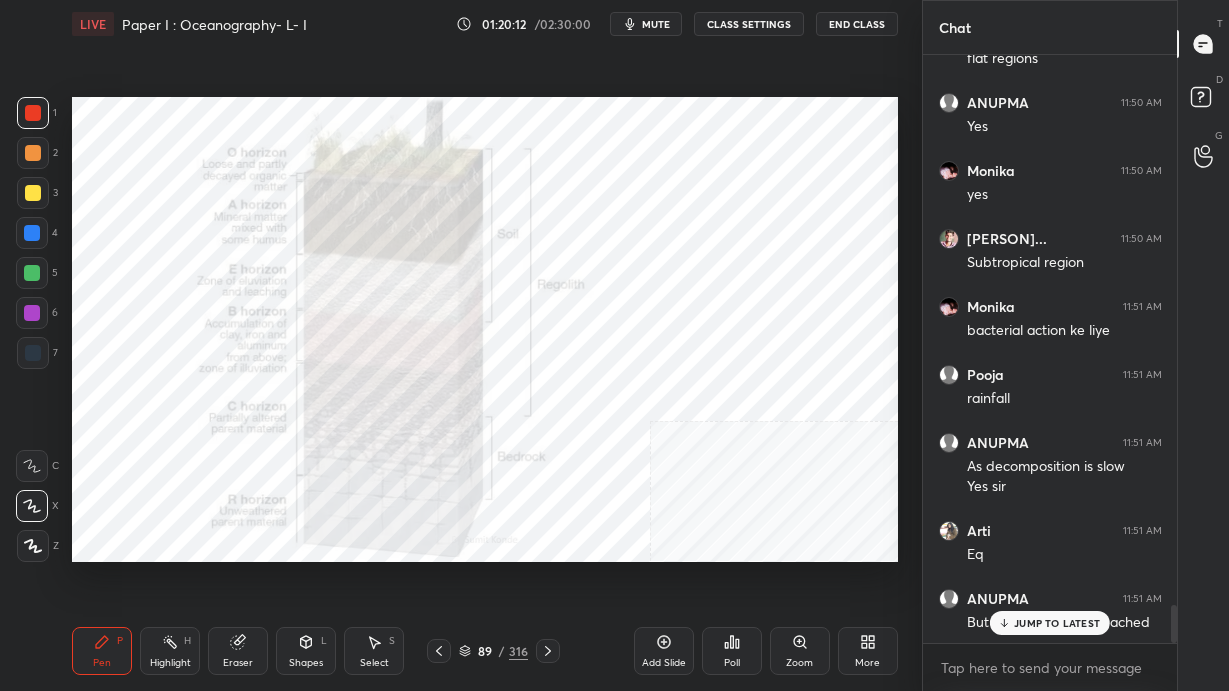 click on "JUMP TO LATEST" at bounding box center [1057, 623] 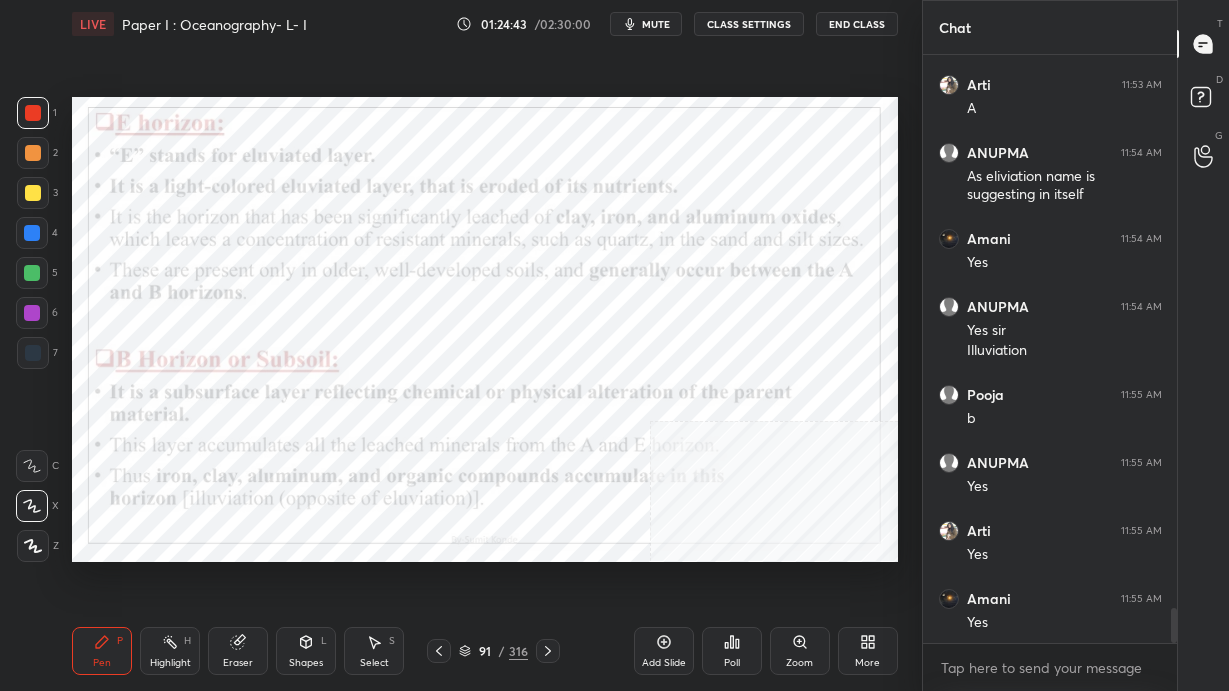scroll, scrollTop: 9411, scrollLeft: 0, axis: vertical 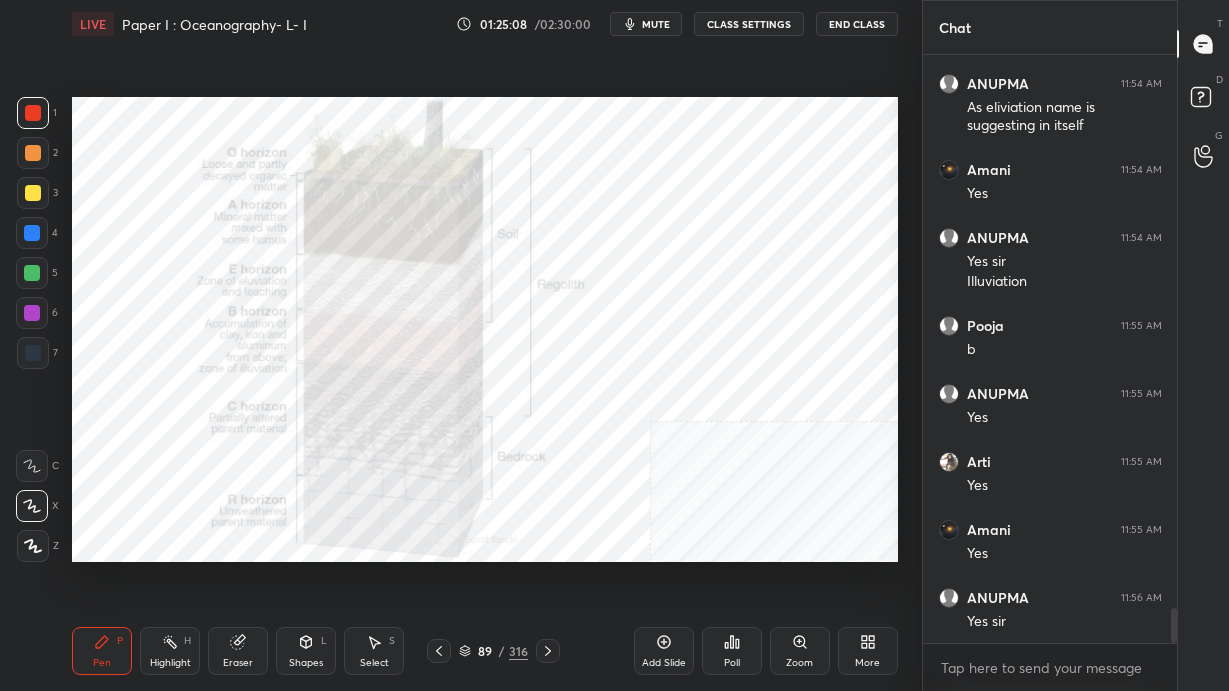click 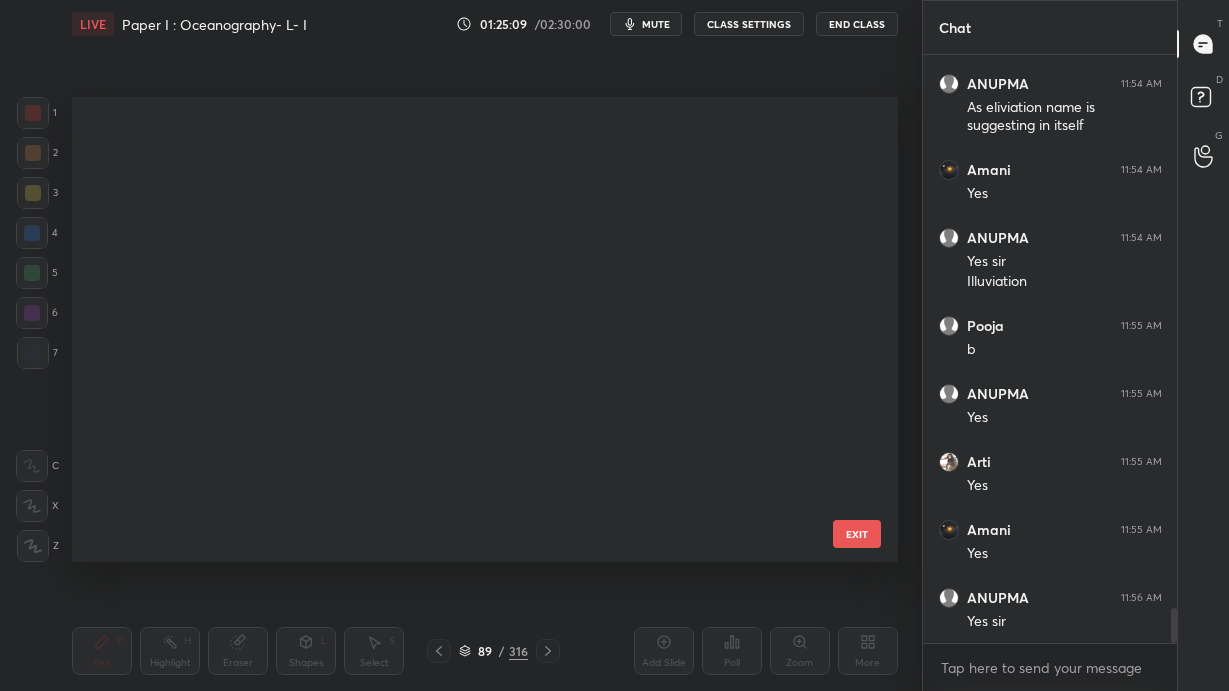 scroll, scrollTop: 3732, scrollLeft: 0, axis: vertical 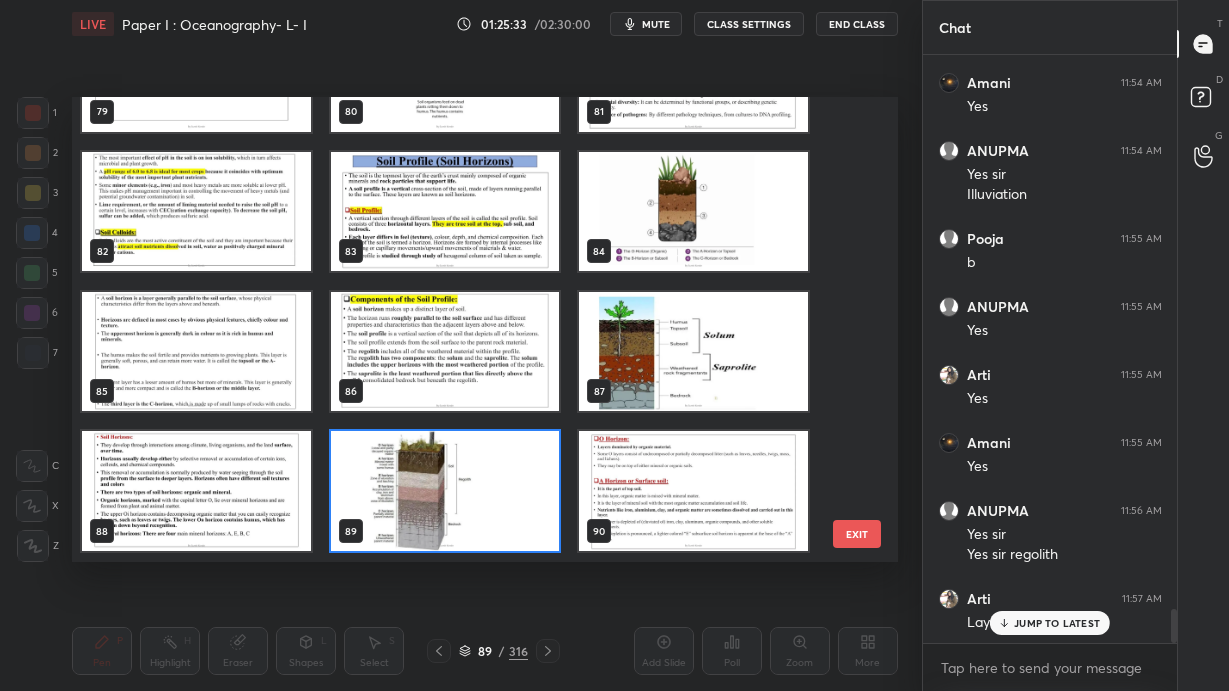 click at bounding box center (693, 352) 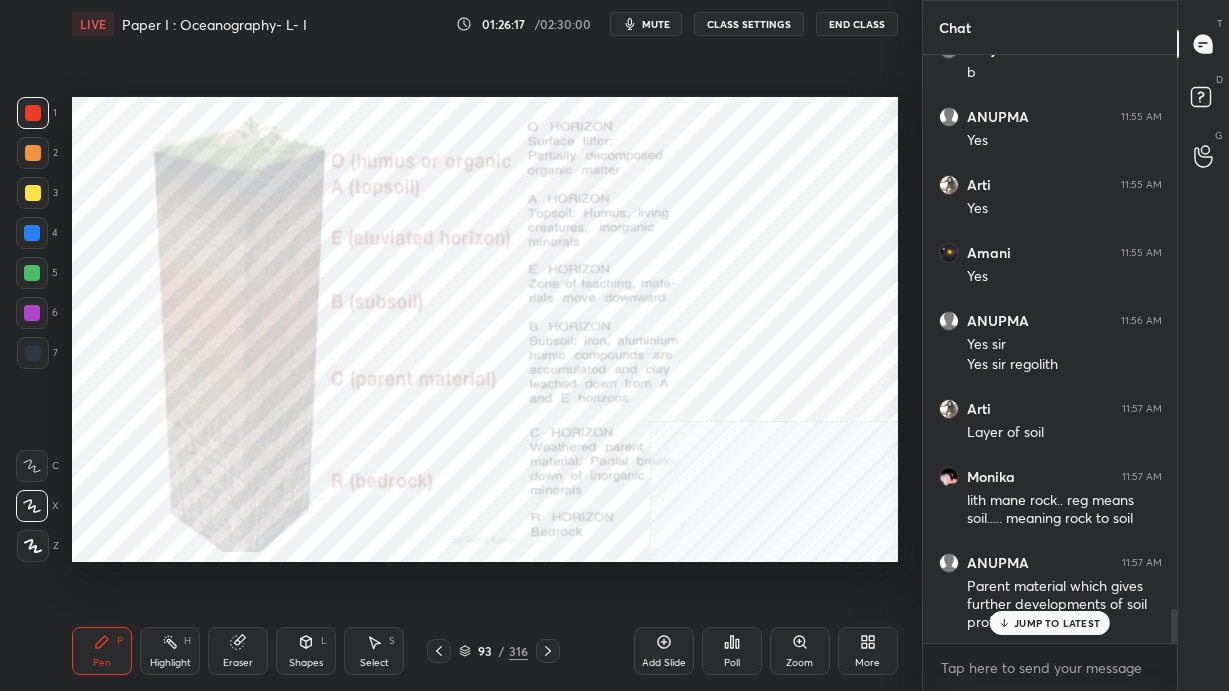 scroll, scrollTop: 9756, scrollLeft: 0, axis: vertical 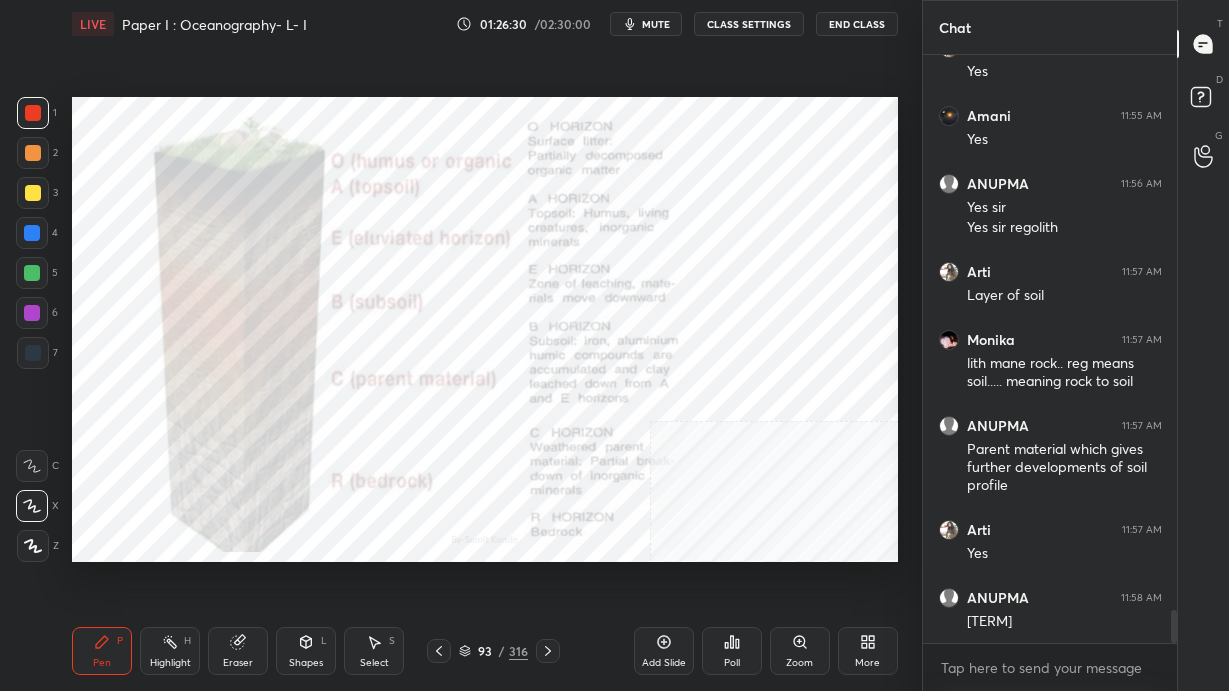 click on "93 / 316" at bounding box center (493, 651) 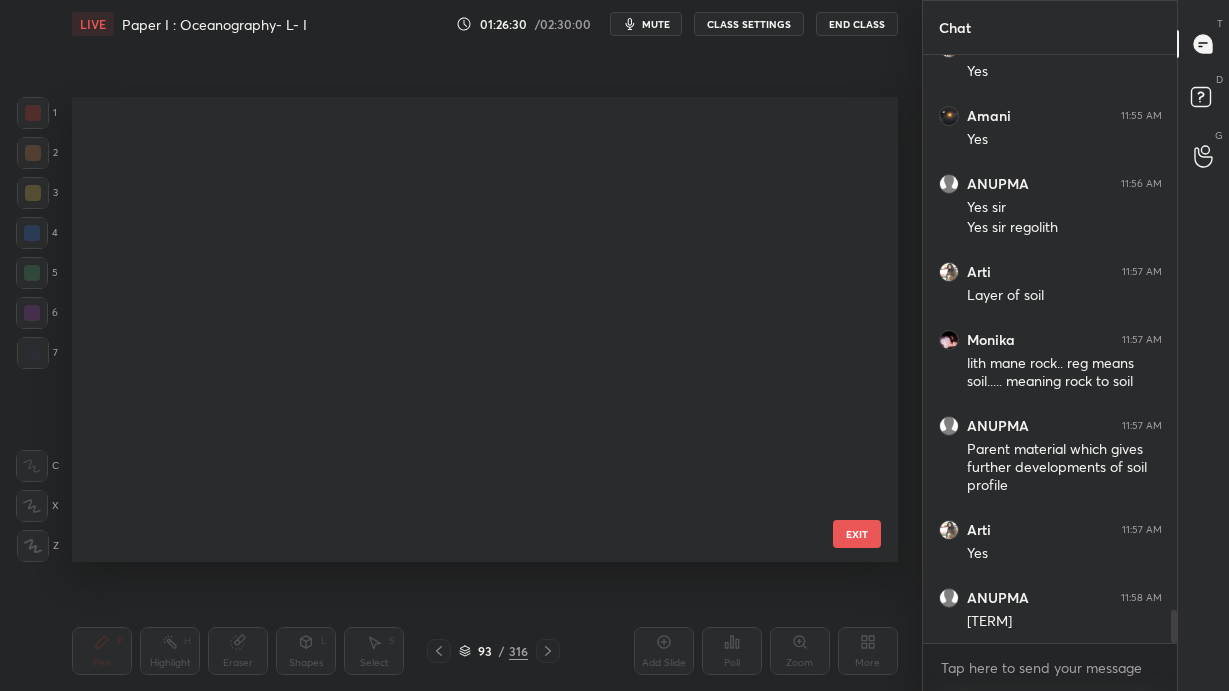 scroll, scrollTop: 3872, scrollLeft: 0, axis: vertical 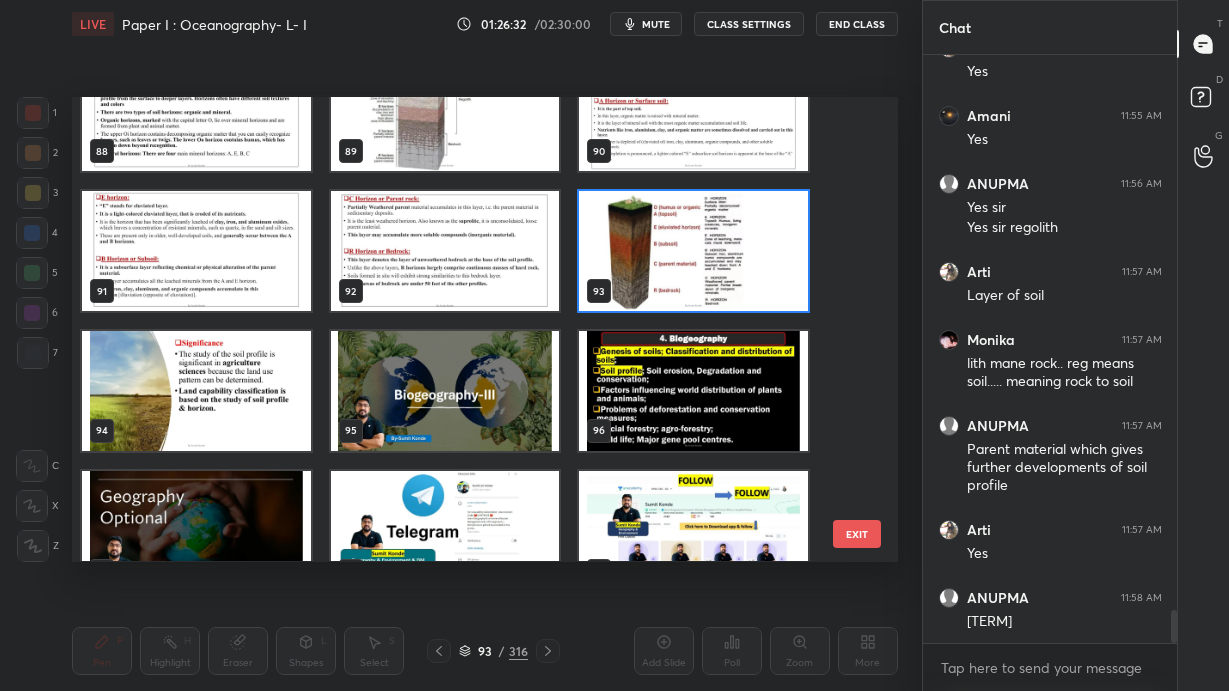 click at bounding box center [445, 252] 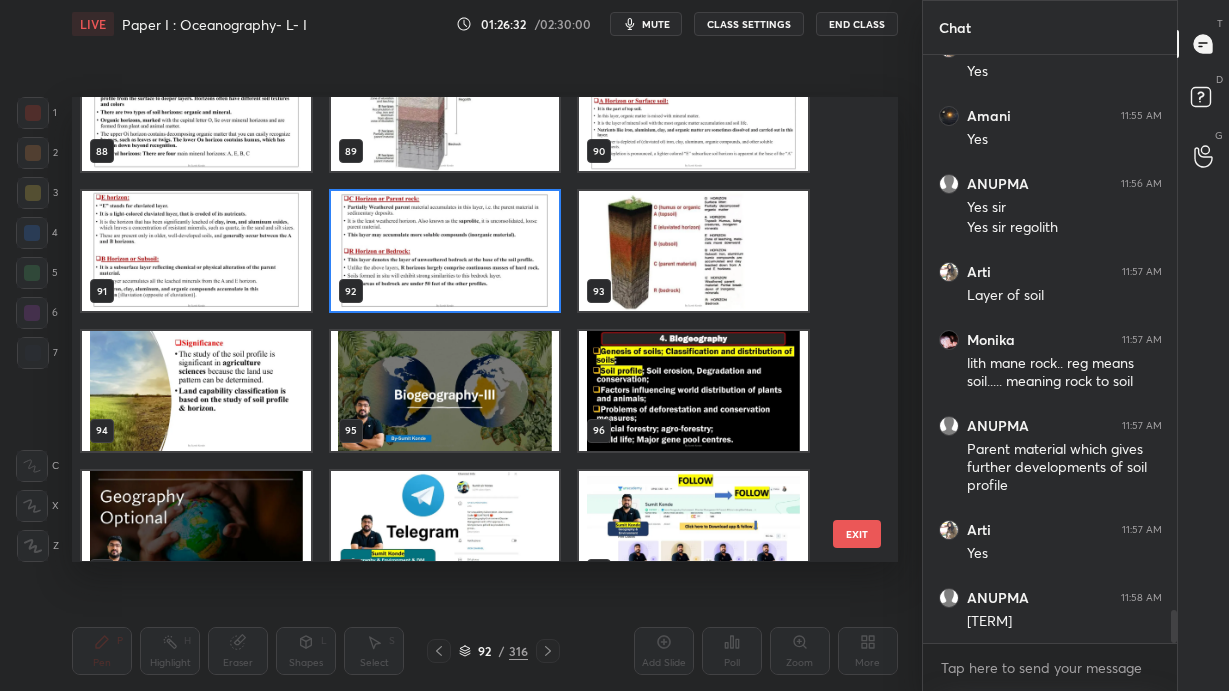 click at bounding box center [445, 252] 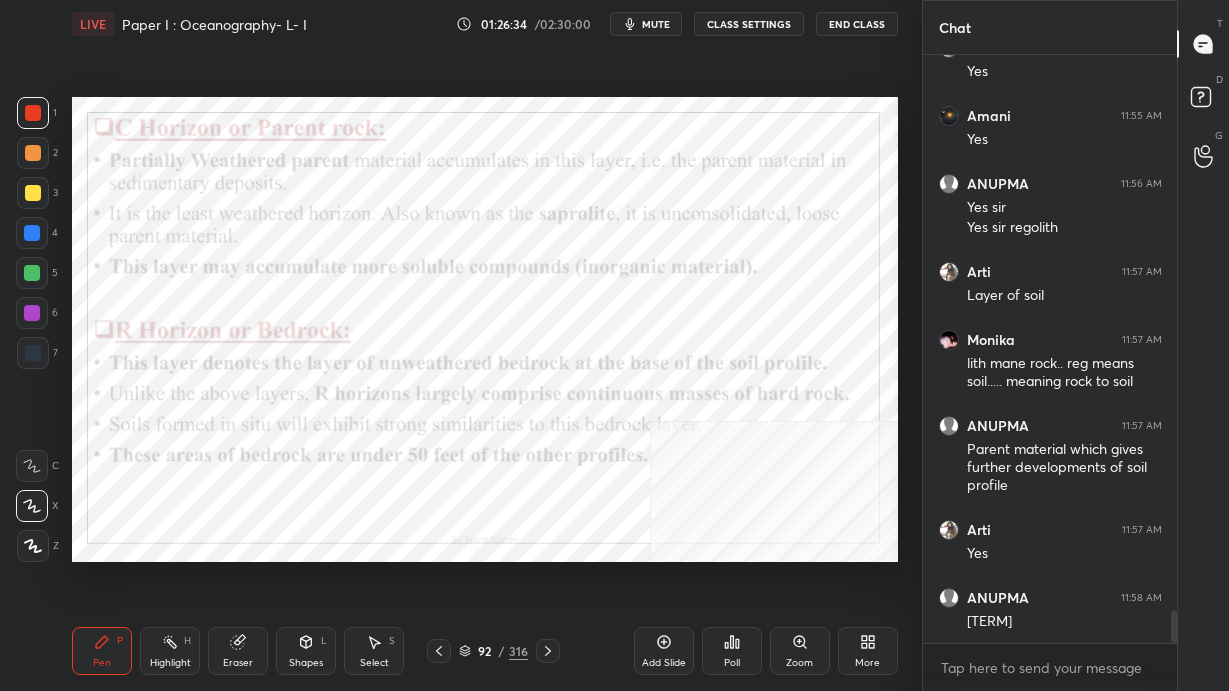 scroll, scrollTop: 9893, scrollLeft: 0, axis: vertical 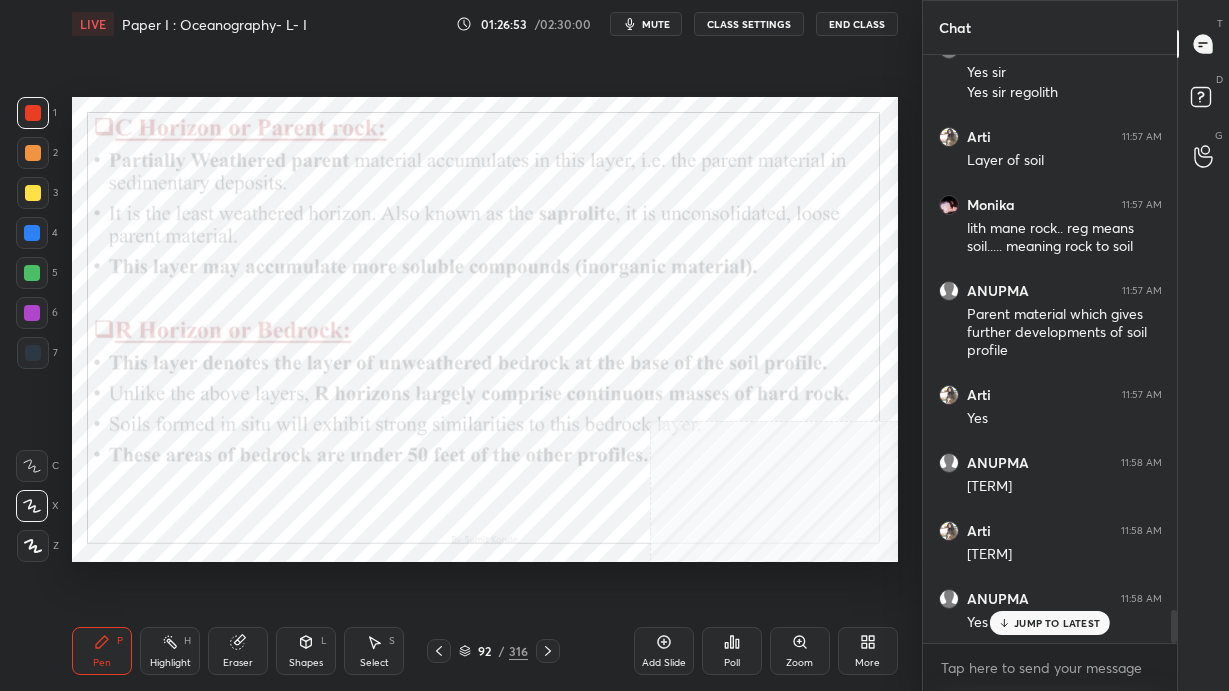 click on "92" at bounding box center (485, 651) 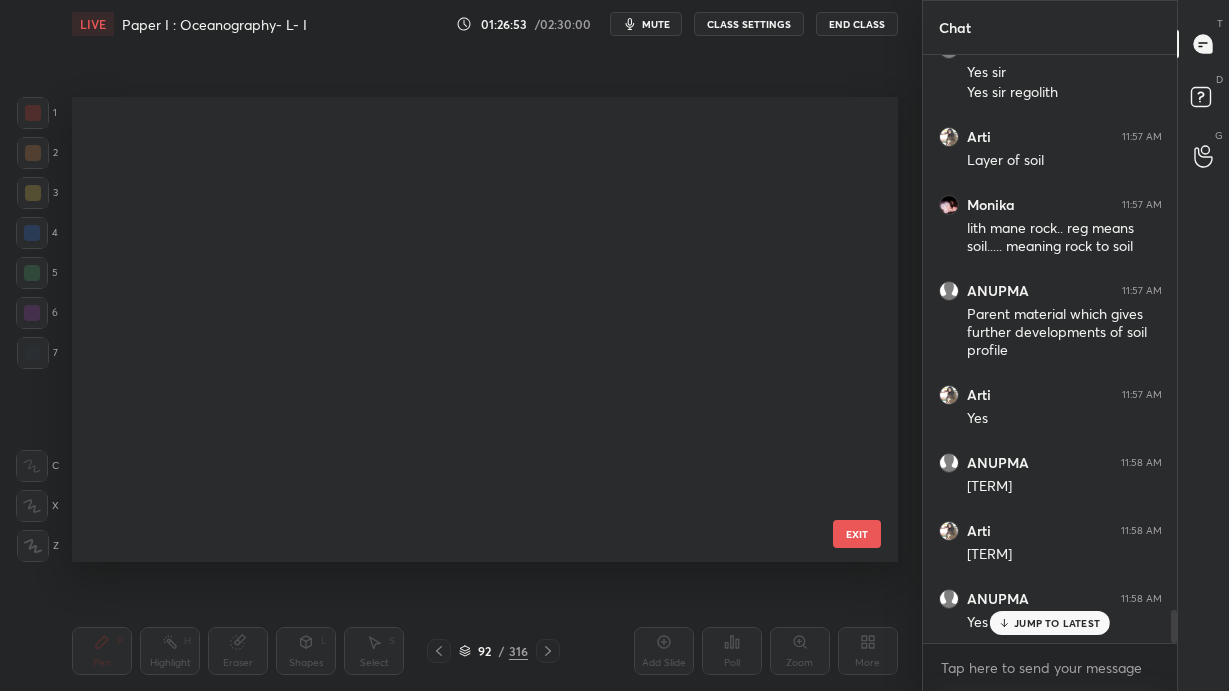 scroll, scrollTop: 3872, scrollLeft: 0, axis: vertical 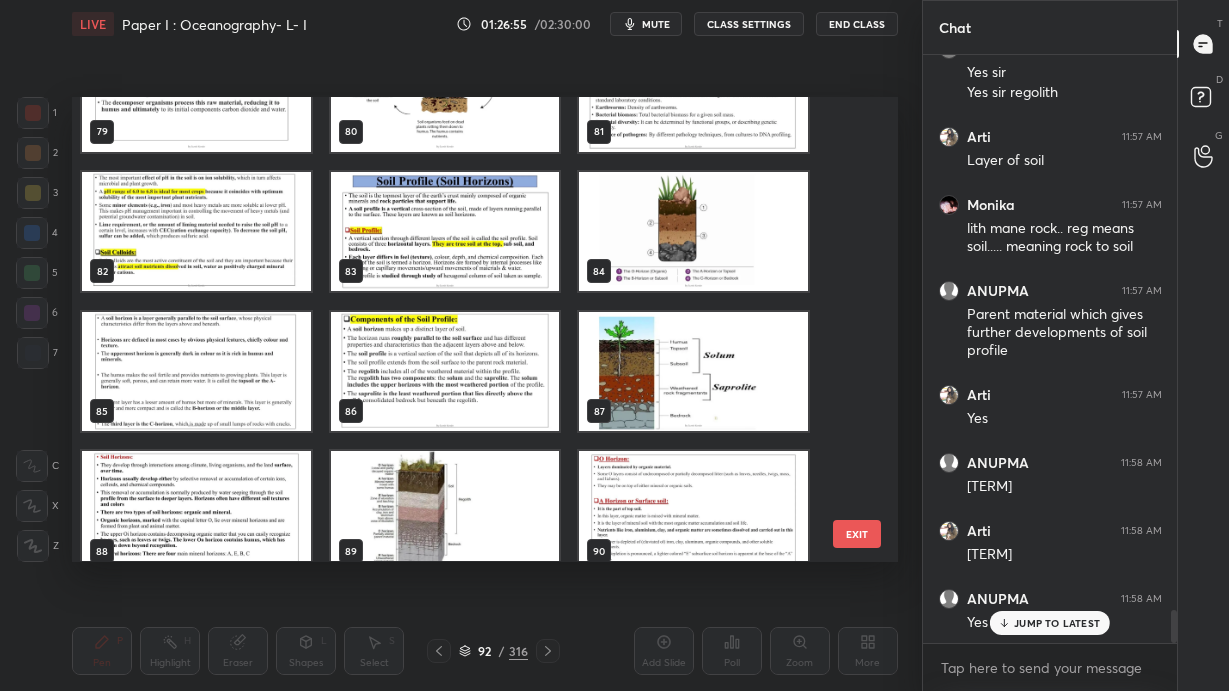 click at bounding box center [693, 372] 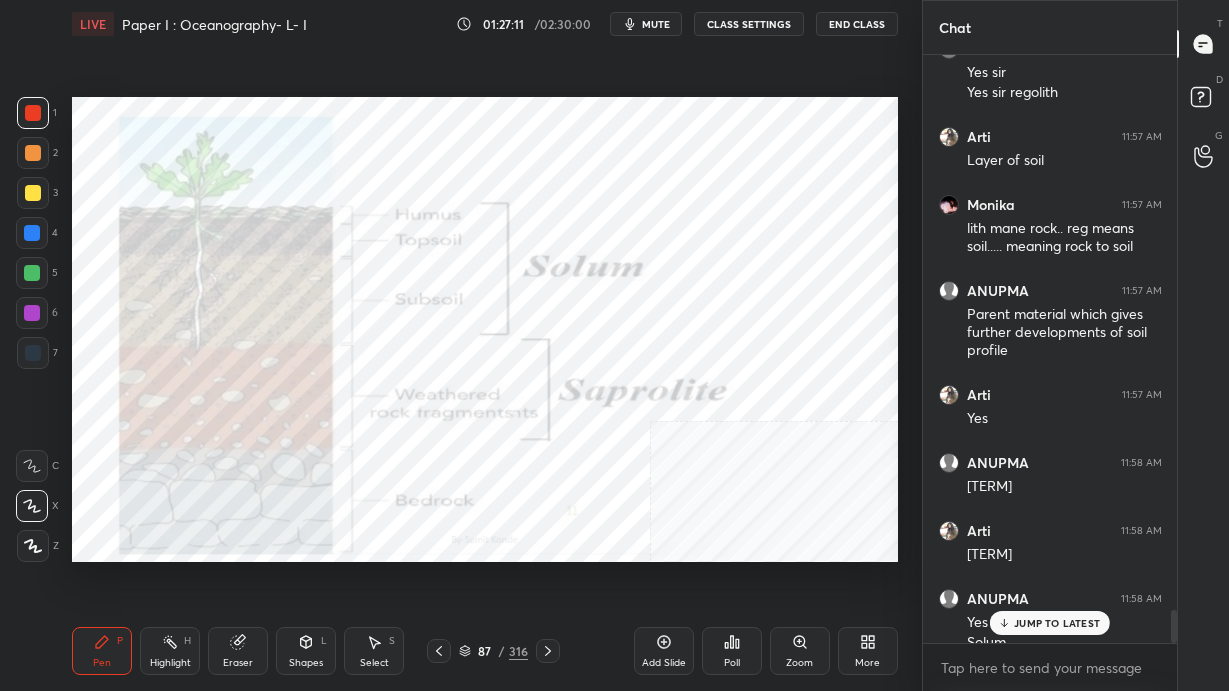 scroll, scrollTop: 9980, scrollLeft: 0, axis: vertical 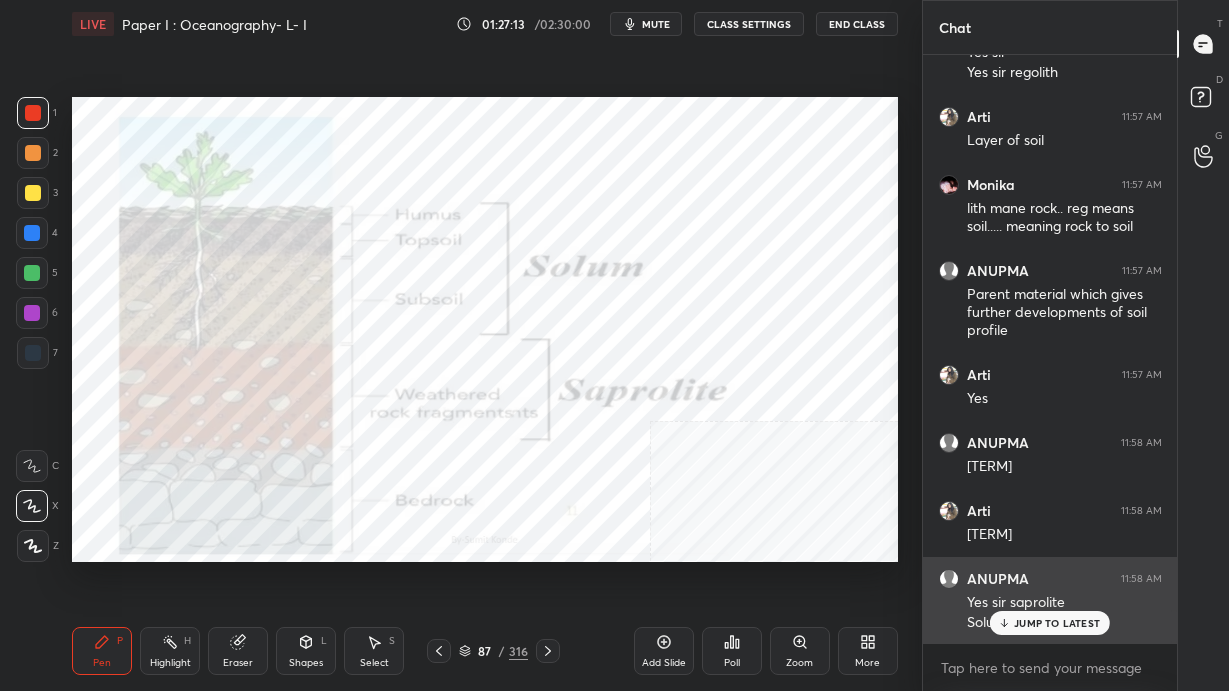 click on "JUMP TO LATEST" at bounding box center (1057, 623) 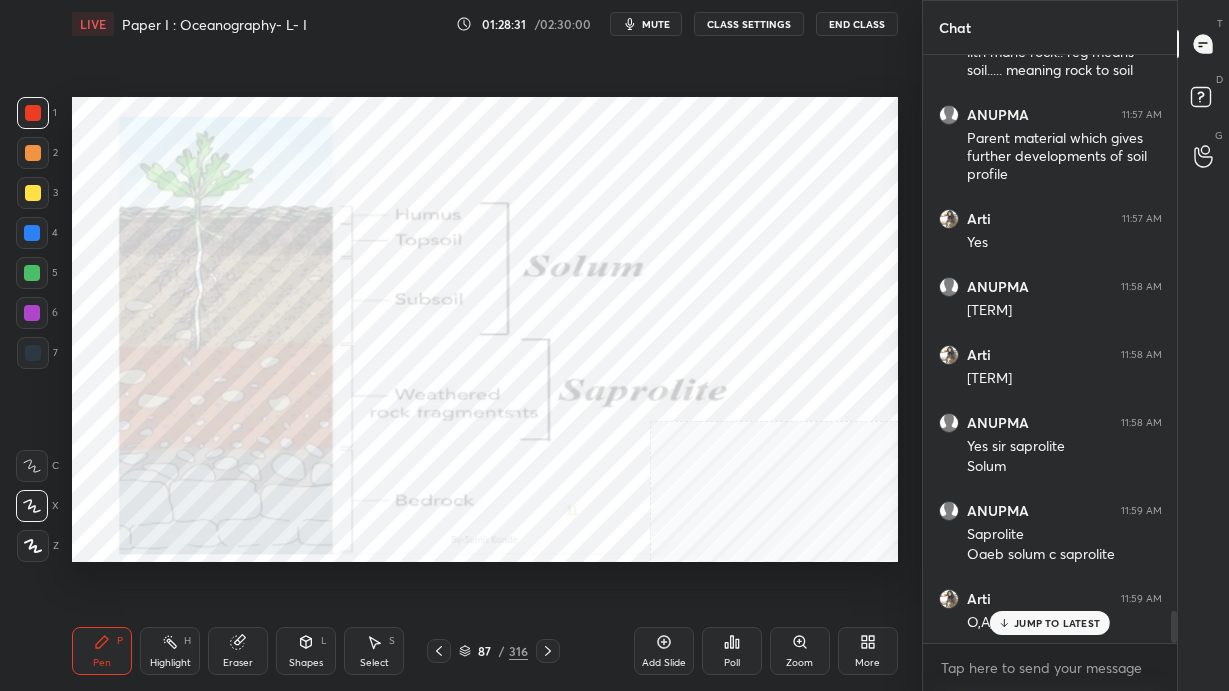 scroll, scrollTop: 10204, scrollLeft: 0, axis: vertical 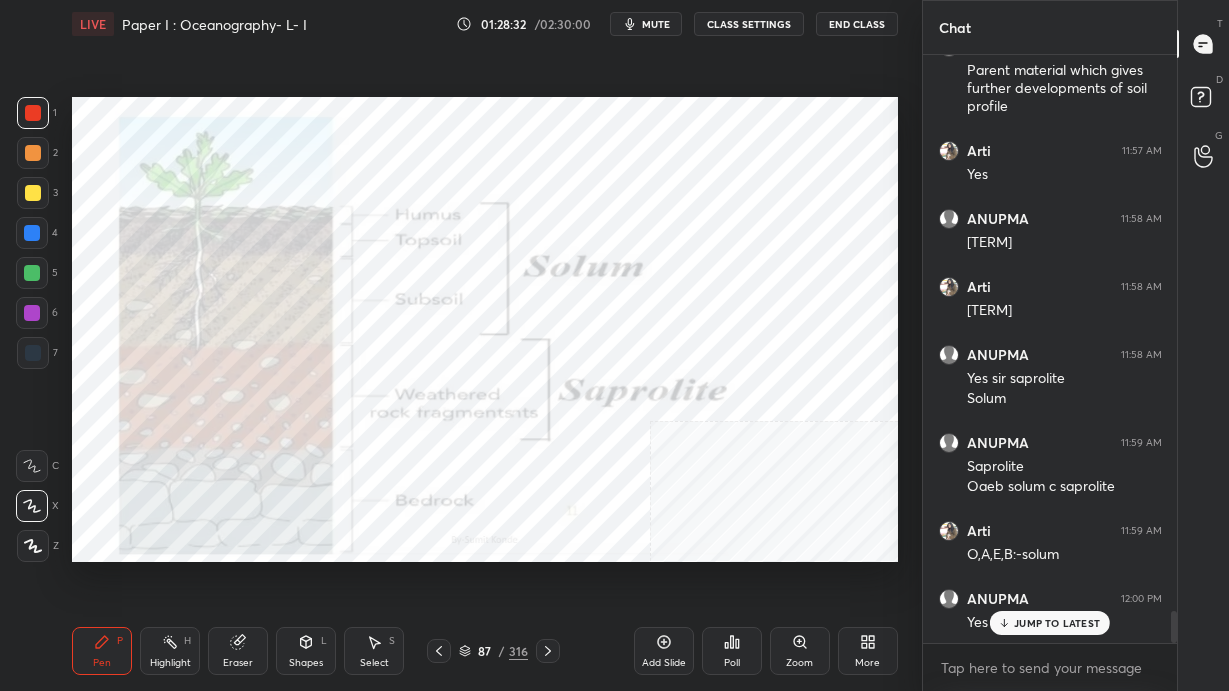 click on "87 / 316" at bounding box center [493, 651] 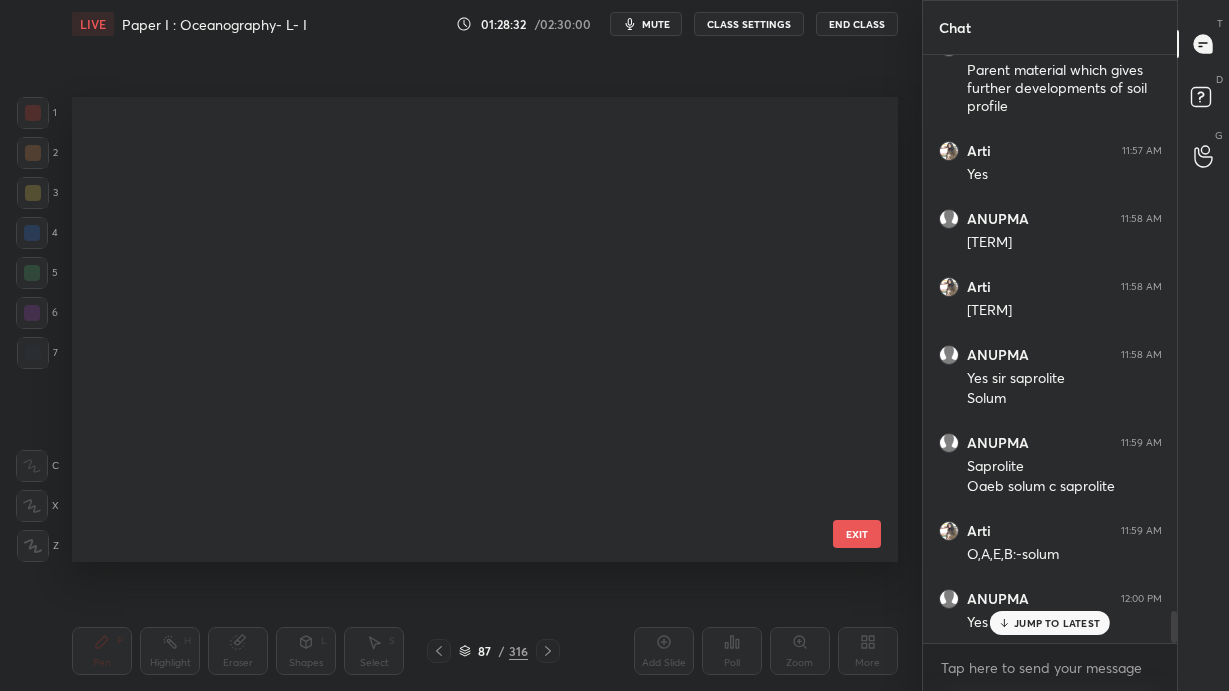 scroll, scrollTop: 3592, scrollLeft: 0, axis: vertical 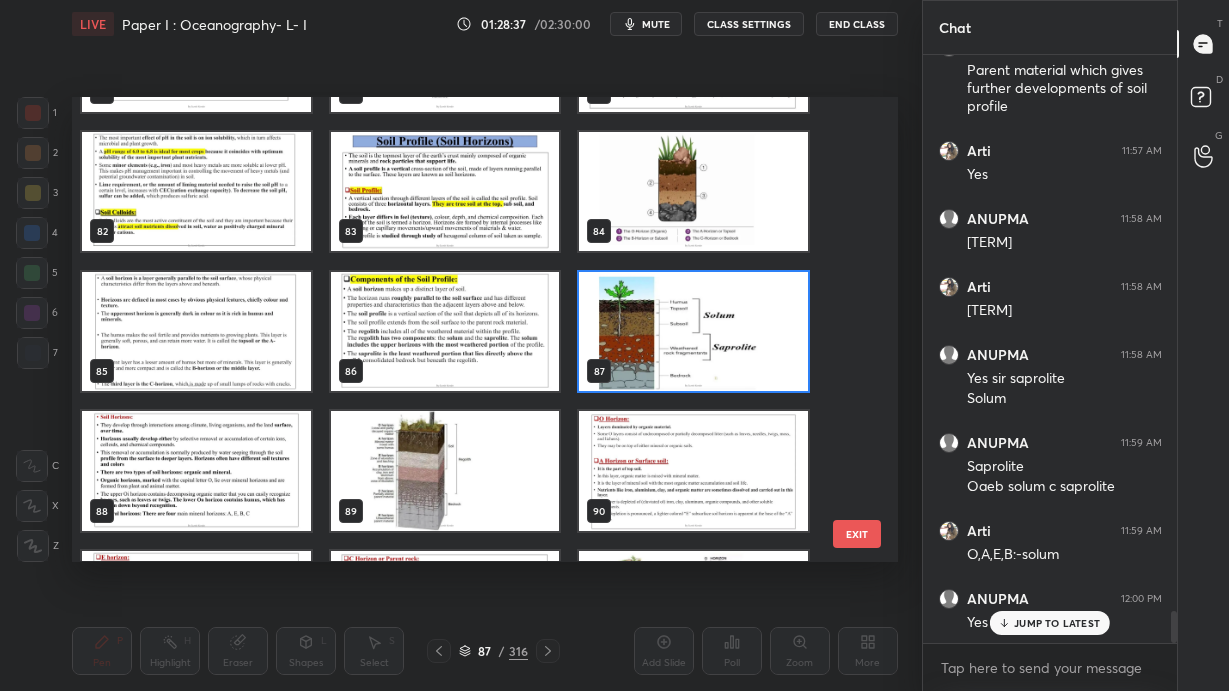 click at bounding box center (445, 332) 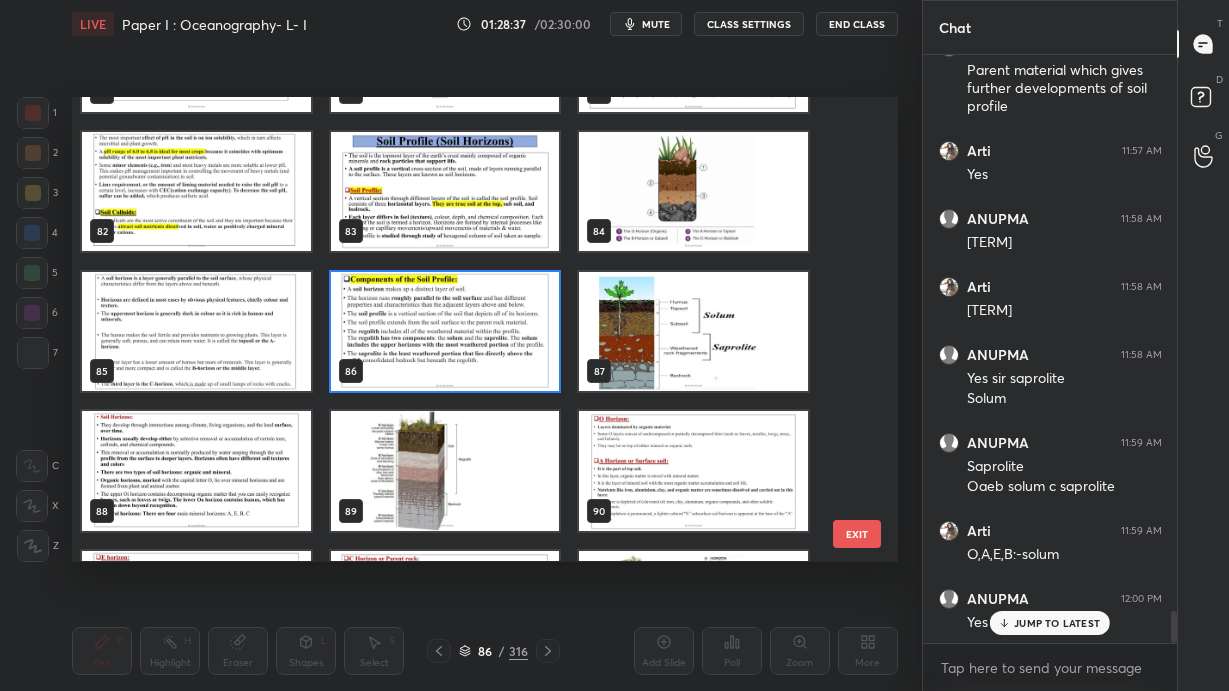 click at bounding box center (445, 332) 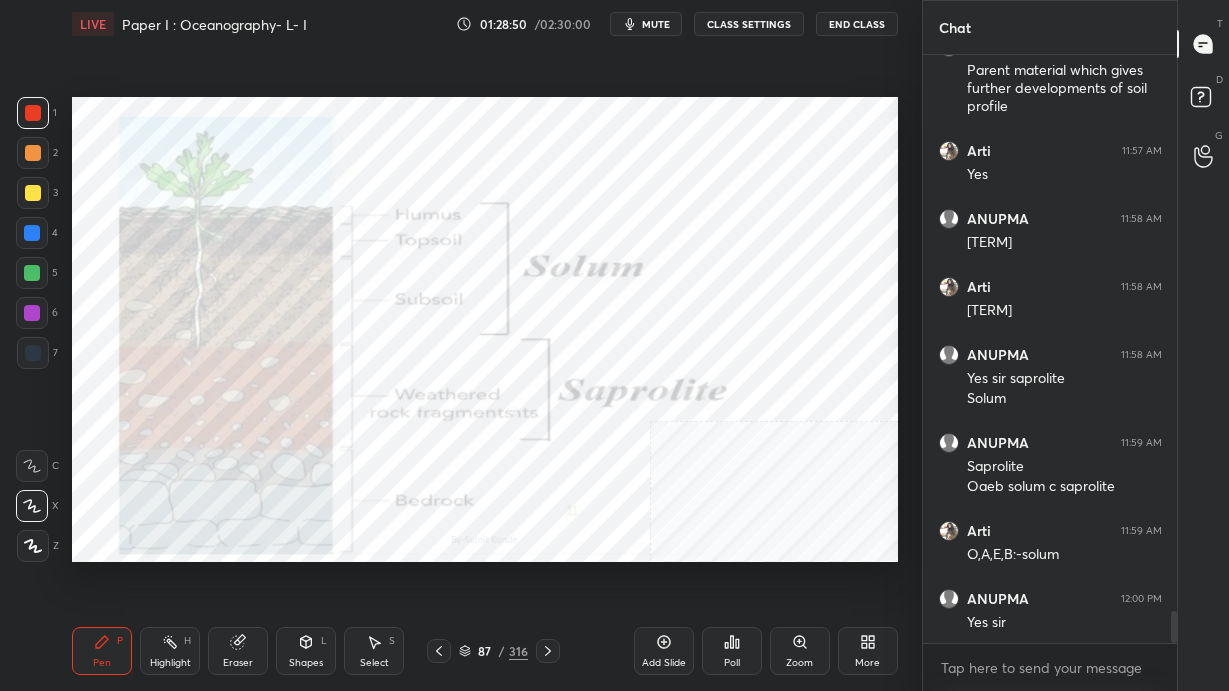 scroll, scrollTop: 10273, scrollLeft: 0, axis: vertical 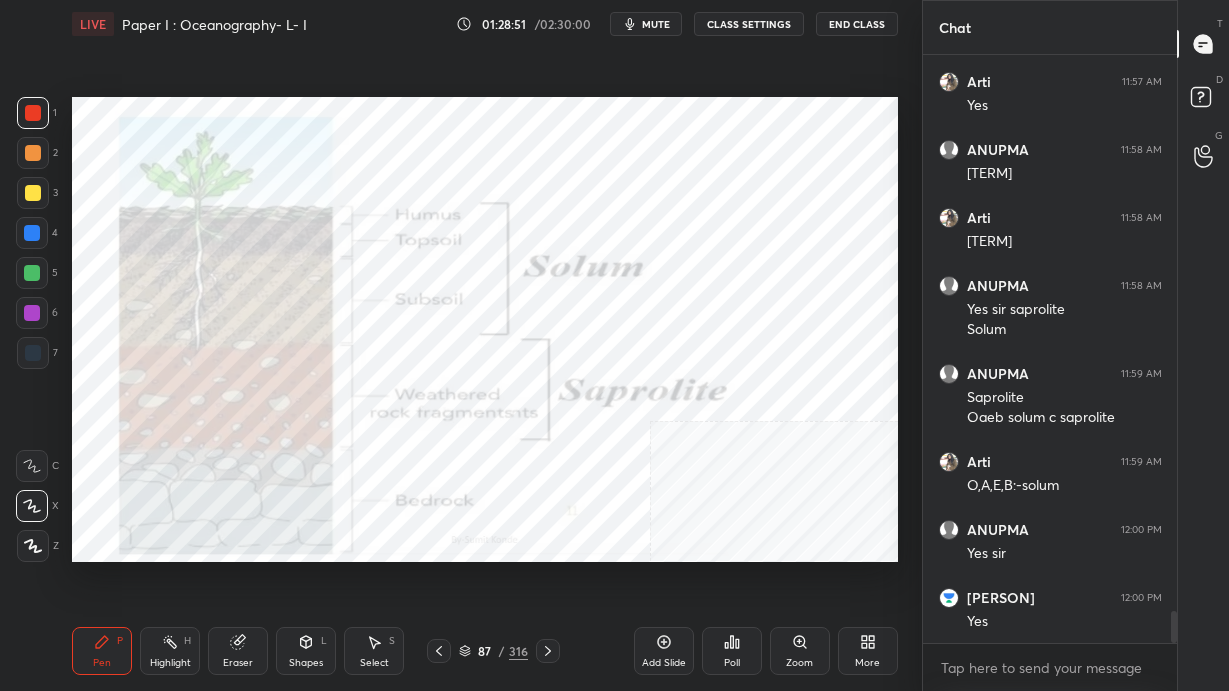 click on "1 2 3 4 5 6 7 C X Z C X Z E E Erase all   H H LIVE Paper I : Oceanography- L- I 01:28:51 /  02:30:00 mute CLASS SETTINGS End Class Setting up your live class Poll for   secs No correct answer Start poll Back Paper I : Oceanography- L- I • L29 of Complete Course on Geography Optional Sumit Konde Pen P Highlight H Eraser Shapes L Select S 87 / 316 Add Slide Poll Zoom More" at bounding box center (461, 345) 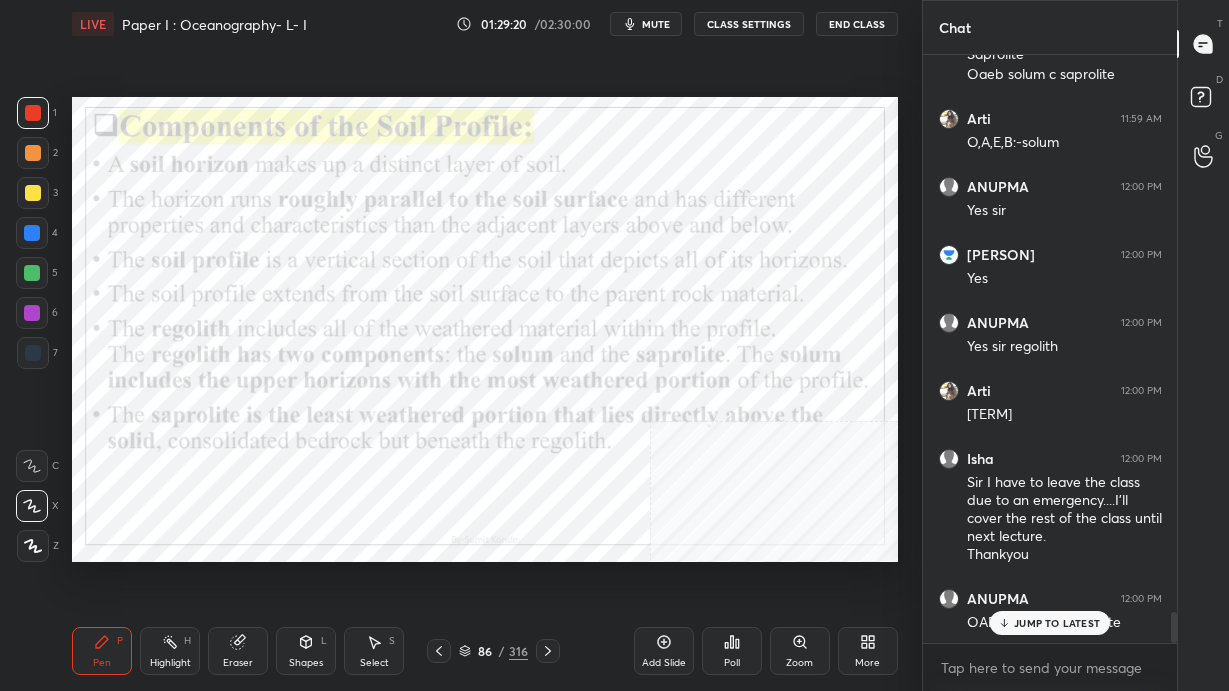 scroll, scrollTop: 10684, scrollLeft: 0, axis: vertical 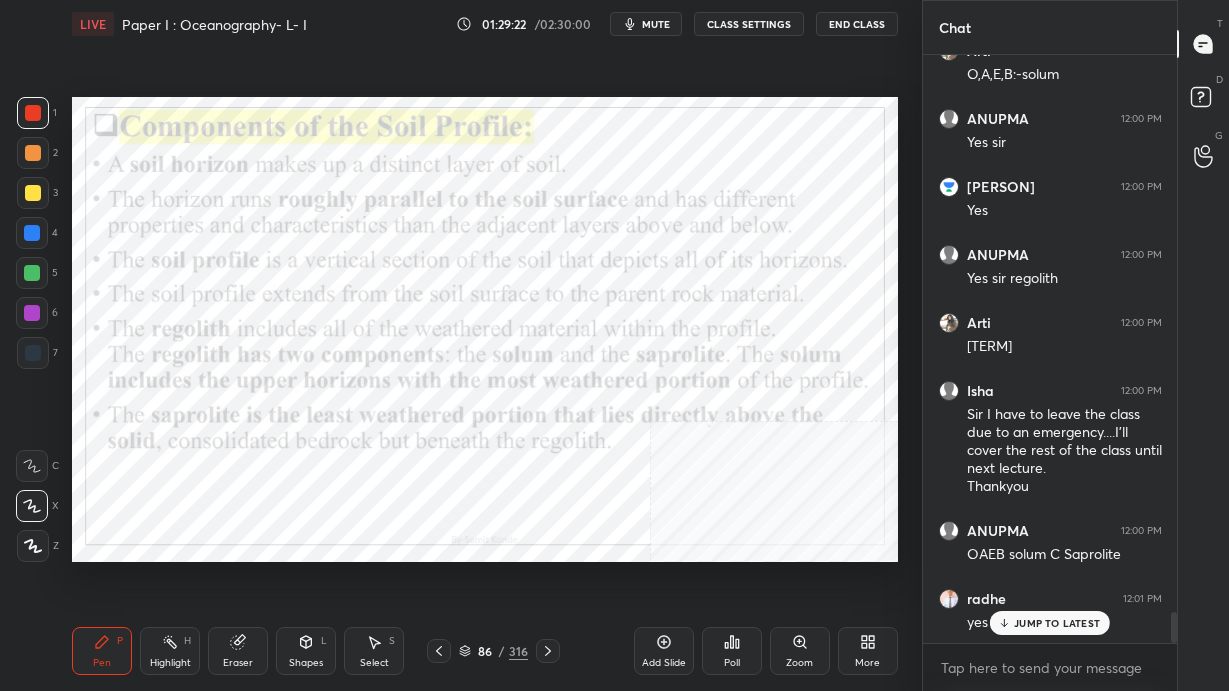 click 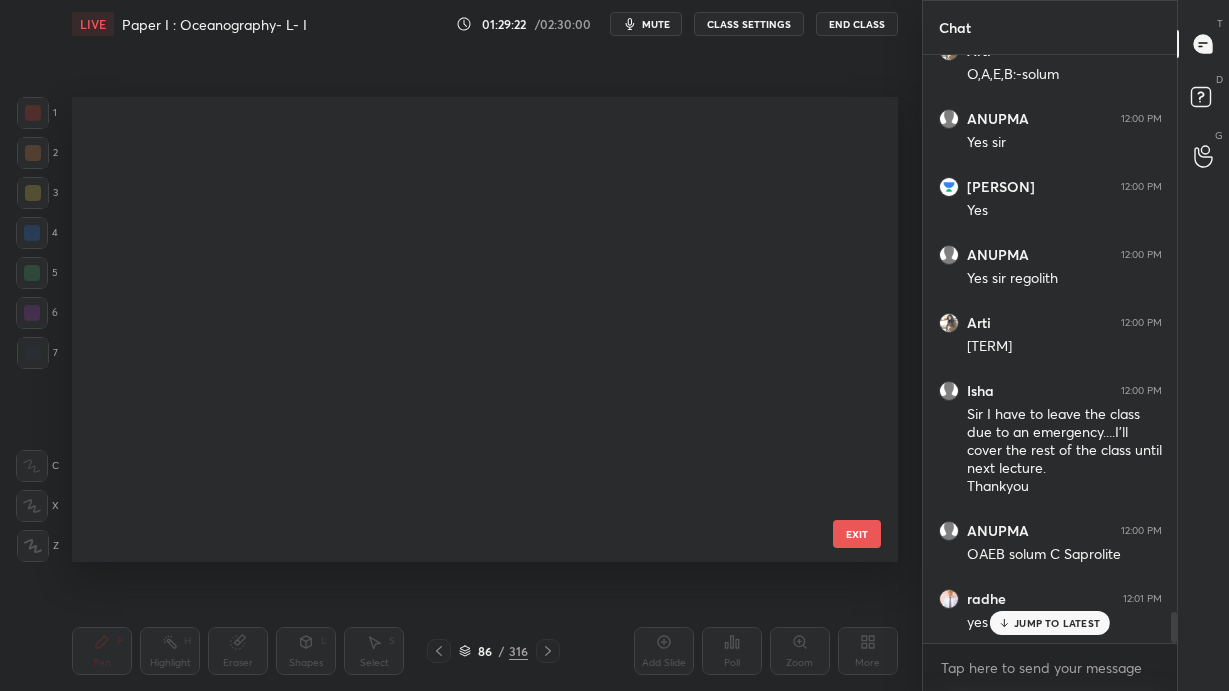 scroll, scrollTop: 3592, scrollLeft: 0, axis: vertical 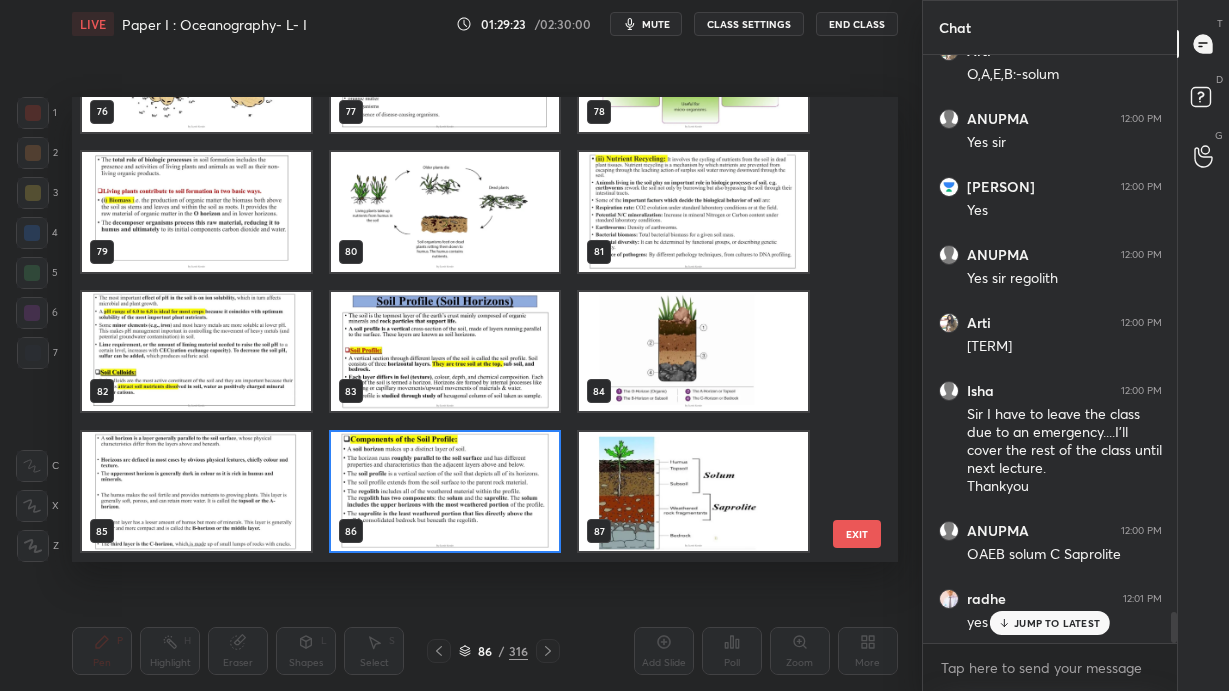 click at bounding box center (693, 492) 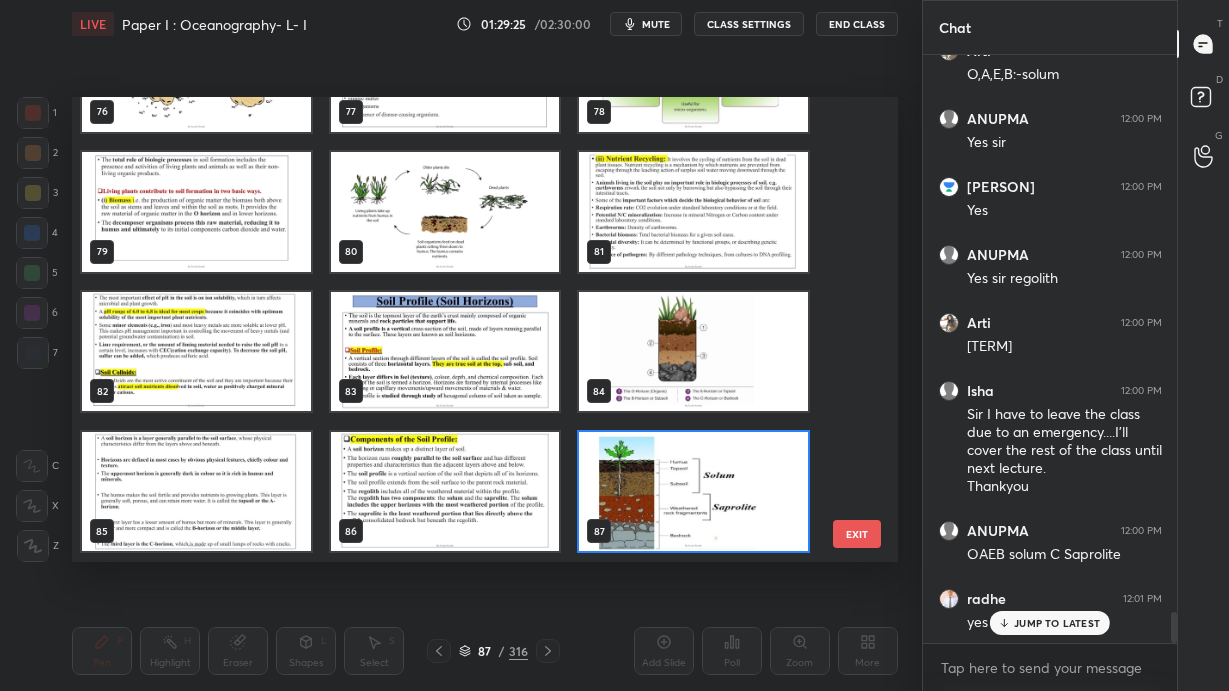 click at bounding box center [693, 492] 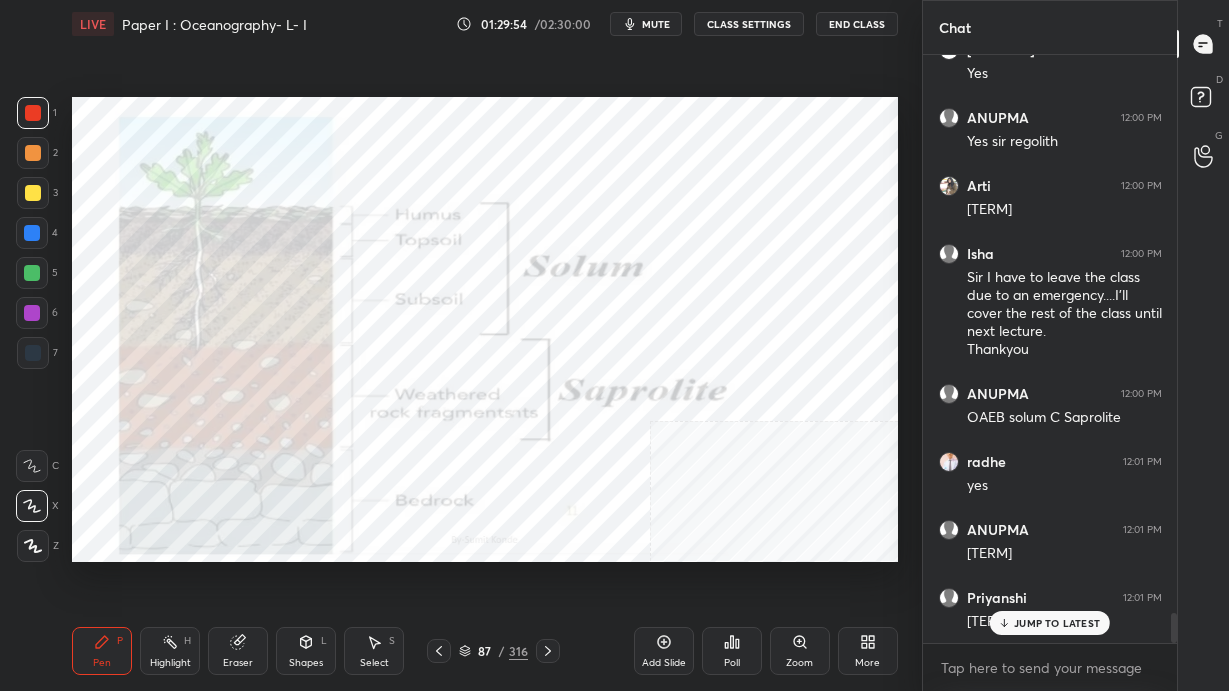 scroll, scrollTop: 10888, scrollLeft: 0, axis: vertical 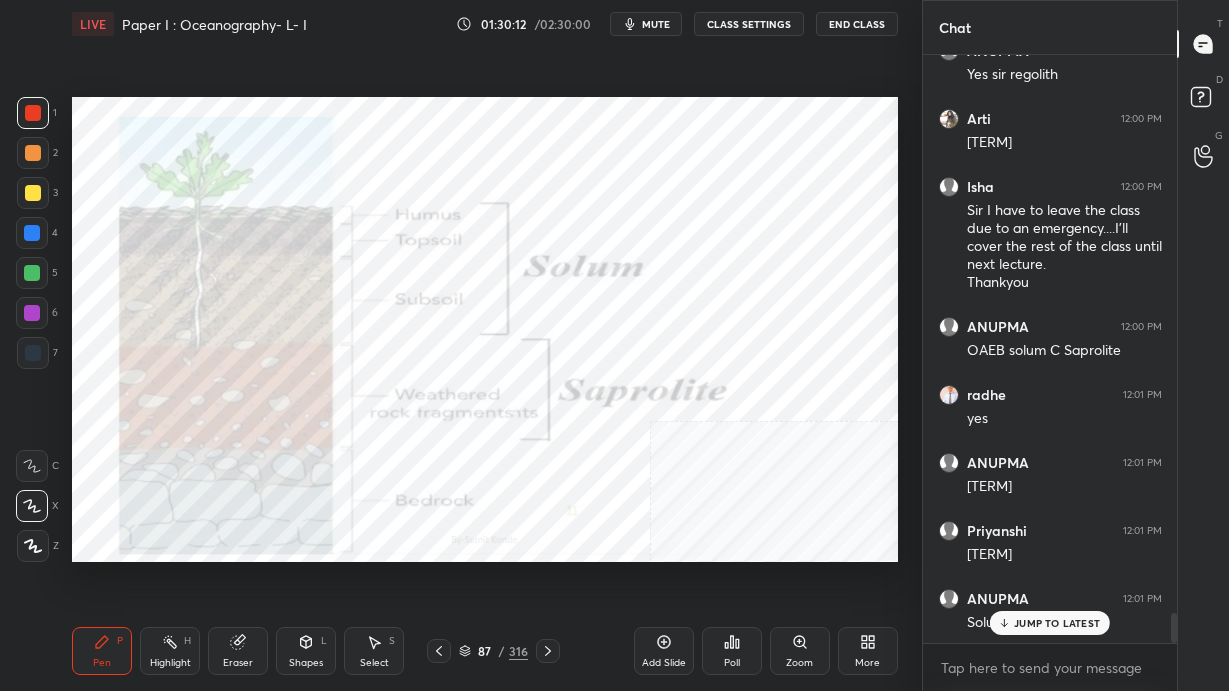 click 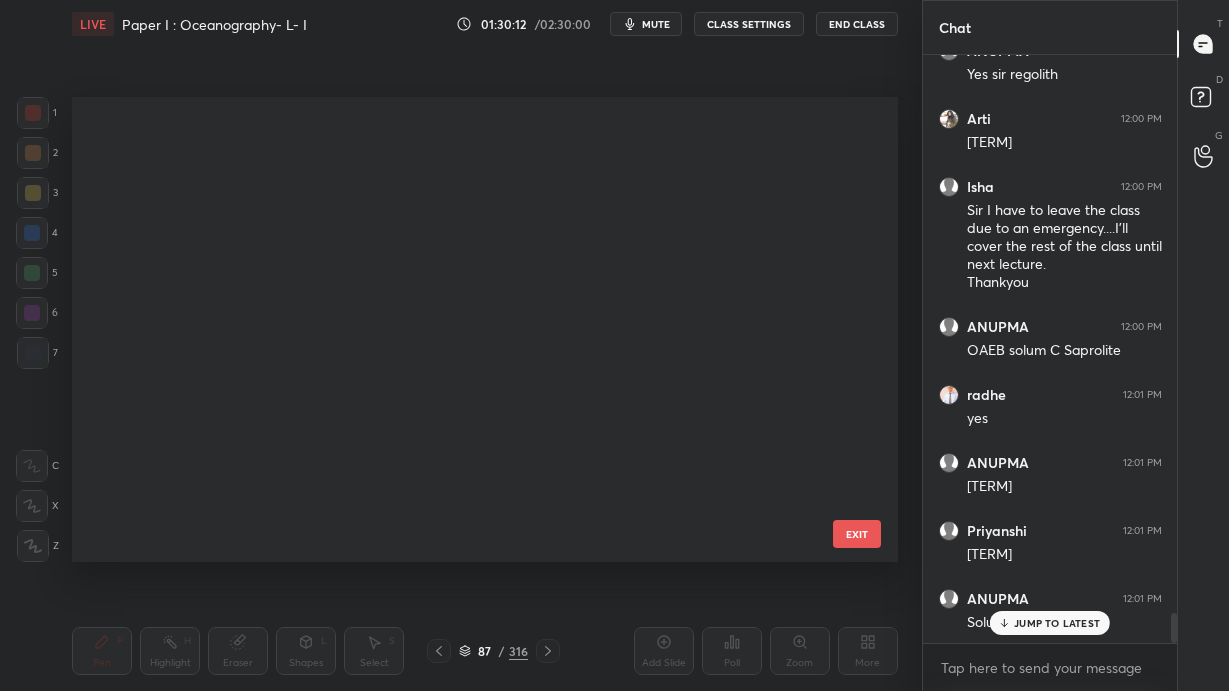 scroll, scrollTop: 3592, scrollLeft: 0, axis: vertical 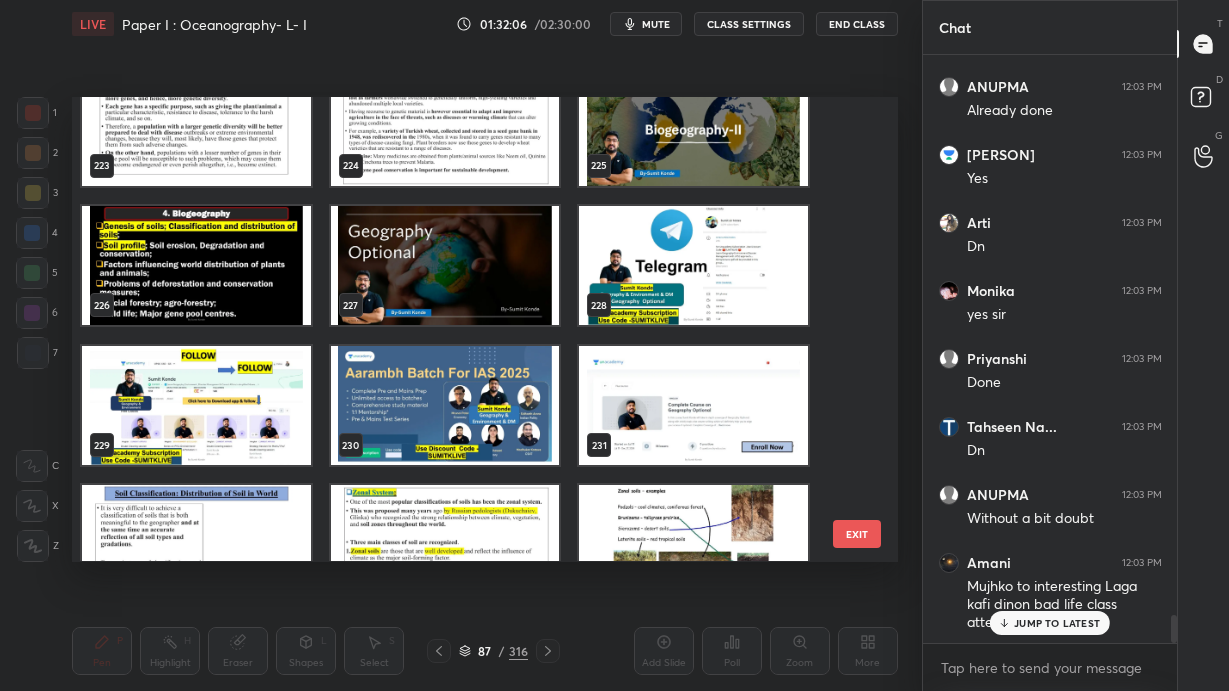 click at bounding box center (196, 266) 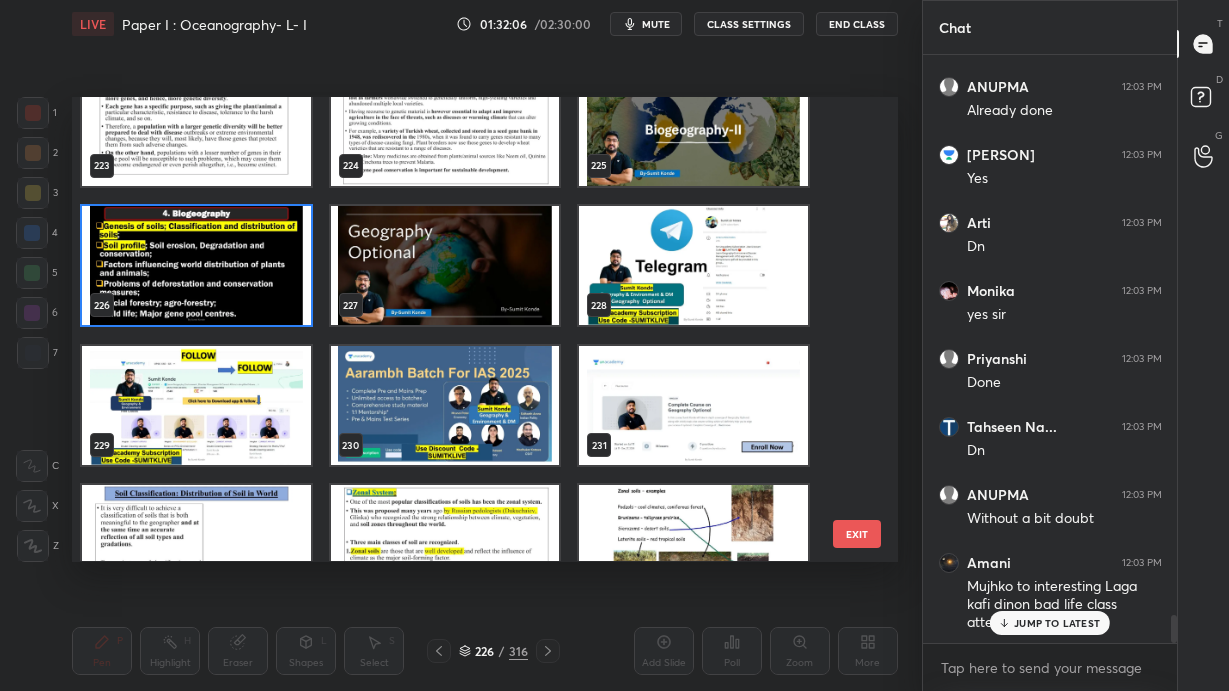 click at bounding box center [196, 266] 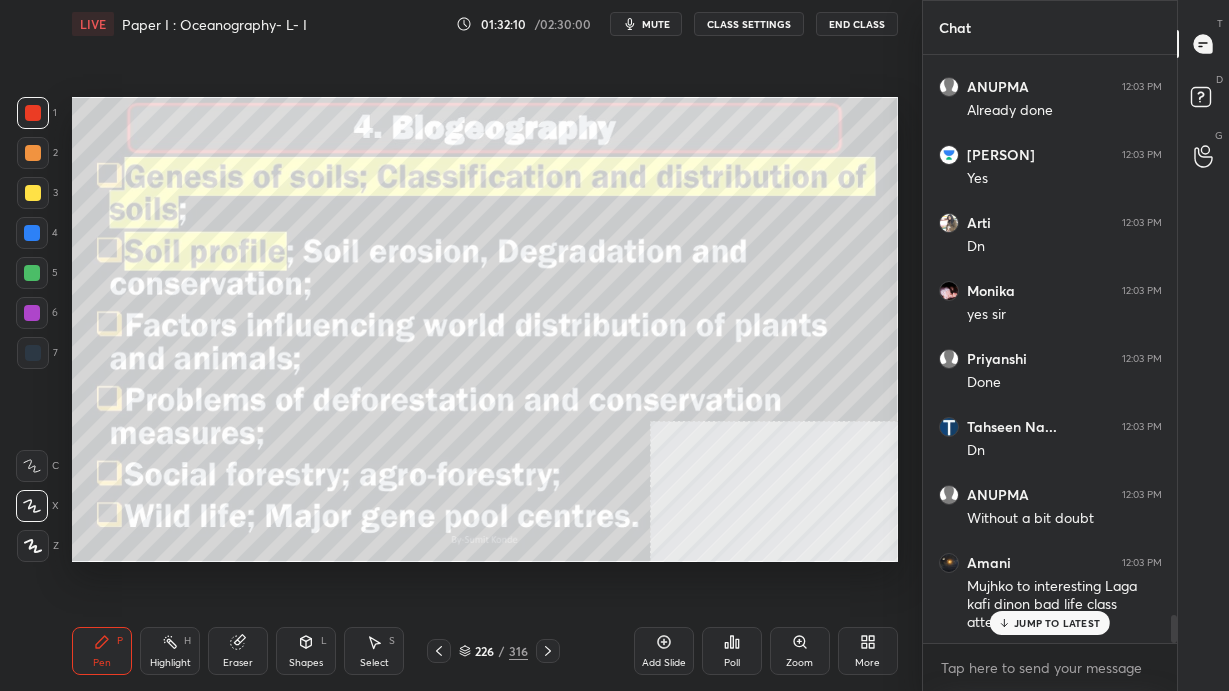 click on "JUMP TO LATEST" at bounding box center (1057, 623) 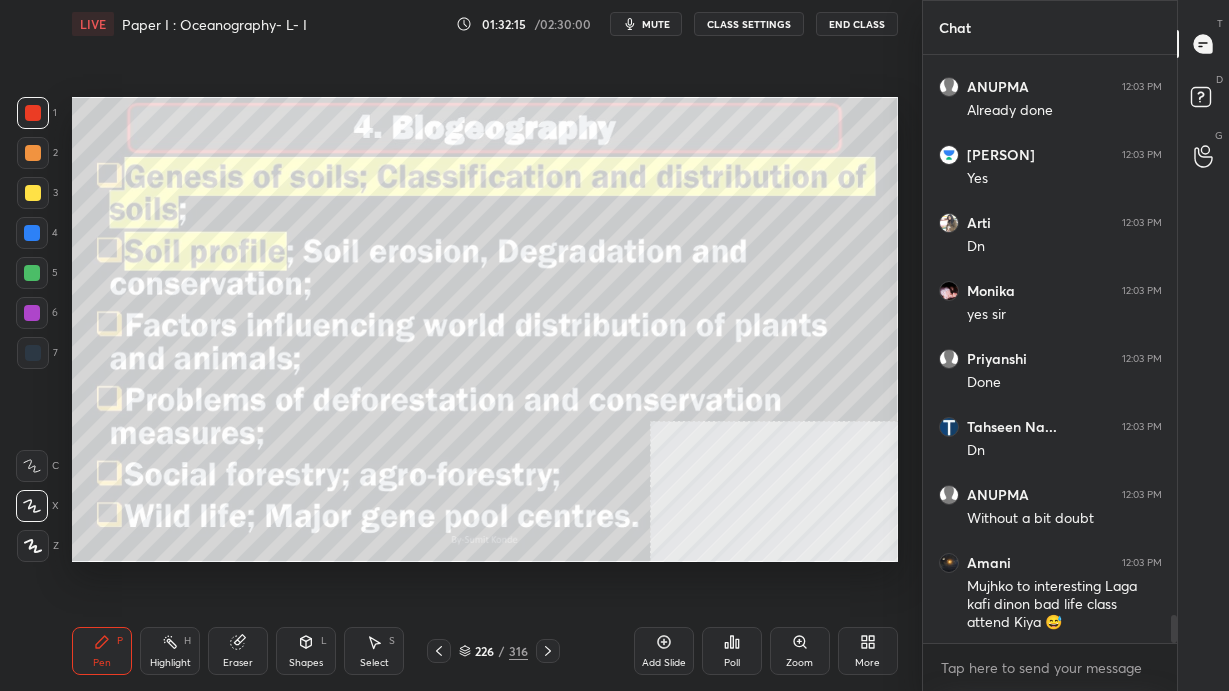 click 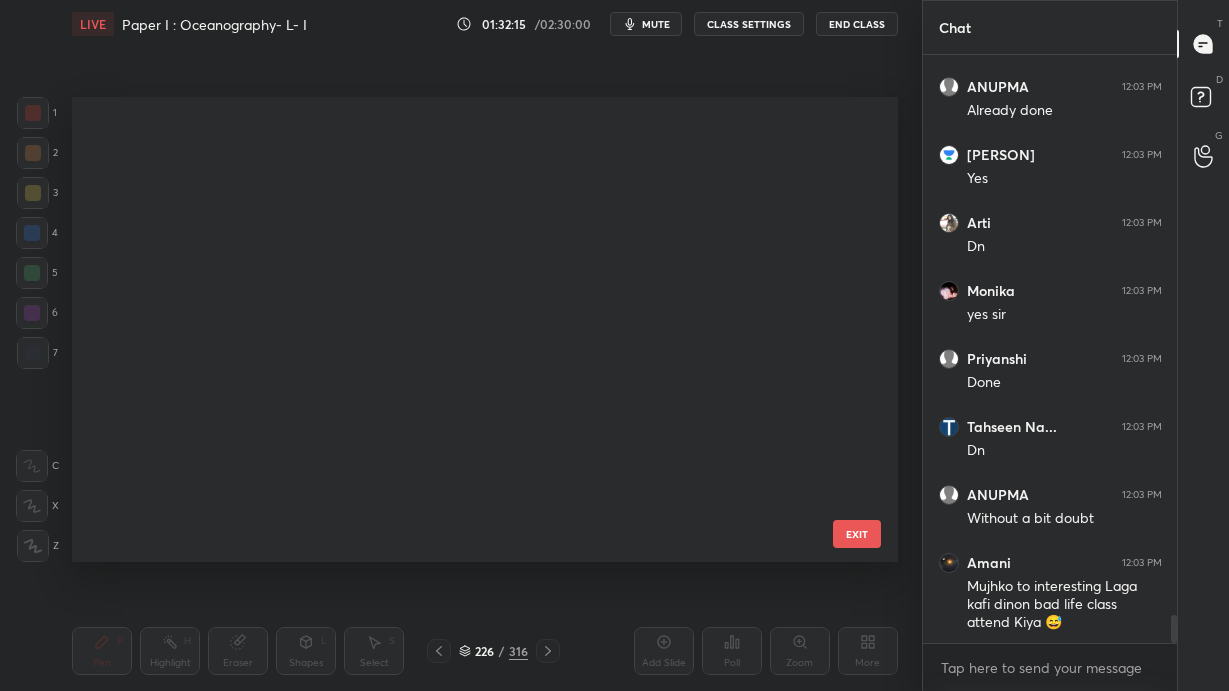 scroll, scrollTop: 10166, scrollLeft: 0, axis: vertical 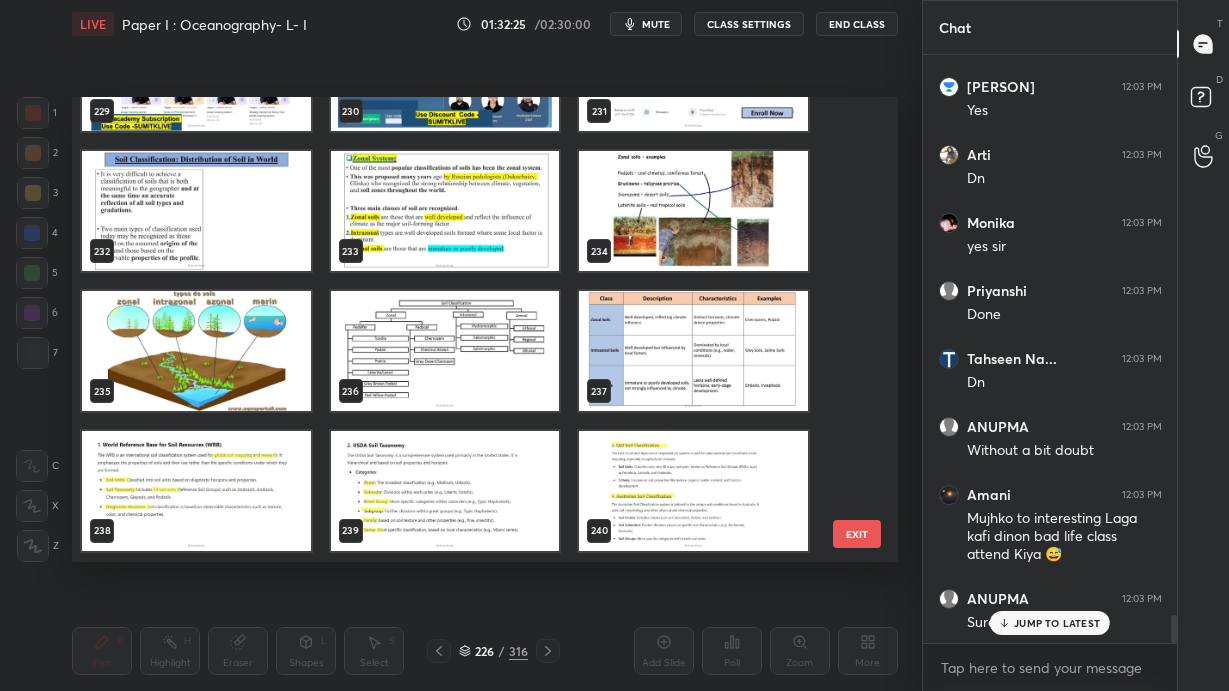 click at bounding box center [196, 212] 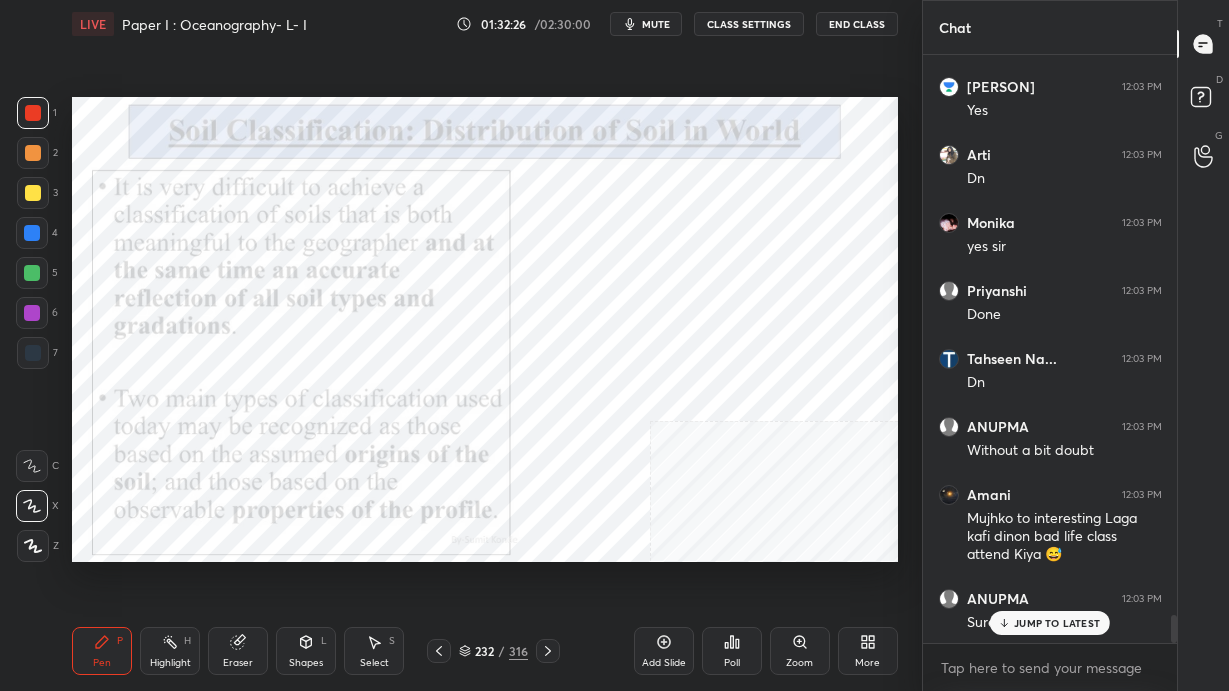 scroll, scrollTop: 12017, scrollLeft: 0, axis: vertical 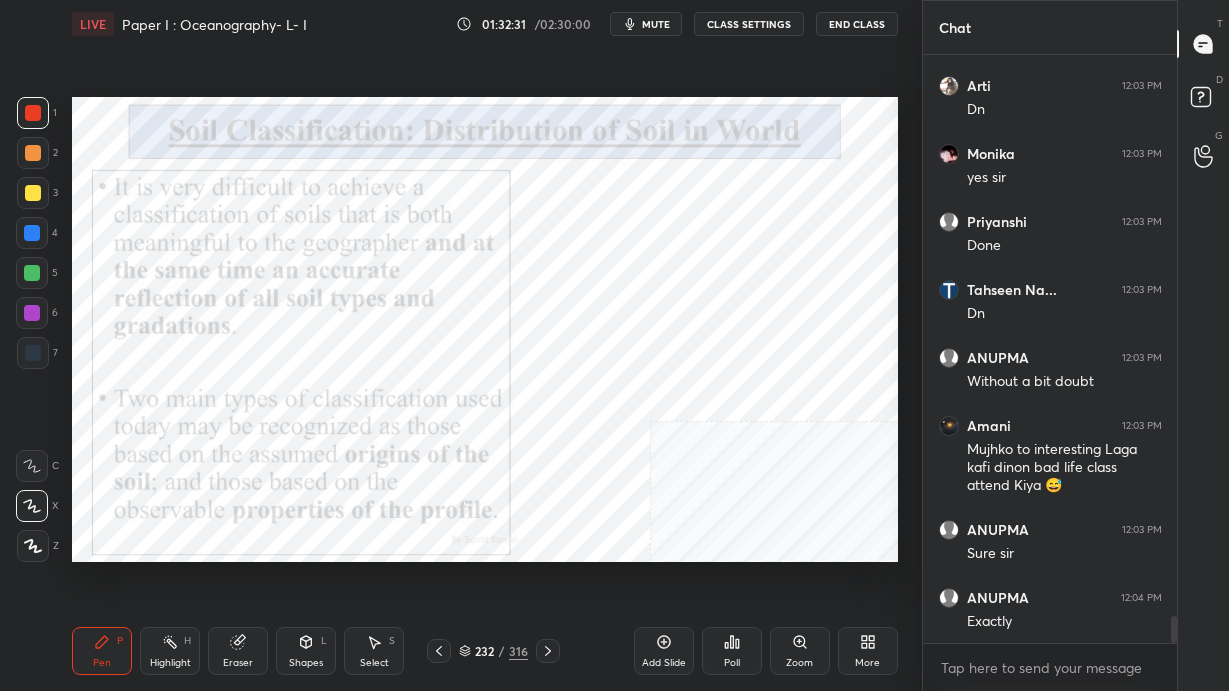 click 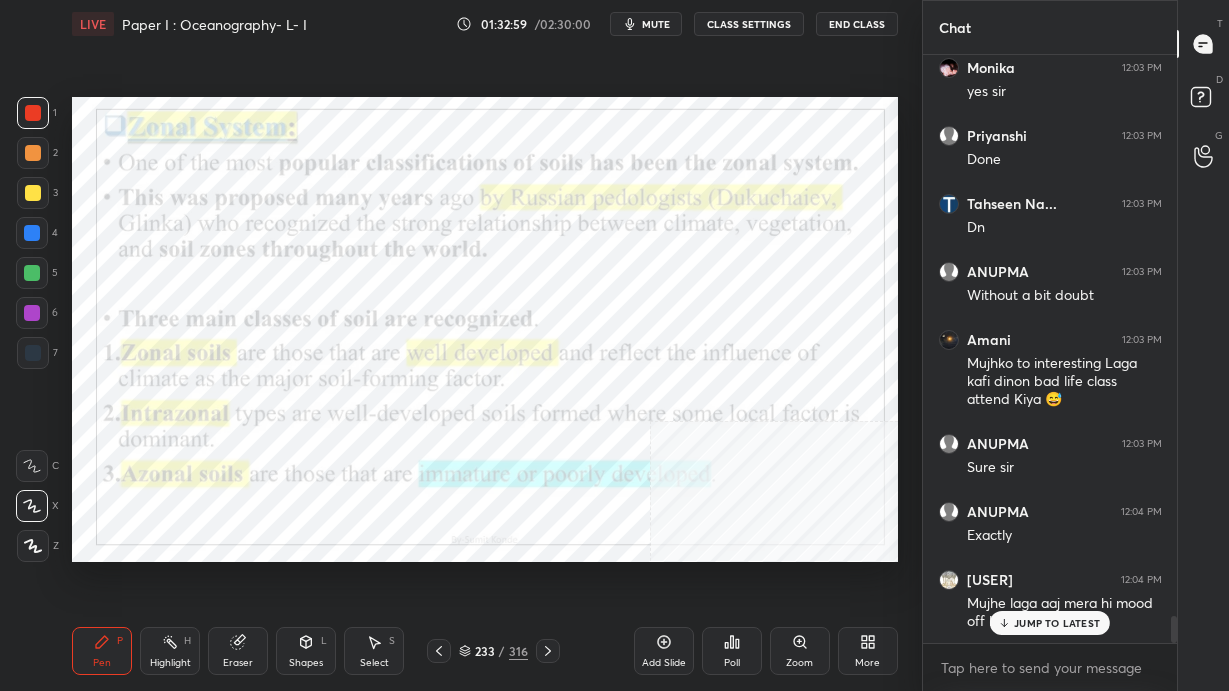 scroll, scrollTop: 12170, scrollLeft: 0, axis: vertical 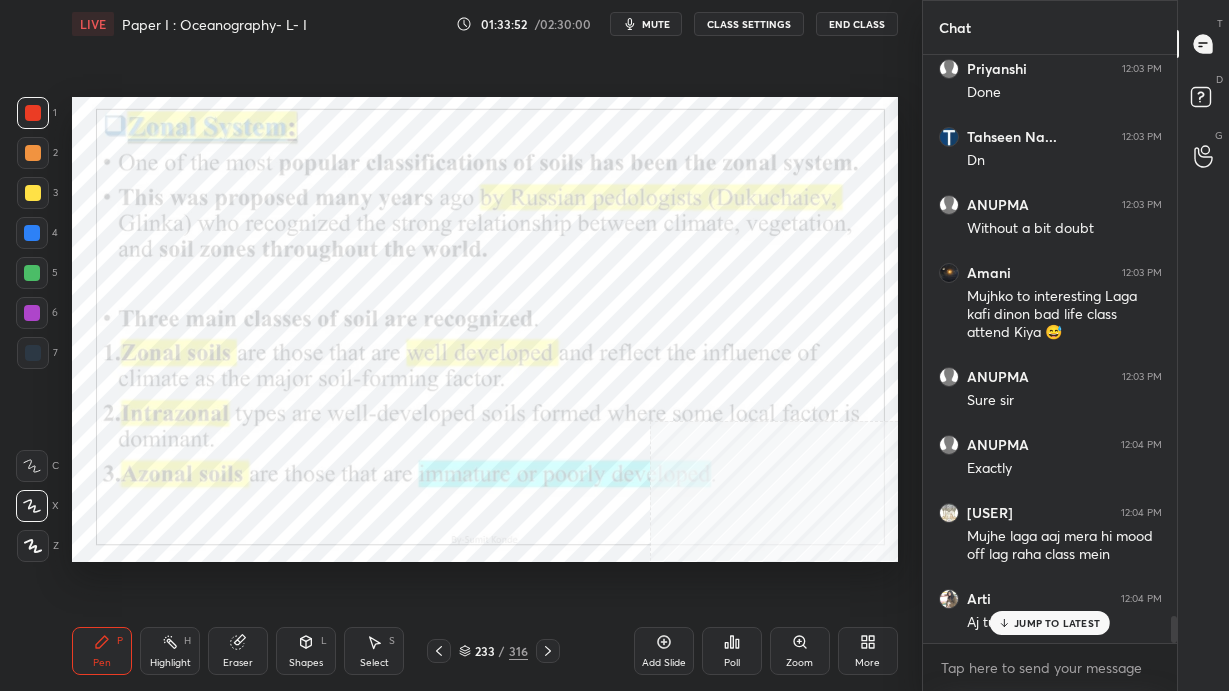 click 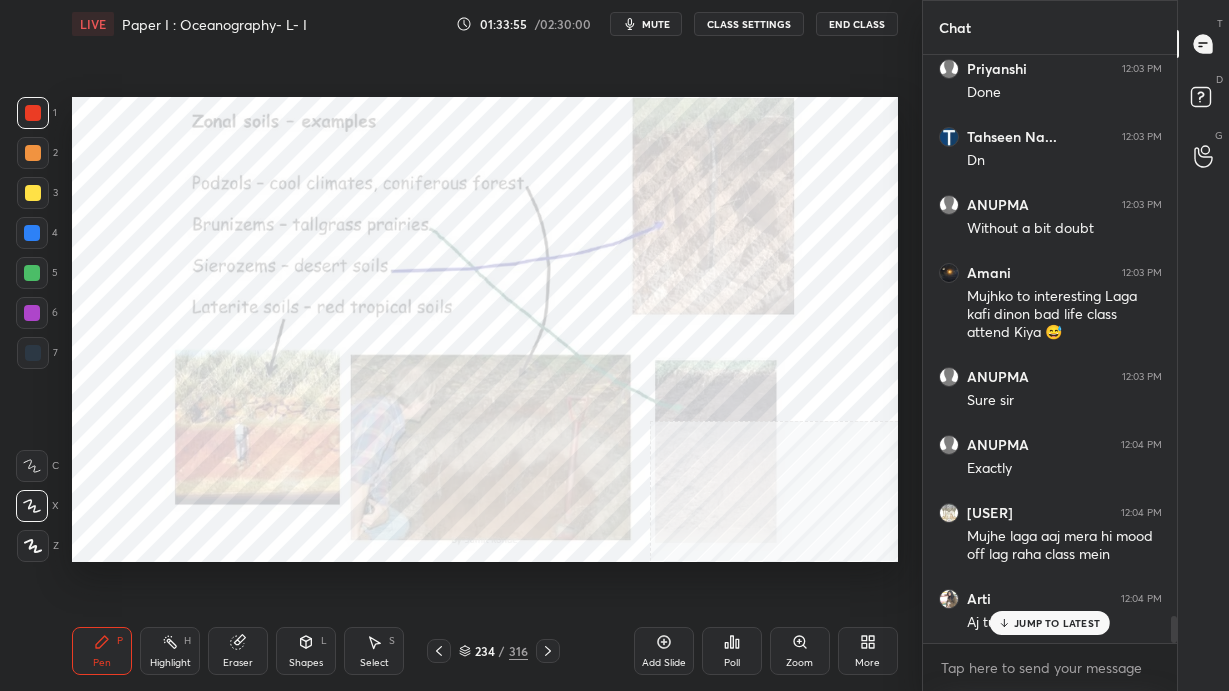 scroll, scrollTop: 12238, scrollLeft: 0, axis: vertical 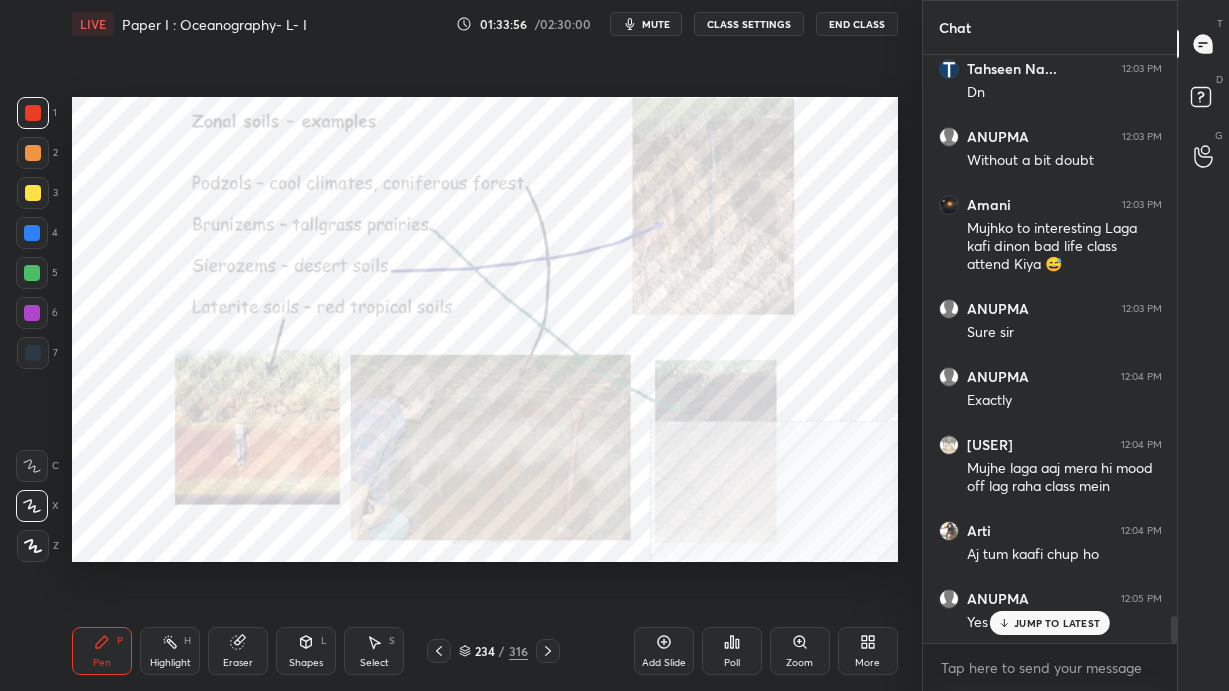 click 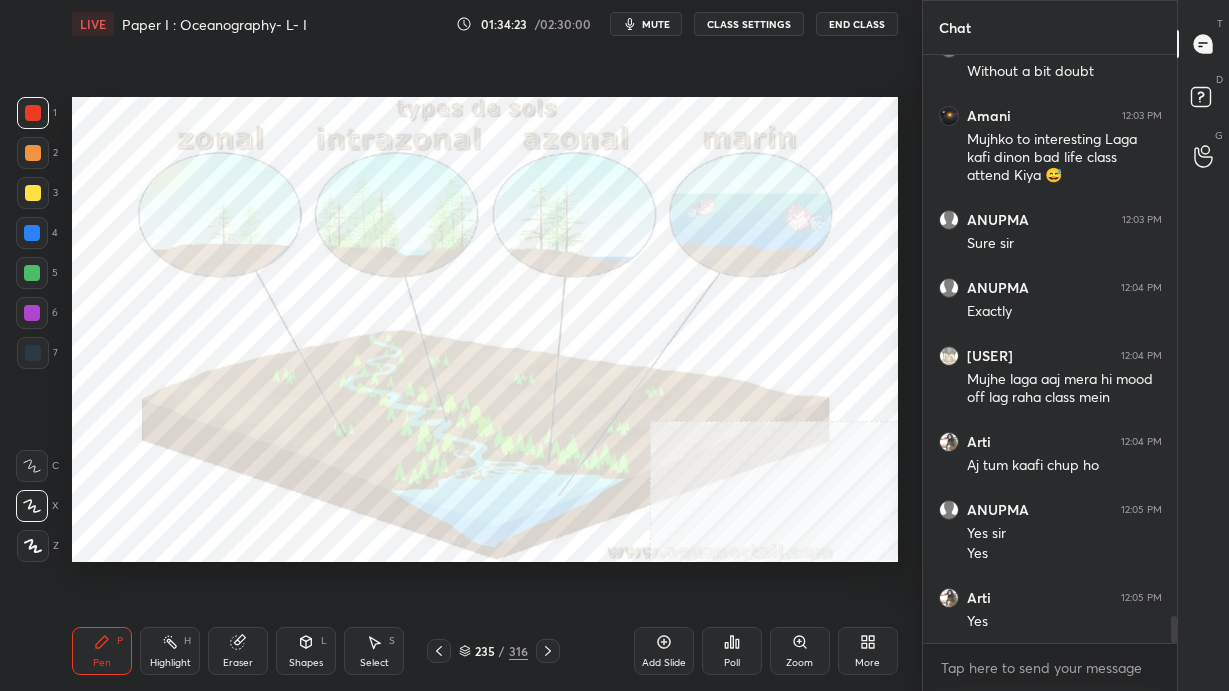 scroll, scrollTop: 12394, scrollLeft: 0, axis: vertical 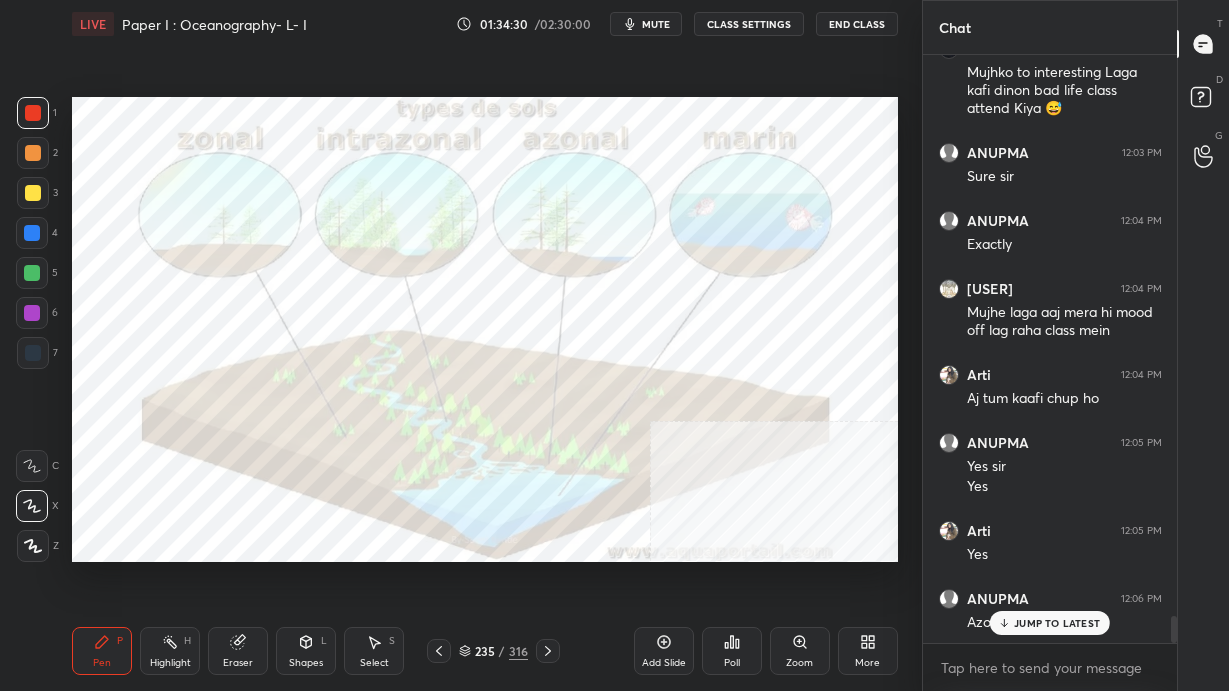 click on "235 / 316" at bounding box center [493, 651] 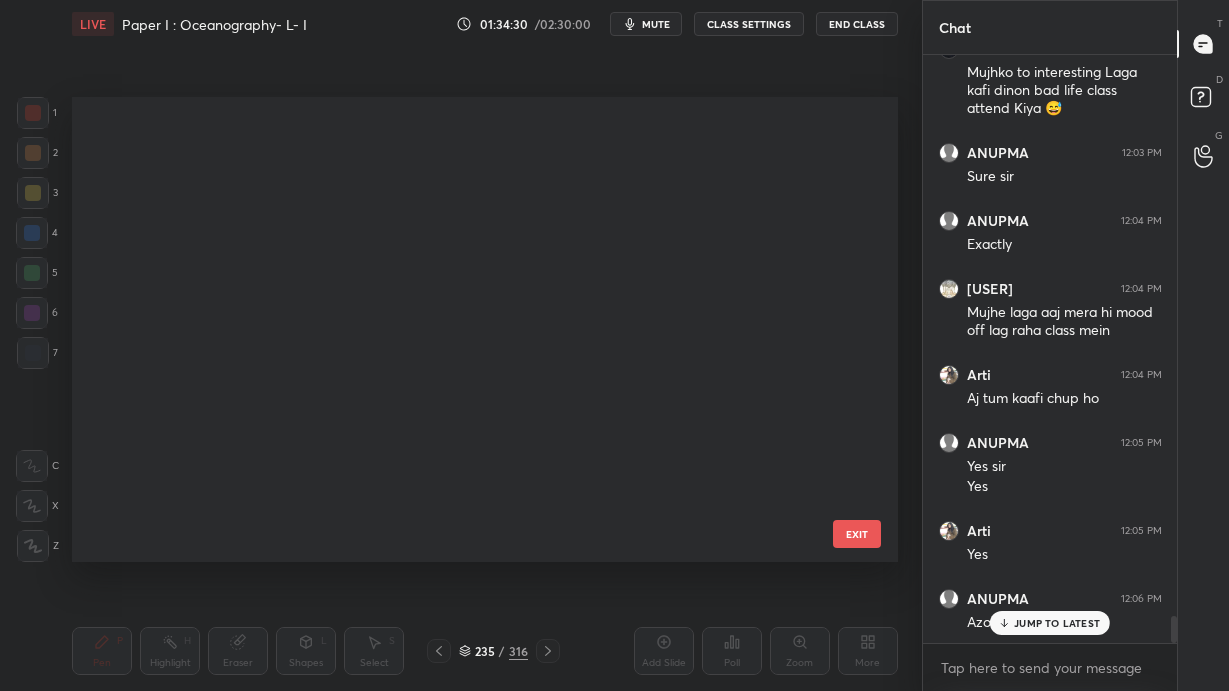 scroll, scrollTop: 10586, scrollLeft: 0, axis: vertical 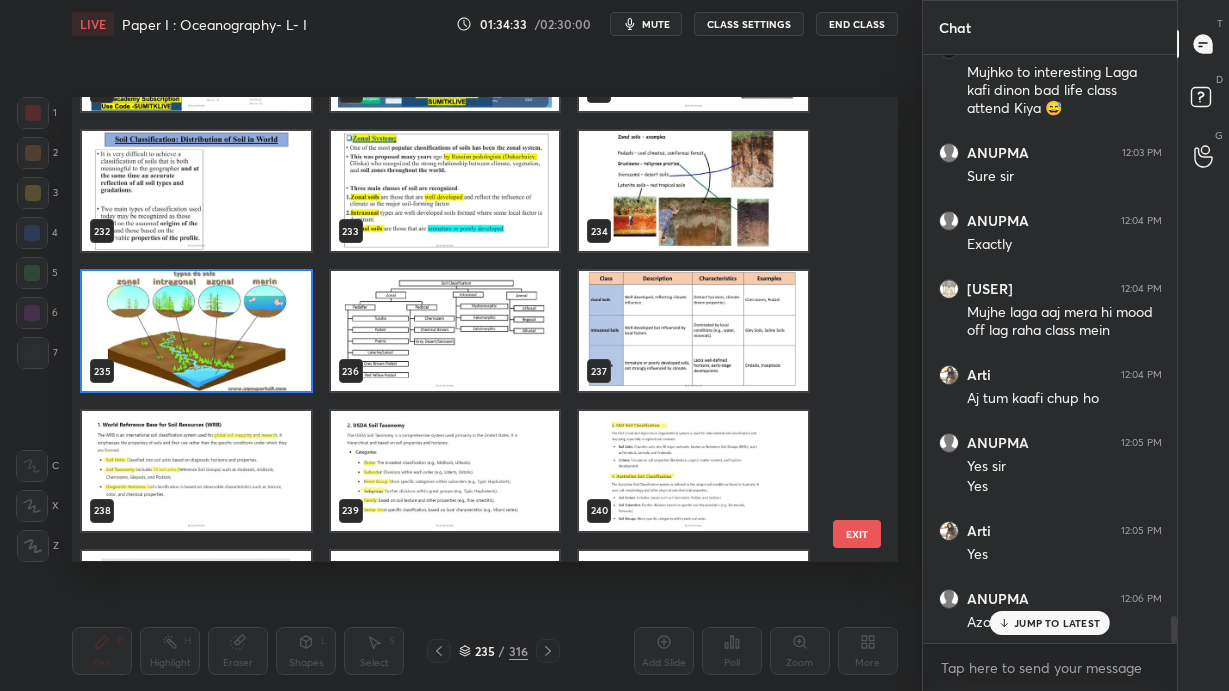 click at bounding box center [693, 331] 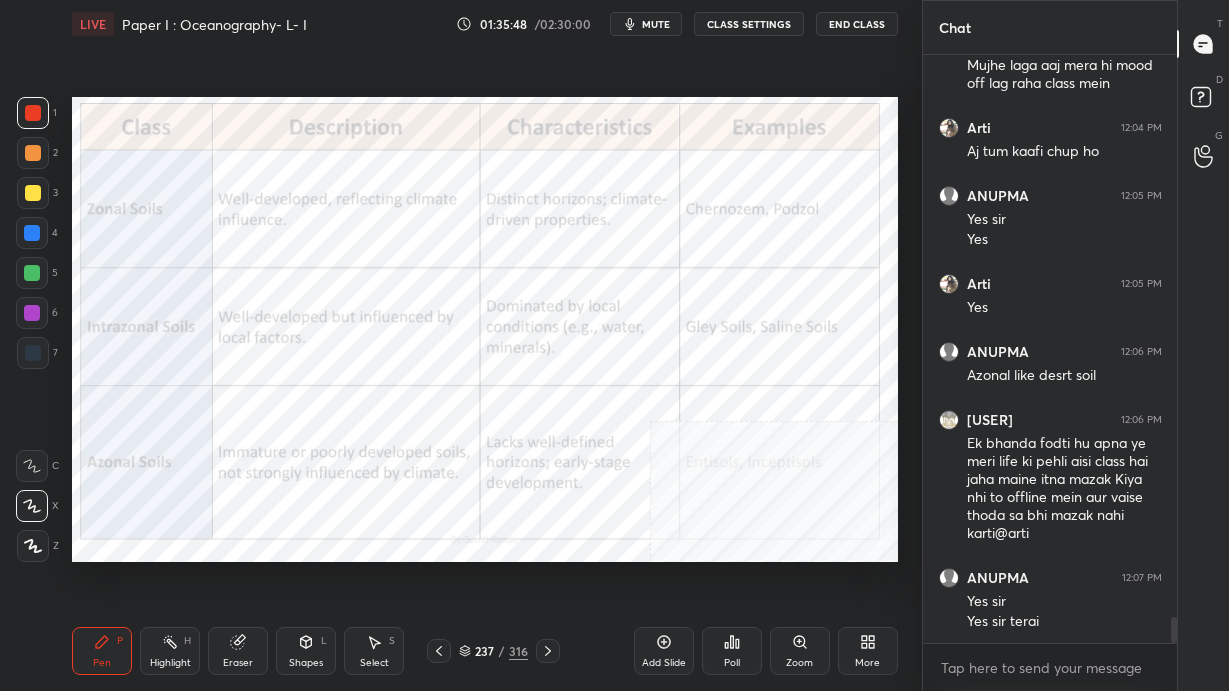 scroll, scrollTop: 12712, scrollLeft: 0, axis: vertical 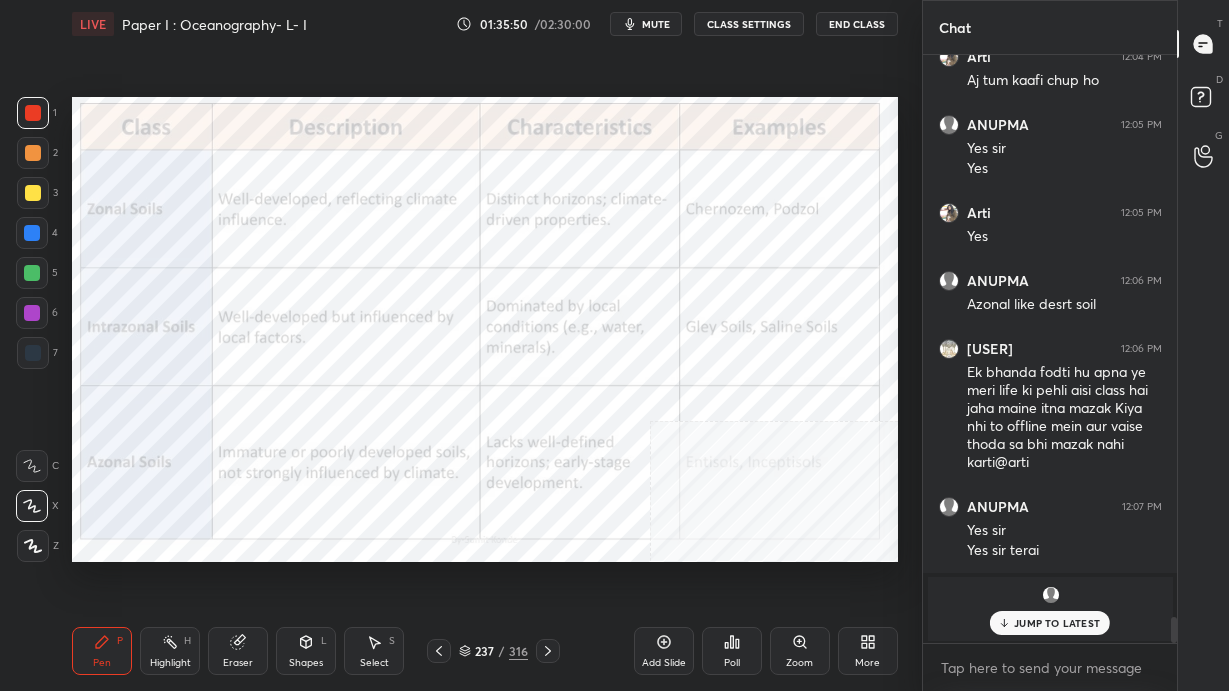 click 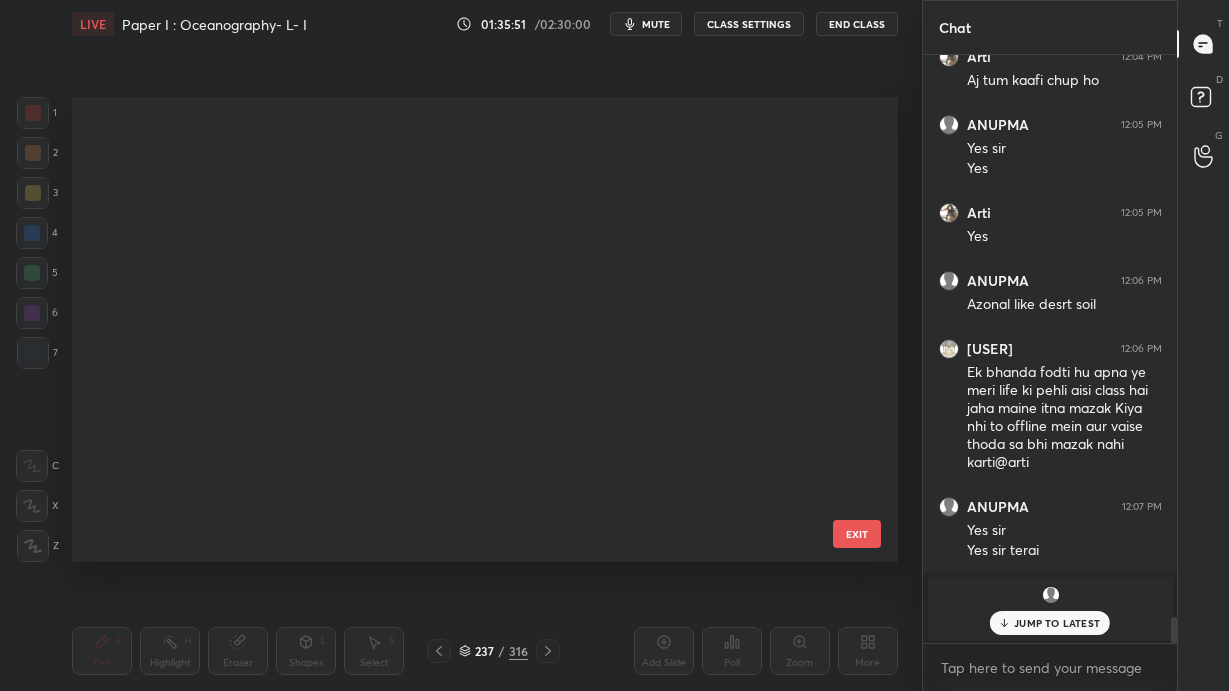 scroll, scrollTop: 10586, scrollLeft: 0, axis: vertical 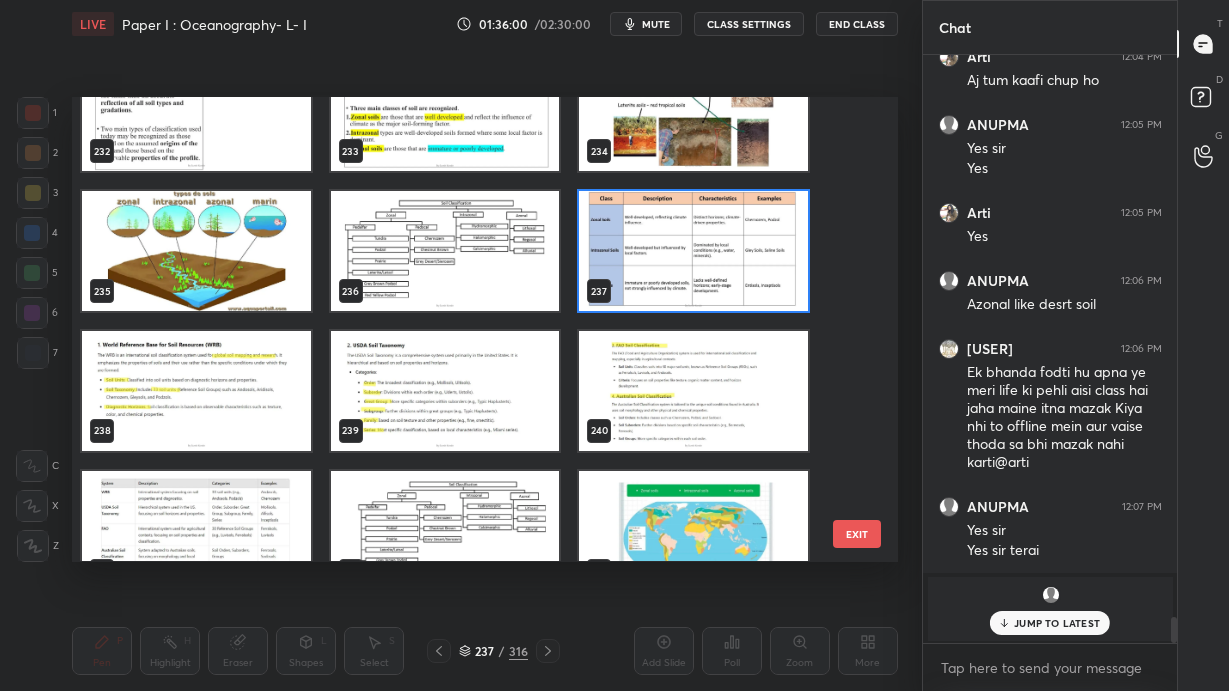 click at bounding box center (196, 391) 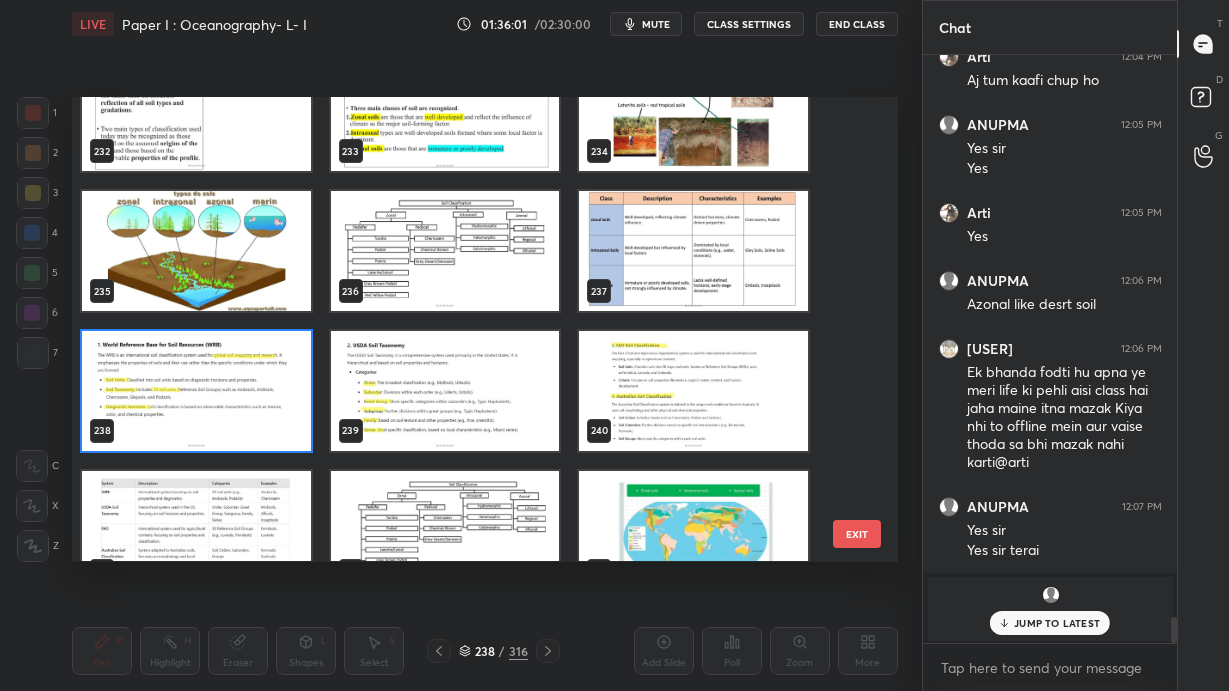 click at bounding box center (196, 391) 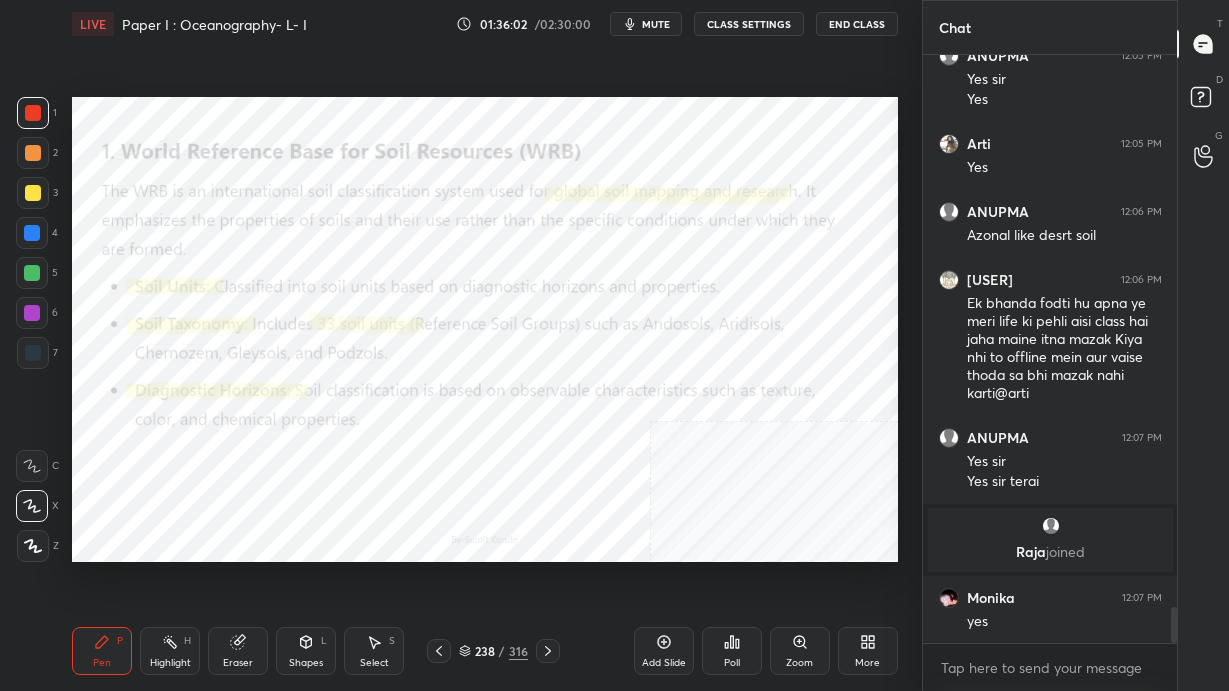 scroll, scrollTop: 9123, scrollLeft: 0, axis: vertical 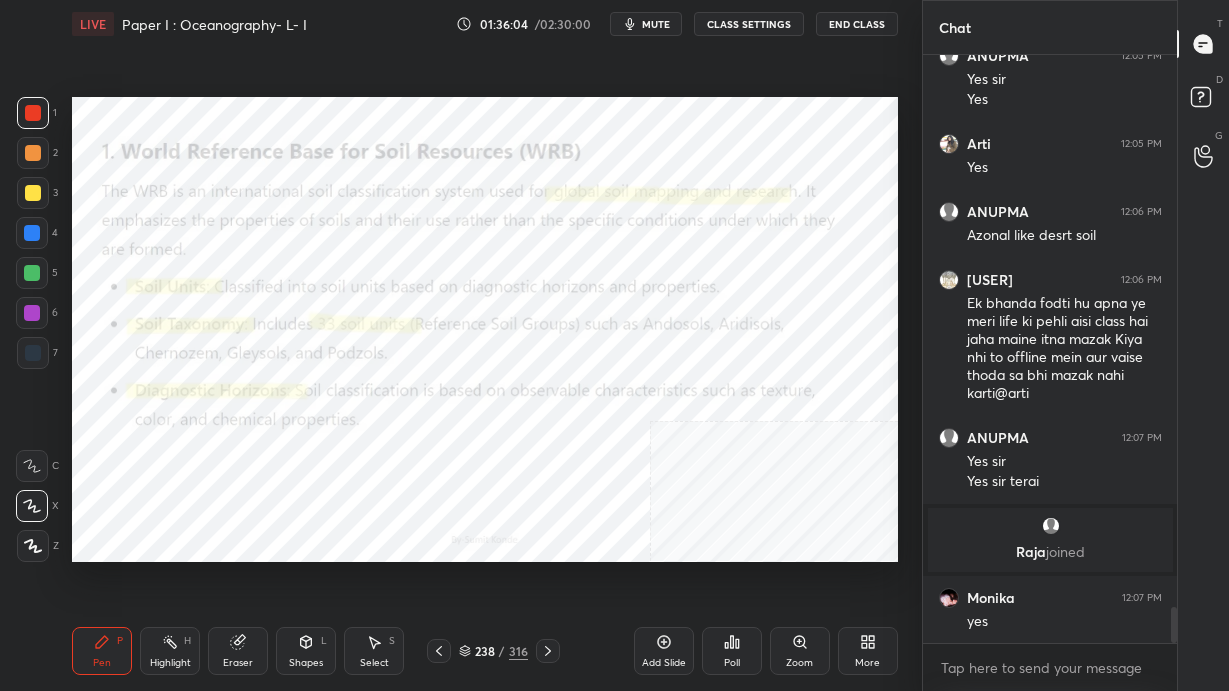 click 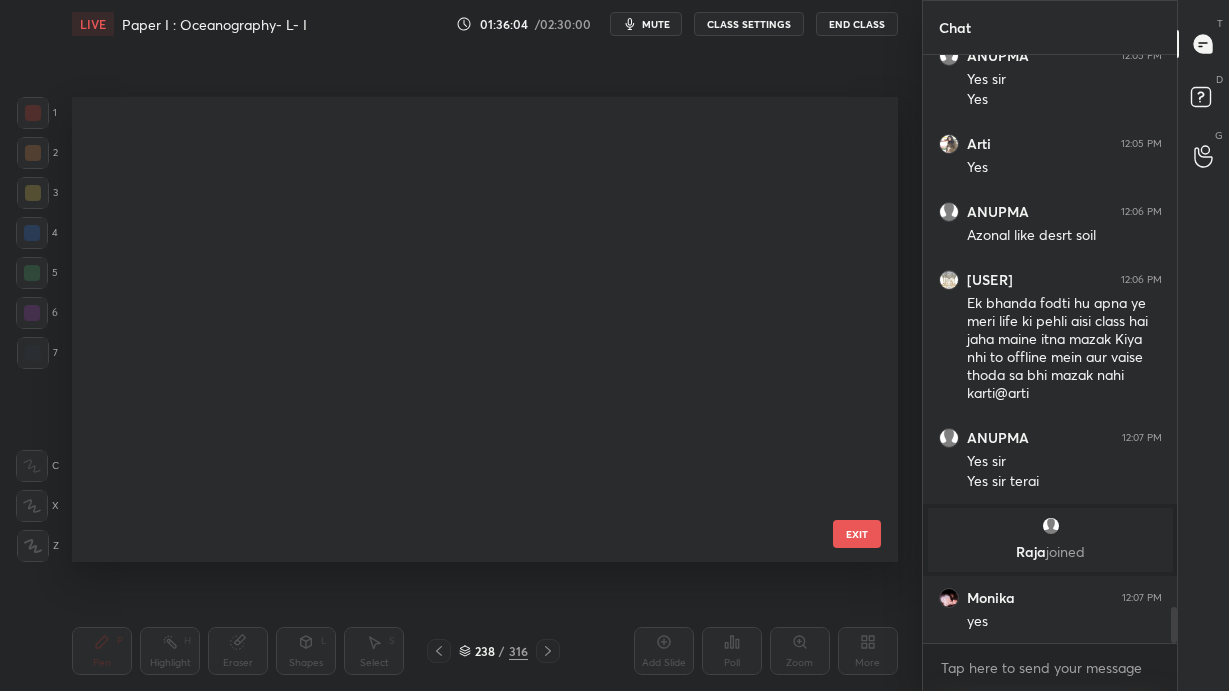 scroll, scrollTop: 10725, scrollLeft: 0, axis: vertical 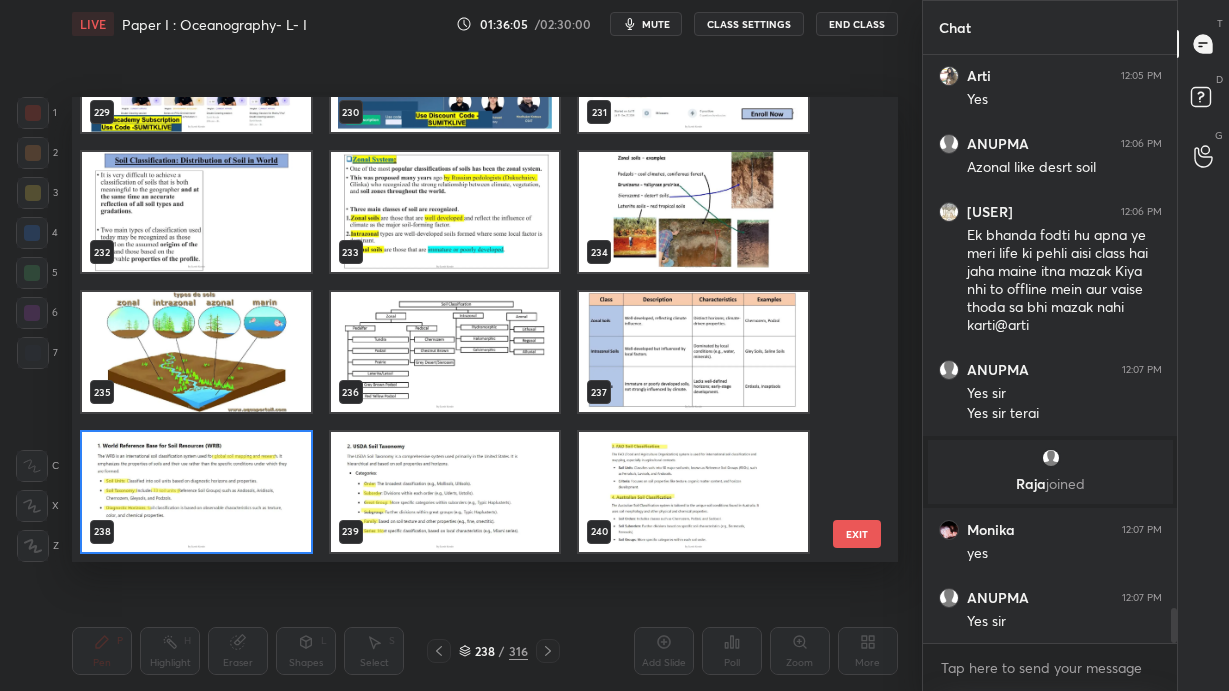 click at bounding box center (445, 352) 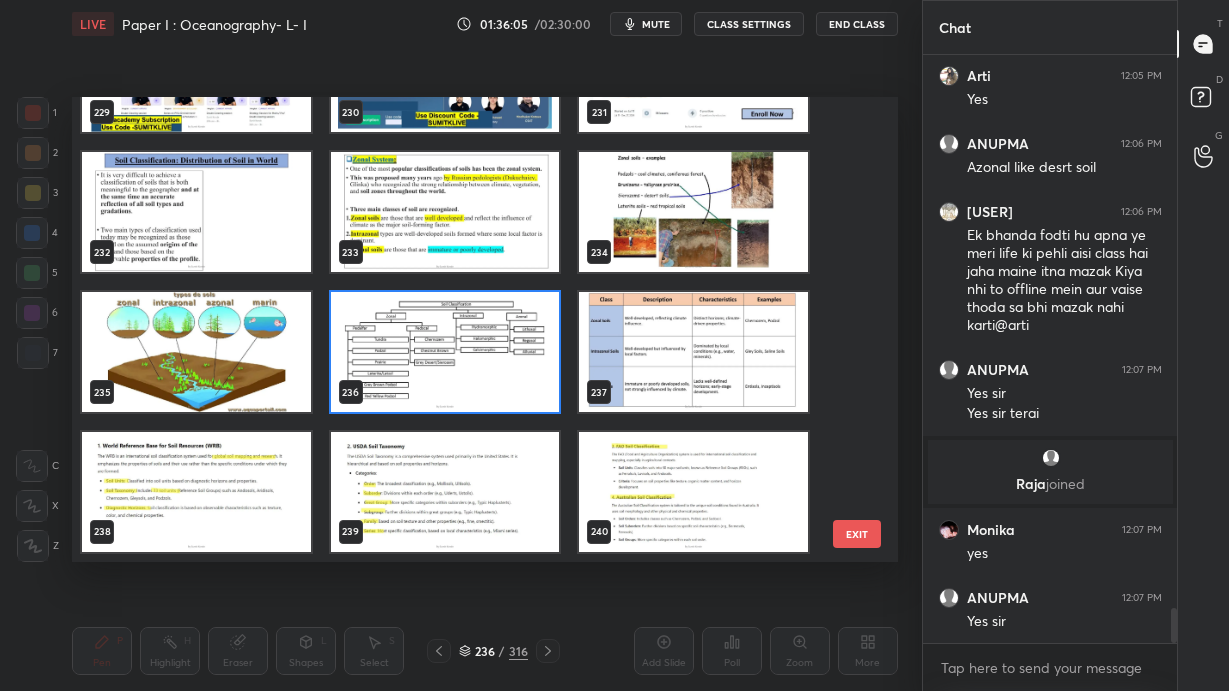 click at bounding box center [445, 352] 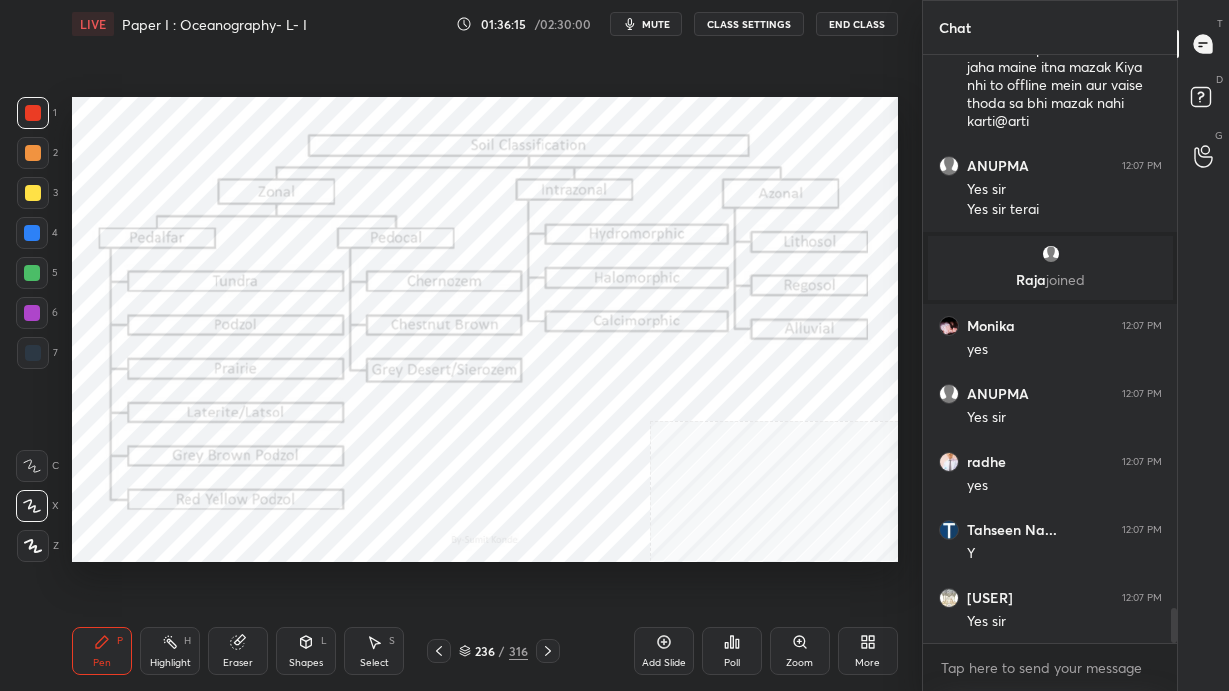 scroll, scrollTop: 9463, scrollLeft: 0, axis: vertical 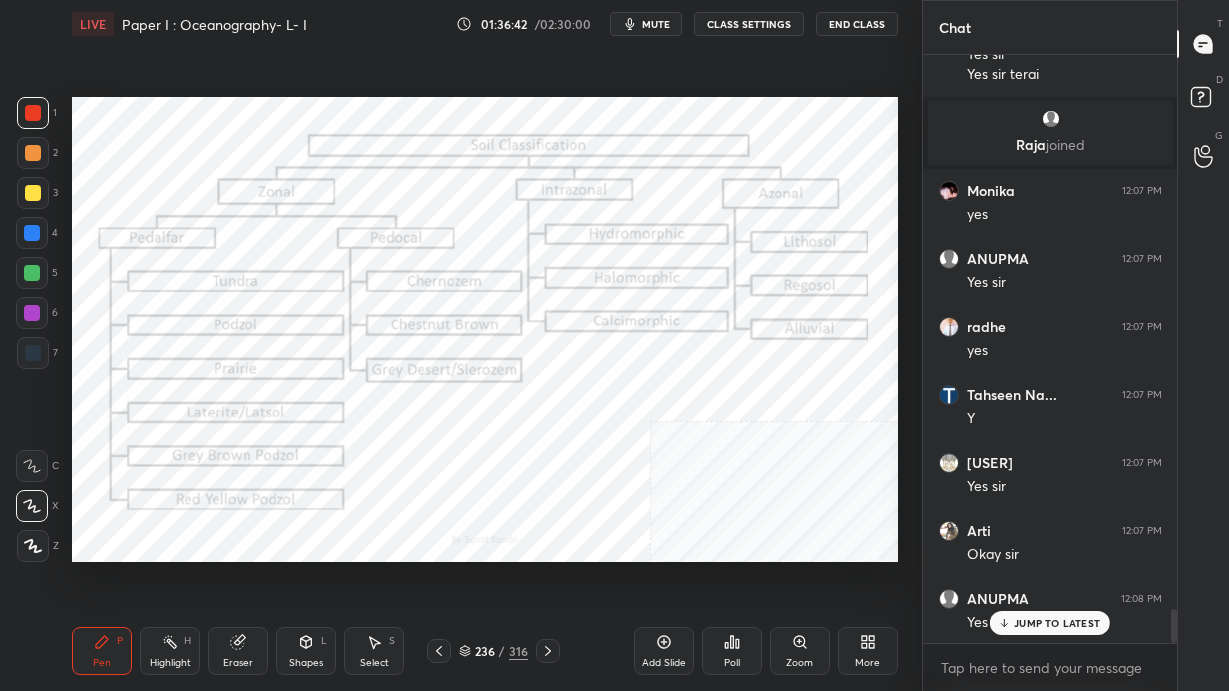 click on "mute" at bounding box center [646, 24] 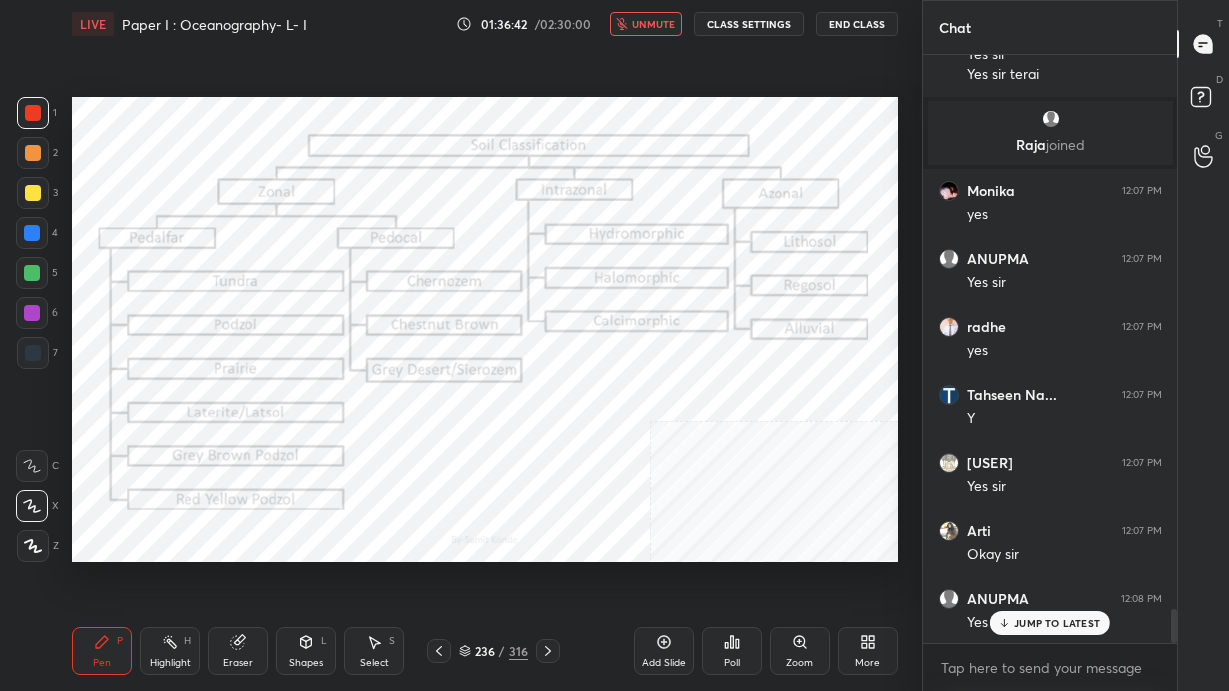 click on "End Class" at bounding box center (857, 24) 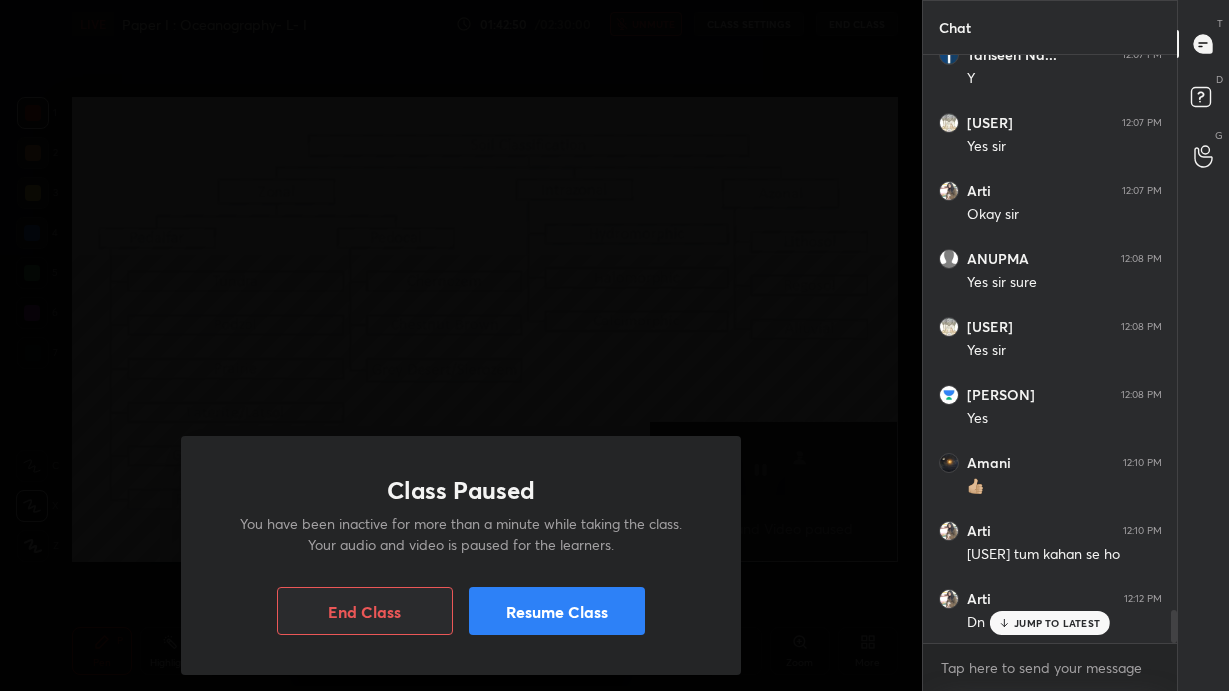 scroll, scrollTop: 9939, scrollLeft: 0, axis: vertical 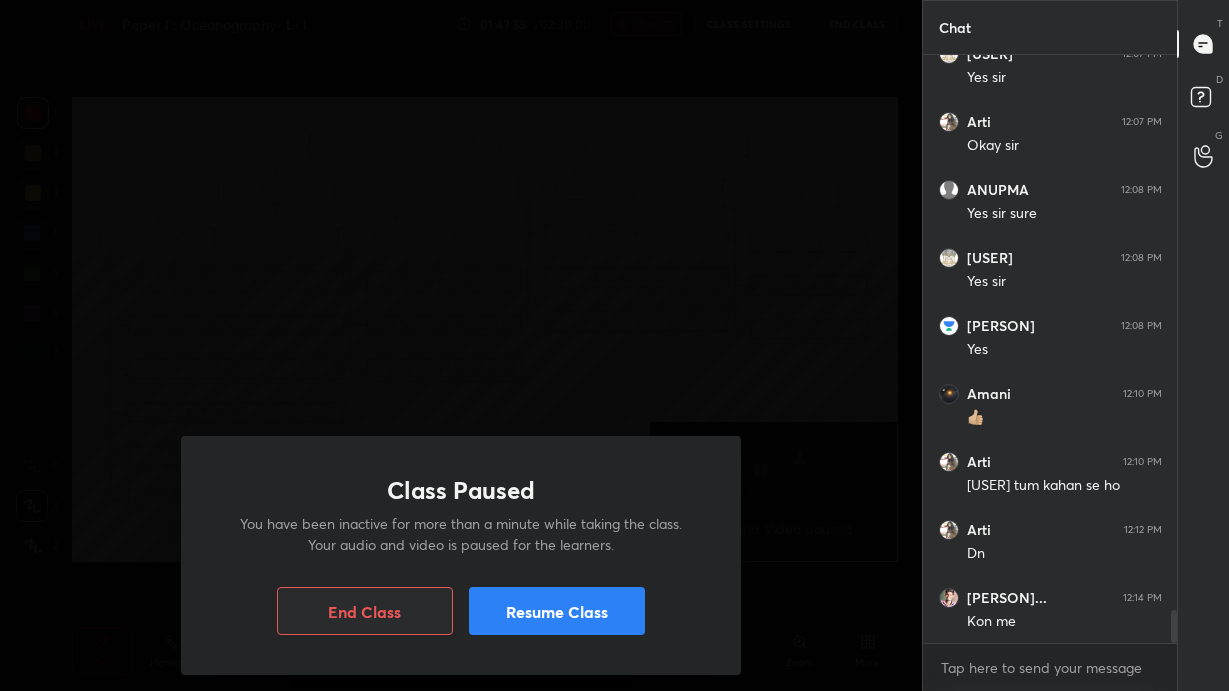 click on "Resume Class" at bounding box center (557, 611) 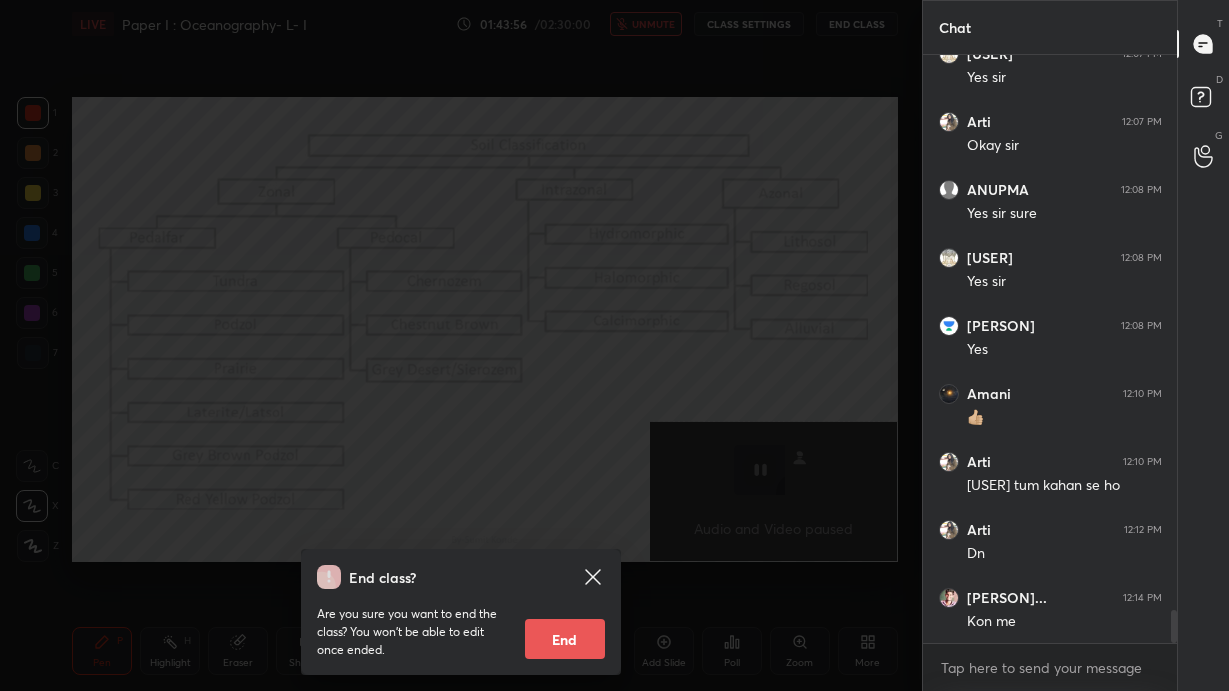 click on "End class? Are you sure you want to end the class? You won’t be able to edit once ended. End" at bounding box center (461, 345) 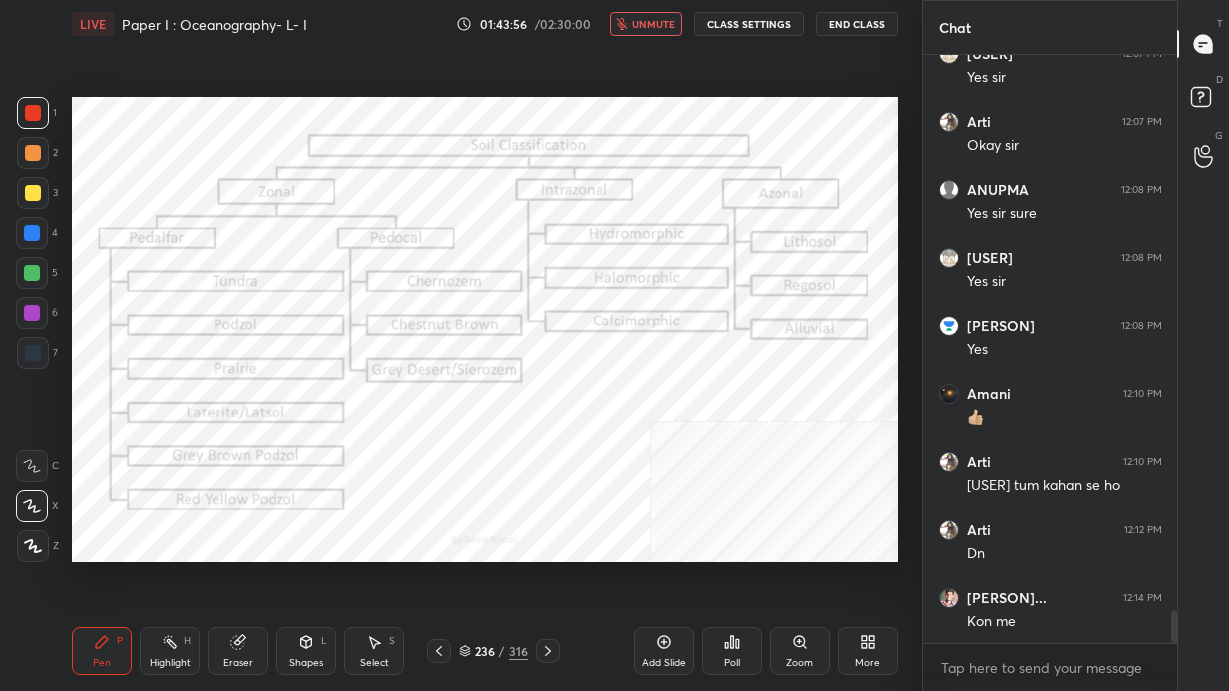 click on "unmute" at bounding box center [646, 24] 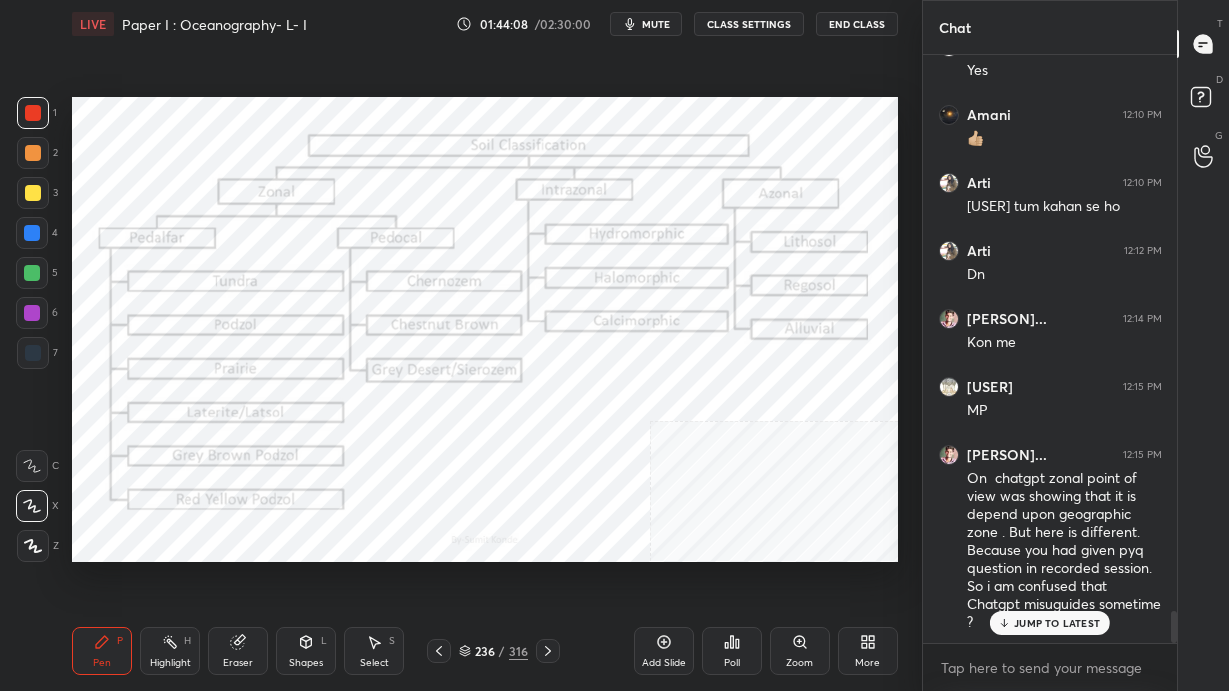 scroll, scrollTop: 10286, scrollLeft: 0, axis: vertical 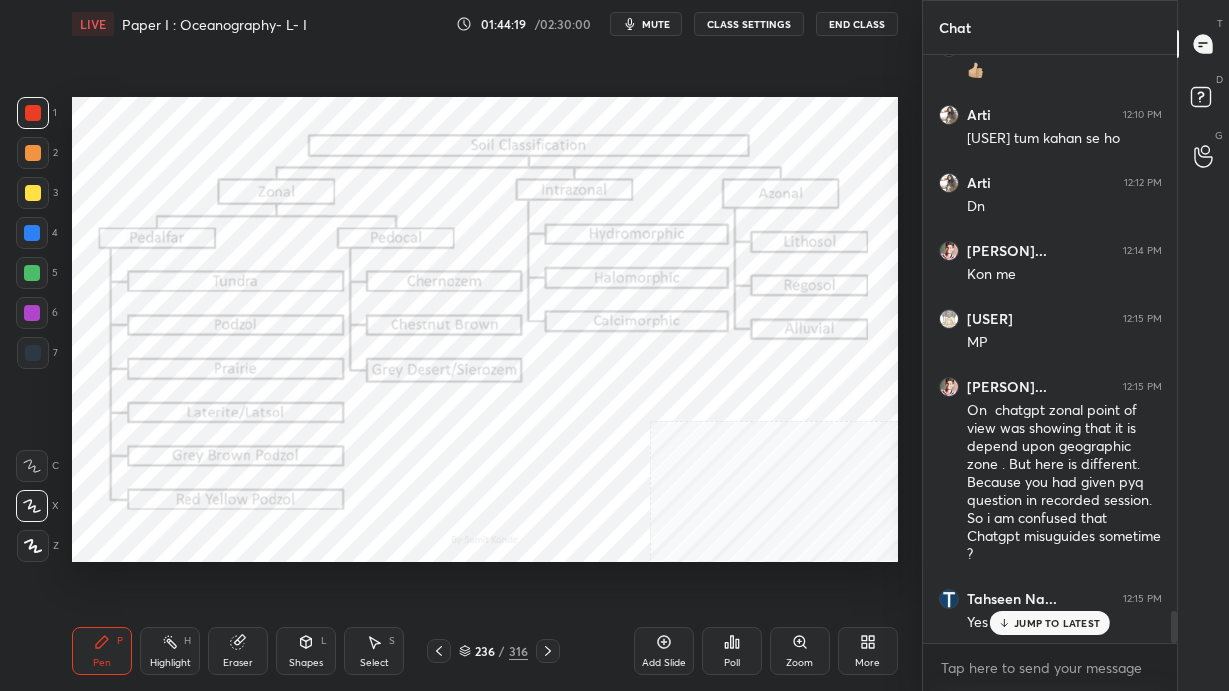 click on "JUMP TO LATEST" at bounding box center [1057, 623] 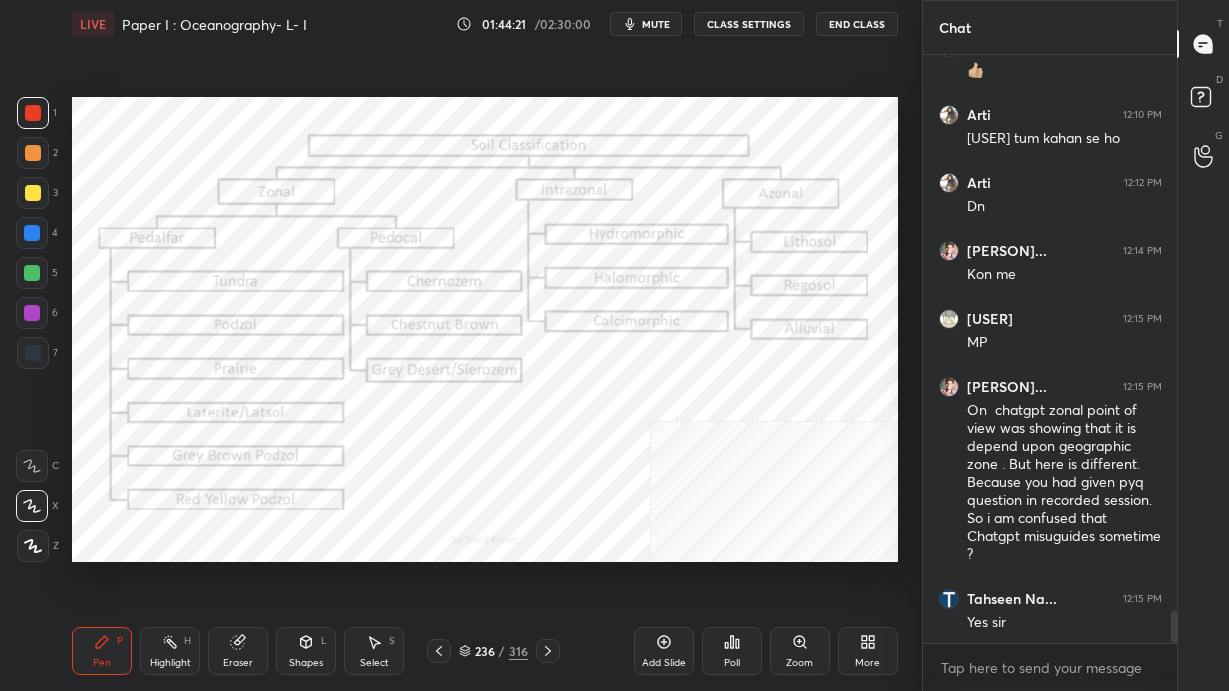 click on "236 / 316" at bounding box center [493, 651] 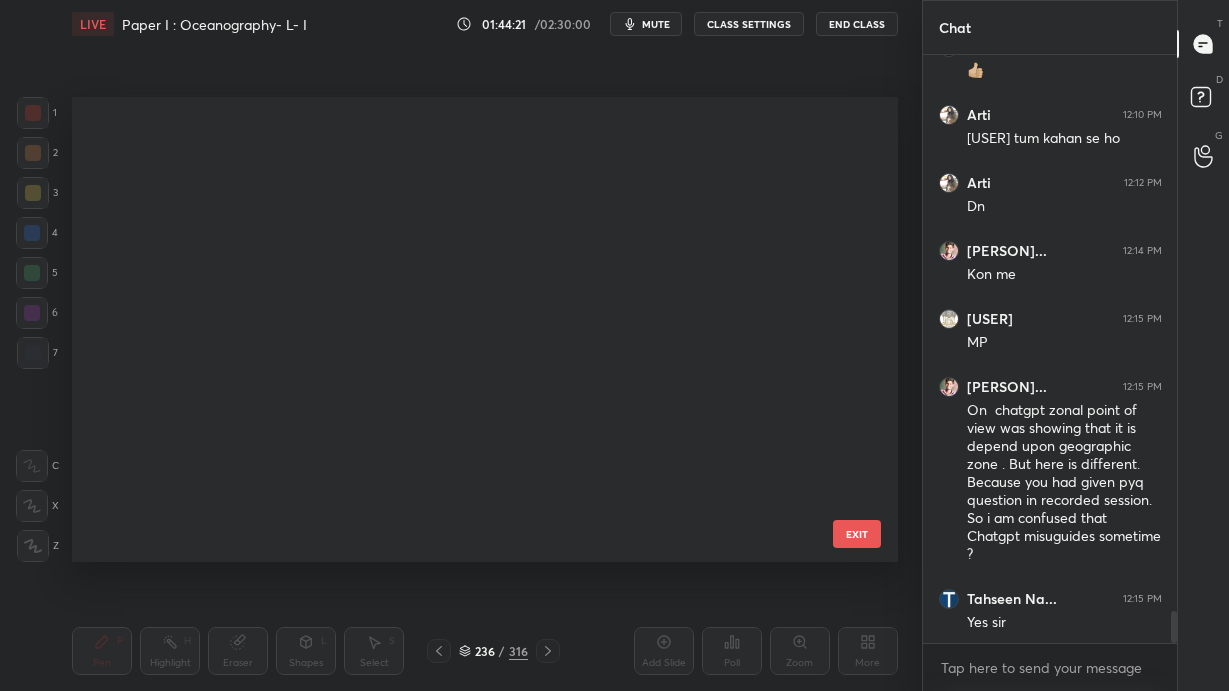 scroll, scrollTop: 10586, scrollLeft: 0, axis: vertical 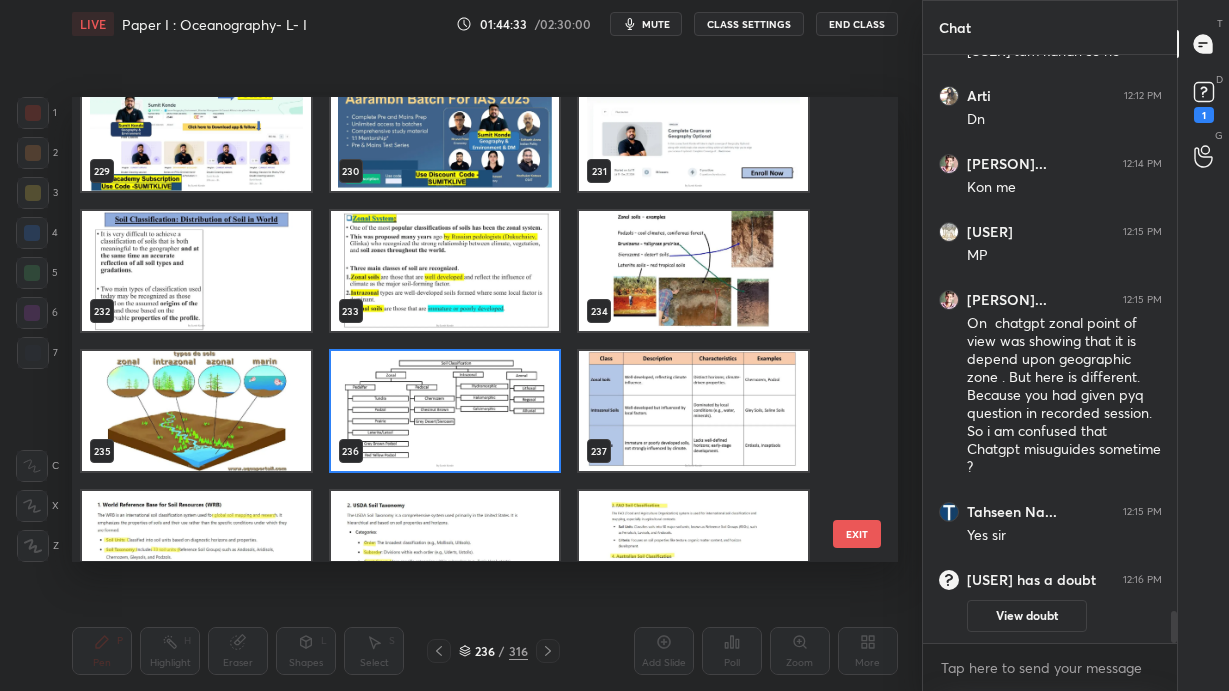 click on "EXIT" at bounding box center [857, 534] 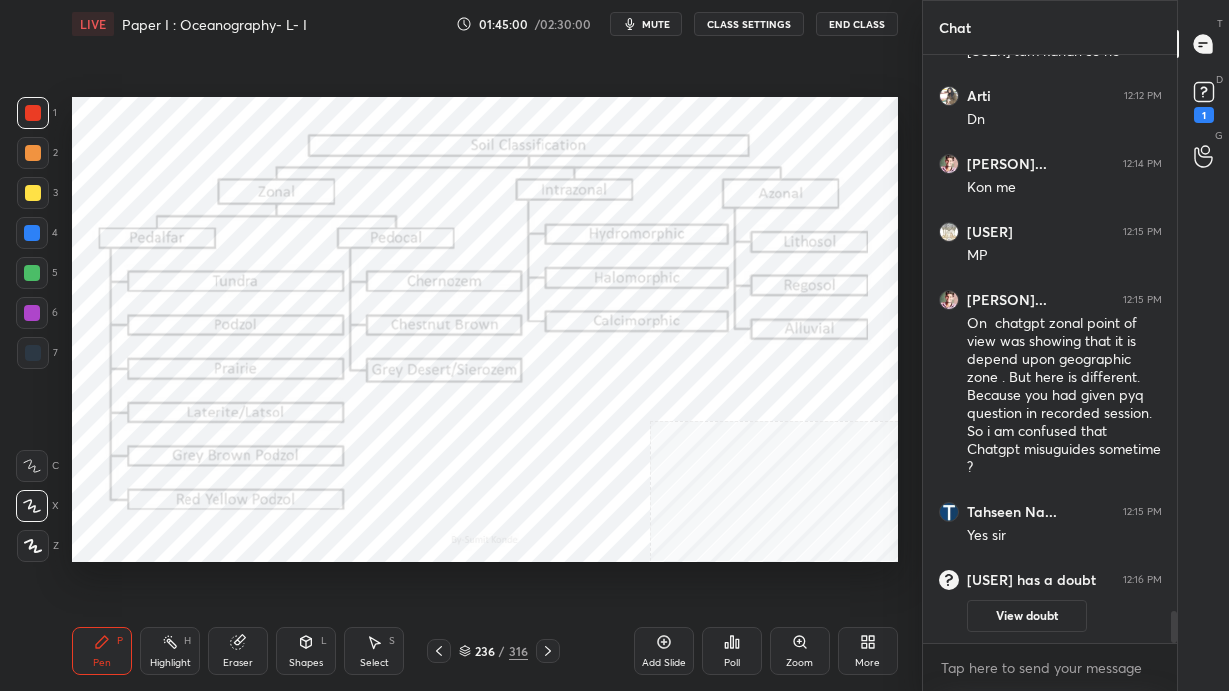 click 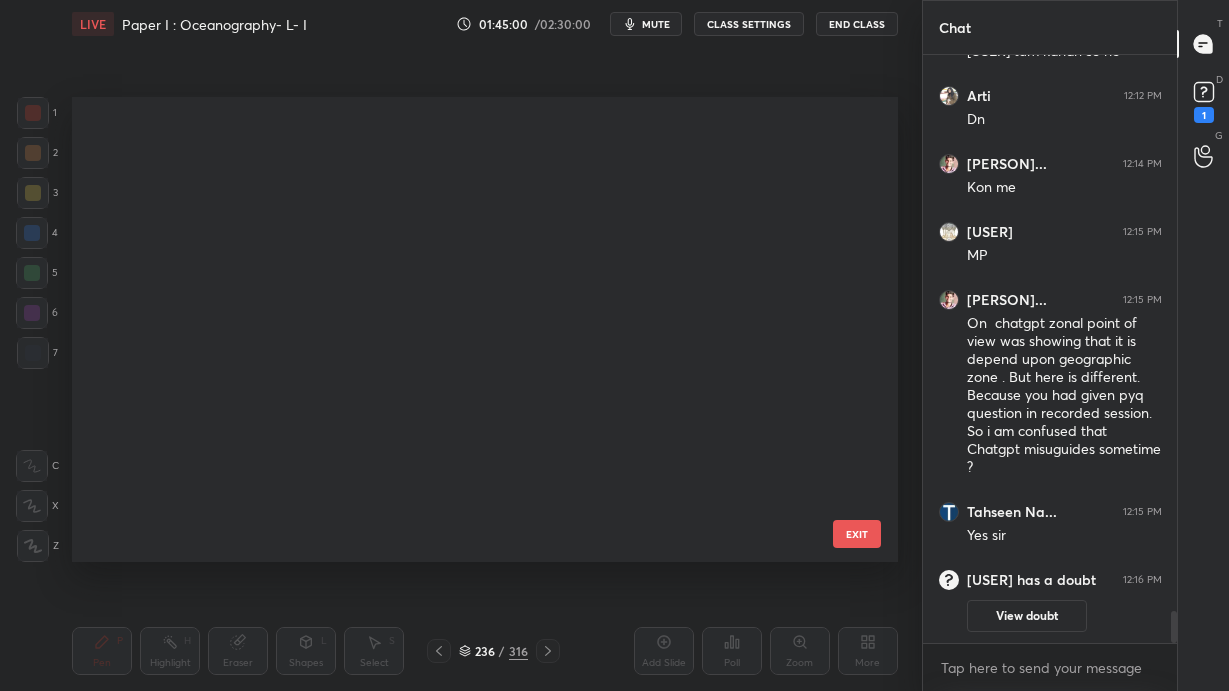 scroll, scrollTop: 10586, scrollLeft: 0, axis: vertical 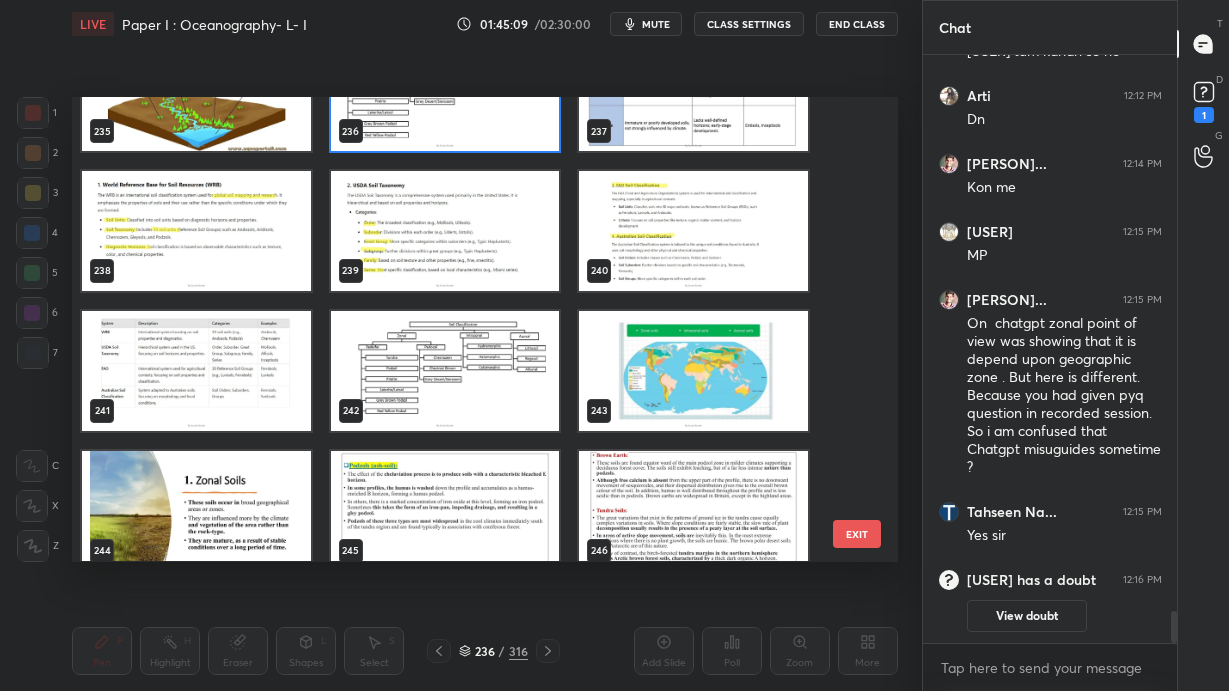click at bounding box center (196, 371) 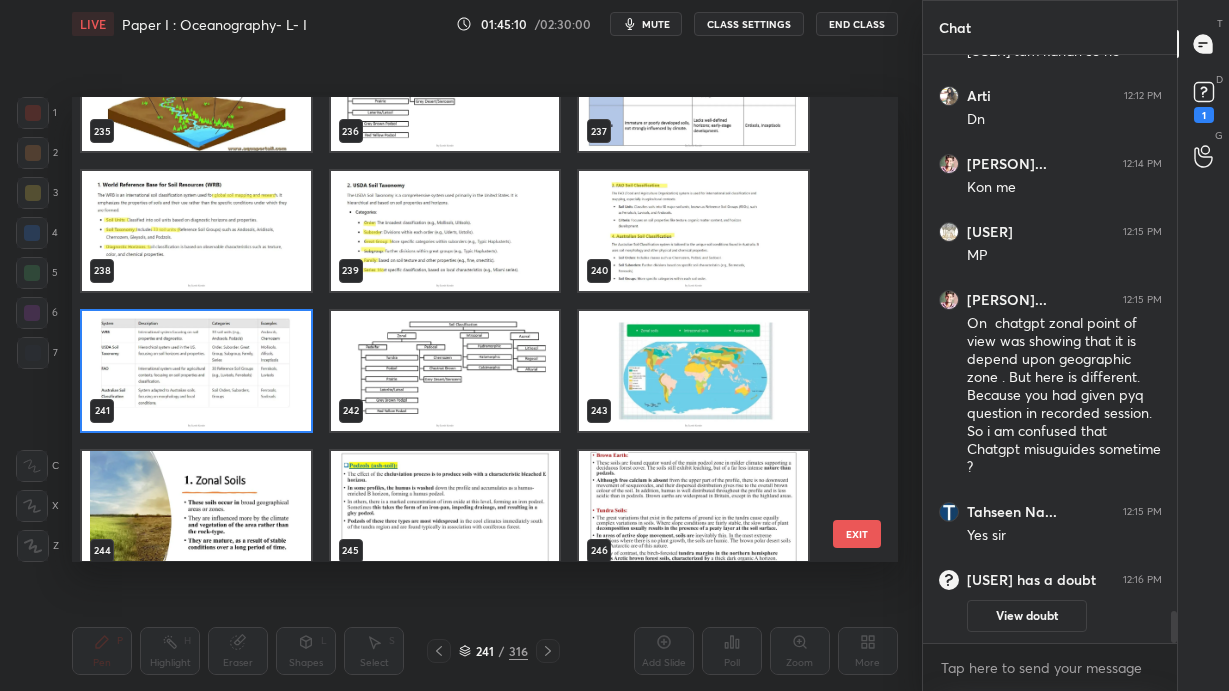 click at bounding box center (196, 371) 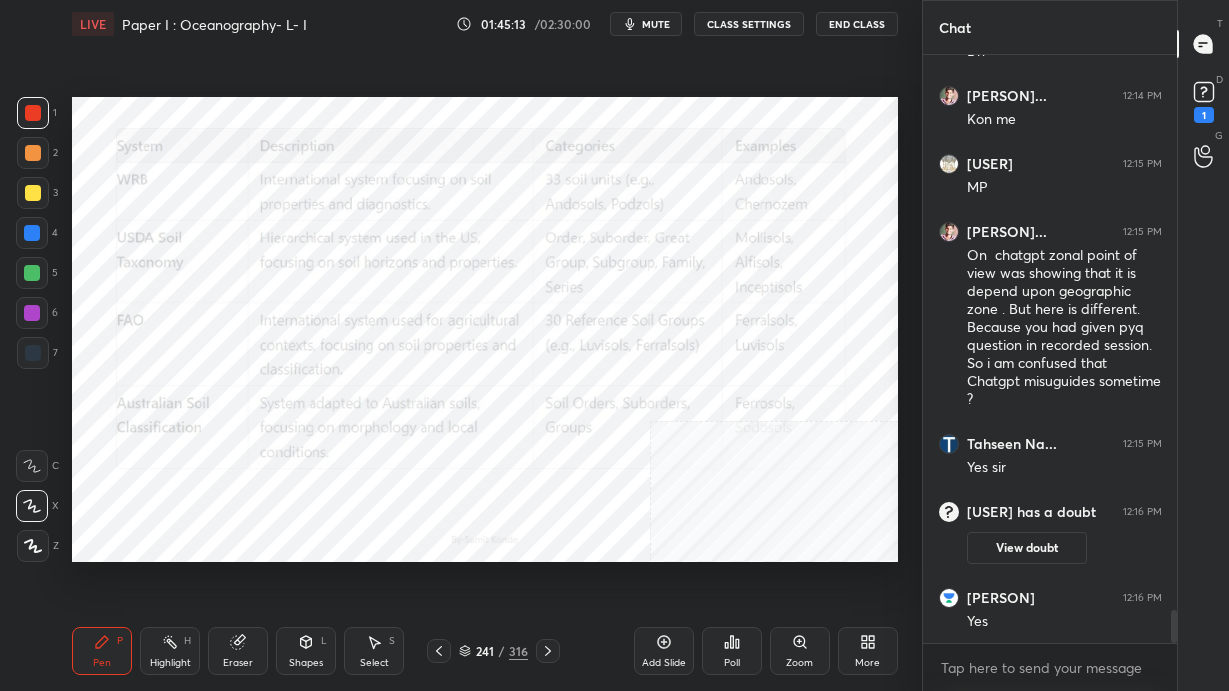 scroll, scrollTop: 10007, scrollLeft: 0, axis: vertical 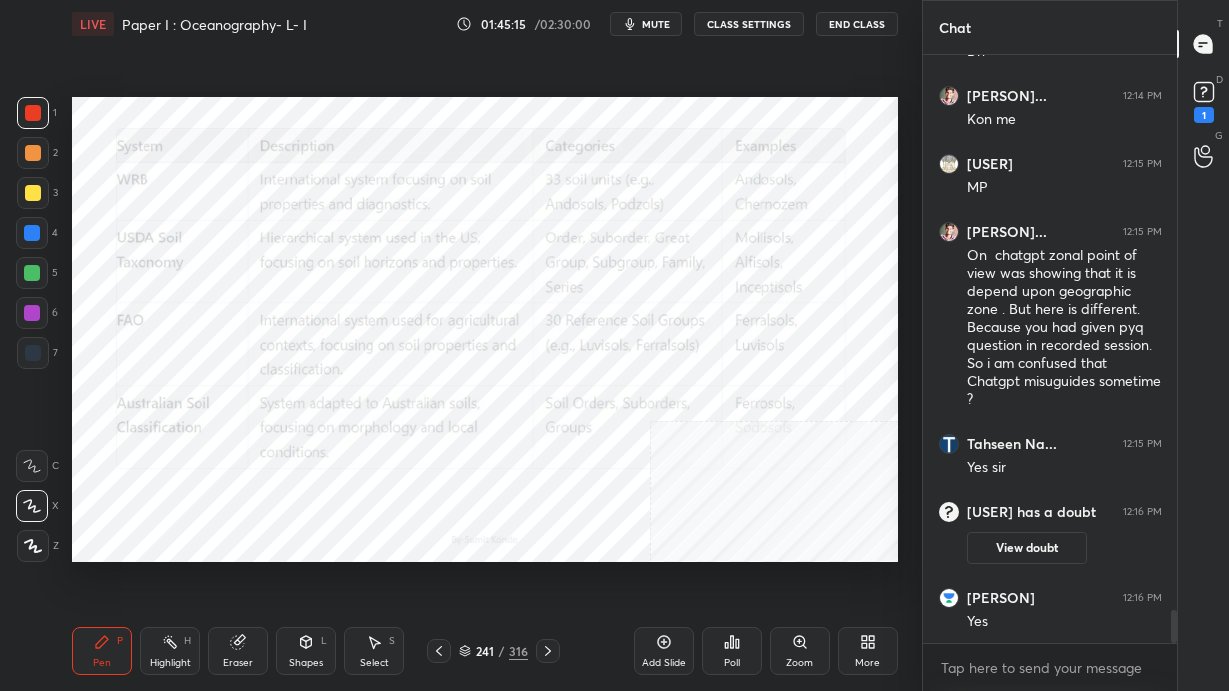 click 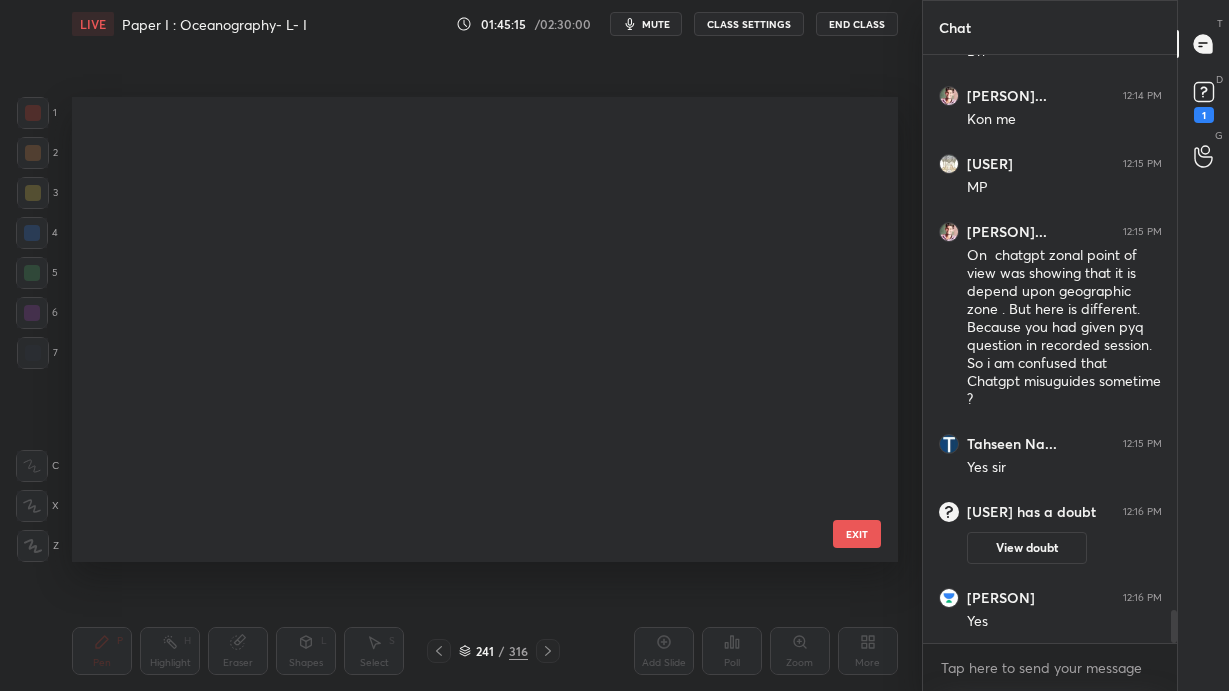 scroll, scrollTop: 10865, scrollLeft: 0, axis: vertical 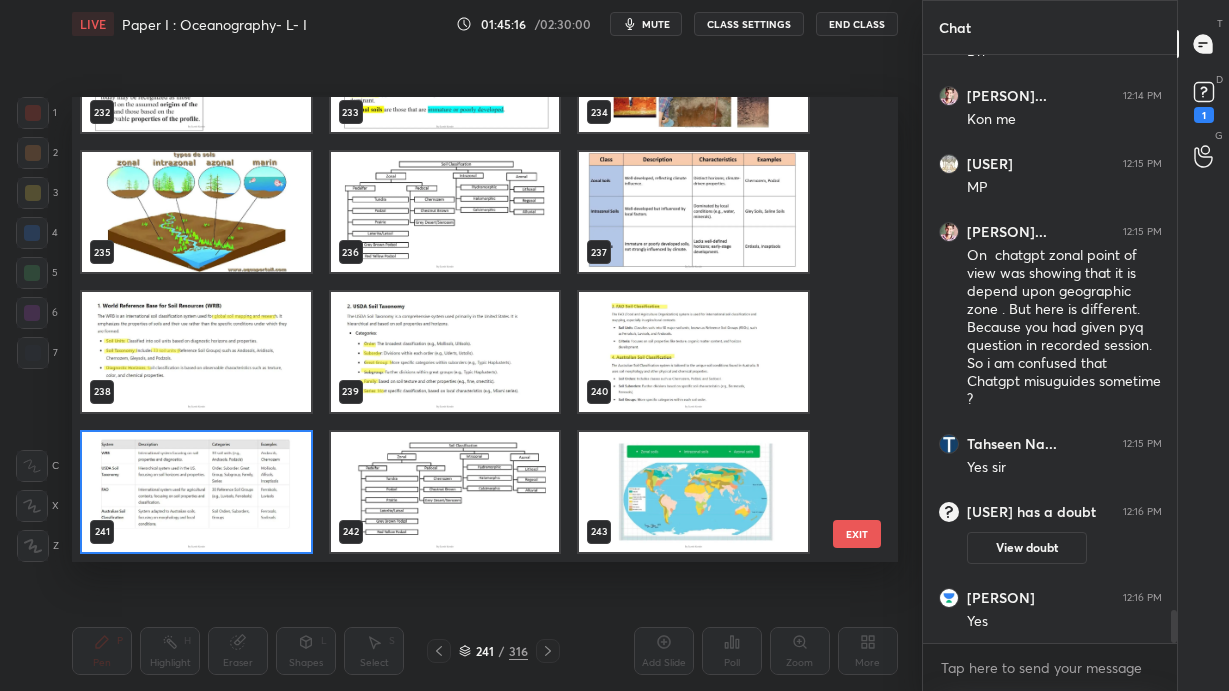 click at bounding box center (196, 352) 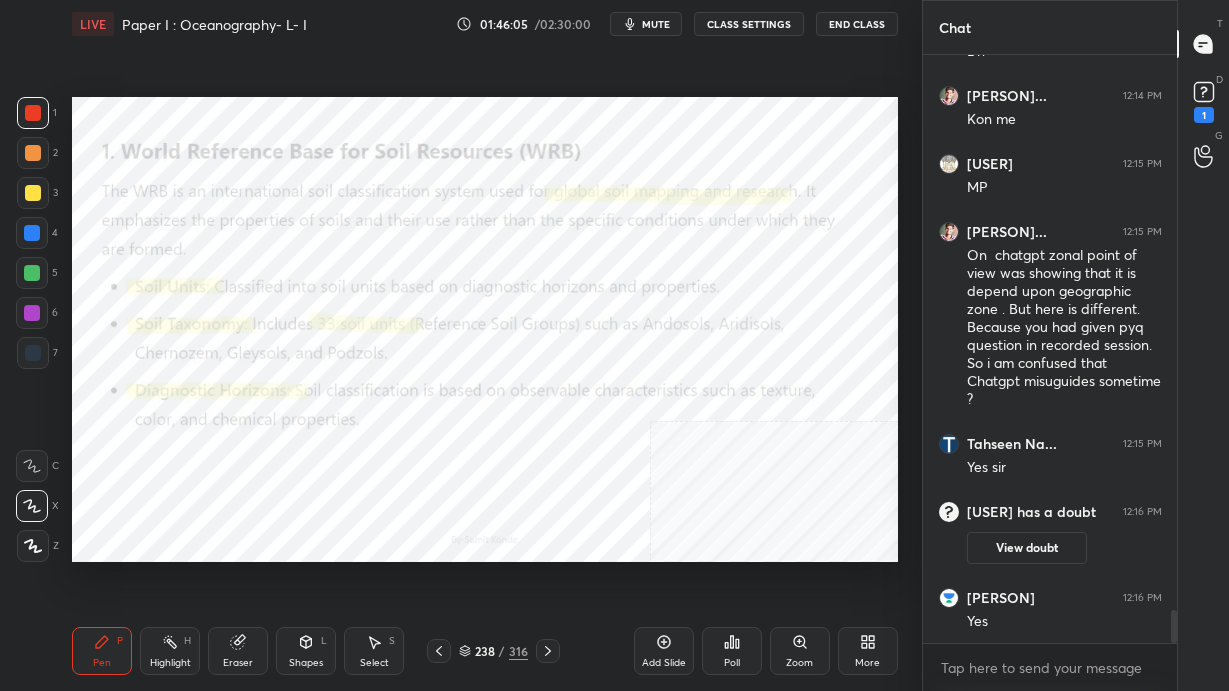 click 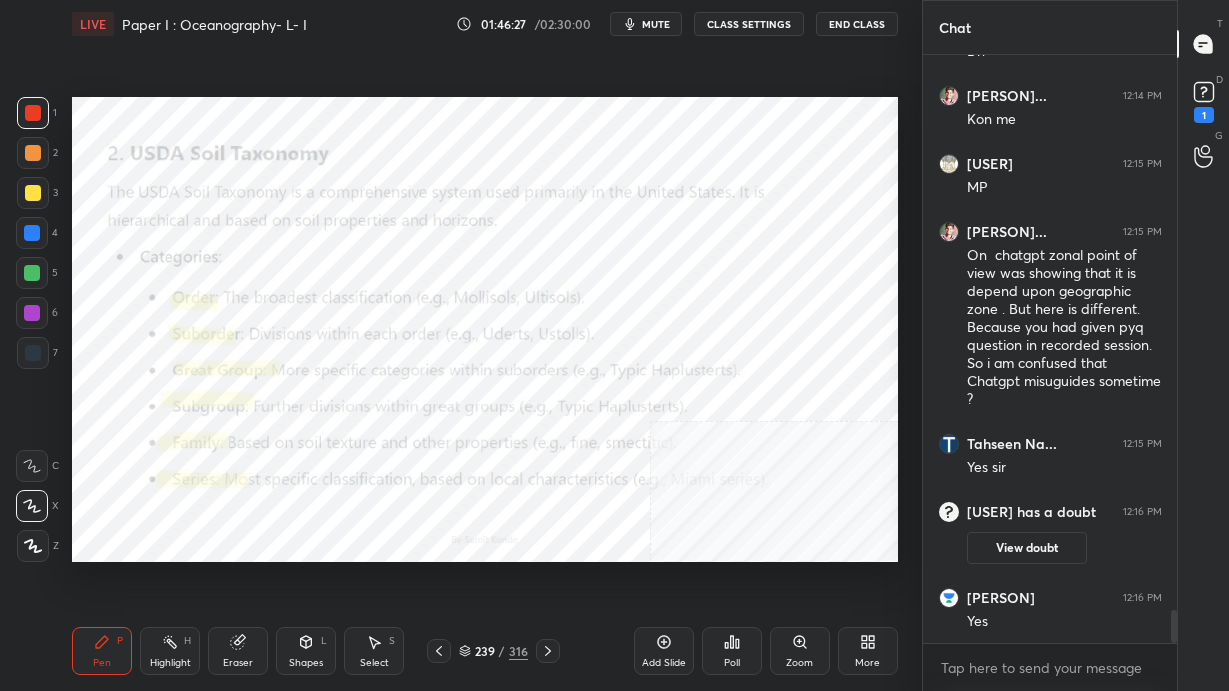 click on "239 / 316" at bounding box center (493, 651) 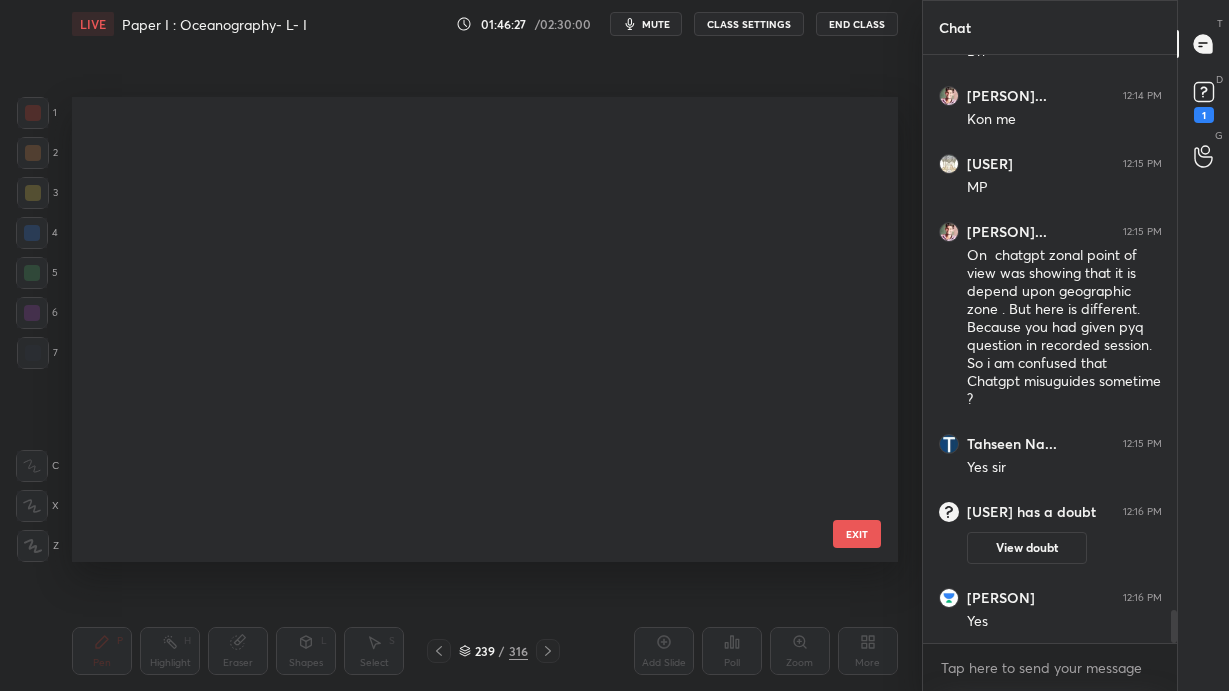 scroll, scrollTop: 10725, scrollLeft: 0, axis: vertical 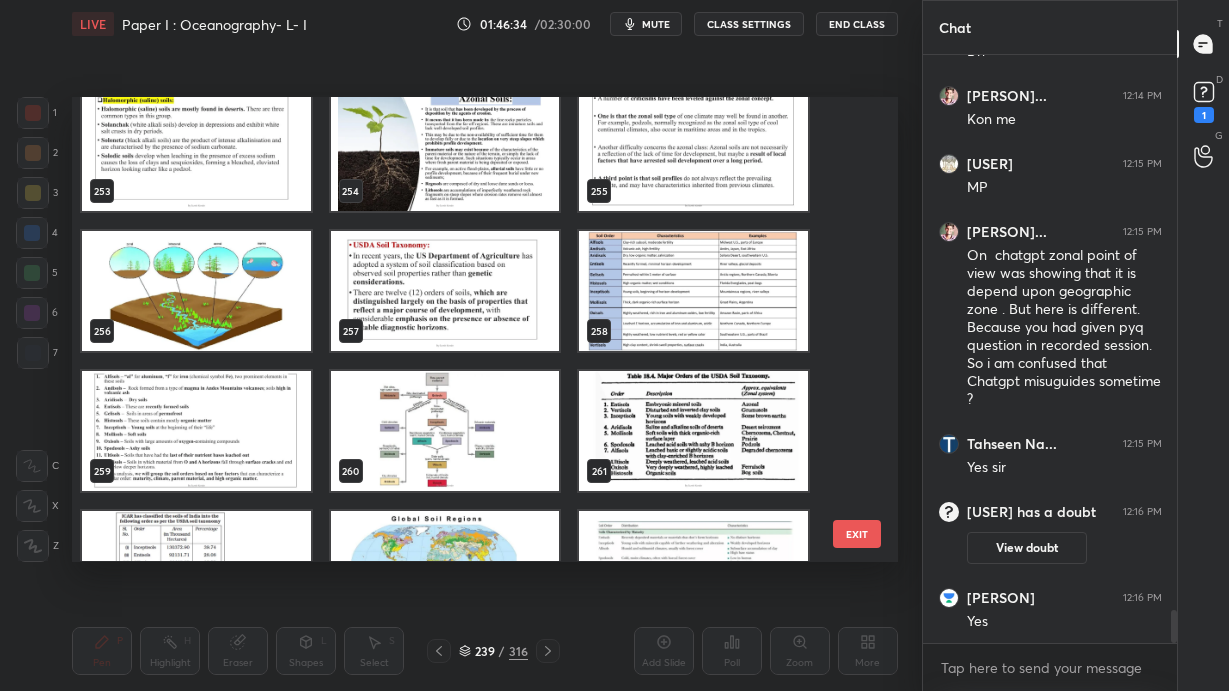 click at bounding box center (445, 292) 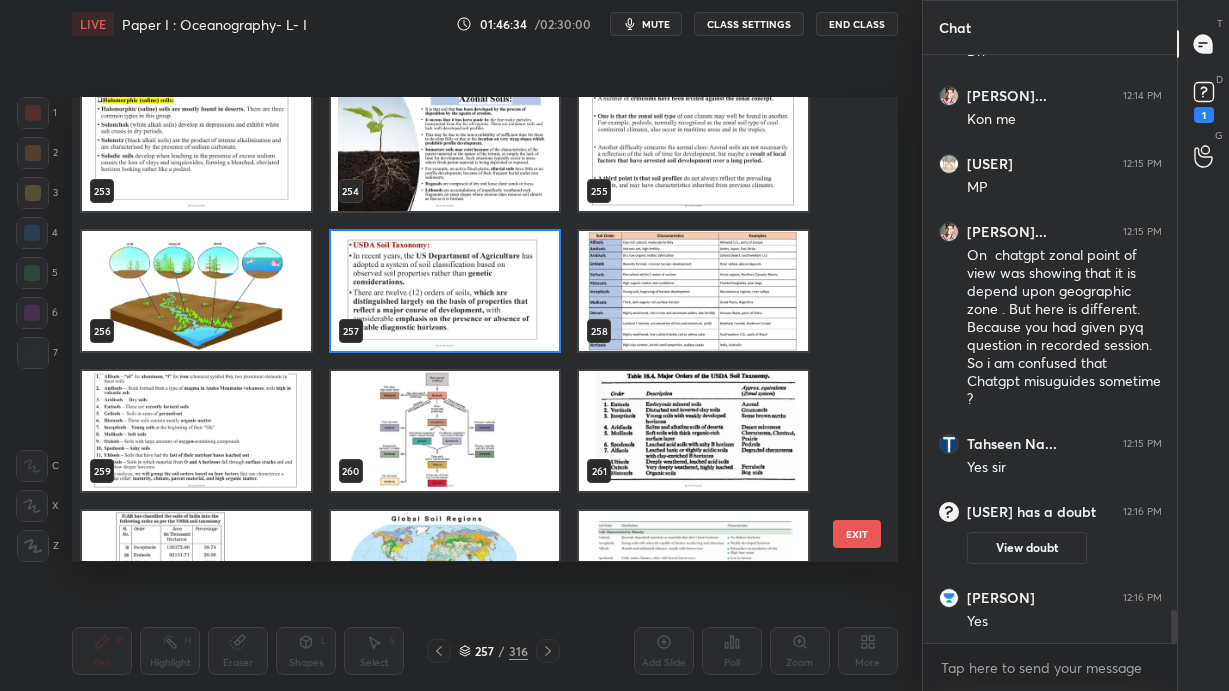 click at bounding box center (445, 292) 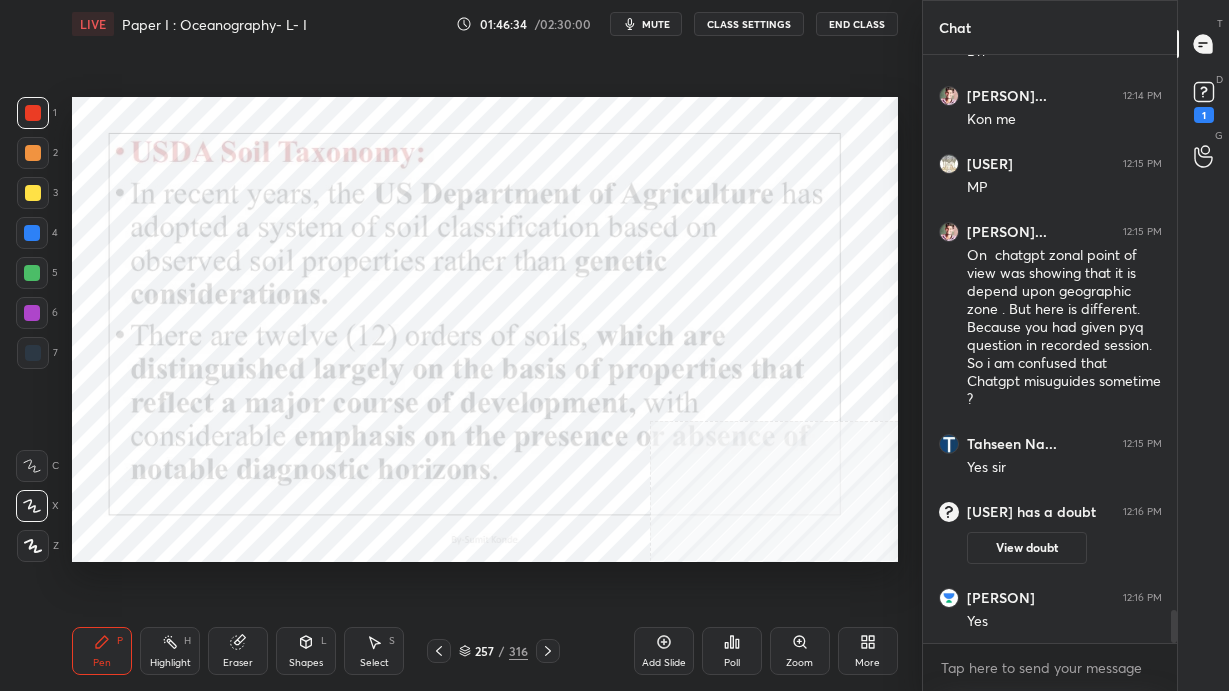 click at bounding box center (445, 292) 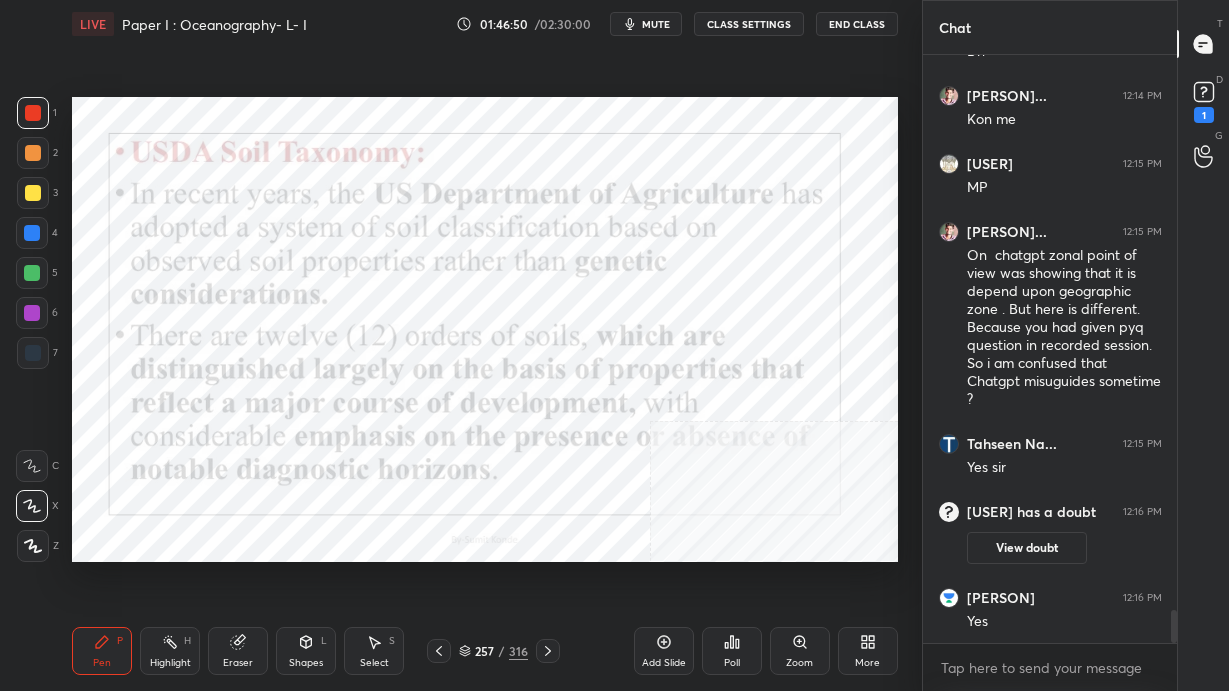 click 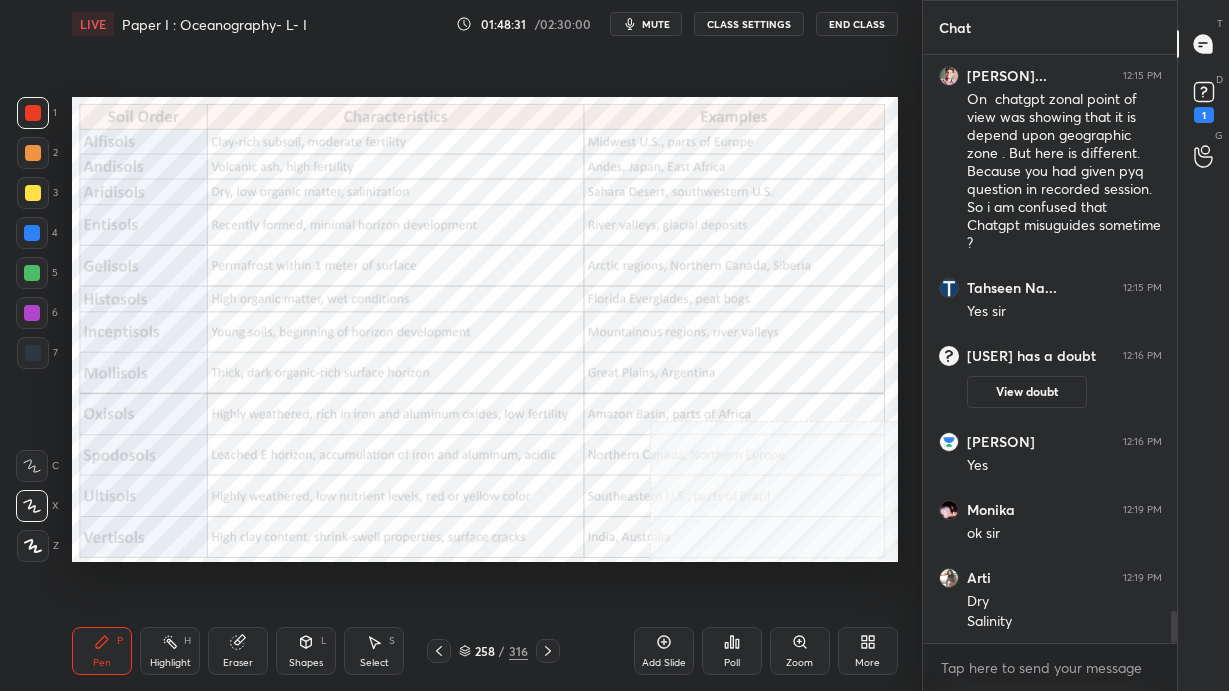 scroll, scrollTop: 10231, scrollLeft: 0, axis: vertical 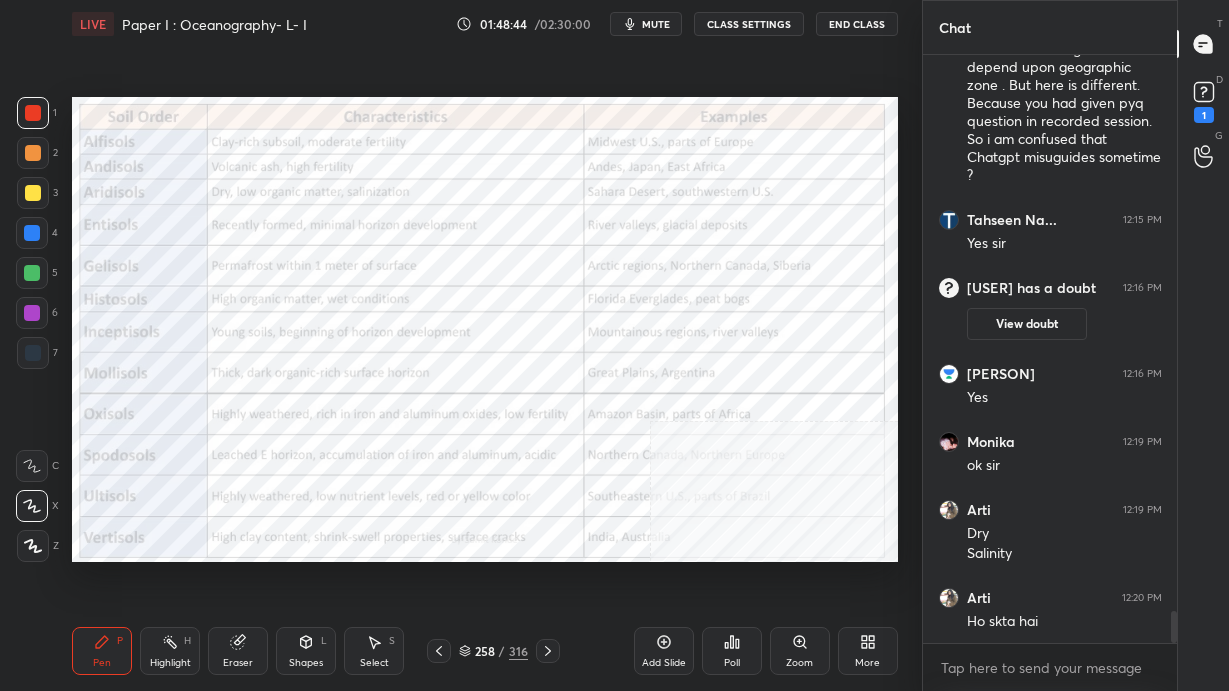 click 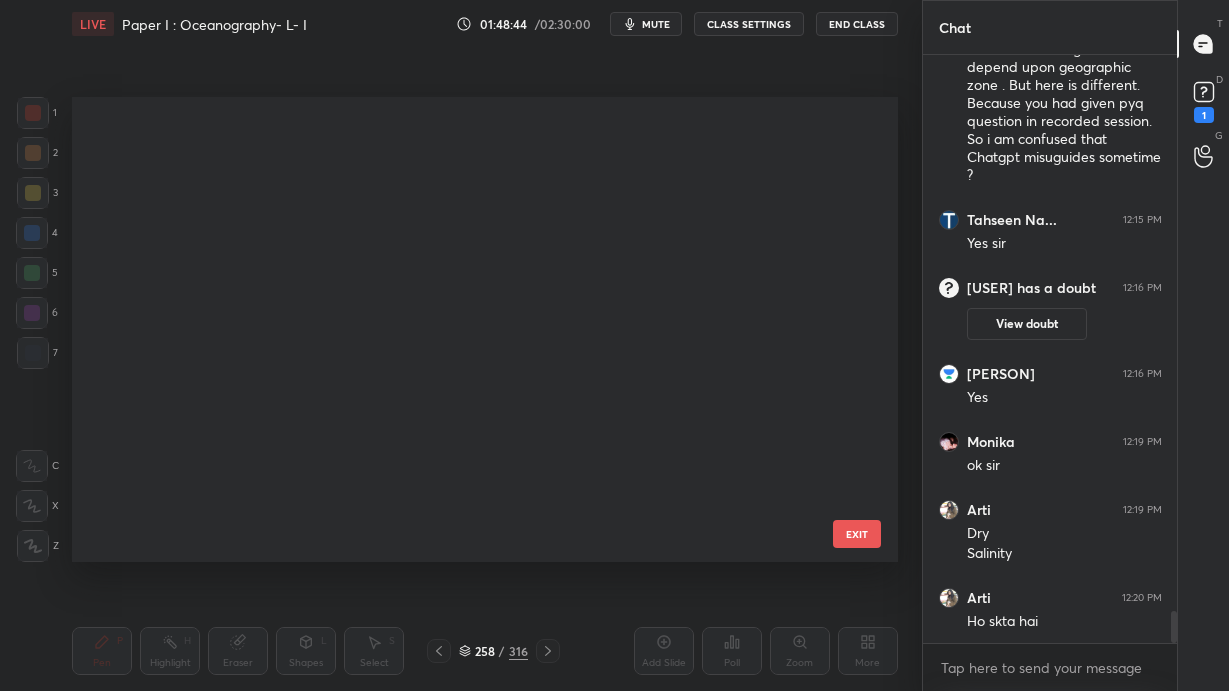 scroll, scrollTop: 11565, scrollLeft: 0, axis: vertical 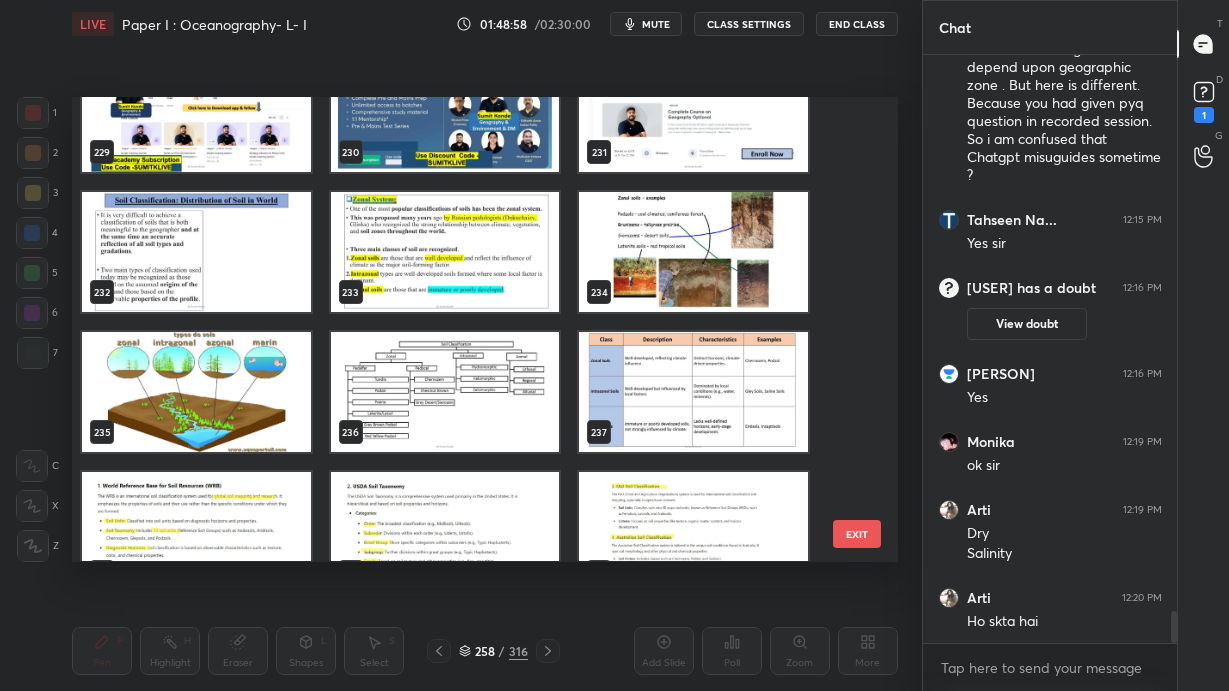 click on "EXIT" at bounding box center (857, 534) 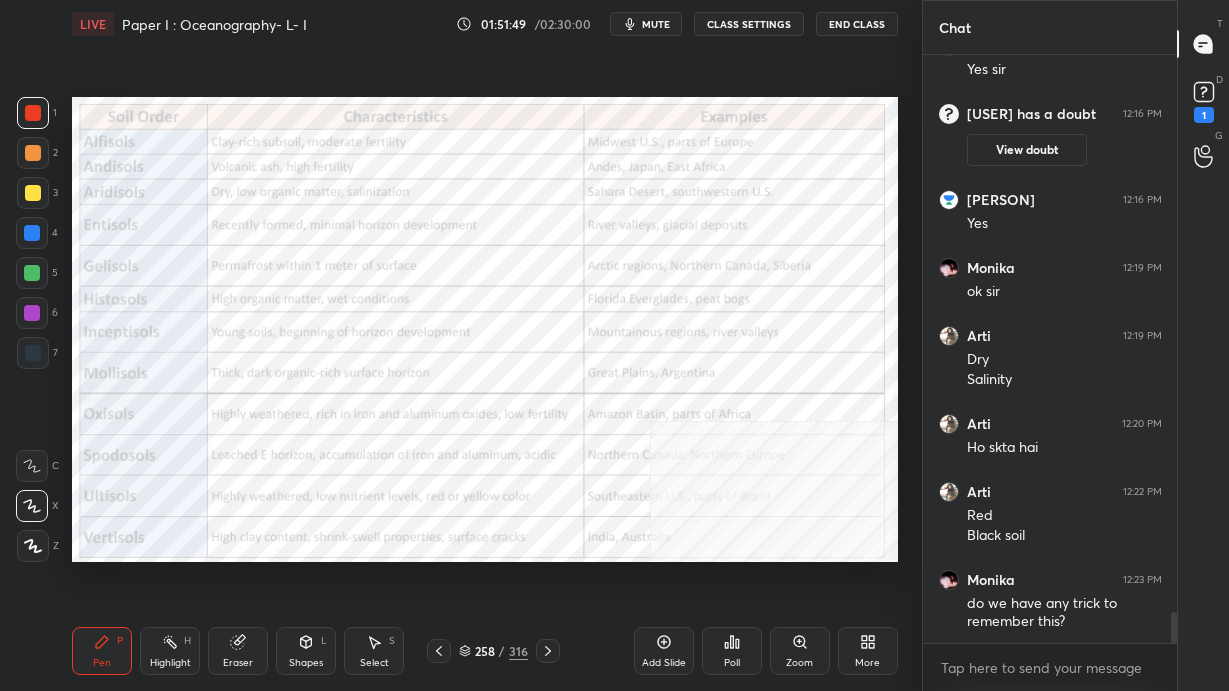 scroll, scrollTop: 10472, scrollLeft: 0, axis: vertical 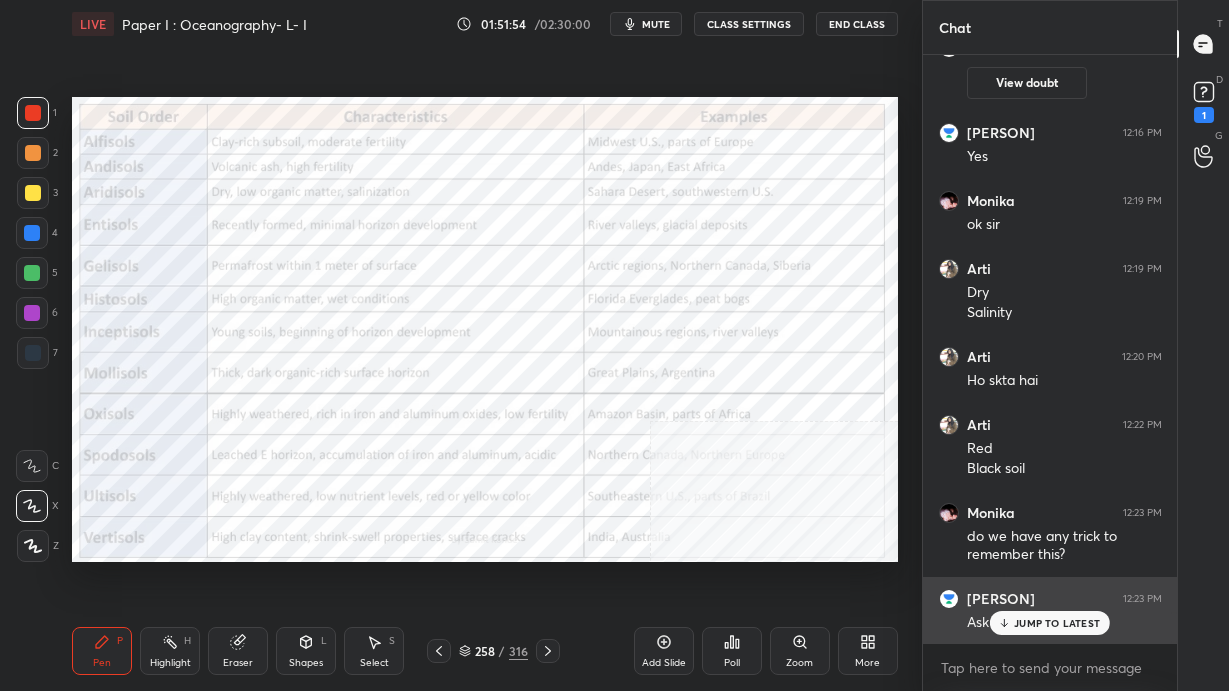 click on "JUMP TO LATEST" at bounding box center (1057, 623) 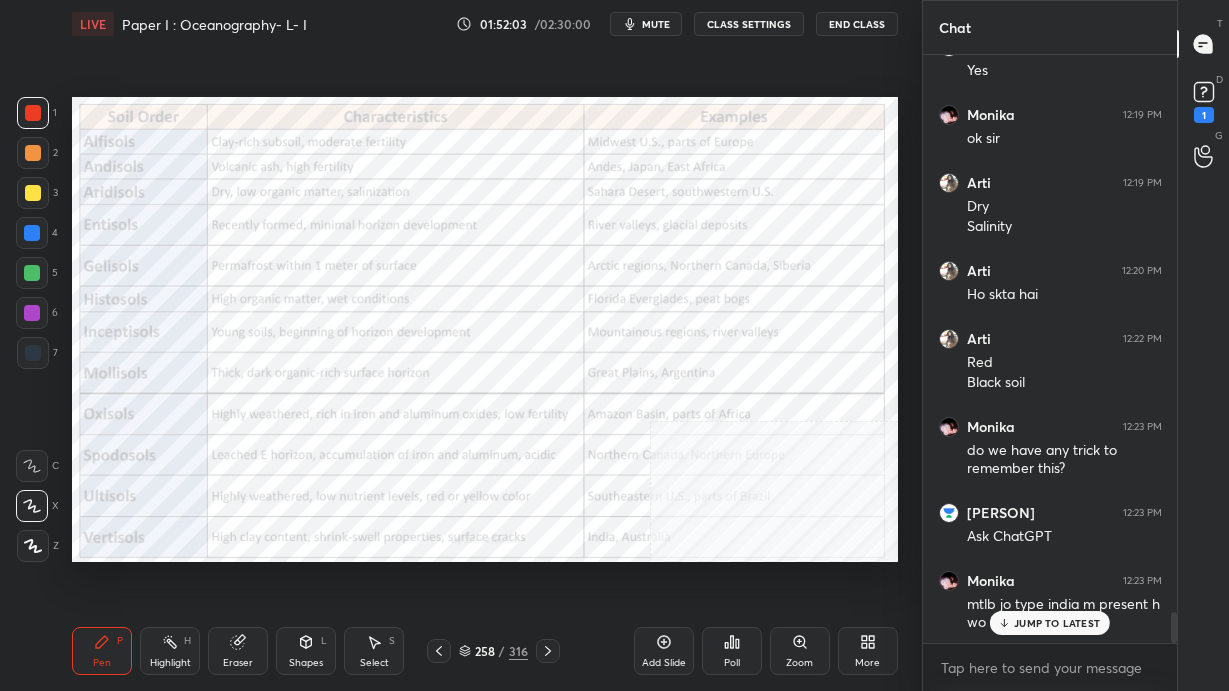 scroll, scrollTop: 10645, scrollLeft: 0, axis: vertical 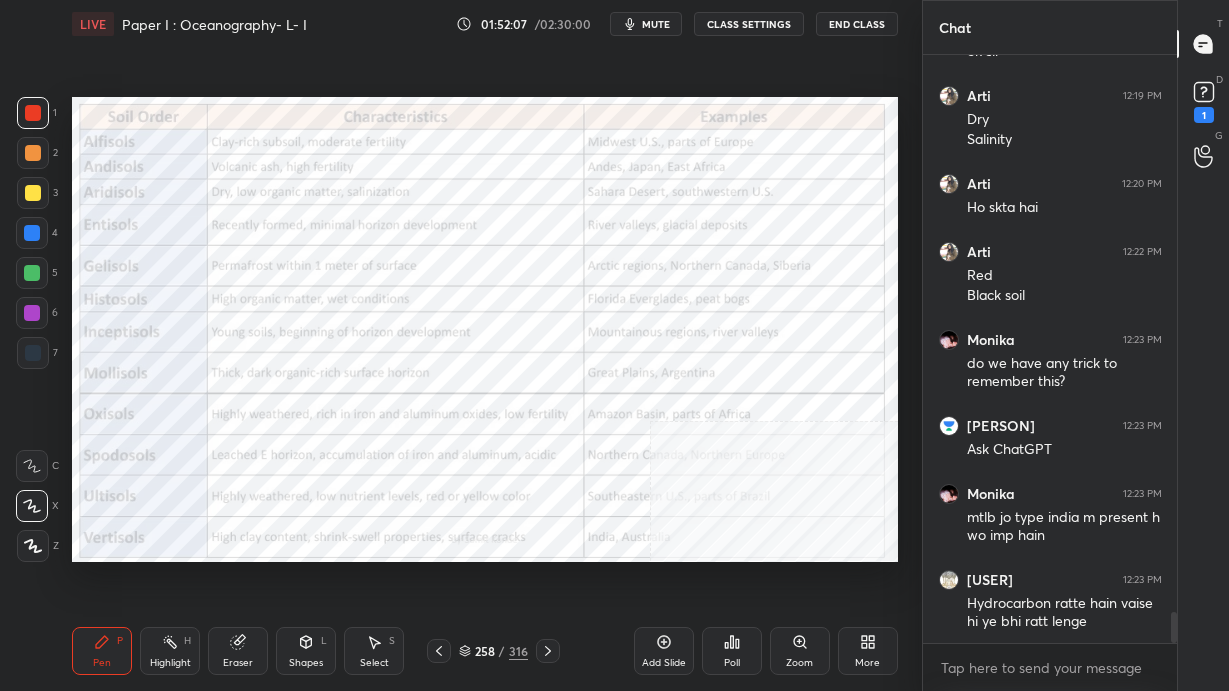 click 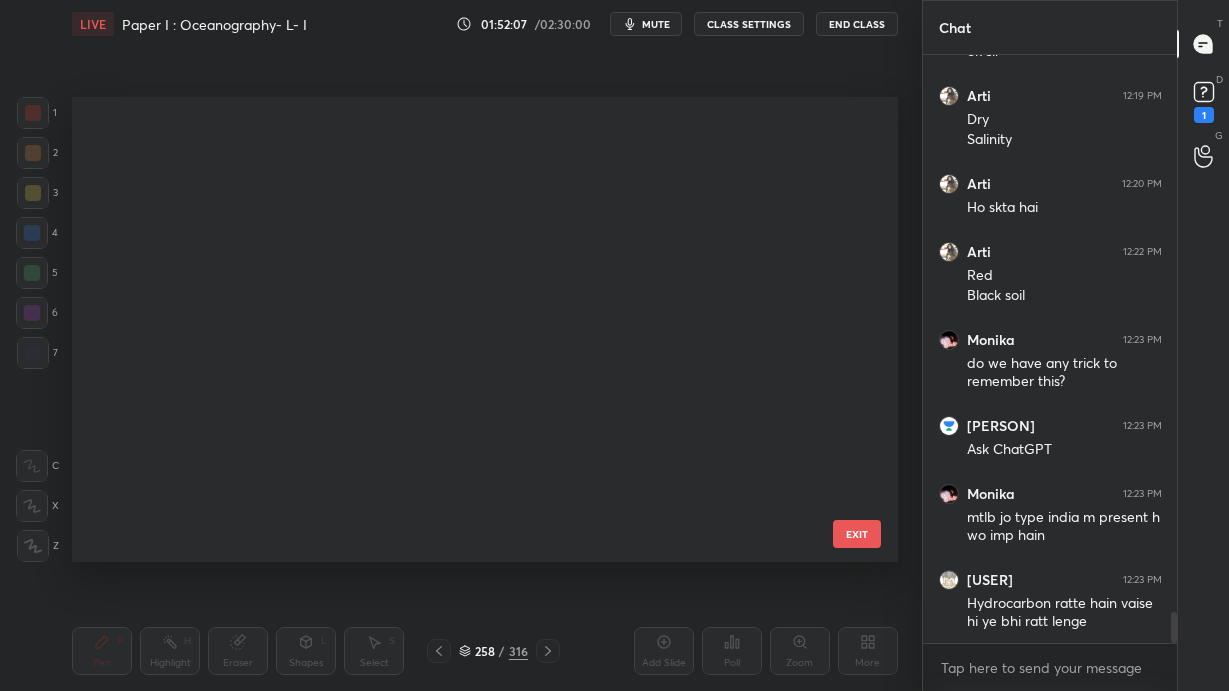 scroll, scrollTop: 11565, scrollLeft: 0, axis: vertical 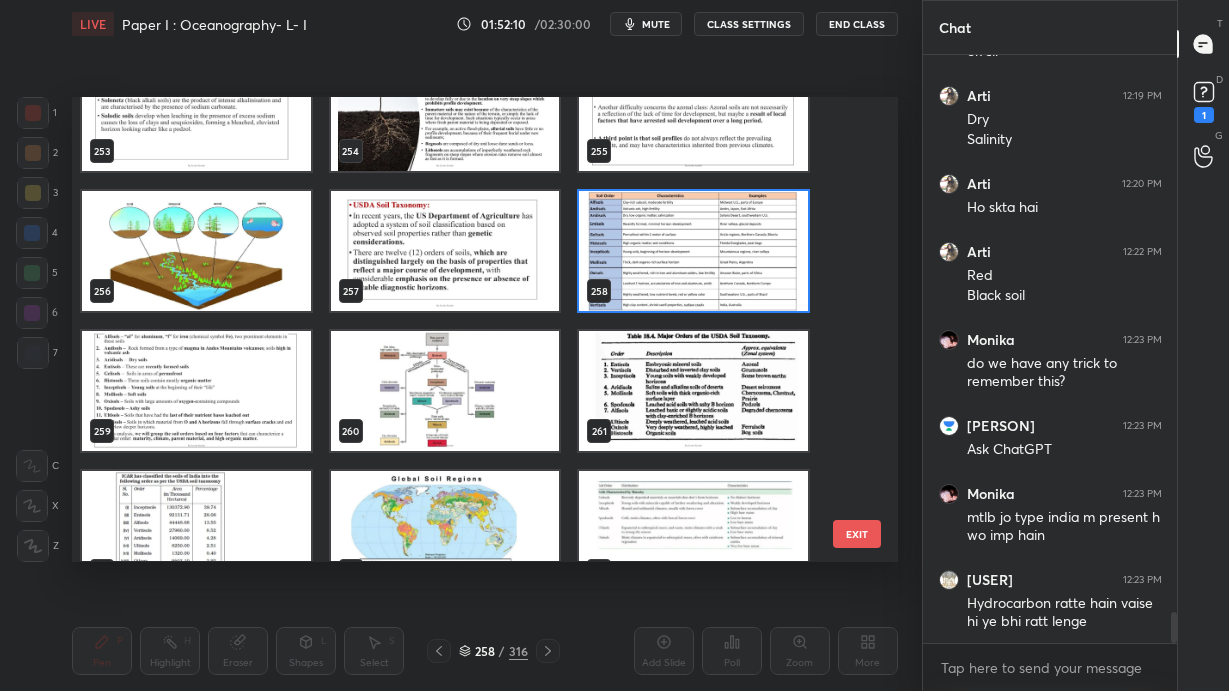 click at bounding box center (196, 391) 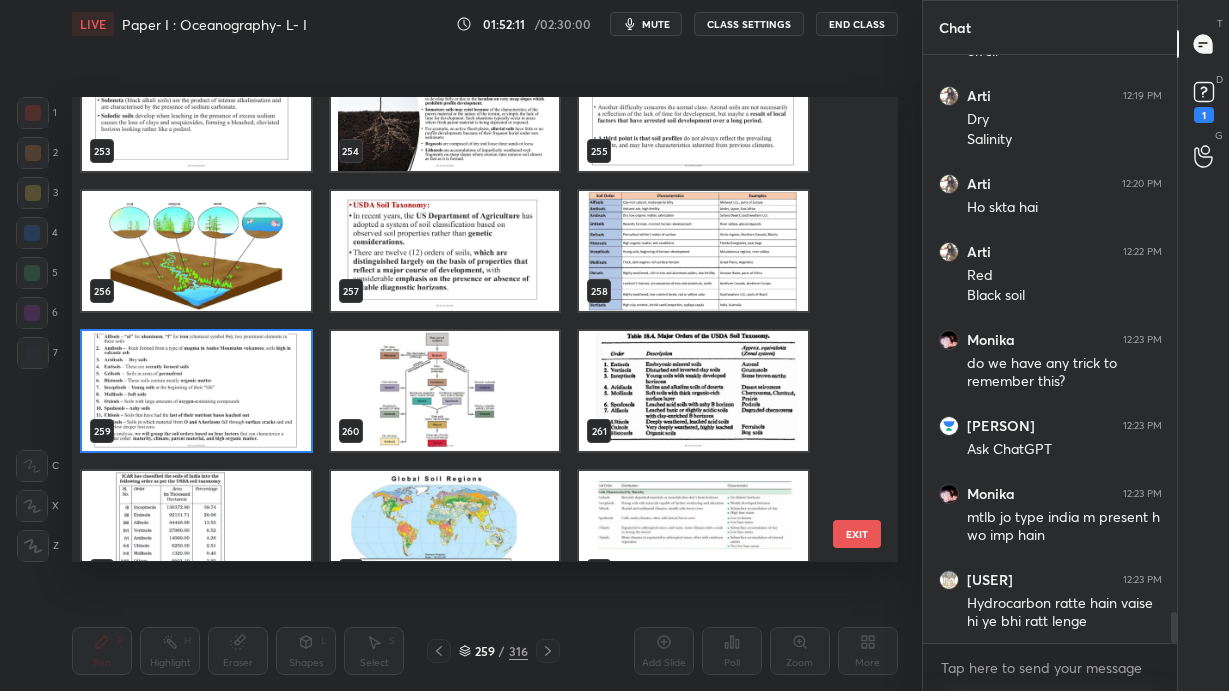 click at bounding box center [196, 391] 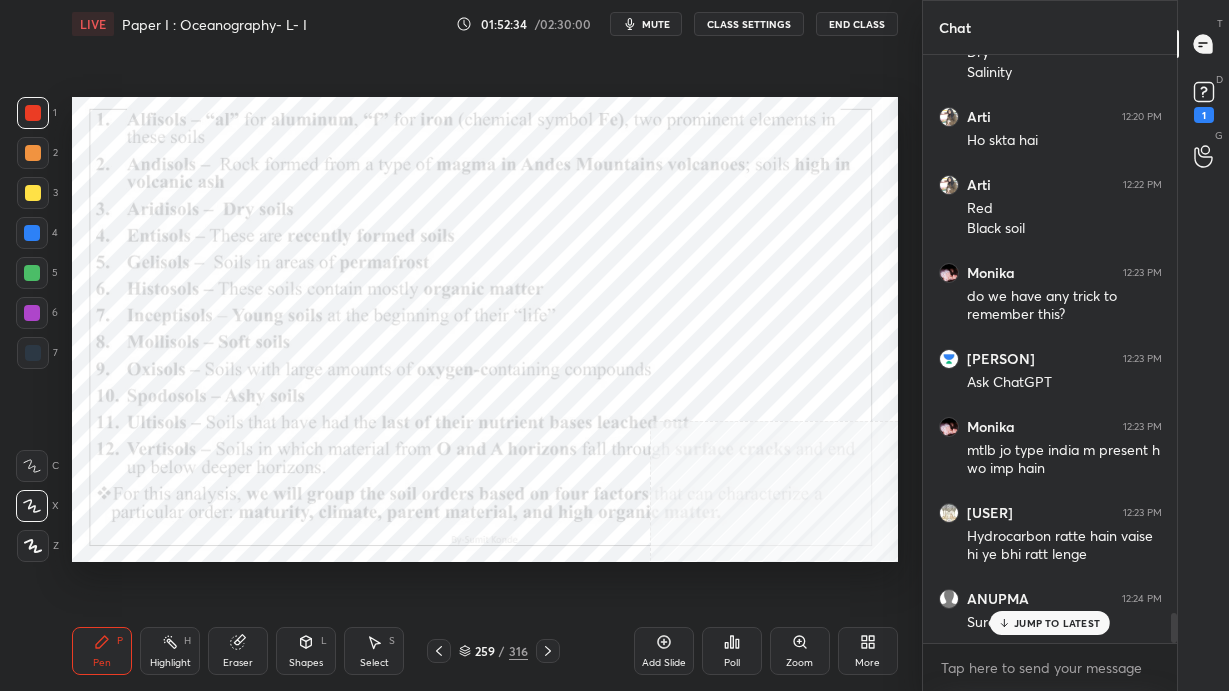 scroll, scrollTop: 10780, scrollLeft: 0, axis: vertical 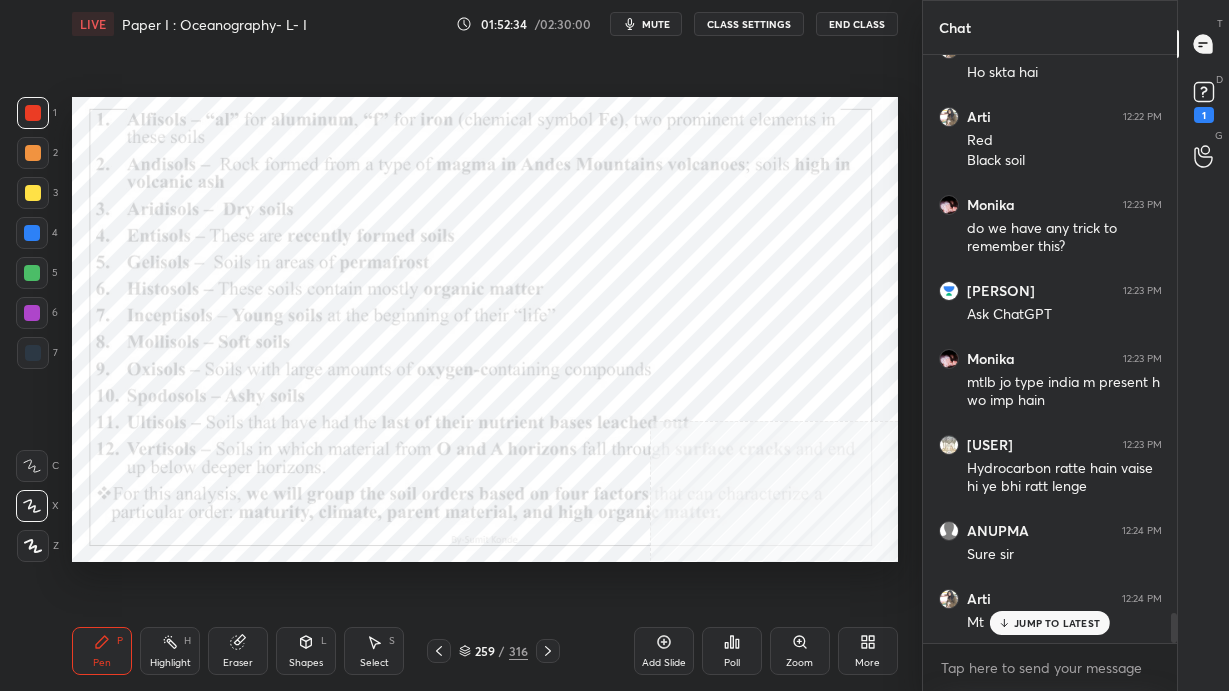 click on "JUMP TO LATEST" at bounding box center [1057, 623] 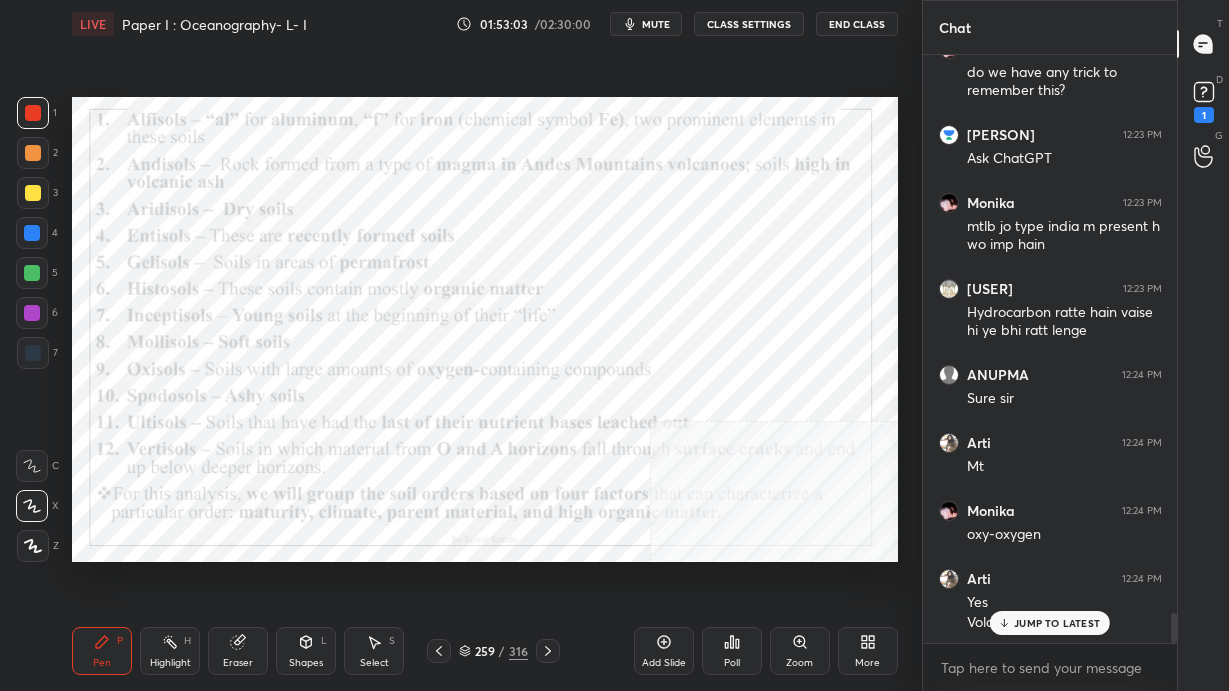 scroll, scrollTop: 11041, scrollLeft: 0, axis: vertical 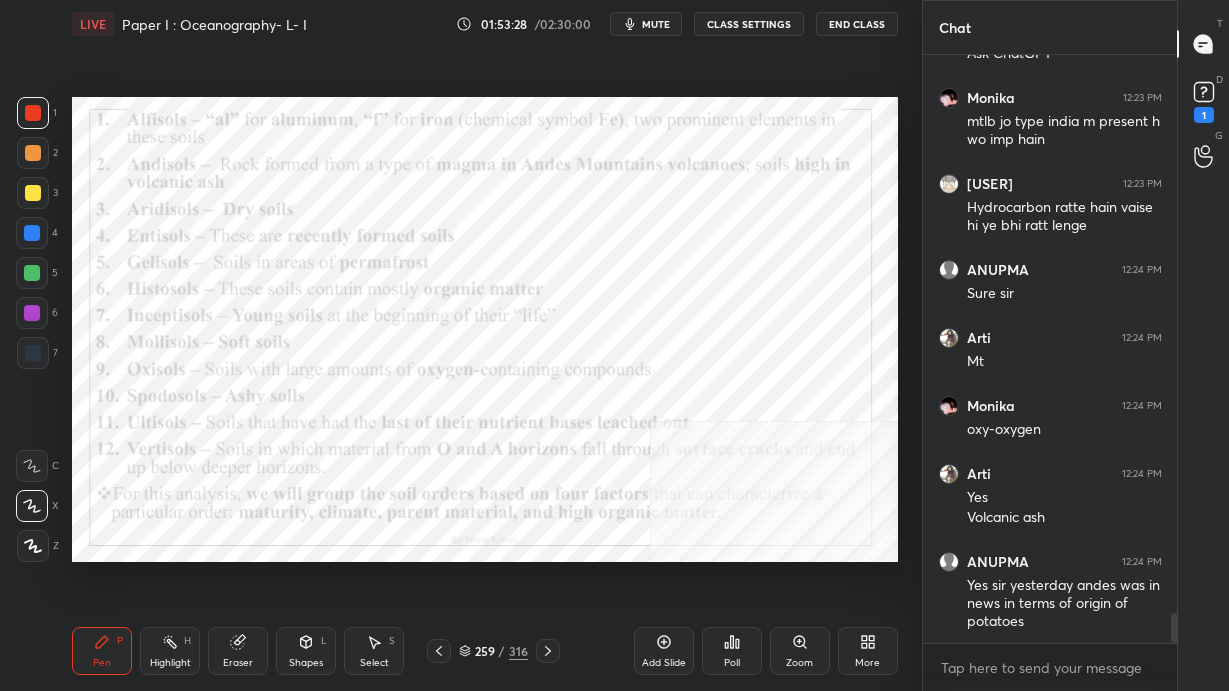 click 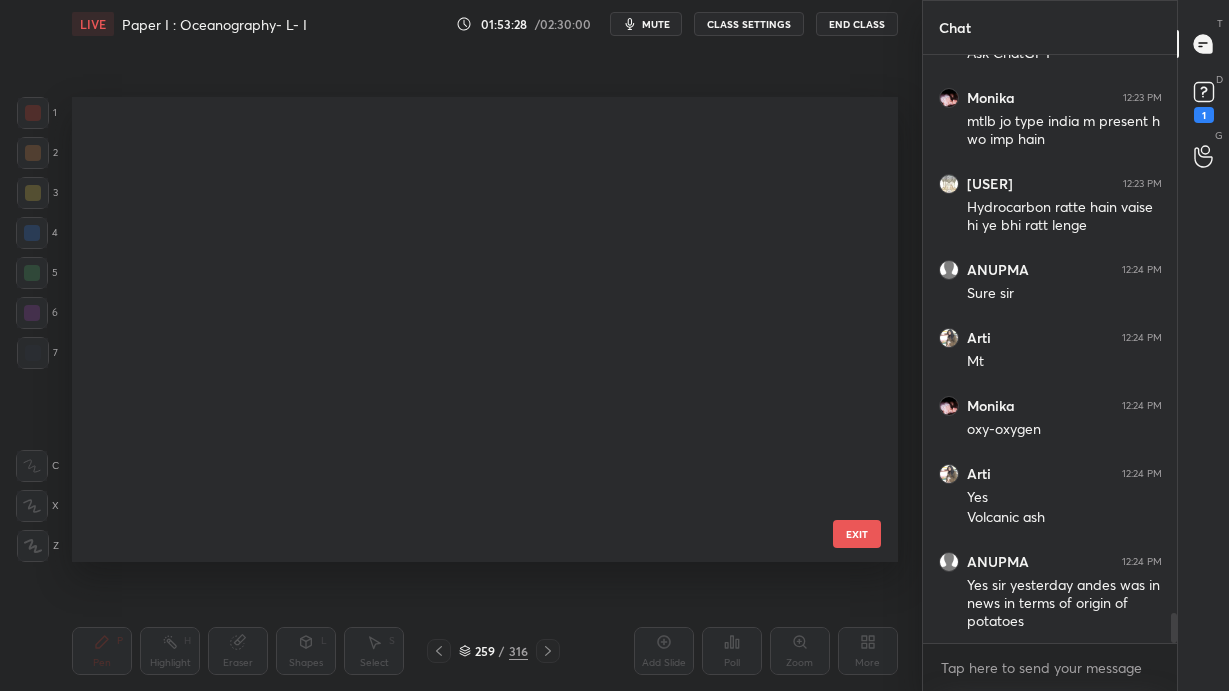 scroll, scrollTop: 11704, scrollLeft: 0, axis: vertical 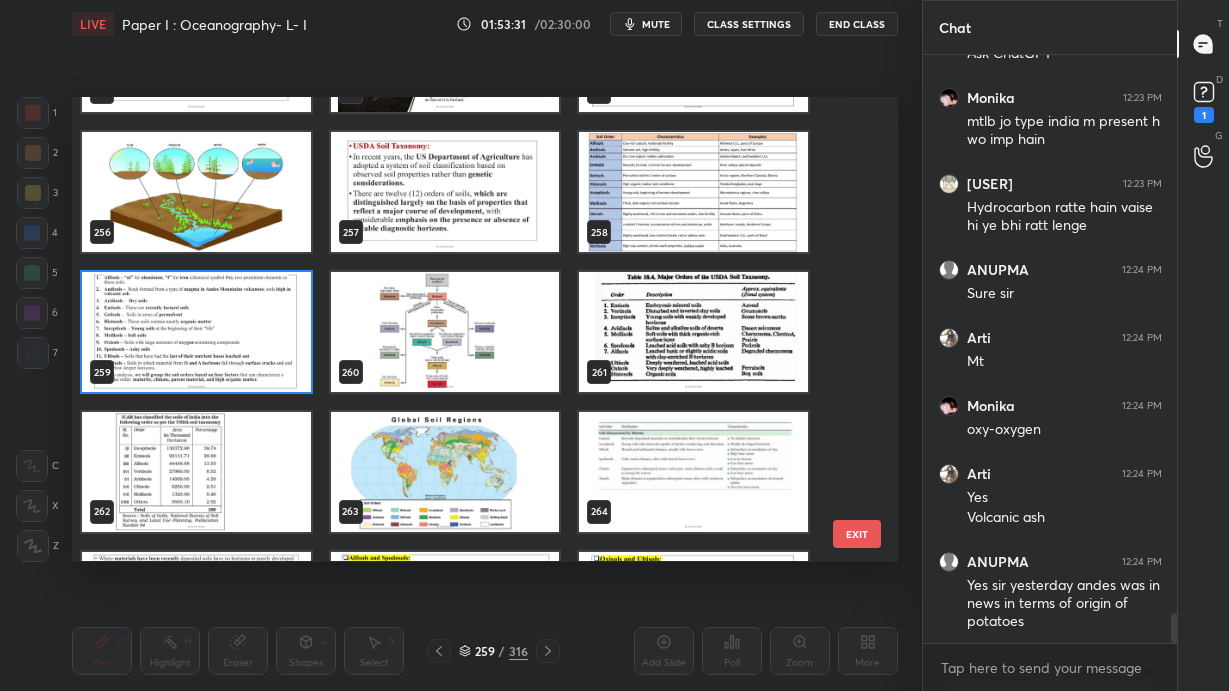 click at bounding box center (693, 332) 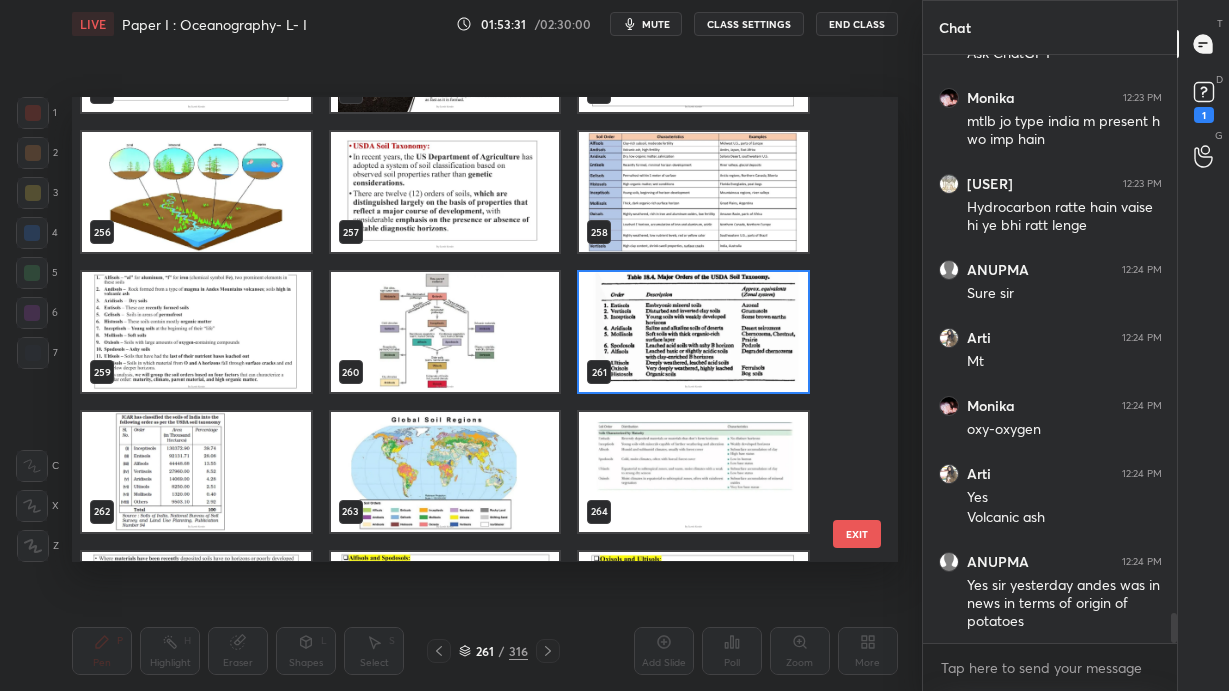 click at bounding box center [693, 332] 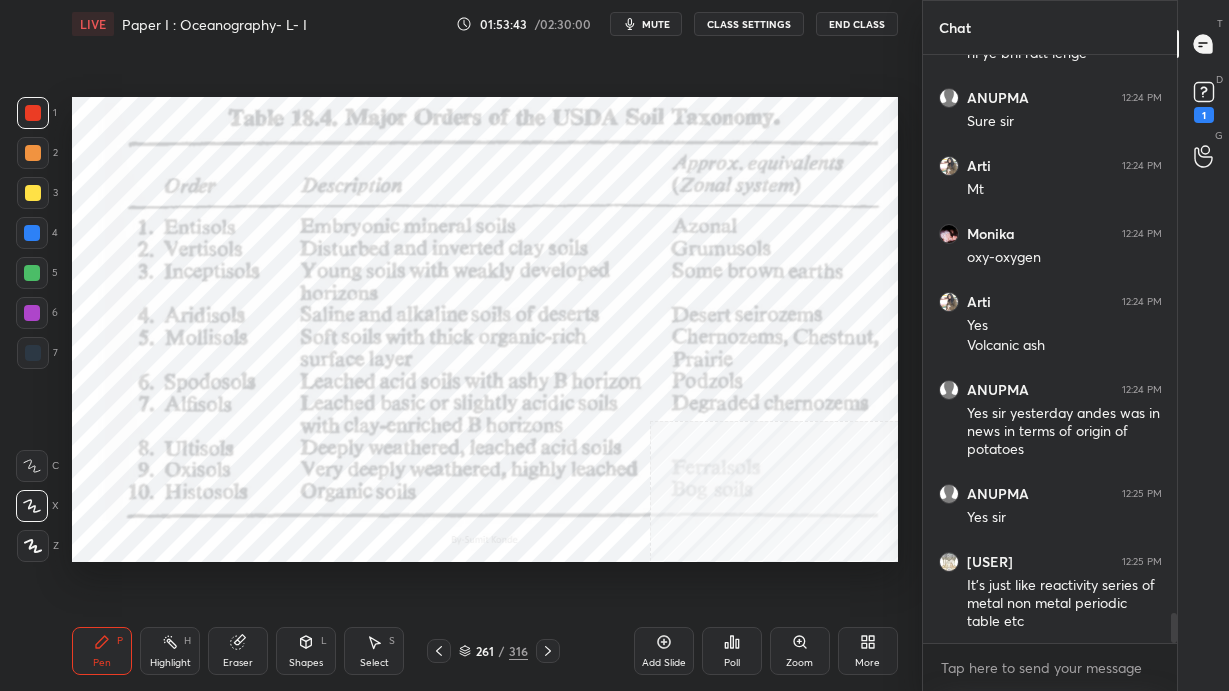 scroll, scrollTop: 11077, scrollLeft: 0, axis: vertical 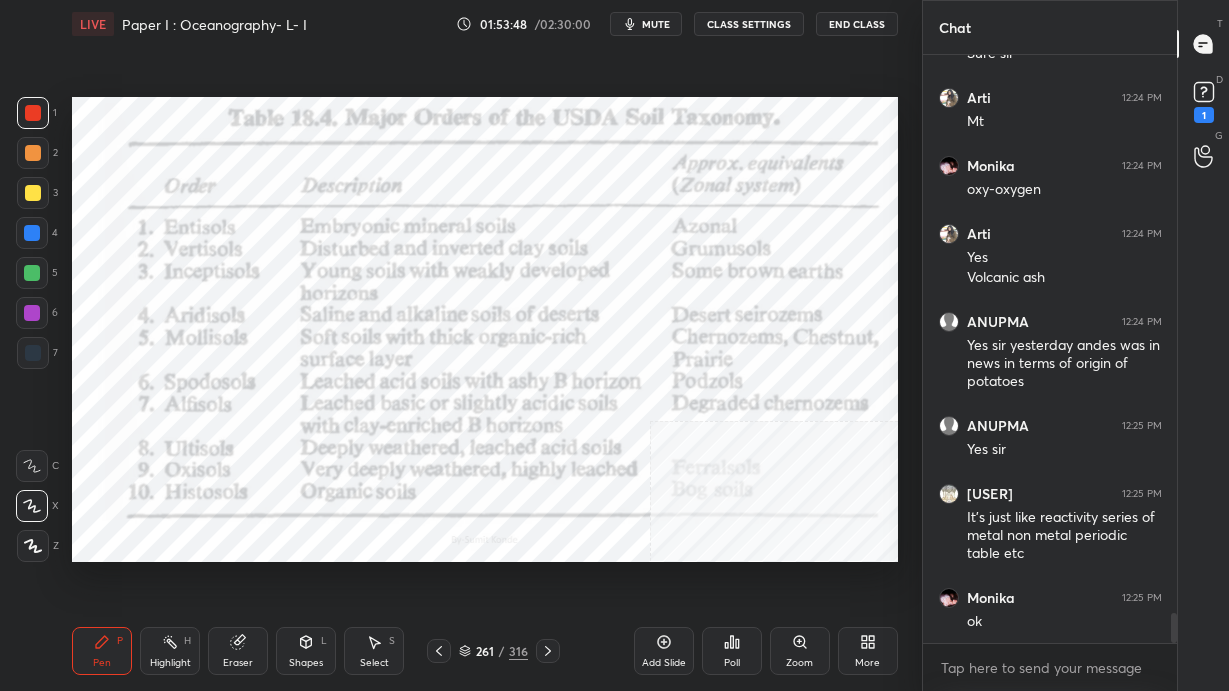 click on "261 / 316" at bounding box center (493, 651) 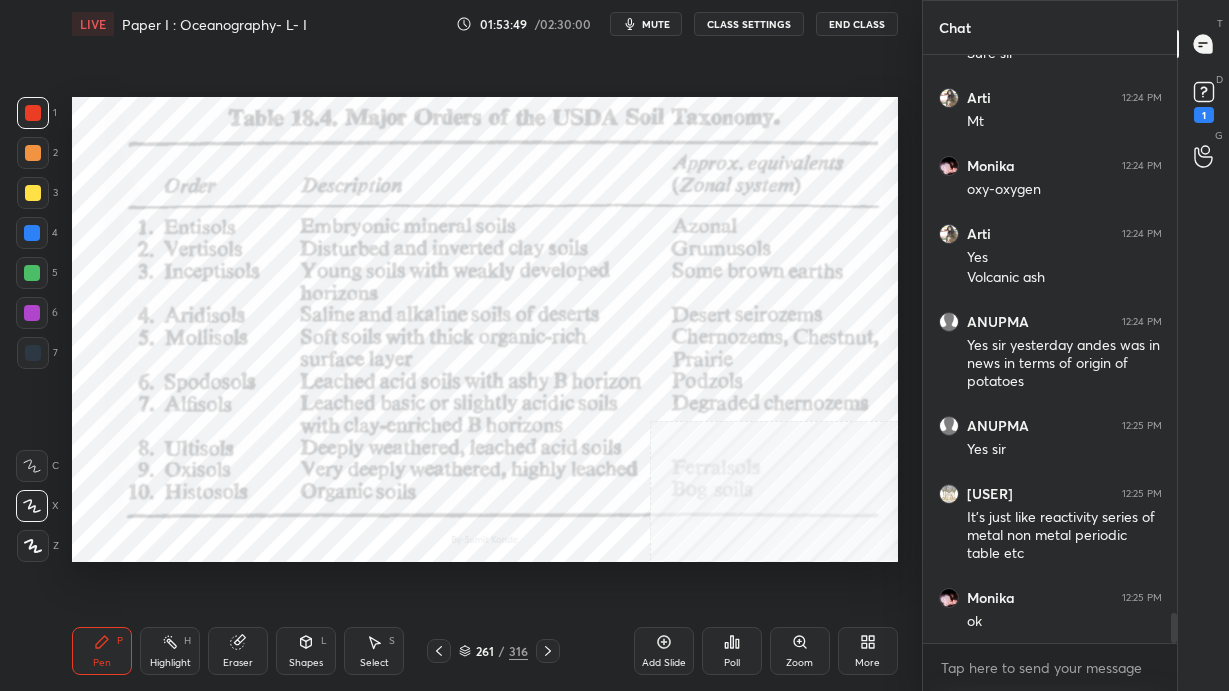 drag, startPoint x: 465, startPoint y: 645, endPoint x: 476, endPoint y: 576, distance: 69.87131 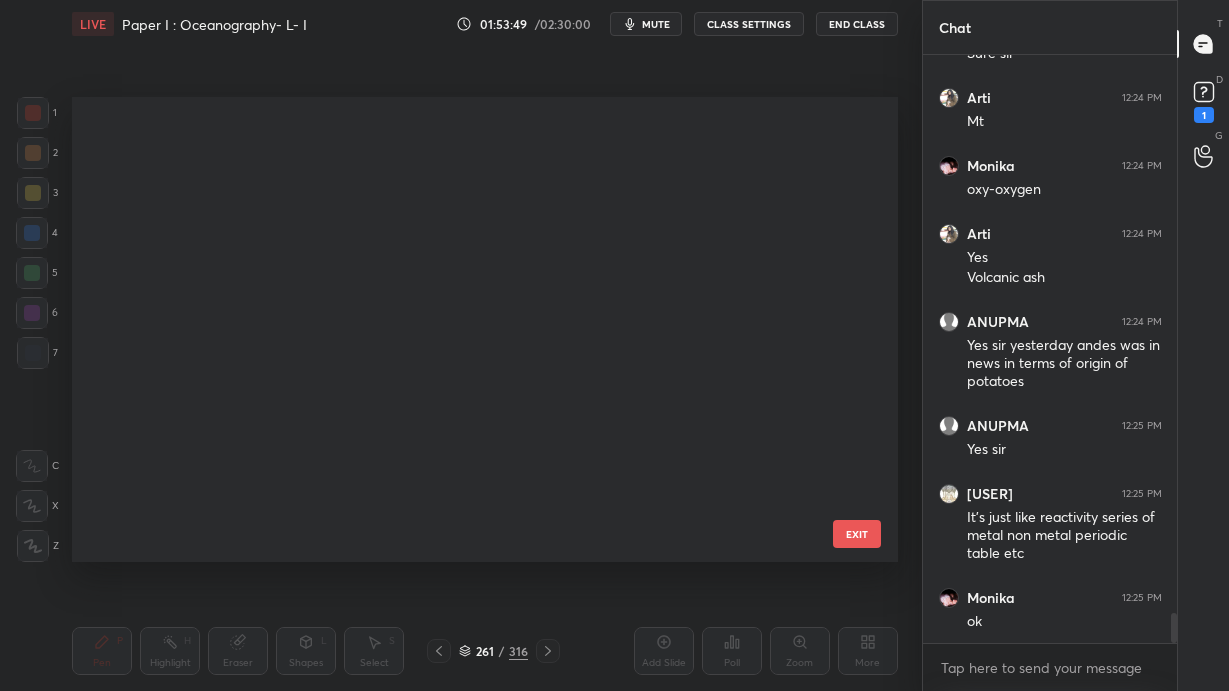 scroll, scrollTop: 11704, scrollLeft: 0, axis: vertical 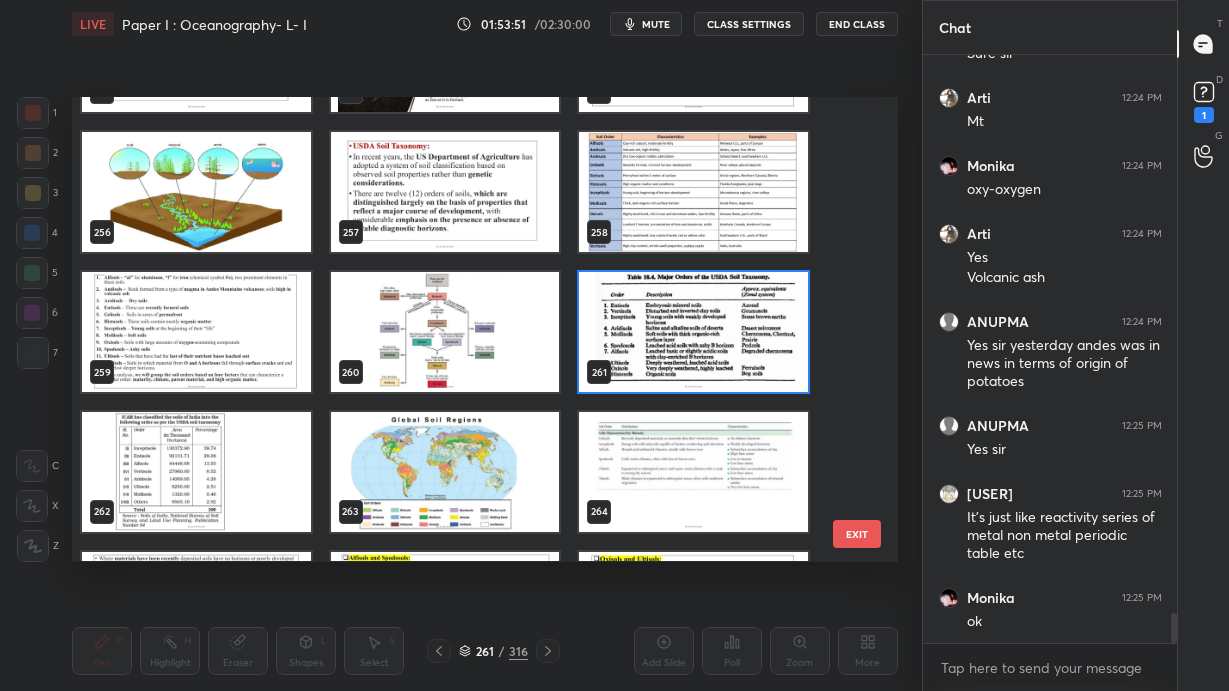 click at bounding box center (196, 472) 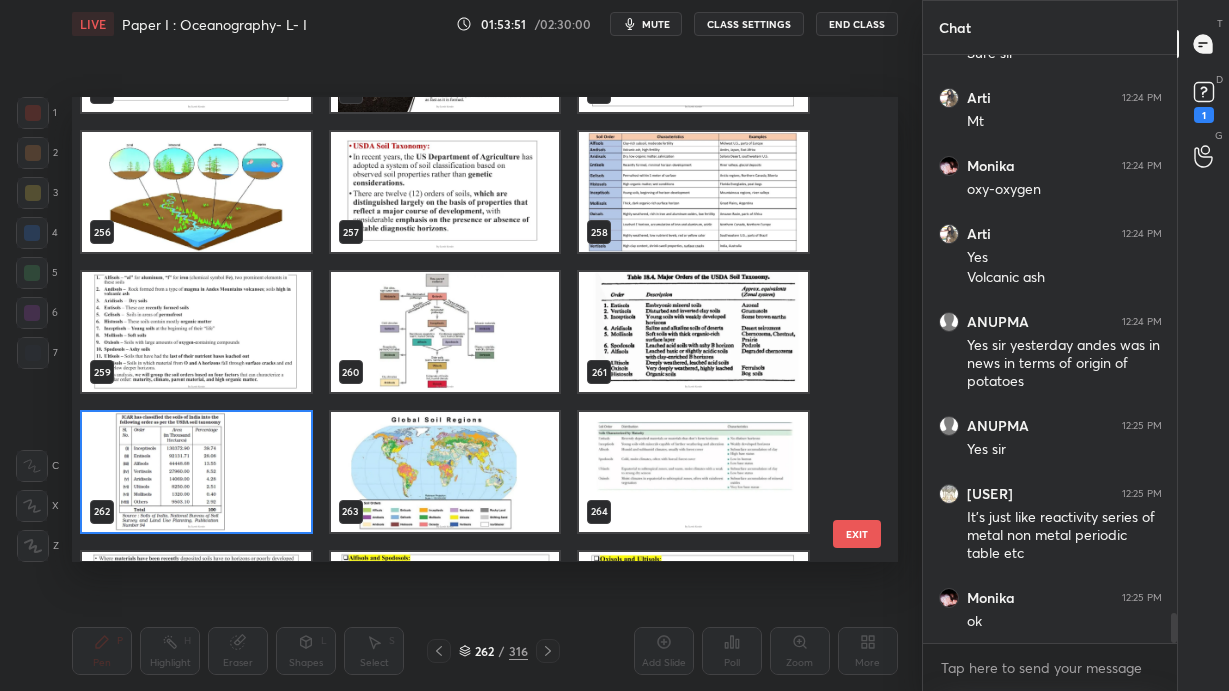 click at bounding box center [196, 472] 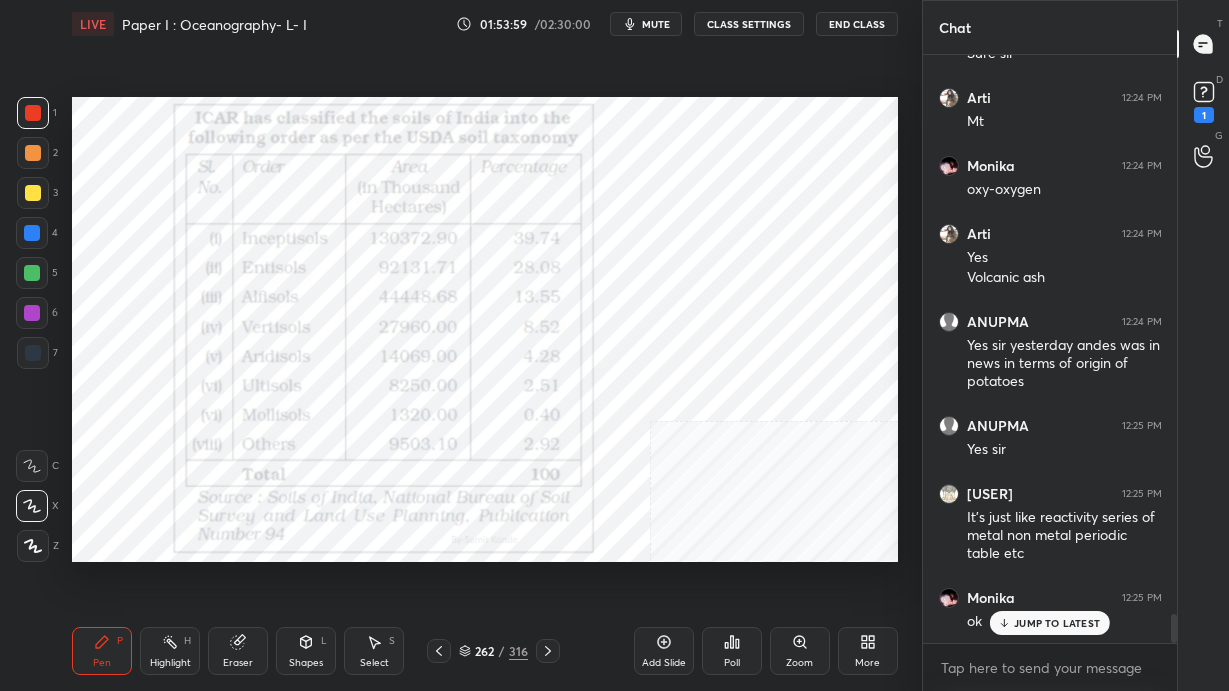 scroll, scrollTop: 11162, scrollLeft: 0, axis: vertical 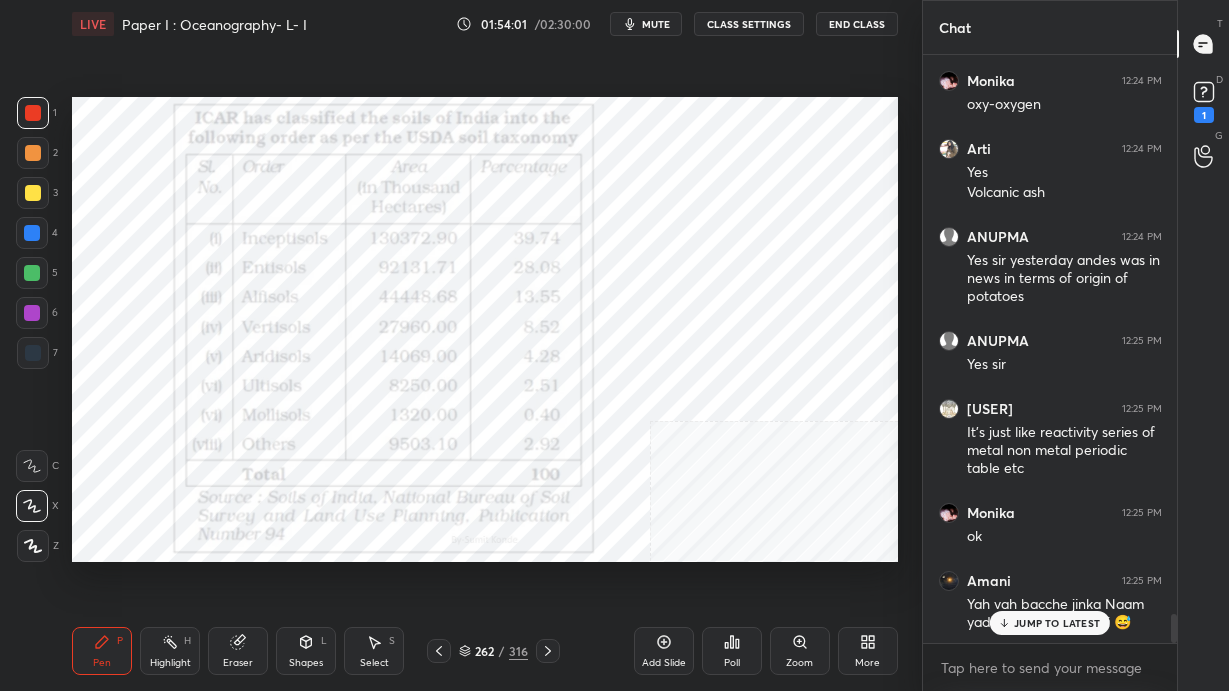 click on "JUMP TO LATEST" at bounding box center (1057, 623) 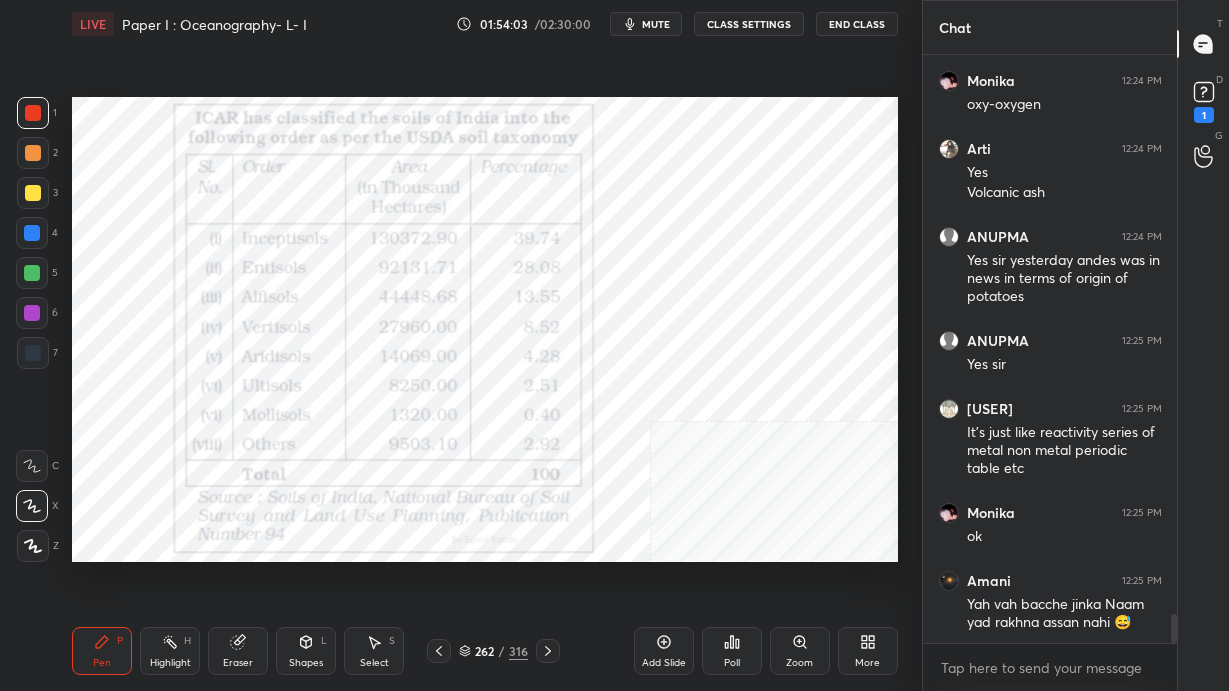 click on "262 / 316" at bounding box center [493, 651] 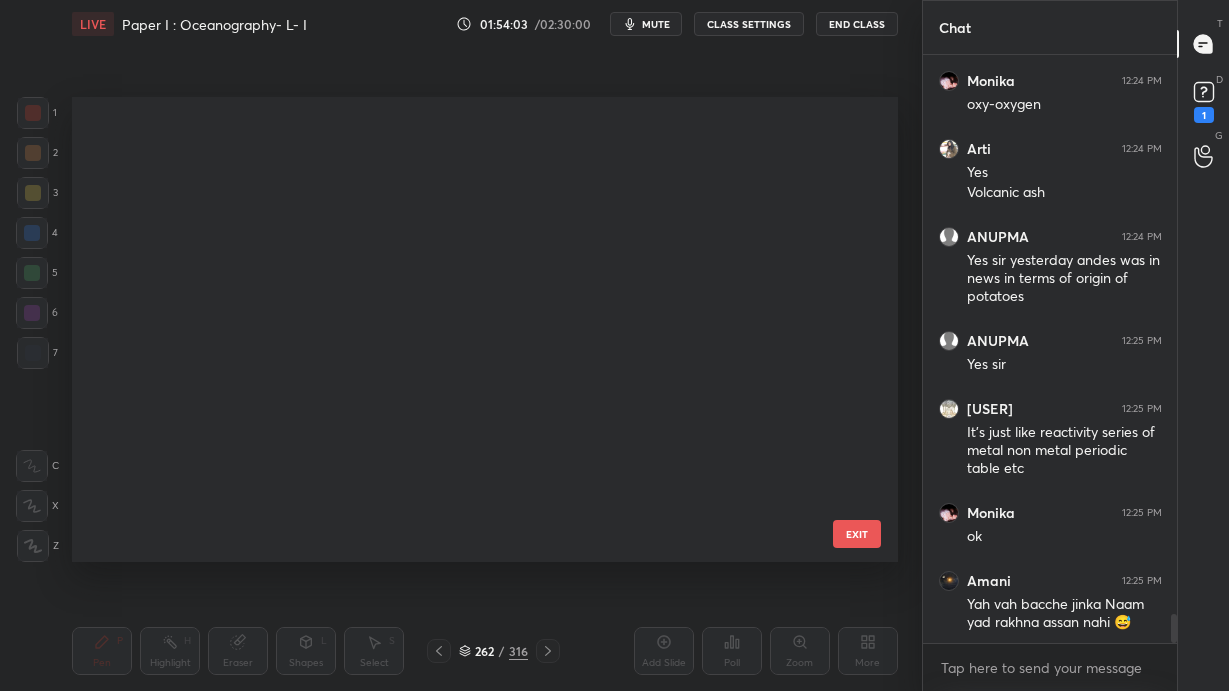 scroll, scrollTop: 11845, scrollLeft: 0, axis: vertical 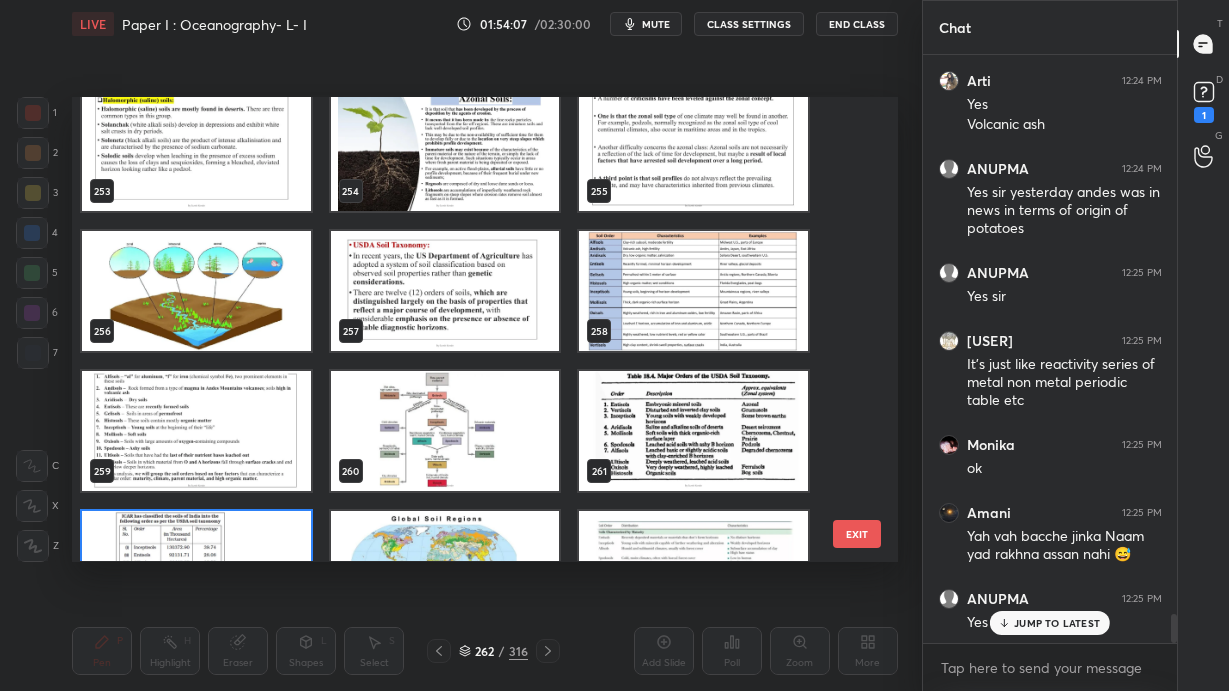 click at bounding box center [693, 292] 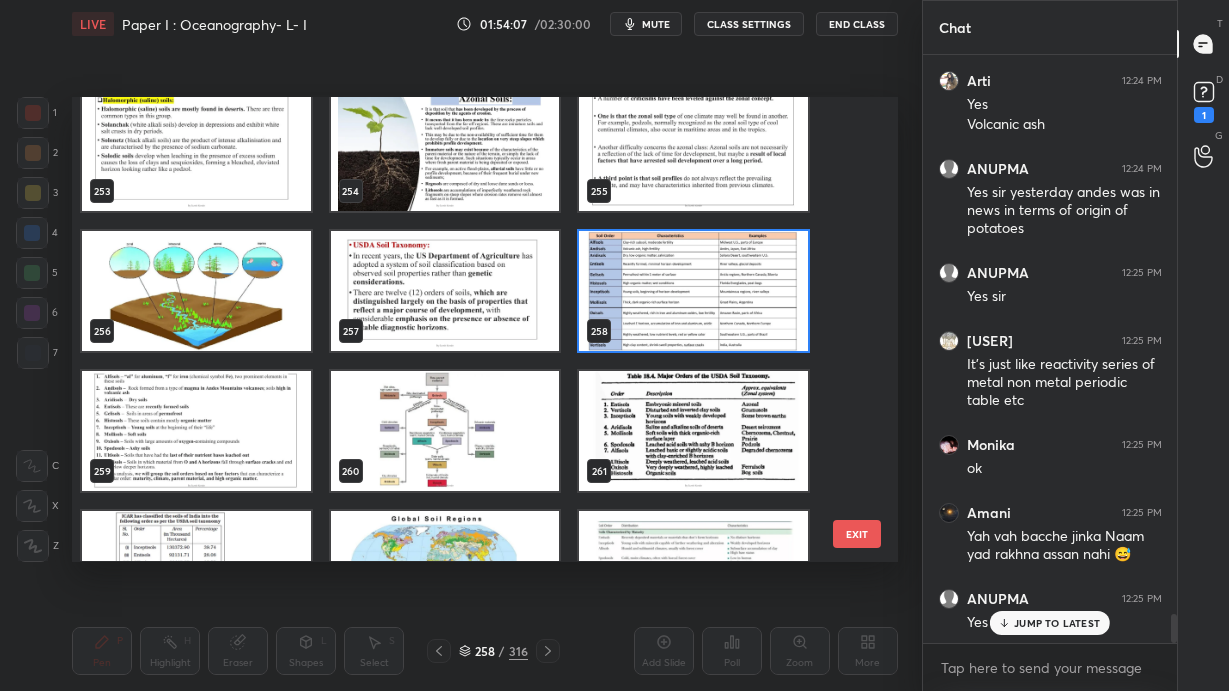 click at bounding box center [693, 292] 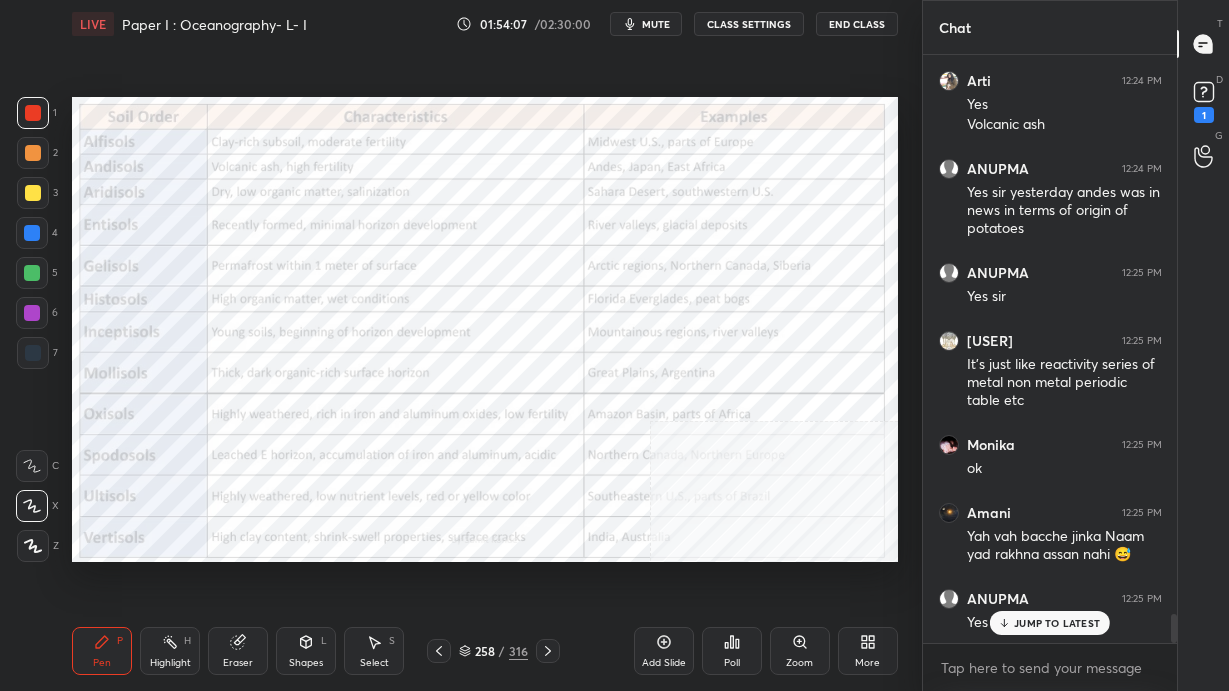 click at bounding box center (693, 292) 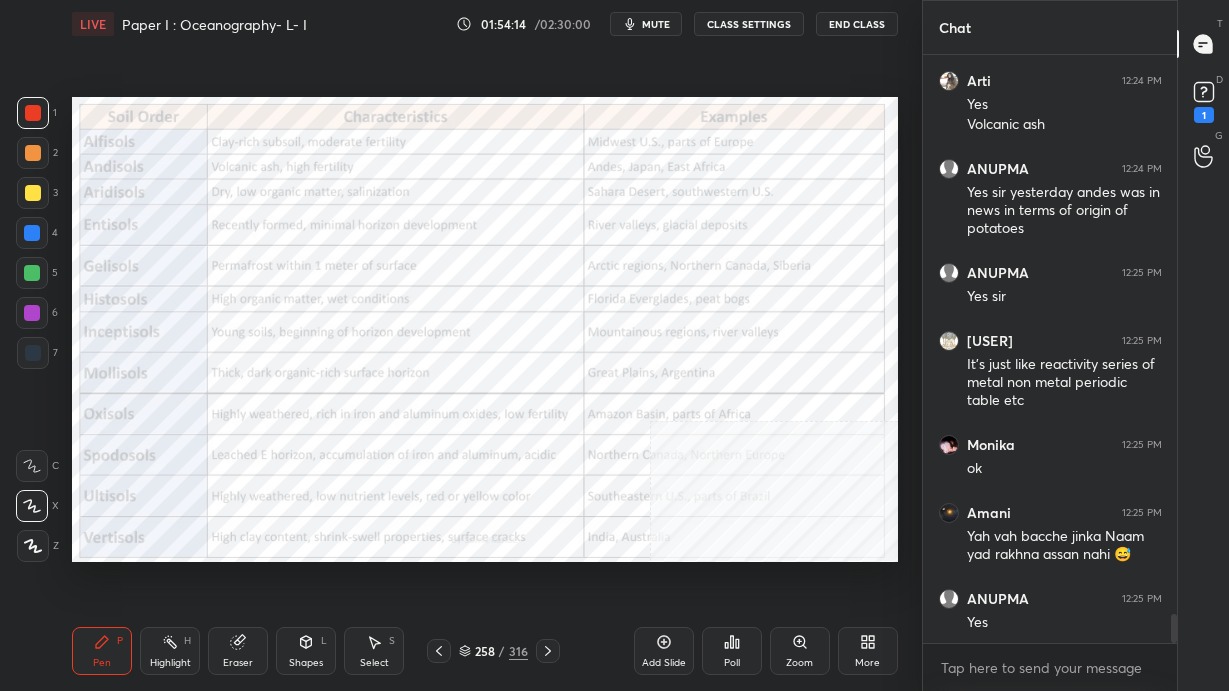 scroll, scrollTop: 11299, scrollLeft: 0, axis: vertical 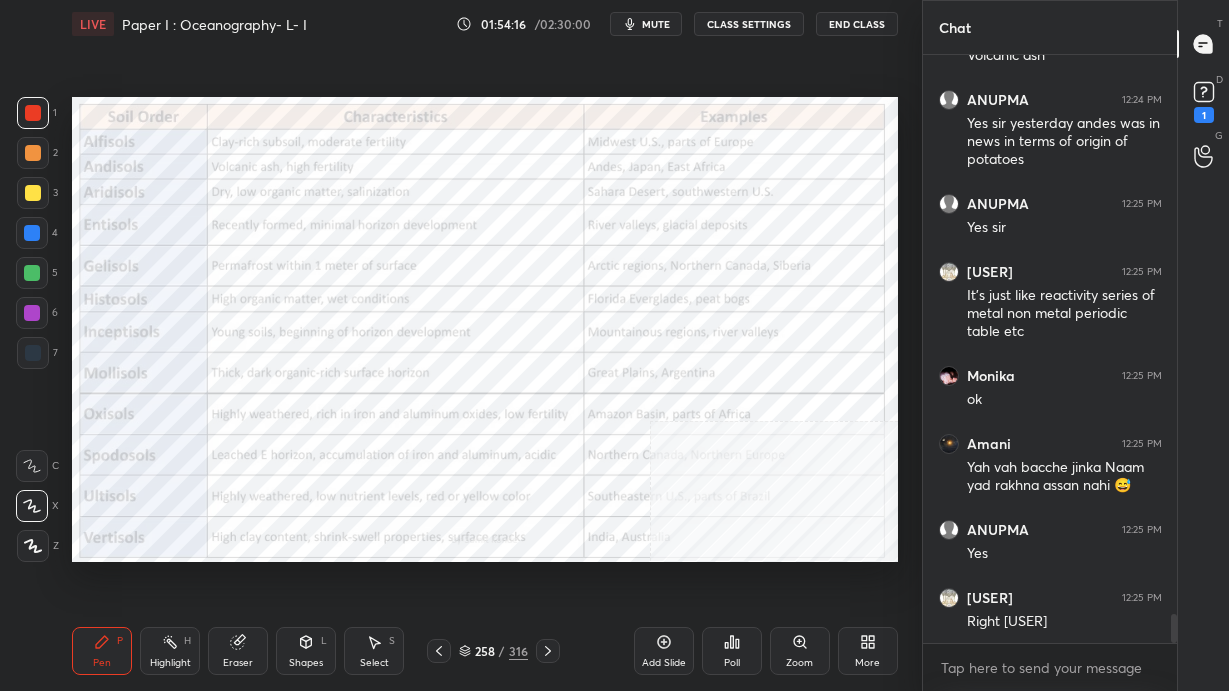 click 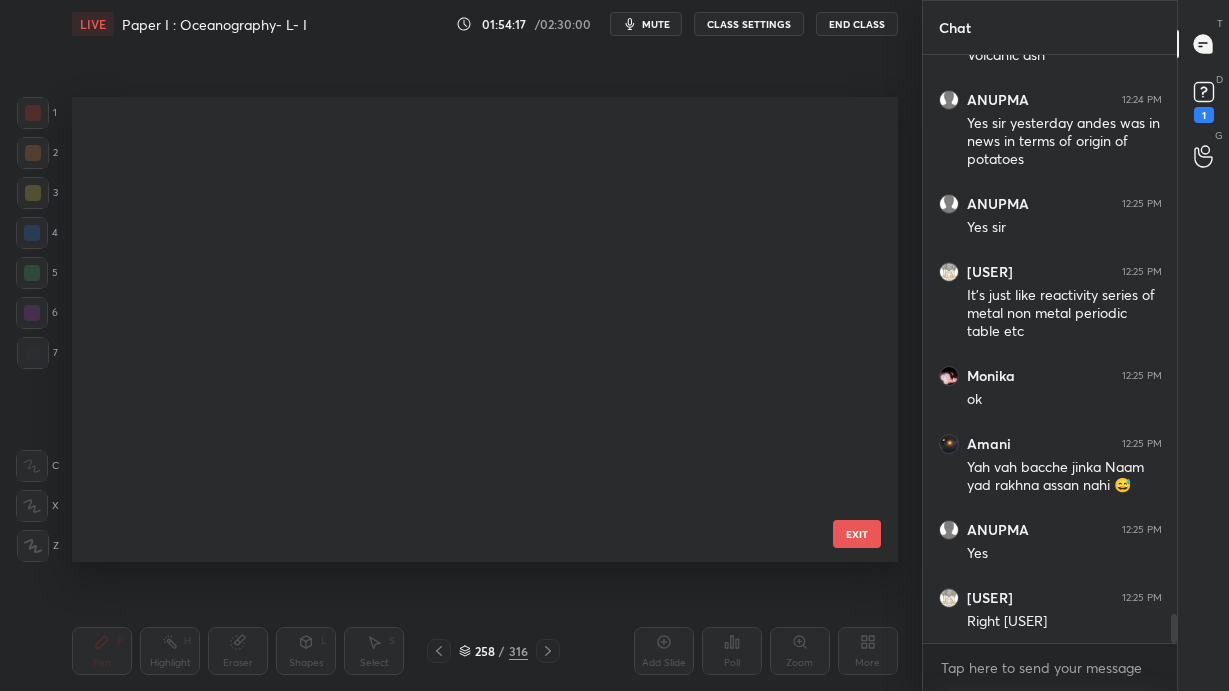 scroll, scrollTop: 11565, scrollLeft: 0, axis: vertical 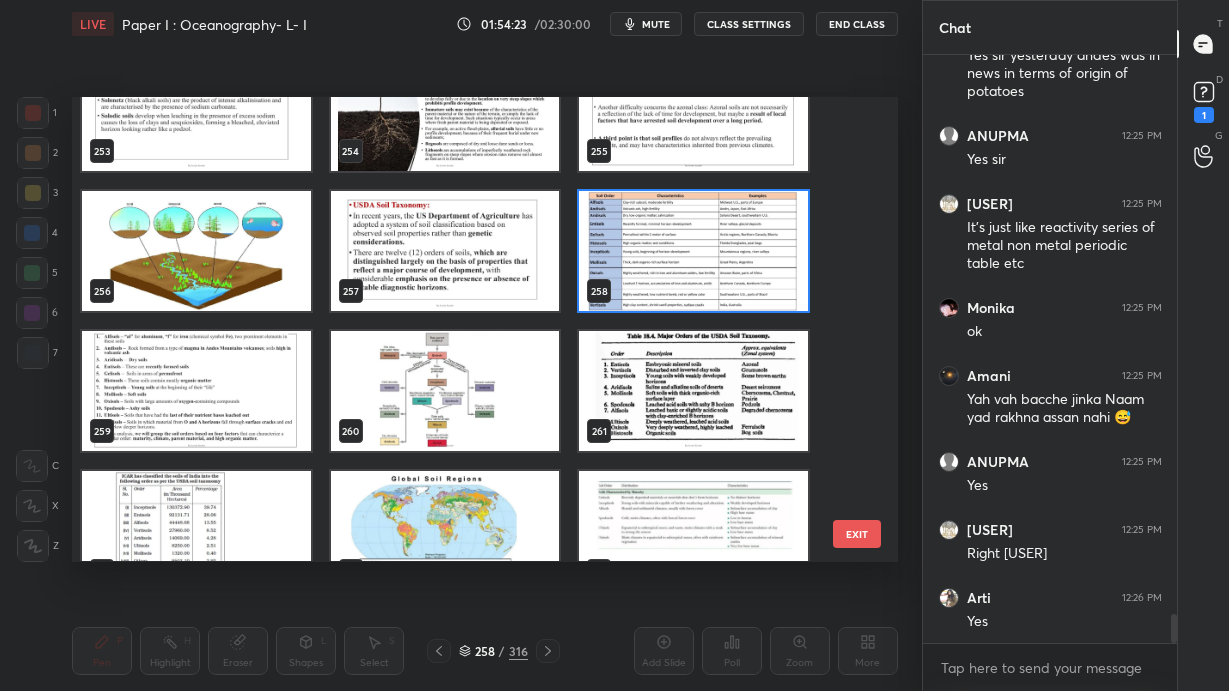 click at bounding box center (196, 531) 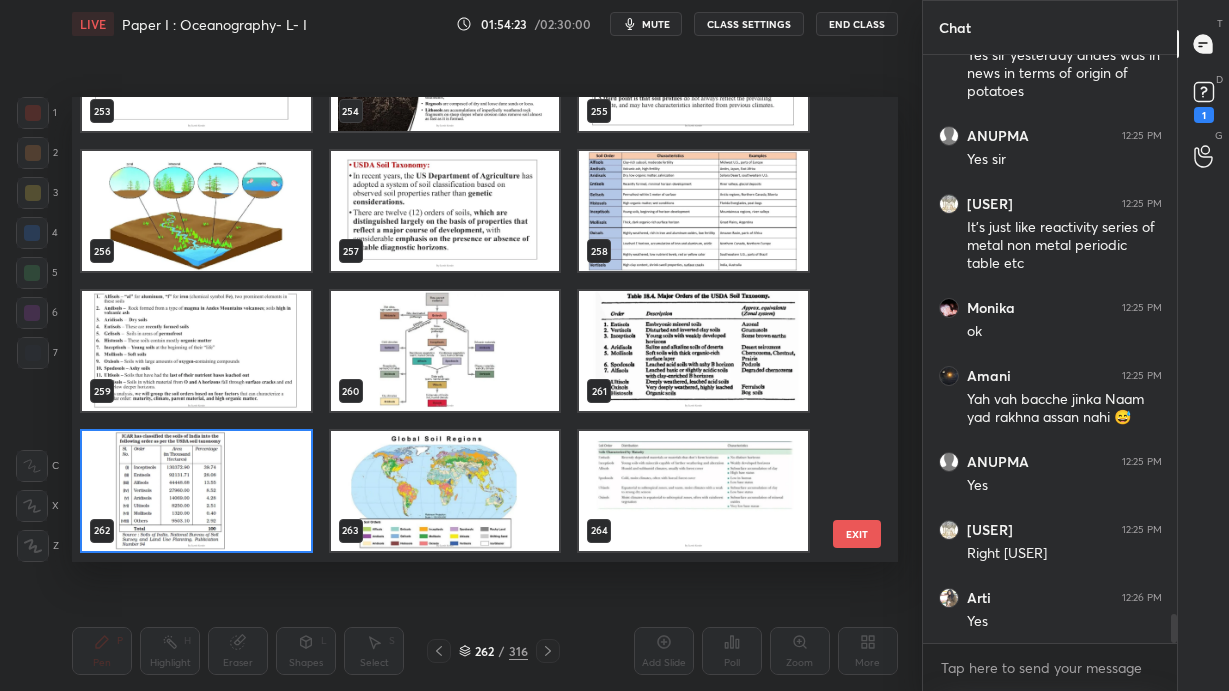 click on "253 254 255 256 257 258 259 260 261 262 263 264 265 266 267 268 269 270" at bounding box center [467, 329] 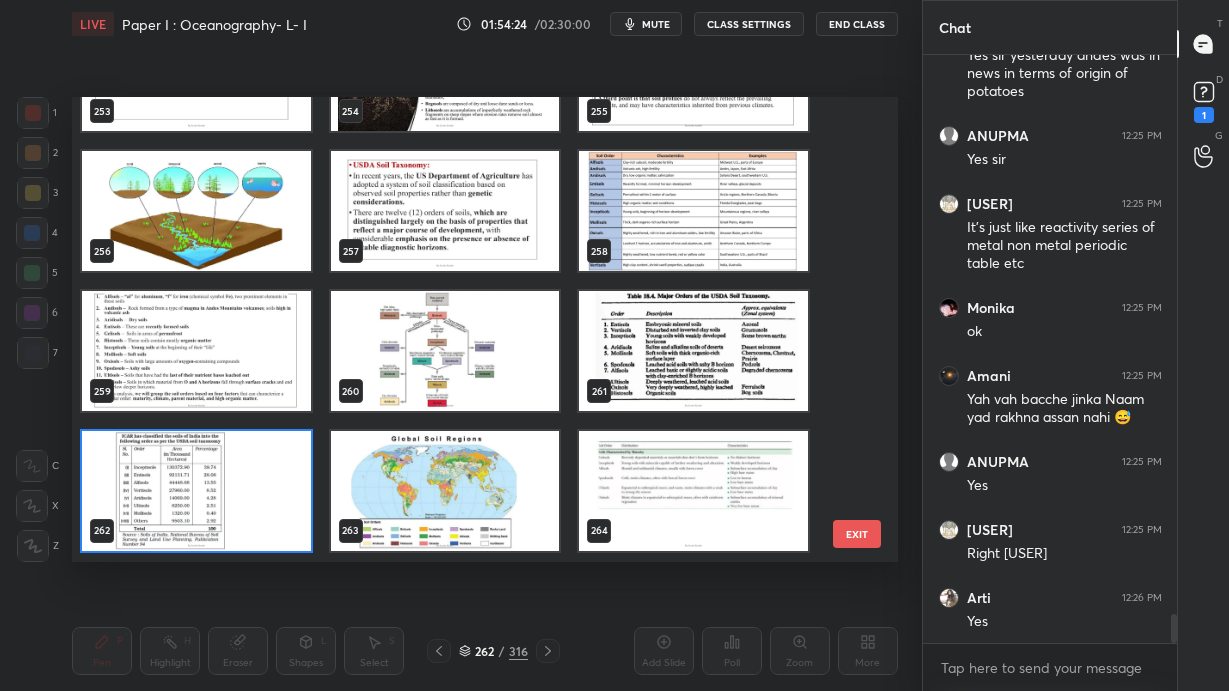 click at bounding box center [196, 491] 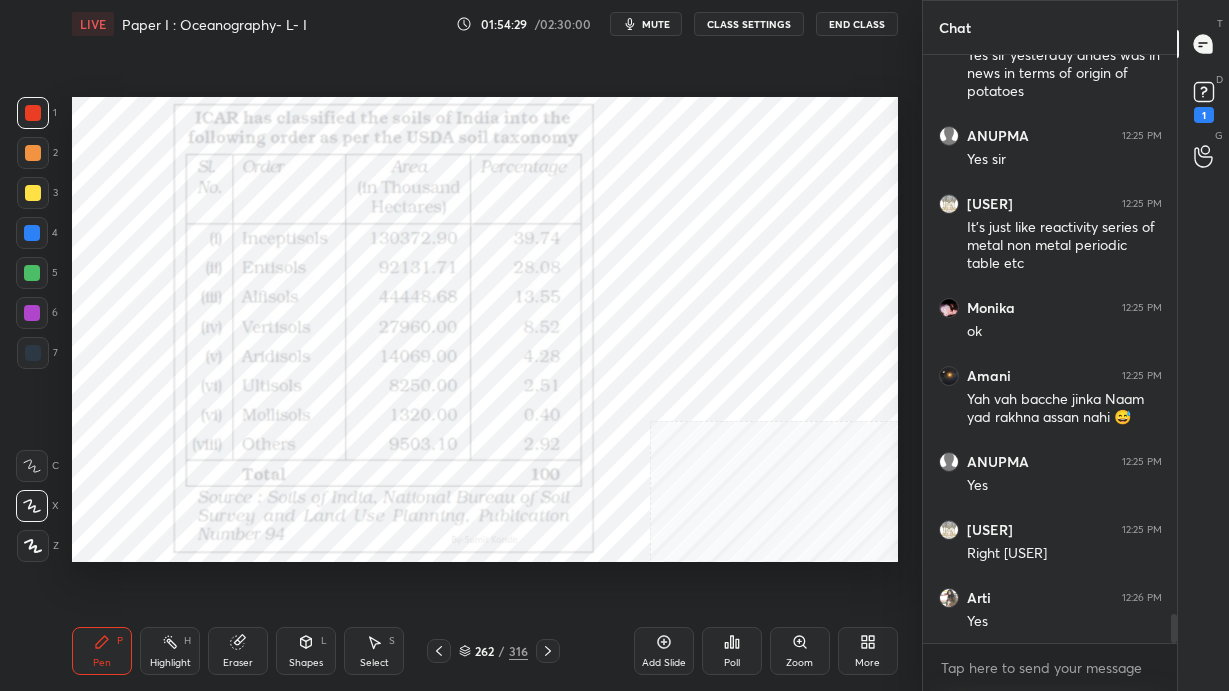 click 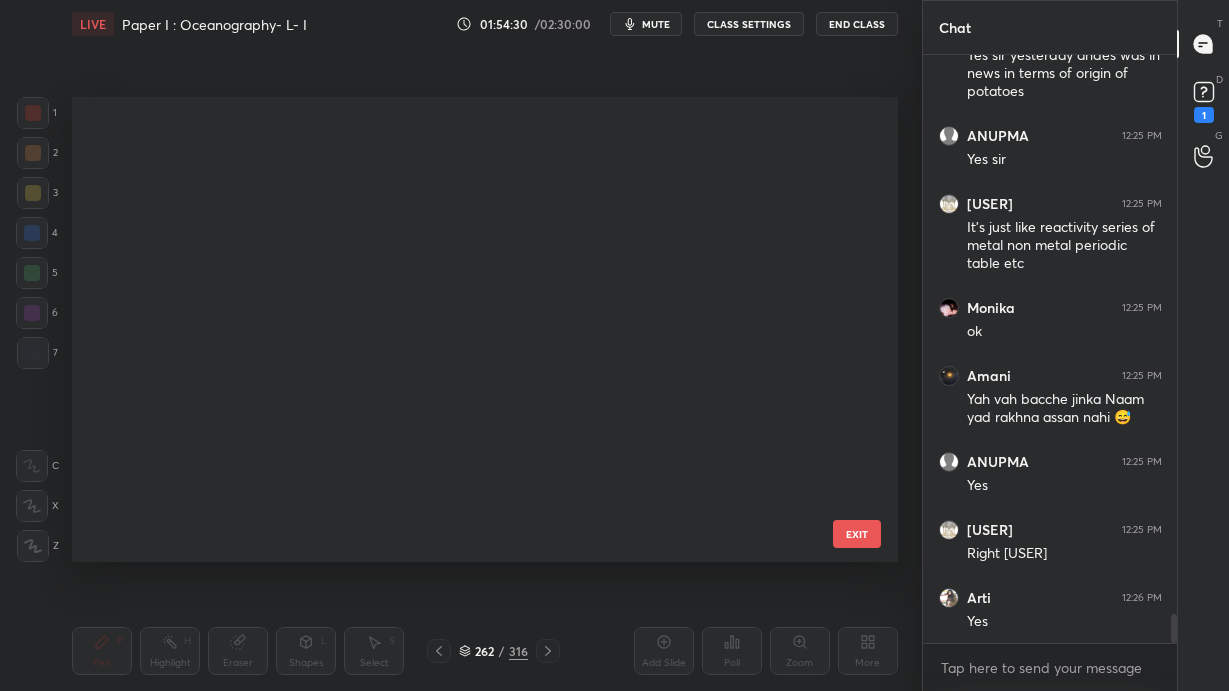 scroll, scrollTop: 11845, scrollLeft: 0, axis: vertical 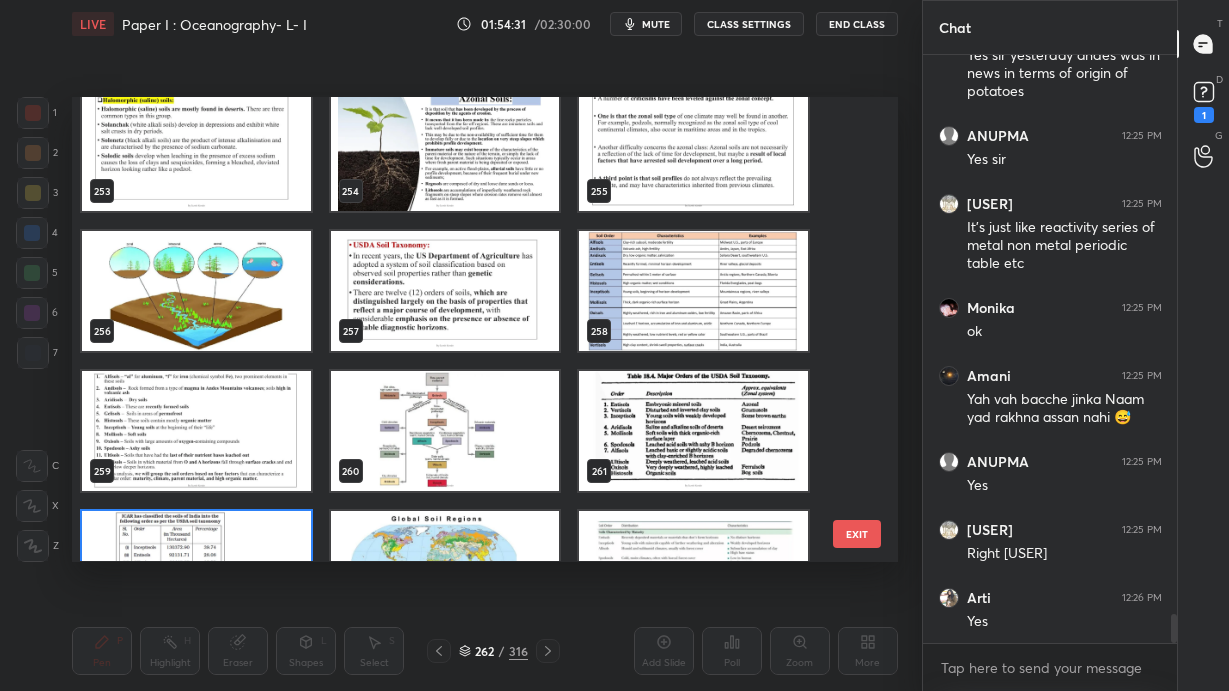 click at bounding box center [693, 292] 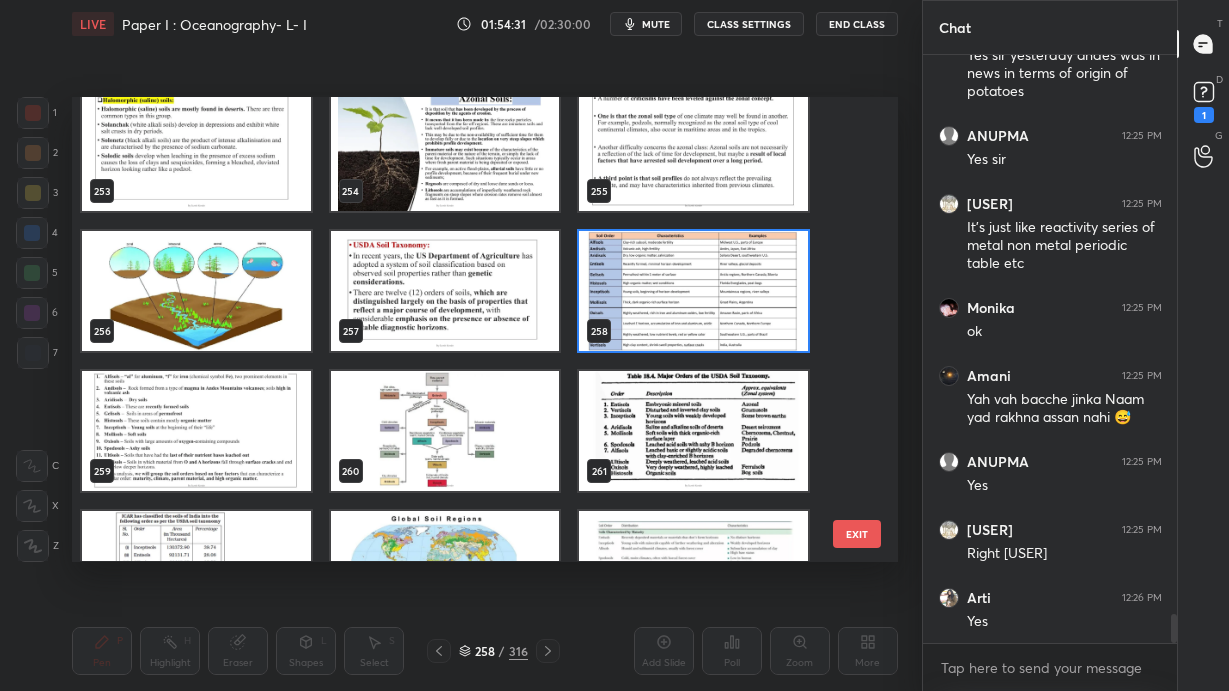 click at bounding box center (693, 292) 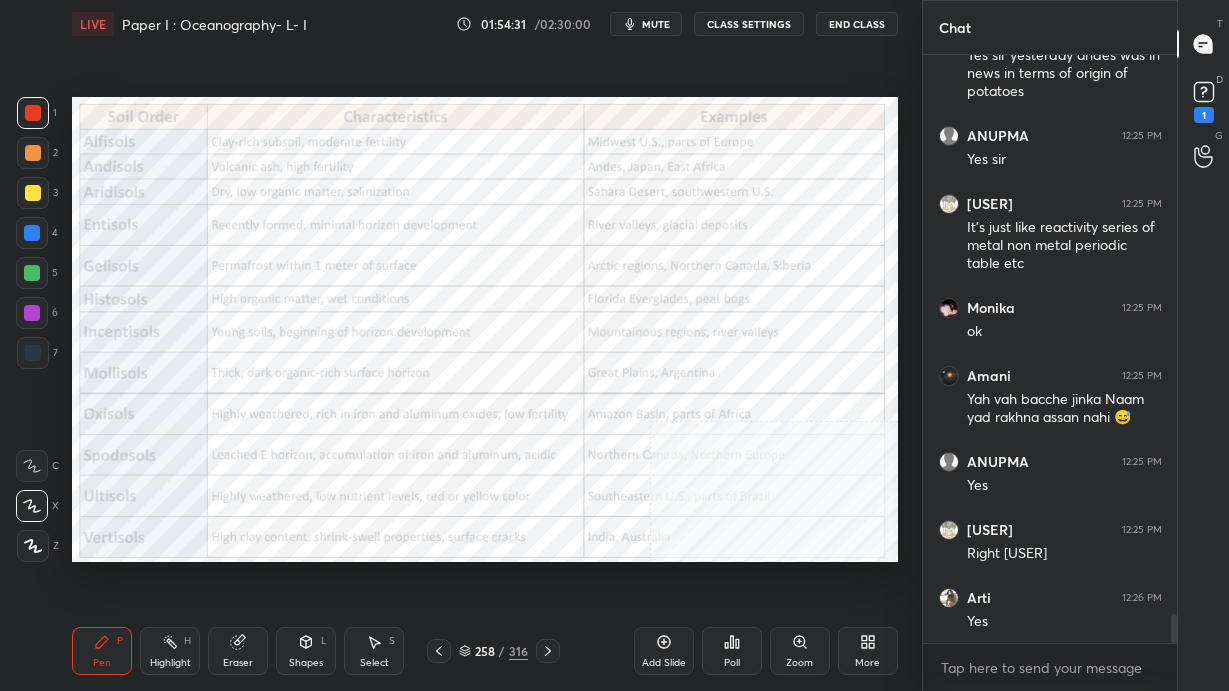 click at bounding box center [693, 292] 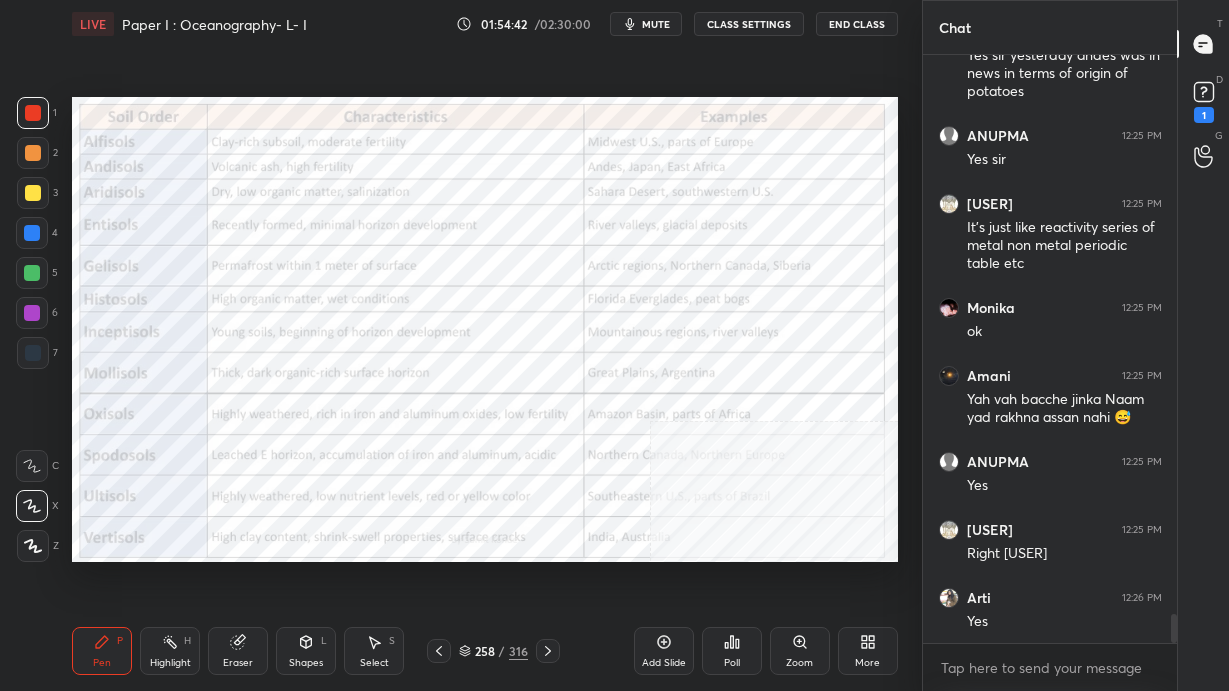 click on "258 / 316" at bounding box center [493, 651] 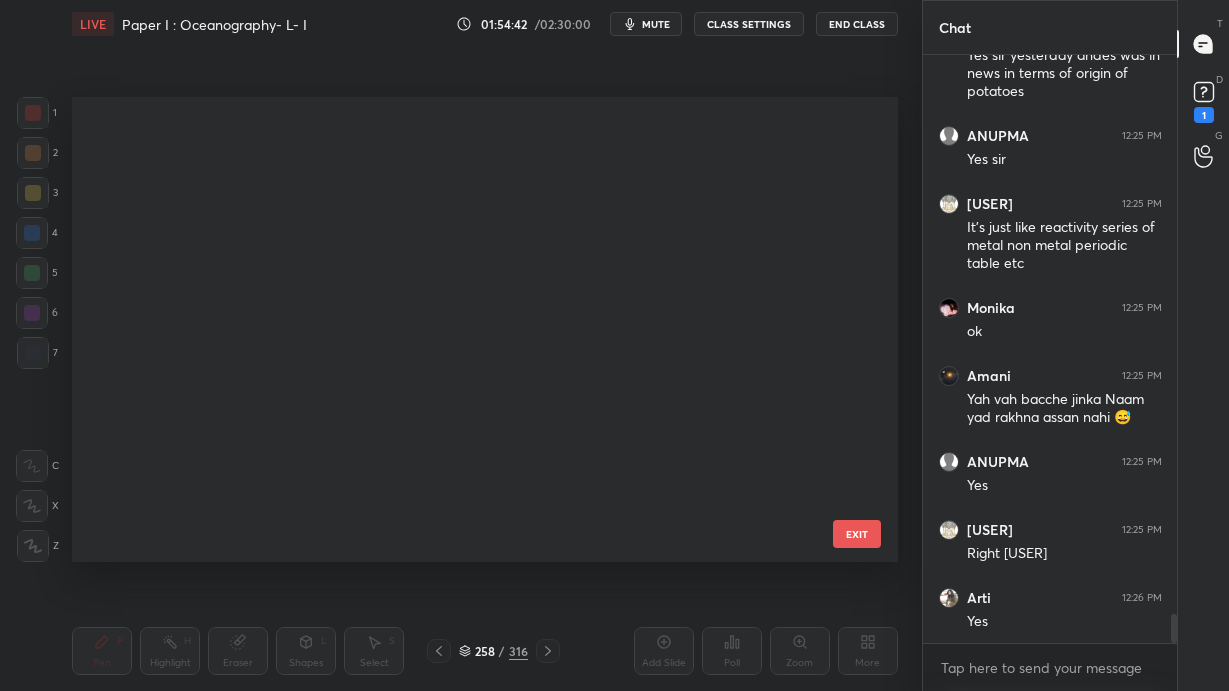 scroll, scrollTop: 11565, scrollLeft: 0, axis: vertical 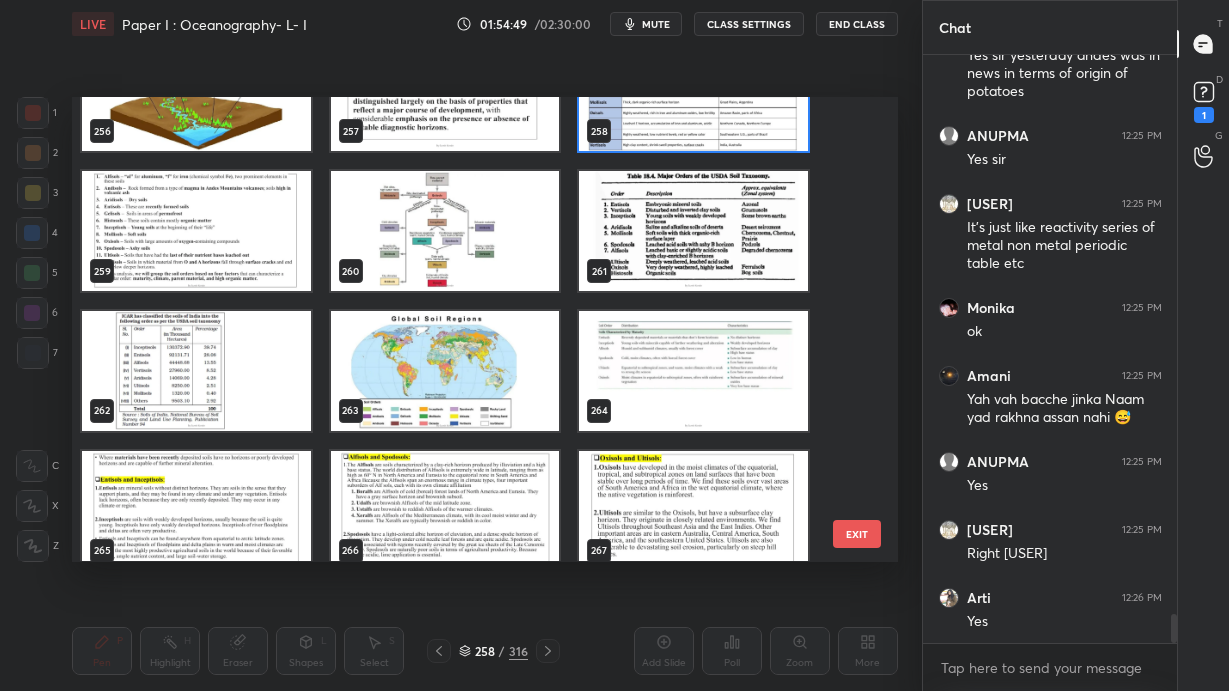 click at bounding box center [196, 371] 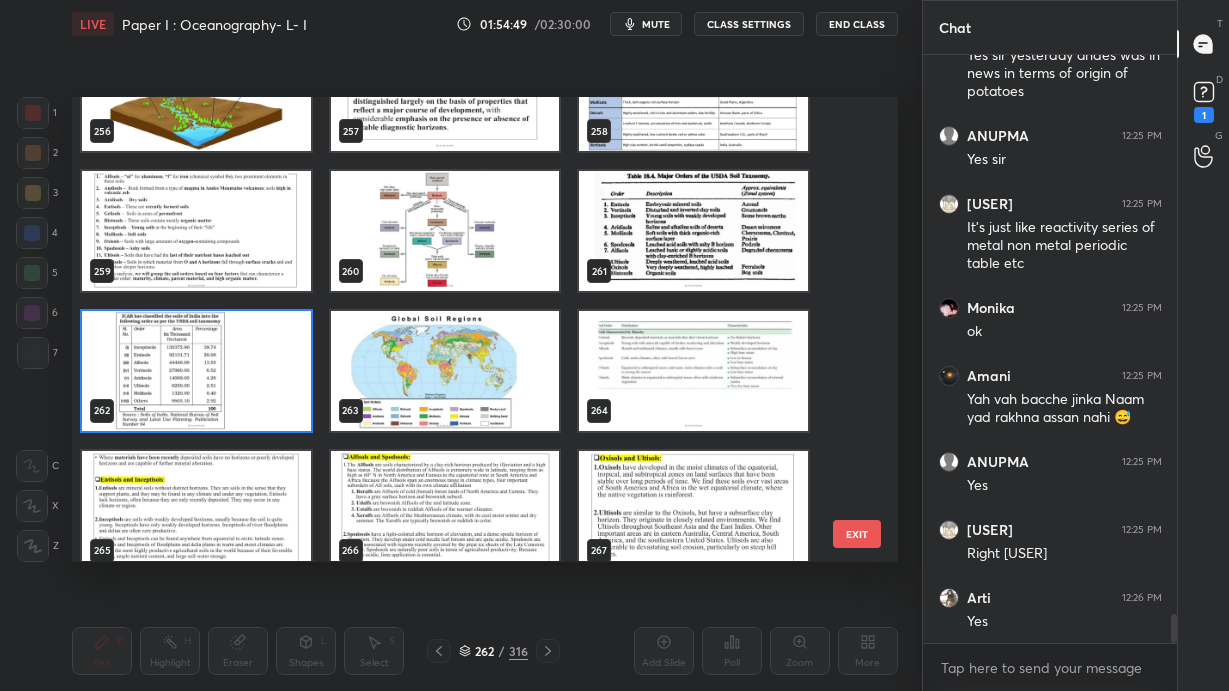 click at bounding box center [196, 371] 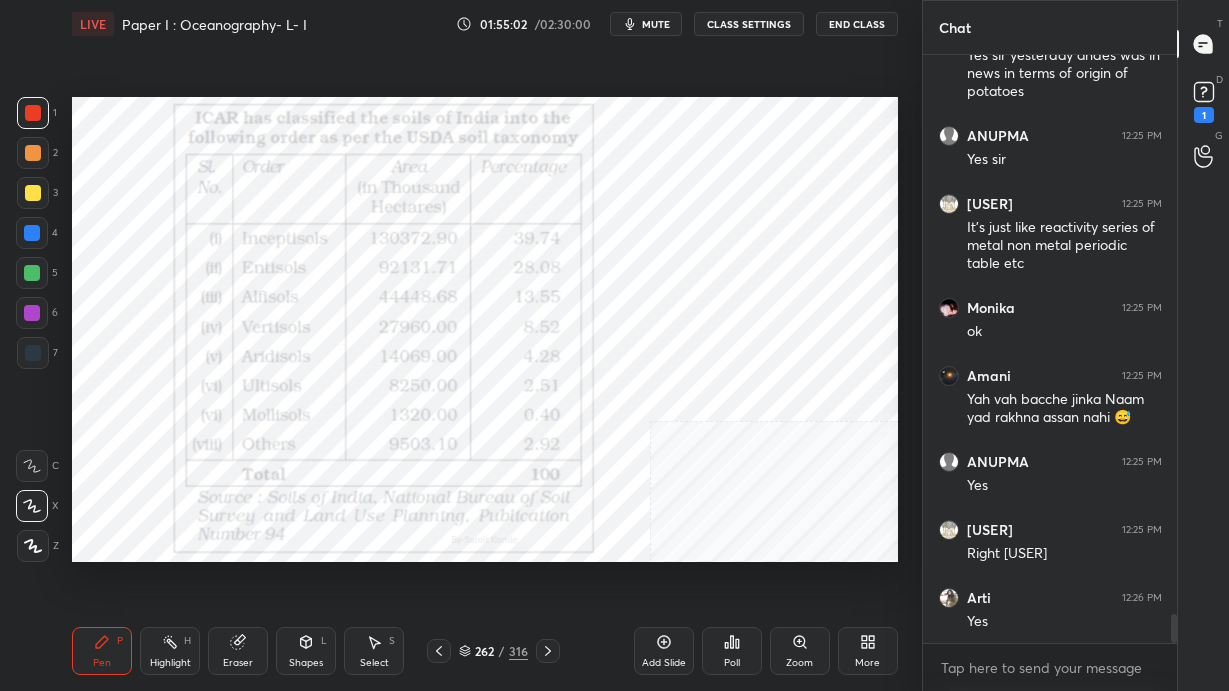 click on "262 / 316" at bounding box center (493, 651) 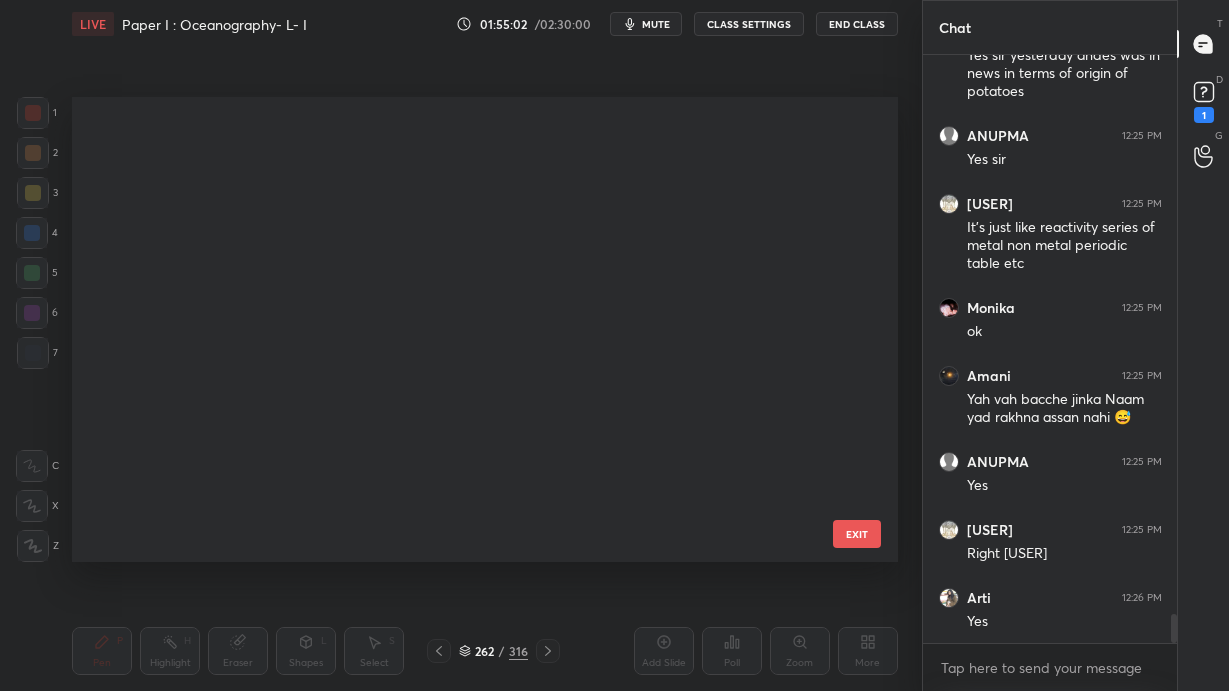 scroll, scrollTop: 11845, scrollLeft: 0, axis: vertical 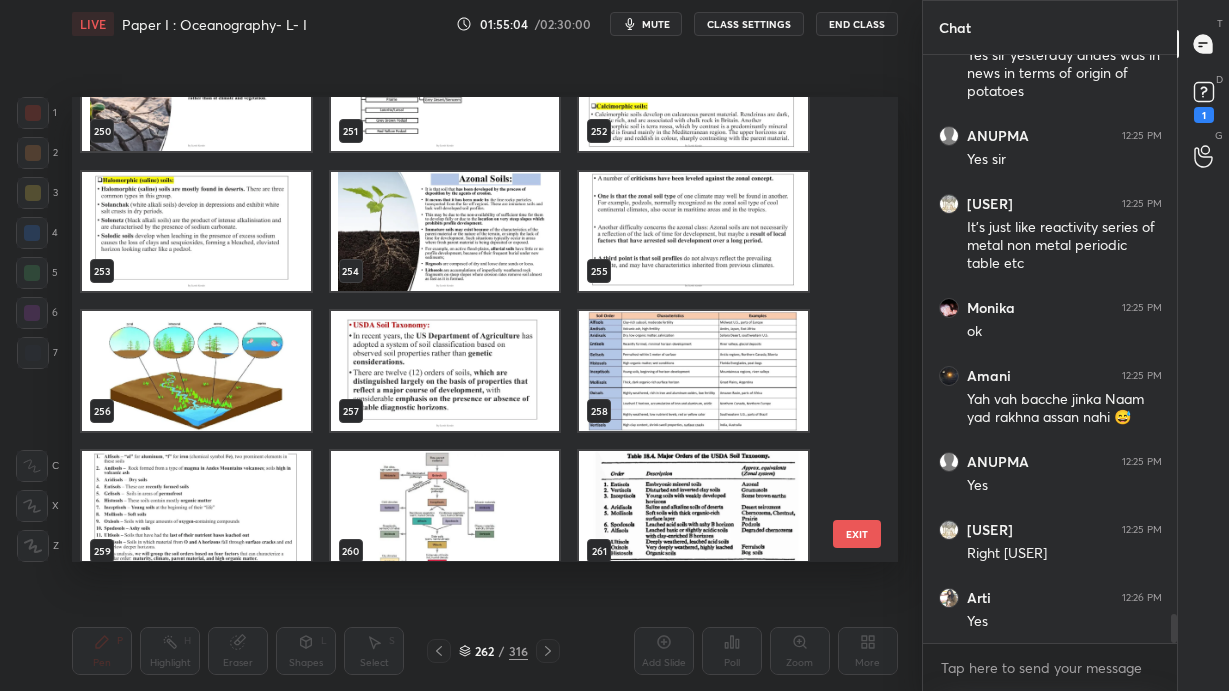 click at bounding box center [693, 372] 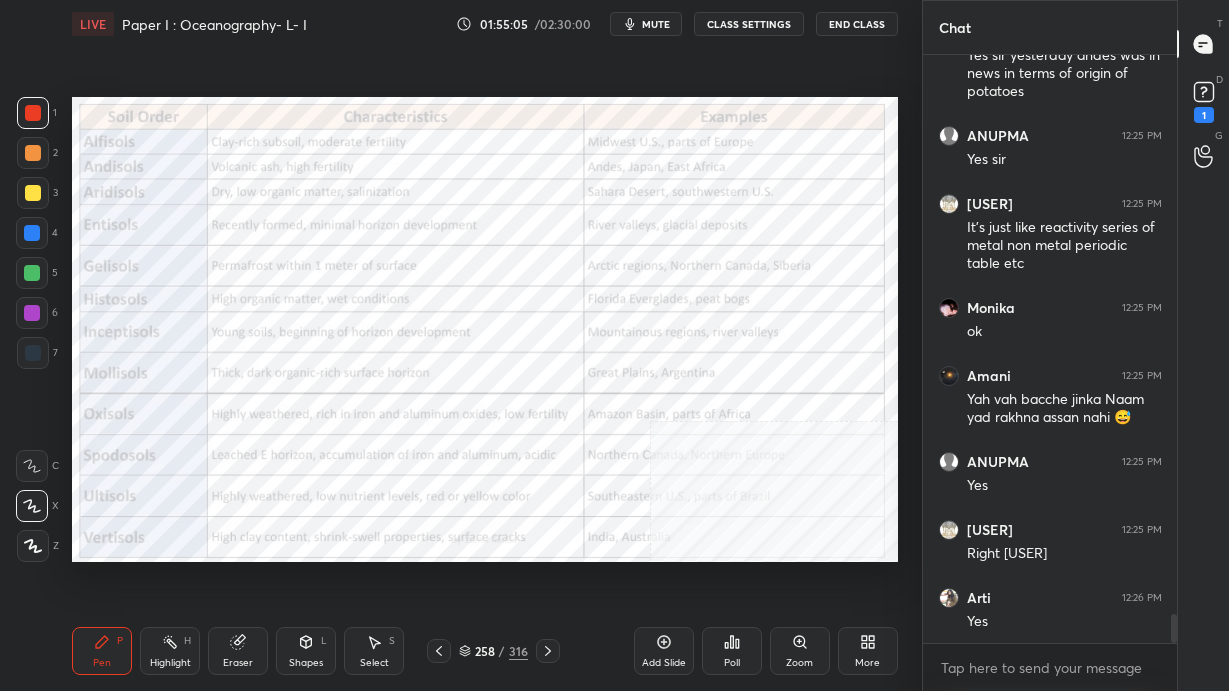 click at bounding box center [693, 372] 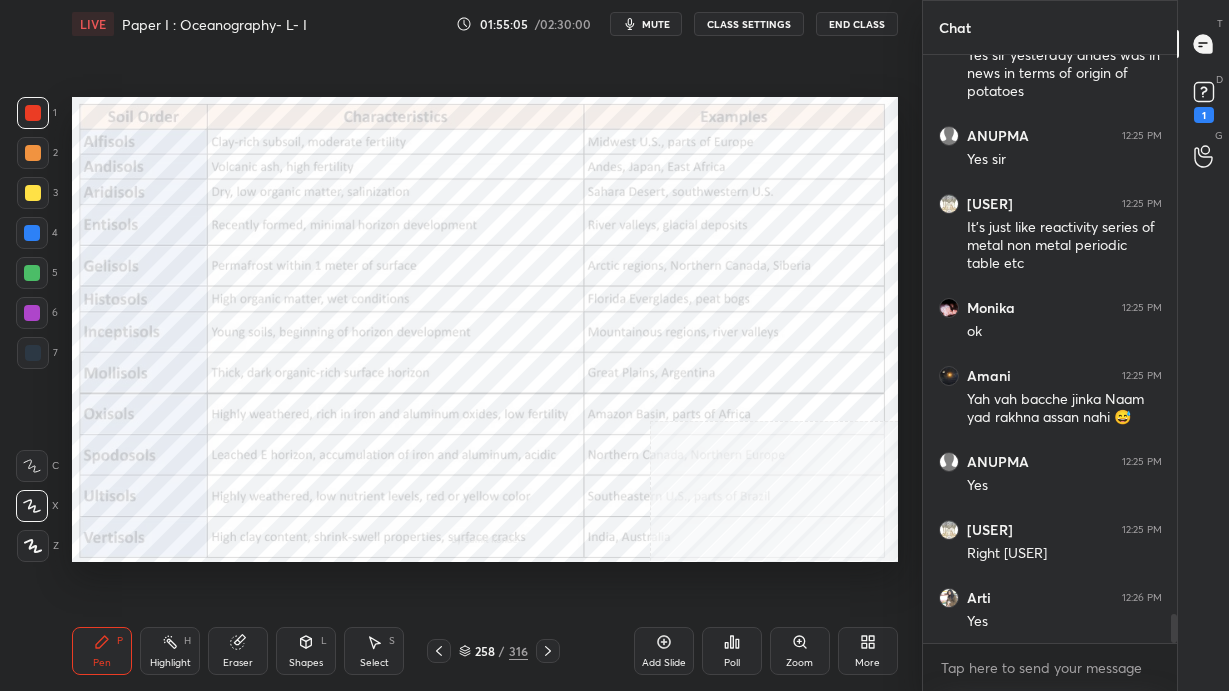 scroll, scrollTop: 11386, scrollLeft: 0, axis: vertical 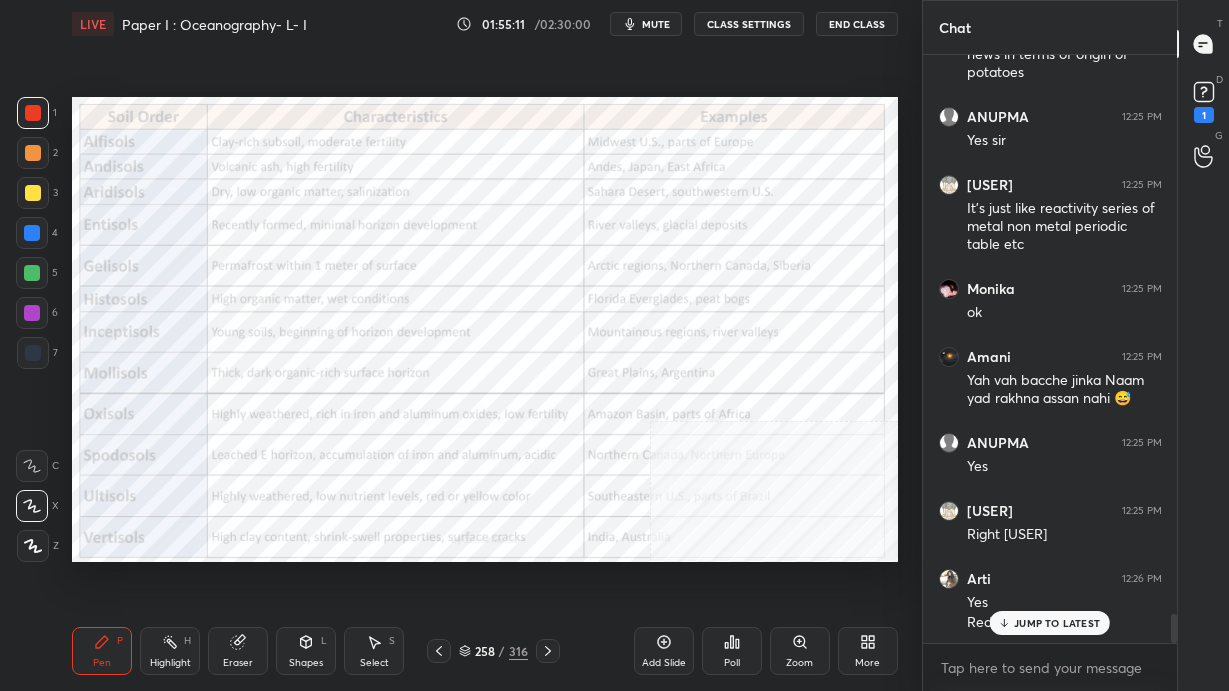 click on "258 / 316" at bounding box center (493, 651) 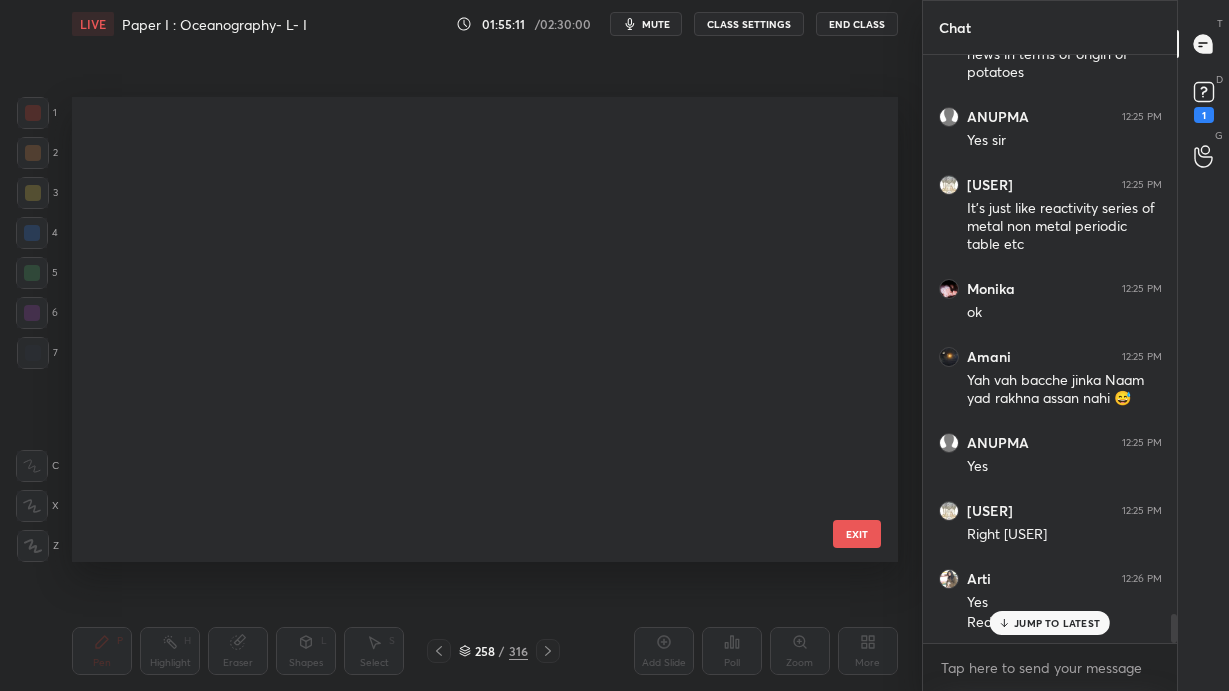 scroll, scrollTop: 11565, scrollLeft: 0, axis: vertical 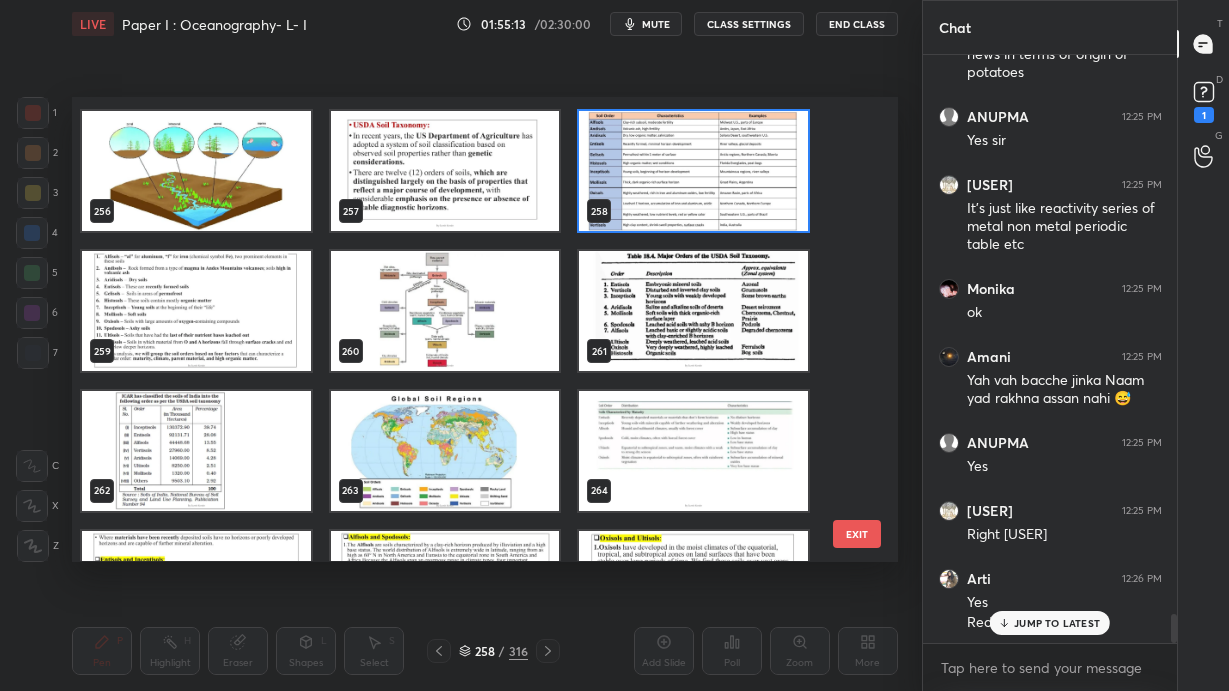 click at bounding box center [196, 451] 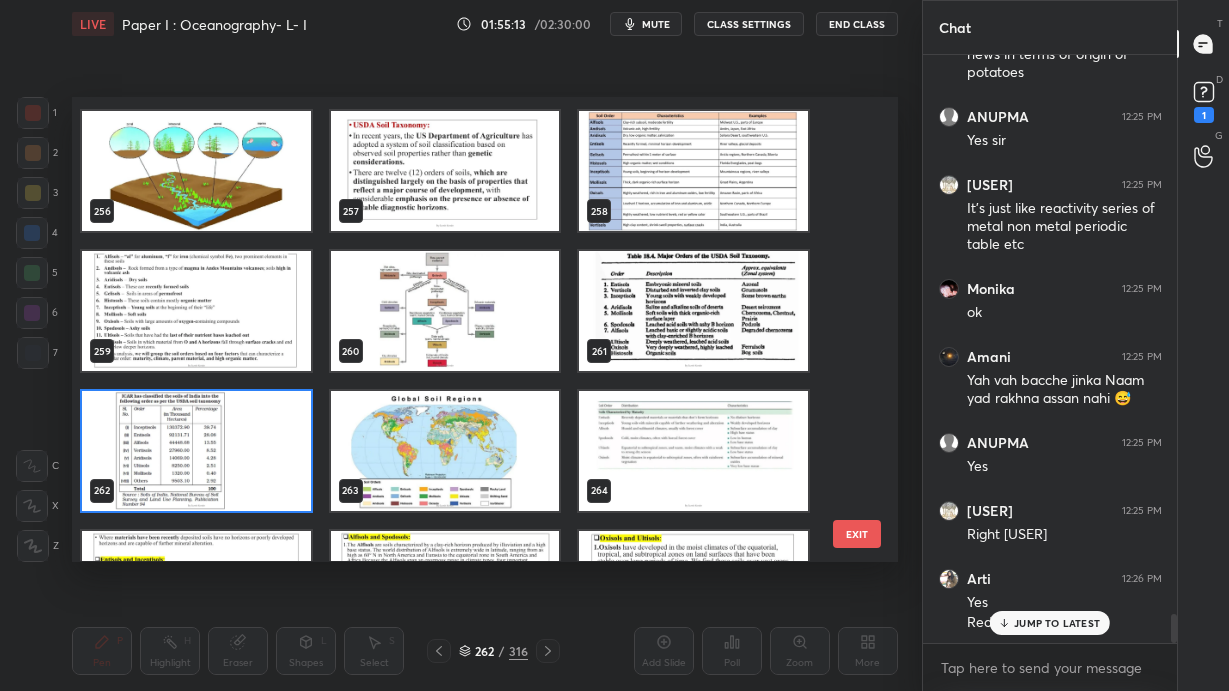 click at bounding box center [196, 451] 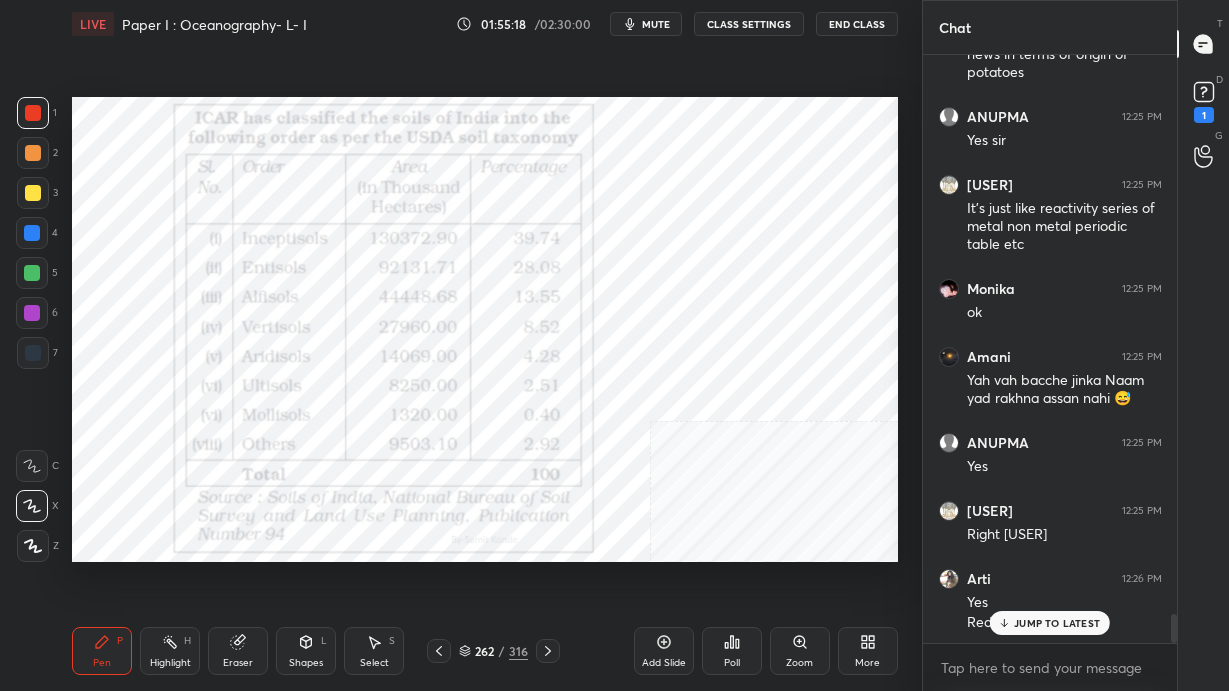 click on "JUMP TO LATEST" at bounding box center (1050, 623) 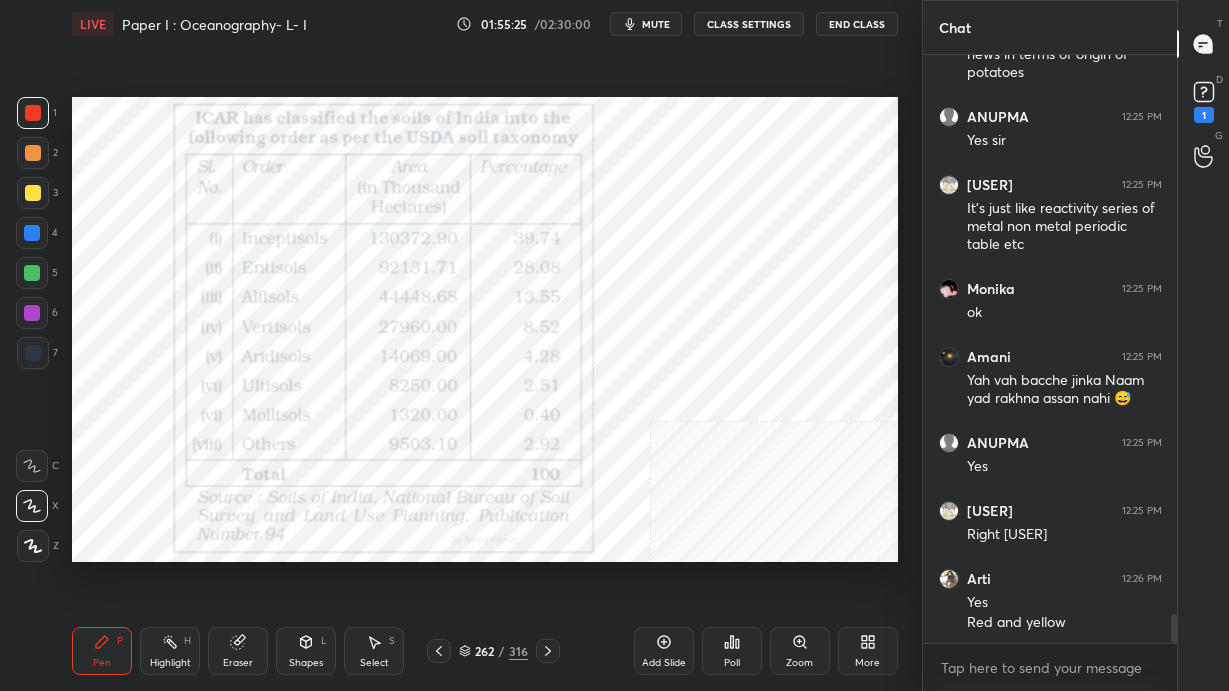 scroll, scrollTop: 11057, scrollLeft: 0, axis: vertical 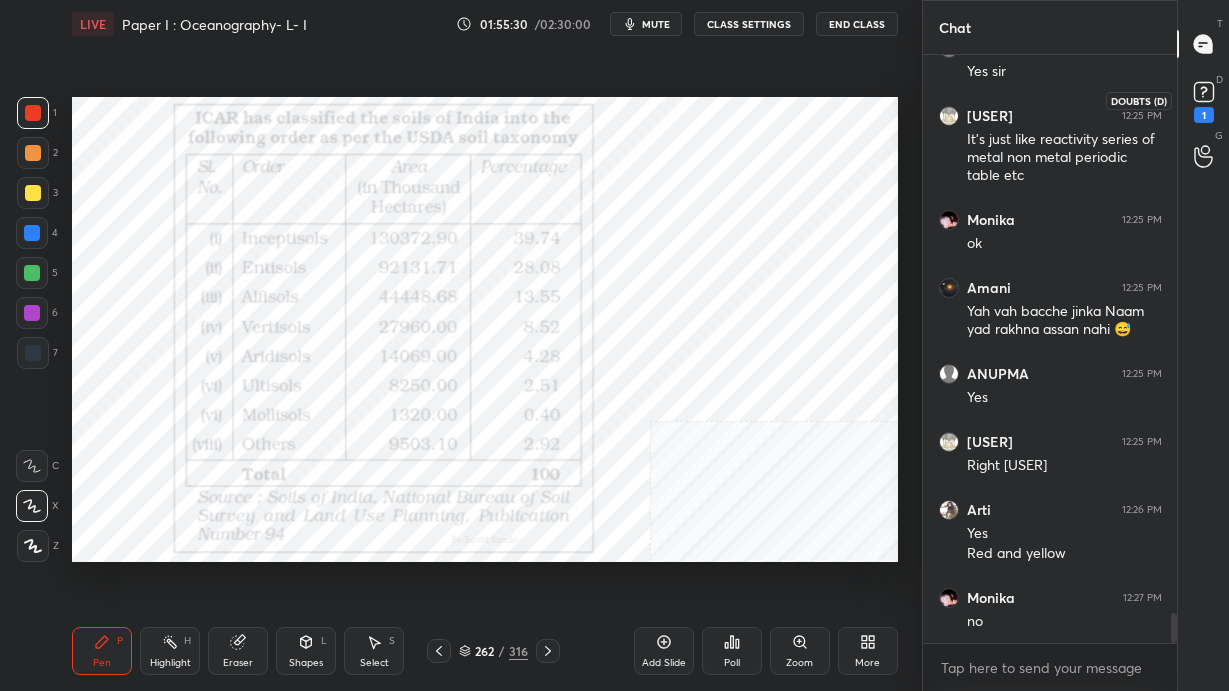 click 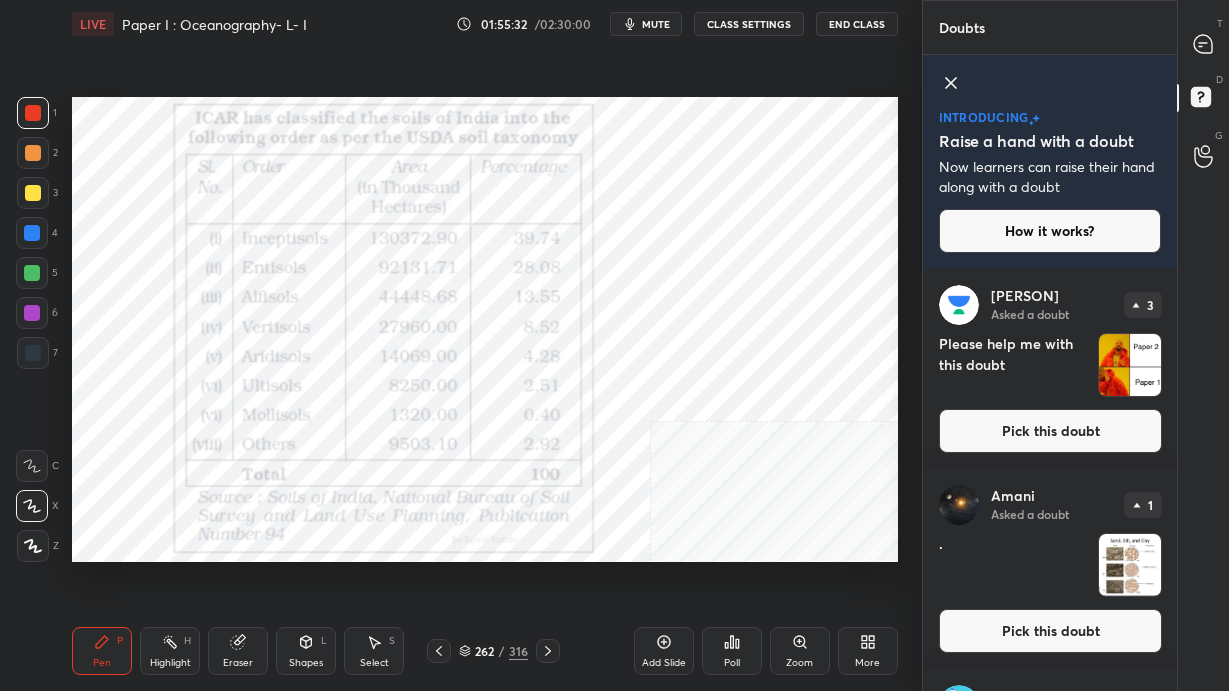 click on "Pick this doubt" at bounding box center [1050, 431] 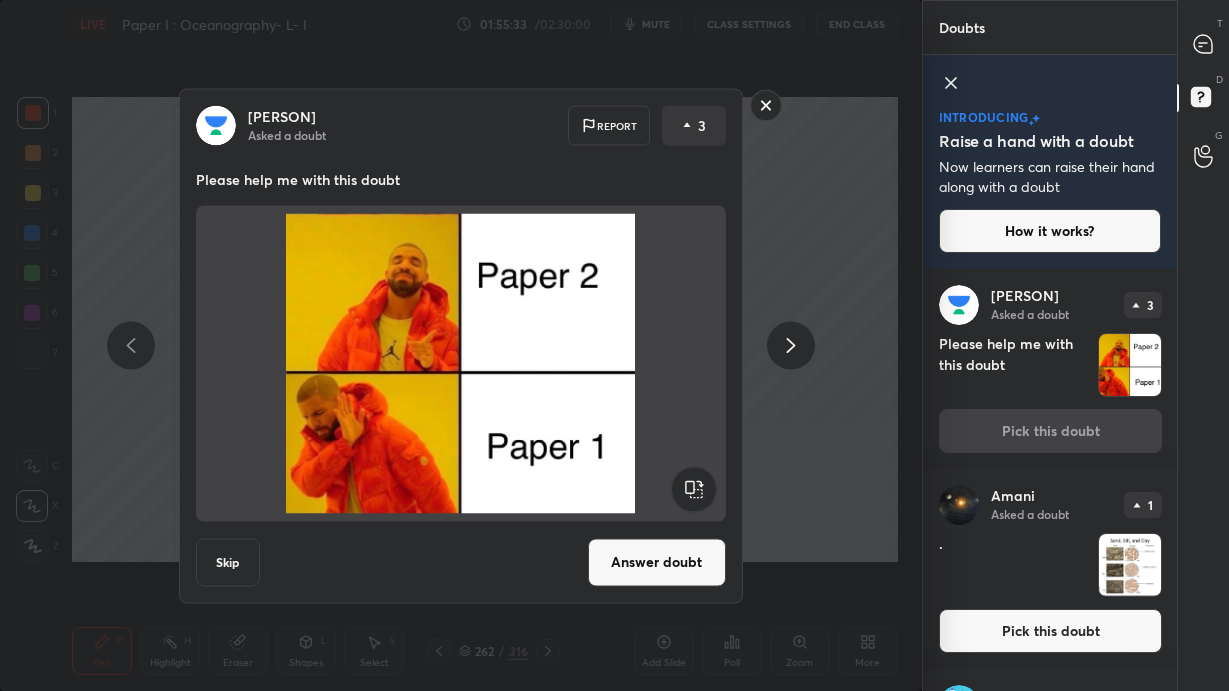 click 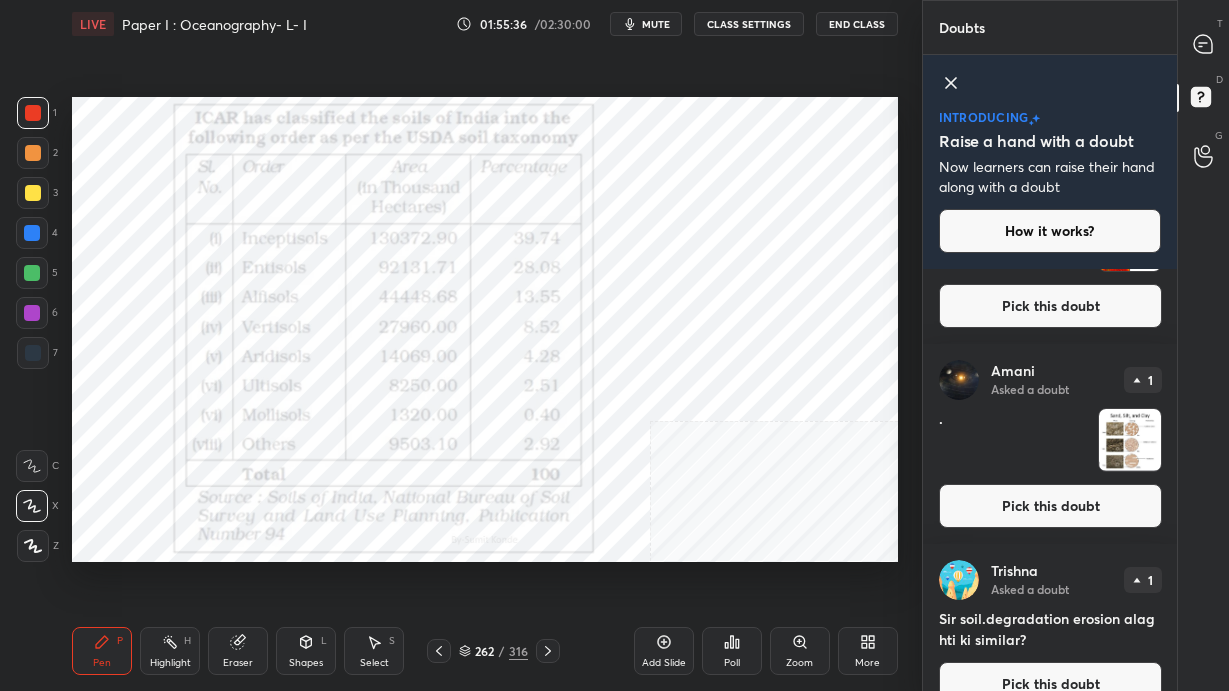 scroll, scrollTop: 80, scrollLeft: 0, axis: vertical 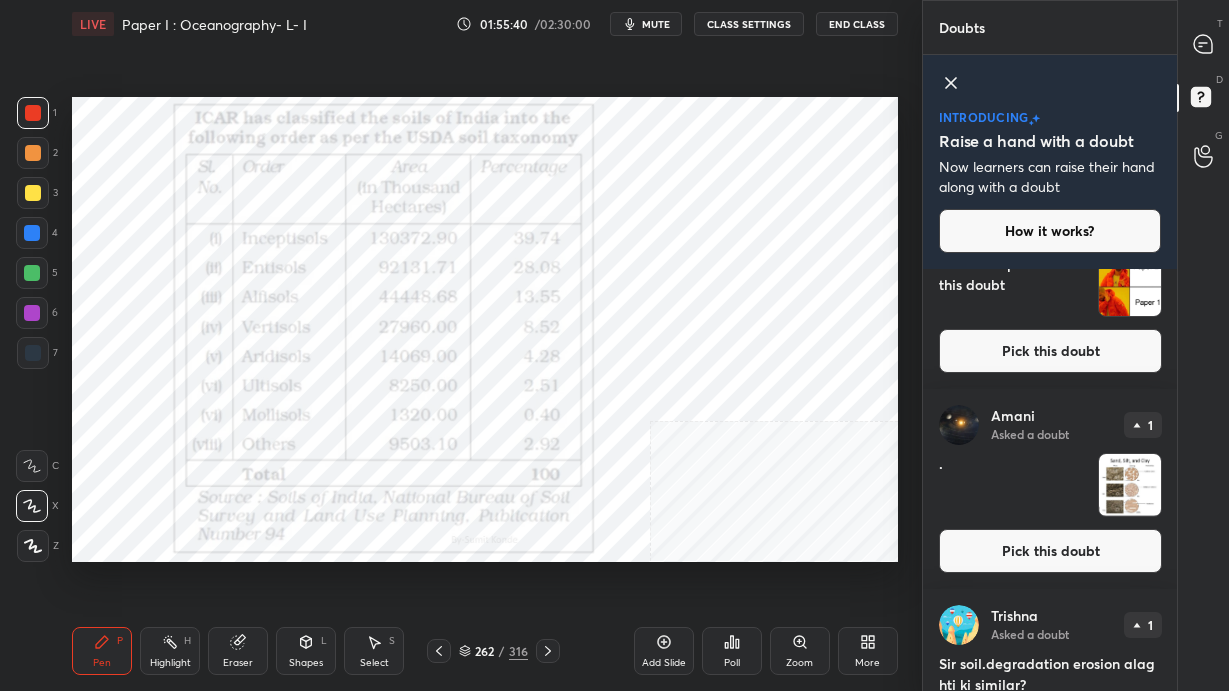 click on "Pick this doubt" at bounding box center (1050, 351) 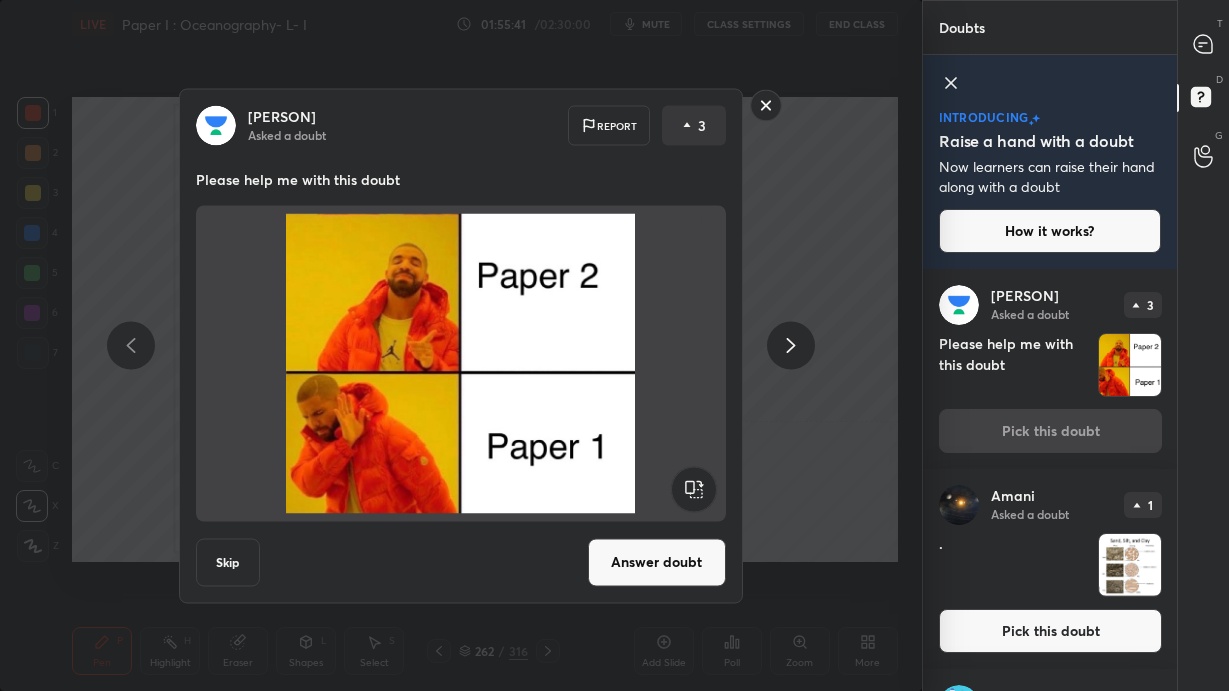 click on "Answer doubt" at bounding box center (657, 562) 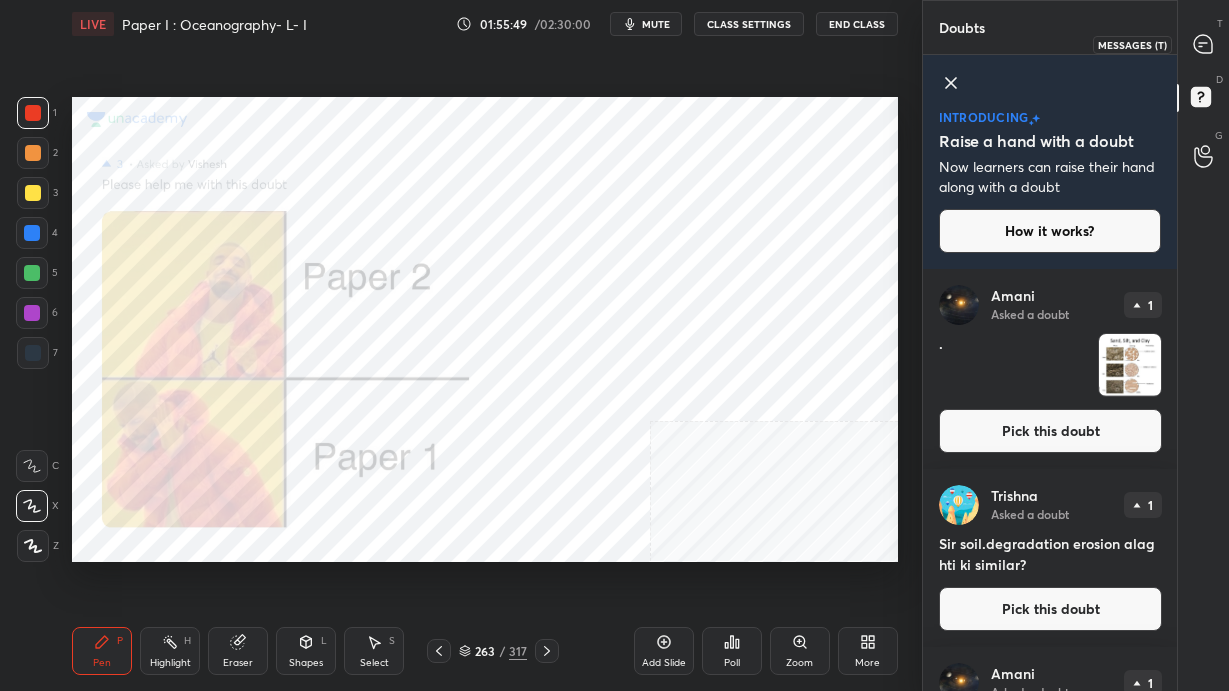 click 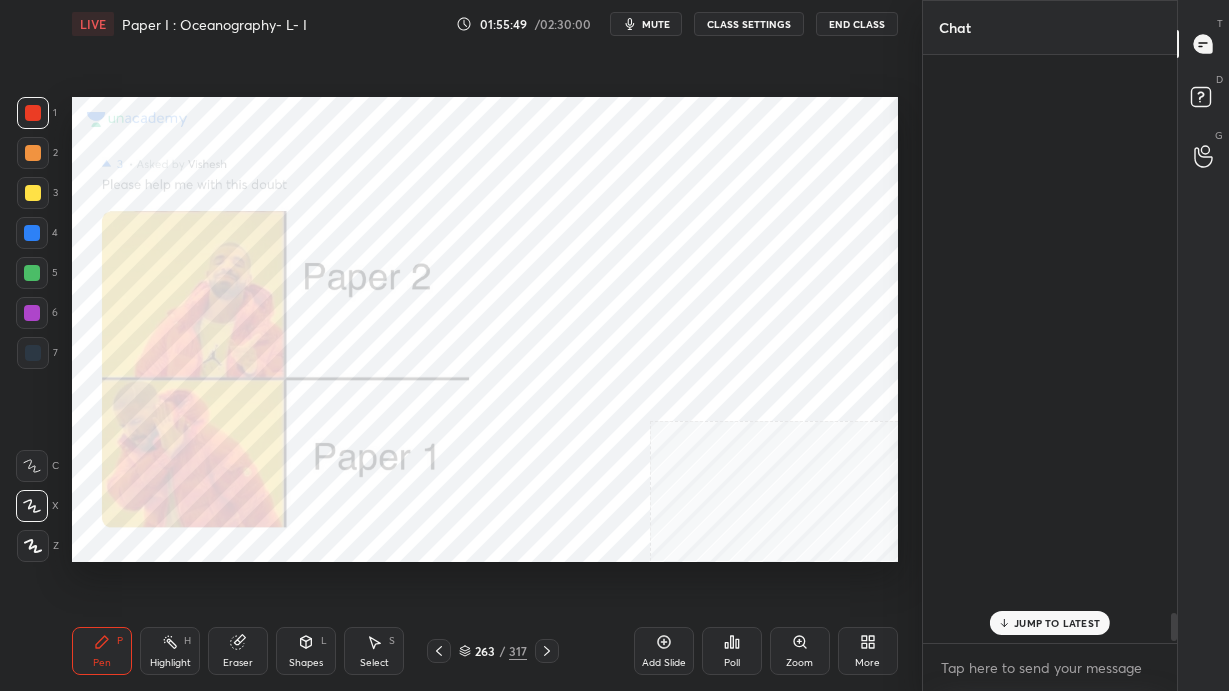 scroll, scrollTop: 11578, scrollLeft: 0, axis: vertical 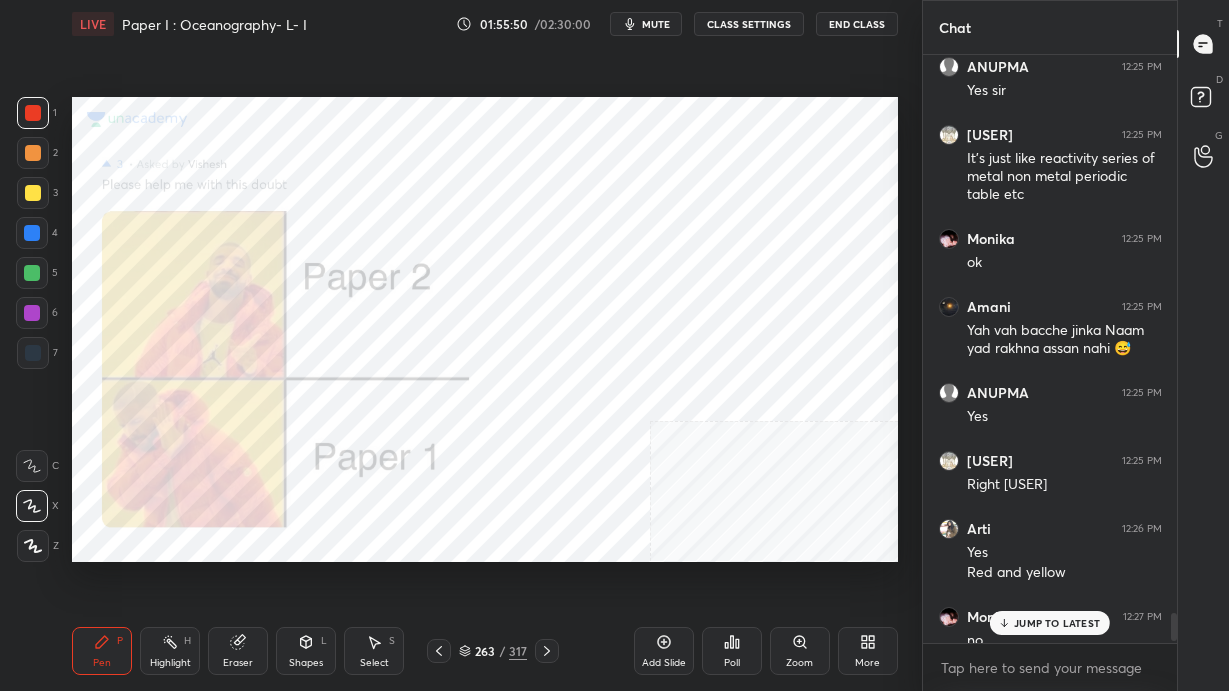 click on "JUMP TO LATEST" at bounding box center [1057, 623] 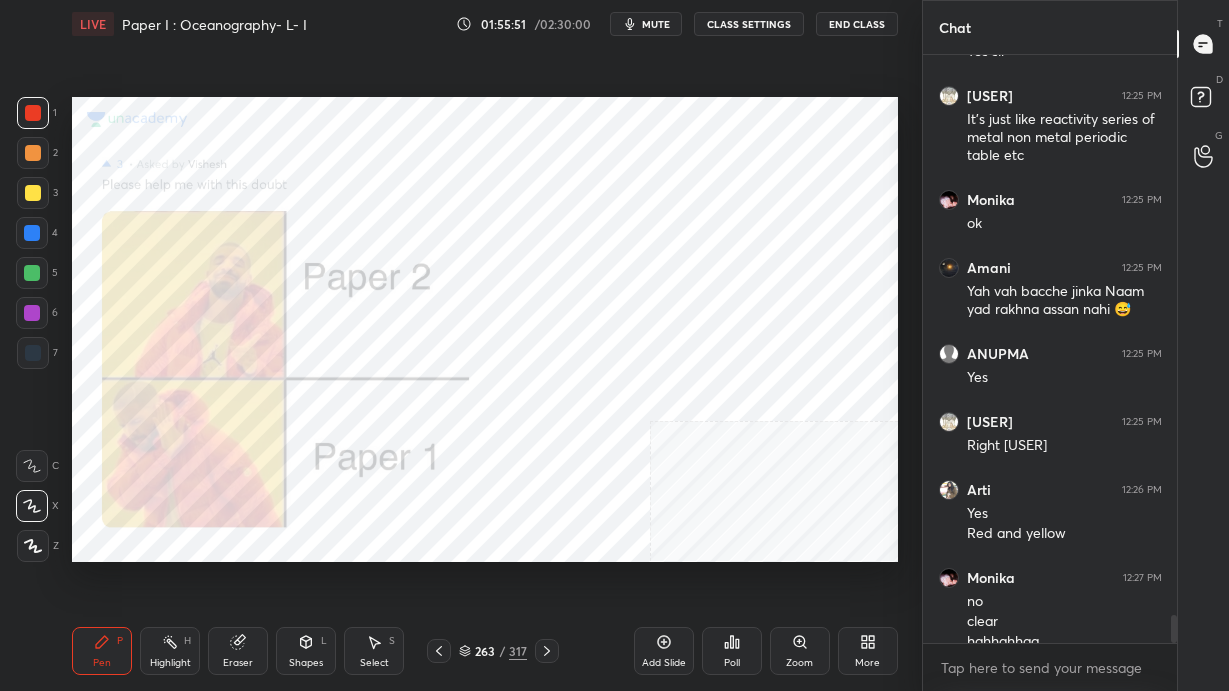 click 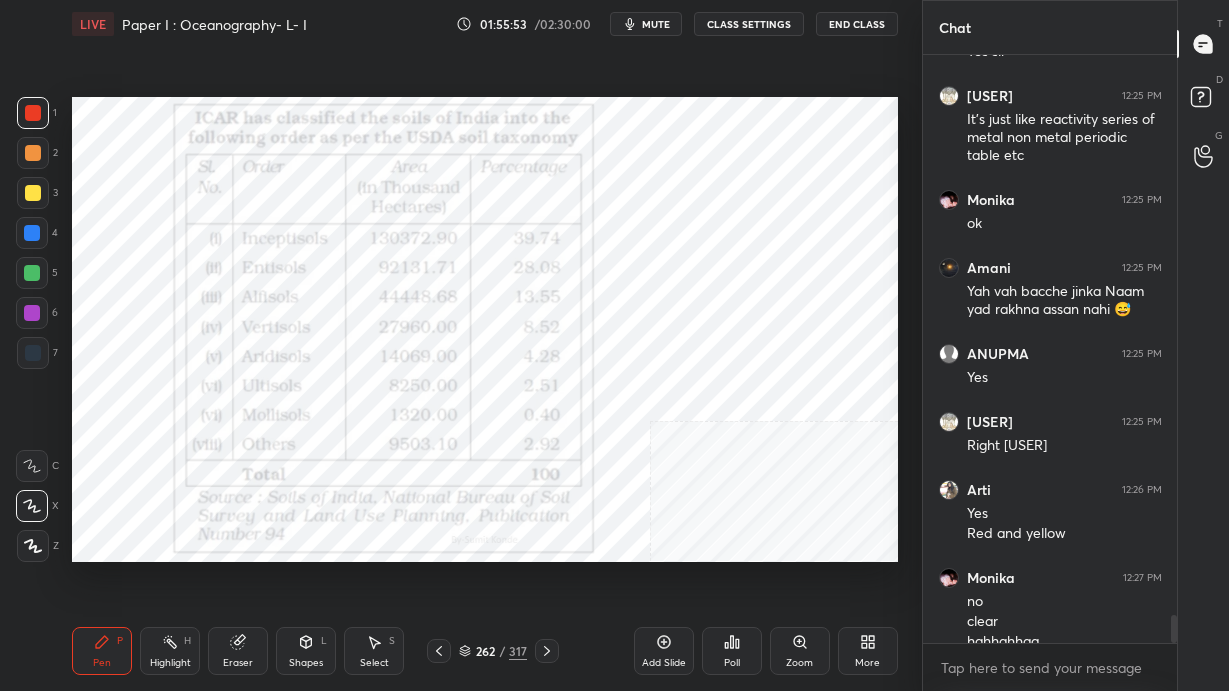 click 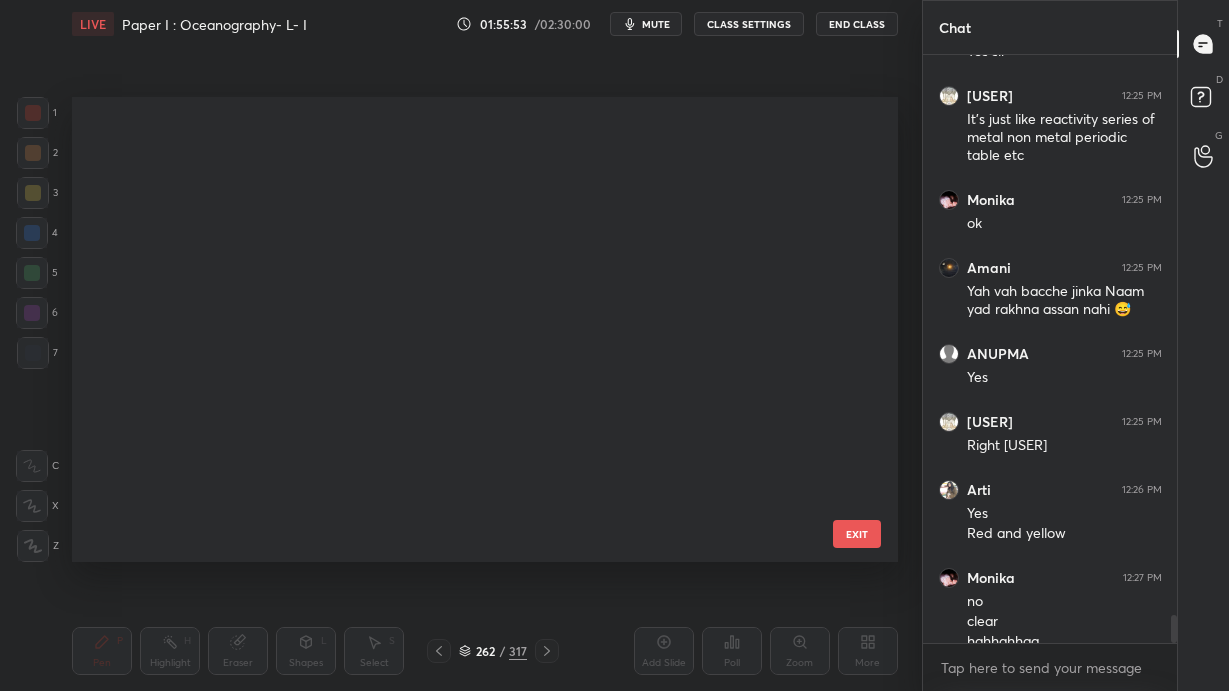 scroll, scrollTop: 11845, scrollLeft: 0, axis: vertical 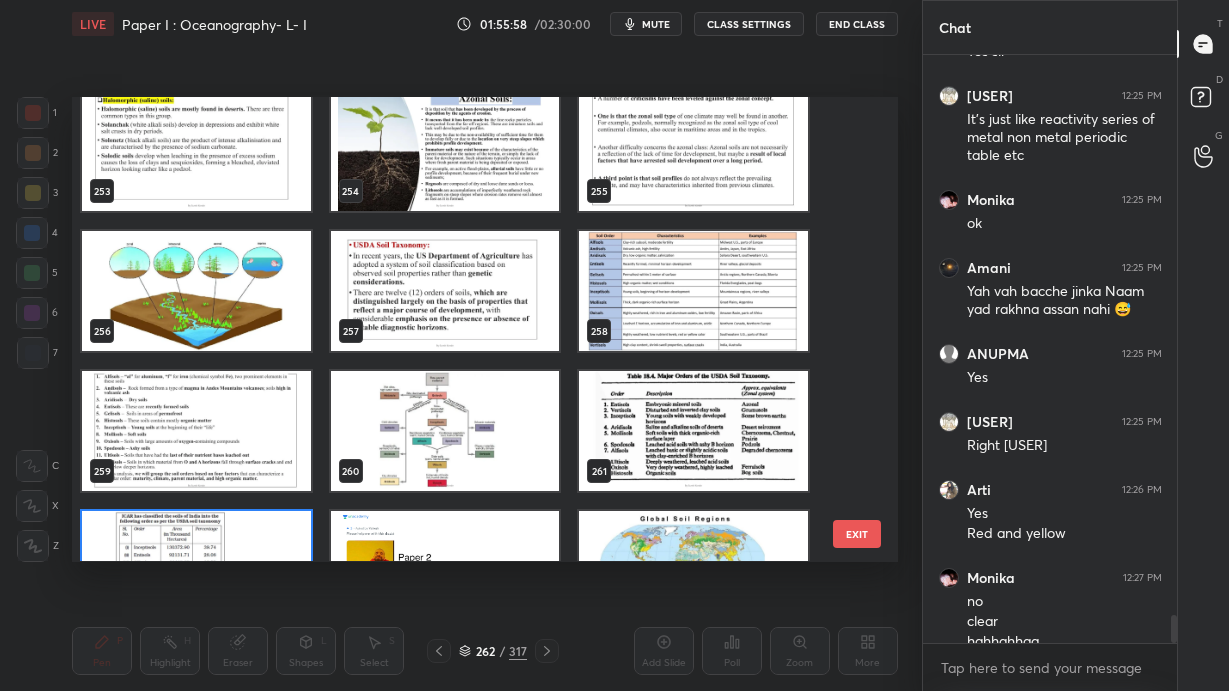 click at bounding box center (445, 431) 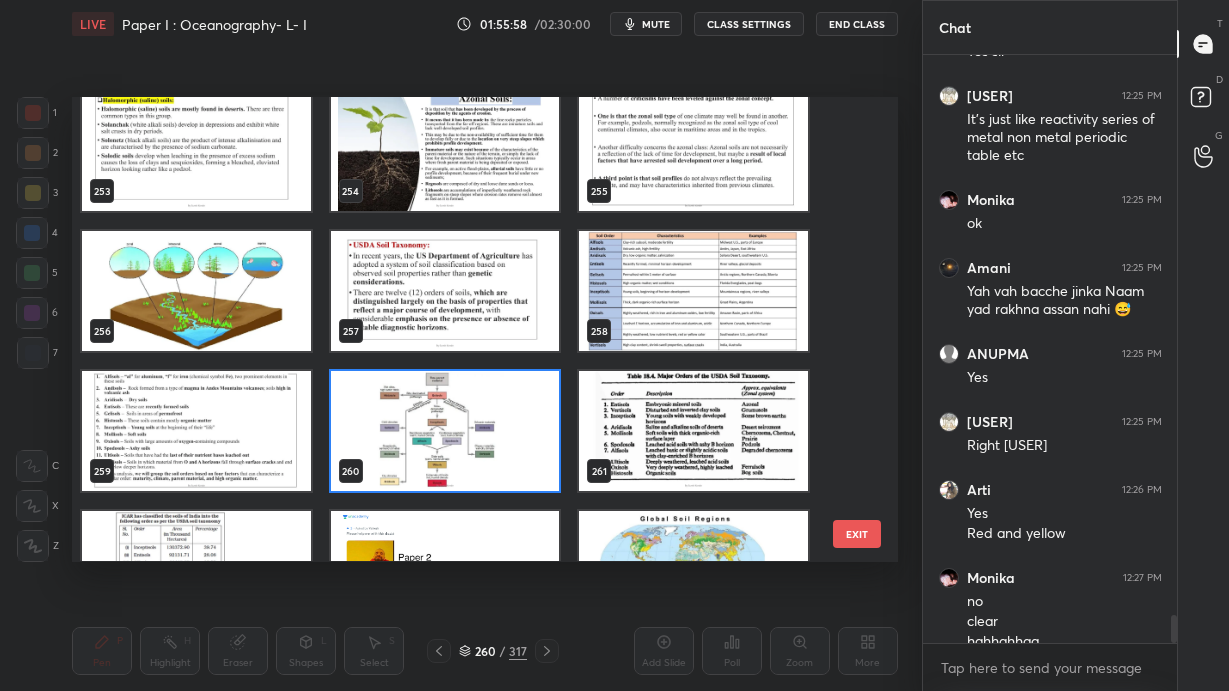 click at bounding box center [445, 431] 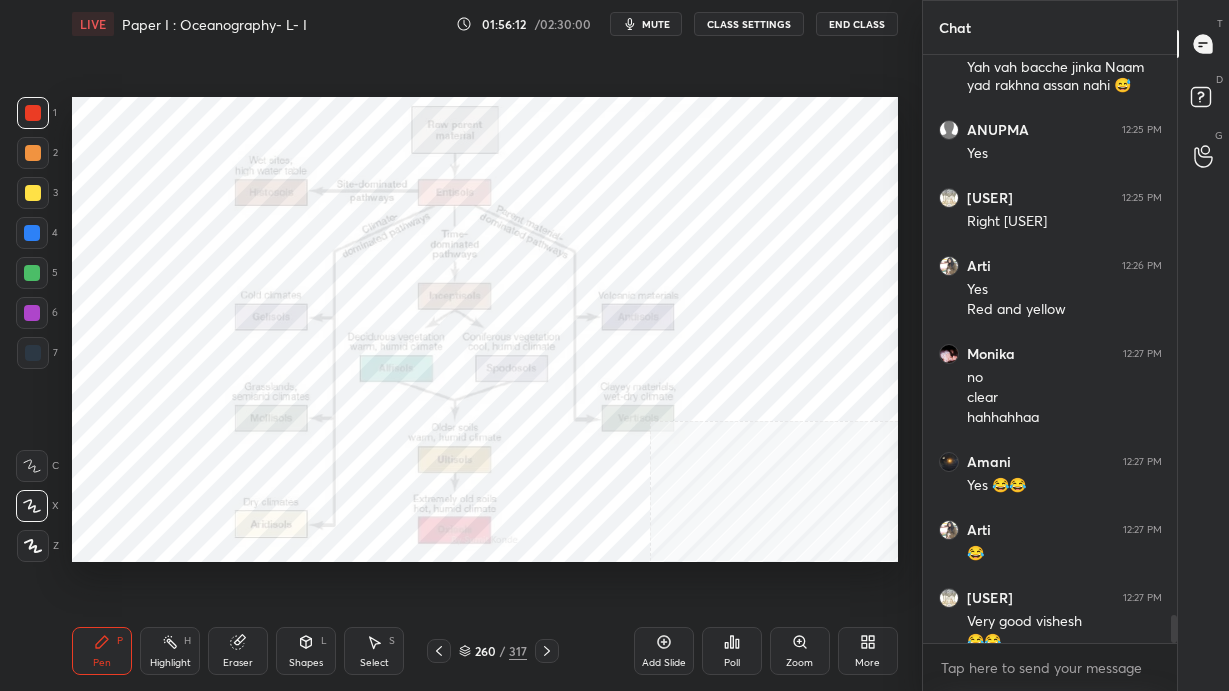 scroll, scrollTop: 11861, scrollLeft: 0, axis: vertical 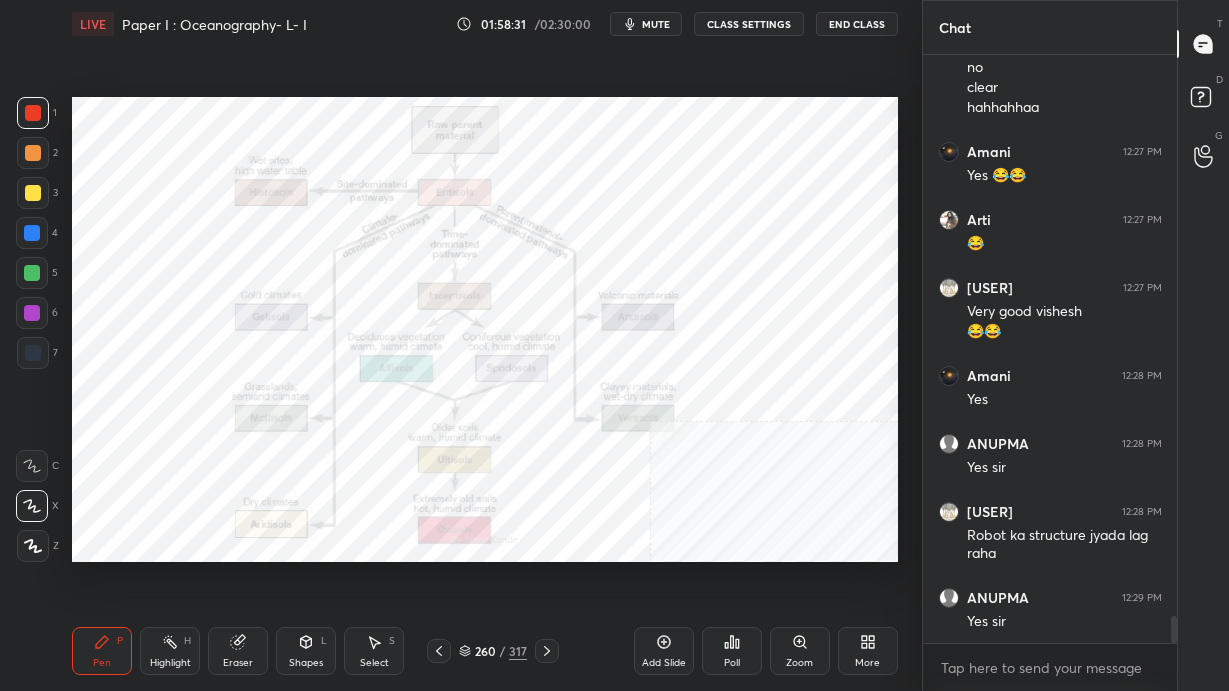 click on "260" at bounding box center [485, 651] 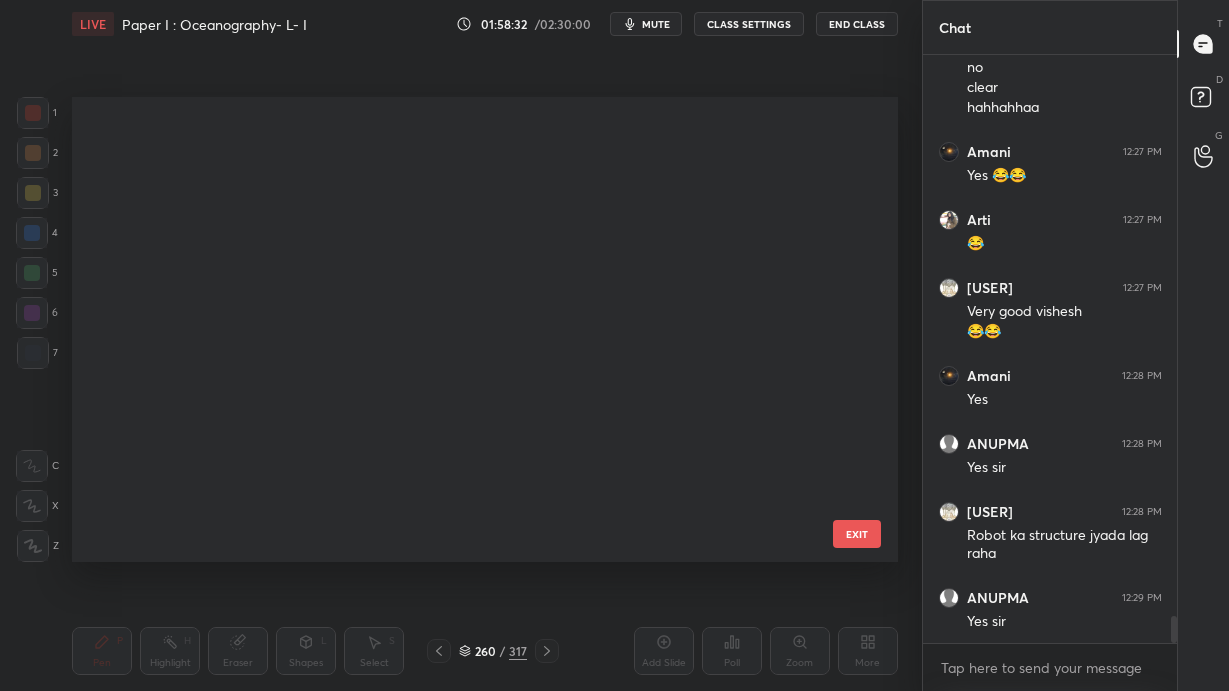 scroll, scrollTop: 11704, scrollLeft: 0, axis: vertical 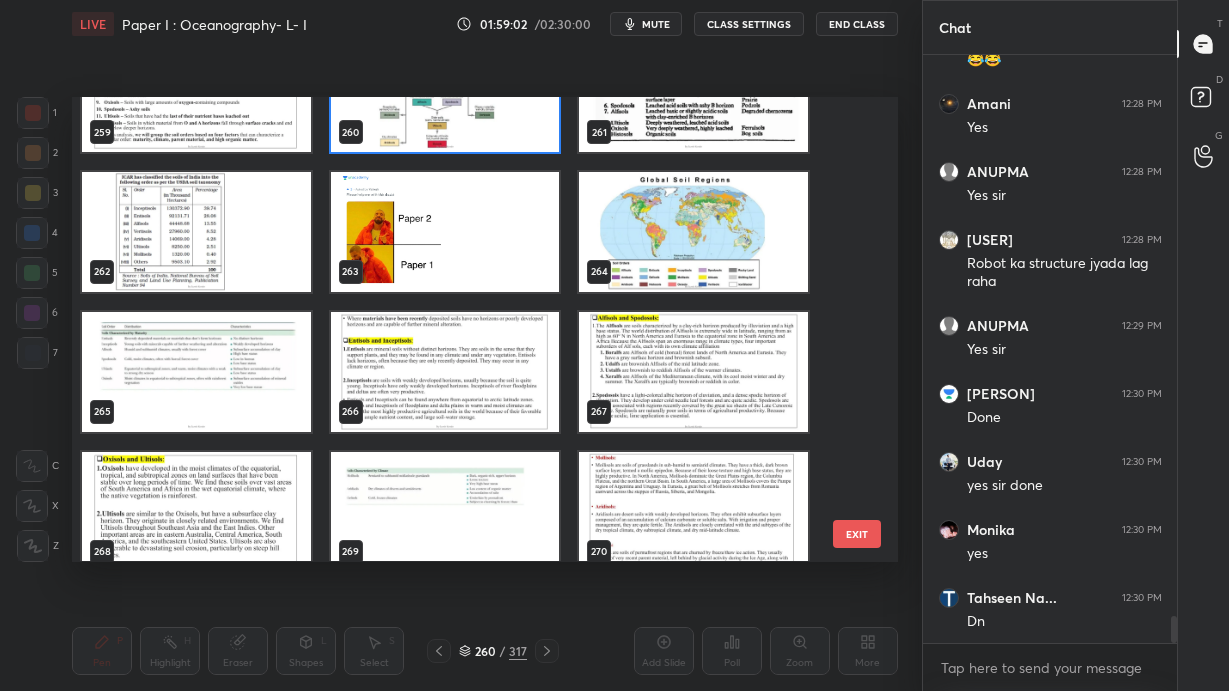 click at bounding box center [196, 372] 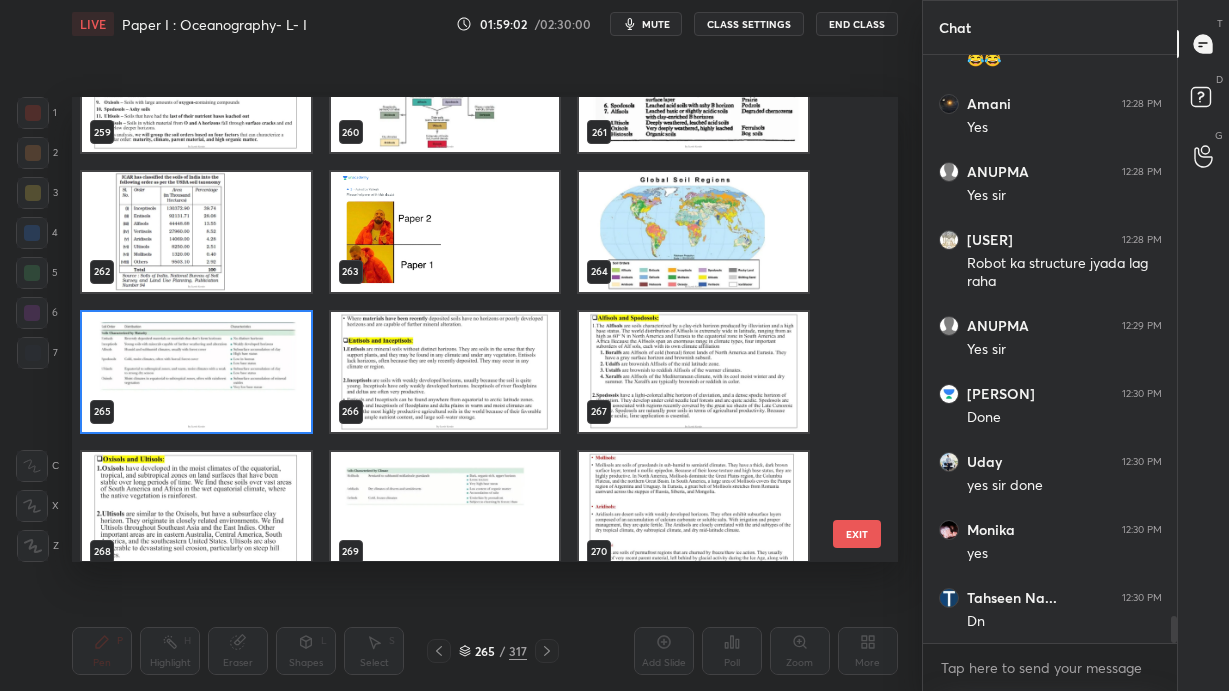 click at bounding box center [196, 372] 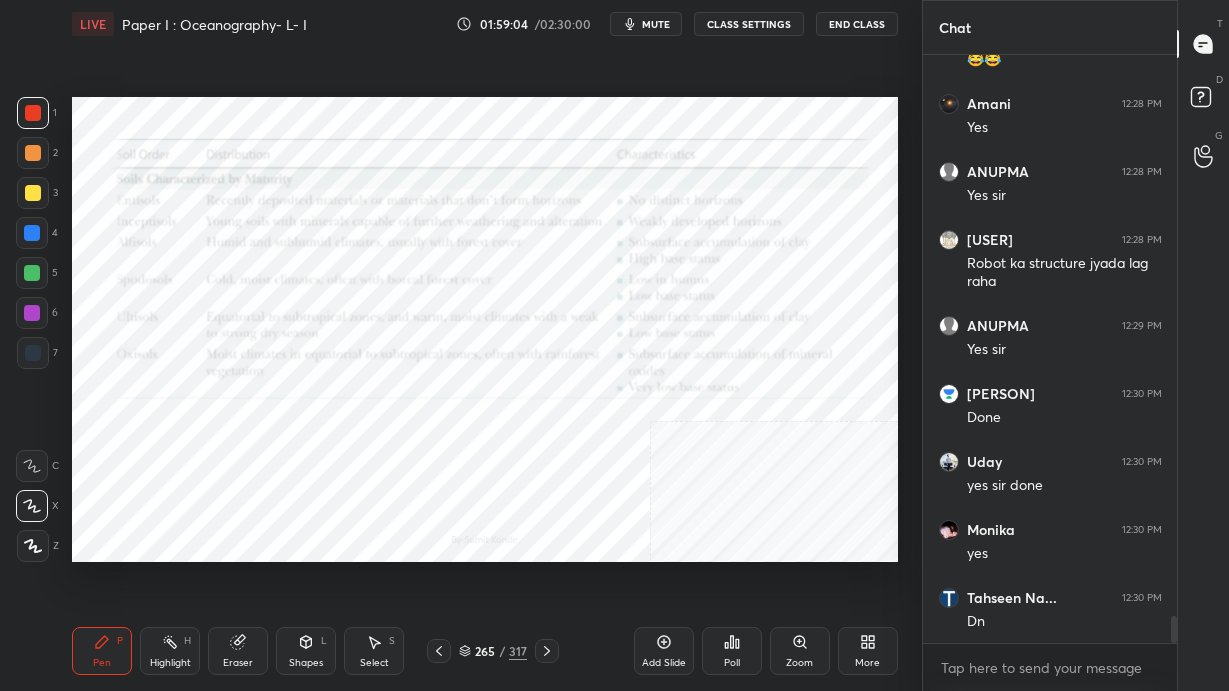 click 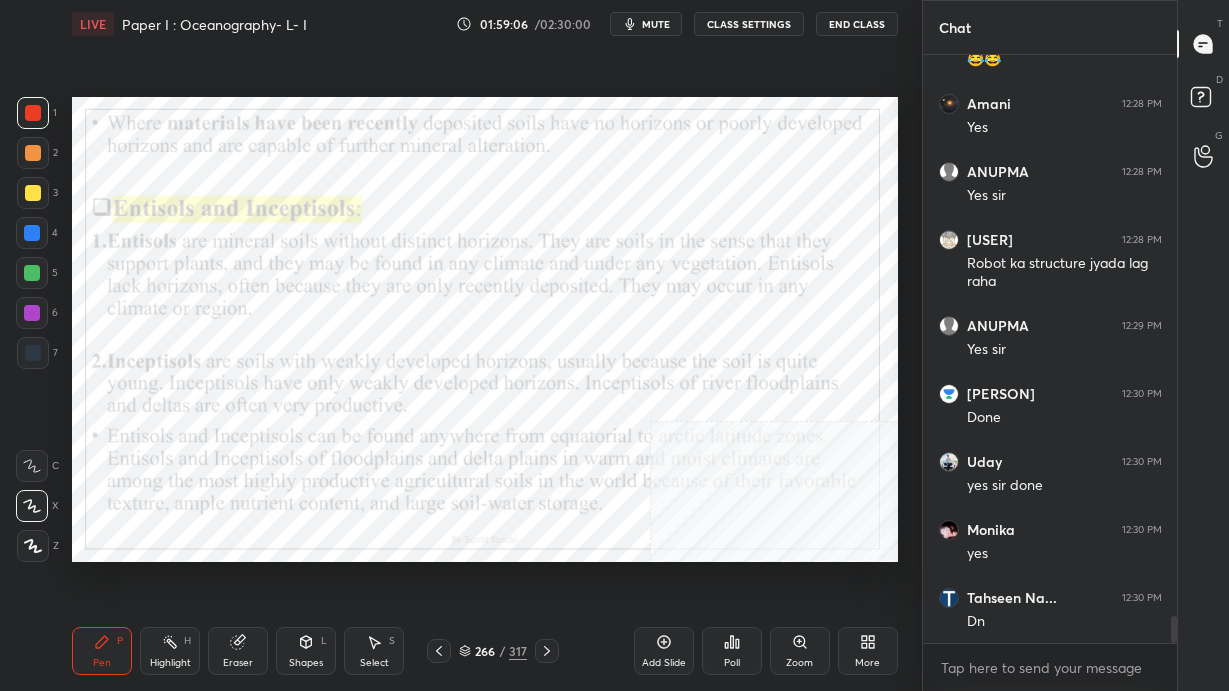 click 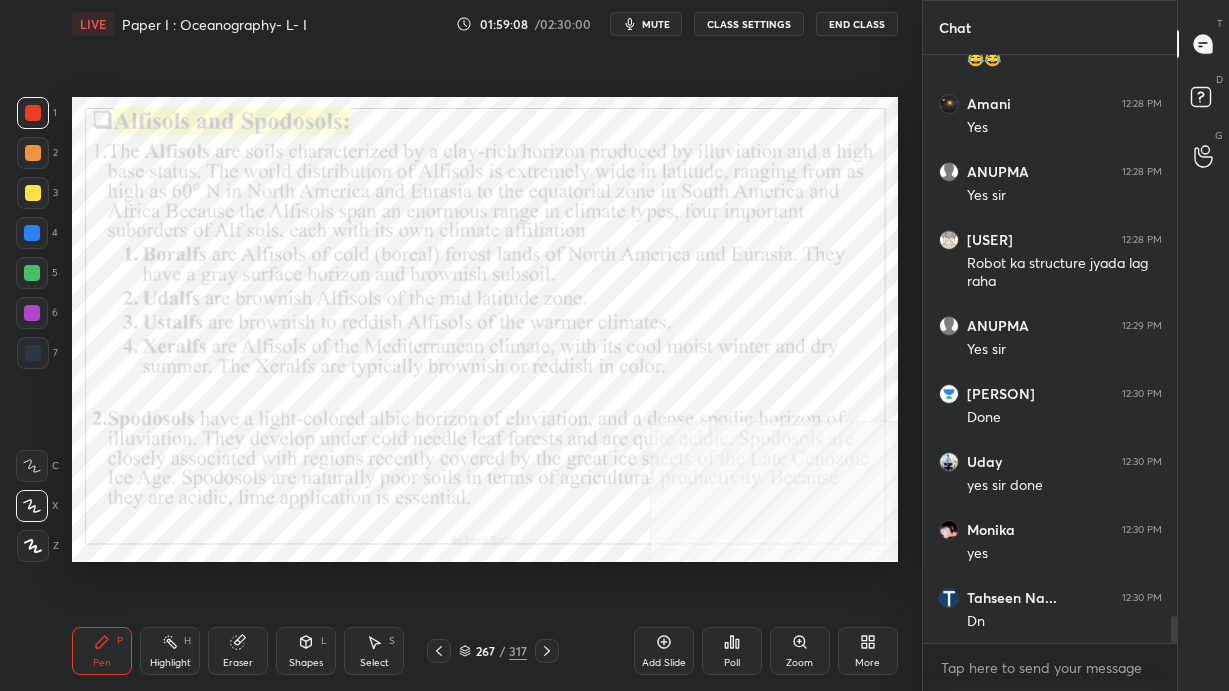 scroll, scrollTop: 12490, scrollLeft: 0, axis: vertical 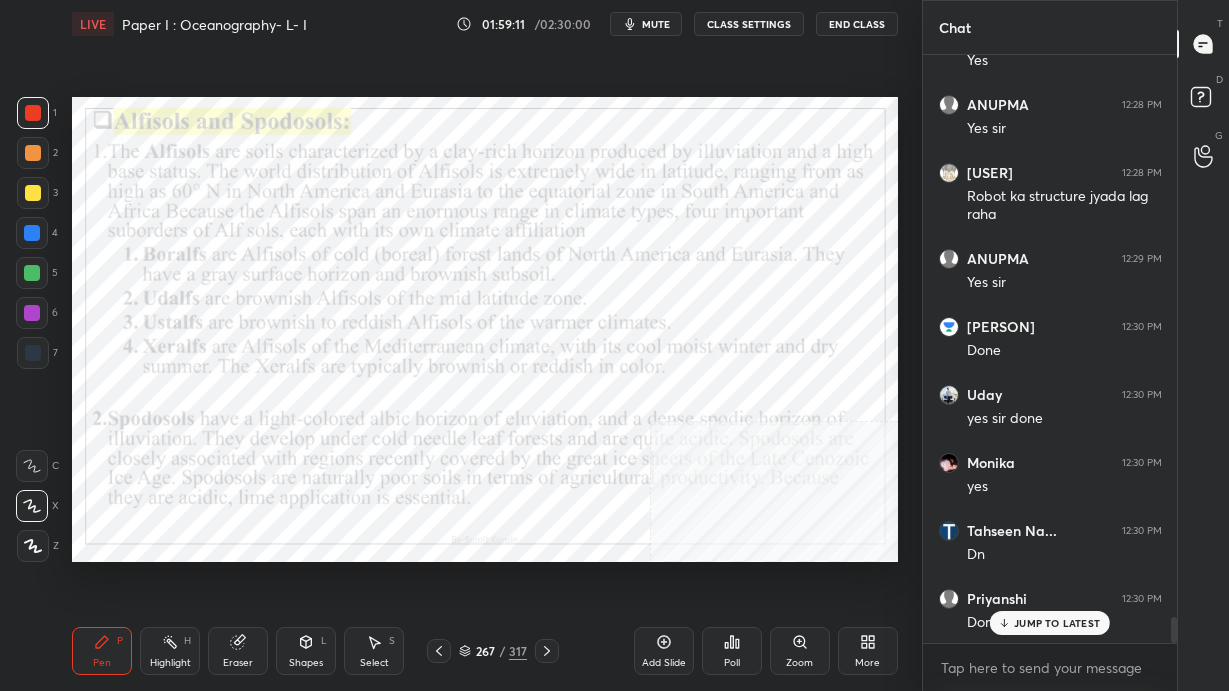 click 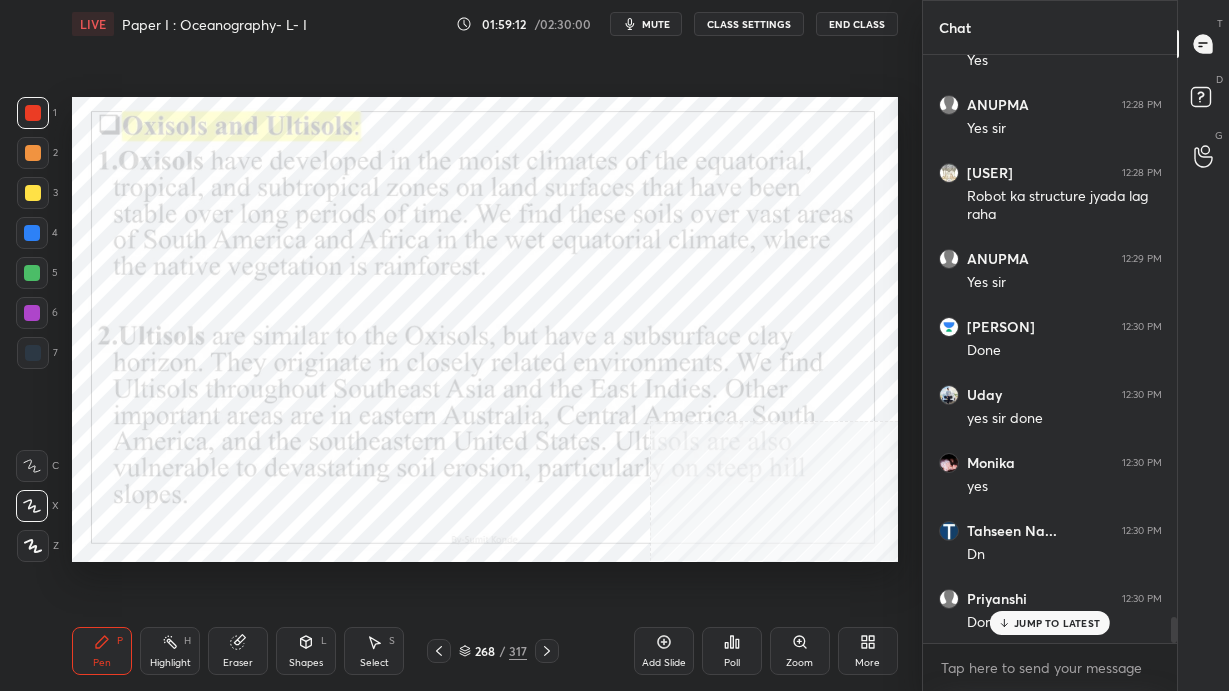 click on "268 / 317" at bounding box center [493, 651] 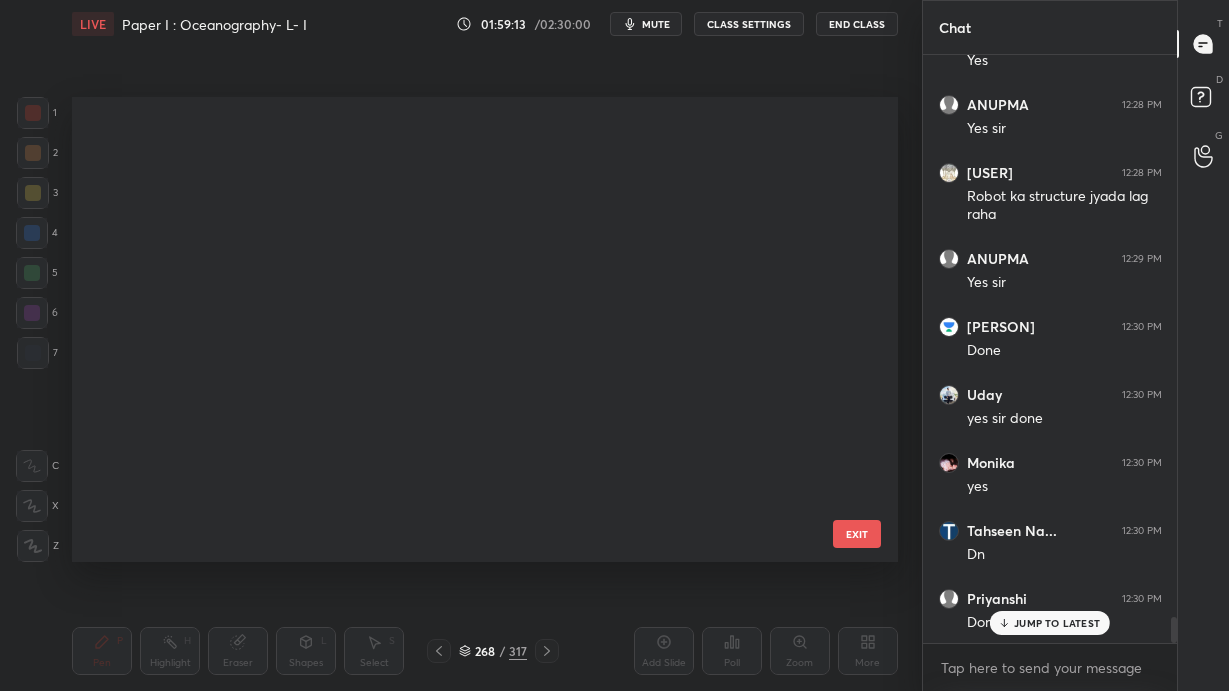 scroll, scrollTop: 458, scrollLeft: 816, axis: both 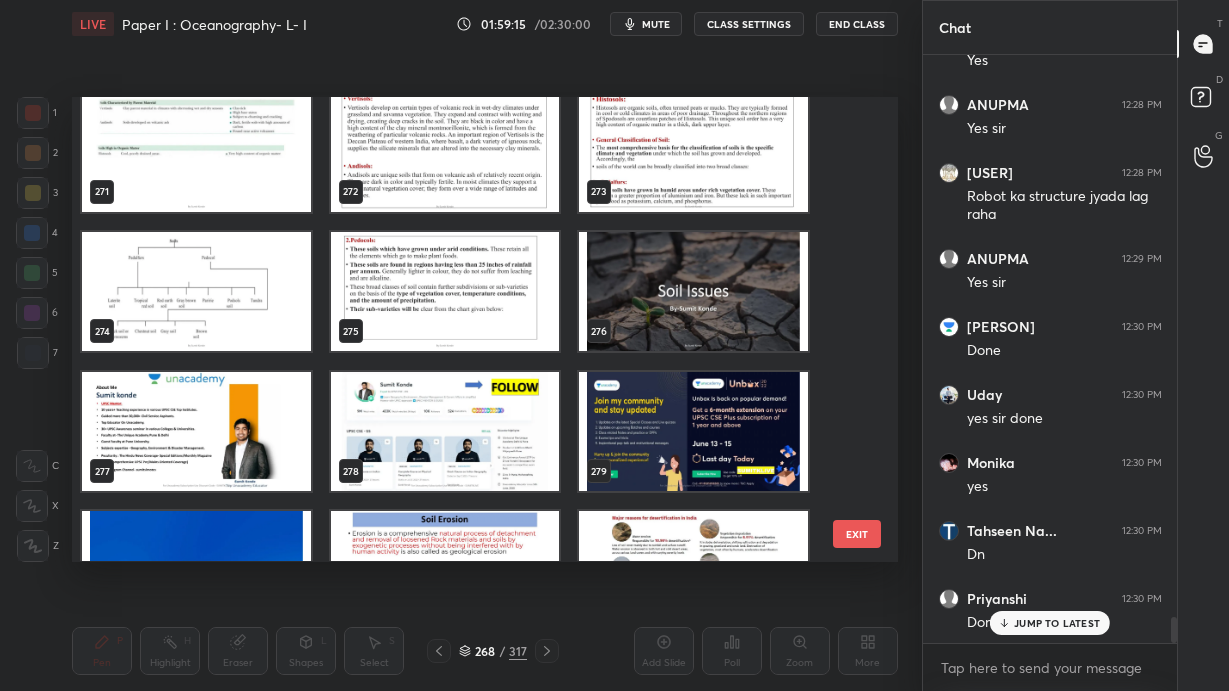 click at bounding box center (196, 292) 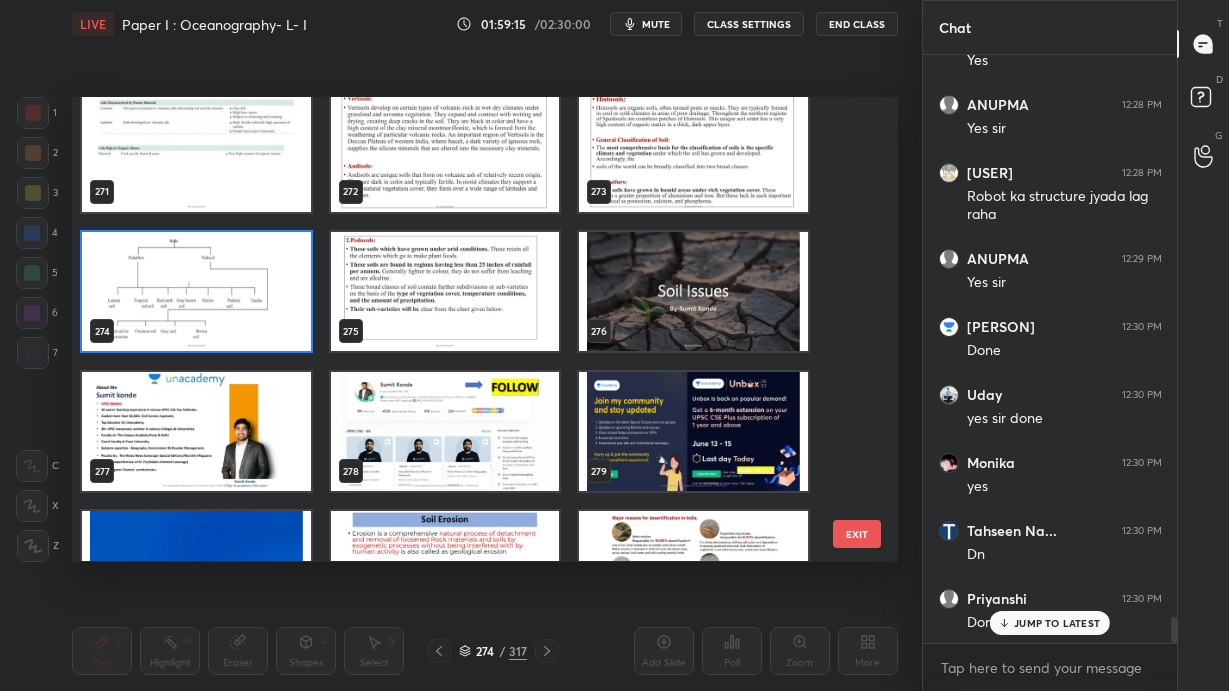 click at bounding box center [196, 292] 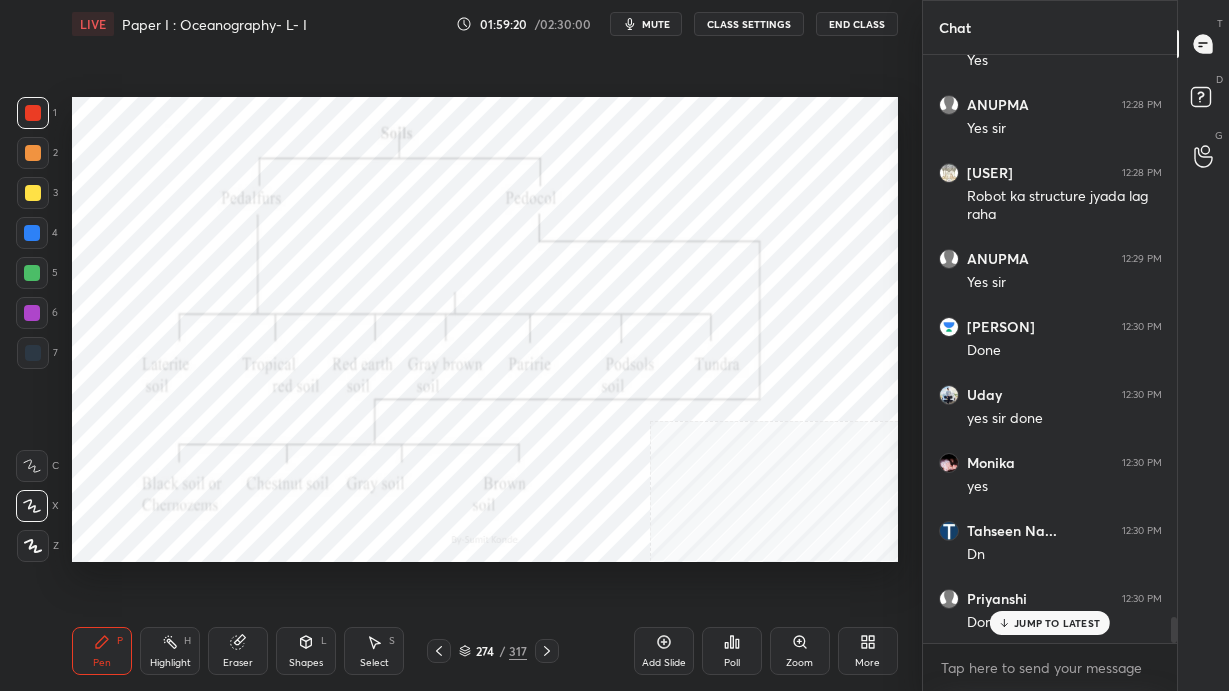 click at bounding box center (439, 651) 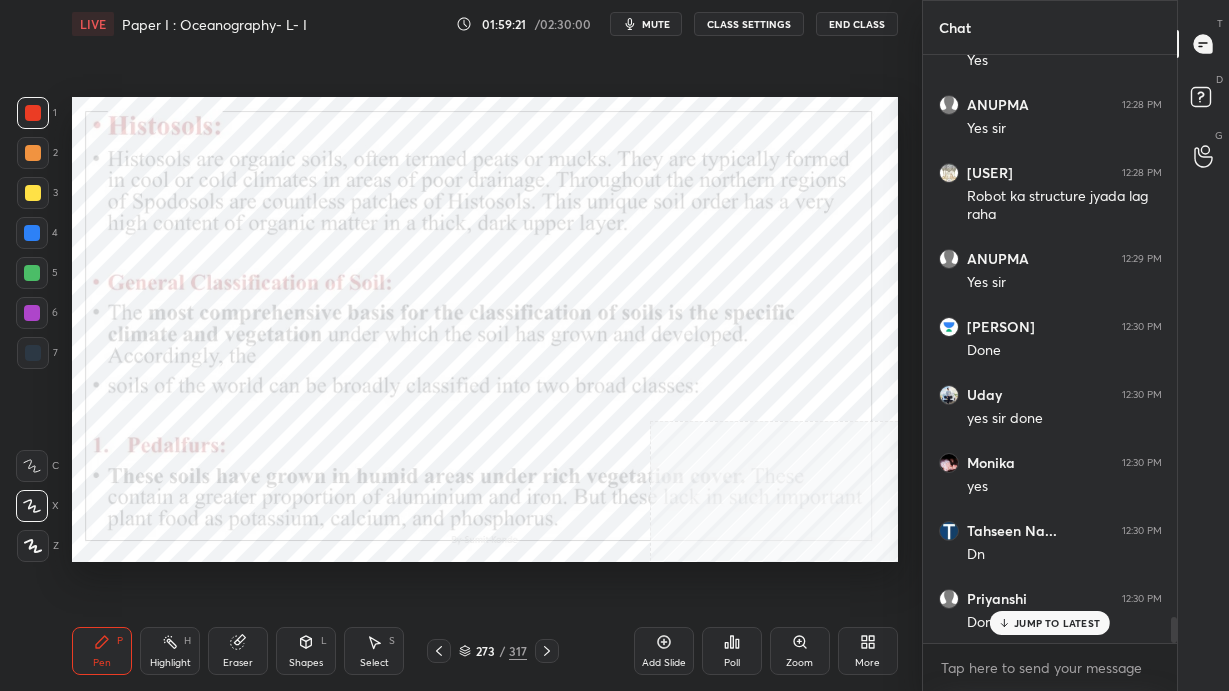 click 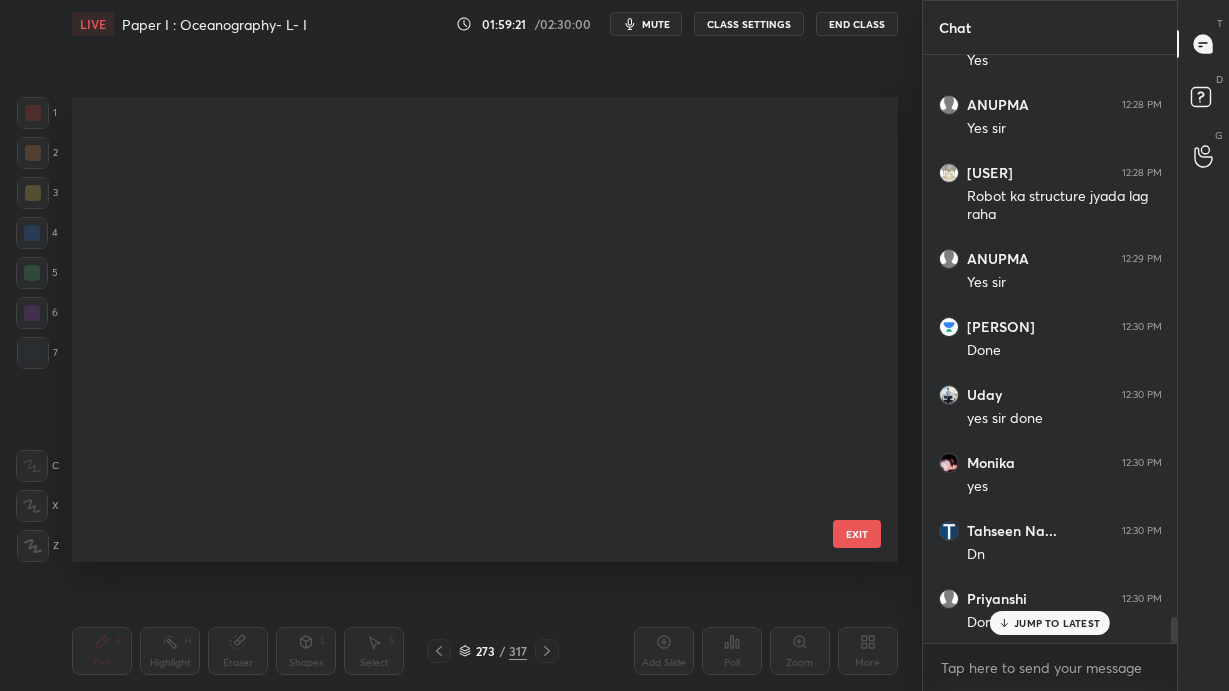 scroll, scrollTop: 12264, scrollLeft: 0, axis: vertical 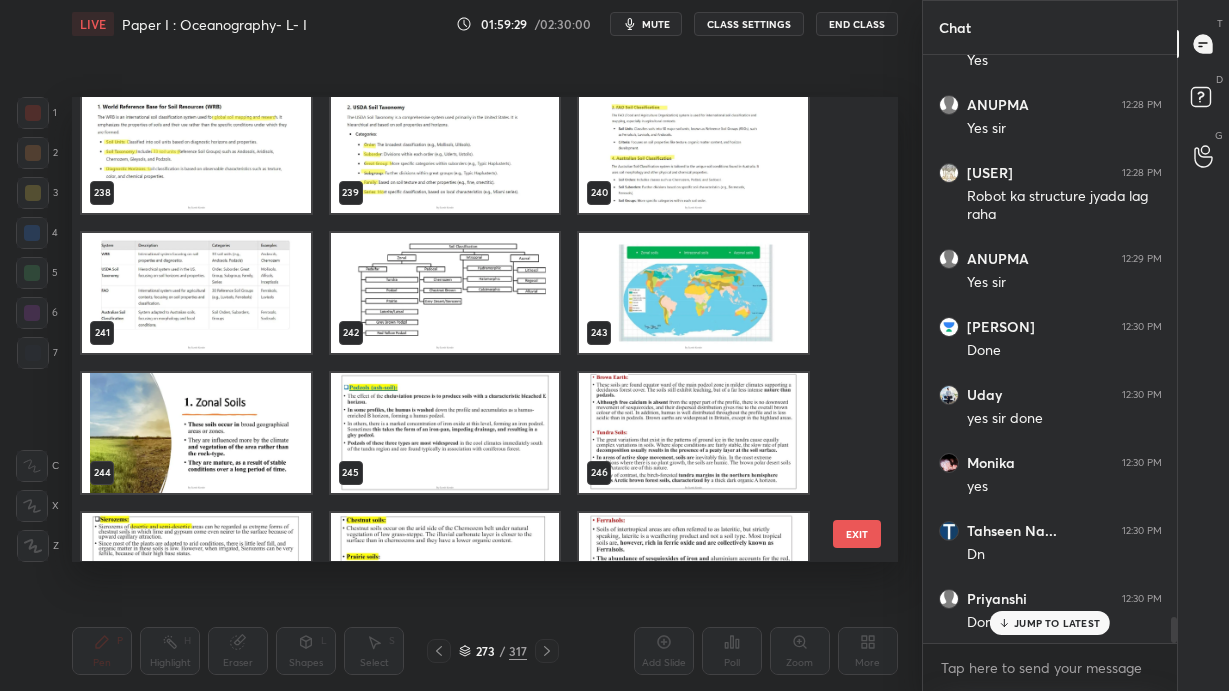 click at bounding box center [445, 293] 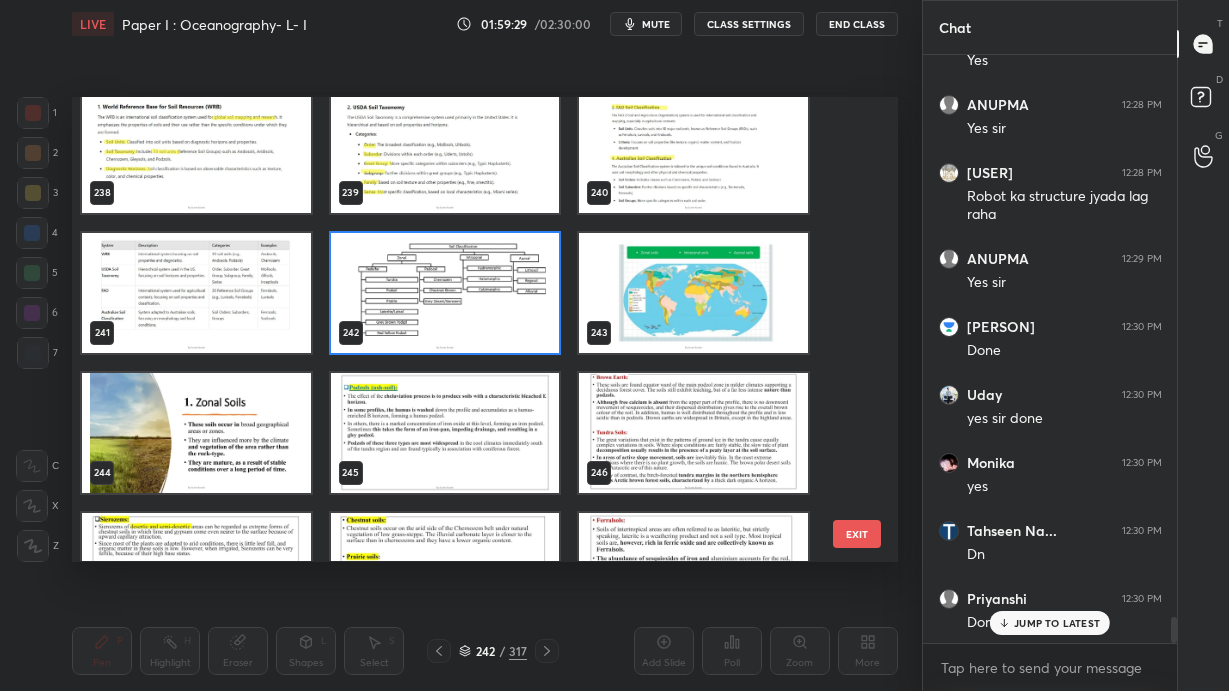 click at bounding box center [445, 293] 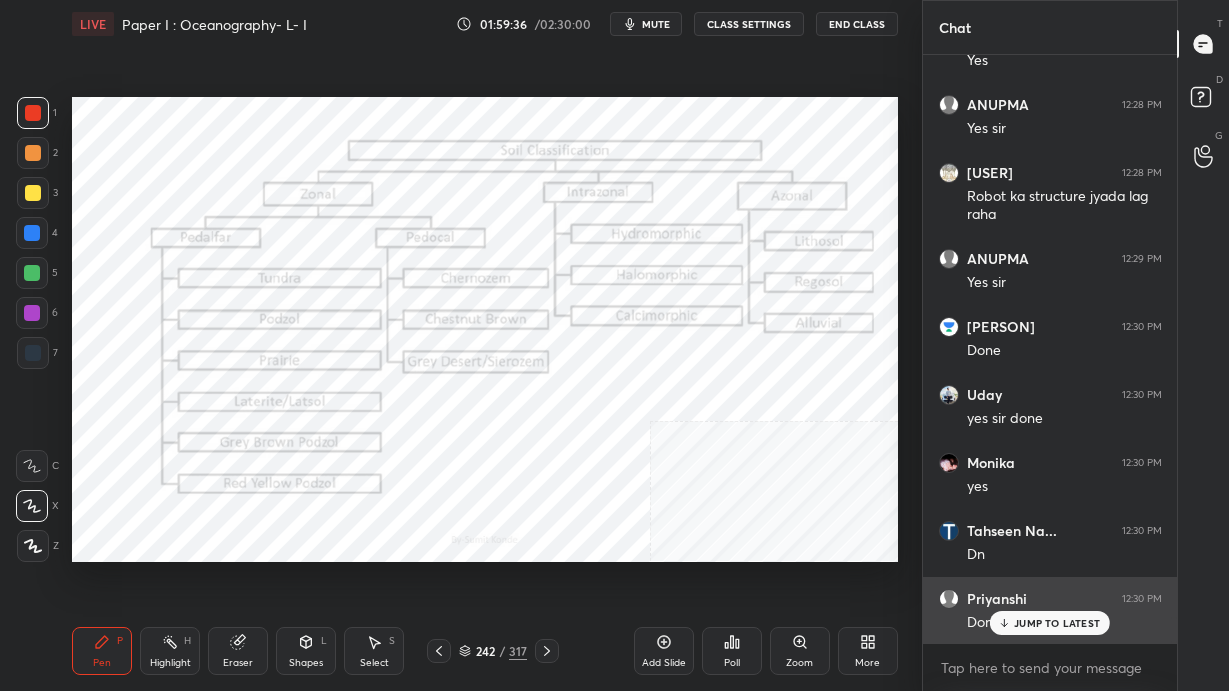 click on "JUMP TO LATEST" at bounding box center [1057, 623] 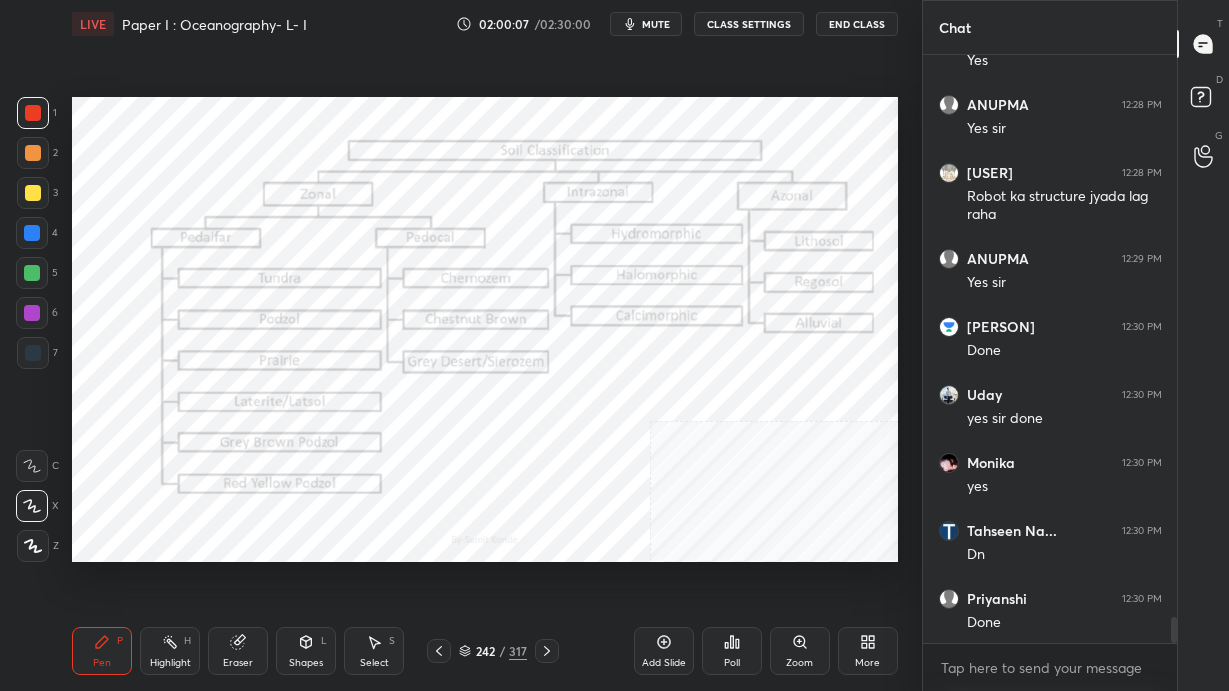 click 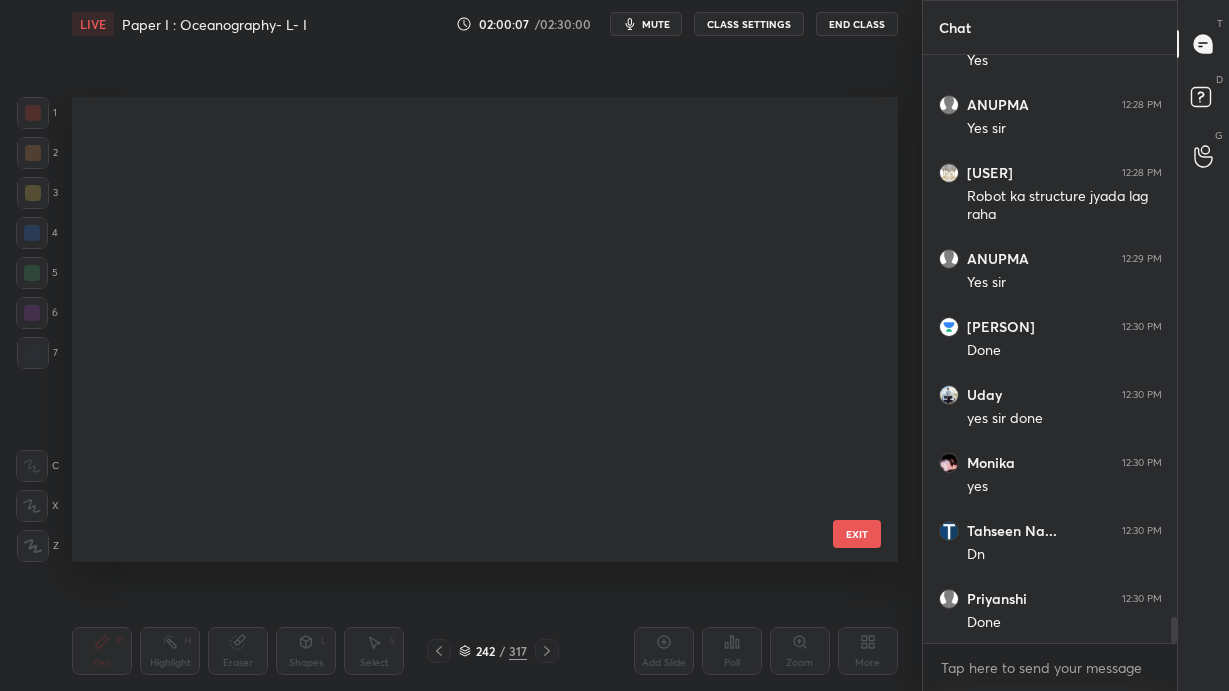 scroll, scrollTop: 10865, scrollLeft: 0, axis: vertical 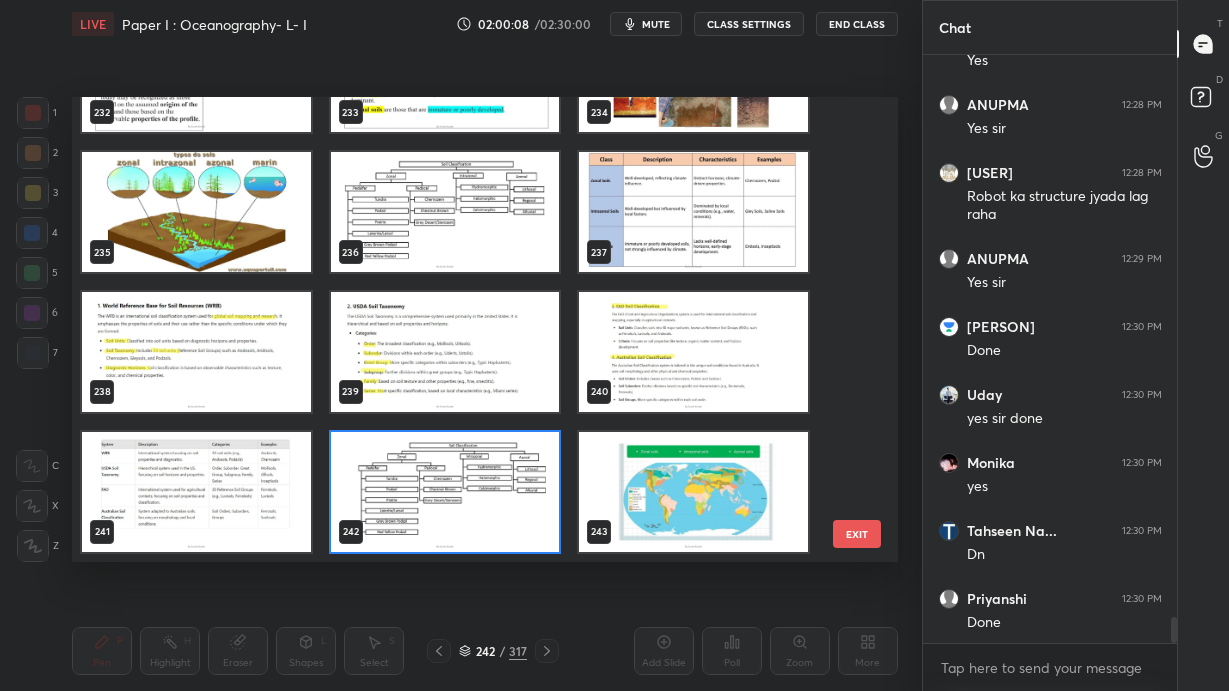click on "EXIT" at bounding box center (857, 534) 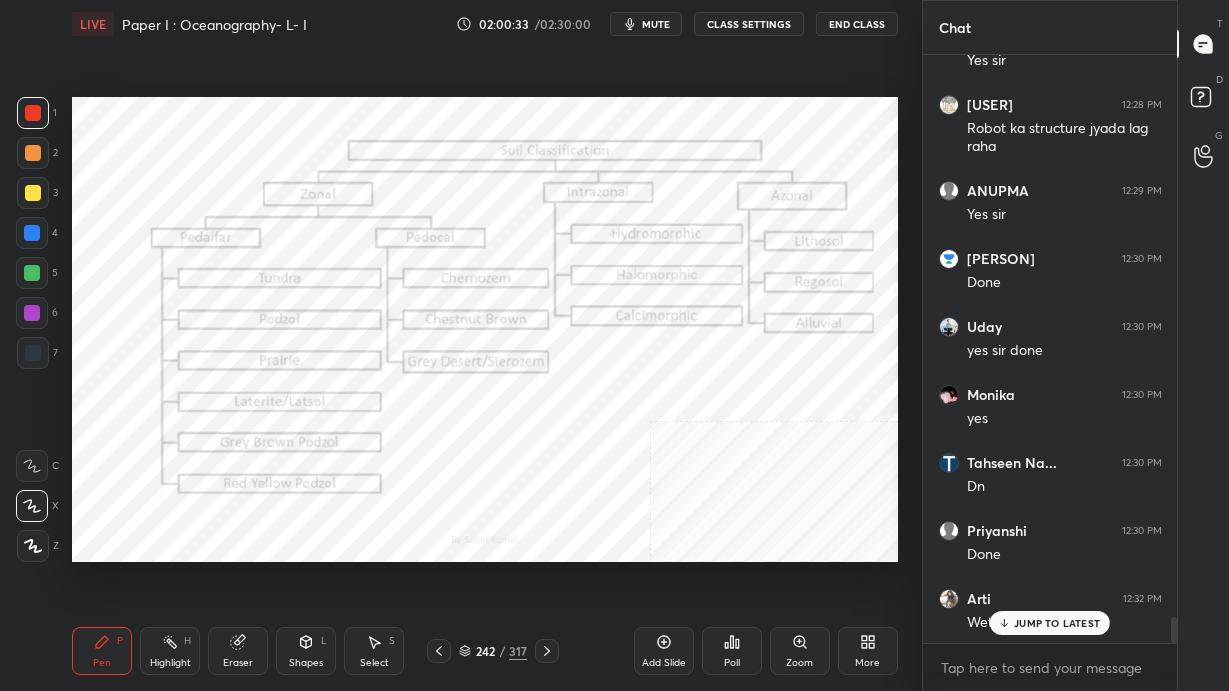 scroll, scrollTop: 12627, scrollLeft: 0, axis: vertical 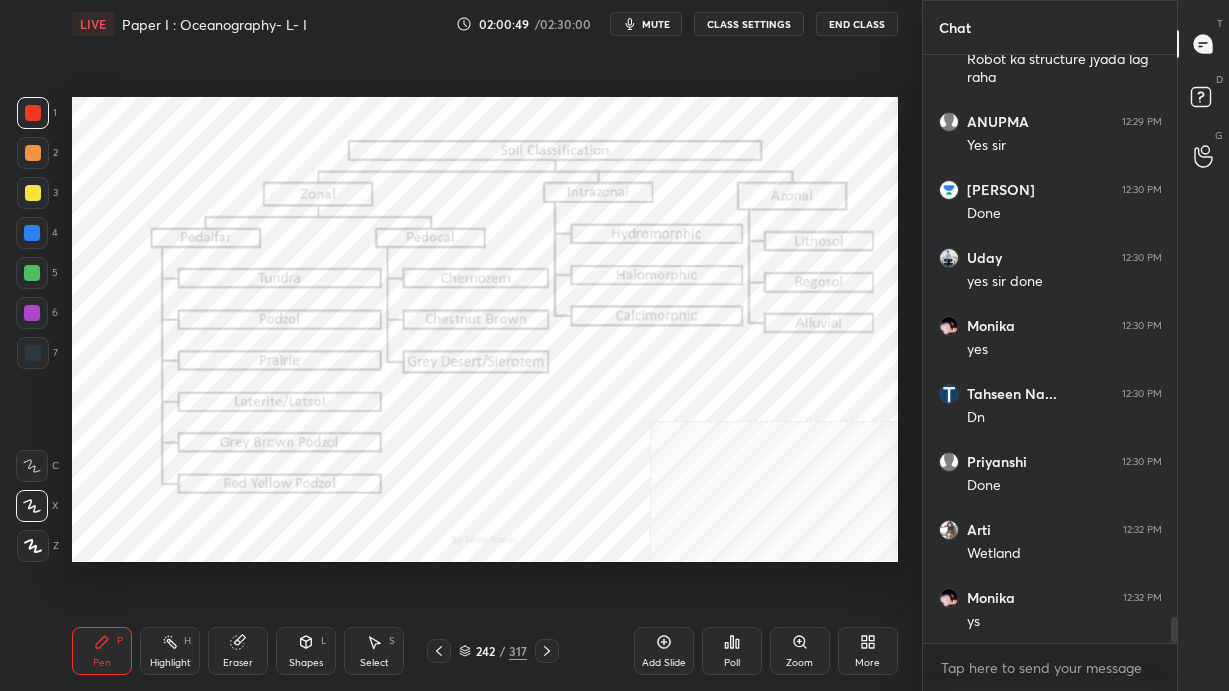 click 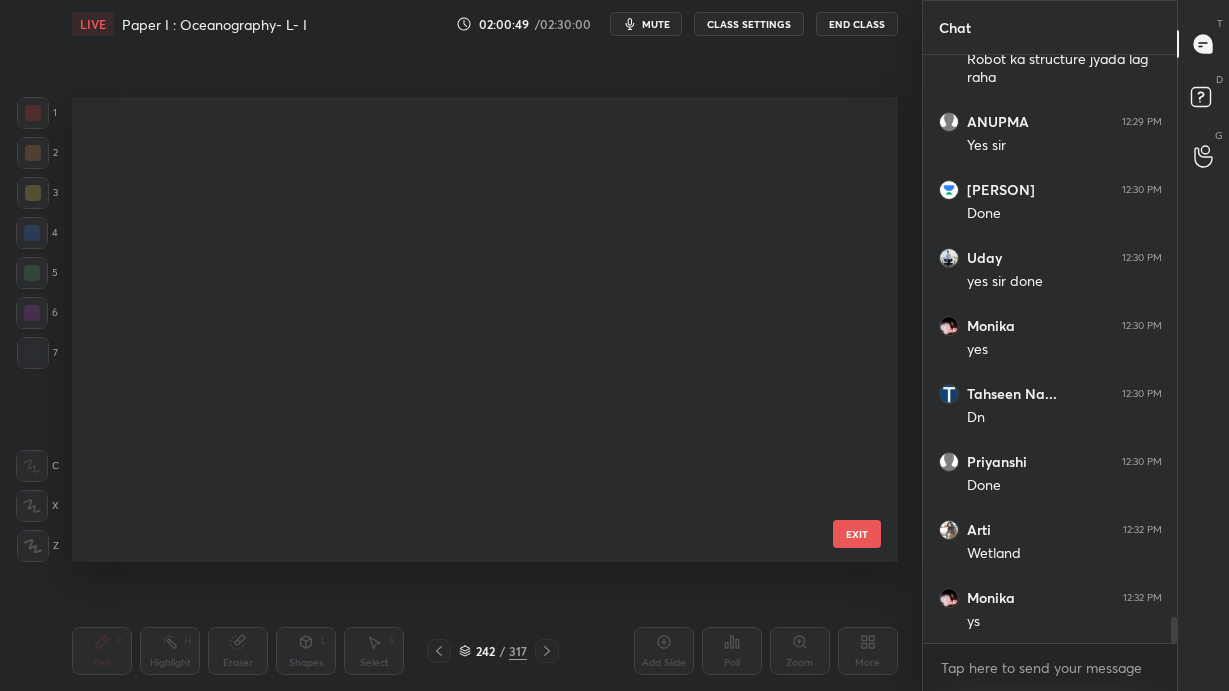 scroll, scrollTop: 10865, scrollLeft: 0, axis: vertical 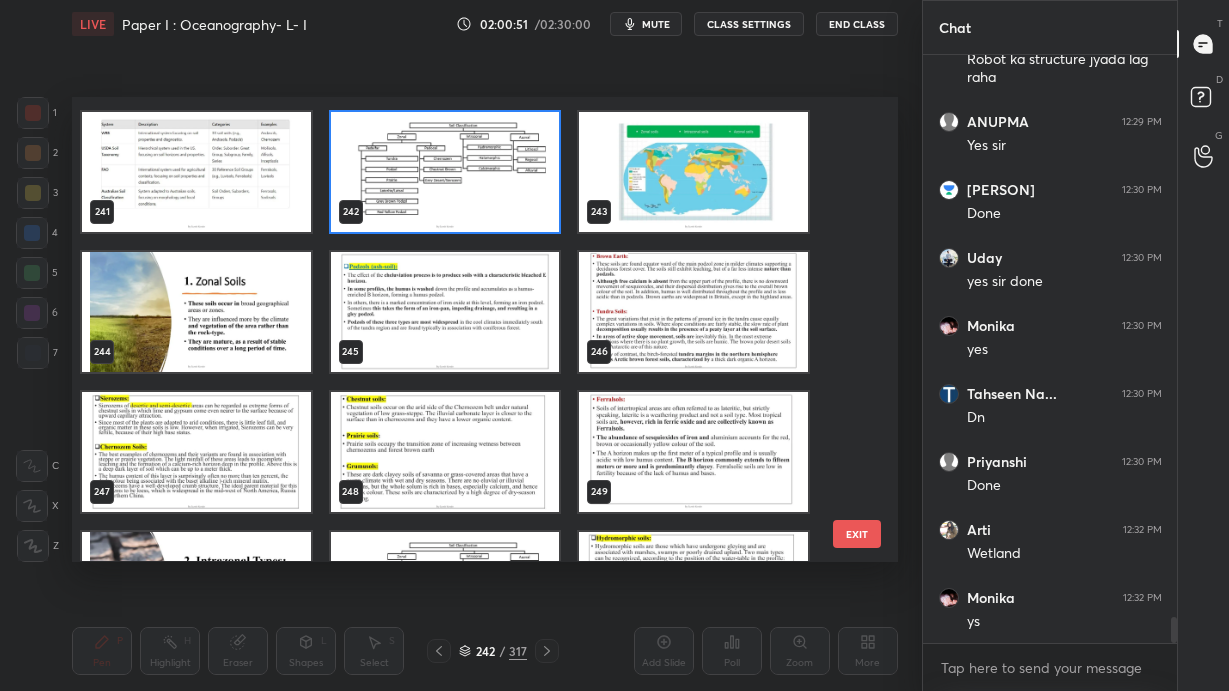 click at bounding box center [693, 172] 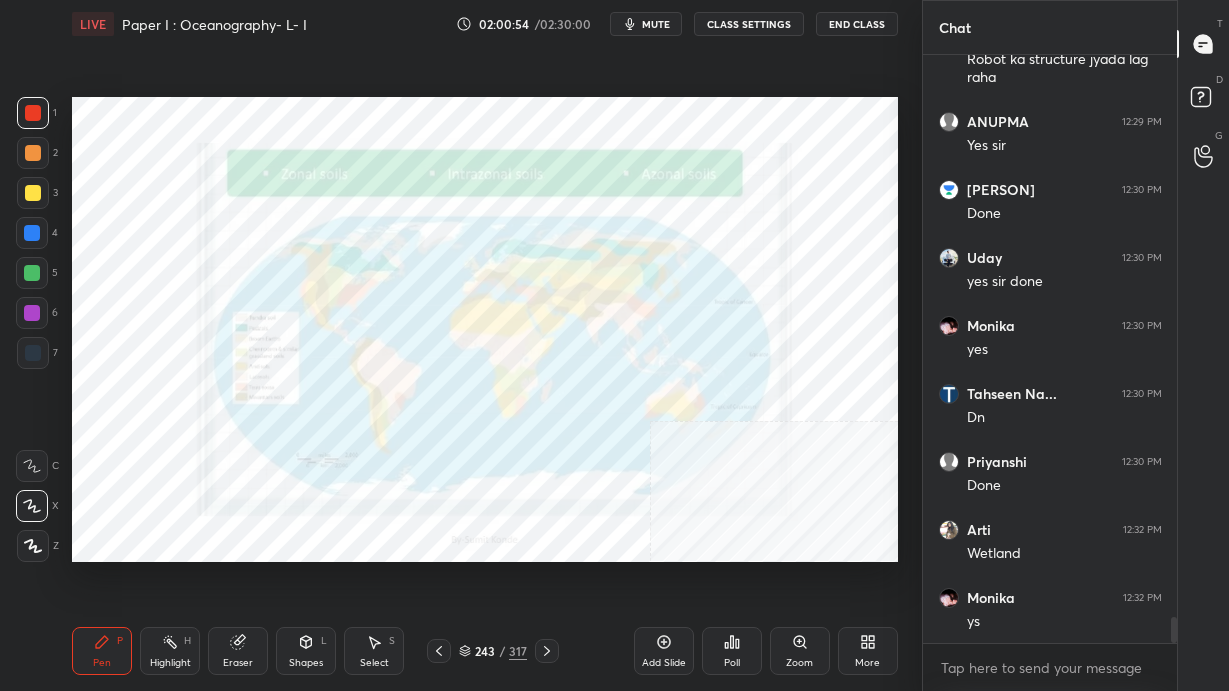 scroll, scrollTop: 12695, scrollLeft: 0, axis: vertical 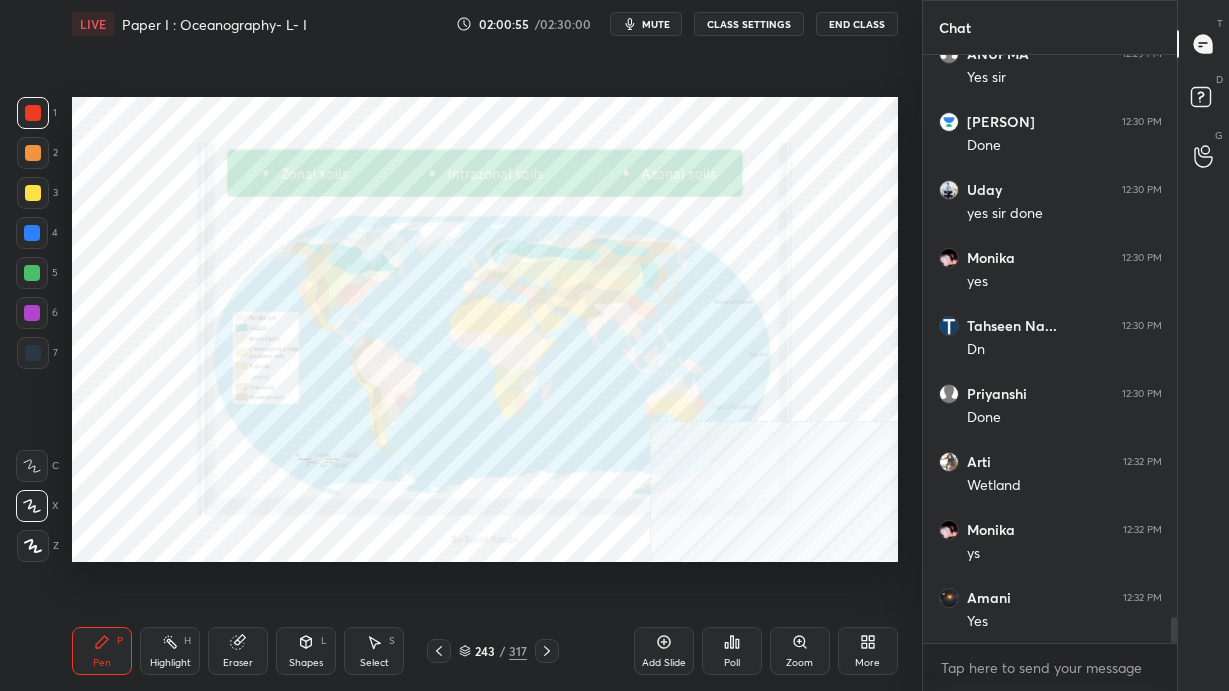 click 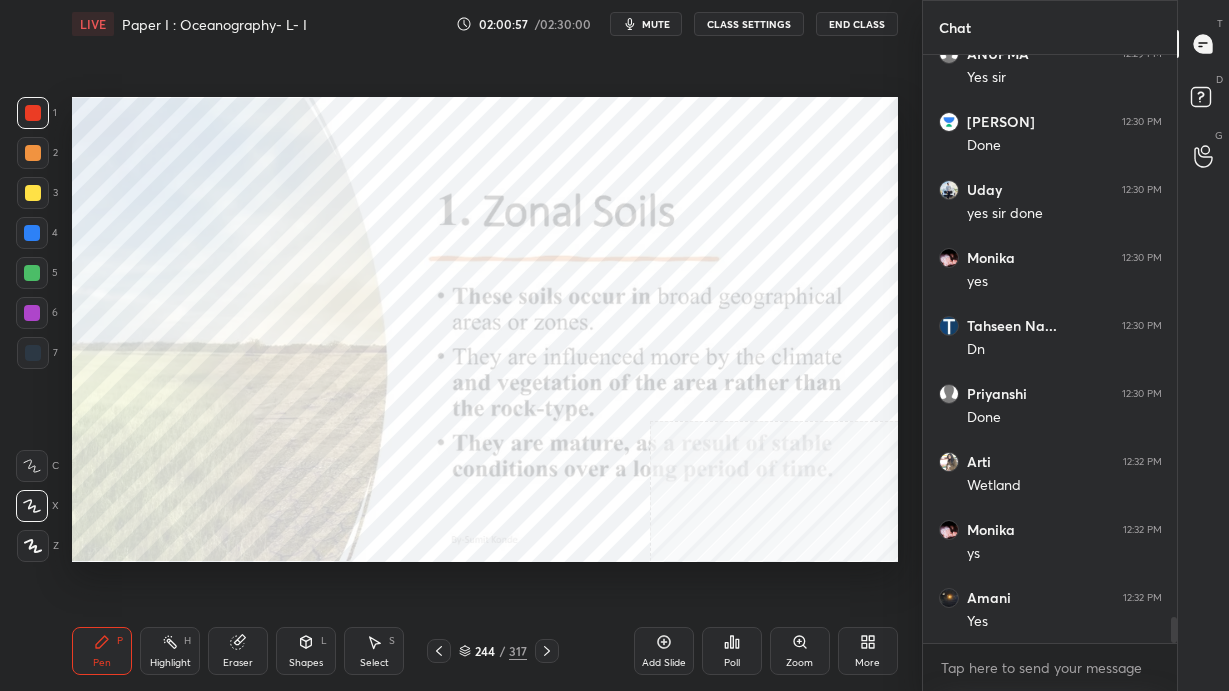 click 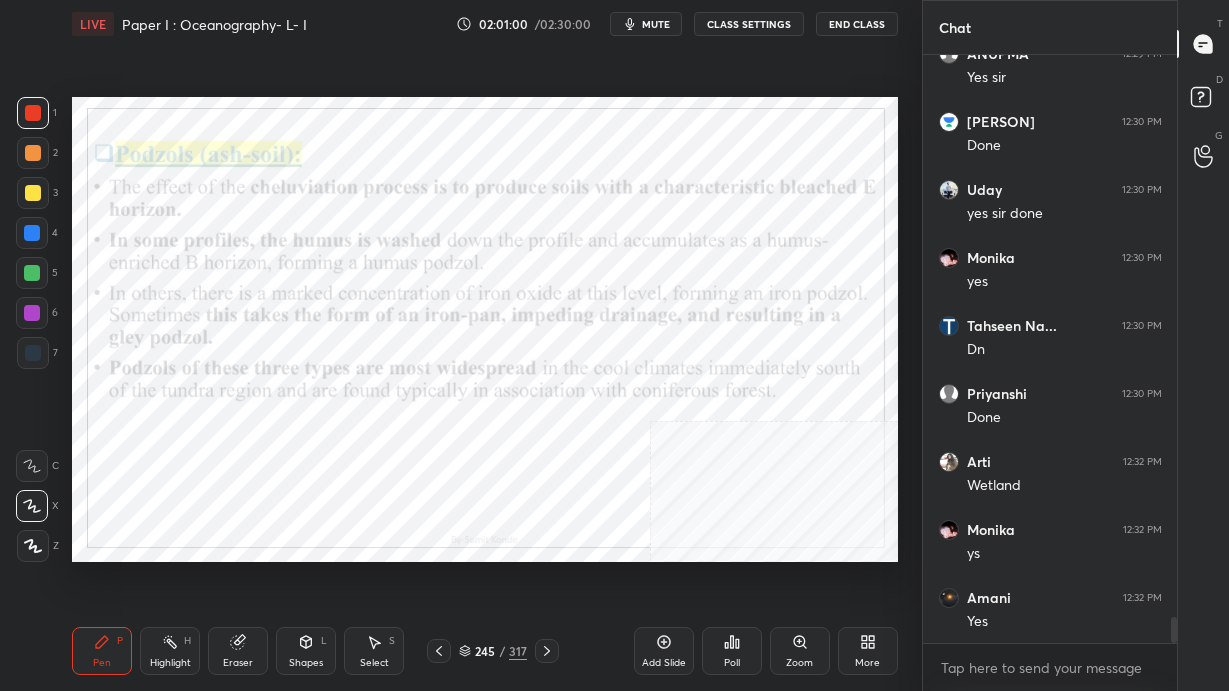 click 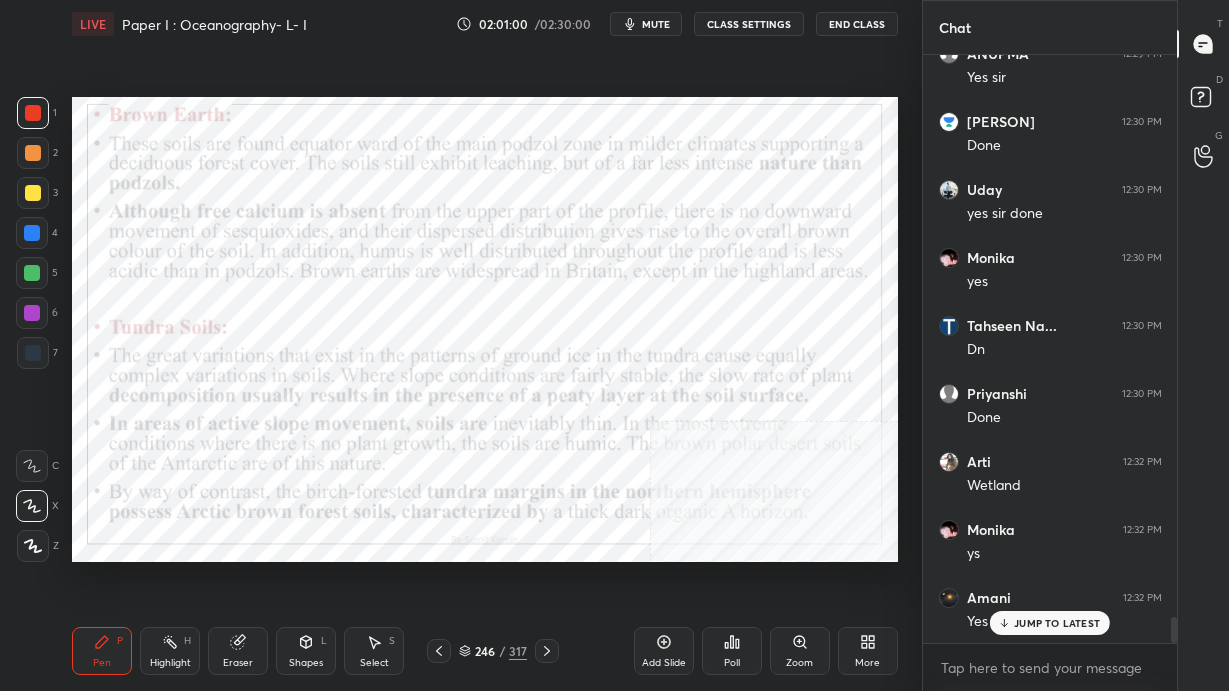 scroll, scrollTop: 12762, scrollLeft: 0, axis: vertical 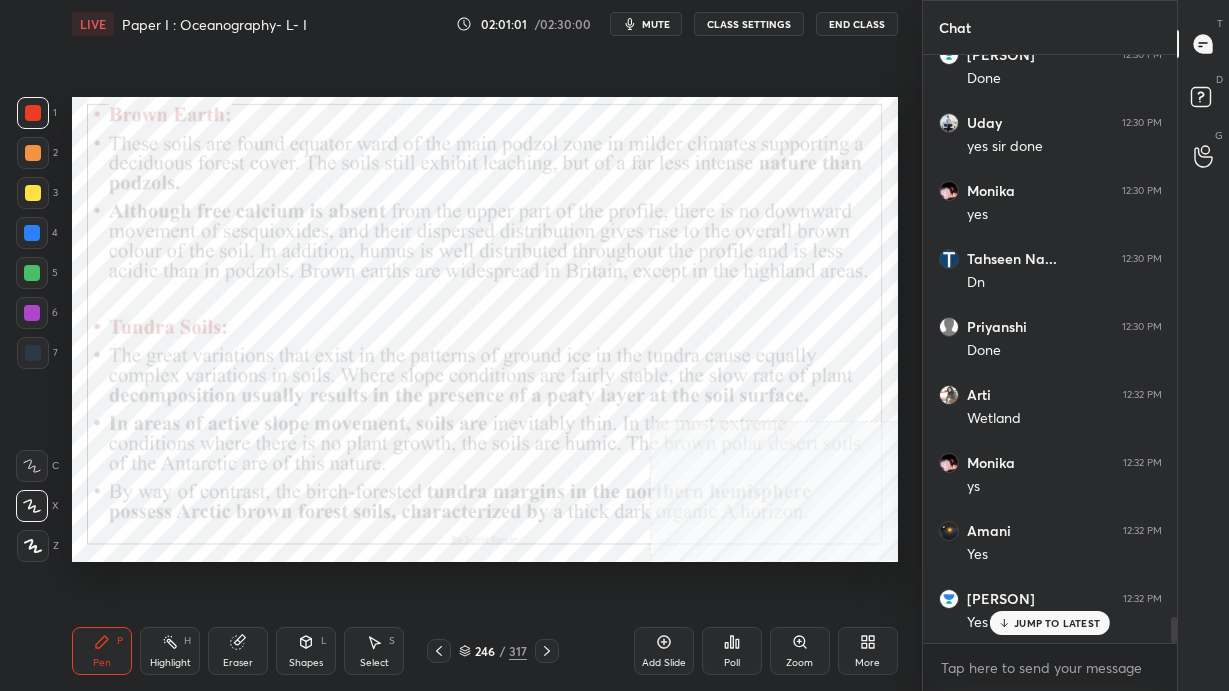 click 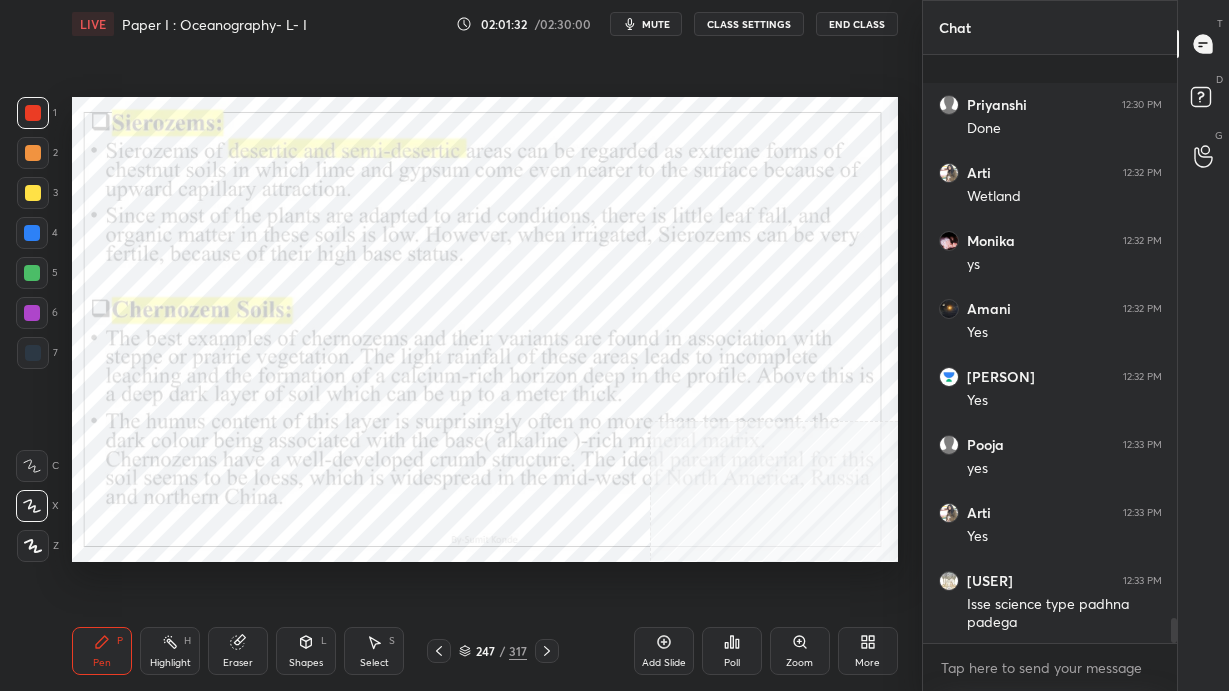 scroll, scrollTop: 13089, scrollLeft: 0, axis: vertical 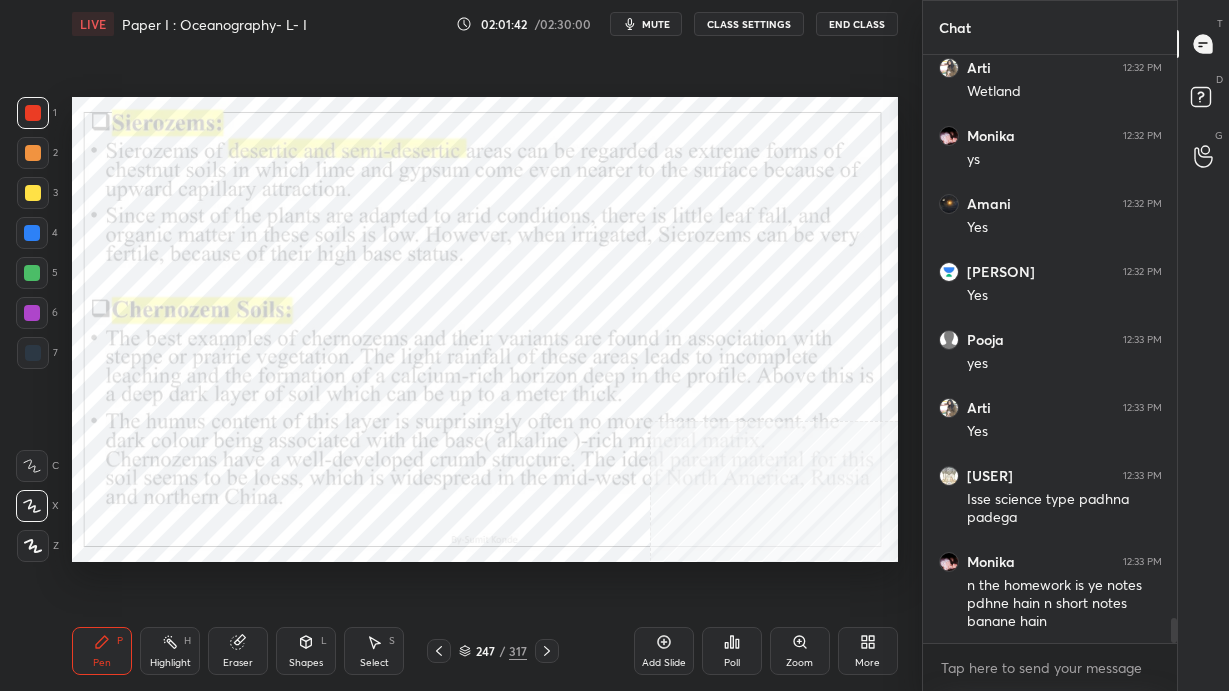 click on "End Class" at bounding box center (857, 24) 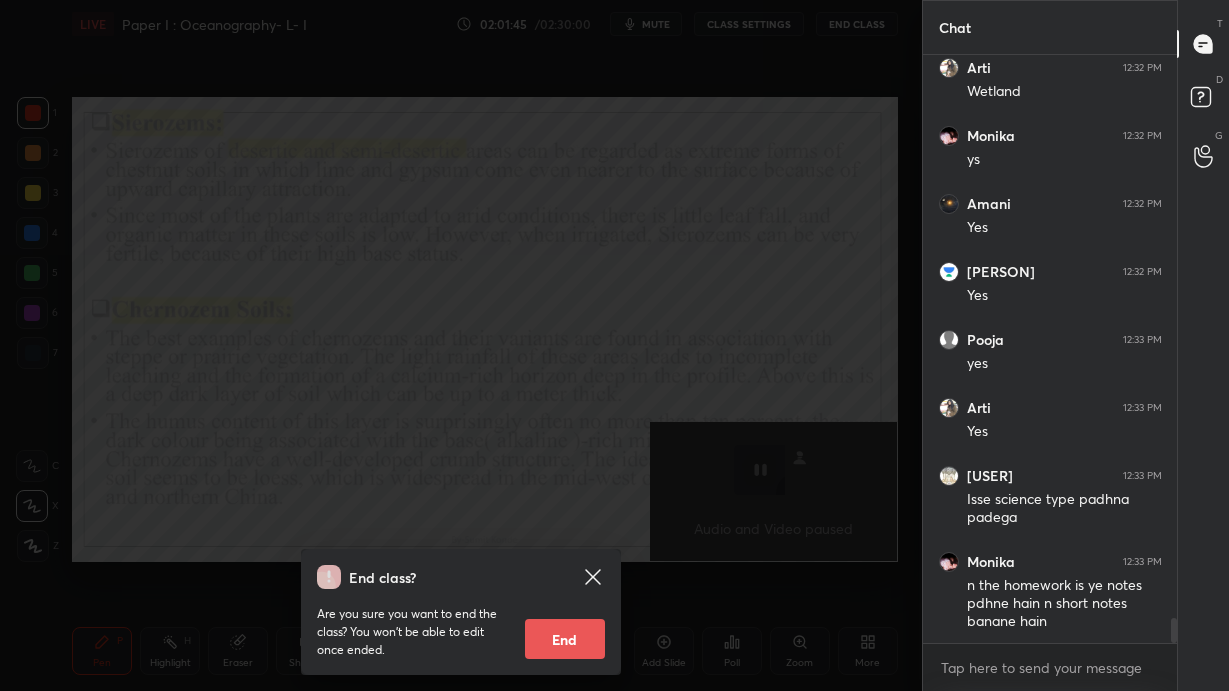click on "End class? Are you sure you want to end the class? You won’t be able to edit once ended. End" at bounding box center (461, 345) 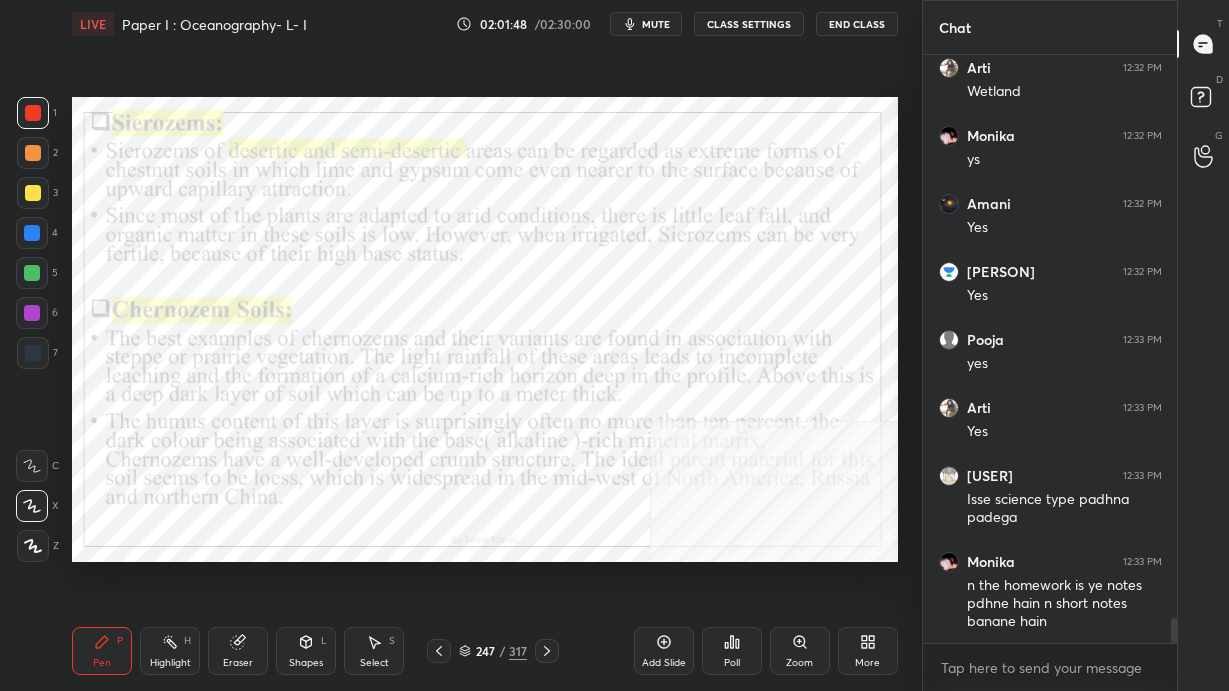 click 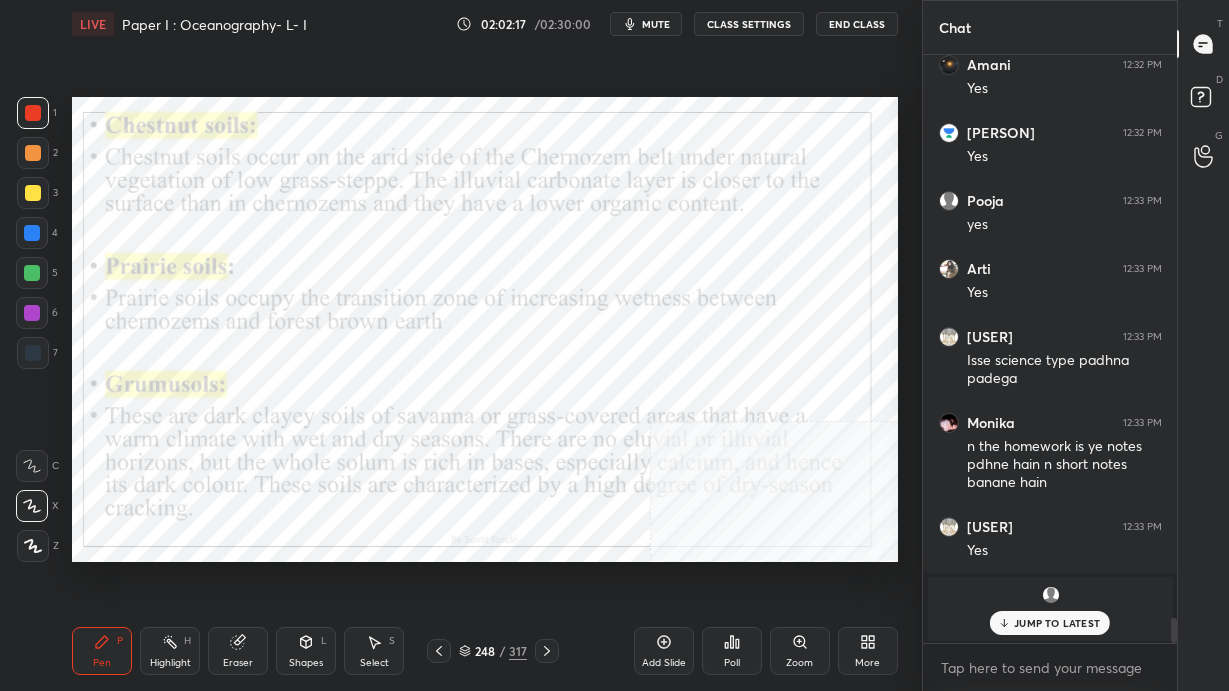 scroll, scrollTop: 12028, scrollLeft: 0, axis: vertical 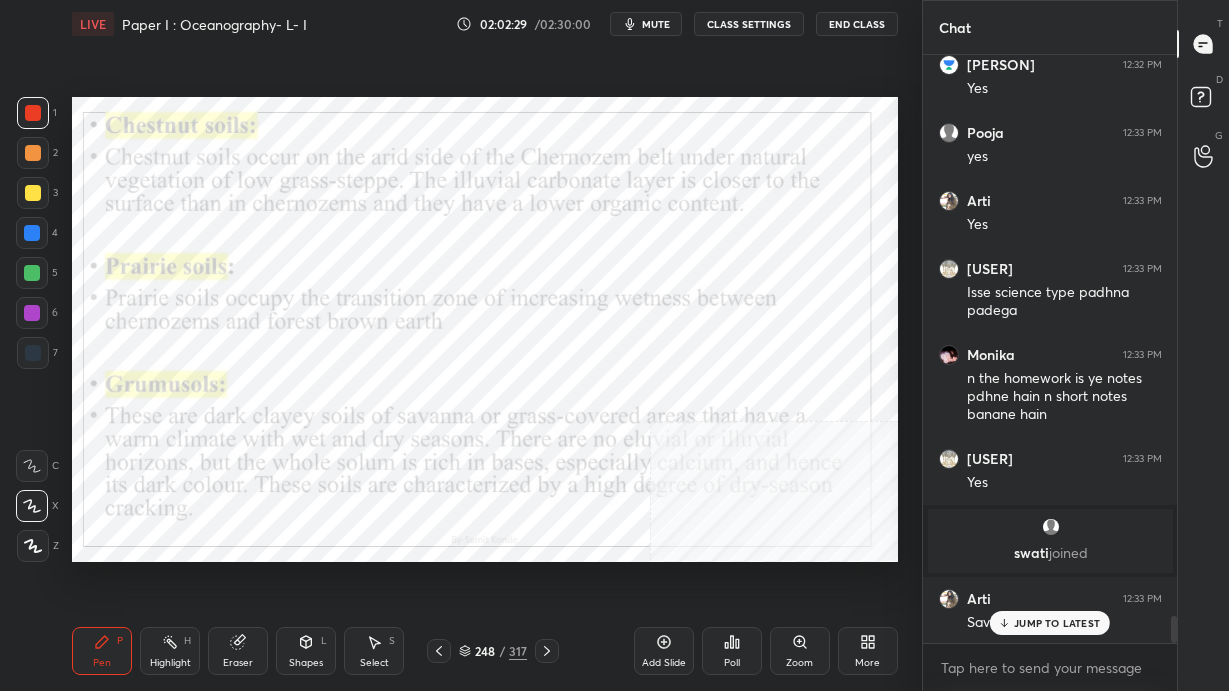 click 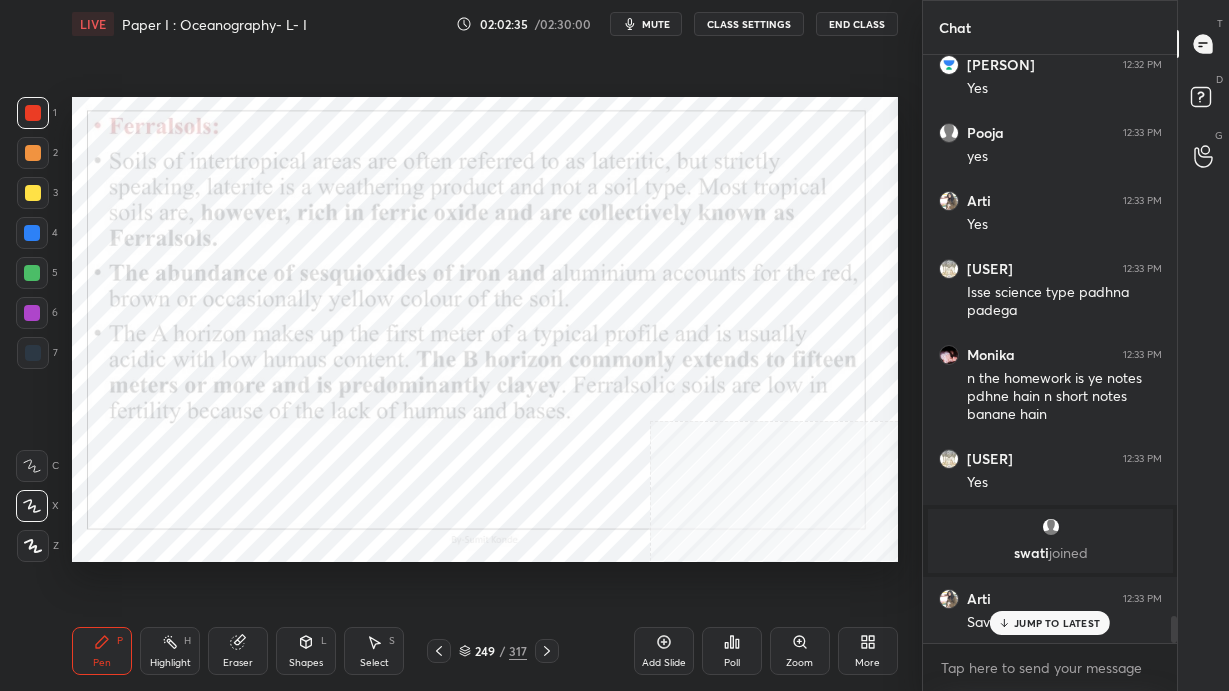 click at bounding box center [547, 651] 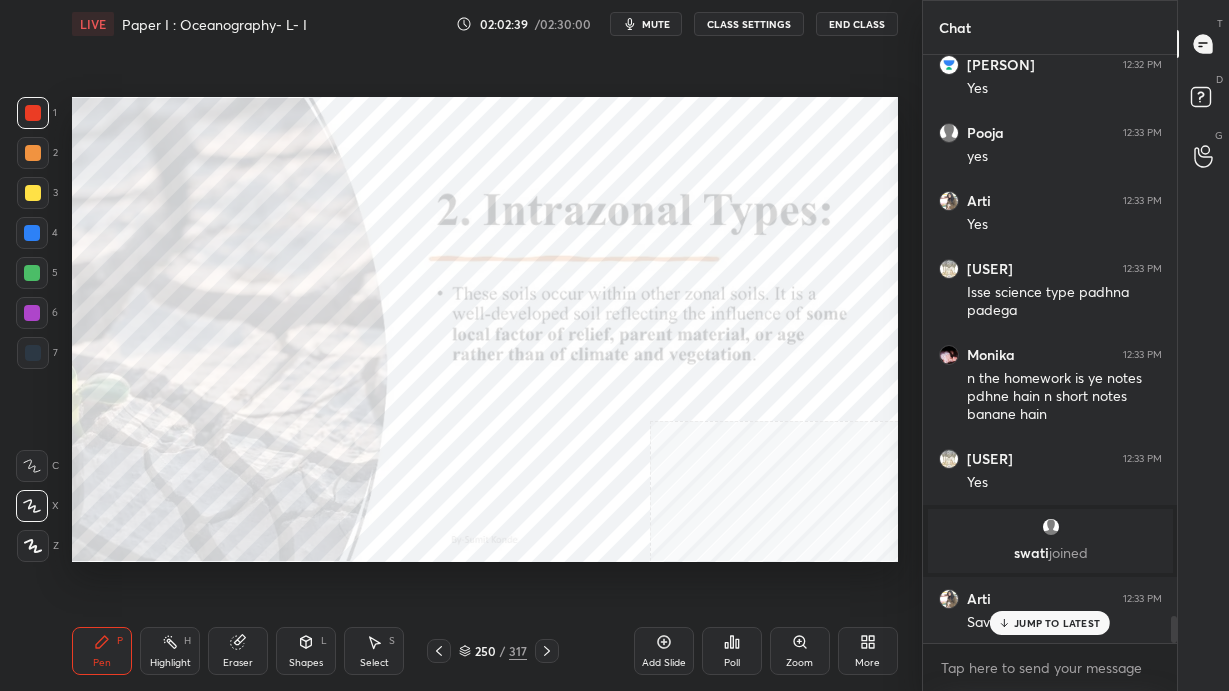 click at bounding box center (547, 651) 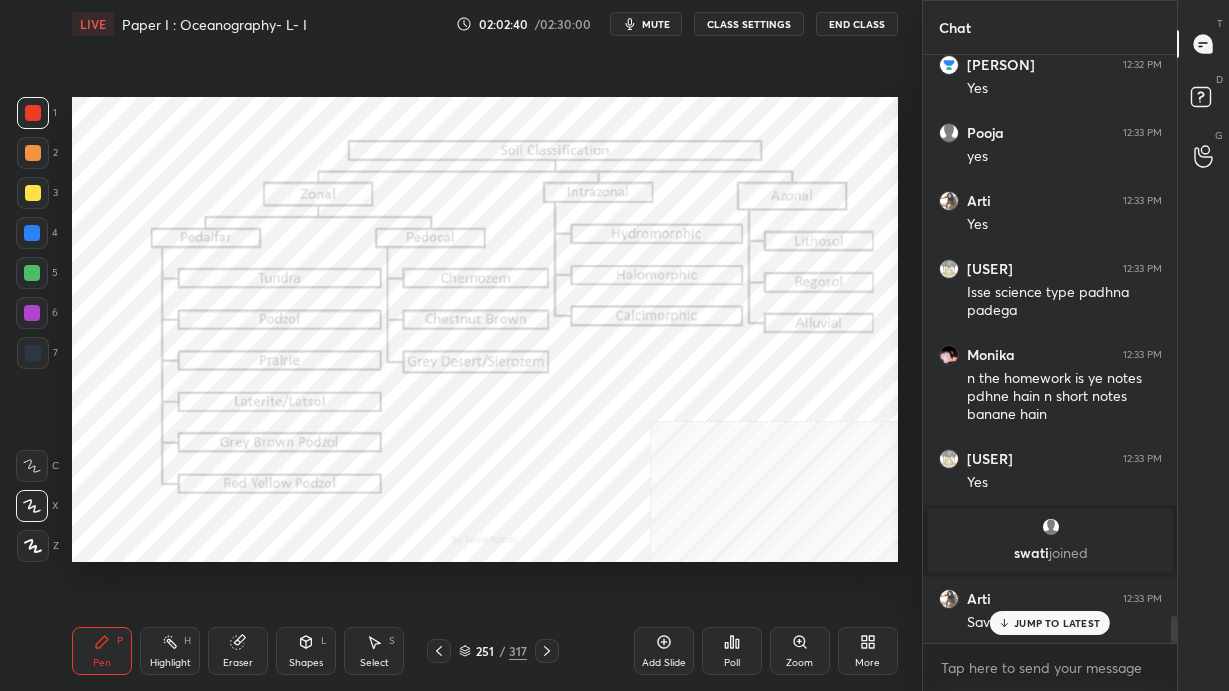 click at bounding box center (547, 651) 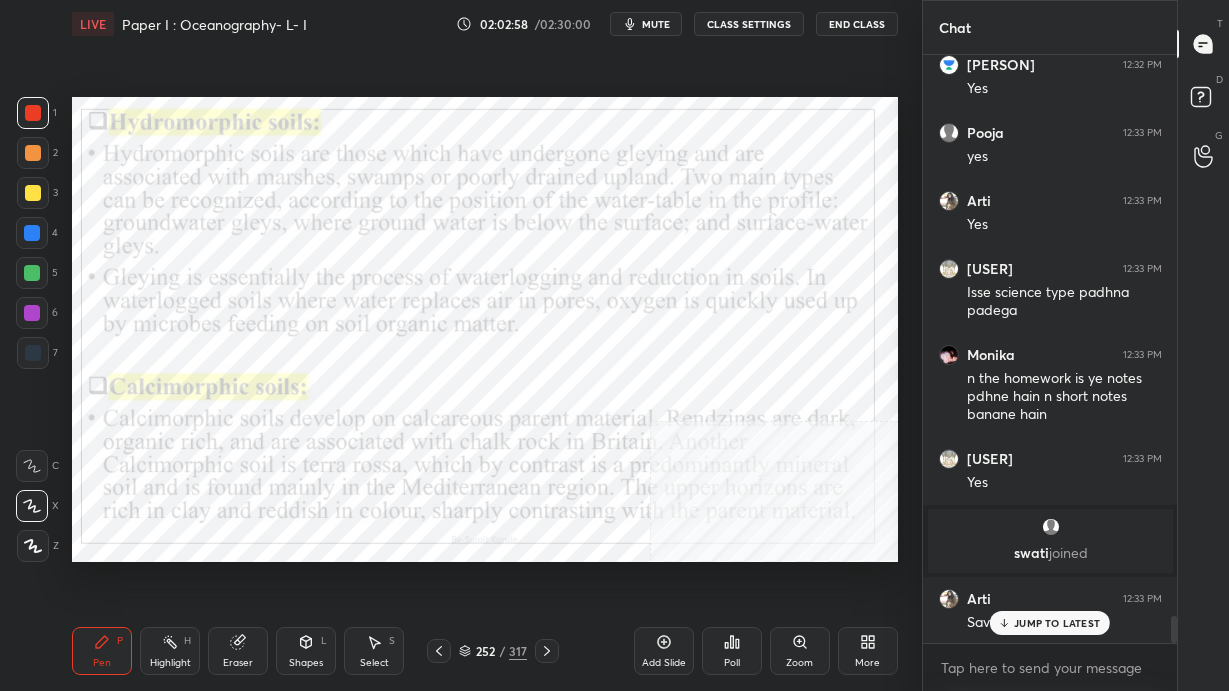 click on "JUMP TO LATEST" at bounding box center [1057, 623] 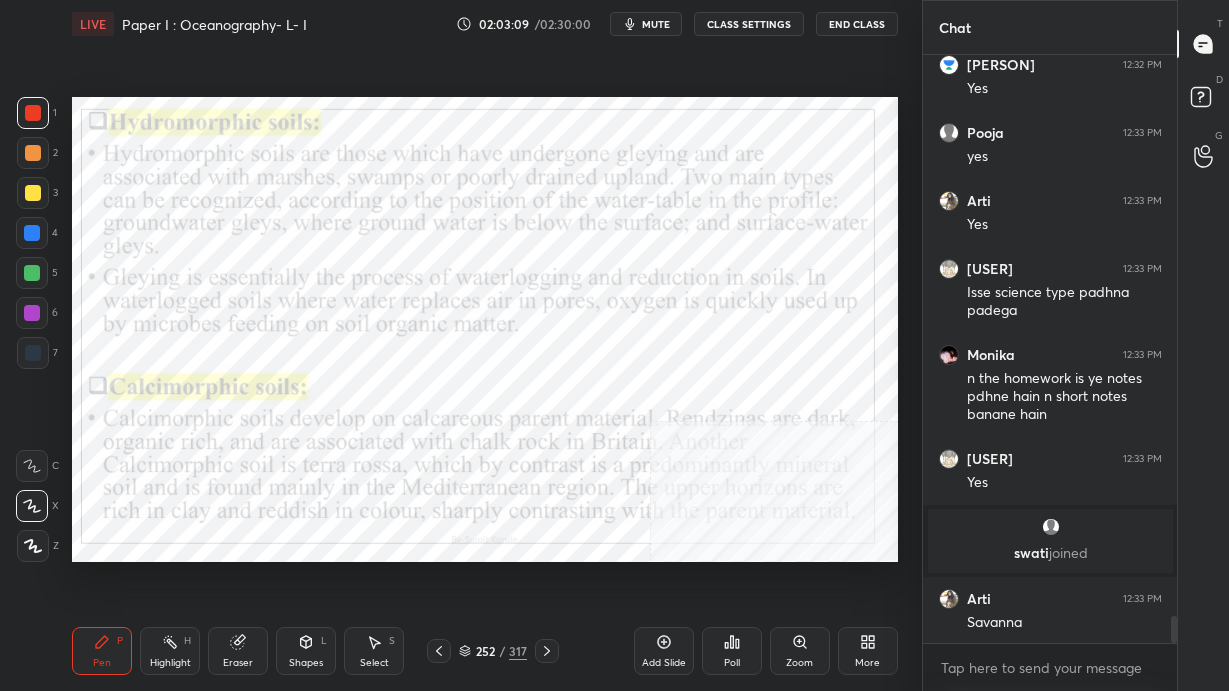 scroll, scrollTop: 12097, scrollLeft: 0, axis: vertical 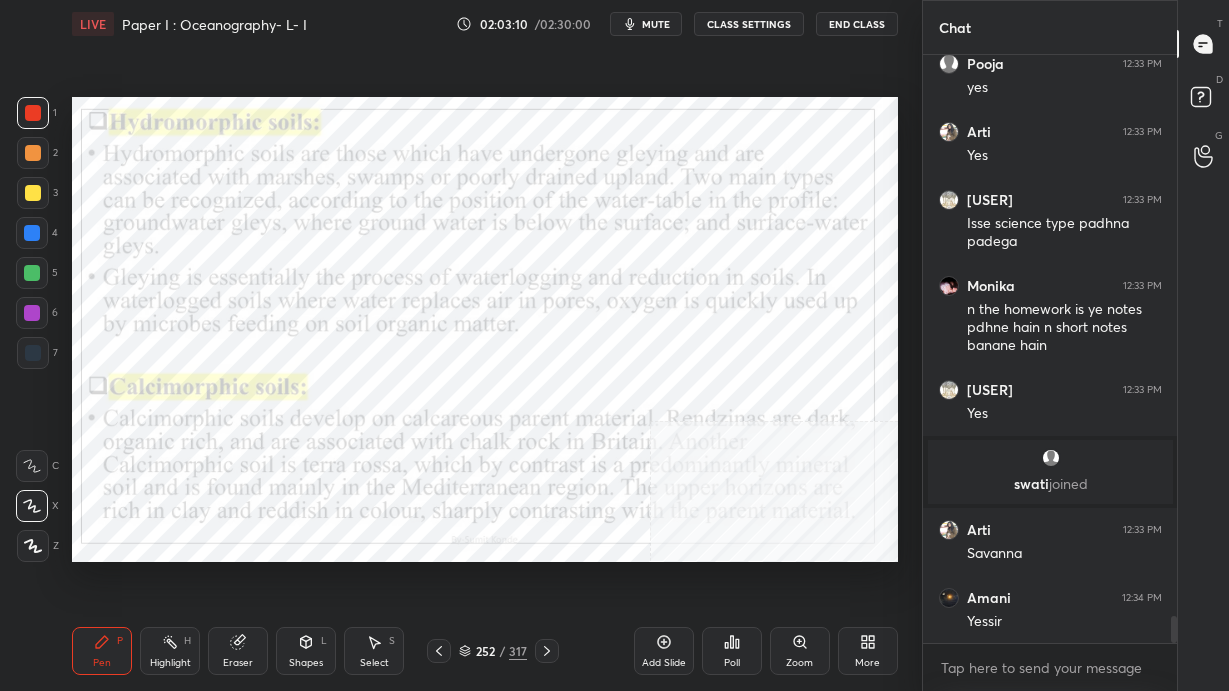 click 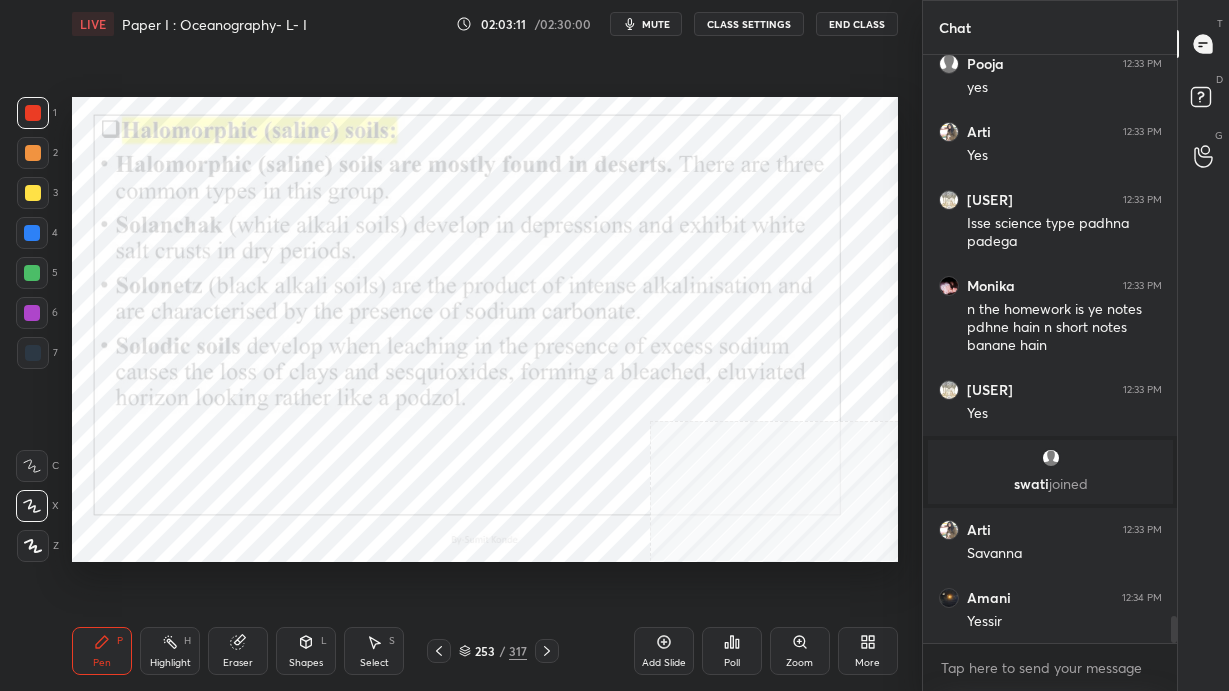 scroll, scrollTop: 12165, scrollLeft: 0, axis: vertical 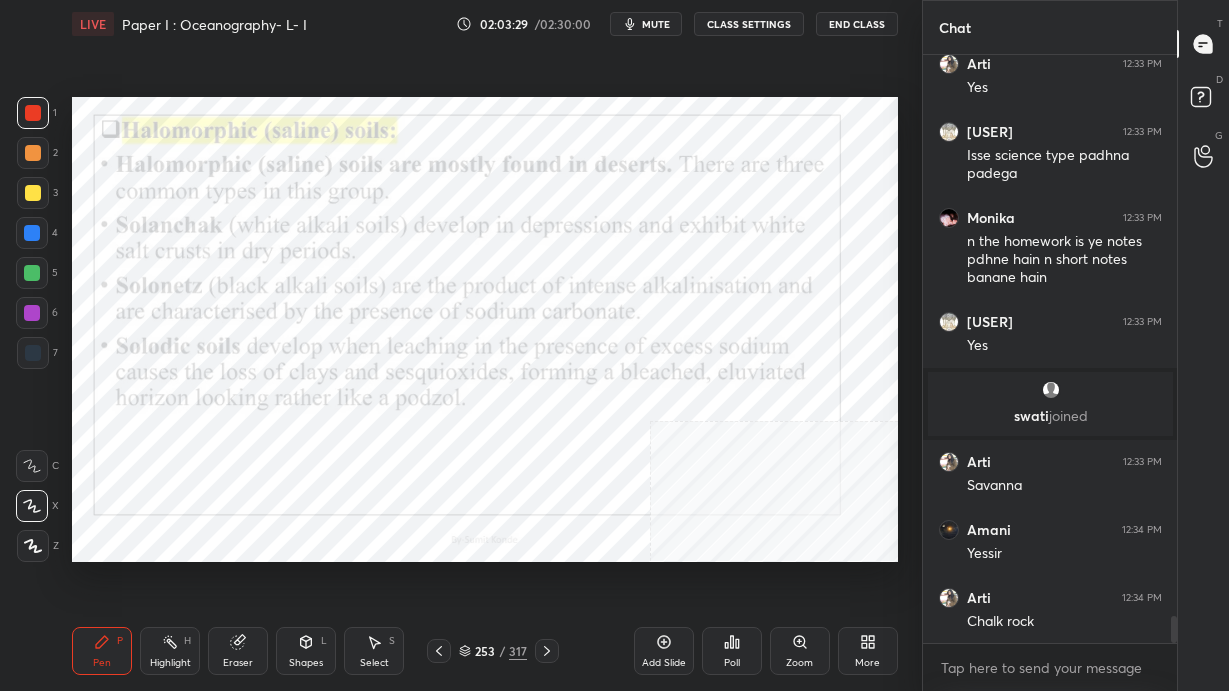 click 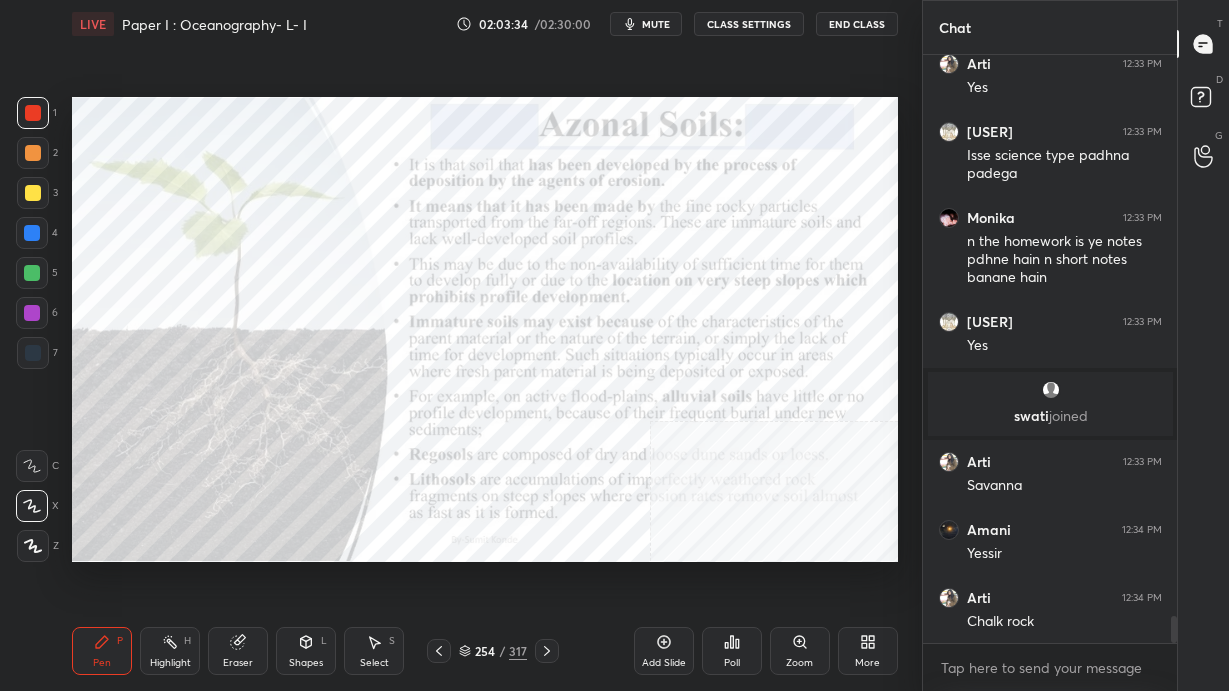 click 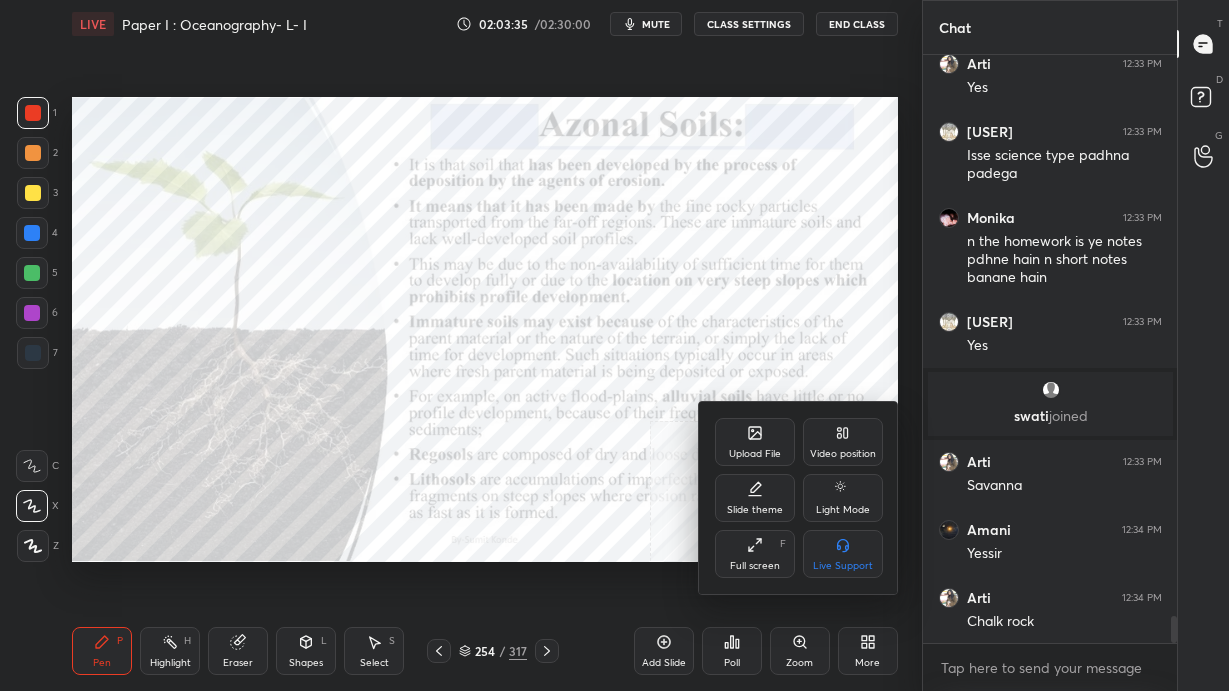 click on "Video position" at bounding box center (843, 442) 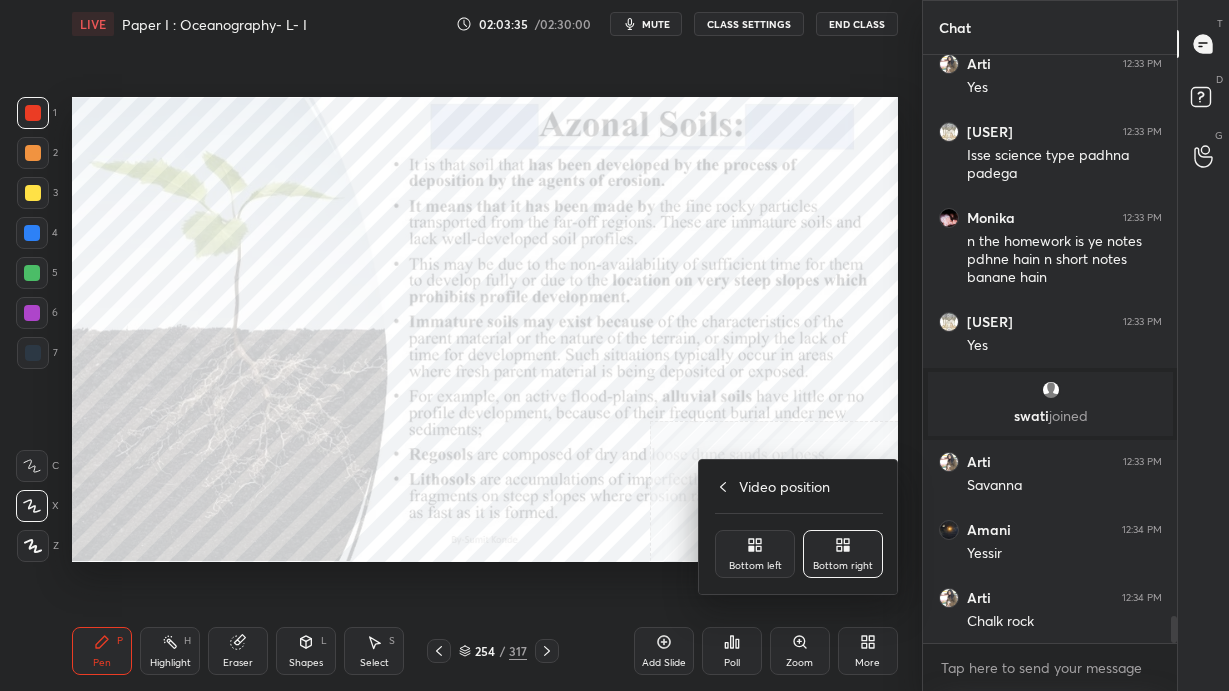 click on "Bottom left" at bounding box center (755, 554) 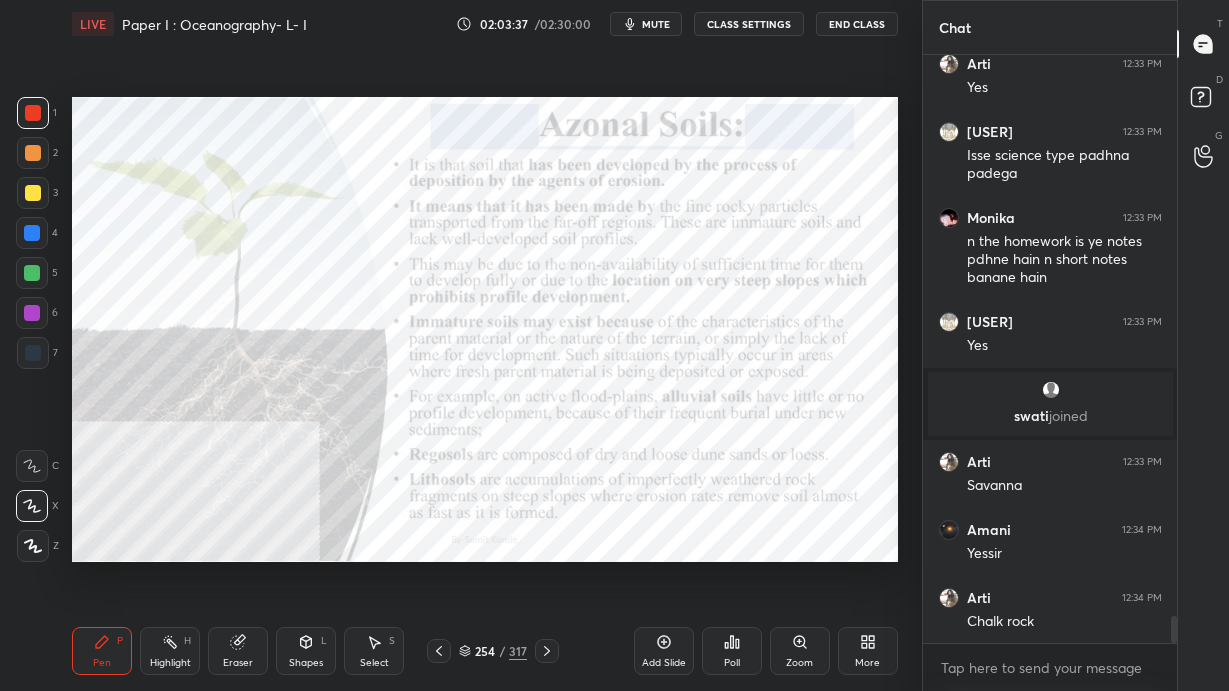 scroll, scrollTop: 12232, scrollLeft: 0, axis: vertical 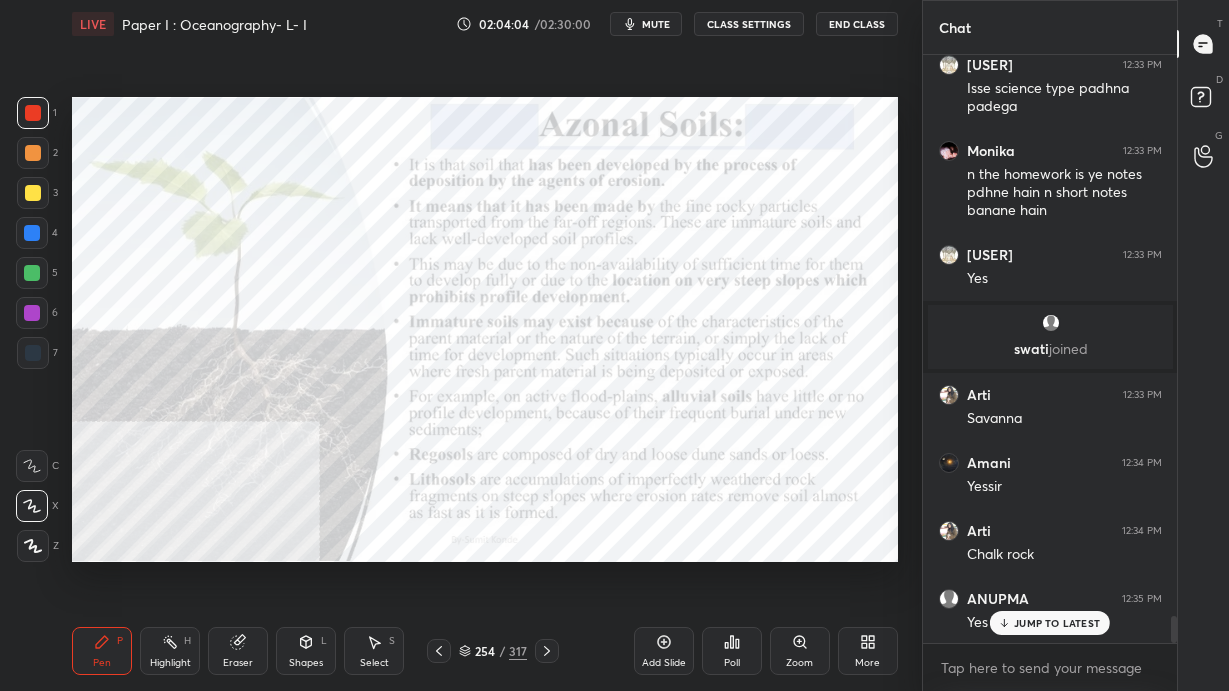 click on "JUMP TO LATEST" at bounding box center (1057, 623) 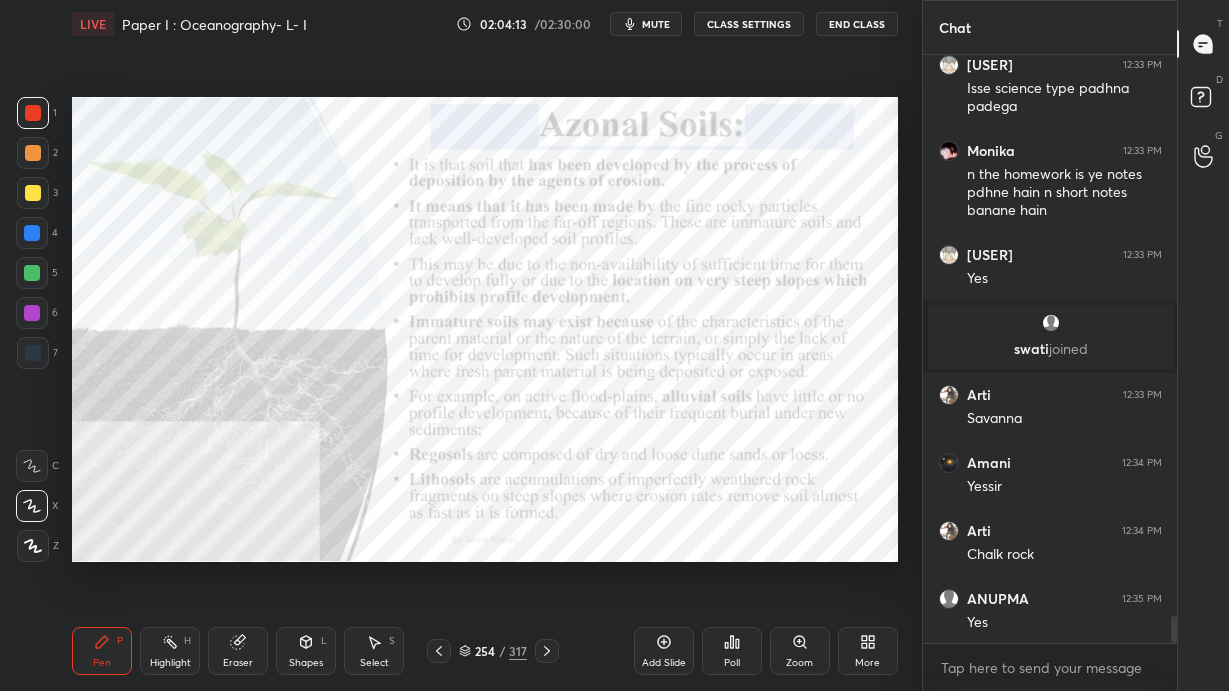 click 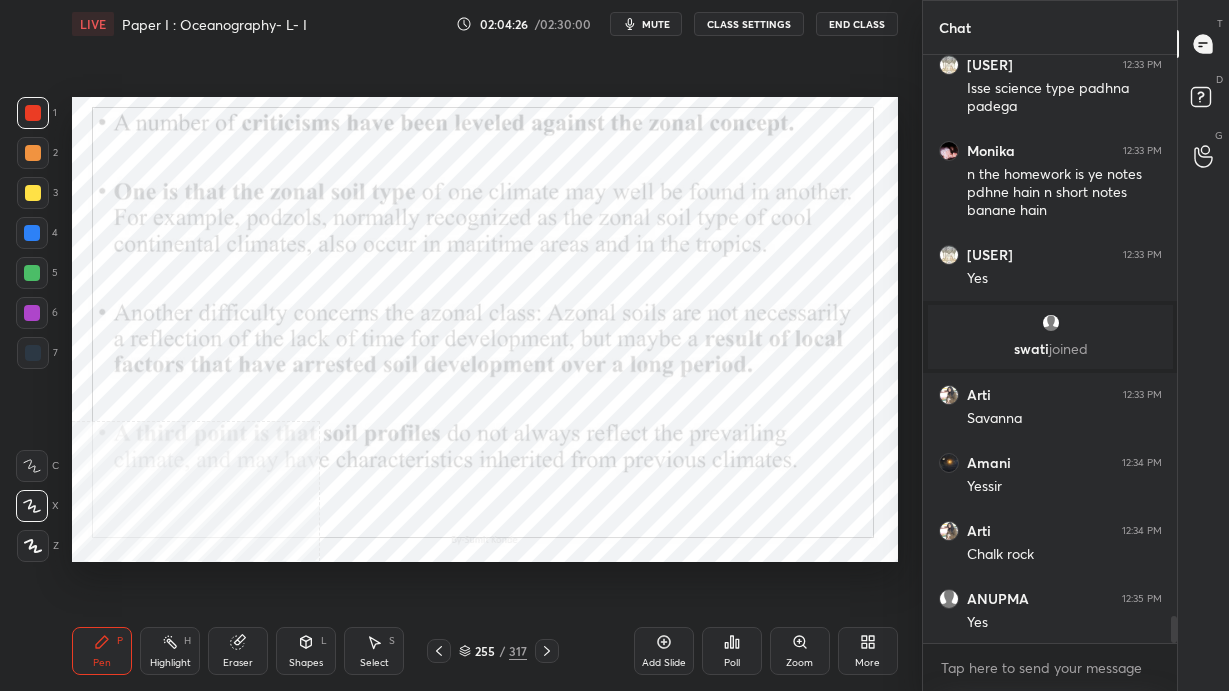 click 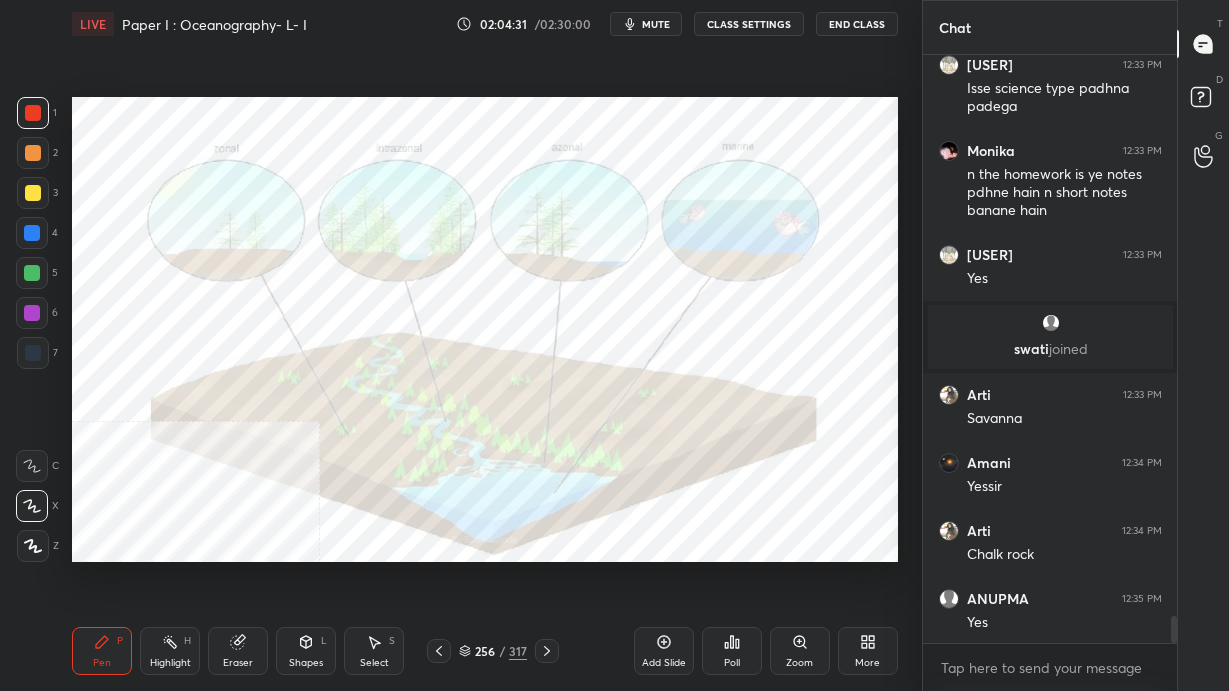 click 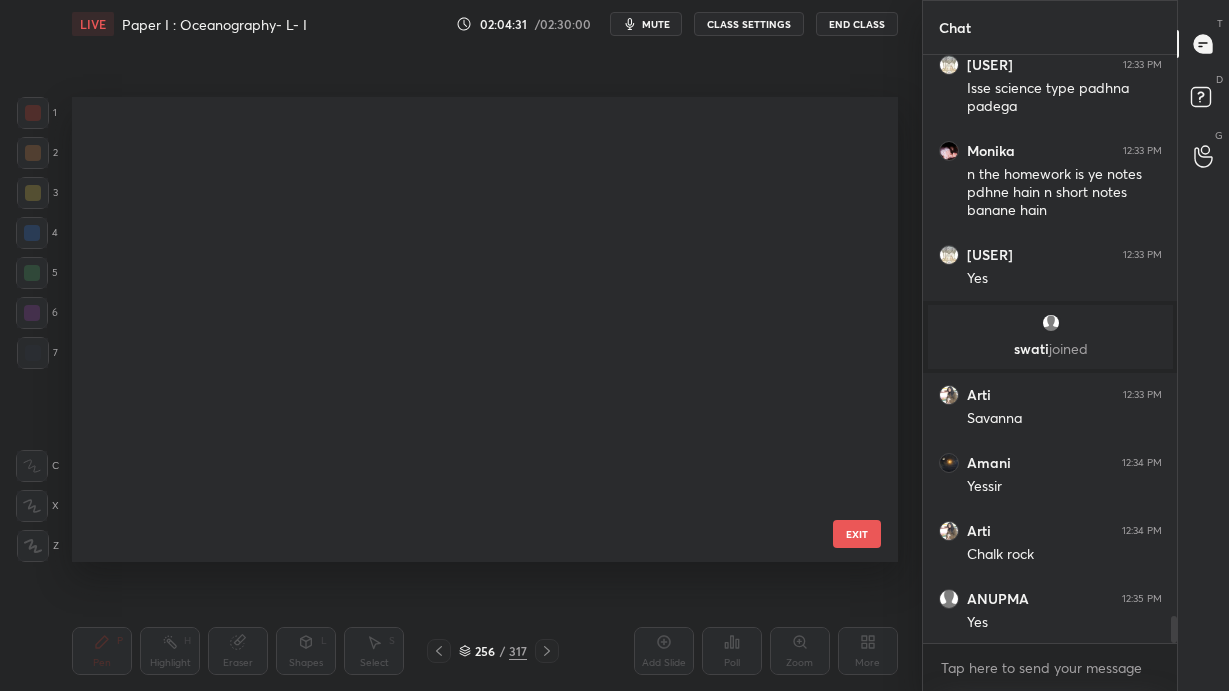 scroll, scrollTop: 11565, scrollLeft: 0, axis: vertical 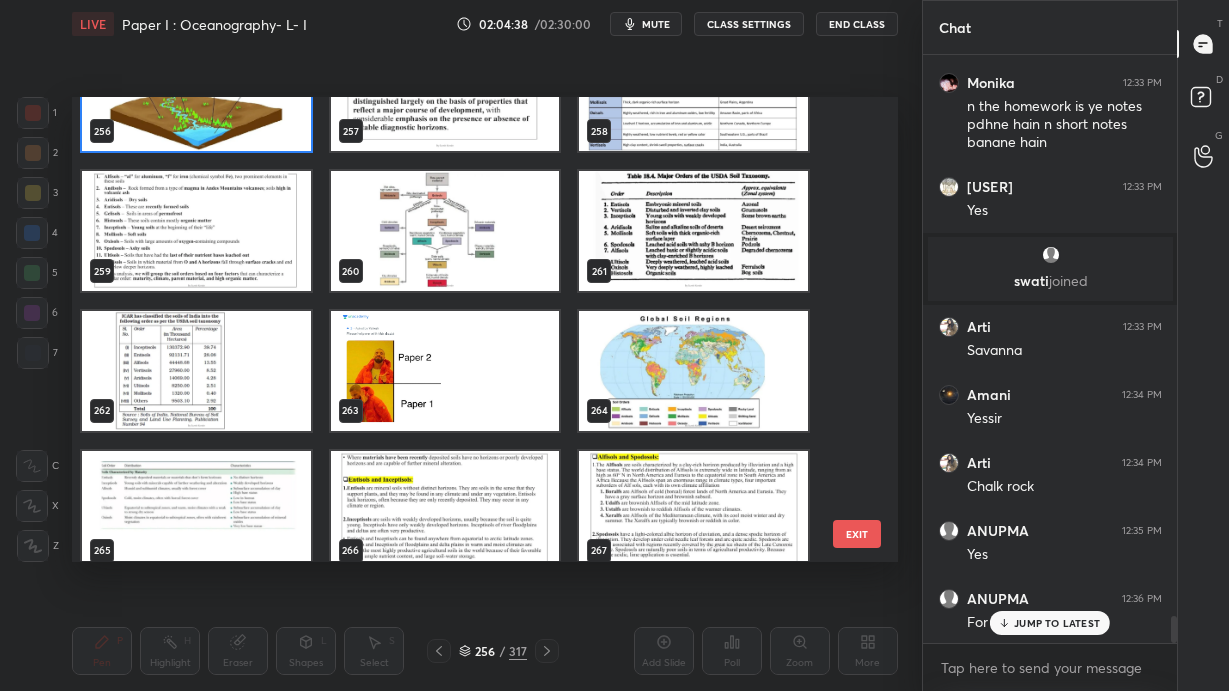 click on "EXIT" at bounding box center (857, 534) 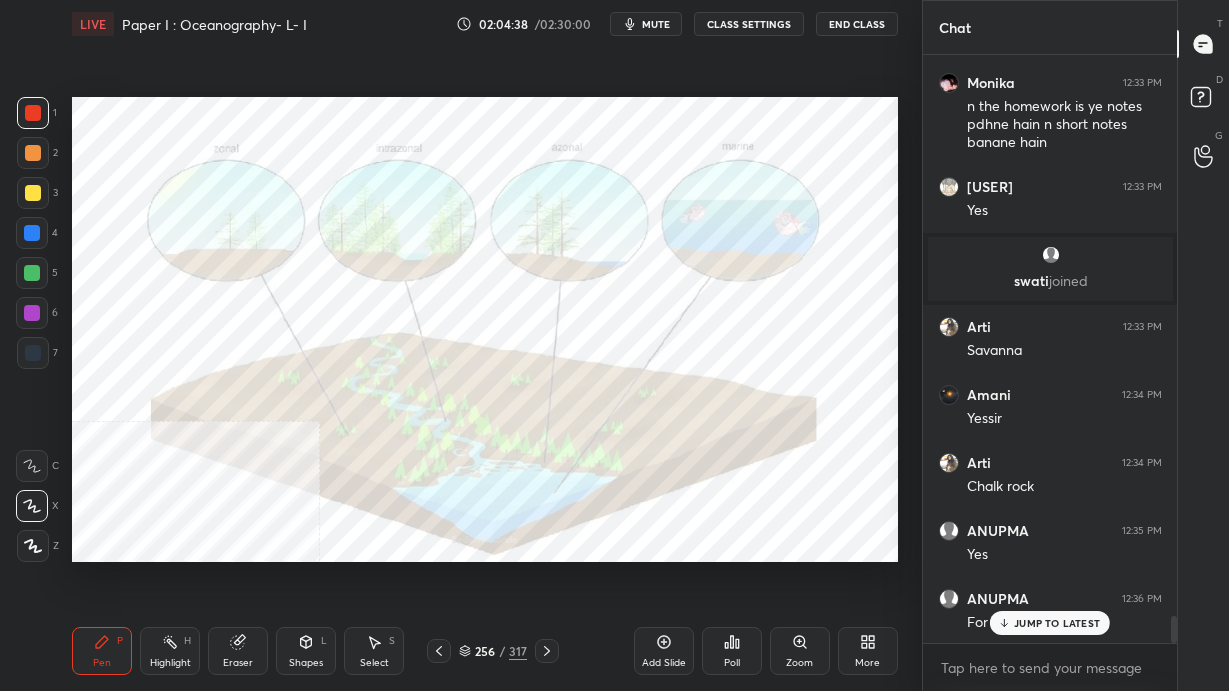 click on "More" at bounding box center [868, 651] 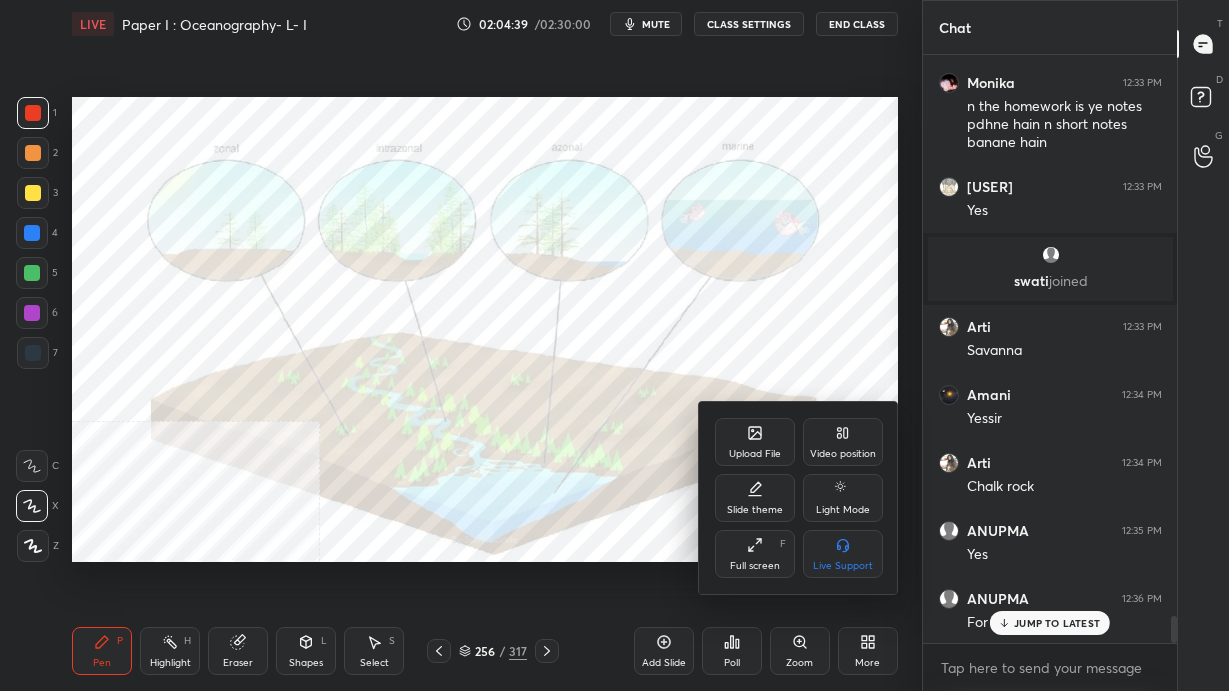 click on "Upload File" at bounding box center [755, 442] 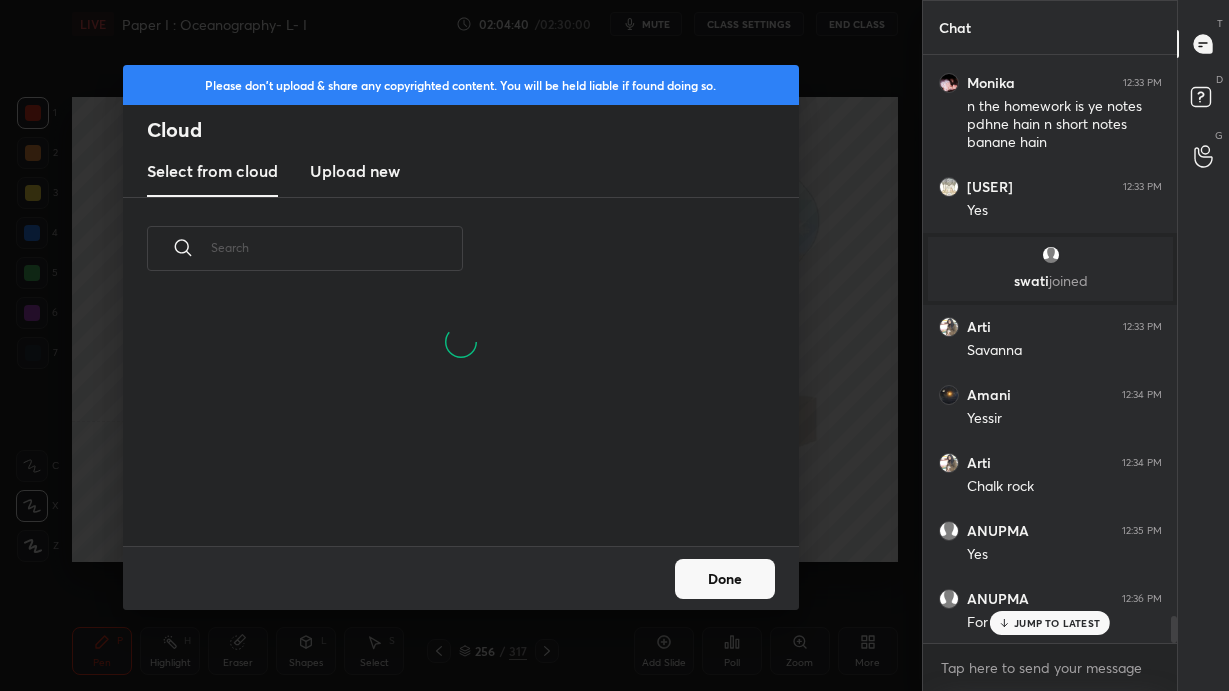 click on "Upload new" at bounding box center (355, 171) 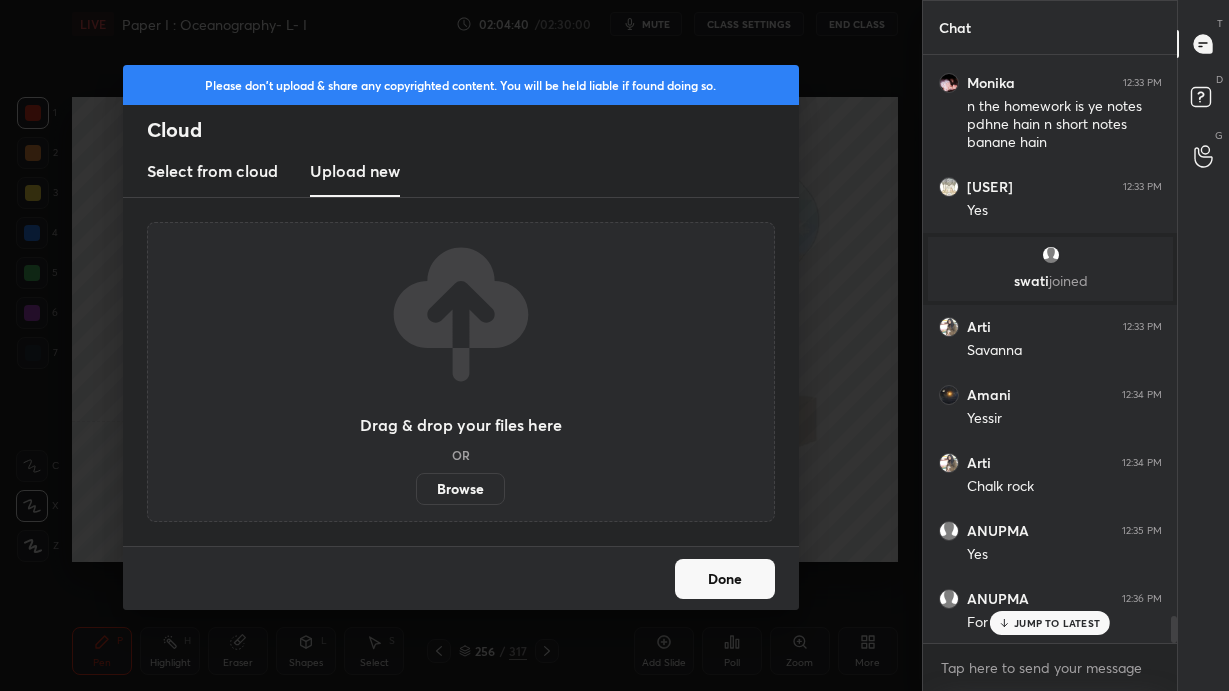 click on "Browse" at bounding box center [460, 489] 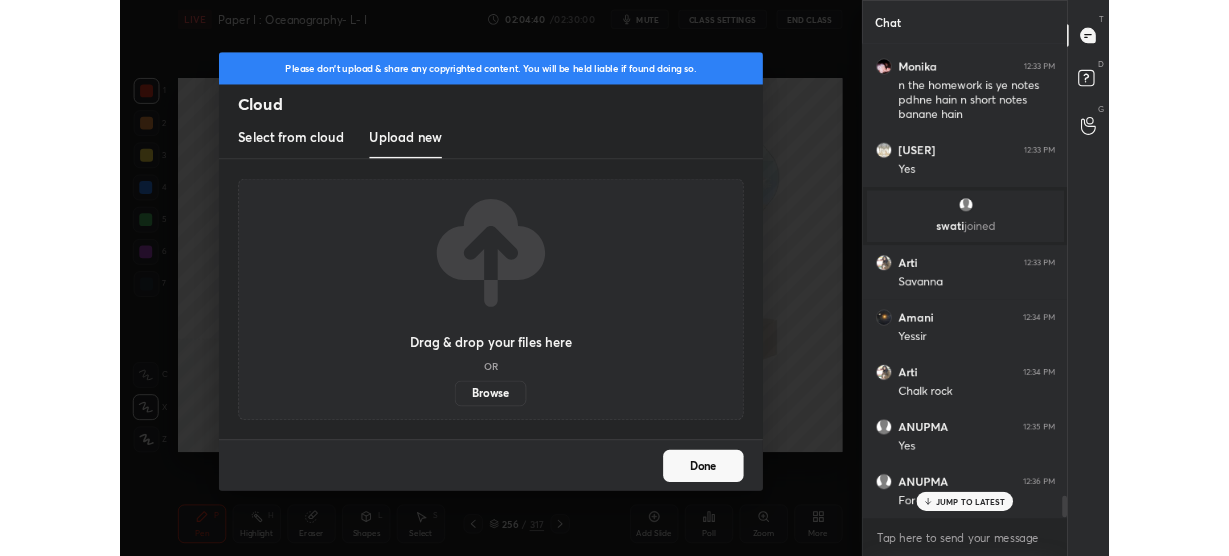 scroll, scrollTop: 428, scrollLeft: 841, axis: both 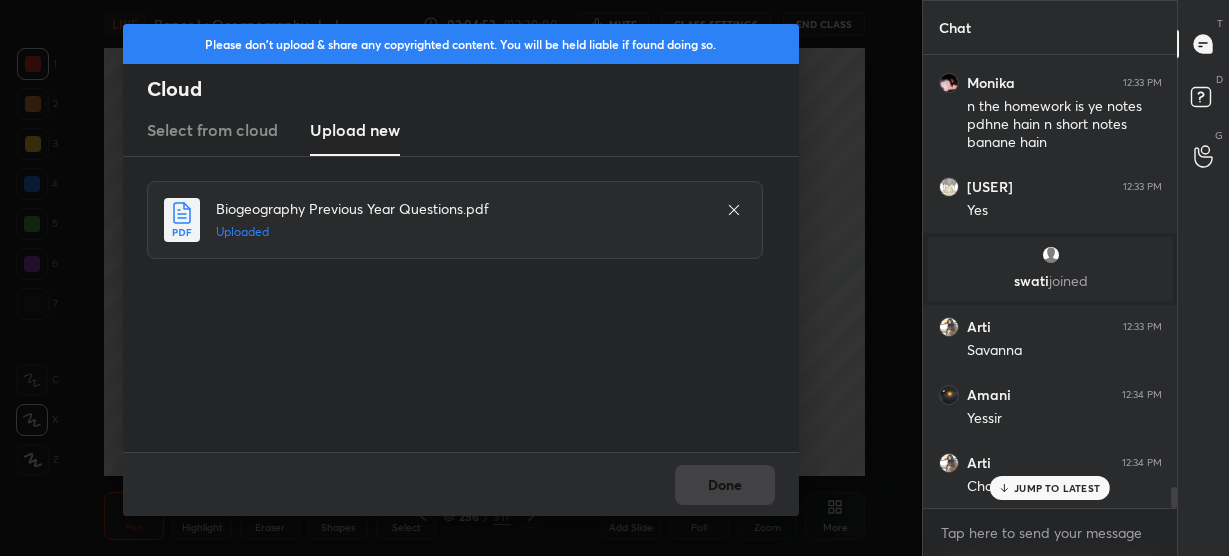 click on "Done" at bounding box center [725, 485] 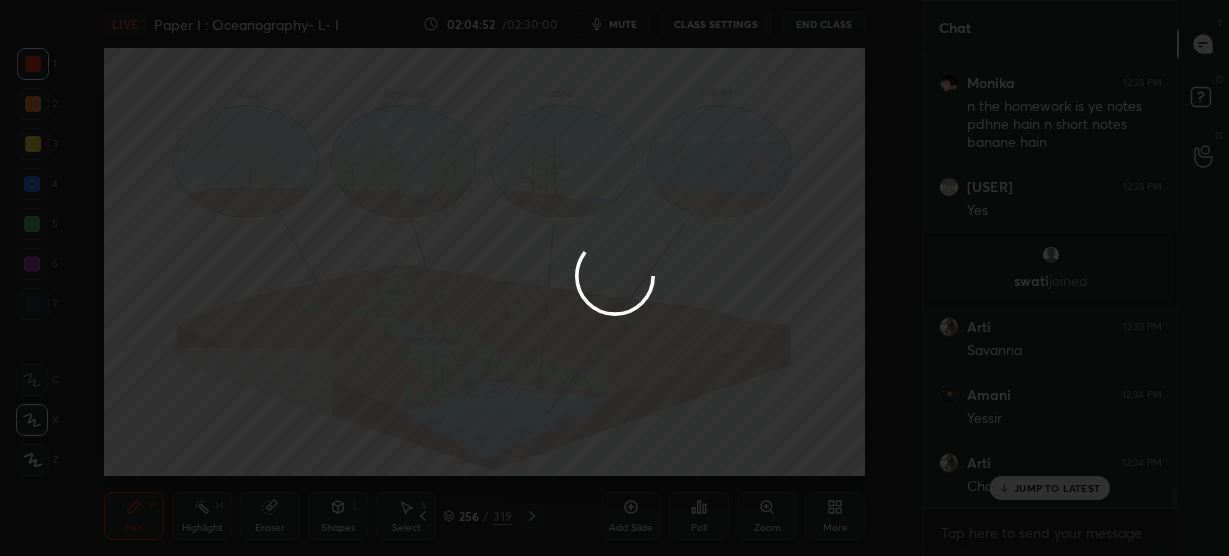 click on "Done" at bounding box center (725, 485) 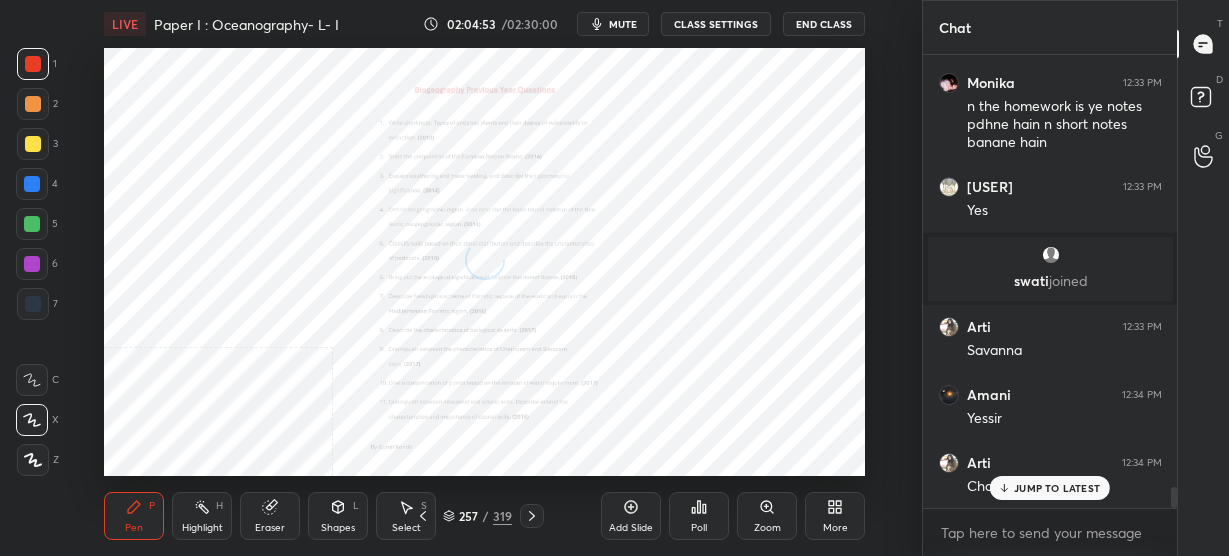 click on "More" at bounding box center (835, 516) 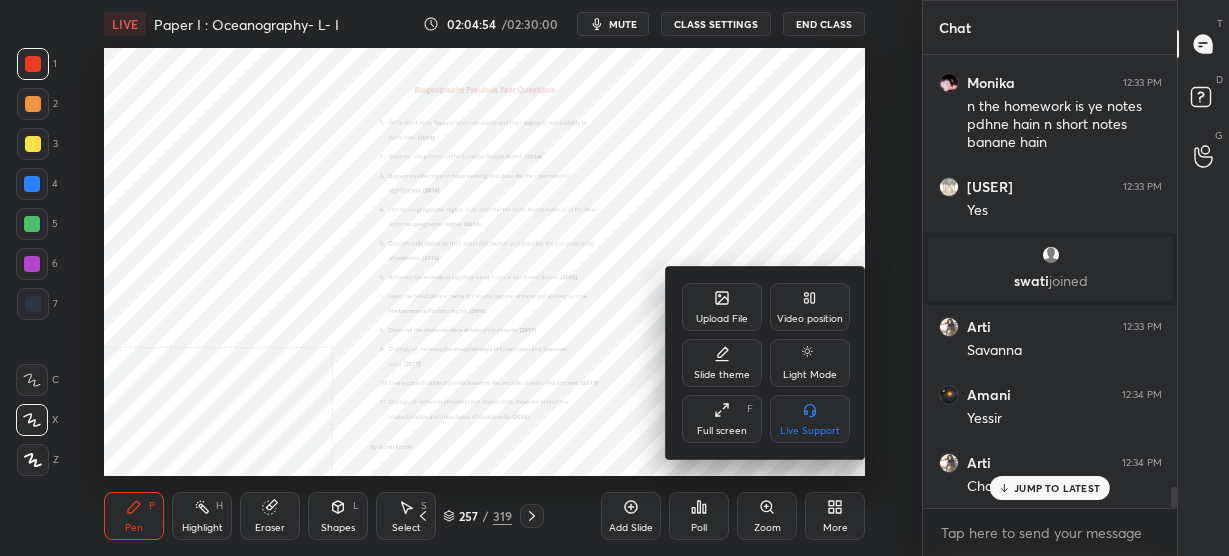 click on "Full screen" at bounding box center (722, 431) 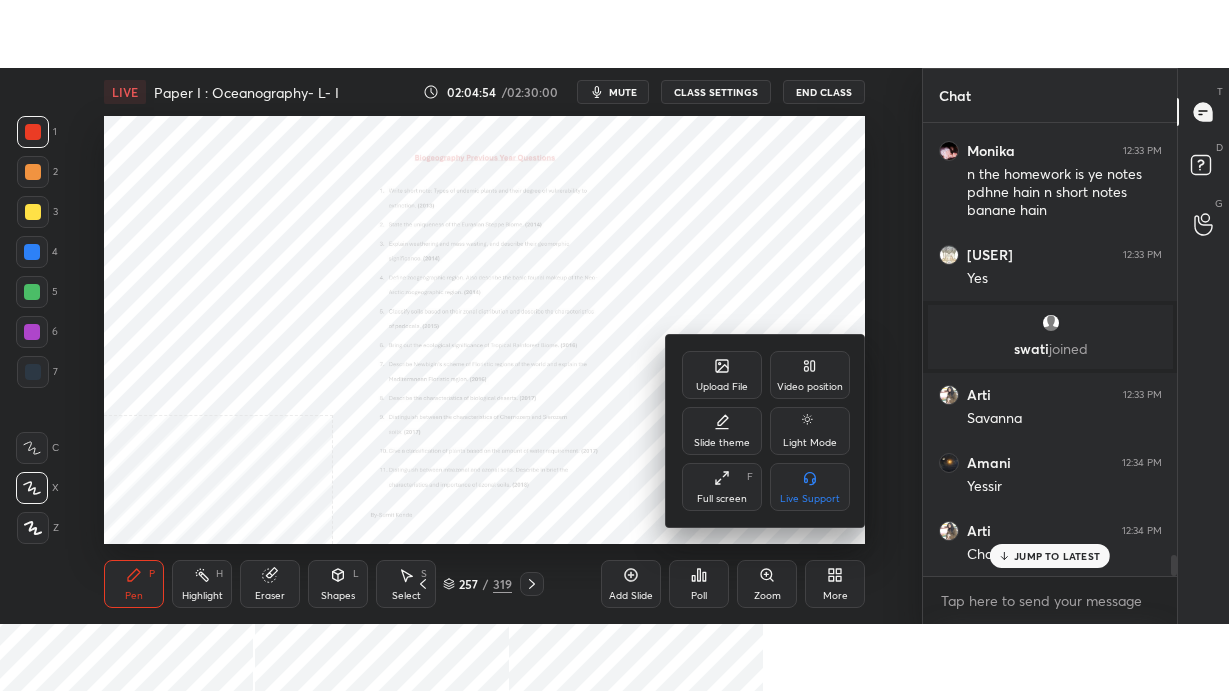 scroll, scrollTop: 99436, scrollLeft: 99158, axis: both 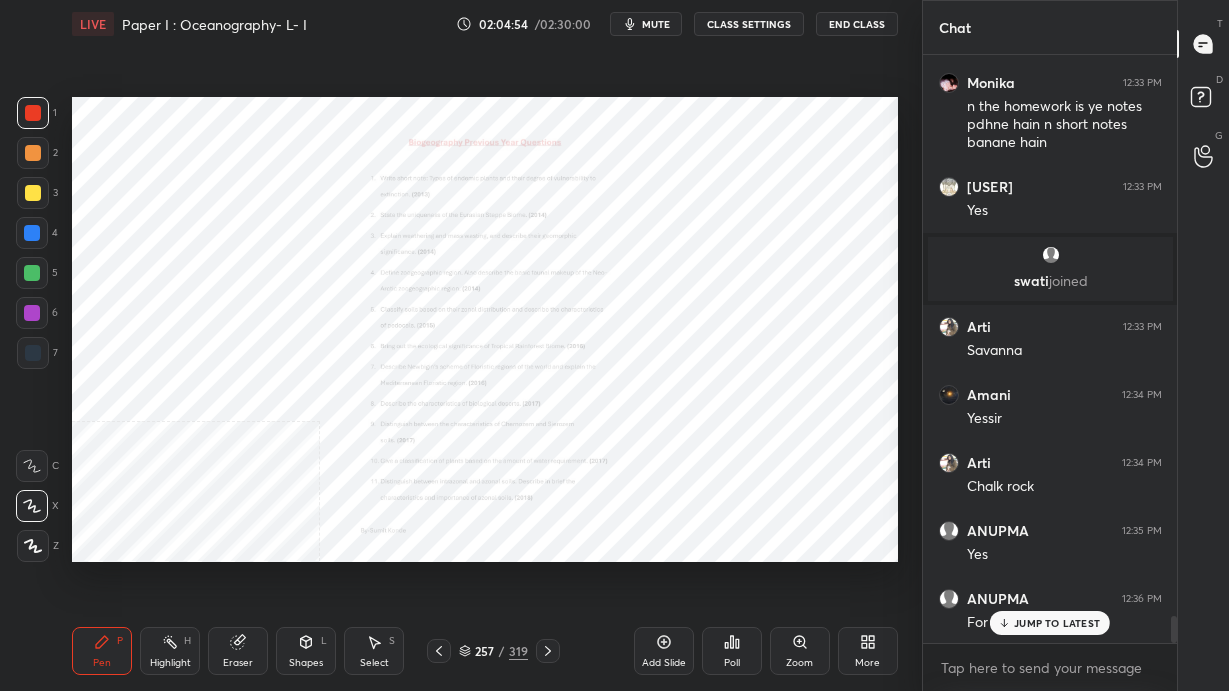 click on "Zoom" at bounding box center [800, 651] 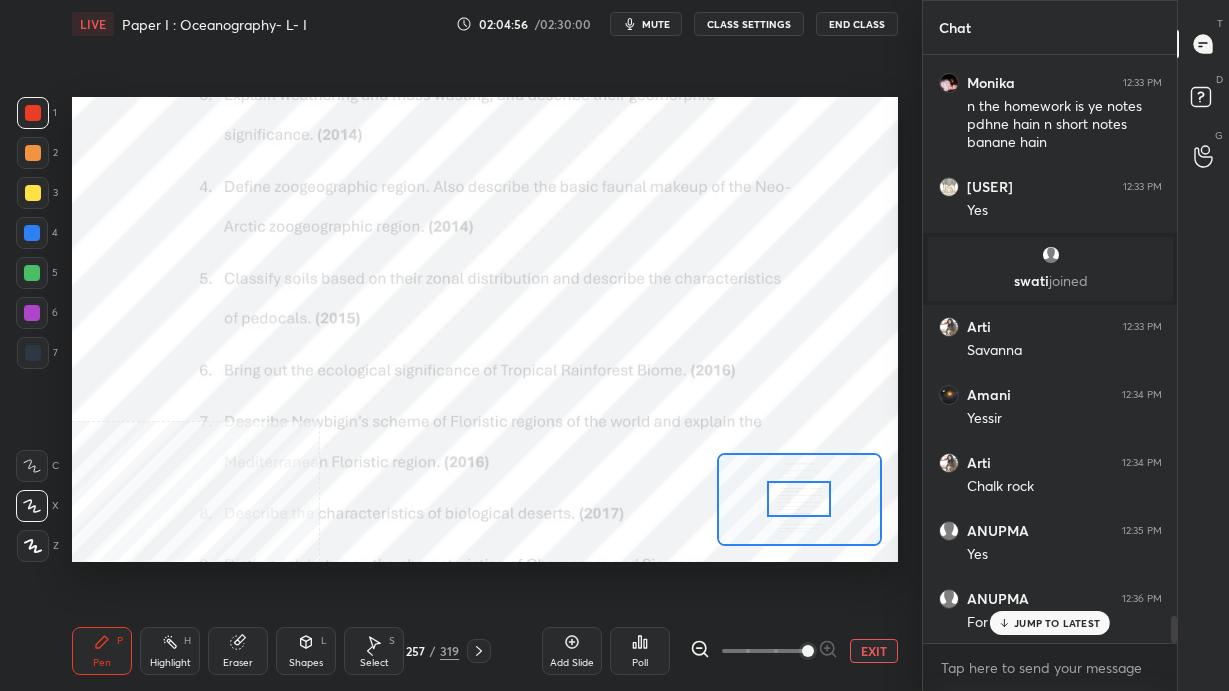 click 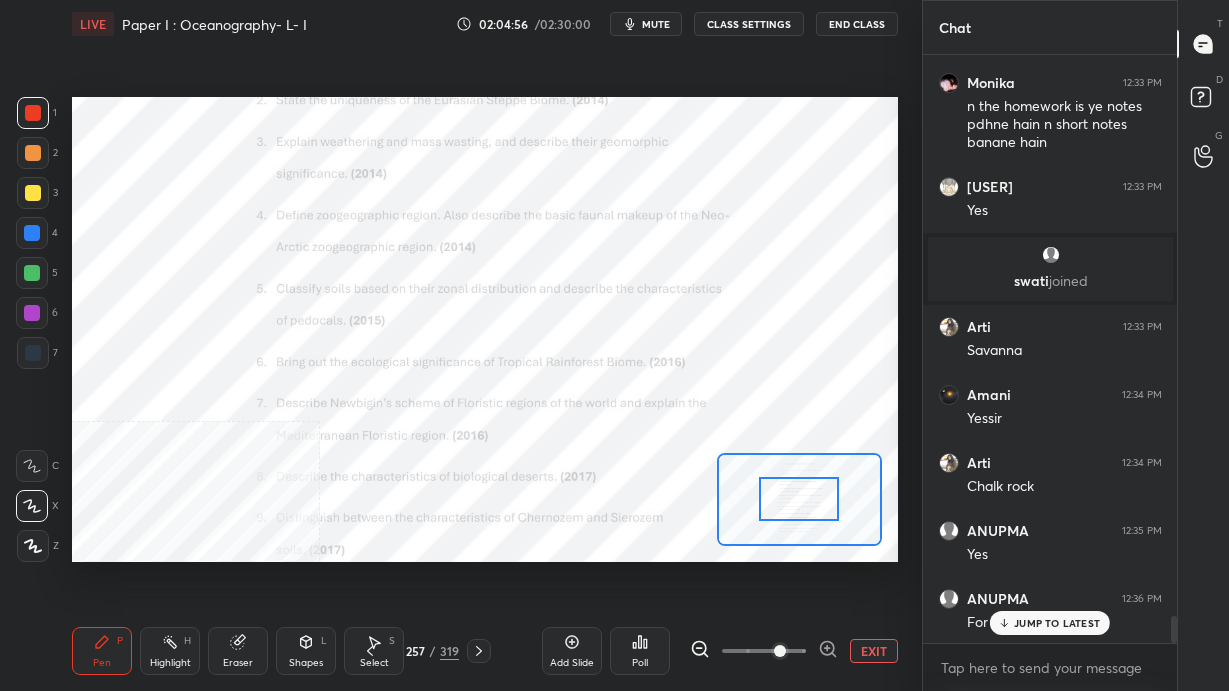 click 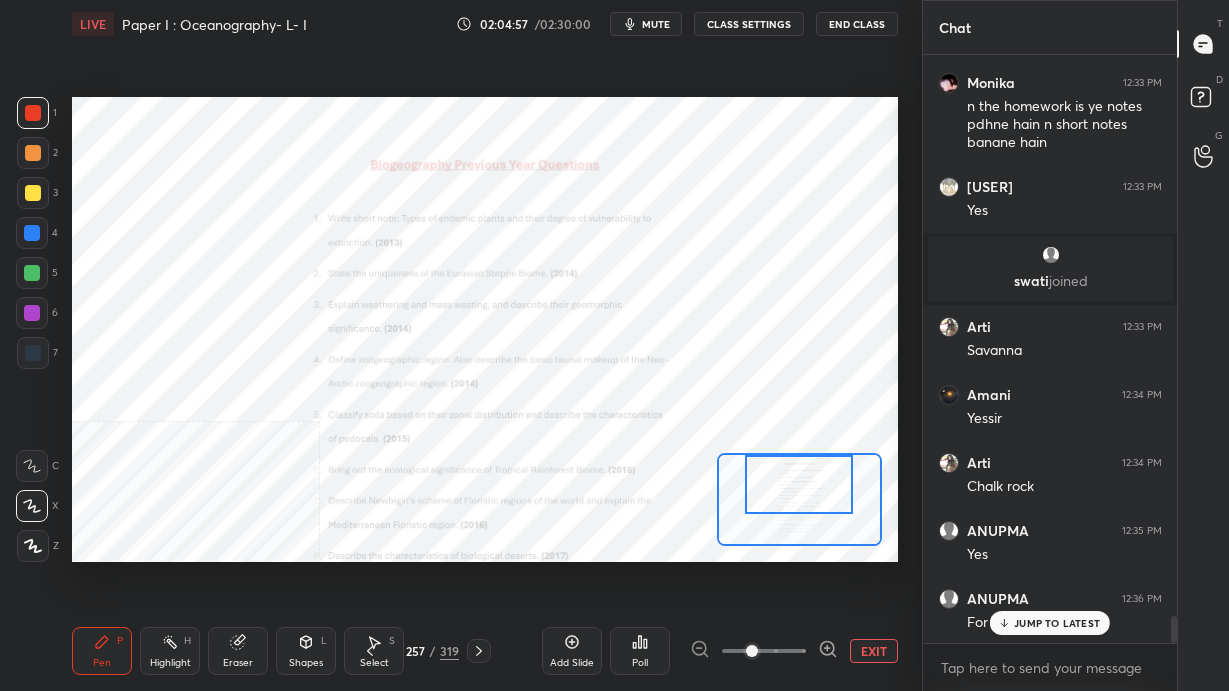 drag, startPoint x: 786, startPoint y: 503, endPoint x: 786, endPoint y: 482, distance: 21 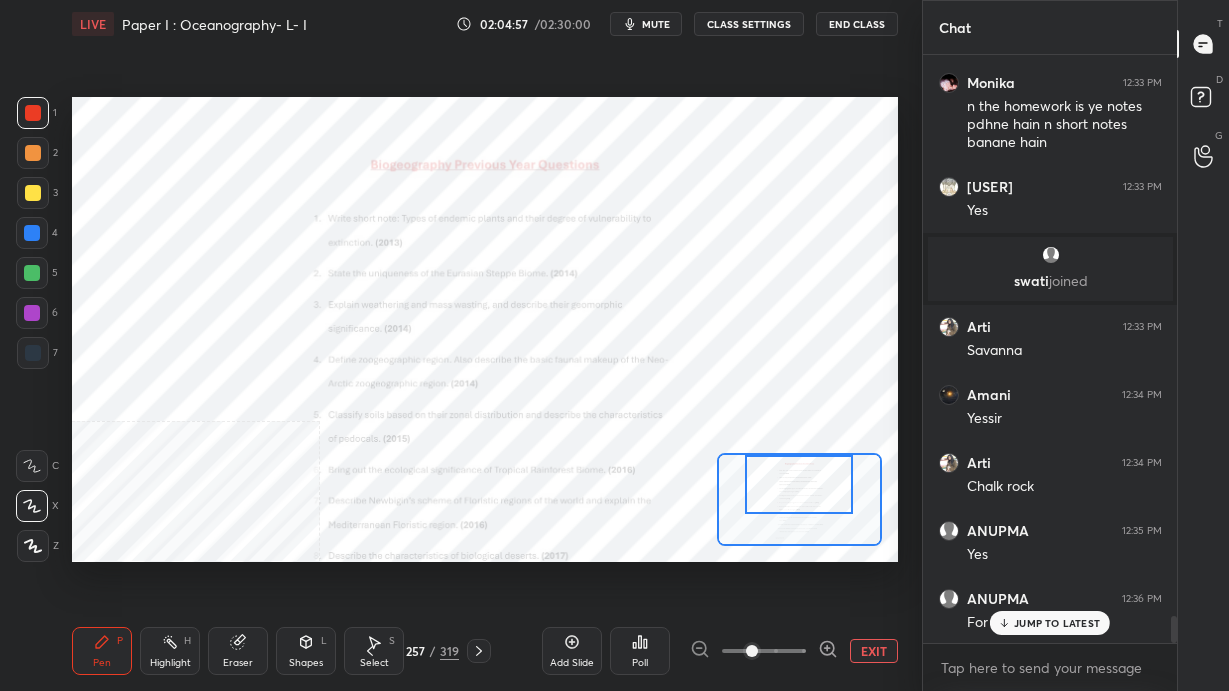 click at bounding box center (798, 484) 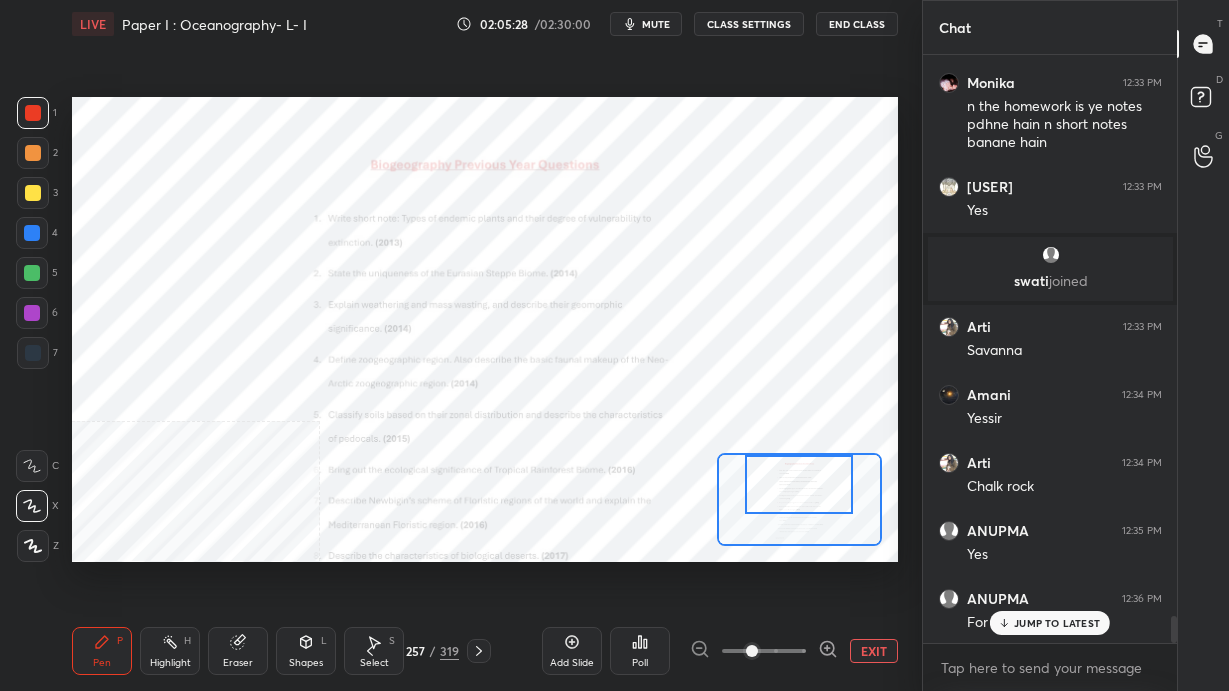 scroll, scrollTop: 12369, scrollLeft: 0, axis: vertical 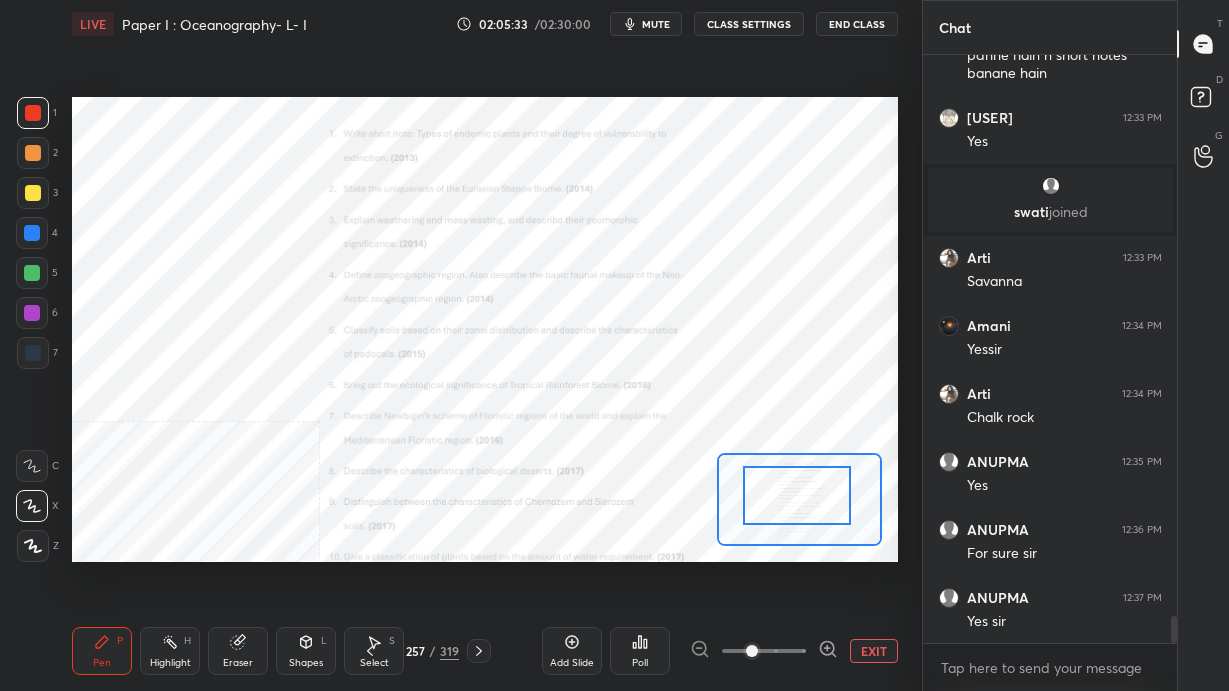 drag, startPoint x: 837, startPoint y: 494, endPoint x: 835, endPoint y: 505, distance: 11.18034 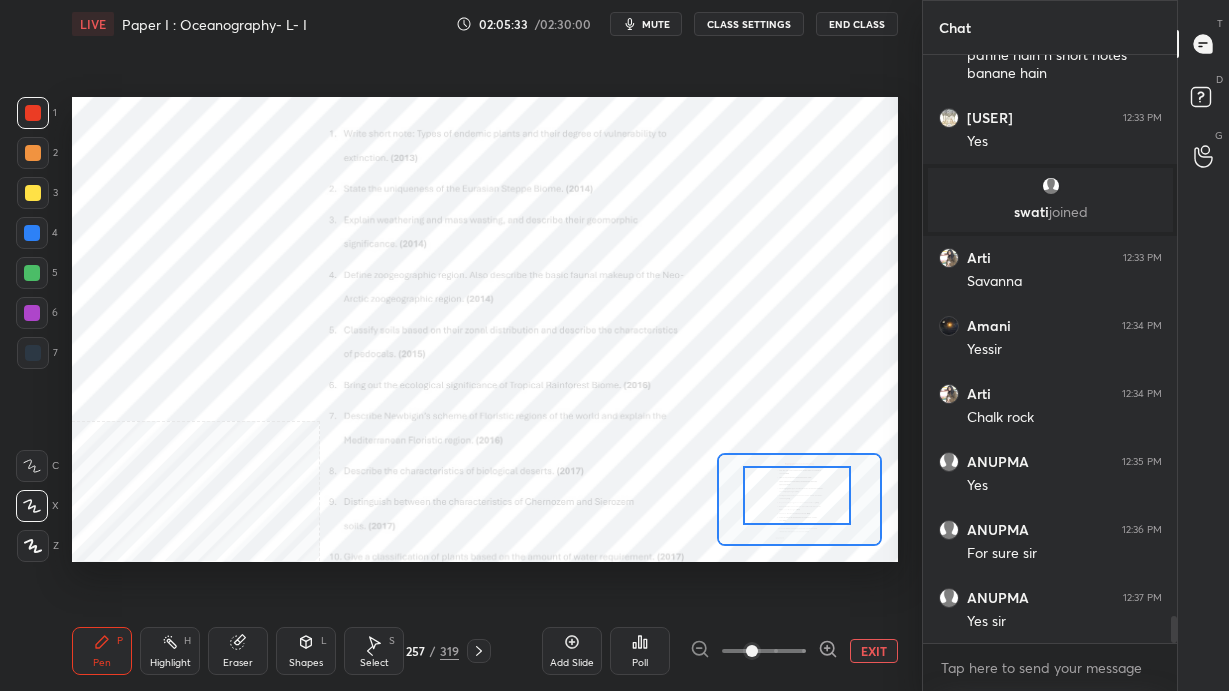 click at bounding box center (796, 495) 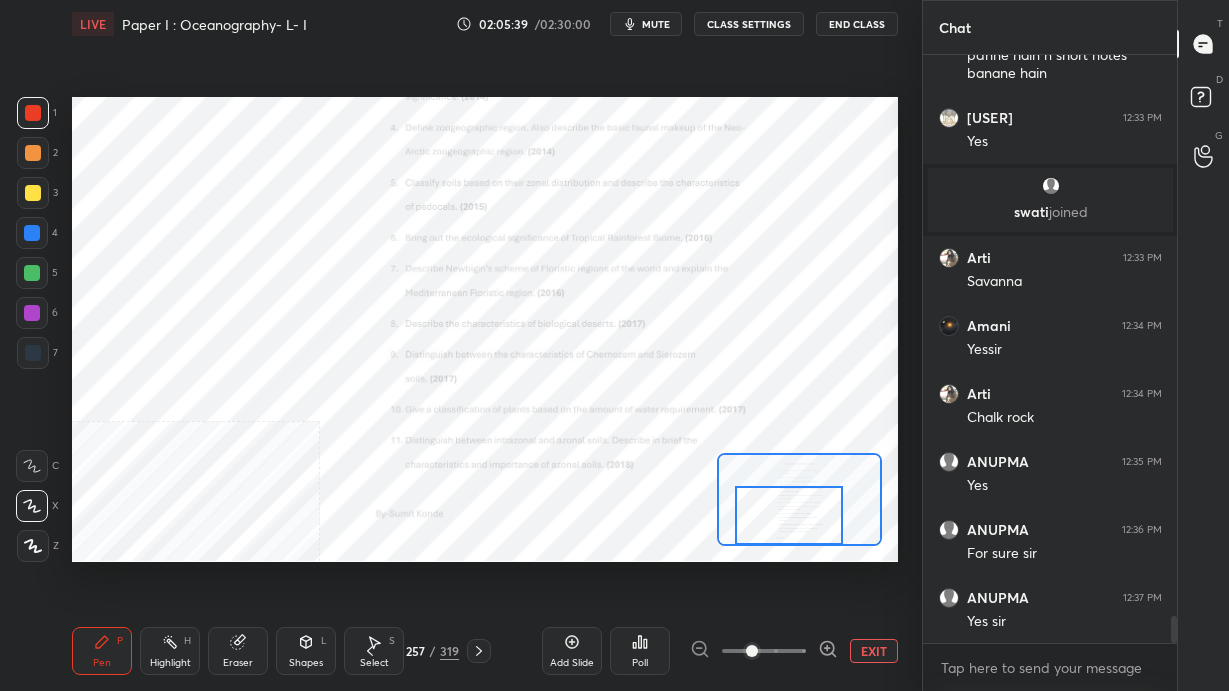 drag, startPoint x: 827, startPoint y: 488, endPoint x: 819, endPoint y: 522, distance: 34.928497 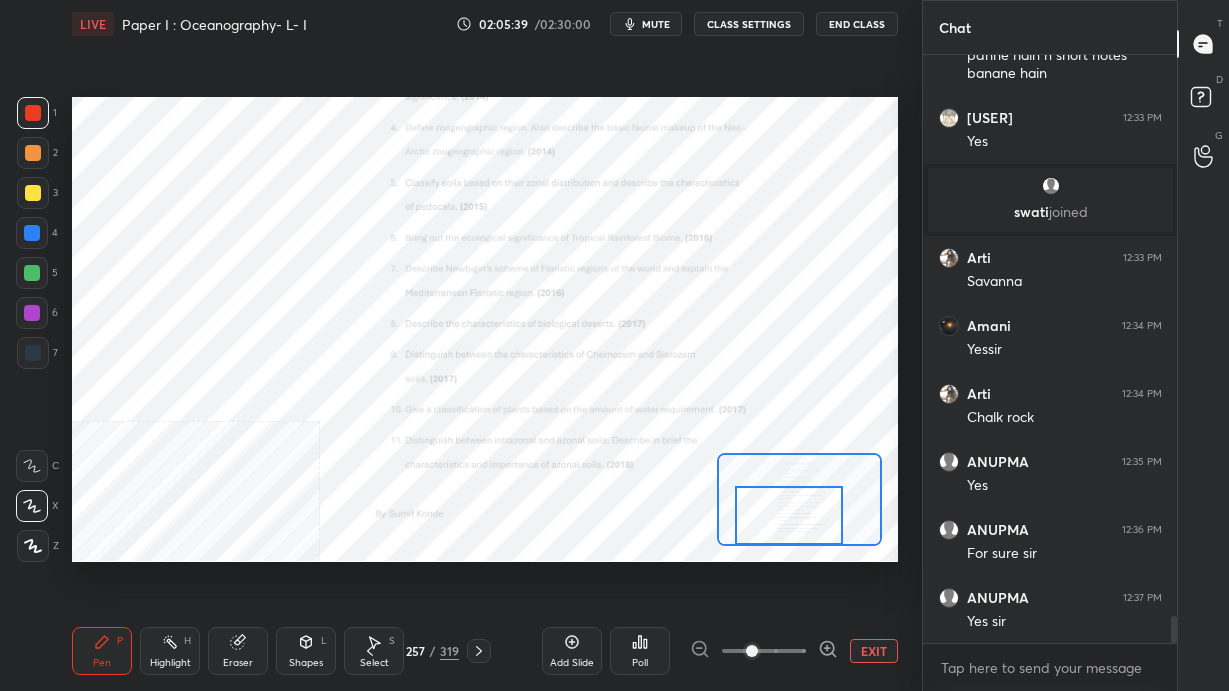 click at bounding box center (788, 515) 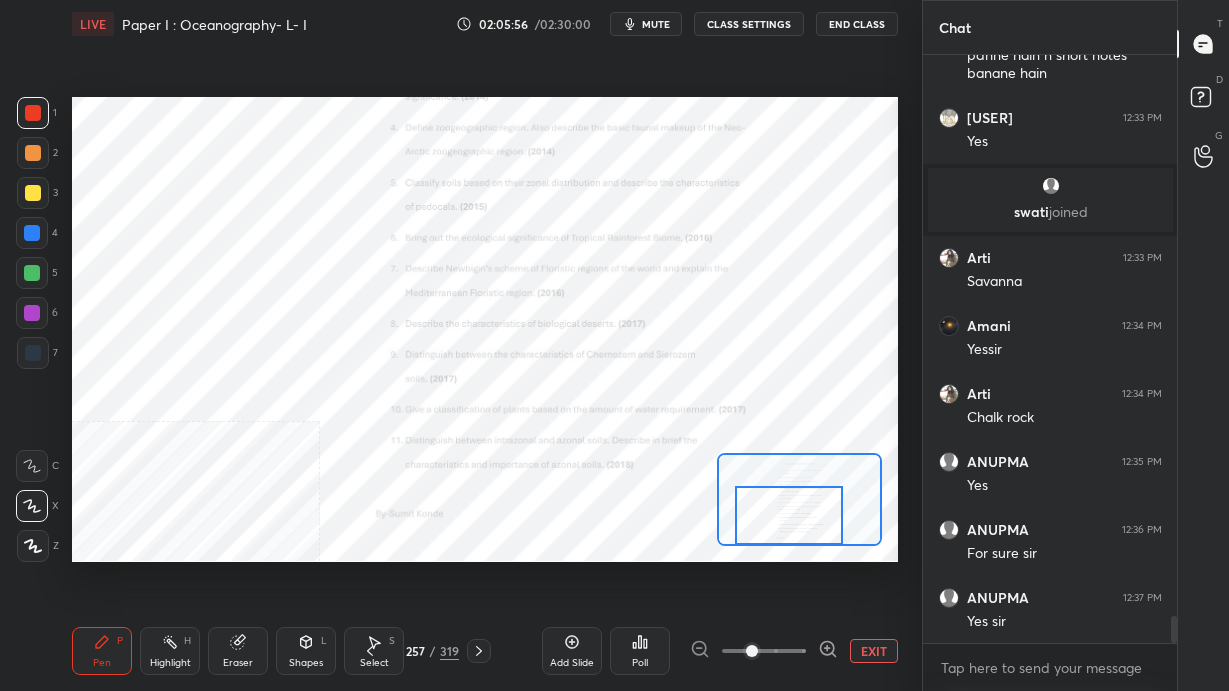 click on "EXIT" at bounding box center [874, 651] 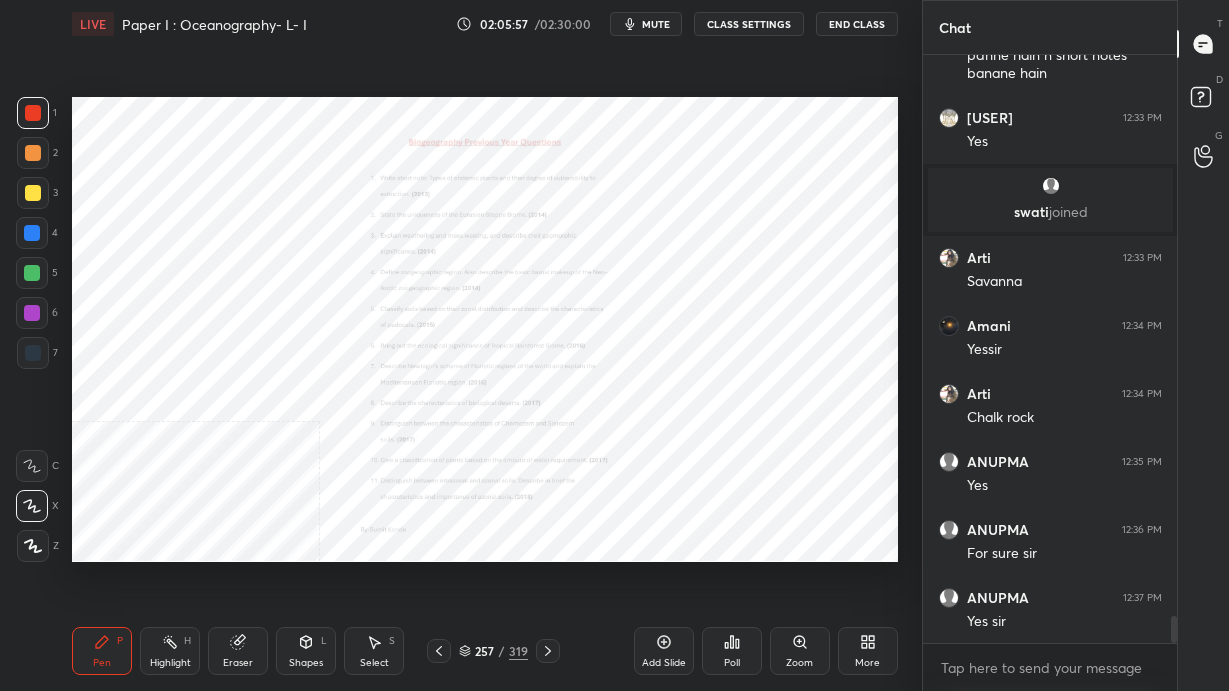 click on "257 / 319" at bounding box center [493, 651] 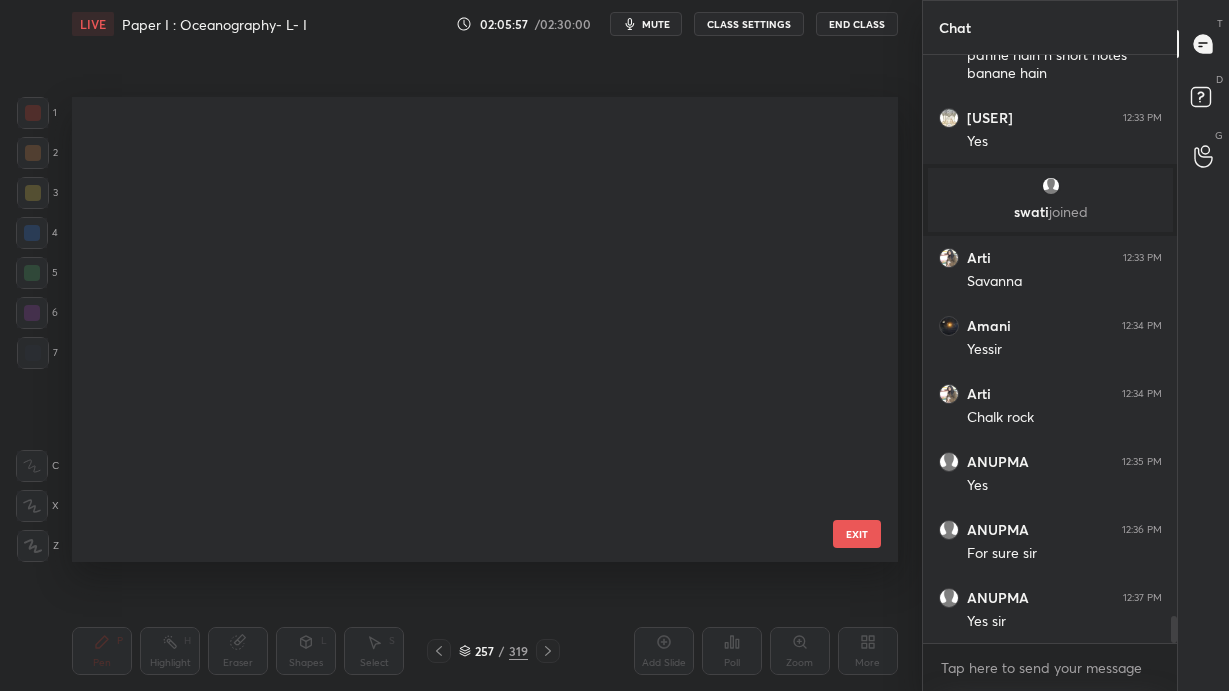 scroll, scrollTop: 11565, scrollLeft: 0, axis: vertical 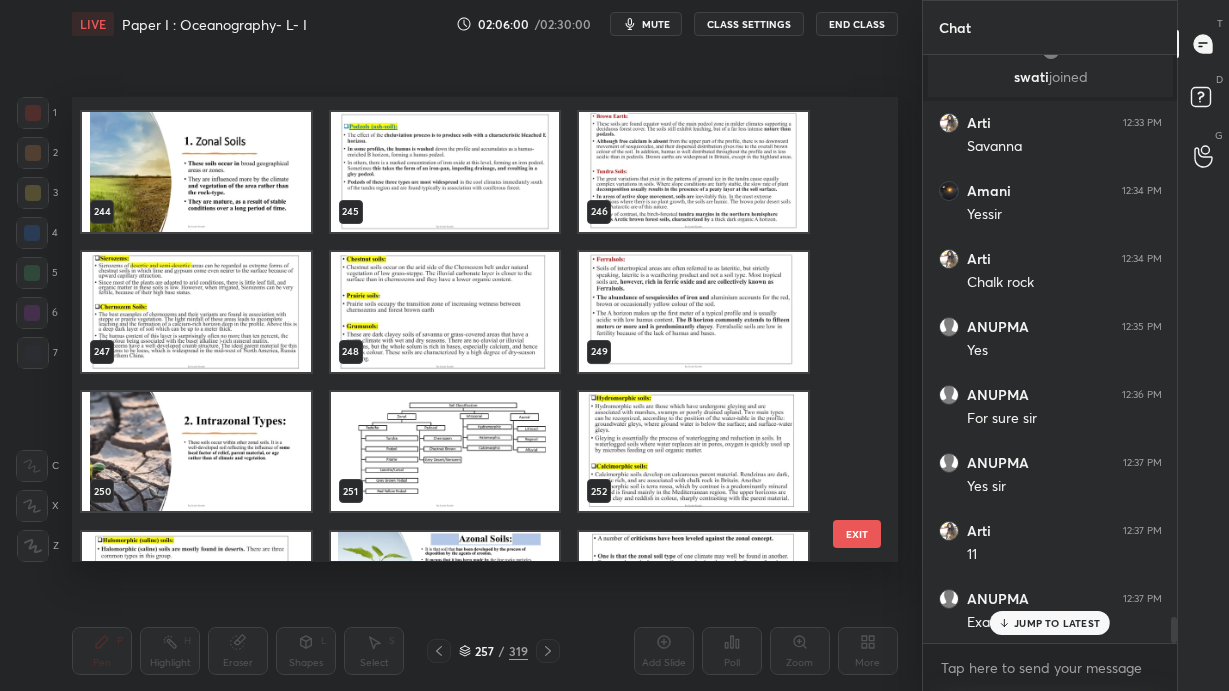click at bounding box center [196, 312] 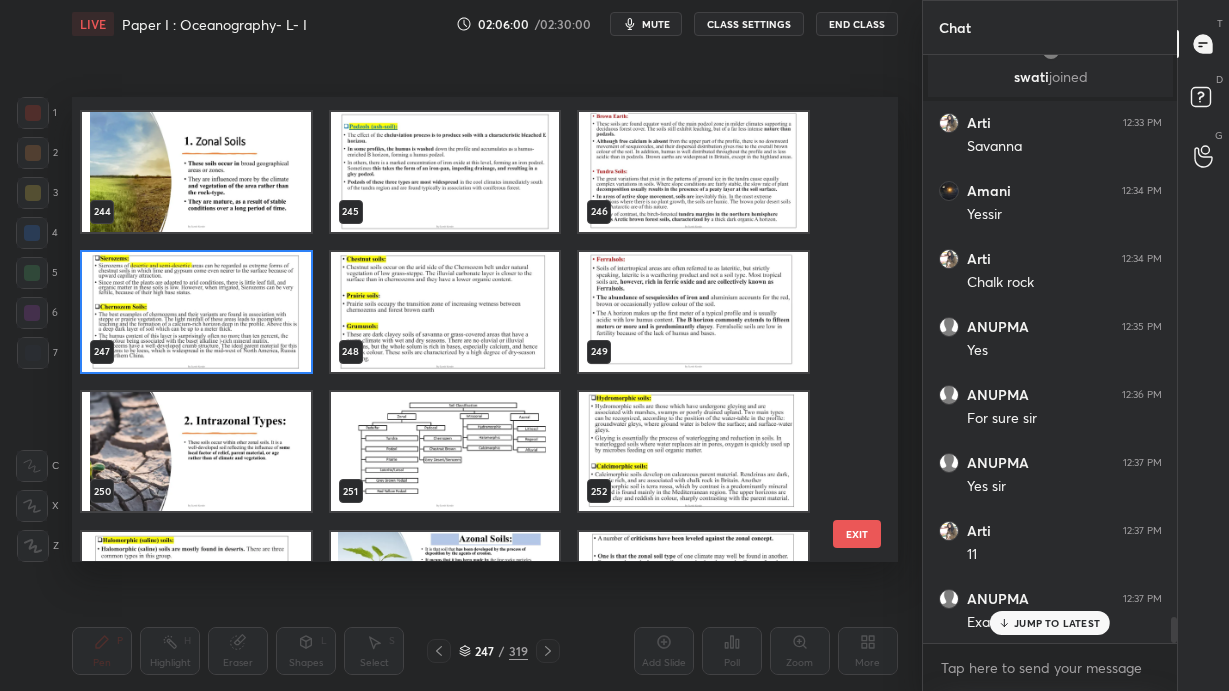 click at bounding box center (196, 312) 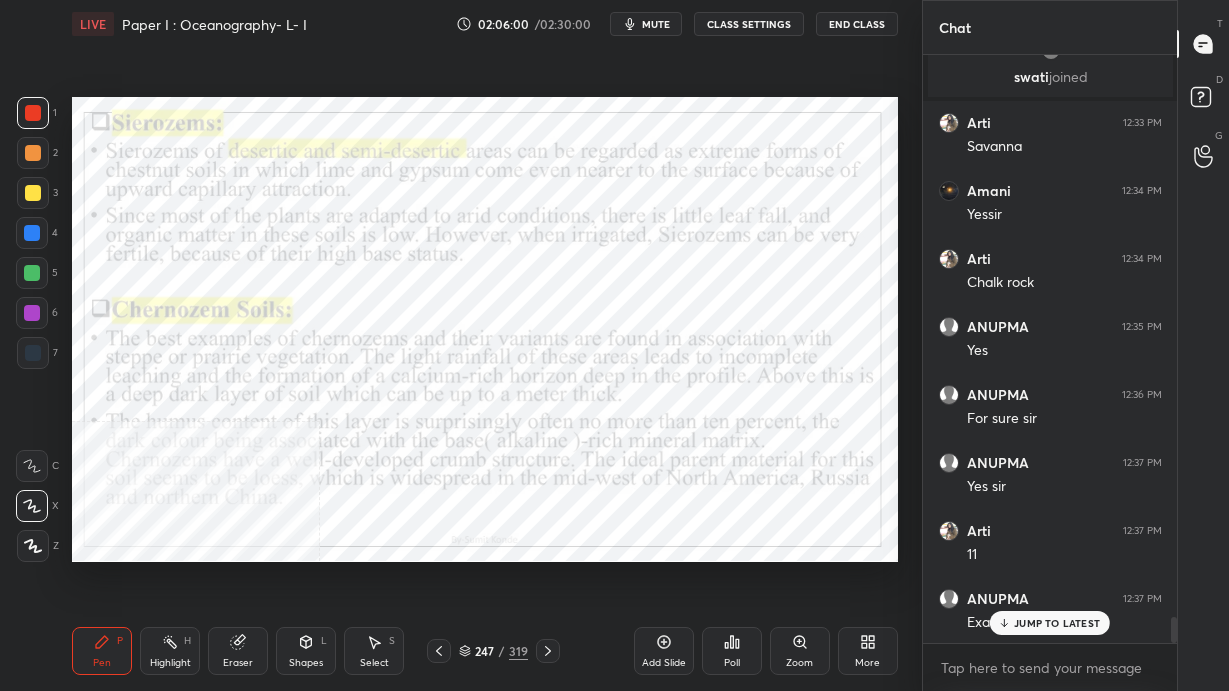 click at bounding box center (196, 312) 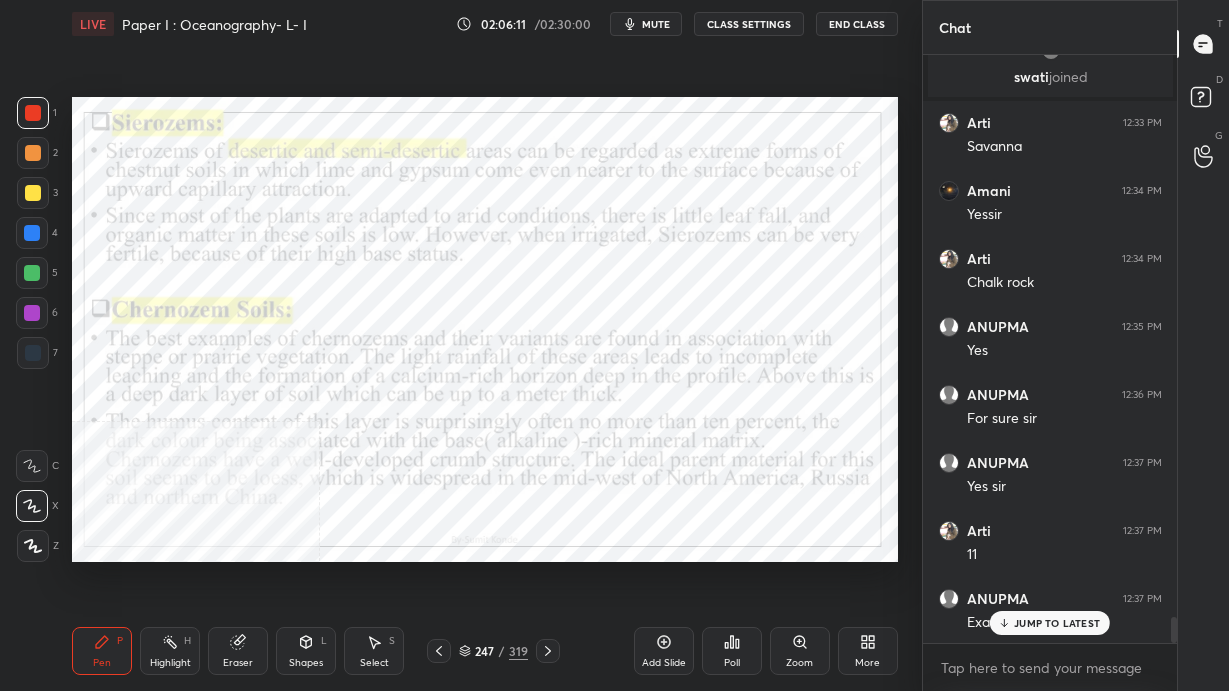 click on "247" at bounding box center (485, 651) 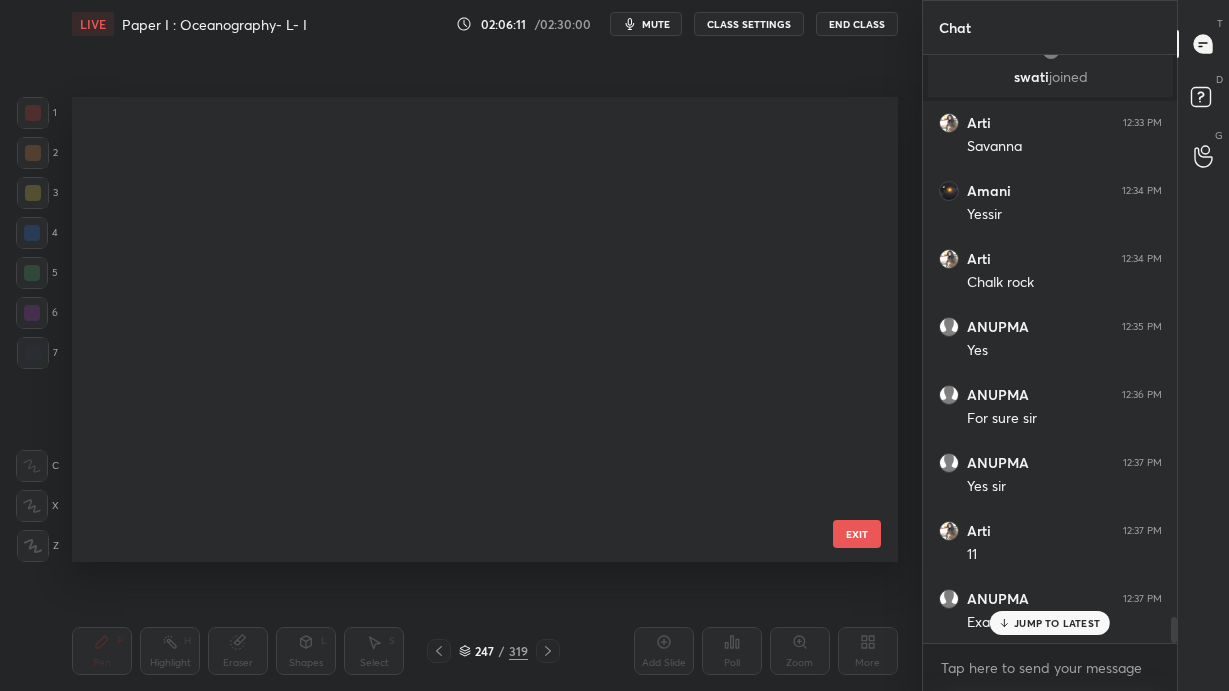 scroll, scrollTop: 11145, scrollLeft: 0, axis: vertical 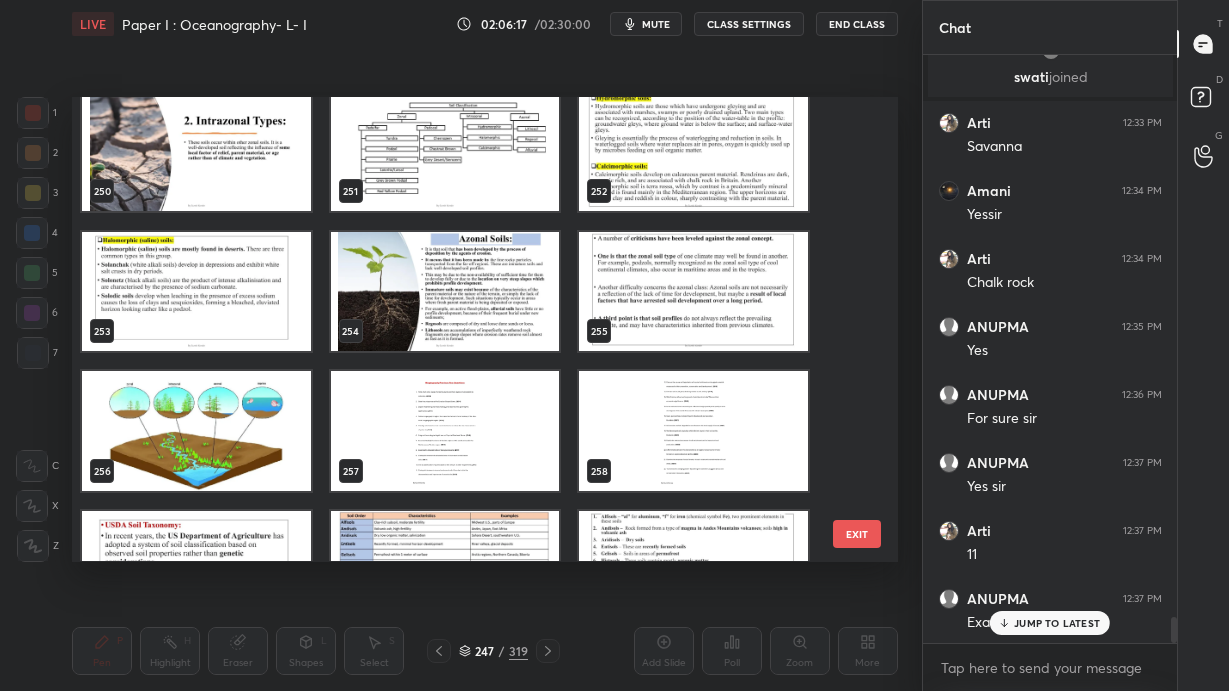 click at bounding box center (445, 432) 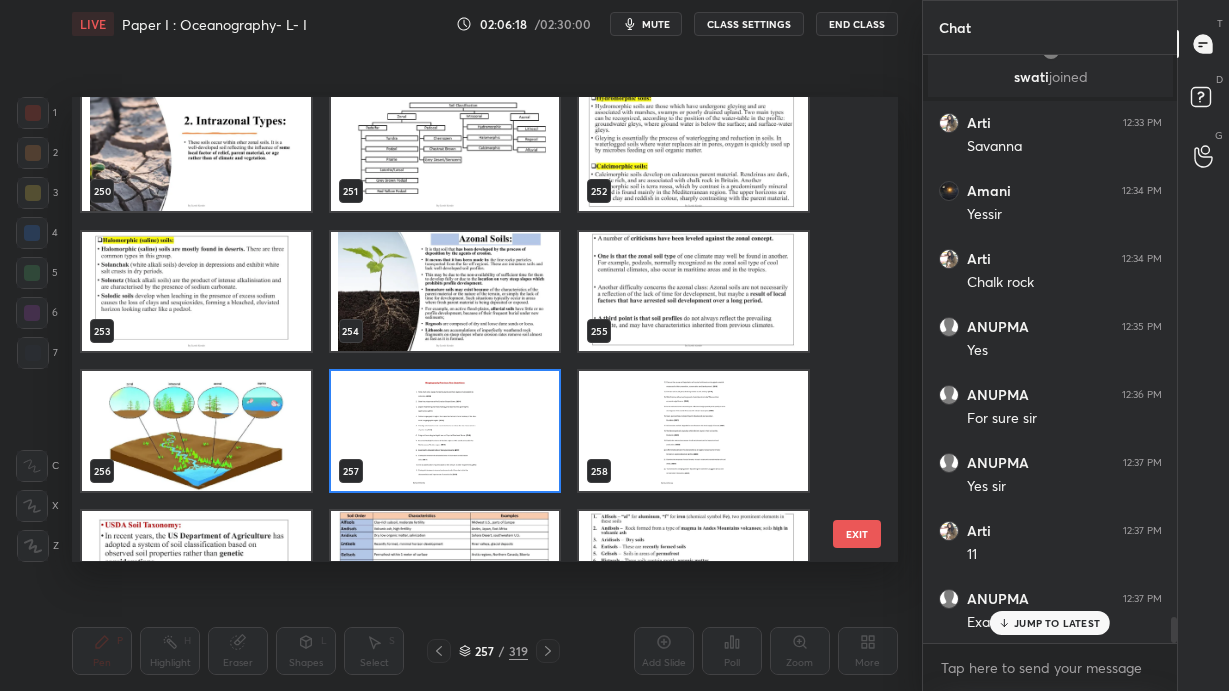 click at bounding box center (445, 432) 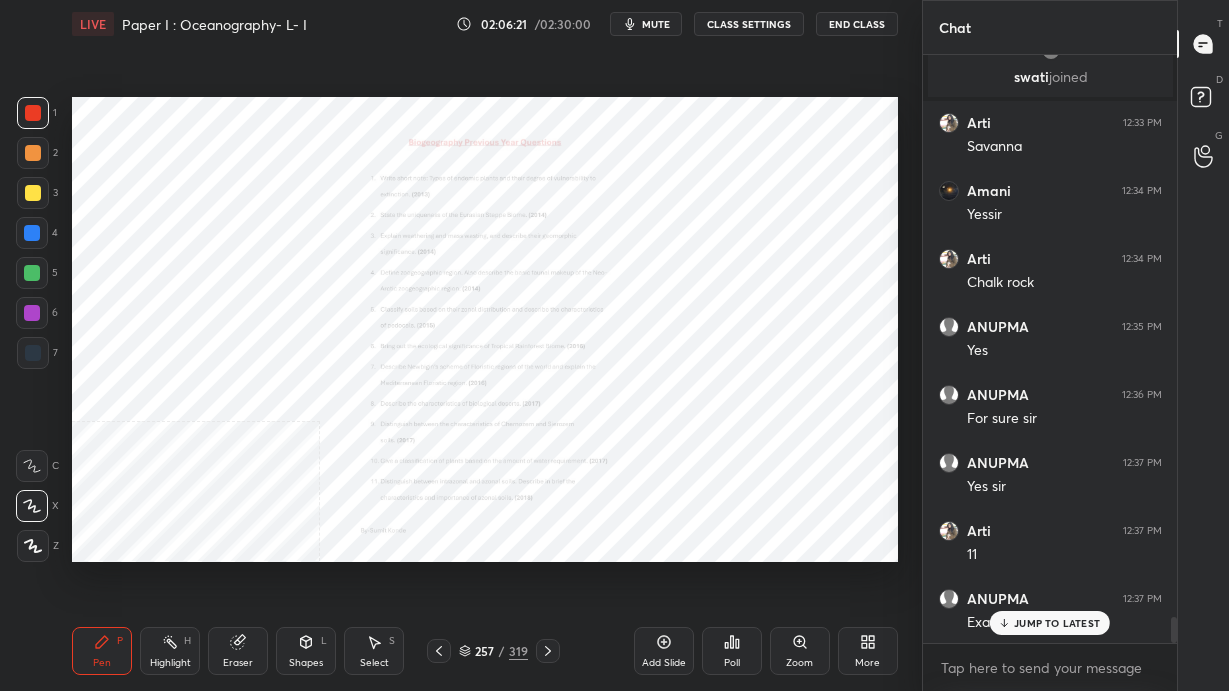 click on "JUMP TO LATEST" at bounding box center [1057, 623] 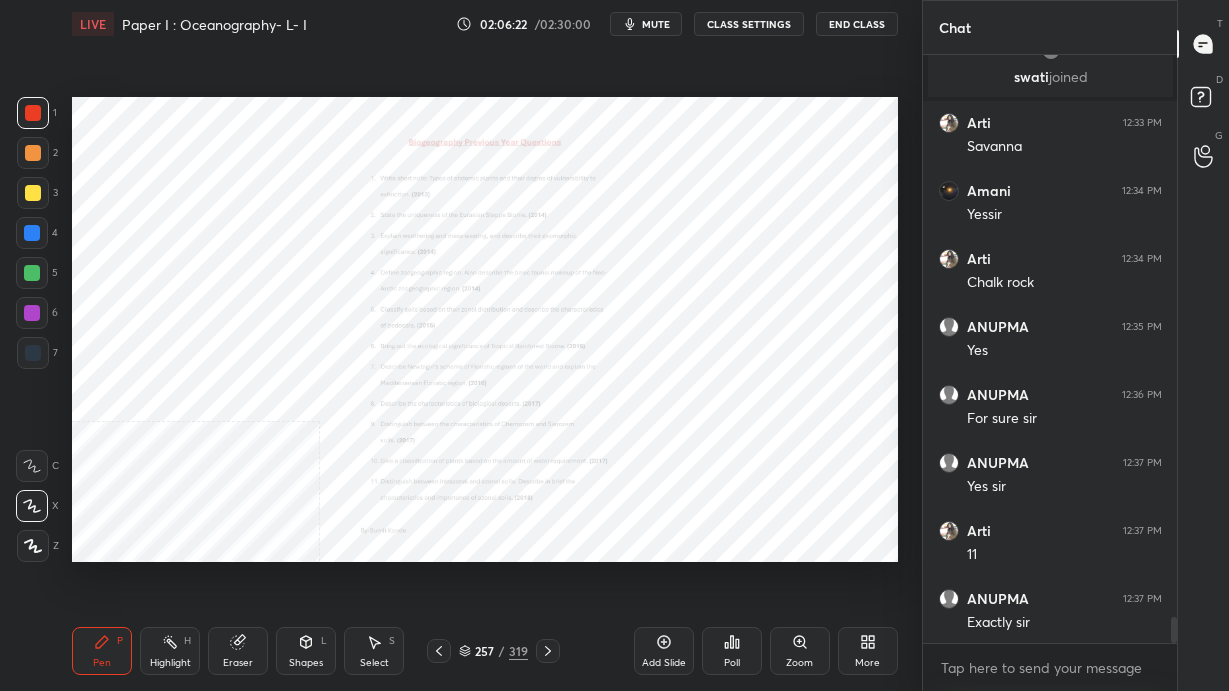 click on "Zoom" at bounding box center [800, 651] 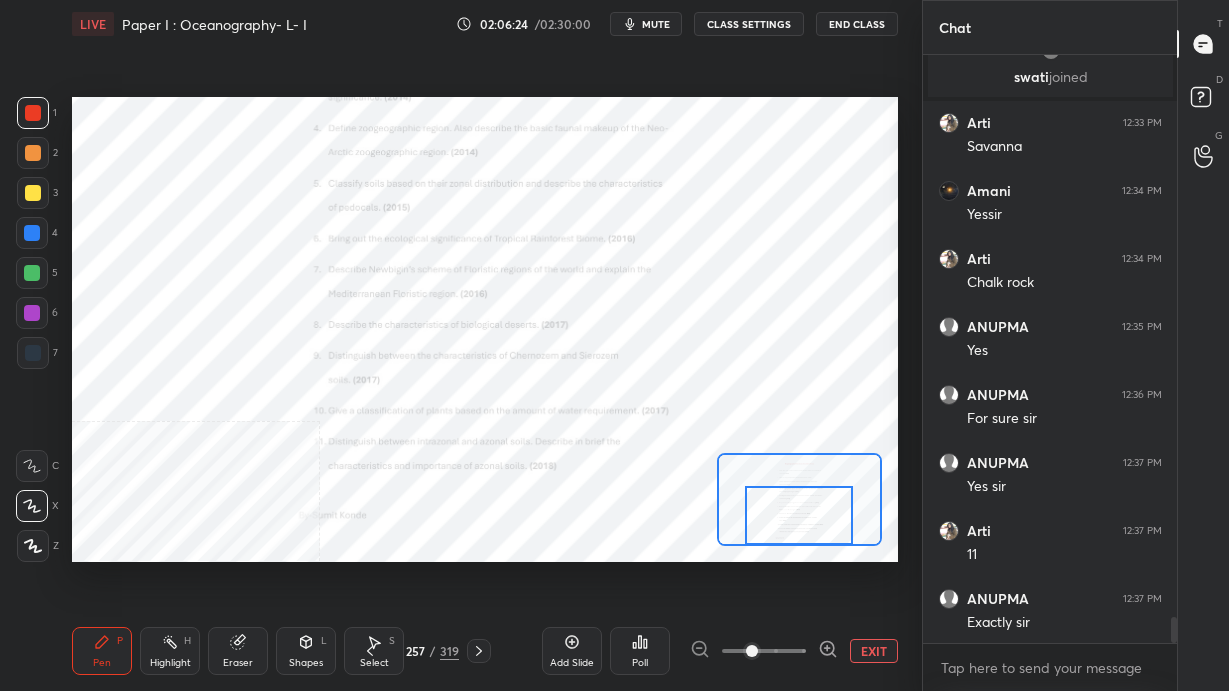 drag, startPoint x: 808, startPoint y: 526, endPoint x: 809, endPoint y: 540, distance: 14.035668 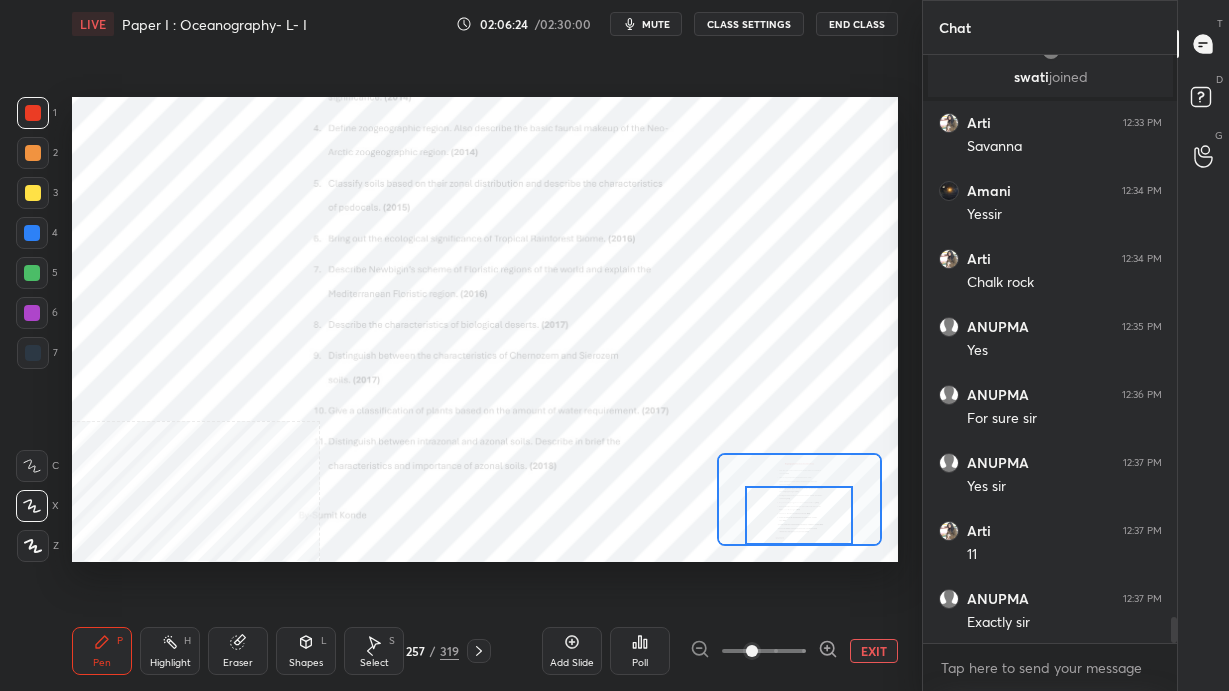 click at bounding box center (798, 515) 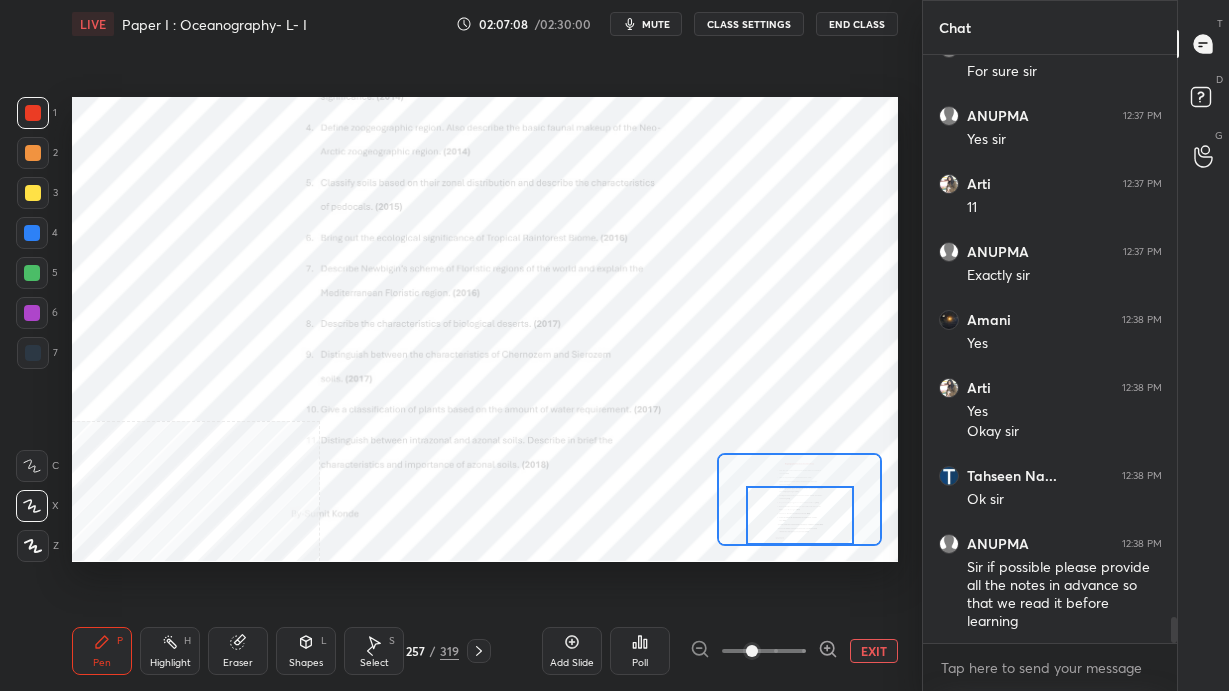 scroll, scrollTop: 12919, scrollLeft: 0, axis: vertical 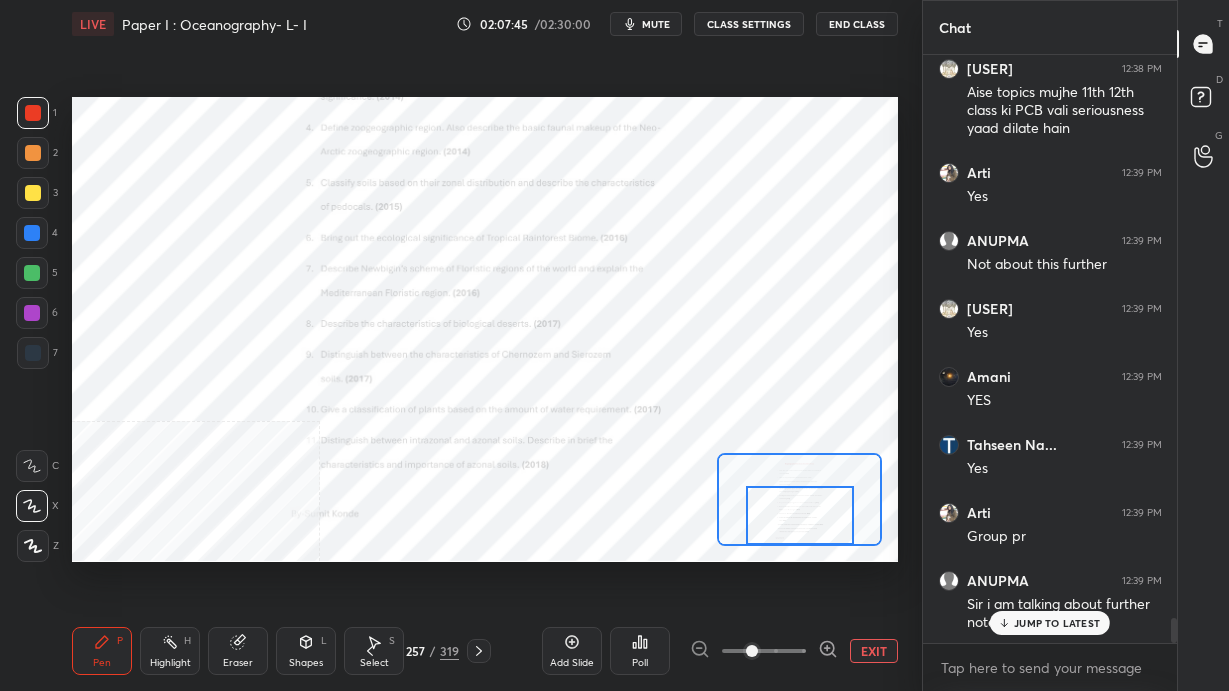 click on "JUMP TO LATEST" at bounding box center (1057, 623) 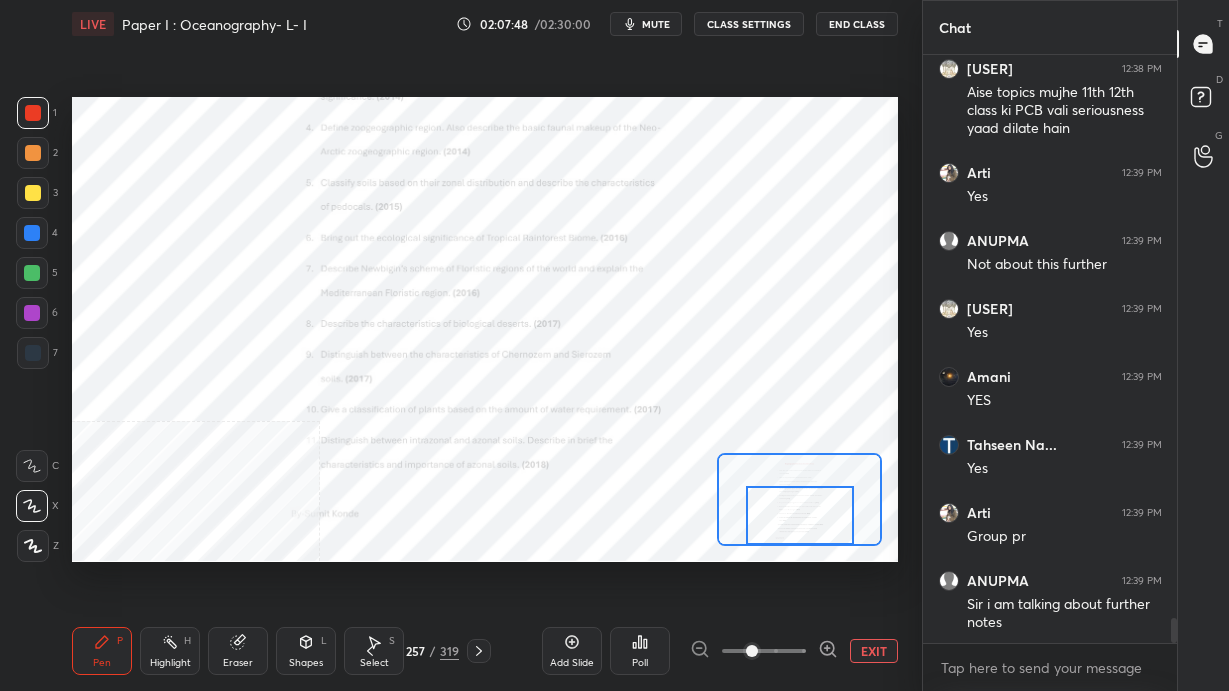 scroll, scrollTop: 541, scrollLeft: 248, axis: both 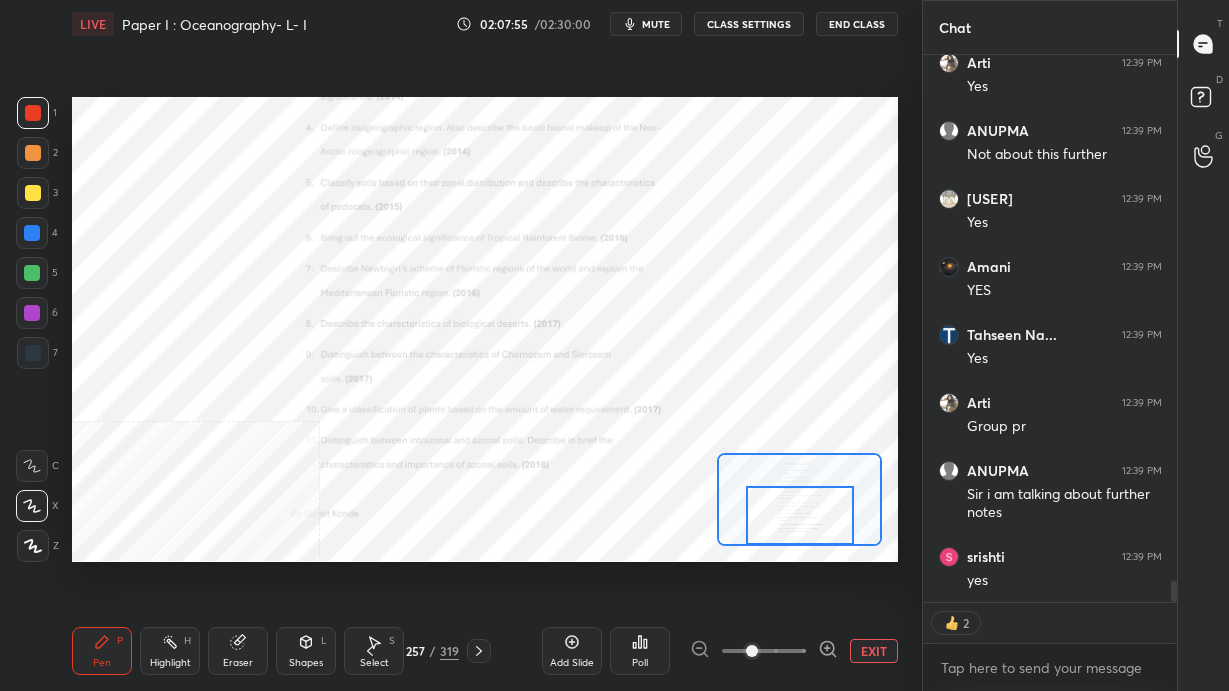 click at bounding box center (479, 651) 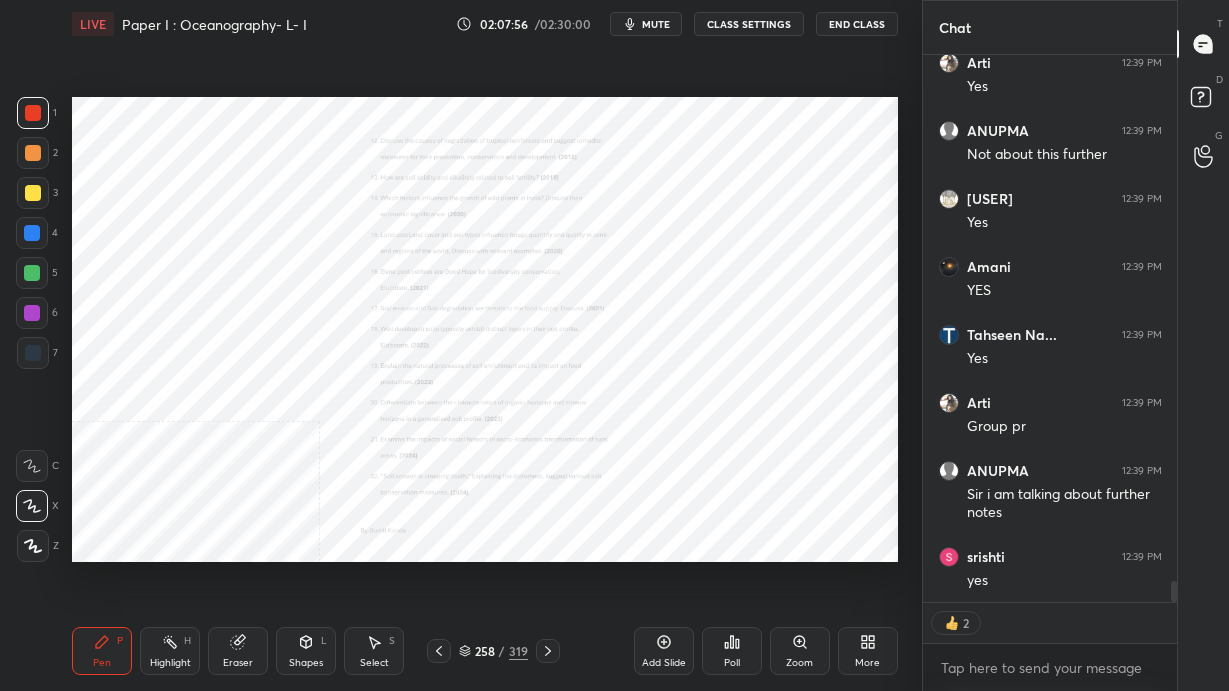 click on "Zoom" at bounding box center [800, 651] 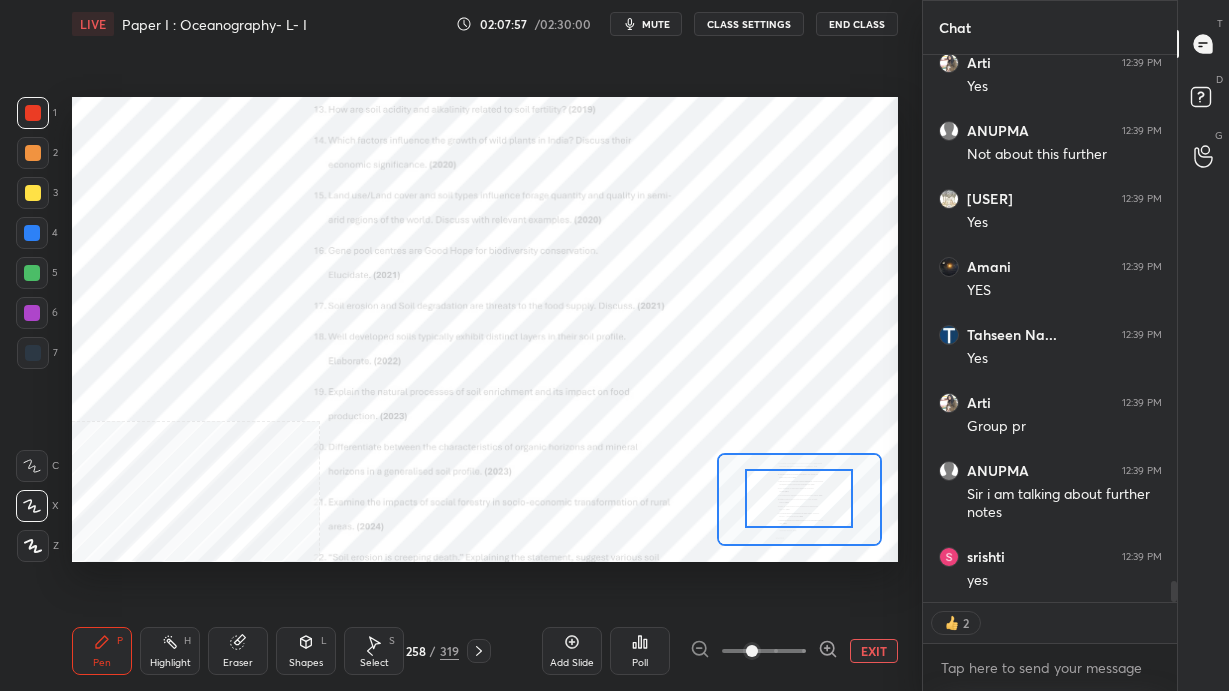 drag, startPoint x: 842, startPoint y: 506, endPoint x: 839, endPoint y: 493, distance: 13.341664 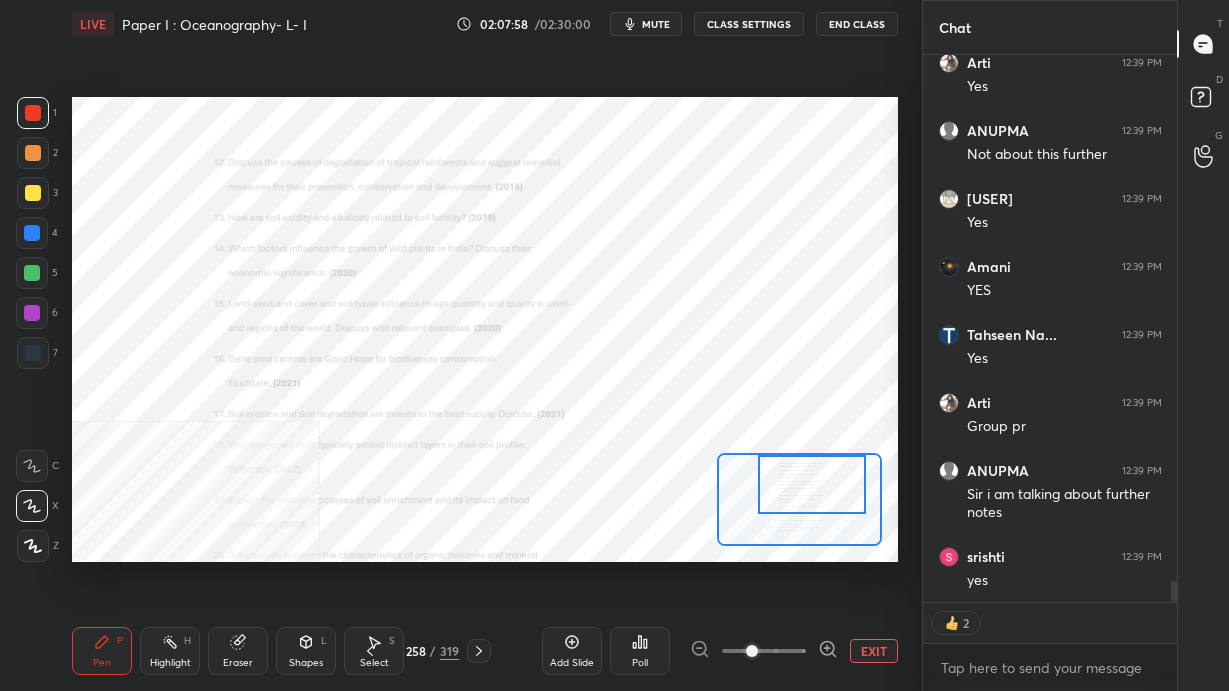 drag, startPoint x: 826, startPoint y: 508, endPoint x: 839, endPoint y: 471, distance: 39.217342 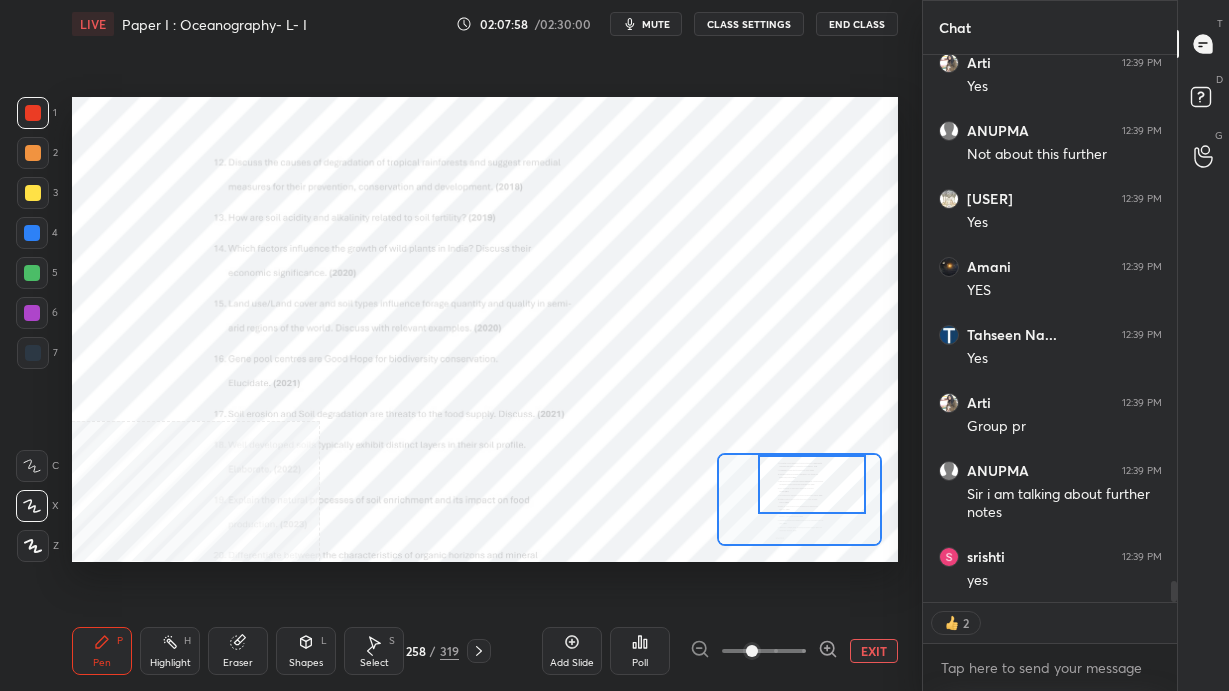 click at bounding box center (811, 484) 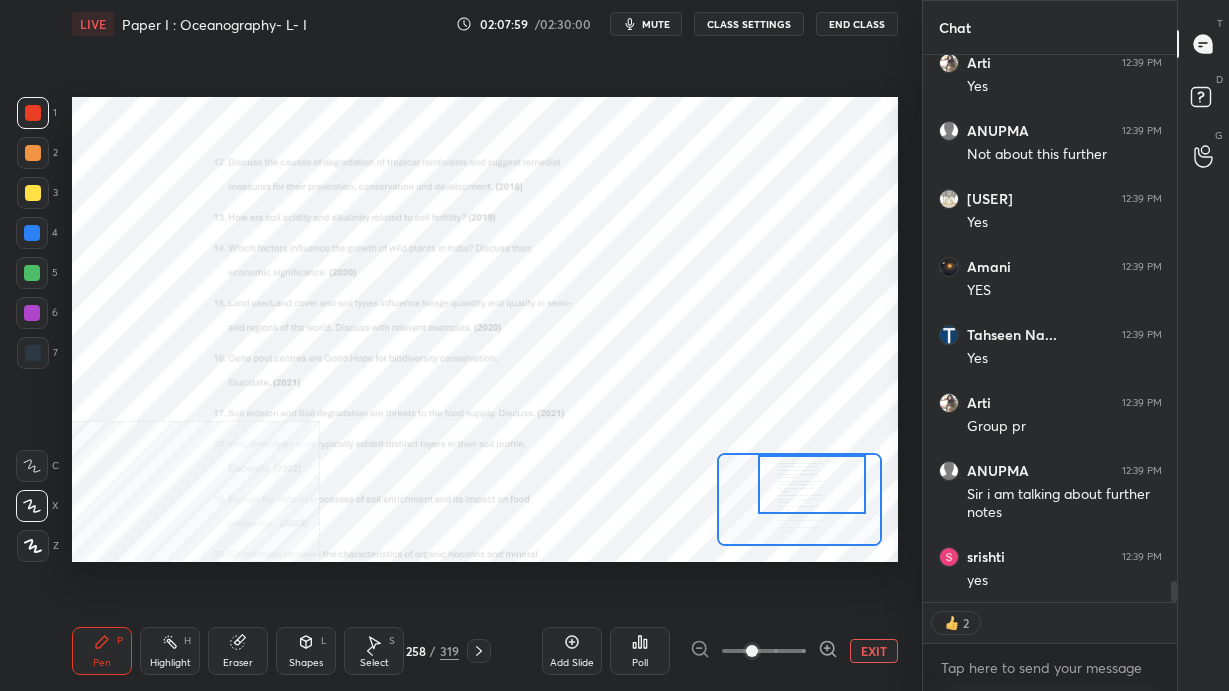 scroll, scrollTop: 7, scrollLeft: 7, axis: both 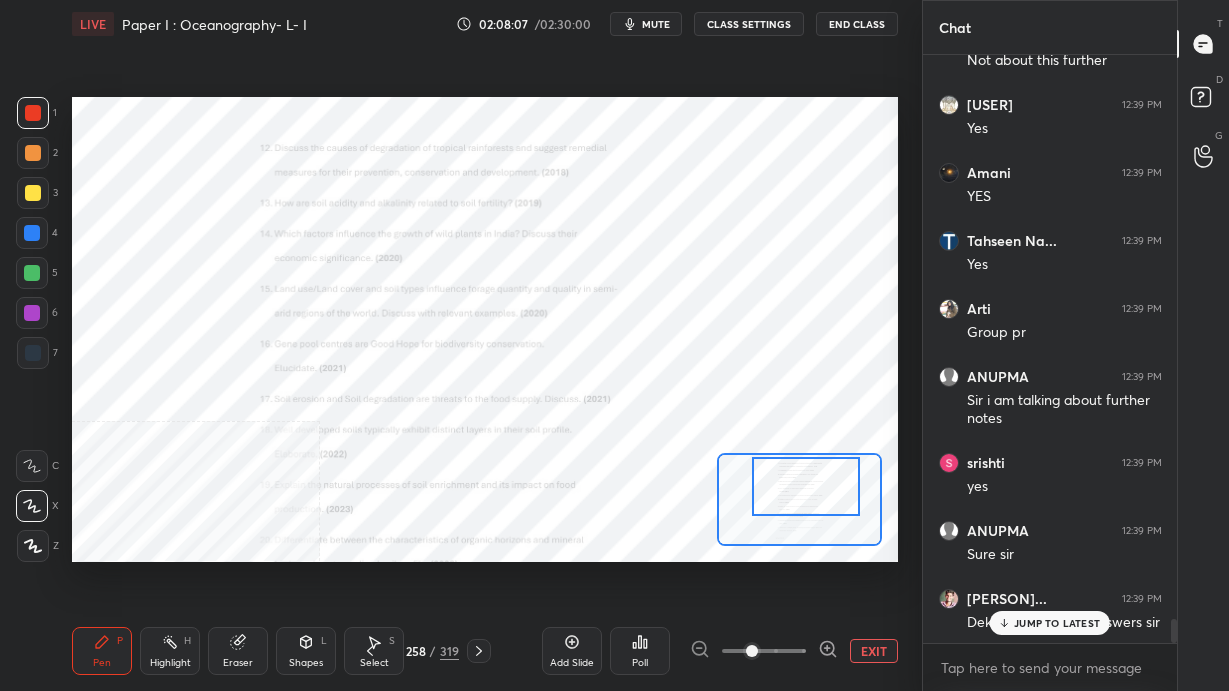 click at bounding box center (805, 486) 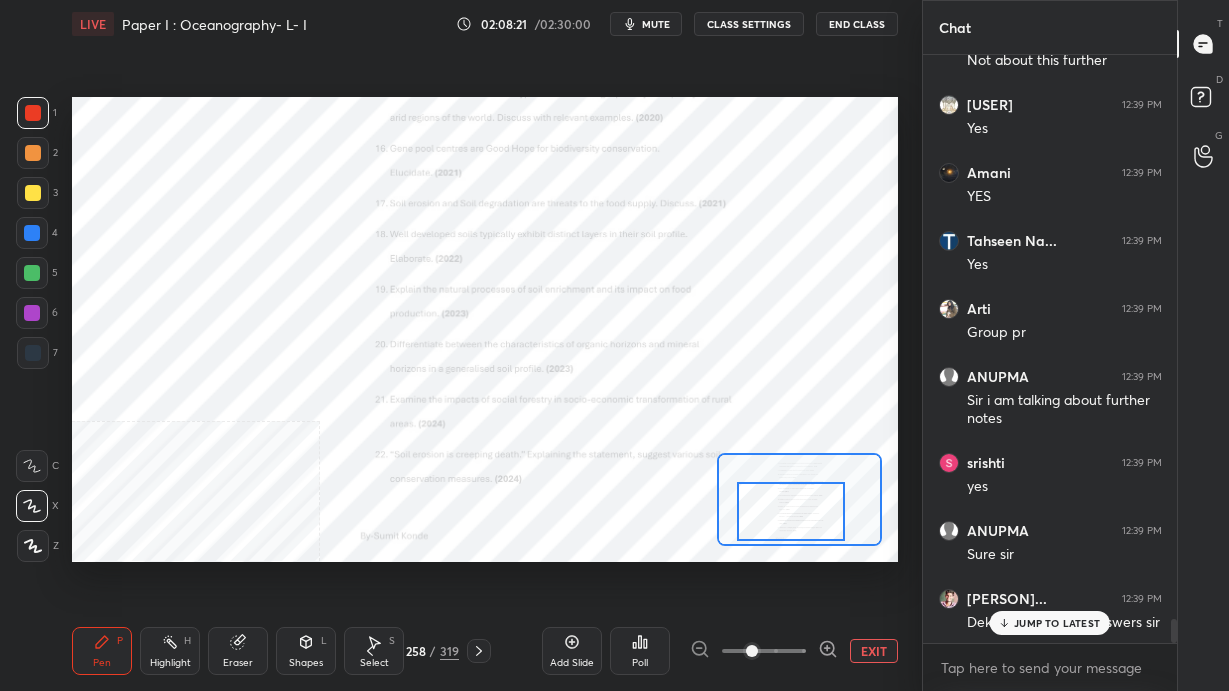 drag, startPoint x: 787, startPoint y: 487, endPoint x: 772, endPoint y: 512, distance: 29.15476 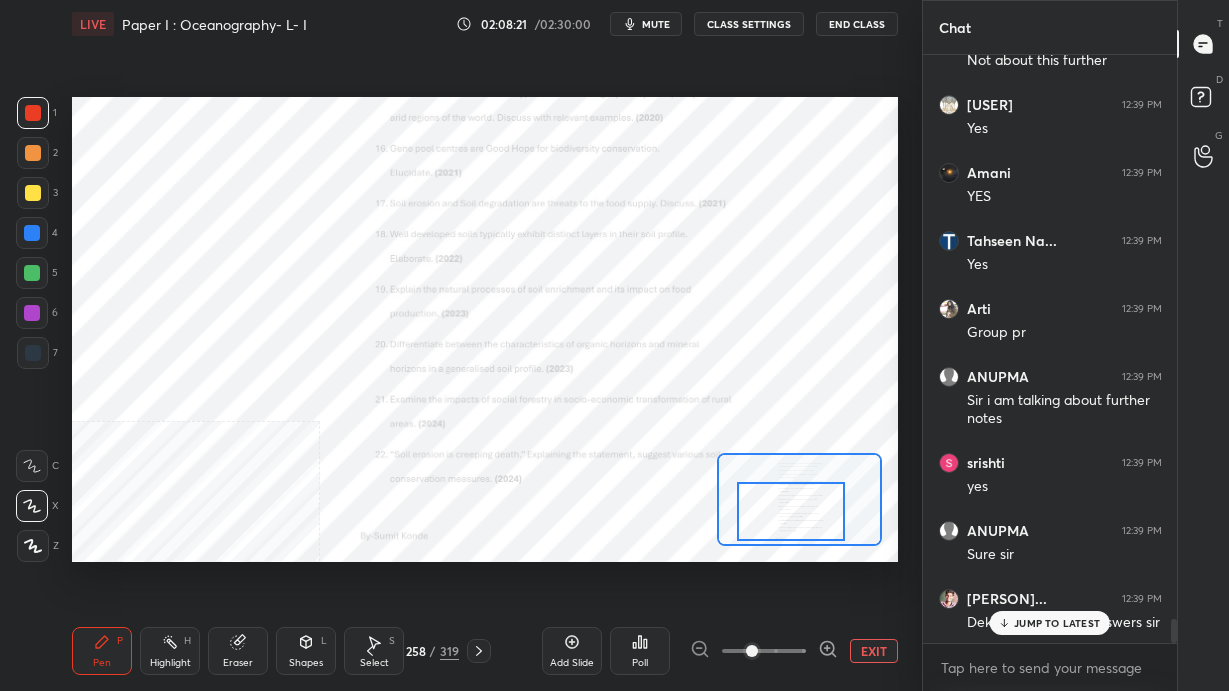 click at bounding box center [790, 511] 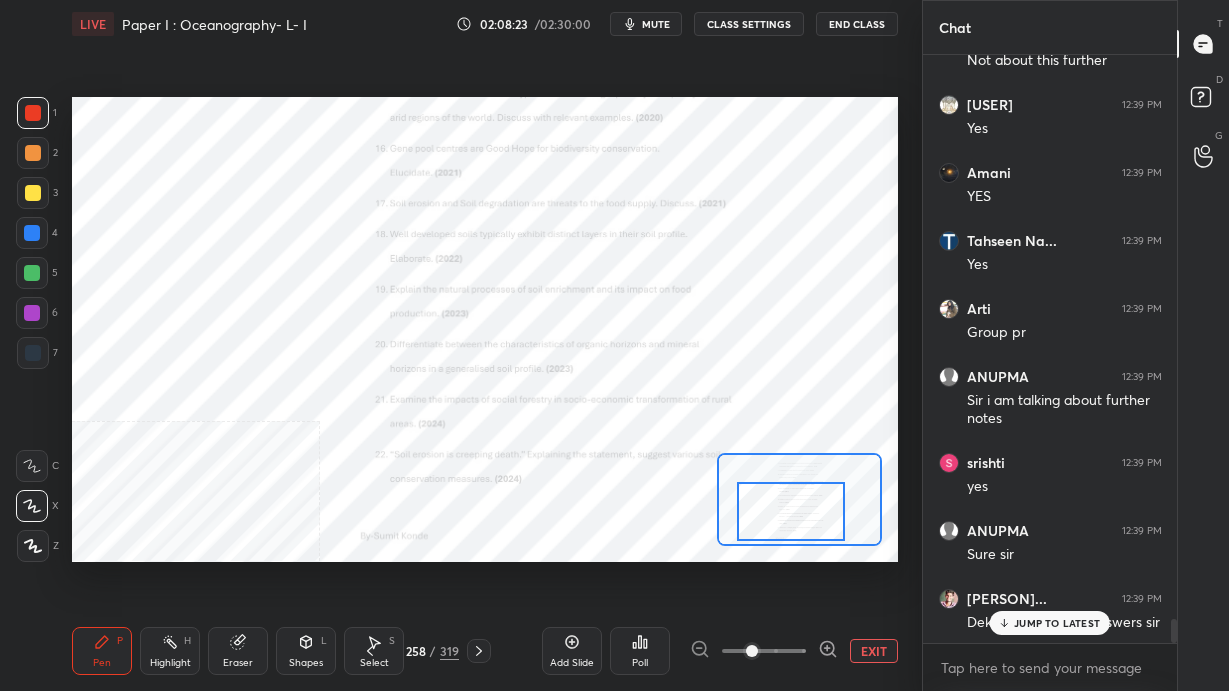 click on "JUMP TO LATEST" at bounding box center (1057, 623) 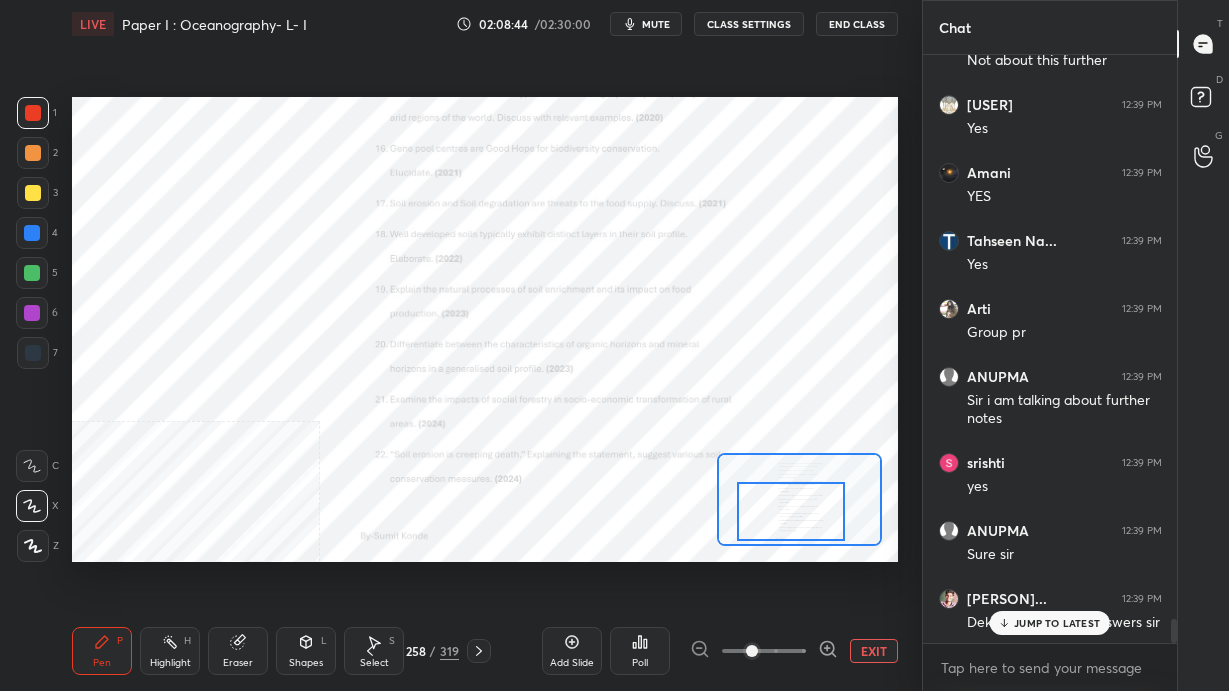 scroll, scrollTop: 13788, scrollLeft: 0, axis: vertical 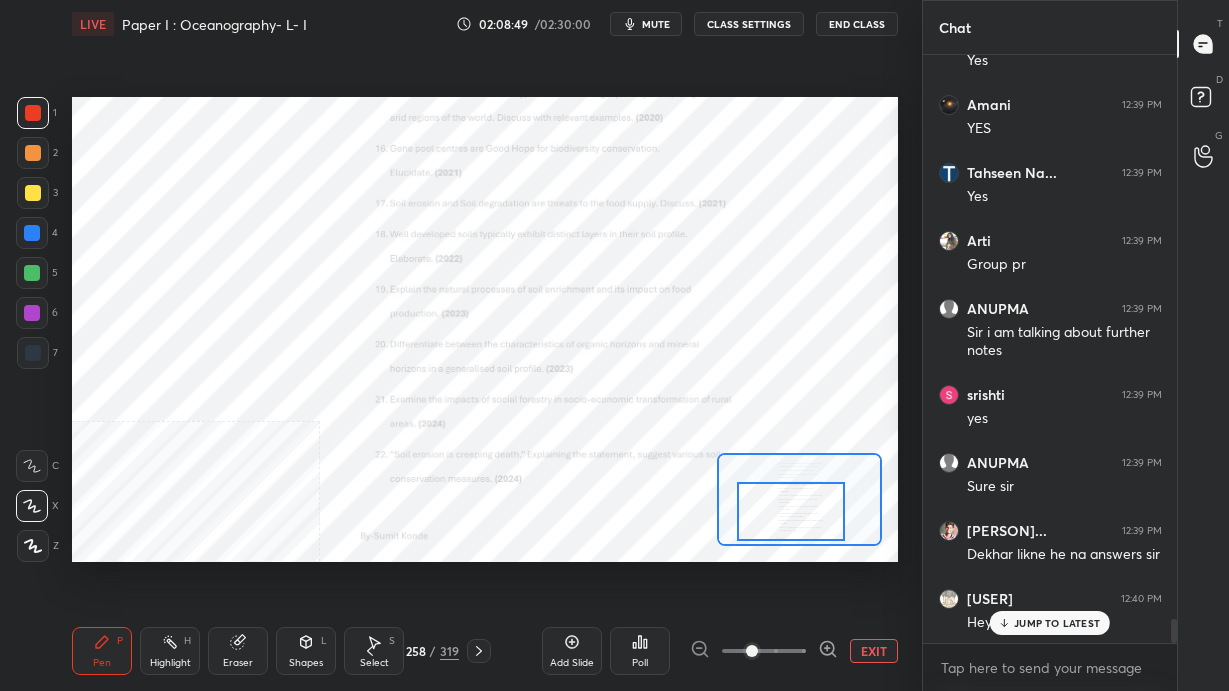click on "JUMP TO LATEST" at bounding box center [1057, 623] 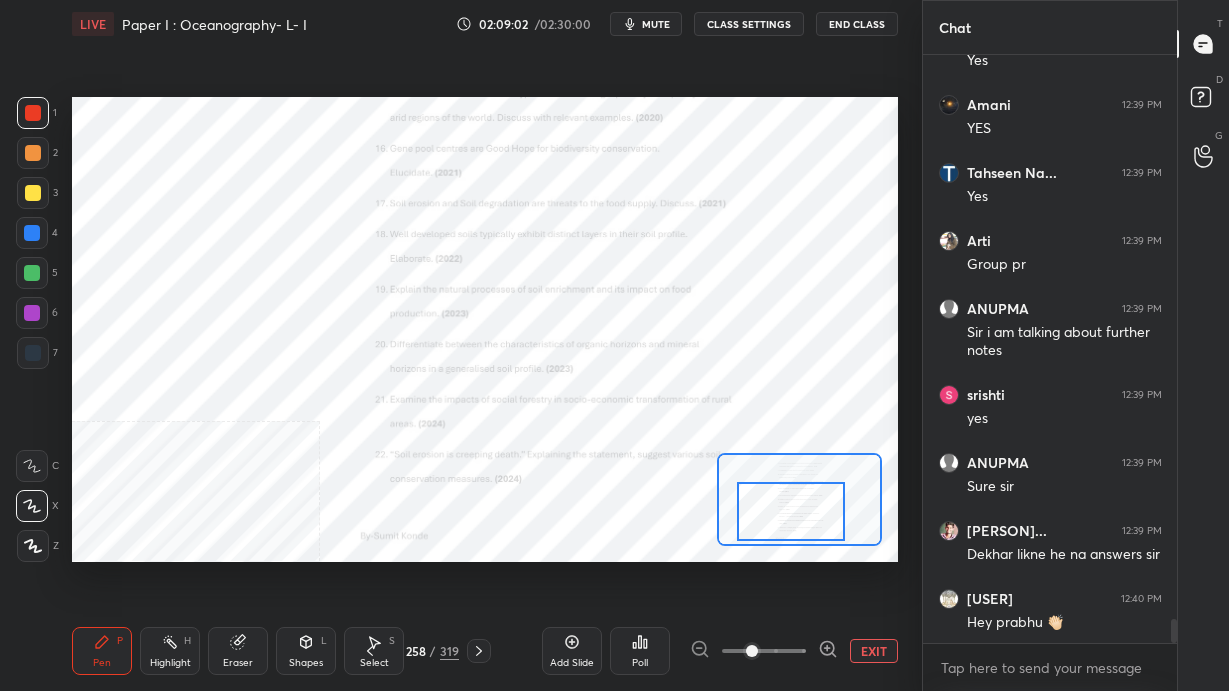 scroll, scrollTop: 13893, scrollLeft: 0, axis: vertical 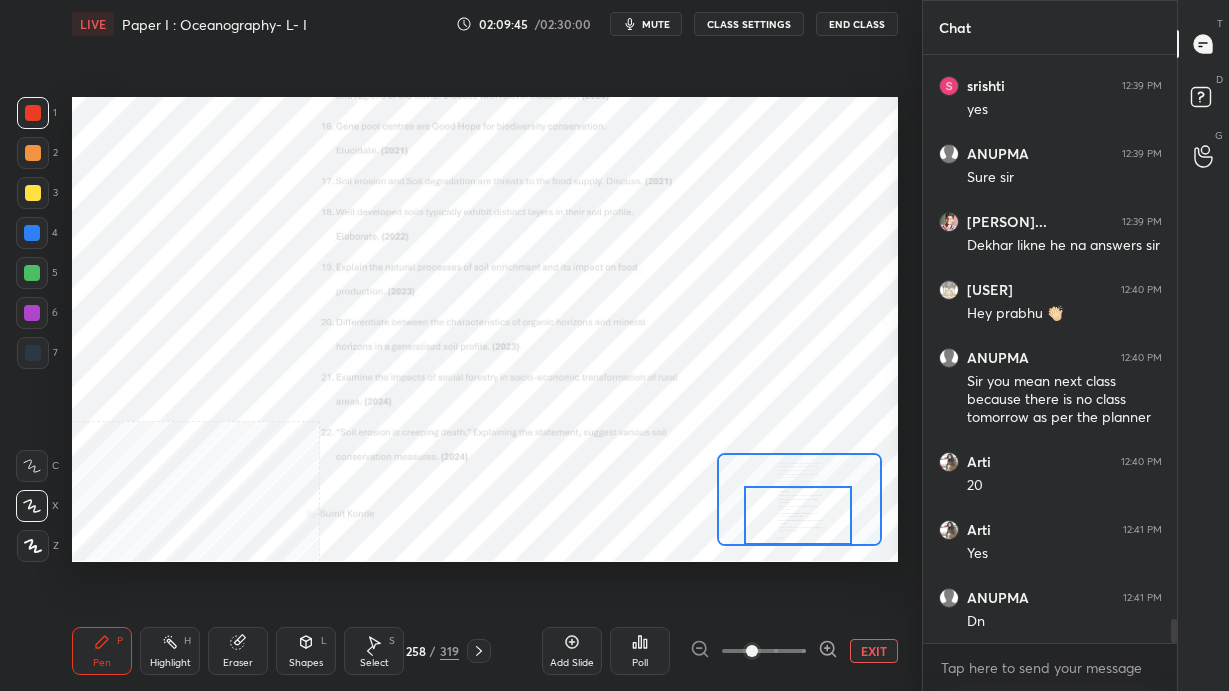 drag, startPoint x: 801, startPoint y: 519, endPoint x: 808, endPoint y: 528, distance: 11.401754 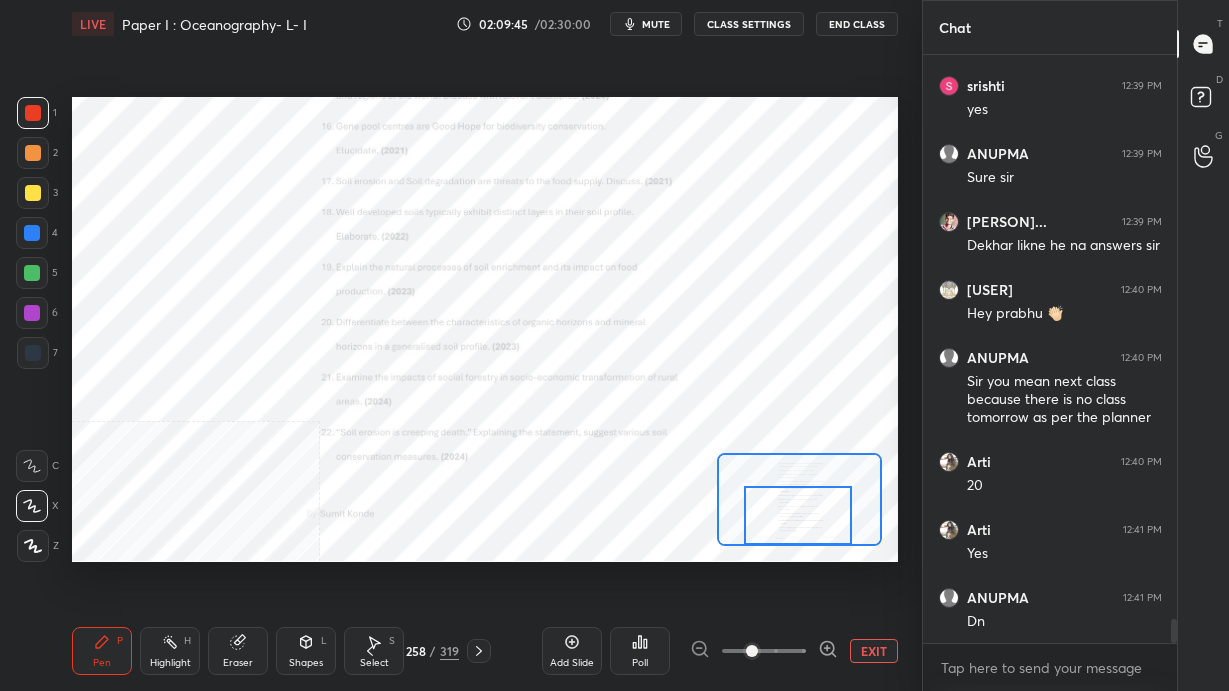 click at bounding box center [797, 515] 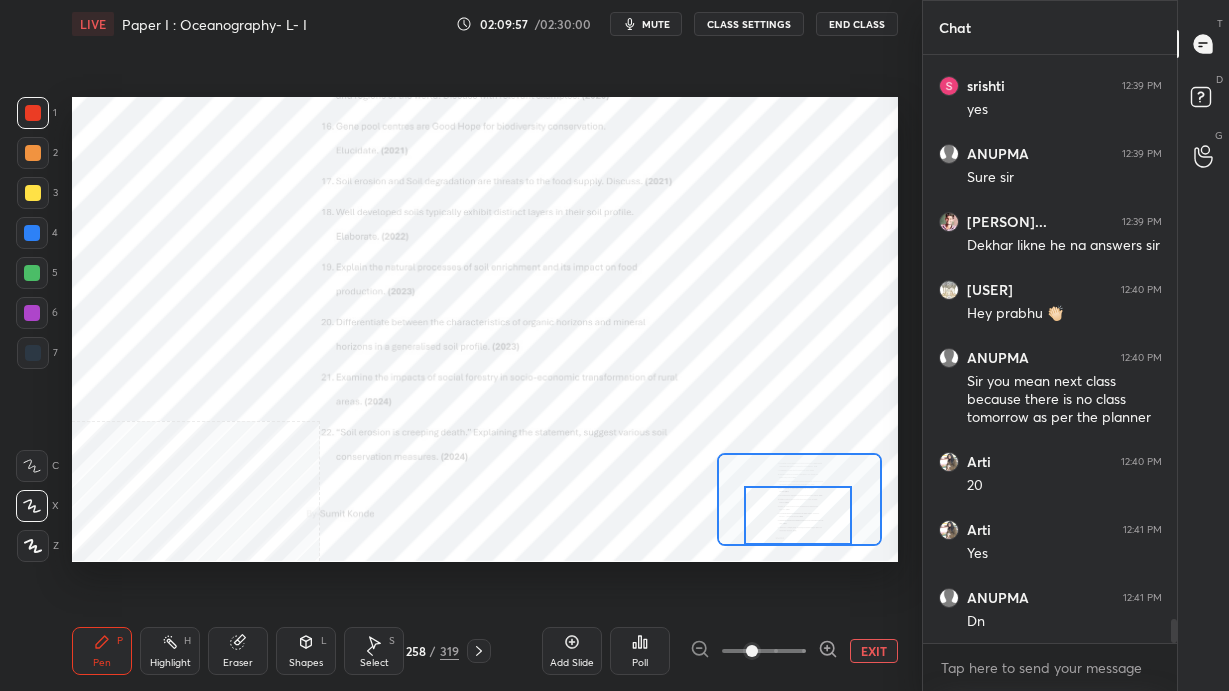 scroll, scrollTop: 14165, scrollLeft: 0, axis: vertical 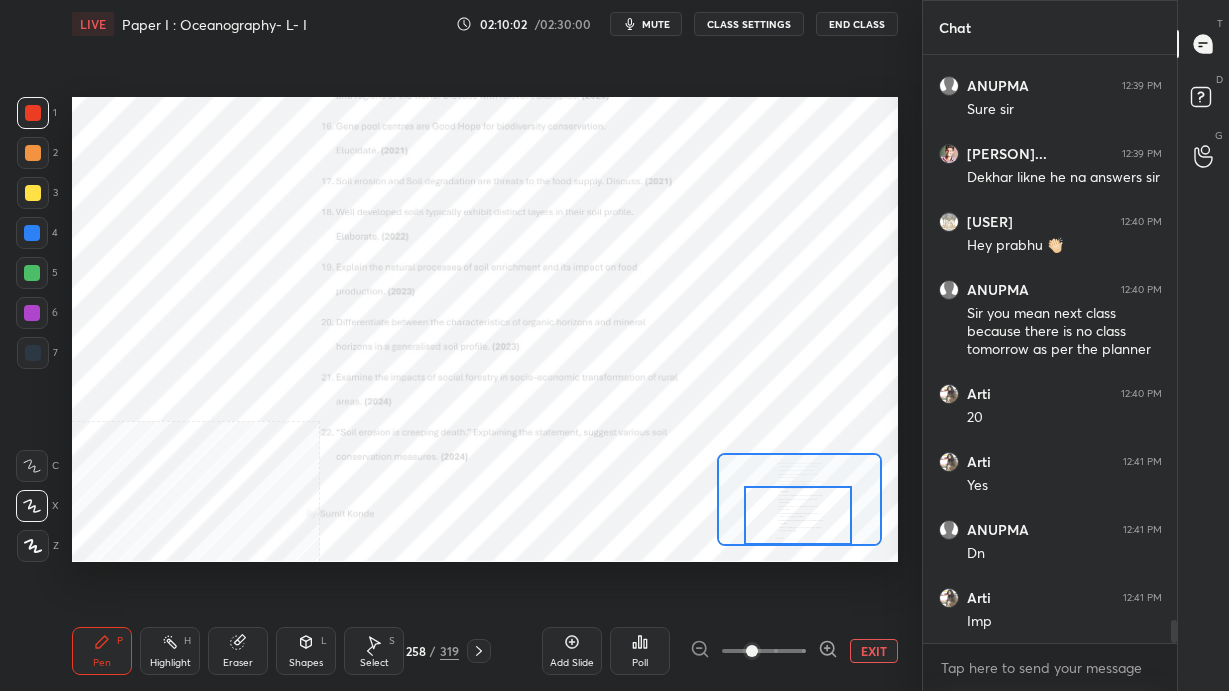 click 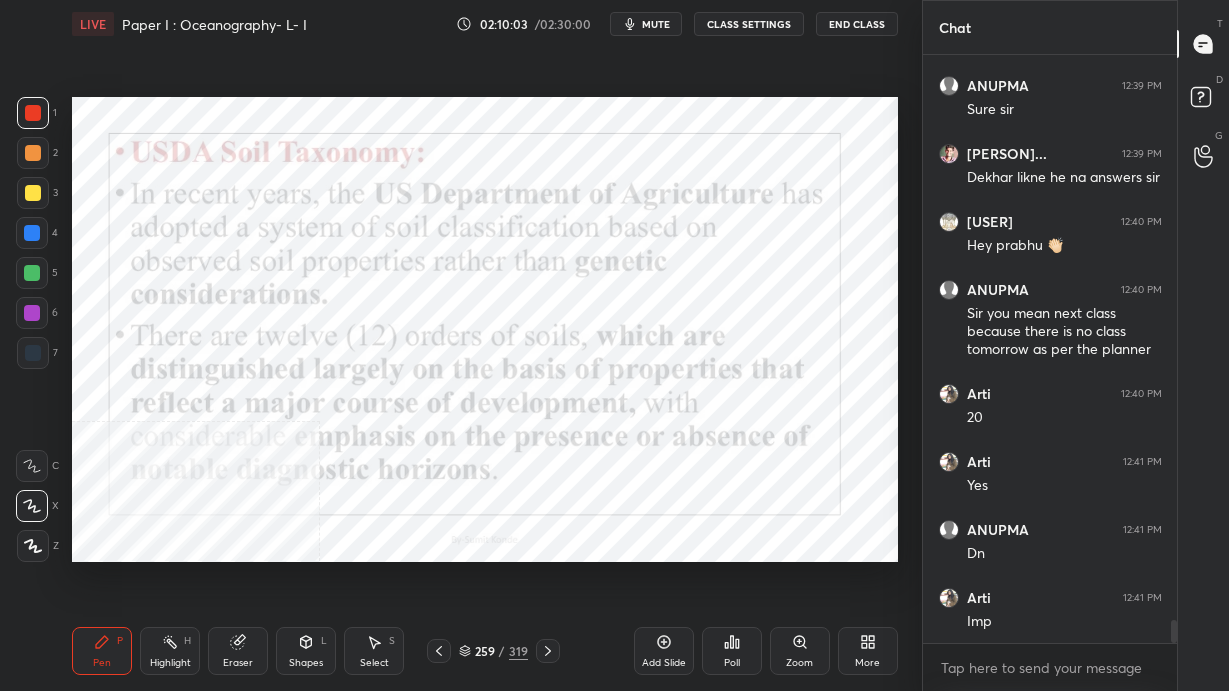 click 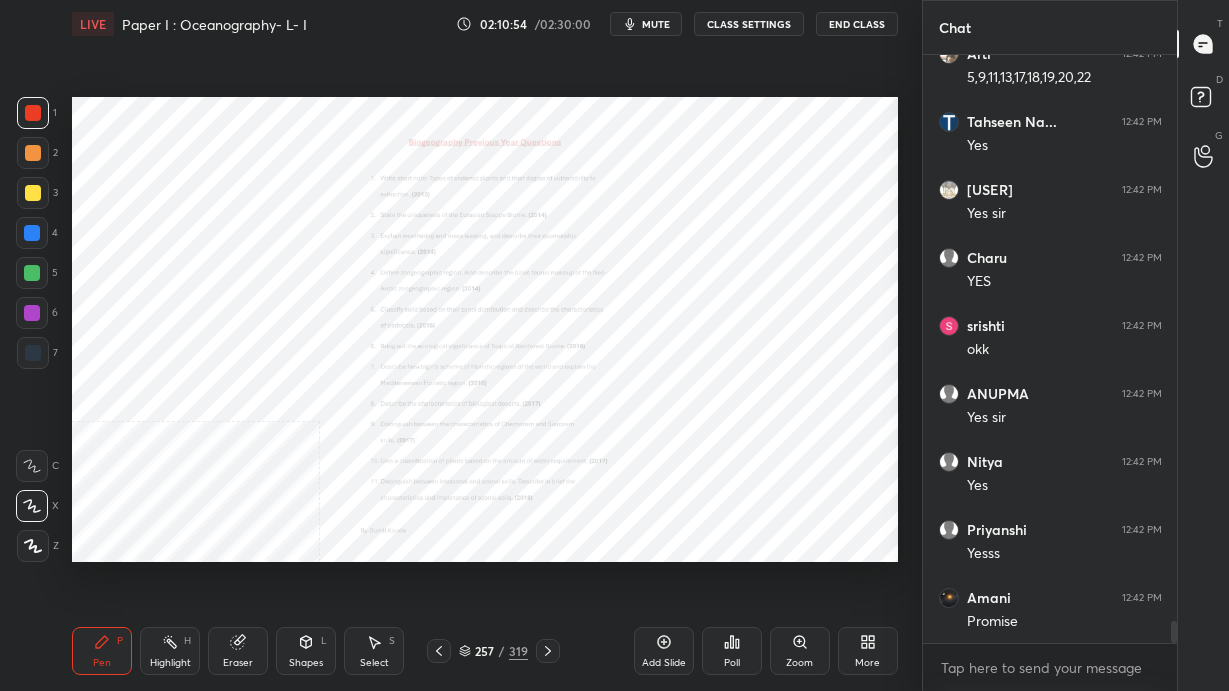 scroll, scrollTop: 14981, scrollLeft: 0, axis: vertical 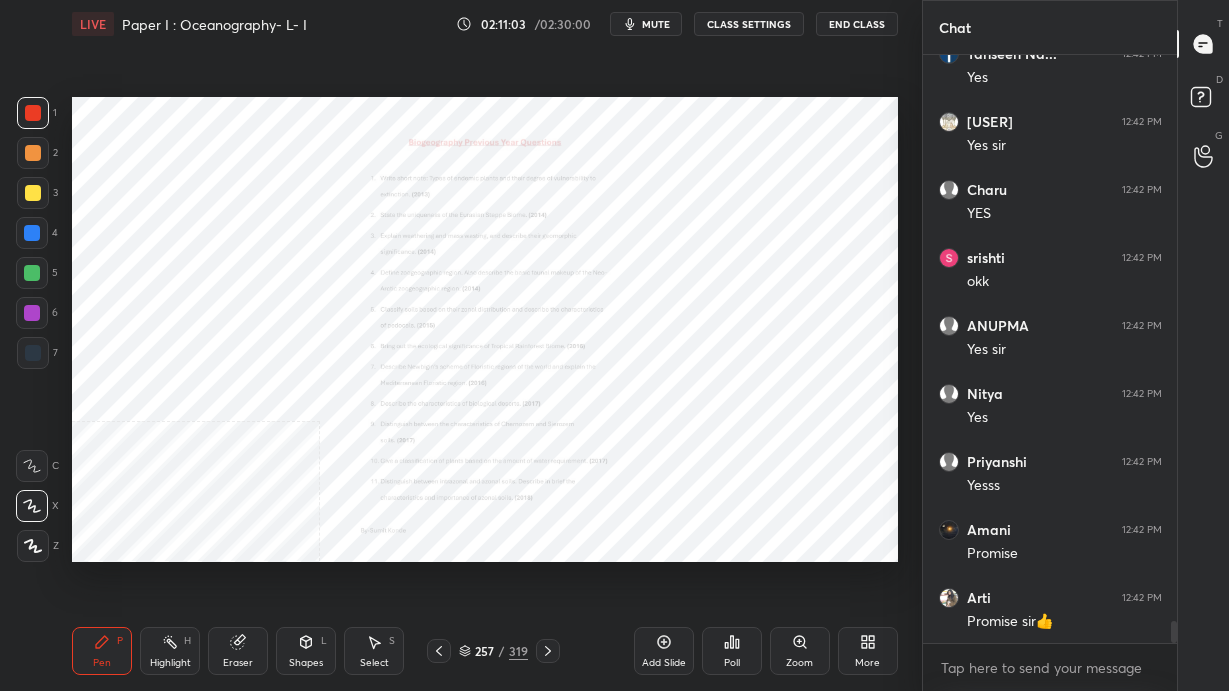 click 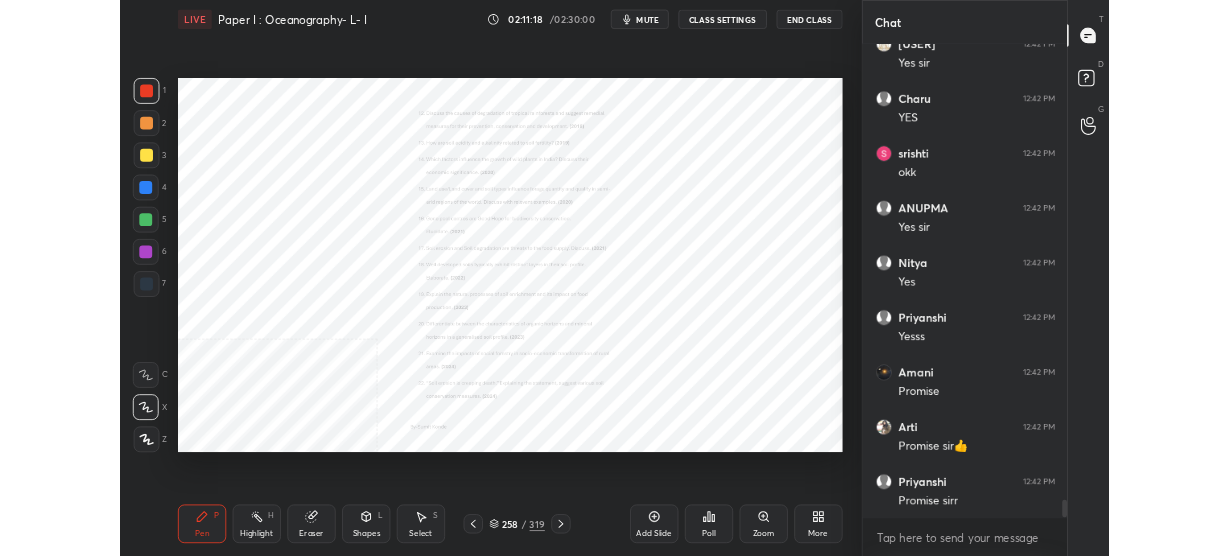 scroll, scrollTop: 15116, scrollLeft: 0, axis: vertical 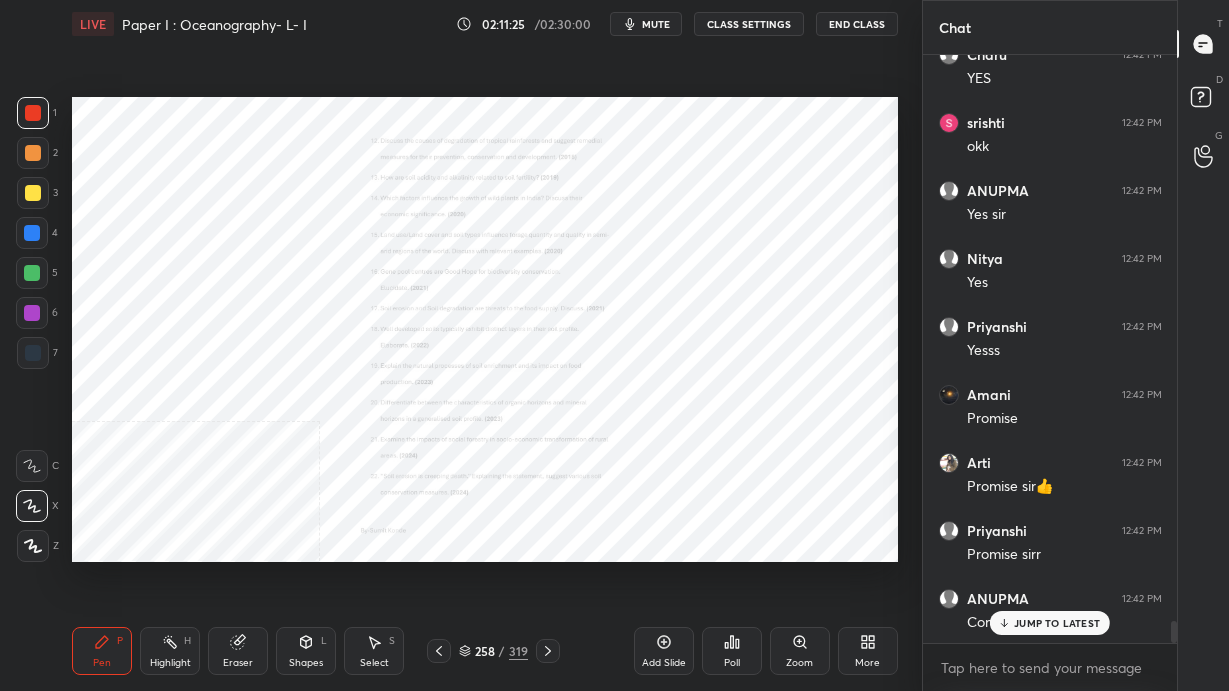 click on "JUMP TO LATEST" at bounding box center [1057, 623] 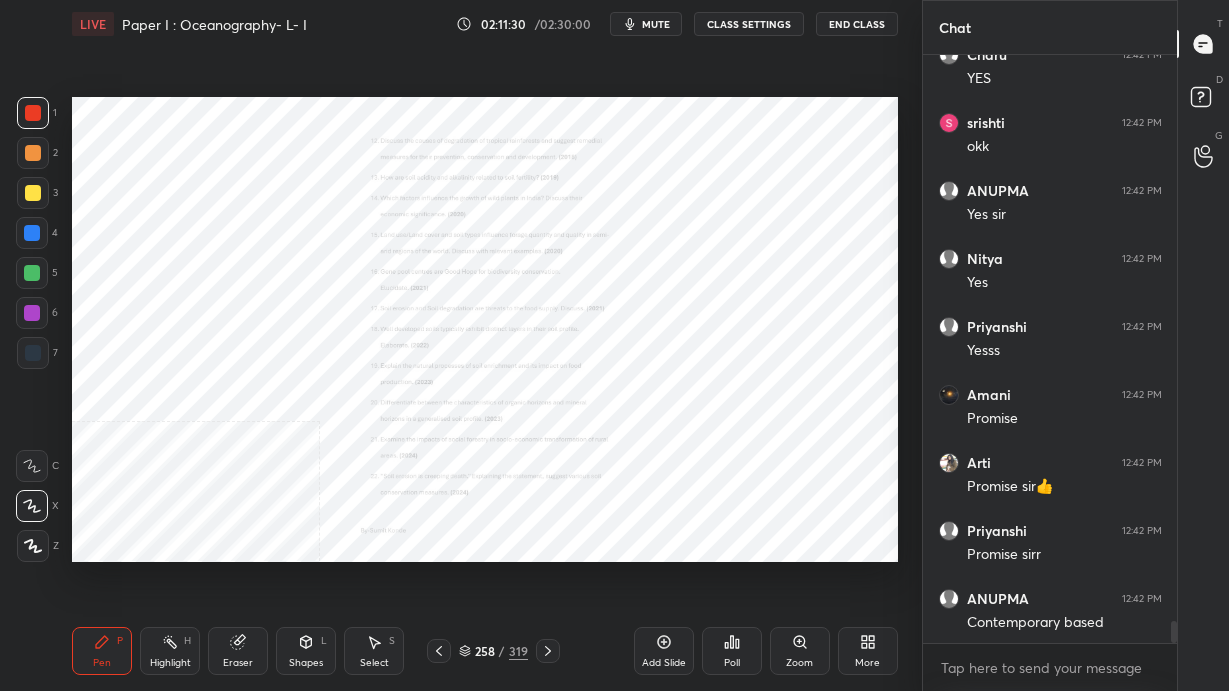 drag, startPoint x: 672, startPoint y: 657, endPoint x: 907, endPoint y: 640, distance: 235.61409 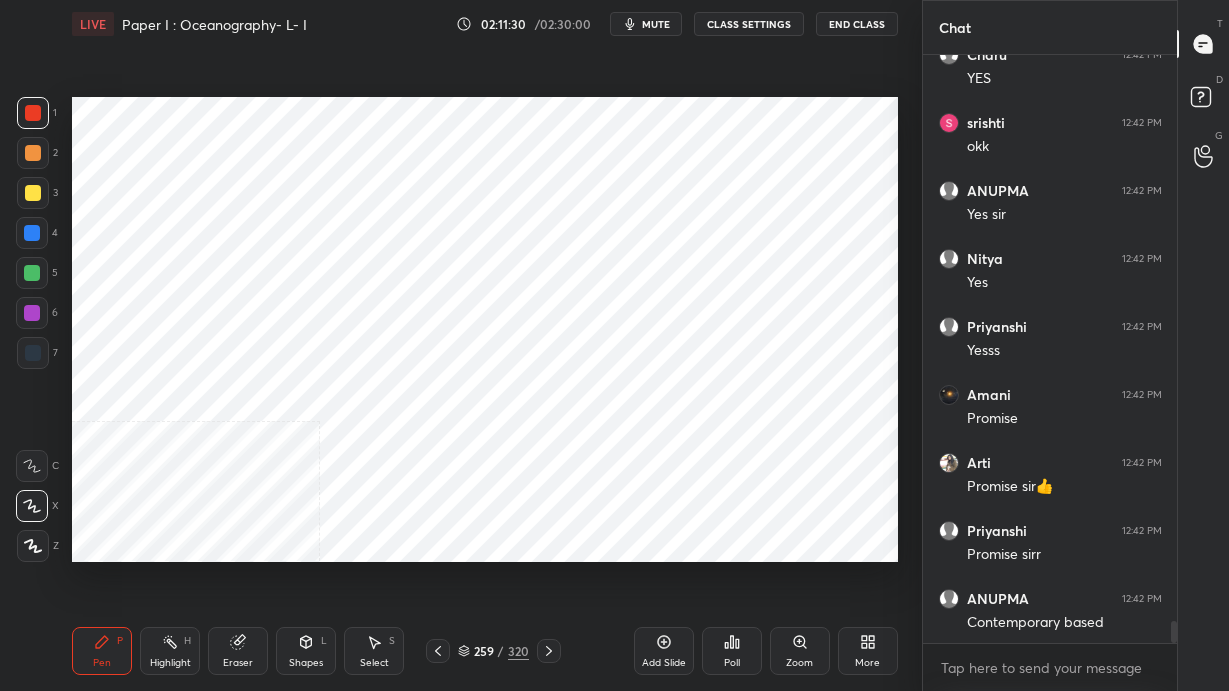 click on "More" at bounding box center (868, 651) 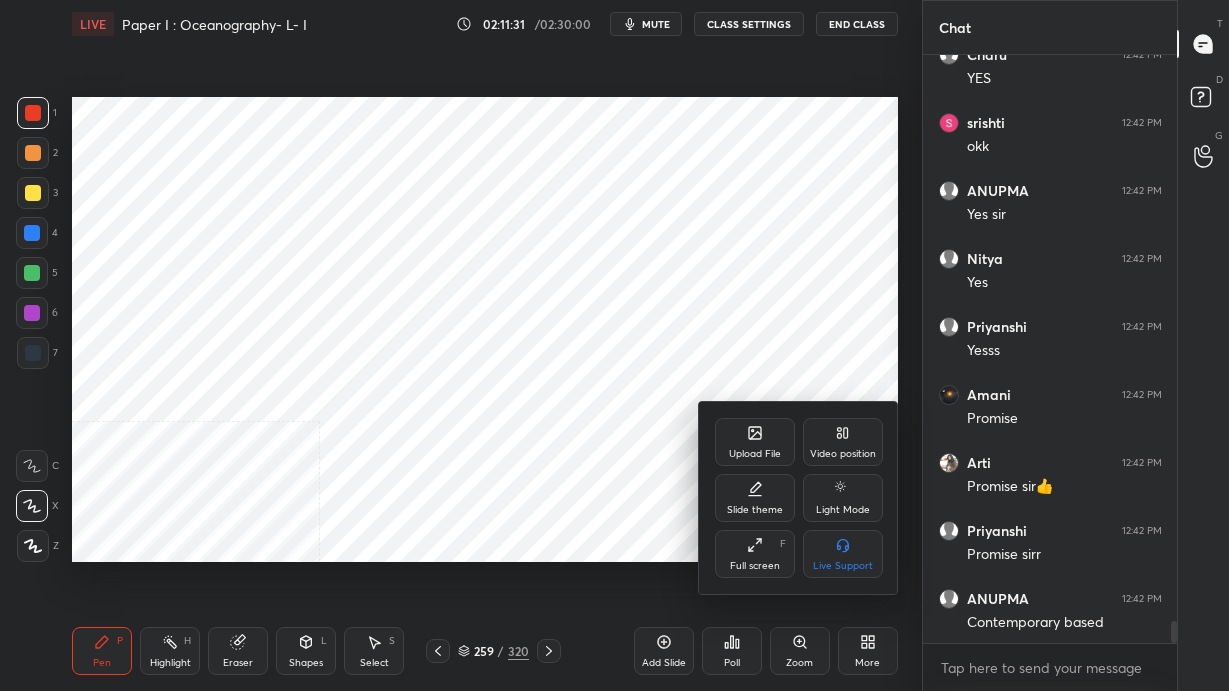 click on "Full screen" at bounding box center (755, 566) 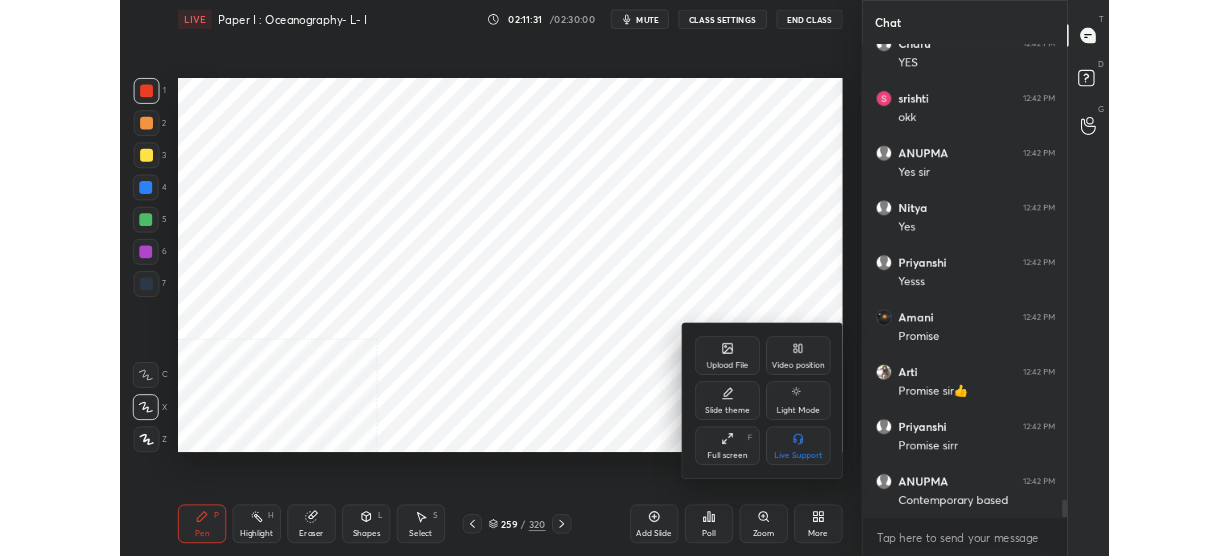 scroll, scrollTop: 428, scrollLeft: 841, axis: both 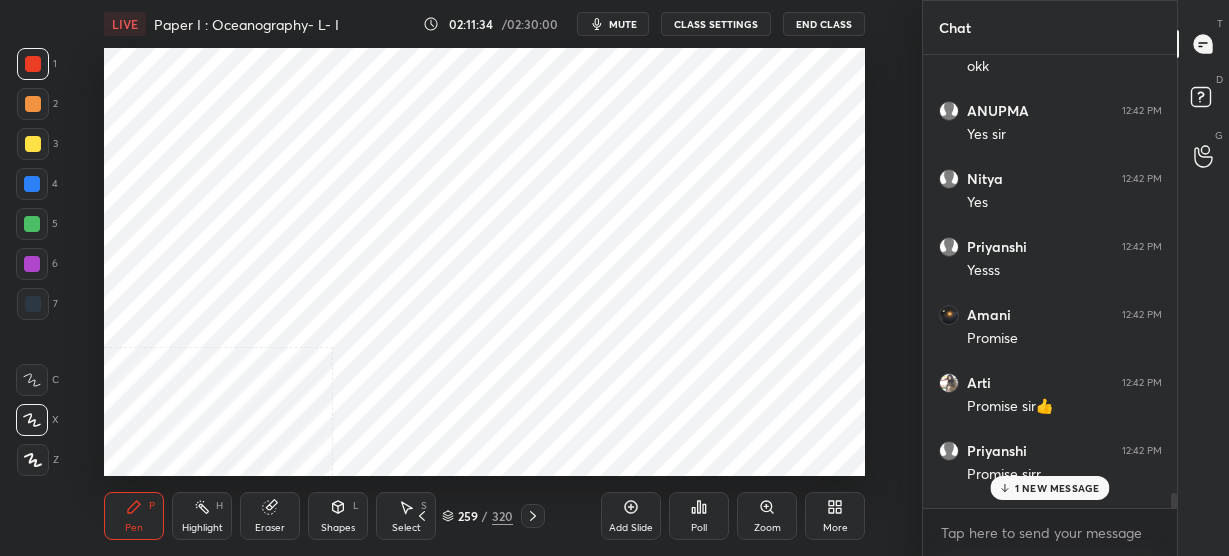 click on "1 NEW MESSAGE" at bounding box center [1057, 488] 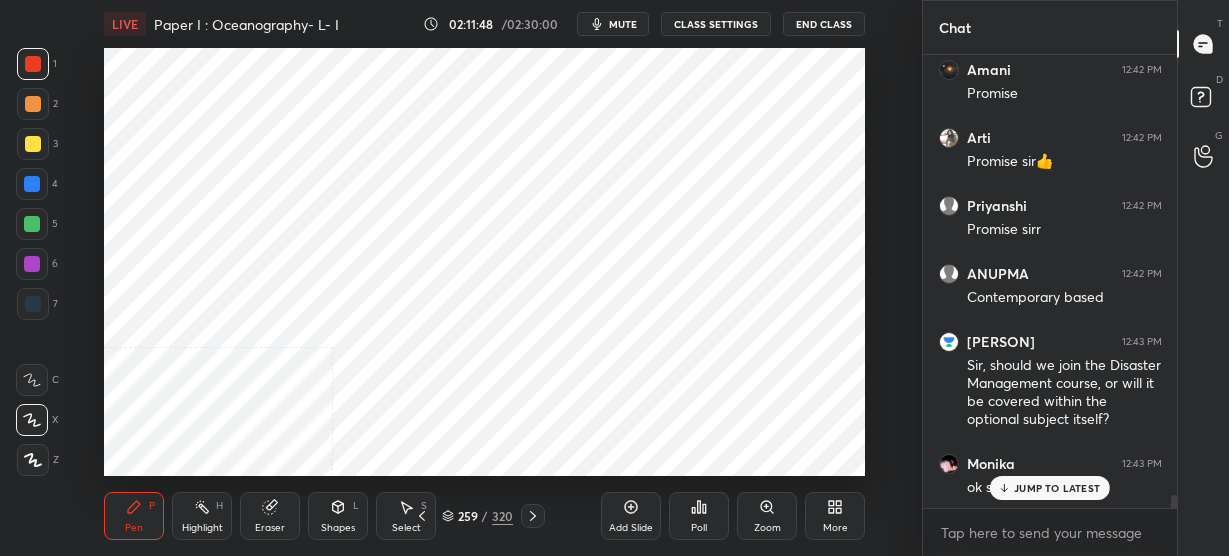 scroll, scrollTop: 15509, scrollLeft: 0, axis: vertical 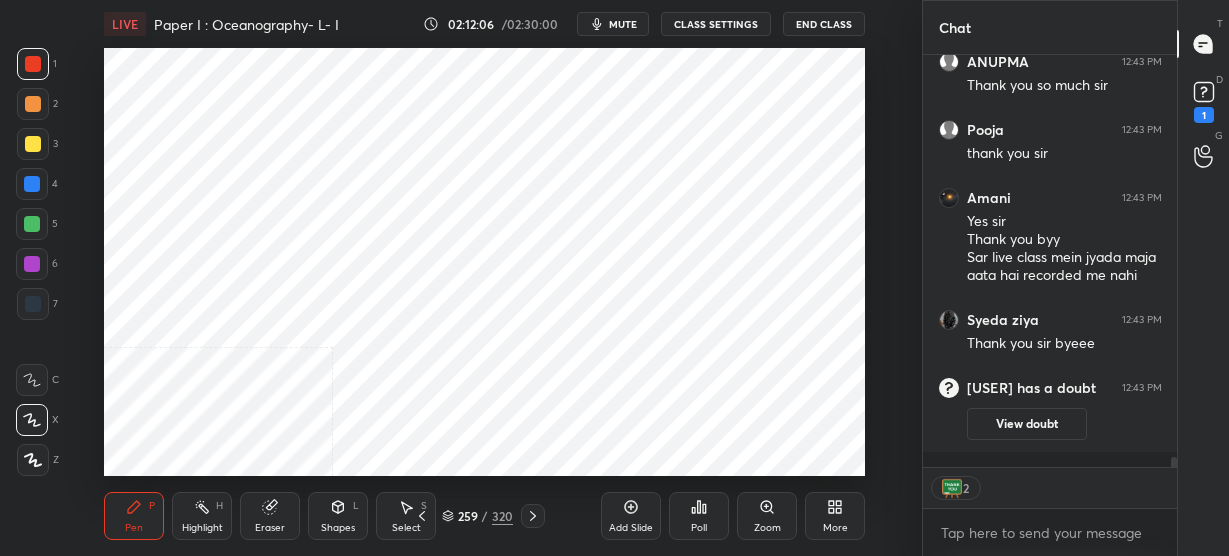 click on "mute" at bounding box center (613, 24) 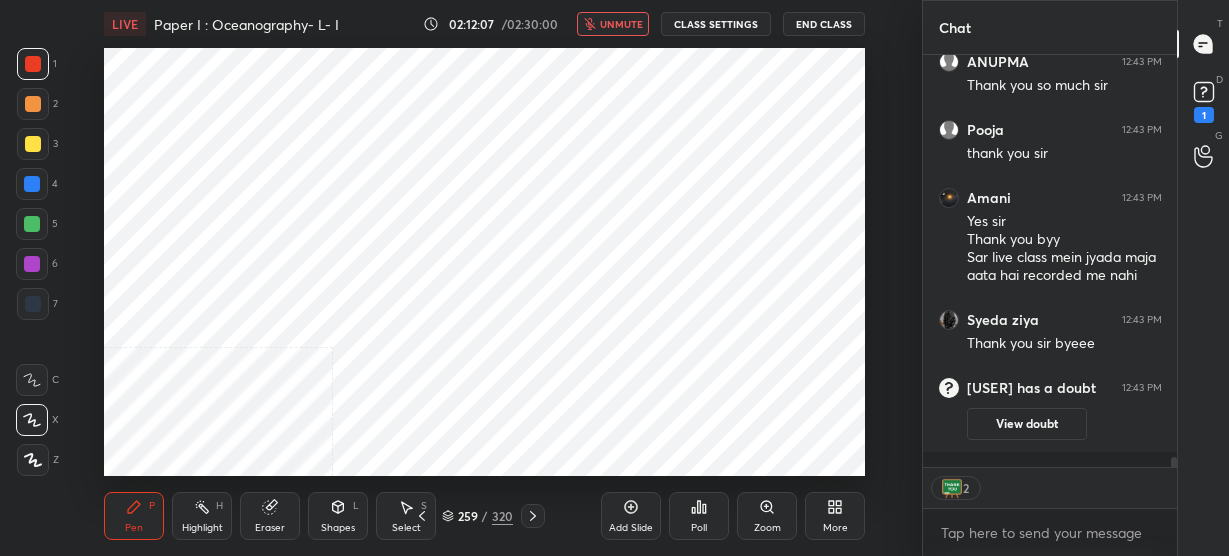 click on "End Class" at bounding box center (824, 24) 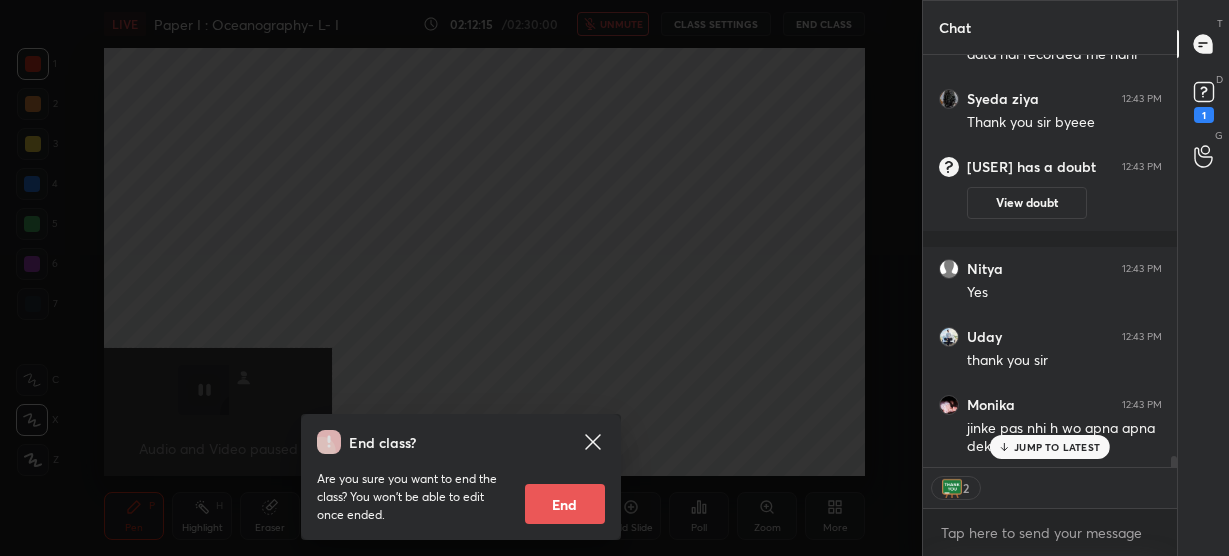 scroll, scrollTop: 15011, scrollLeft: 0, axis: vertical 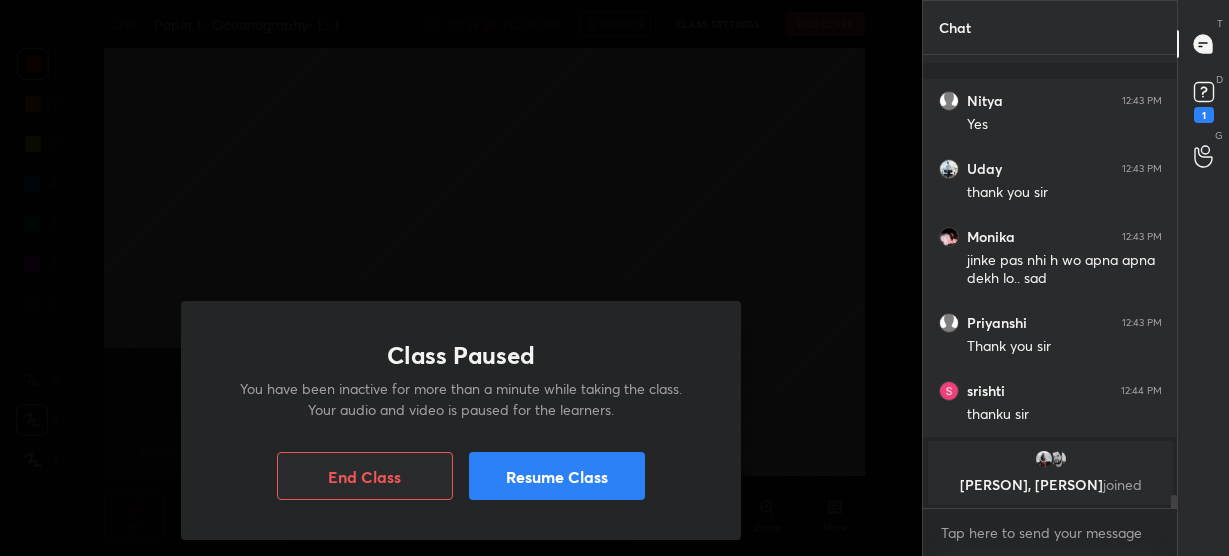 click on "Resume Class" at bounding box center (557, 476) 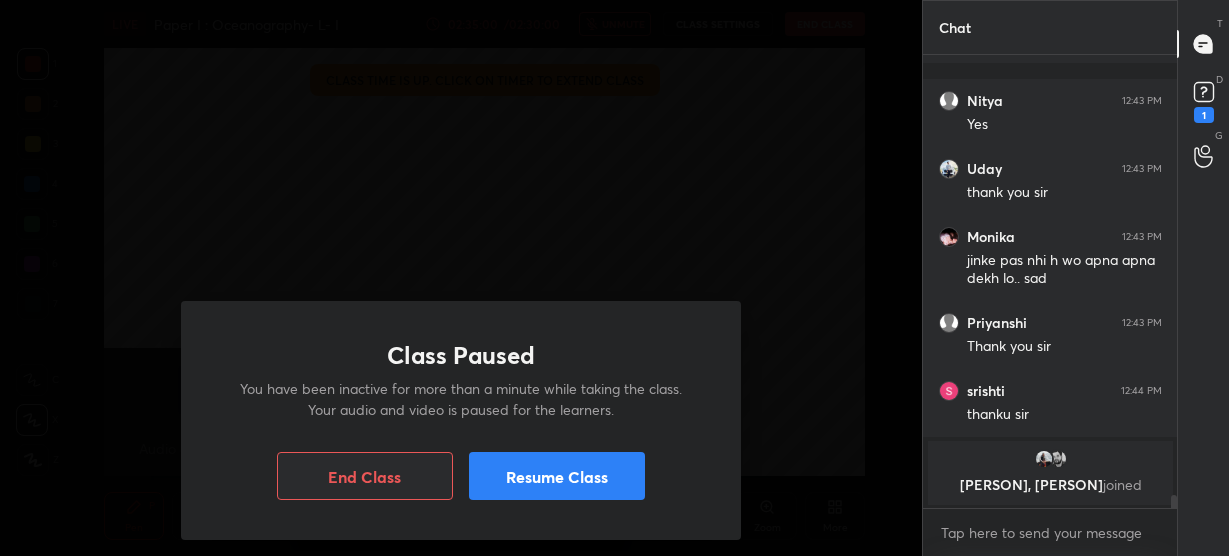 click on "Resume Class" at bounding box center (557, 476) 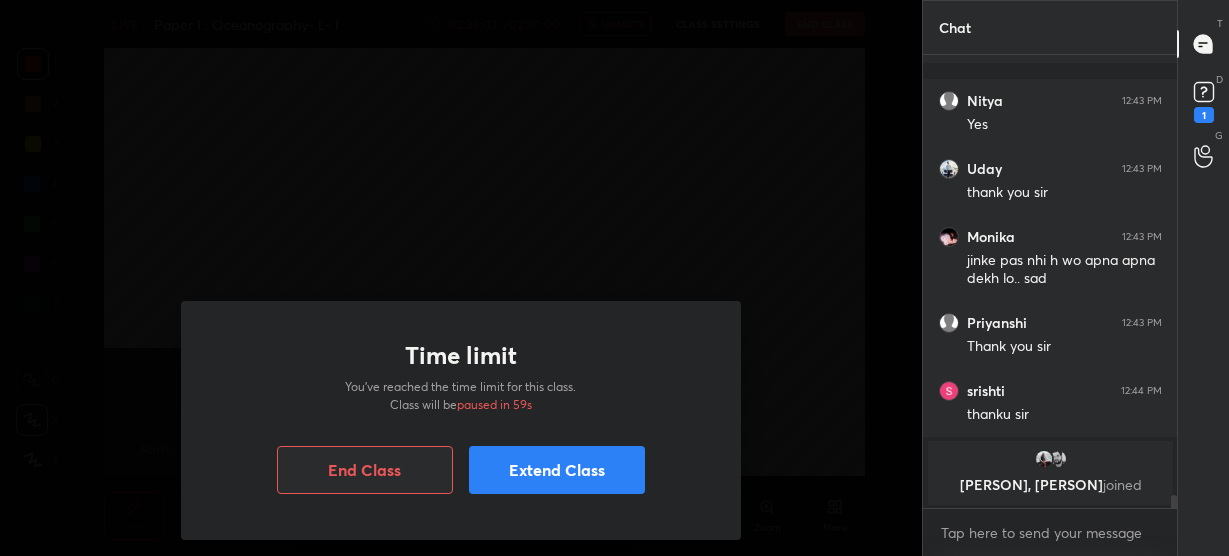 click on "End Class" at bounding box center [365, 470] 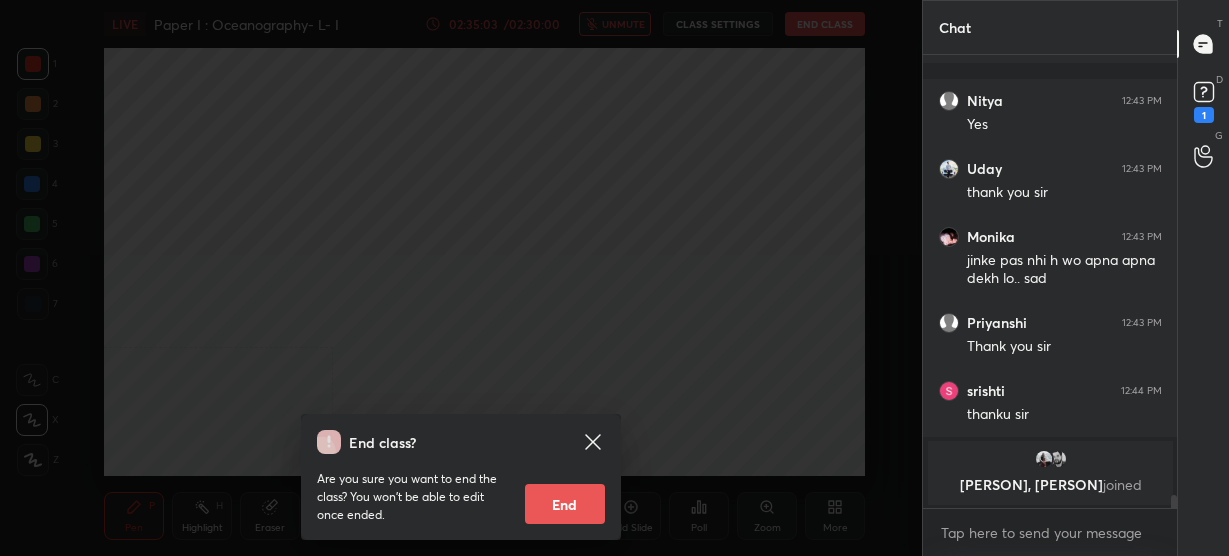 click on "End" at bounding box center (565, 504) 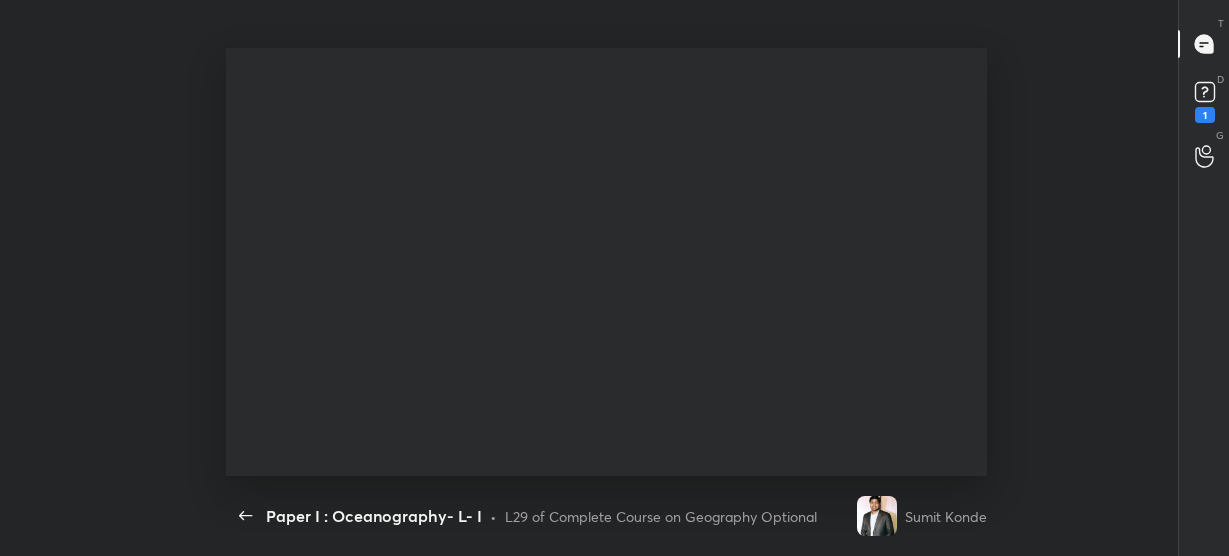 scroll, scrollTop: 99571, scrollLeft: 99034, axis: both 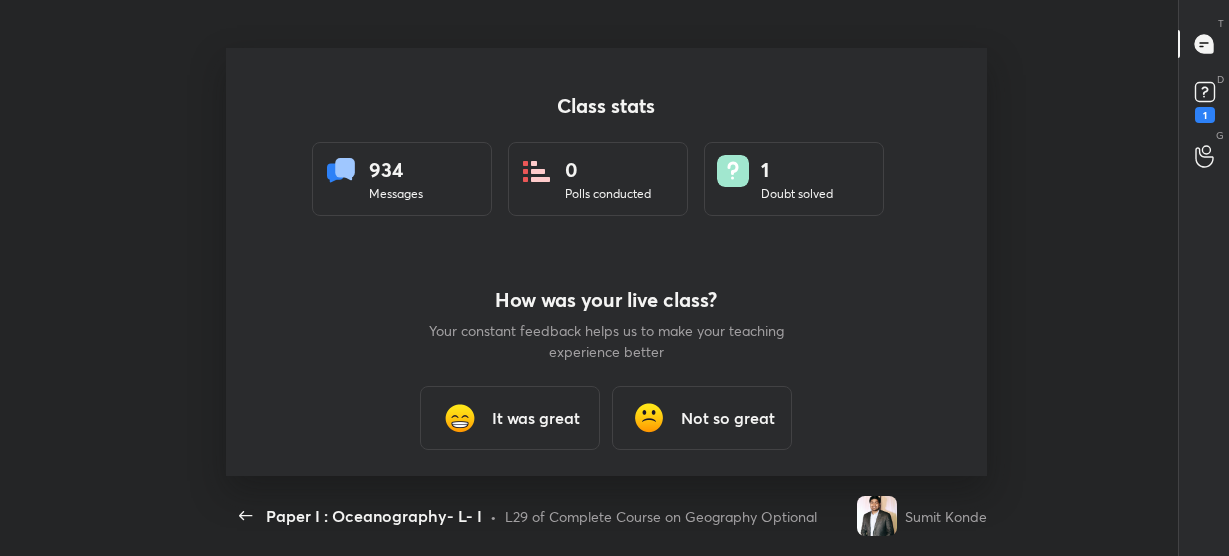 click on "It was great" at bounding box center (536, 418) 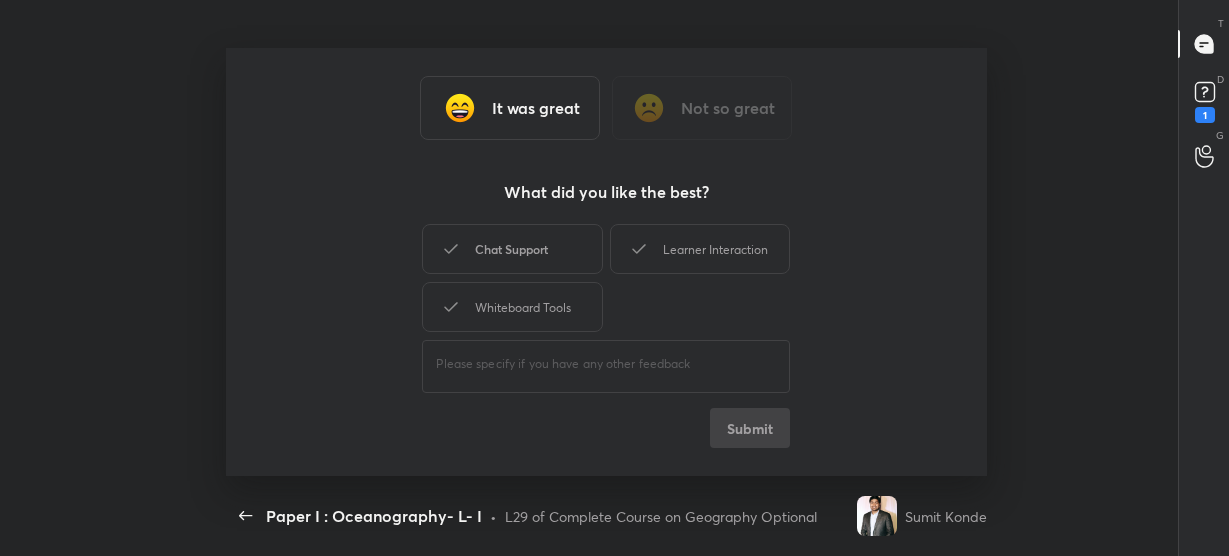 click on "Chat Support" at bounding box center [512, 249] 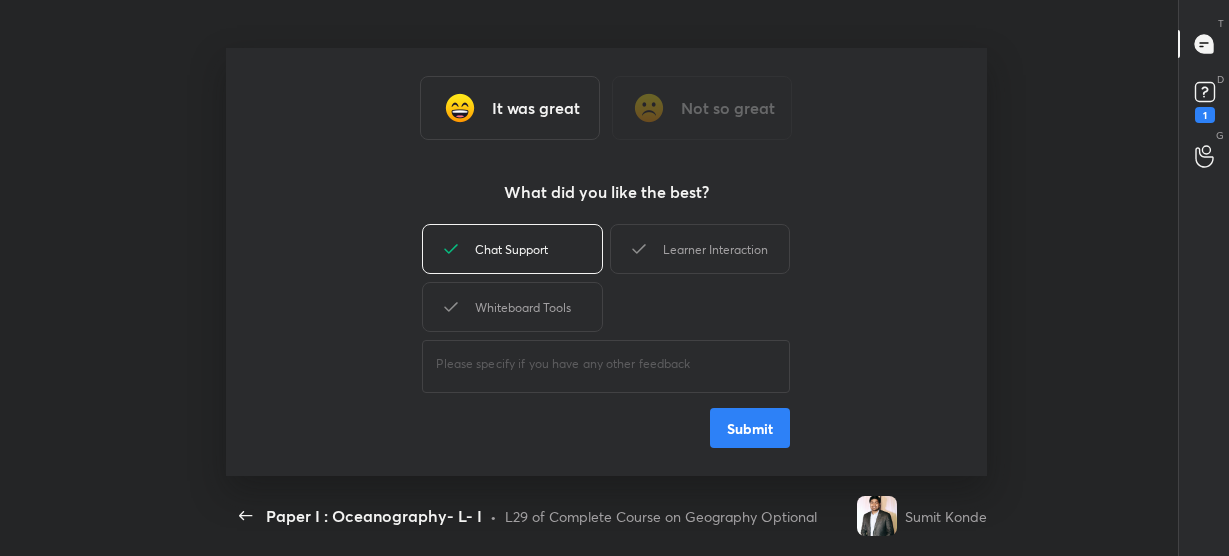click on "Submit" at bounding box center [750, 428] 